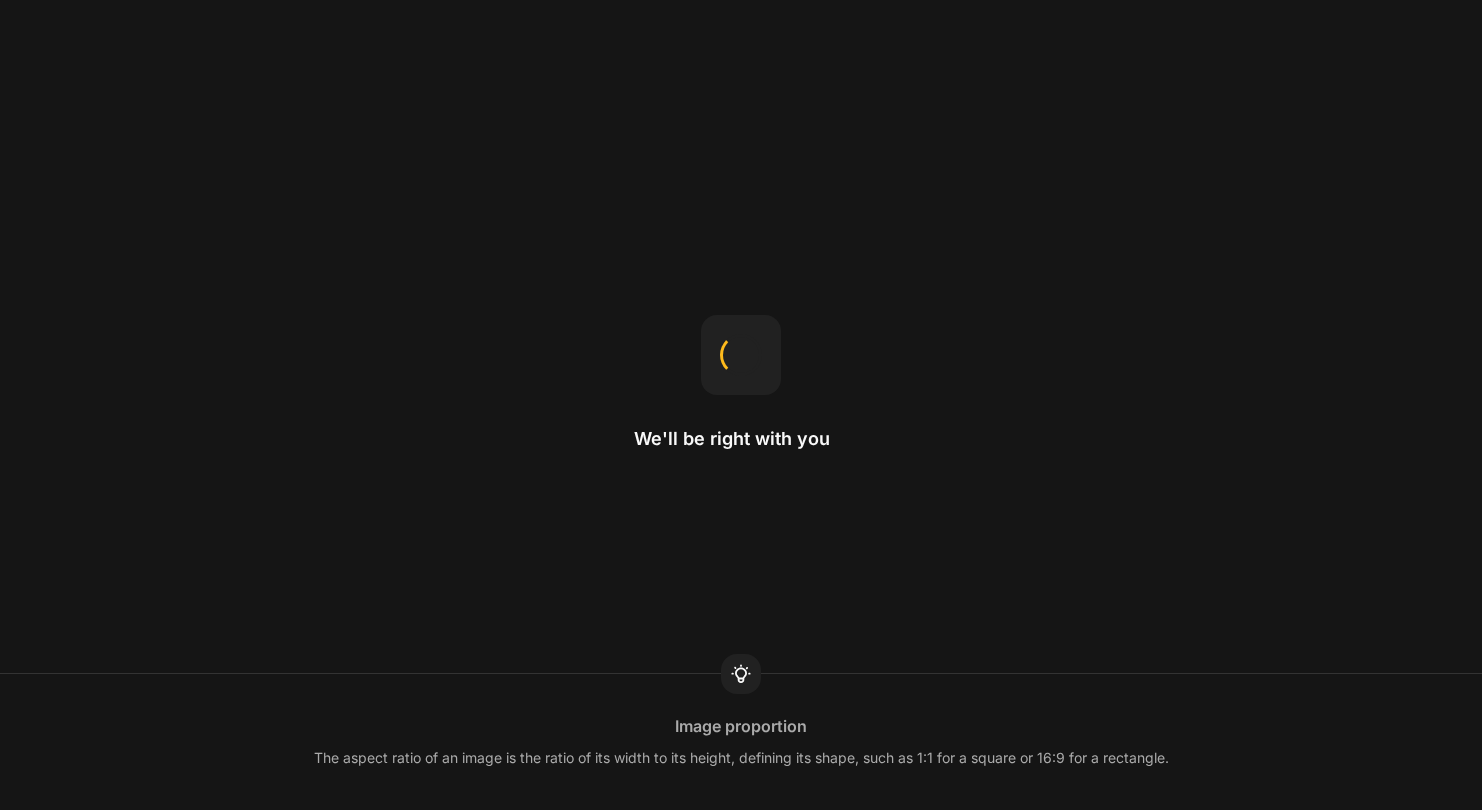 scroll, scrollTop: 0, scrollLeft: 0, axis: both 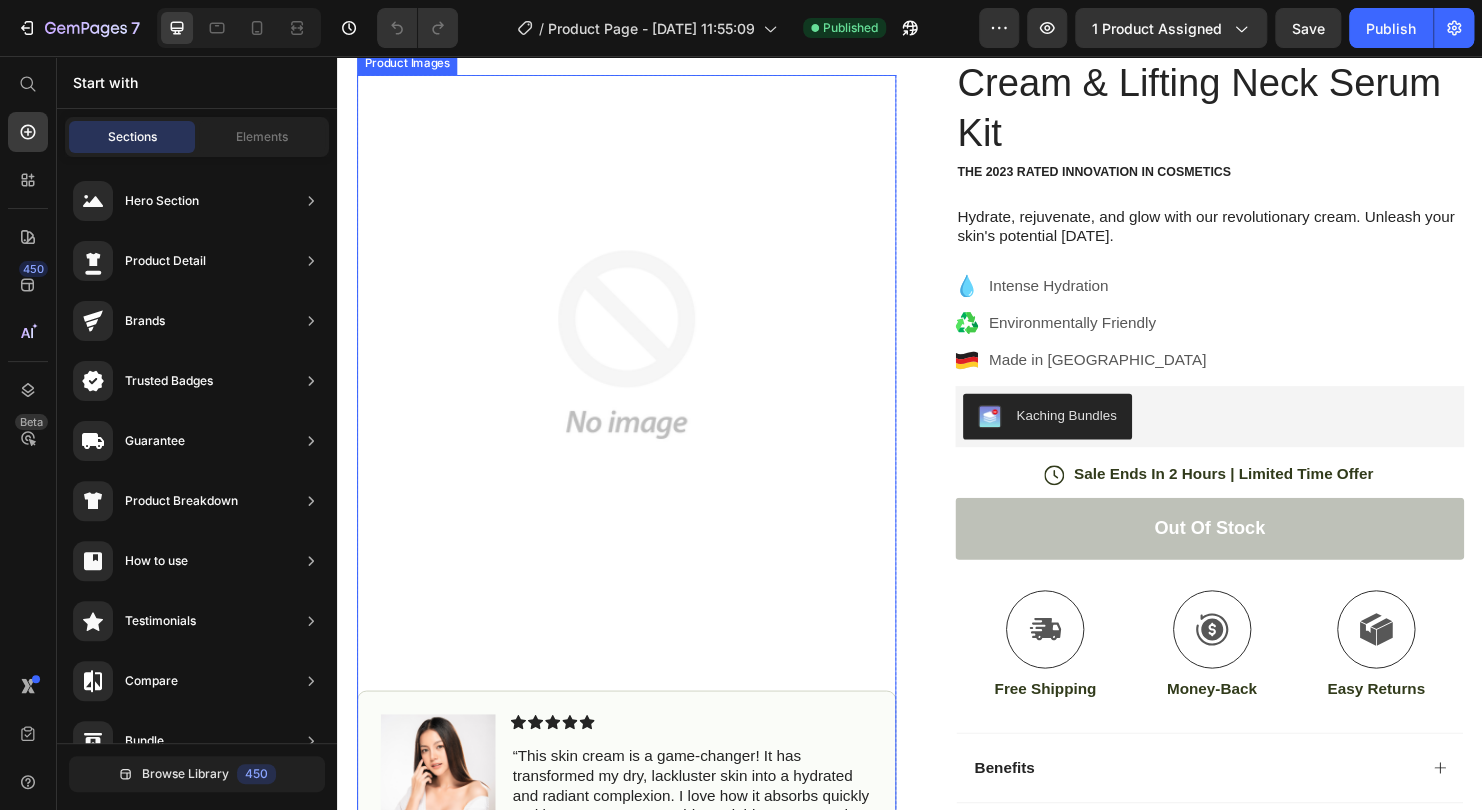 click at bounding box center (639, 358) 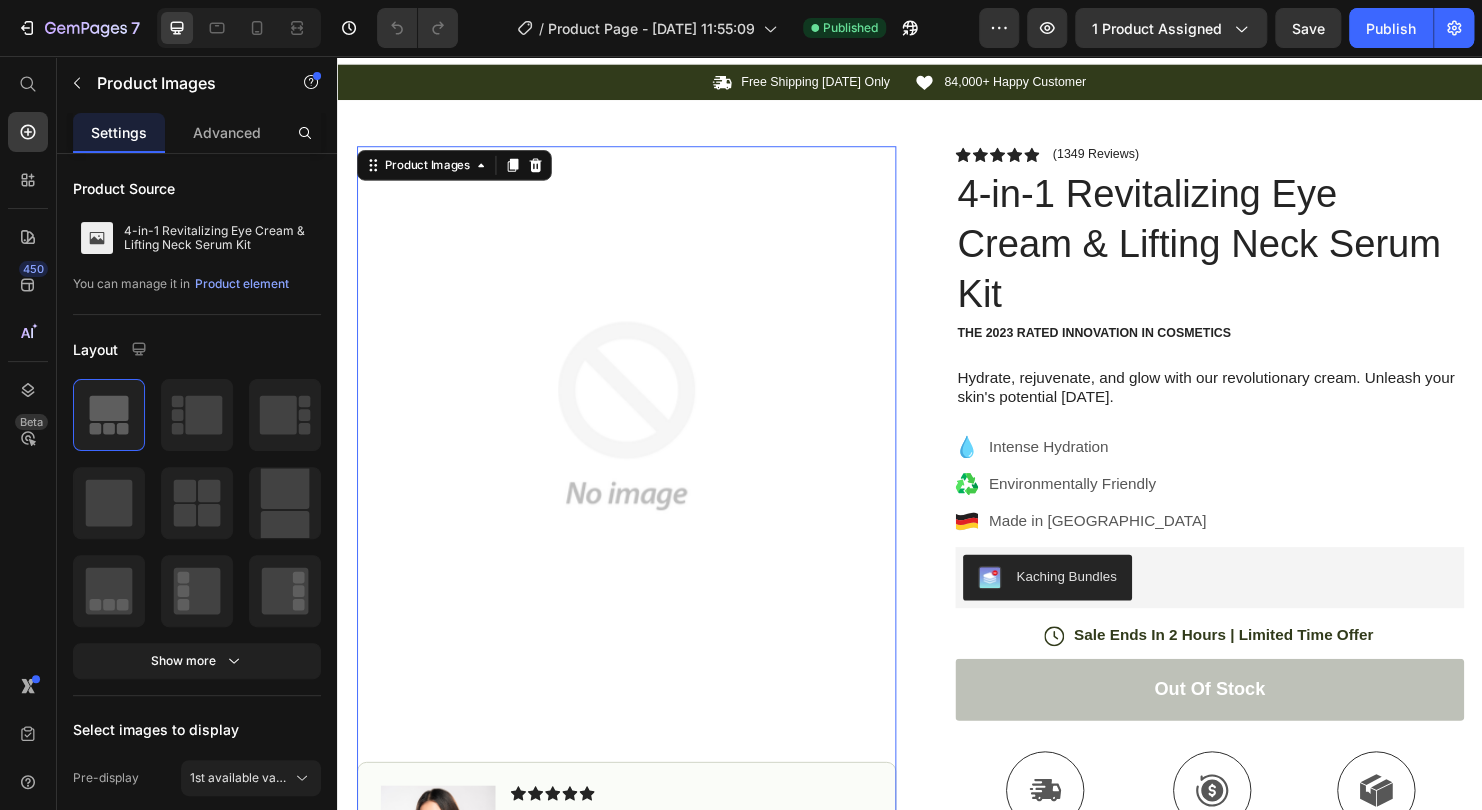 scroll, scrollTop: 0, scrollLeft: 0, axis: both 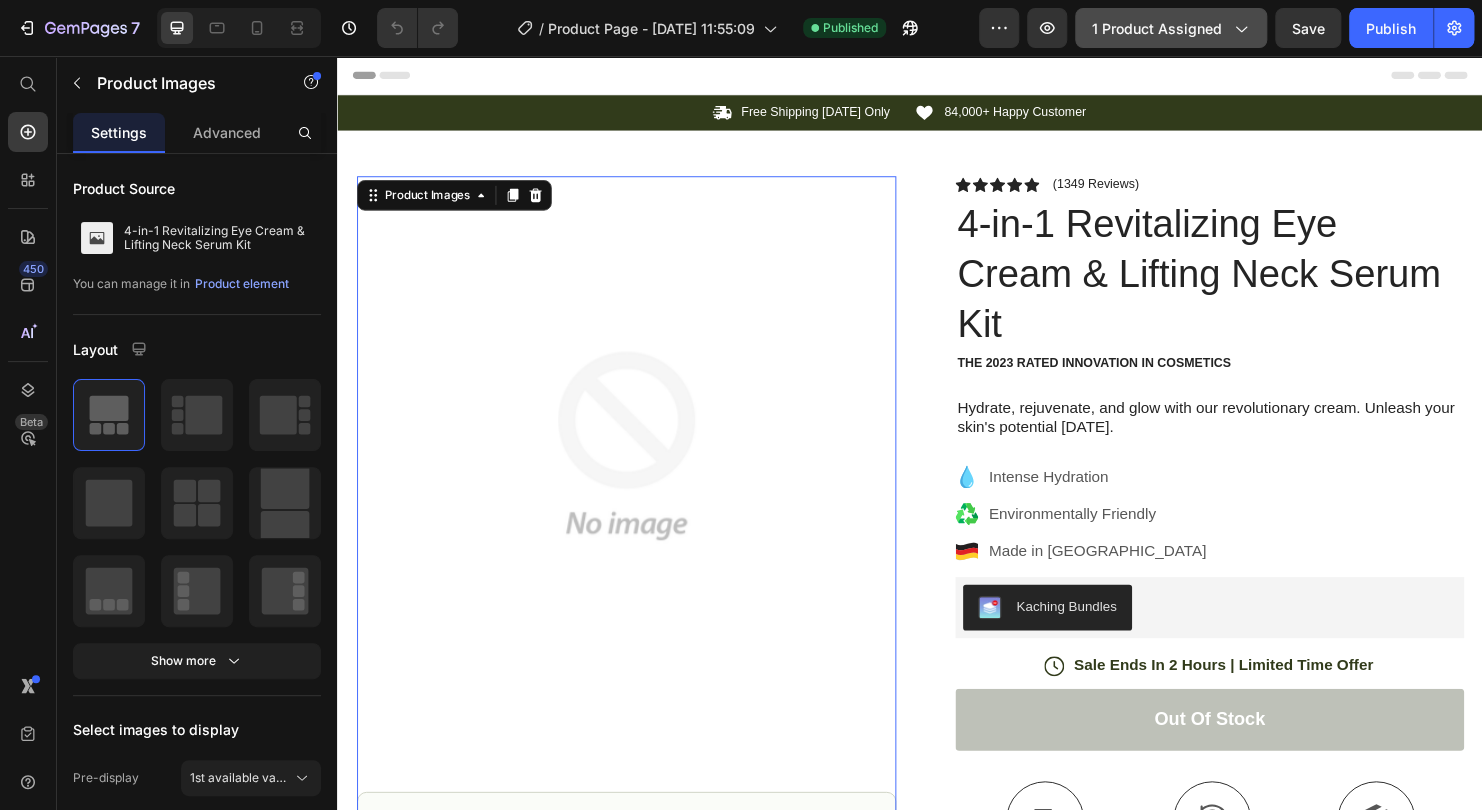 click on "1 product assigned" 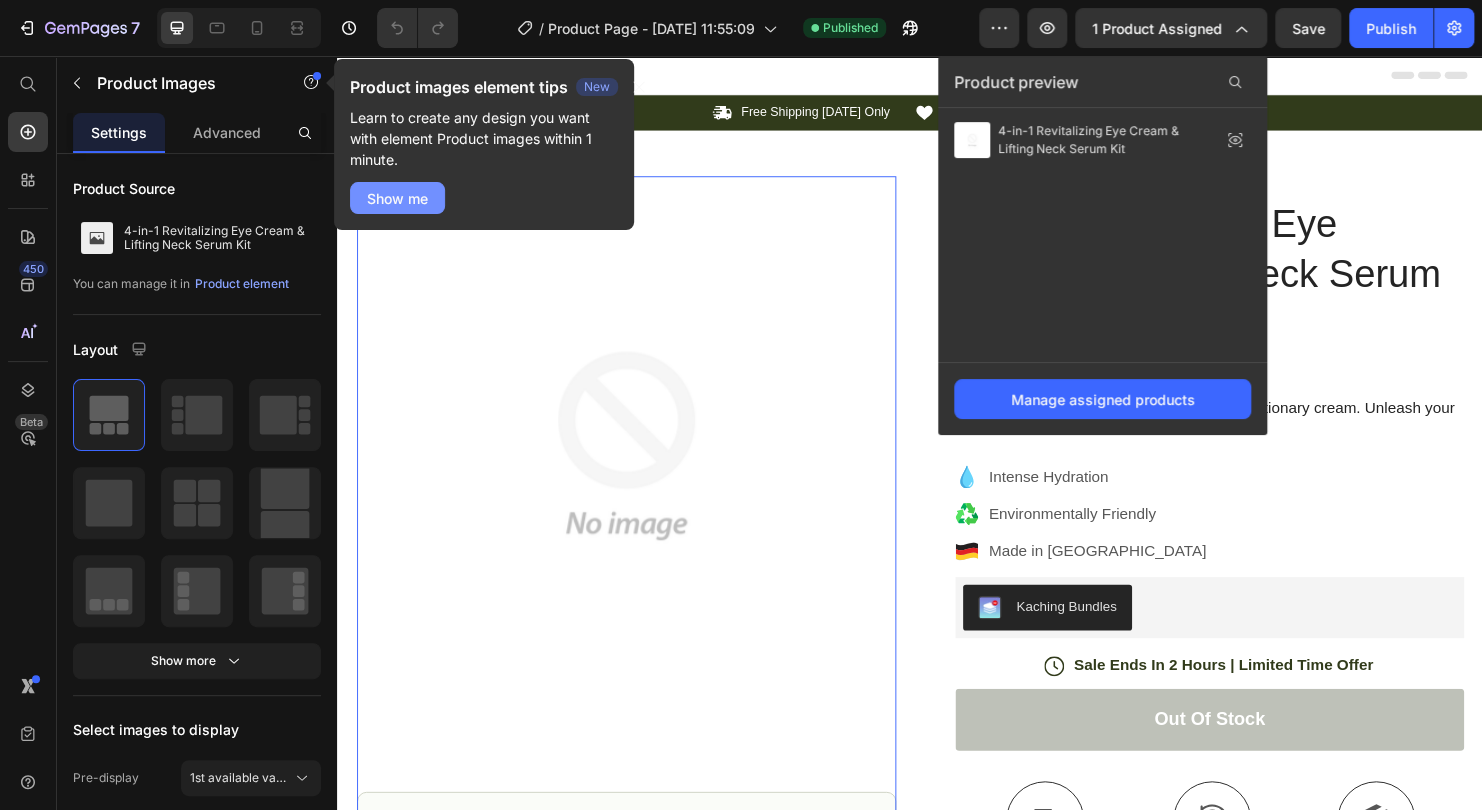 click on "Show me" at bounding box center (397, 198) 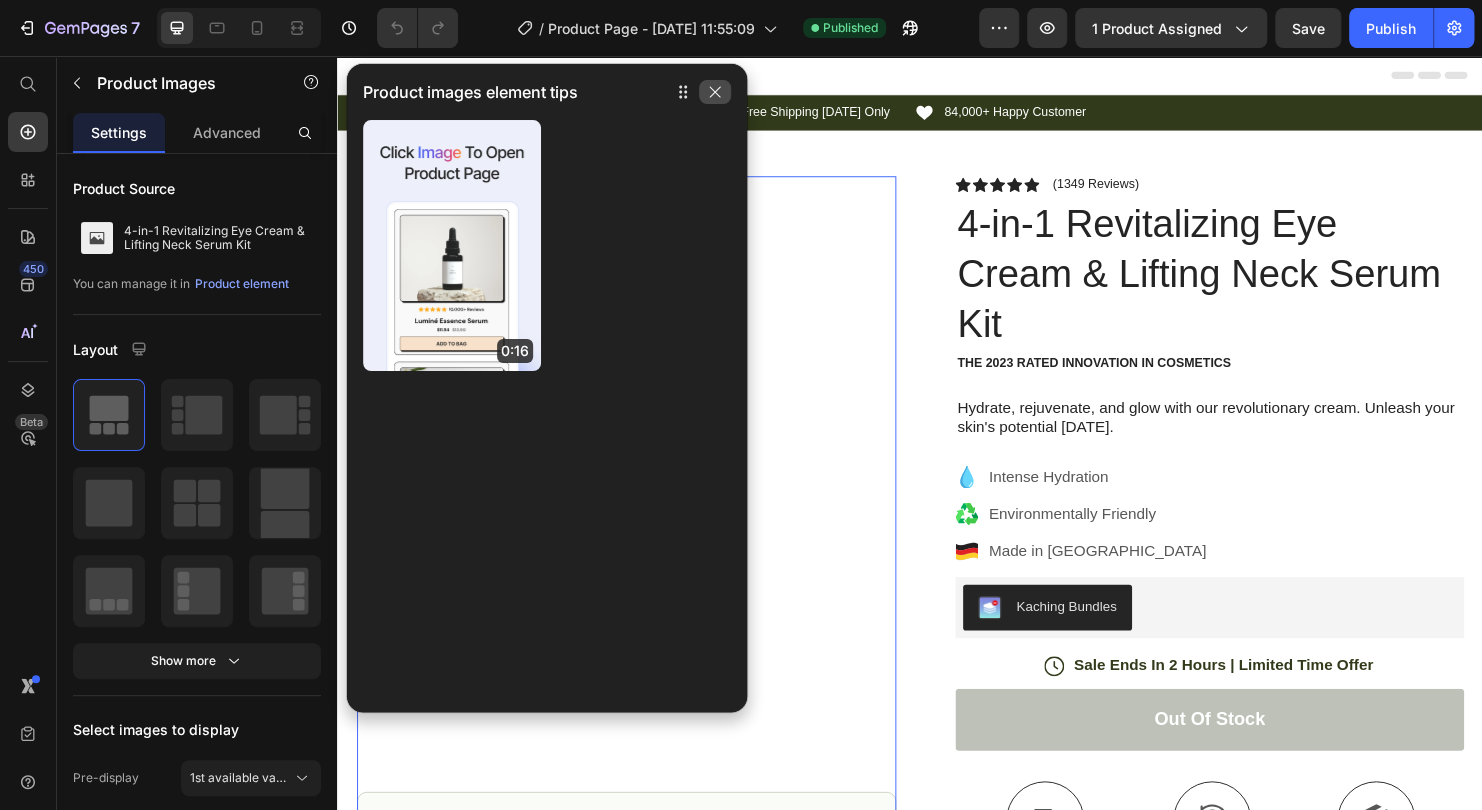 click 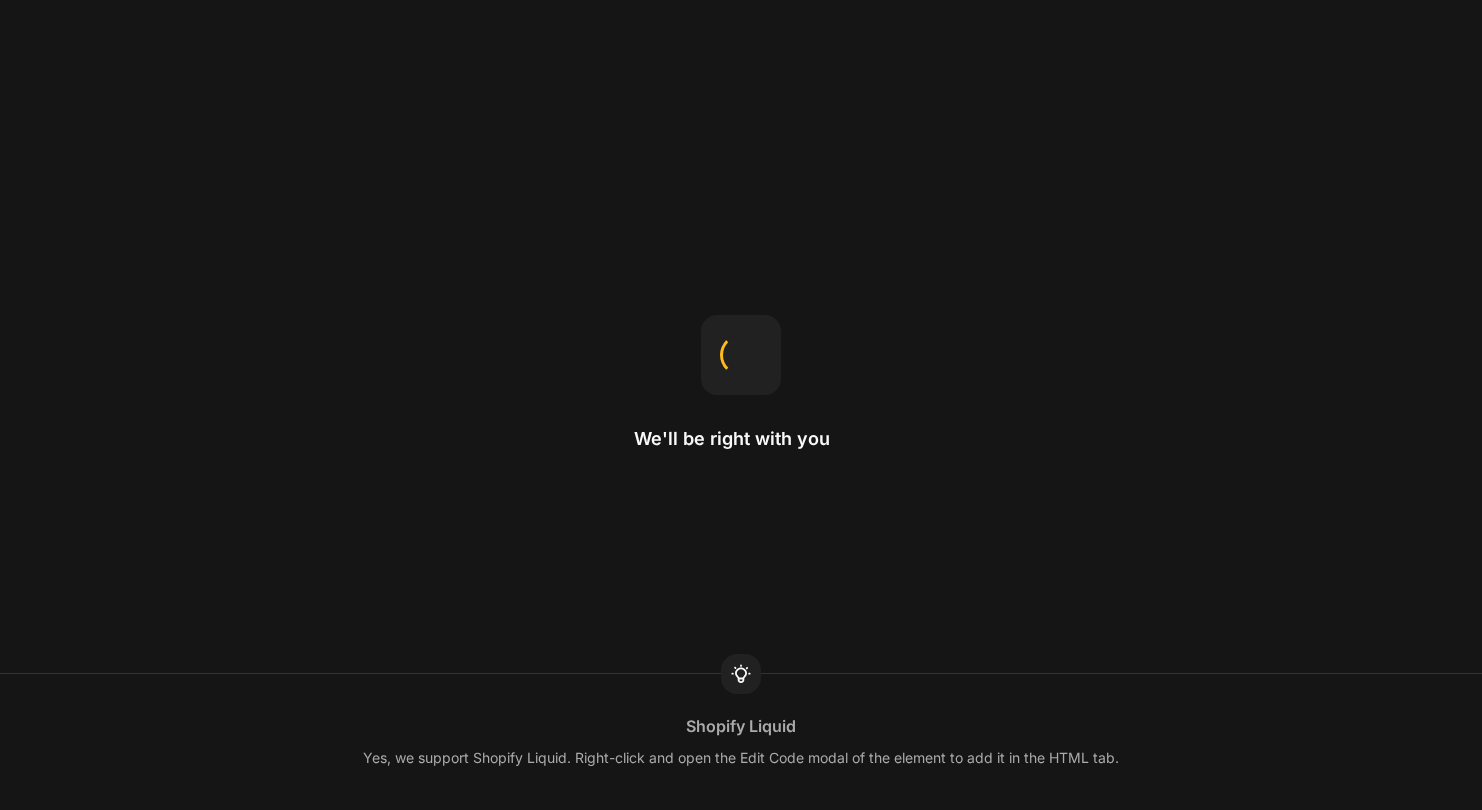 scroll, scrollTop: 0, scrollLeft: 0, axis: both 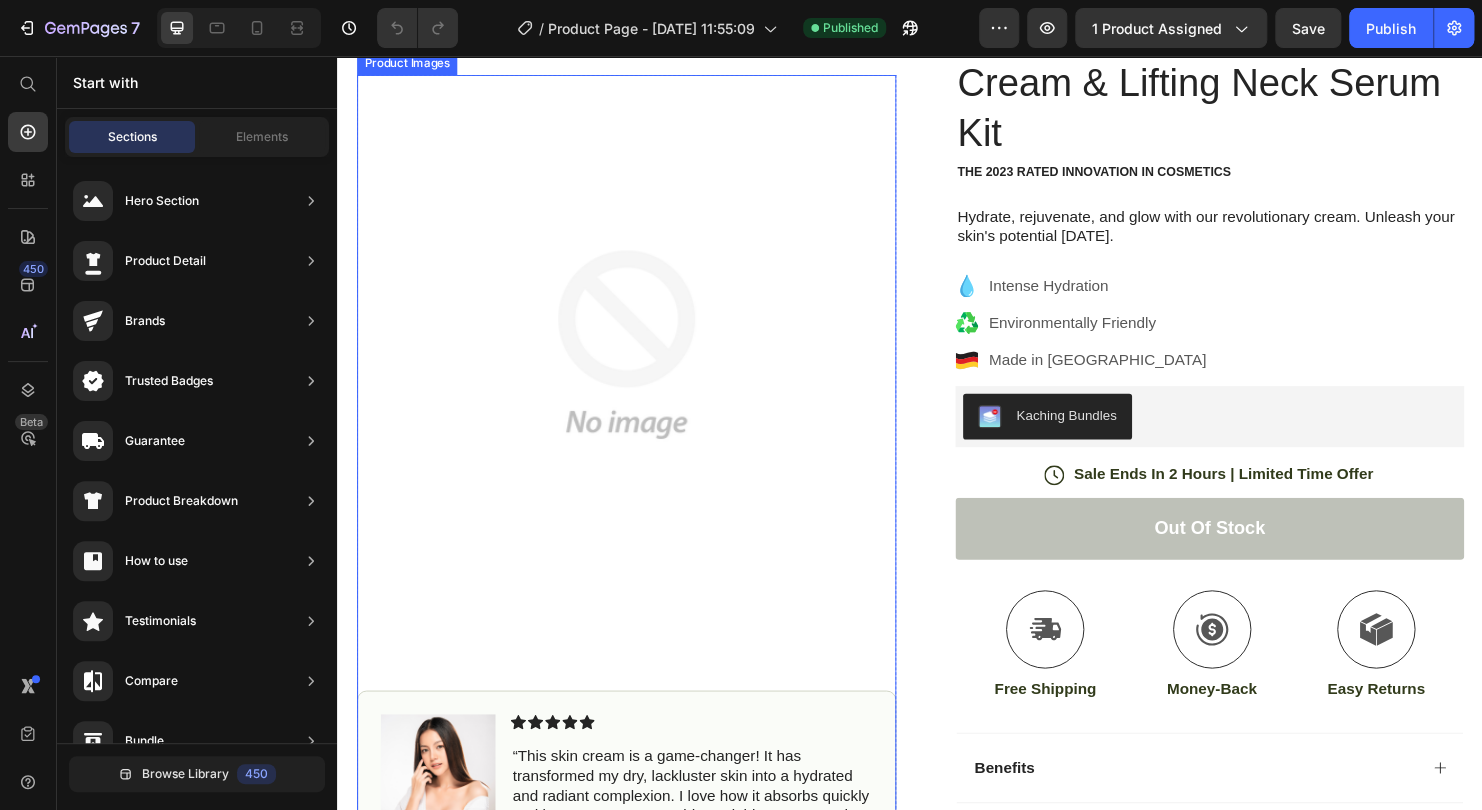 click at bounding box center [639, 358] 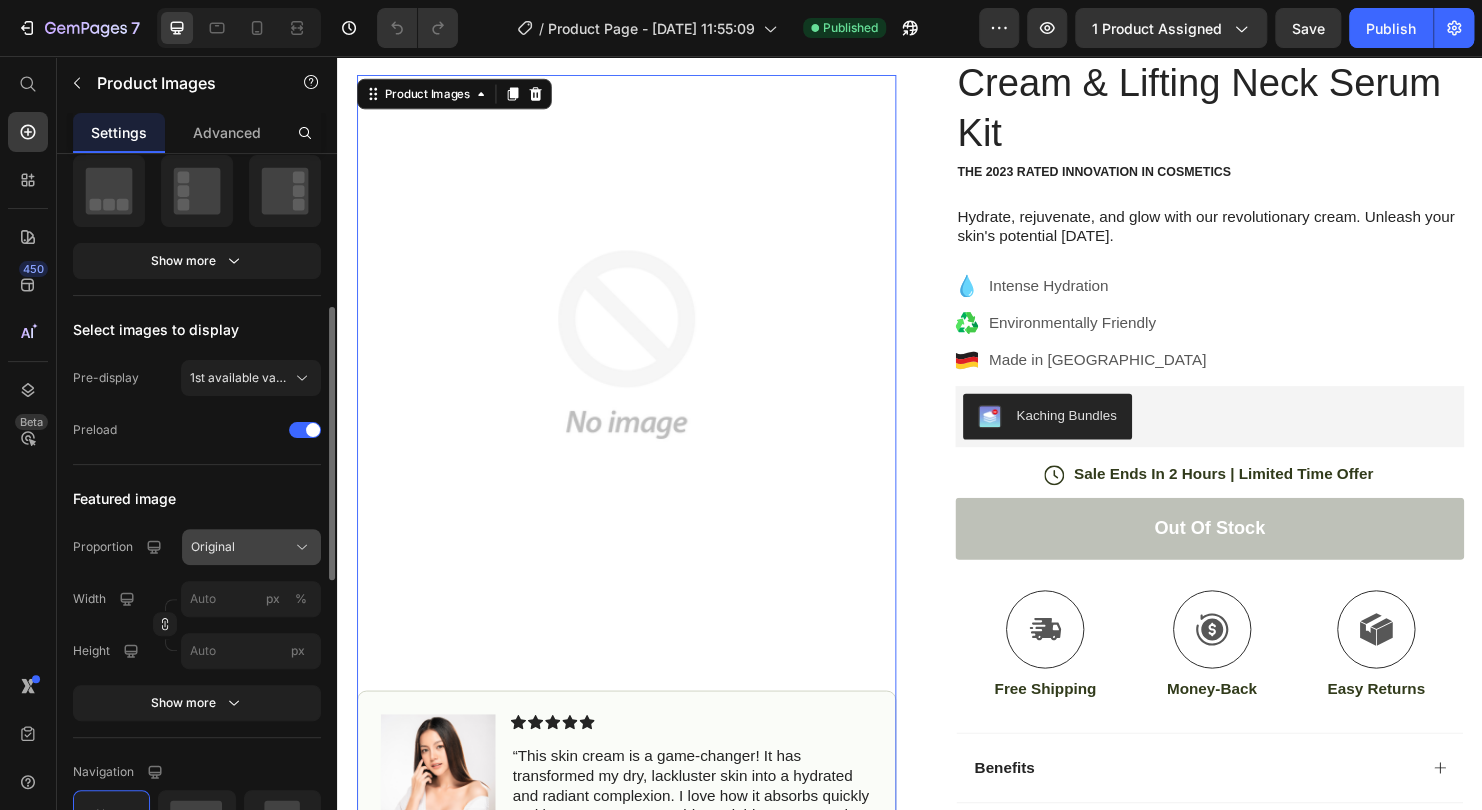 scroll, scrollTop: 200, scrollLeft: 0, axis: vertical 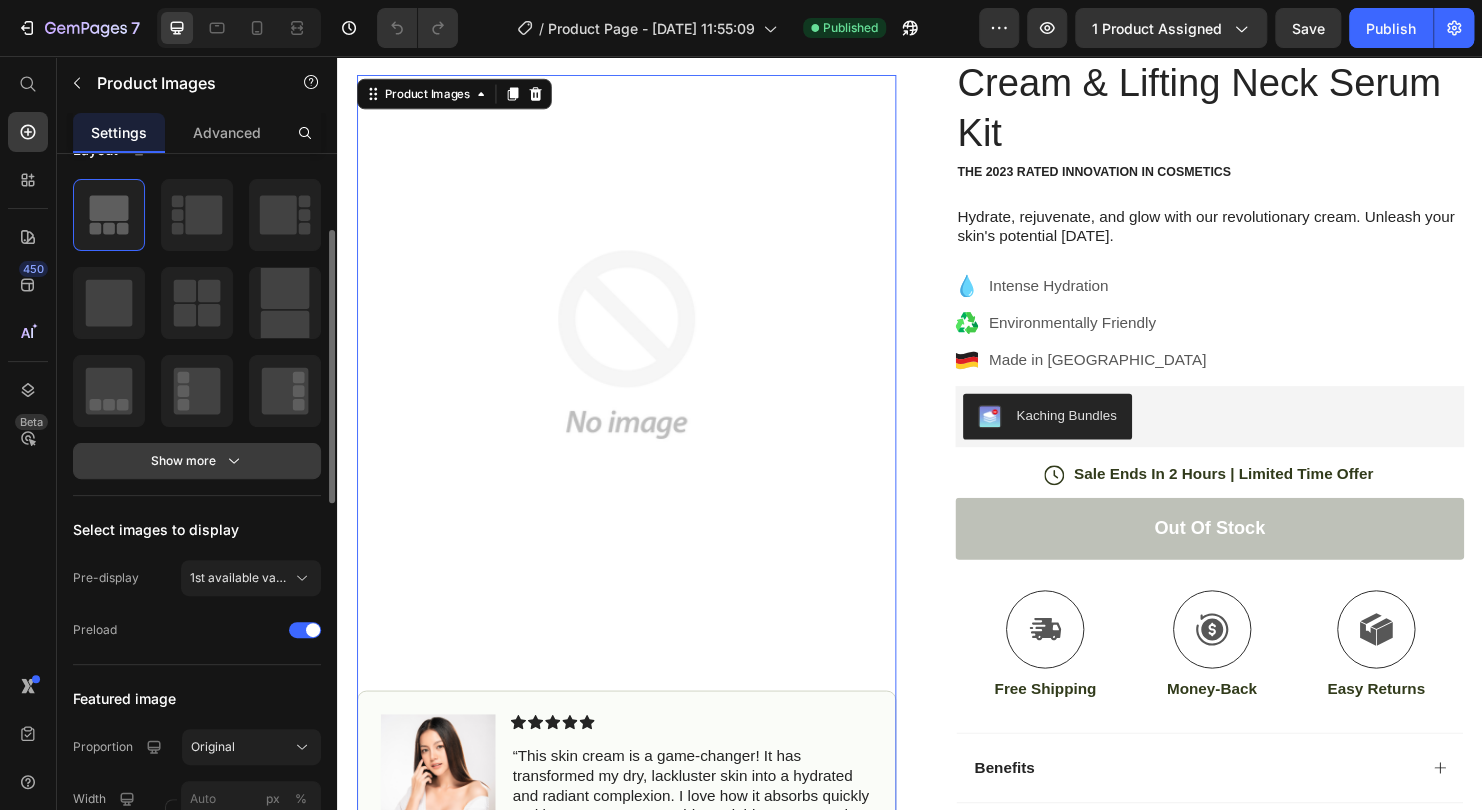 click on "Show more" at bounding box center [197, 461] 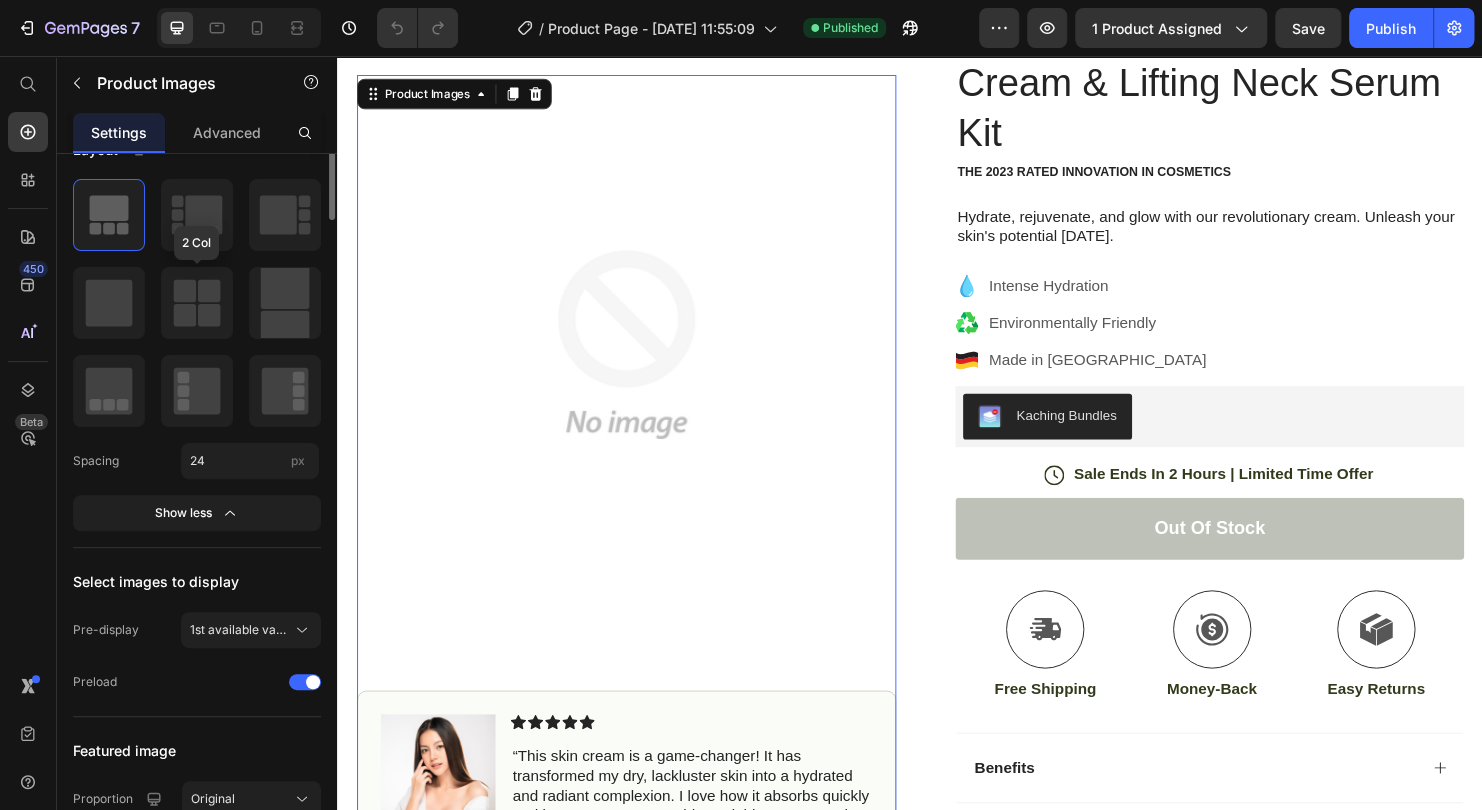 scroll, scrollTop: 0, scrollLeft: 0, axis: both 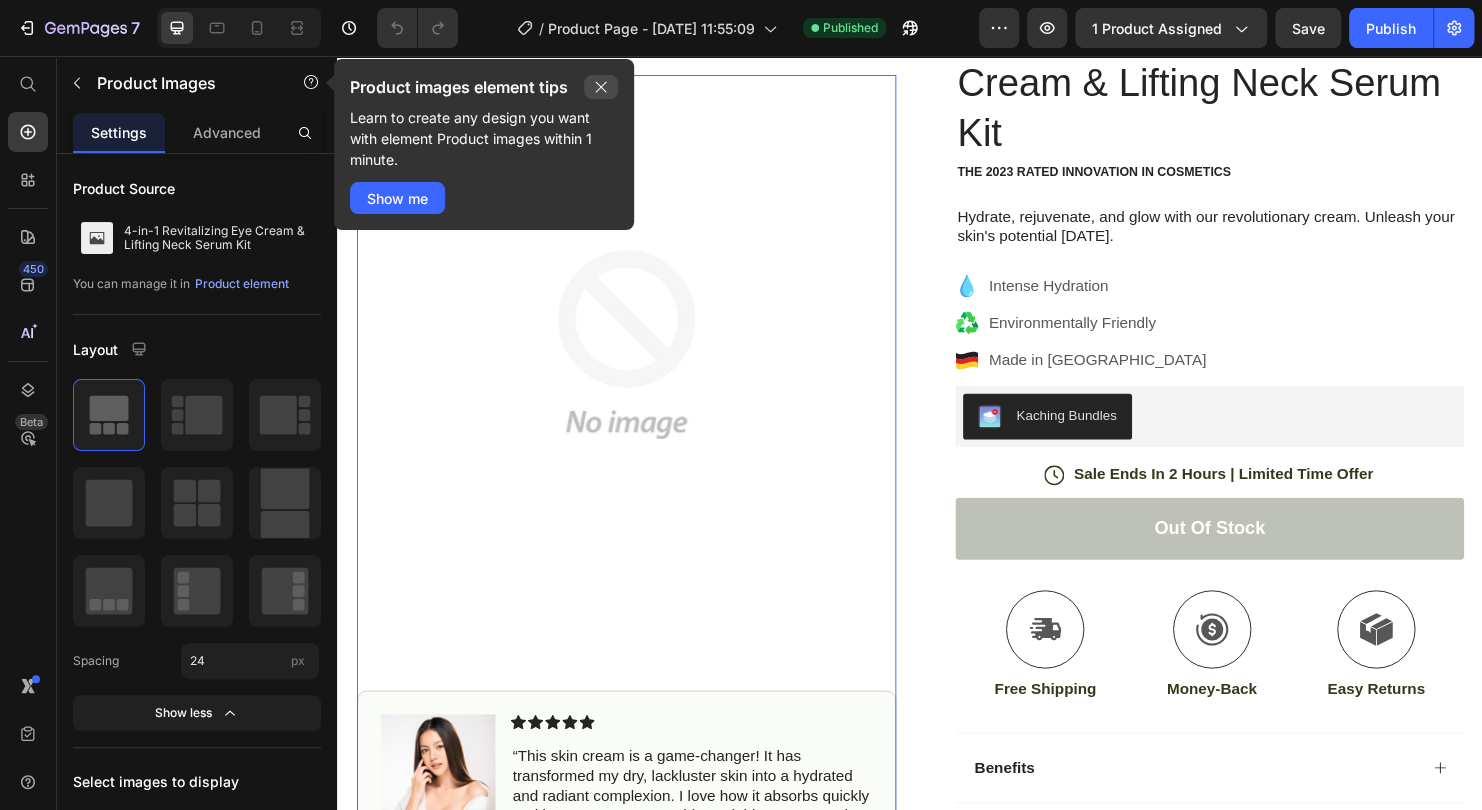 drag, startPoint x: 598, startPoint y: 83, endPoint x: 135, endPoint y: 119, distance: 464.39746 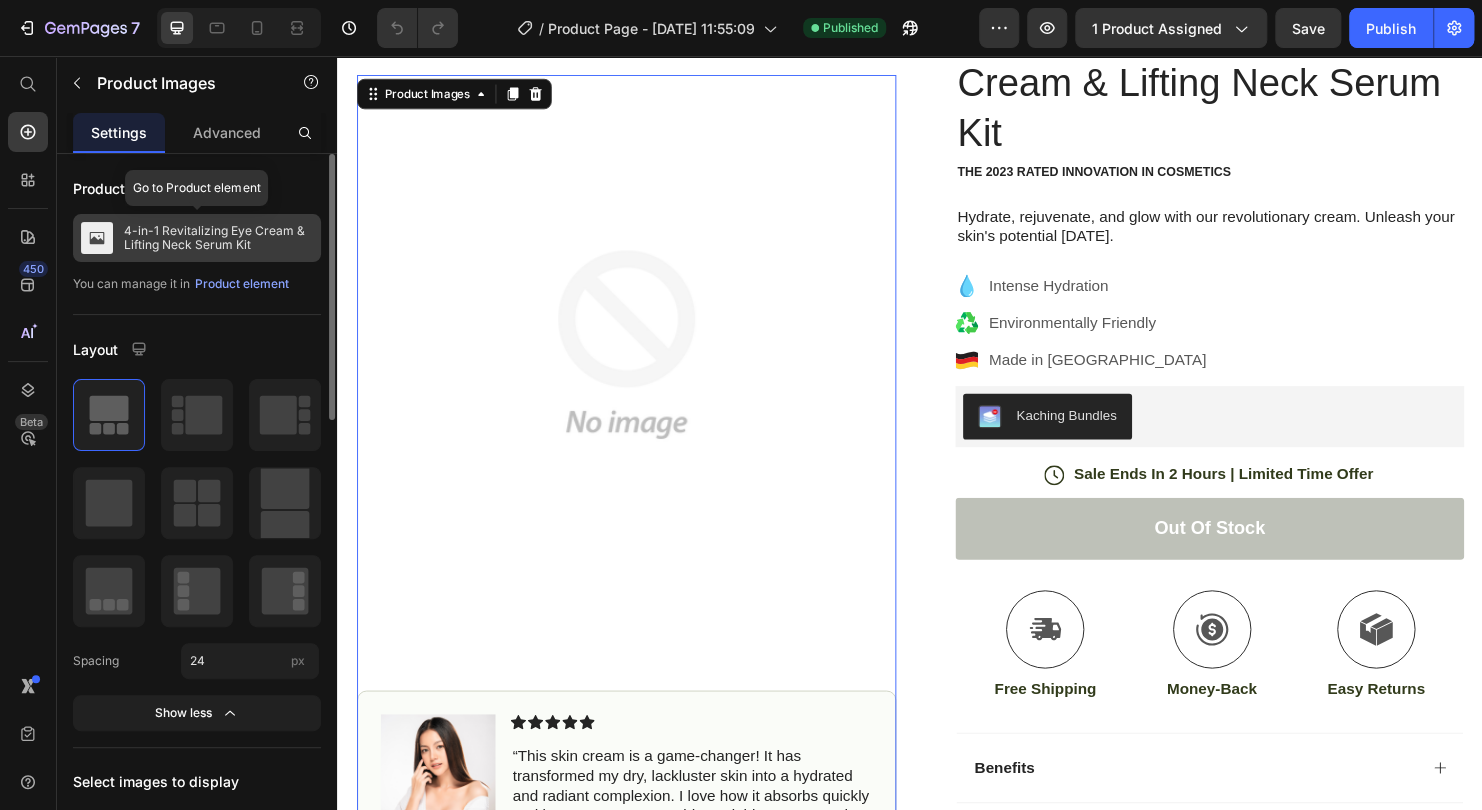 click on "4-in-1 Revitalizing Eye Cream & Lifting Neck Serum Kit" at bounding box center [218, 238] 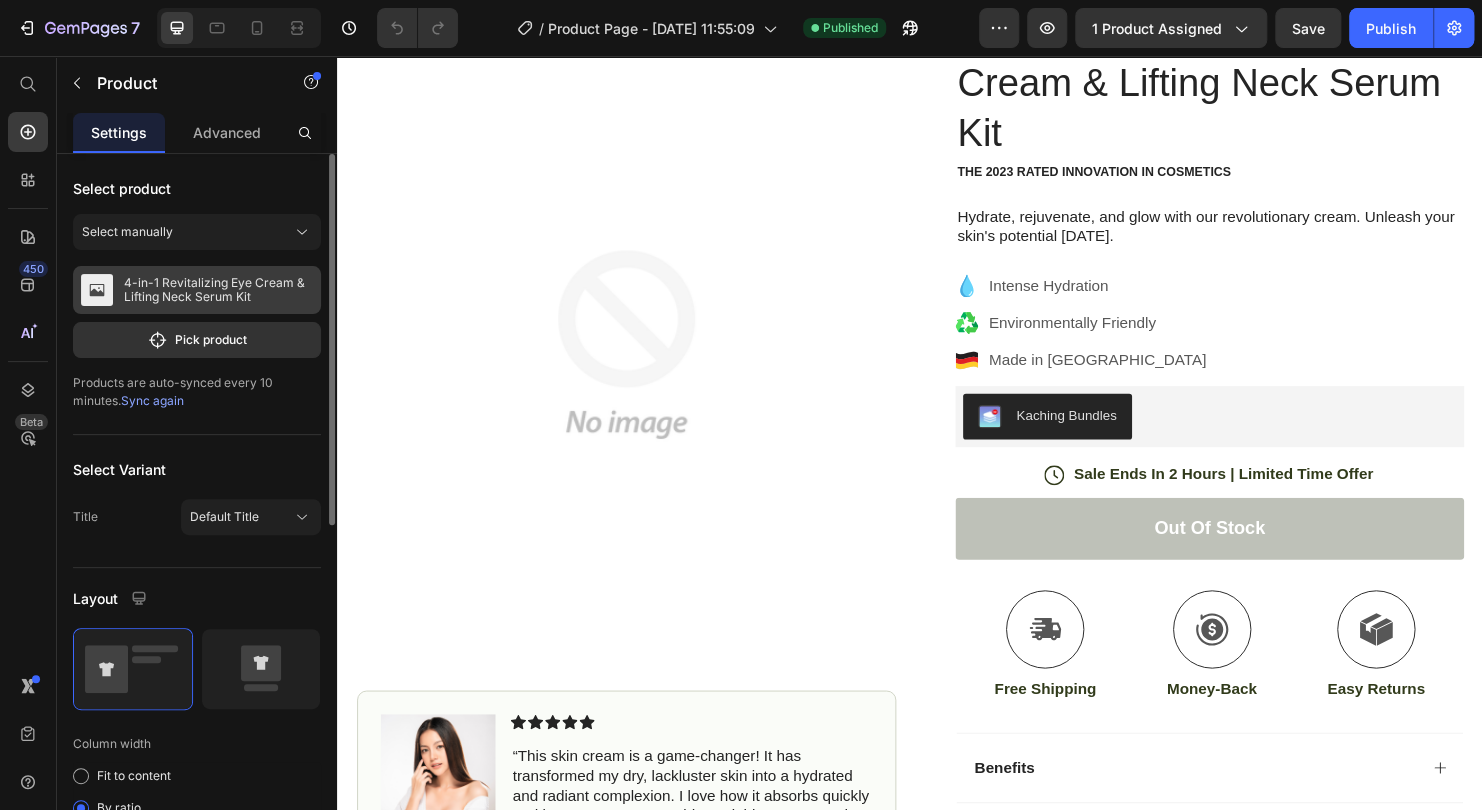 click on "4-in-1 Revitalizing Eye Cream & Lifting Neck Serum Kit" at bounding box center [218, 290] 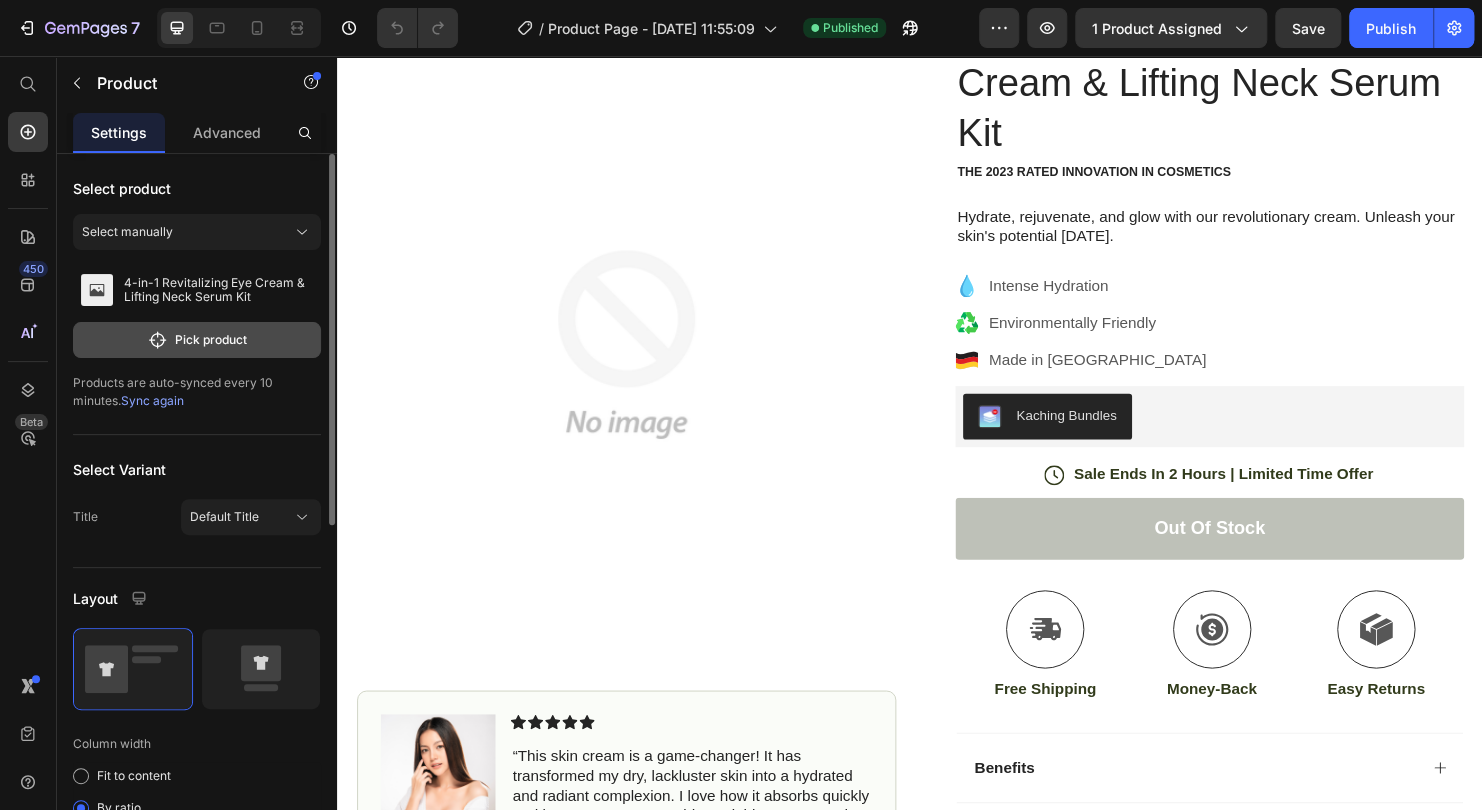 click on "Pick product" at bounding box center [197, 340] 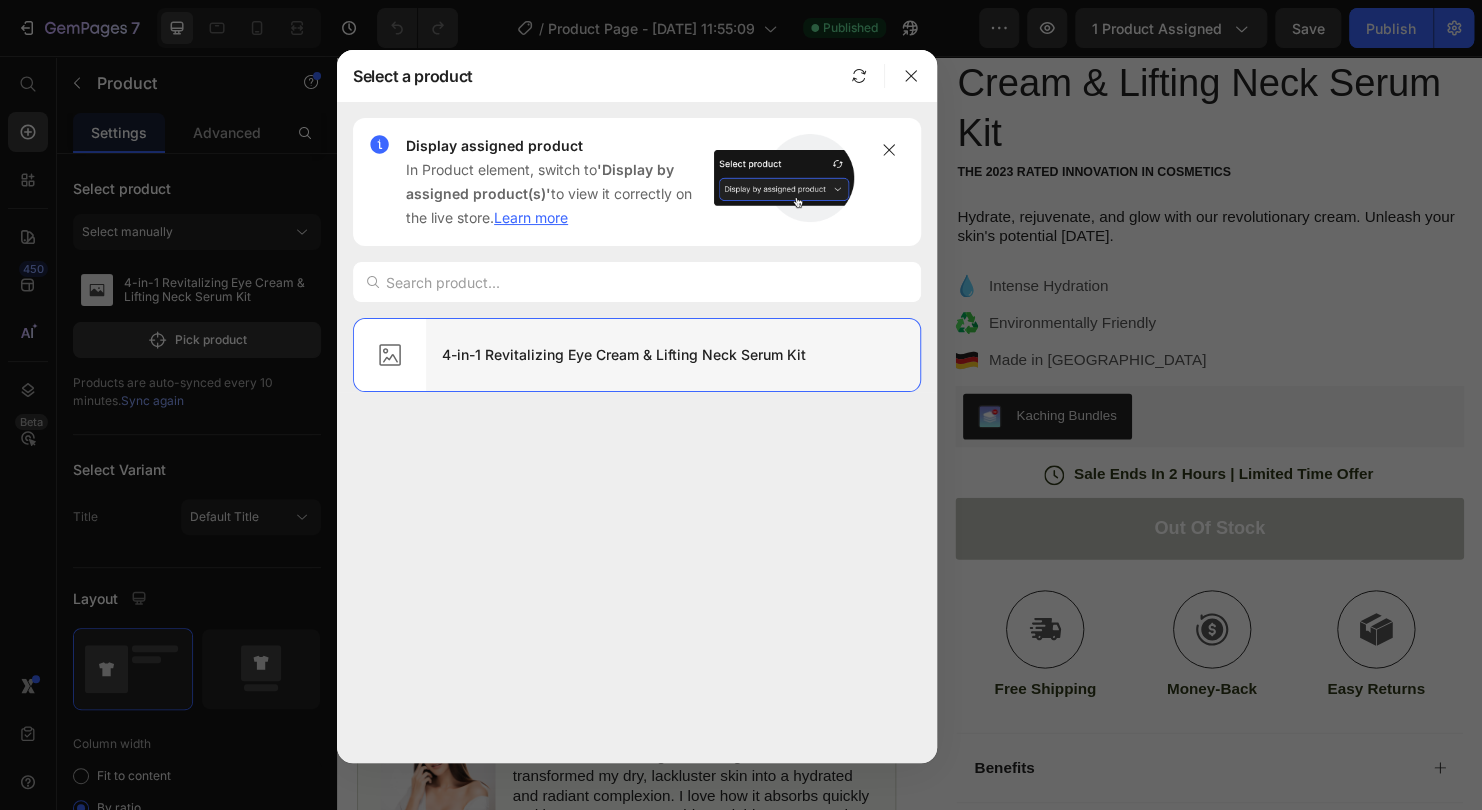click on "4-in-1 Revitalizing Eye Cream & Lifting Neck Serum Kit" at bounding box center [673, 355] 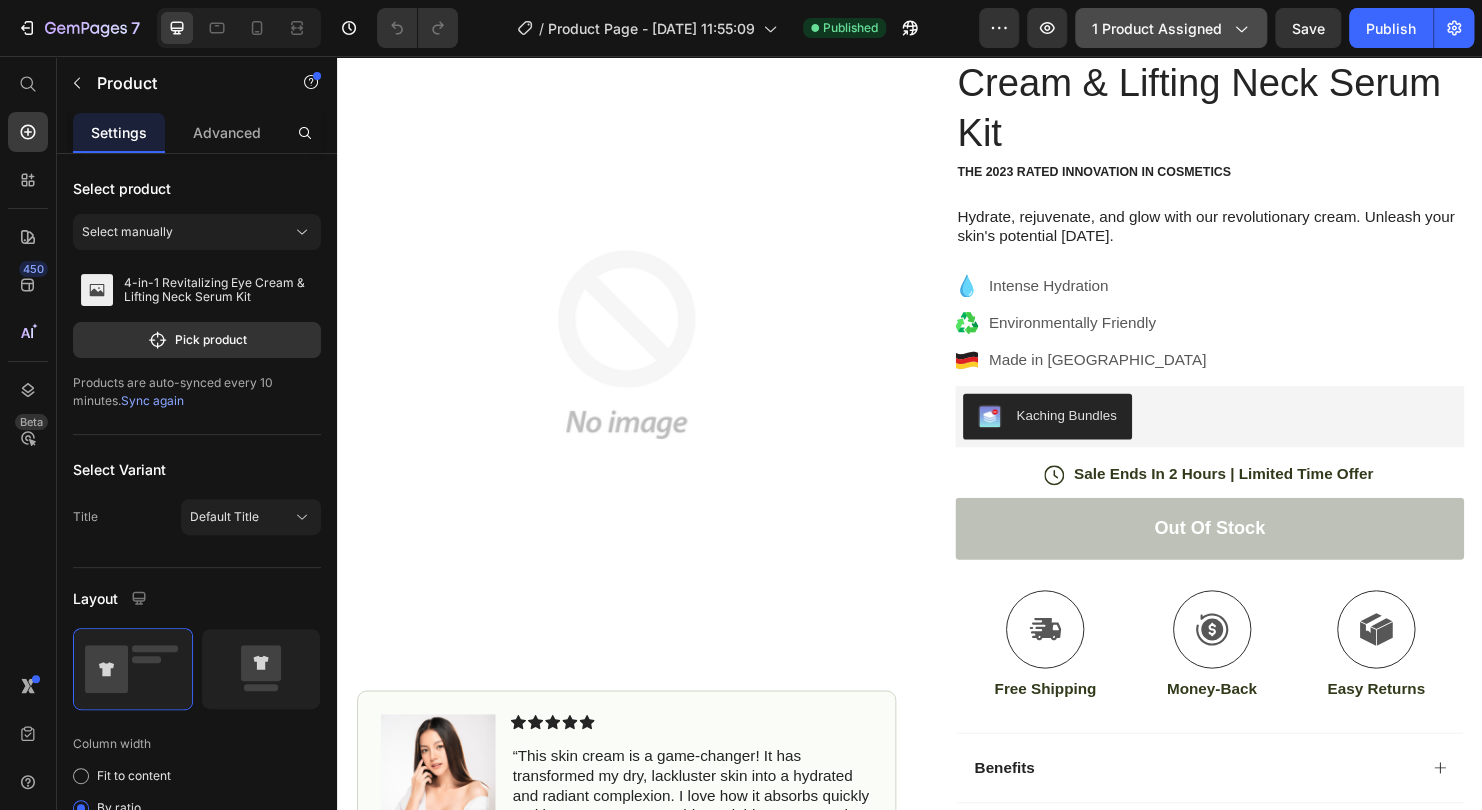 click on "1 product assigned" 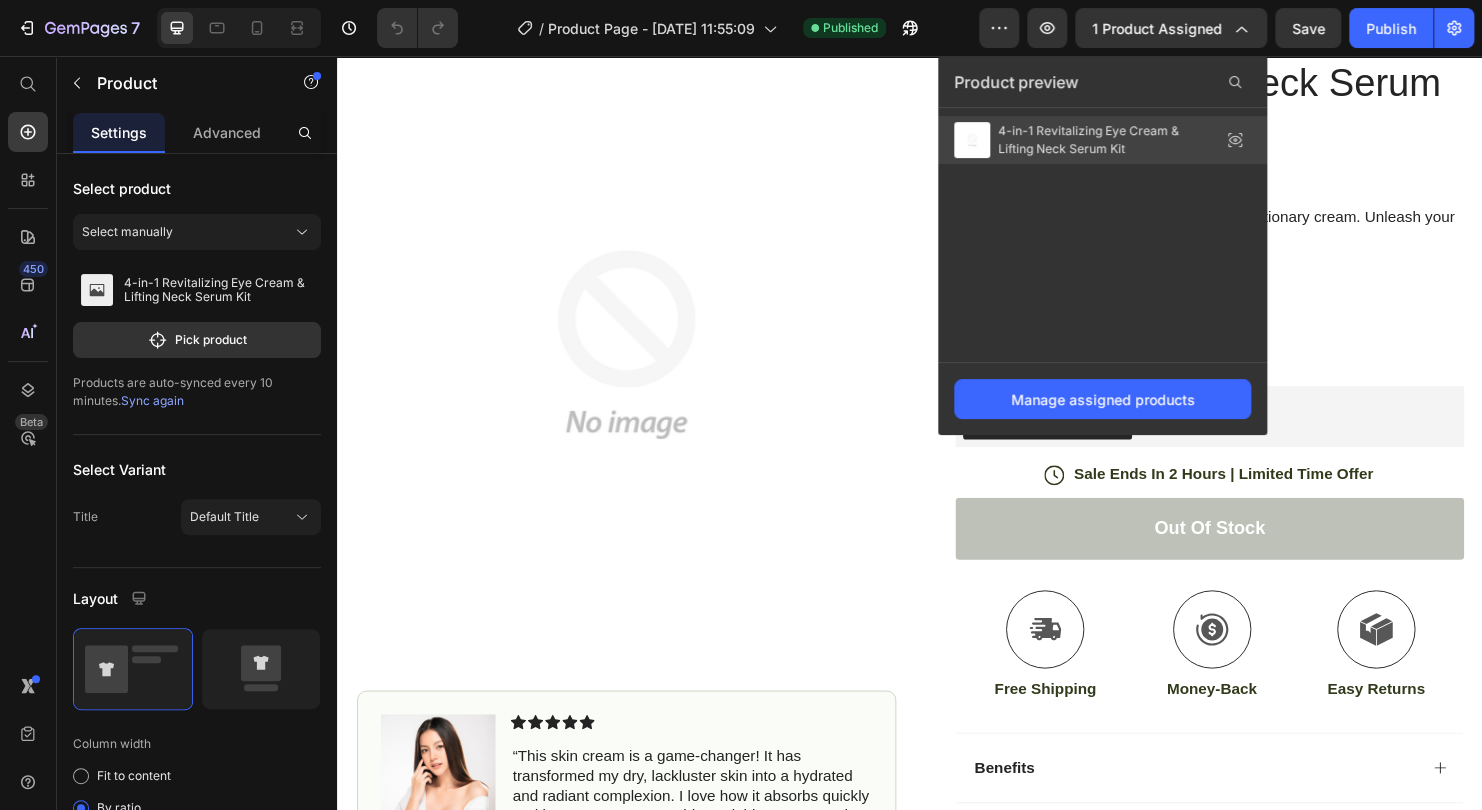 click on "4-in-1 Revitalizing Eye Cream & Lifting Neck Serum Kit" at bounding box center [1098, 140] 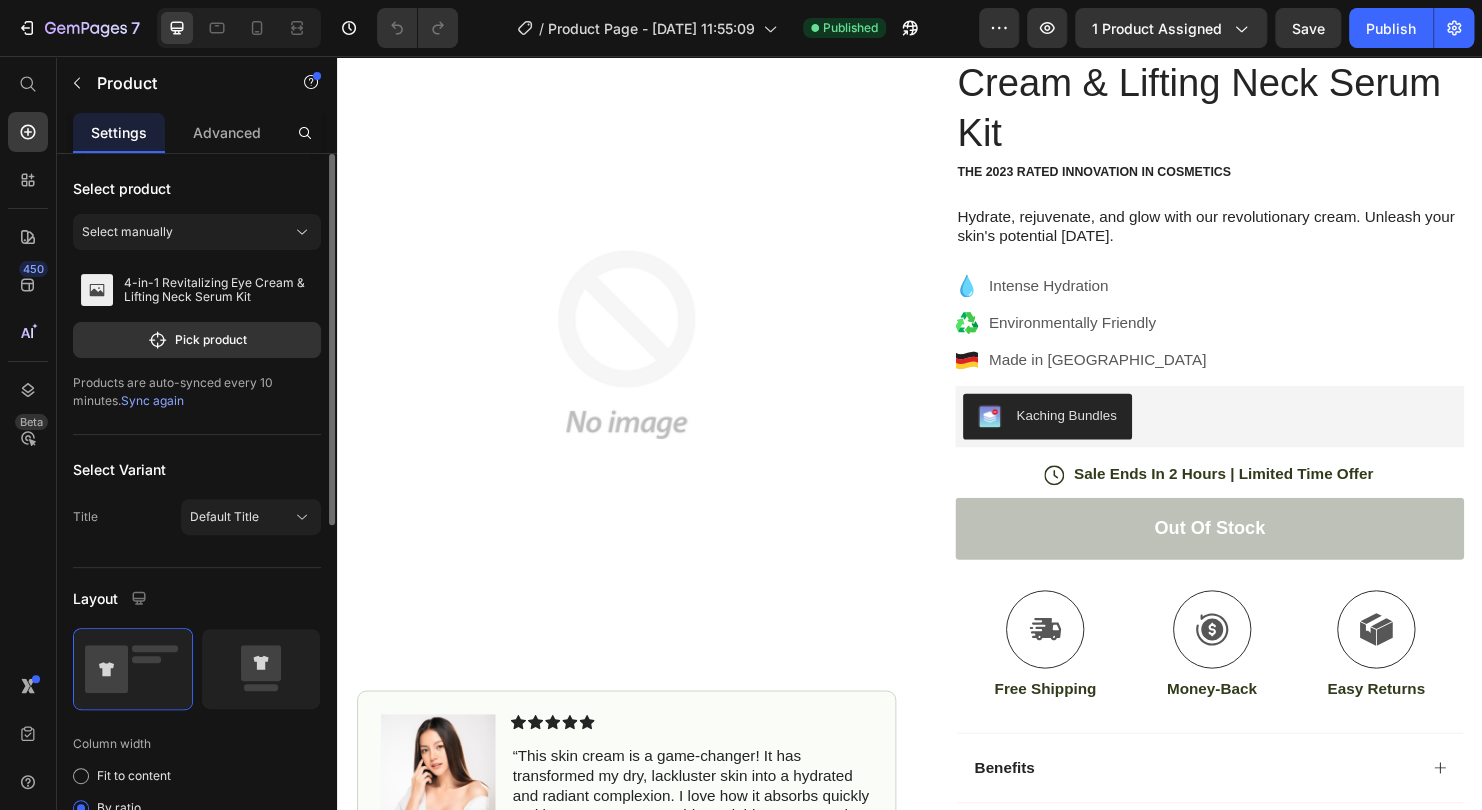 drag, startPoint x: 155, startPoint y: 399, endPoint x: 544, endPoint y: 182, distance: 445.43237 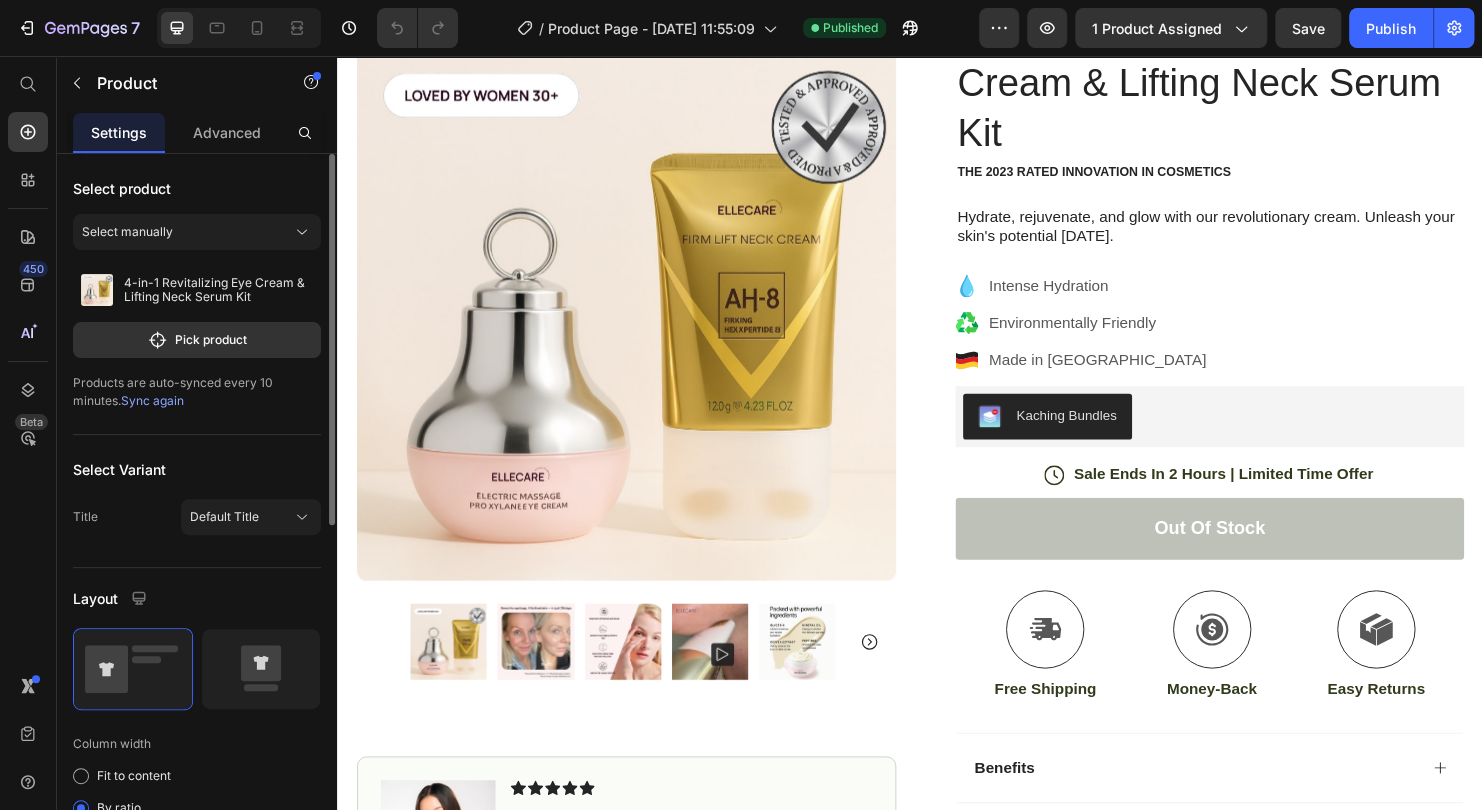 click on "Select product Select manually 4-in-1 Revitalizing Eye Cream & Lifting Neck Serum Kit Pick product  Products are auto-synced every 10 minutes.  Sync again Select Variant Title Default Title Layout Column width Fit to content By ratio 6 6 Column Column 1 Column 2 Size Full width Width 1200 px % Column gap 30 px Align Vertical
Show more" at bounding box center [197, 806] 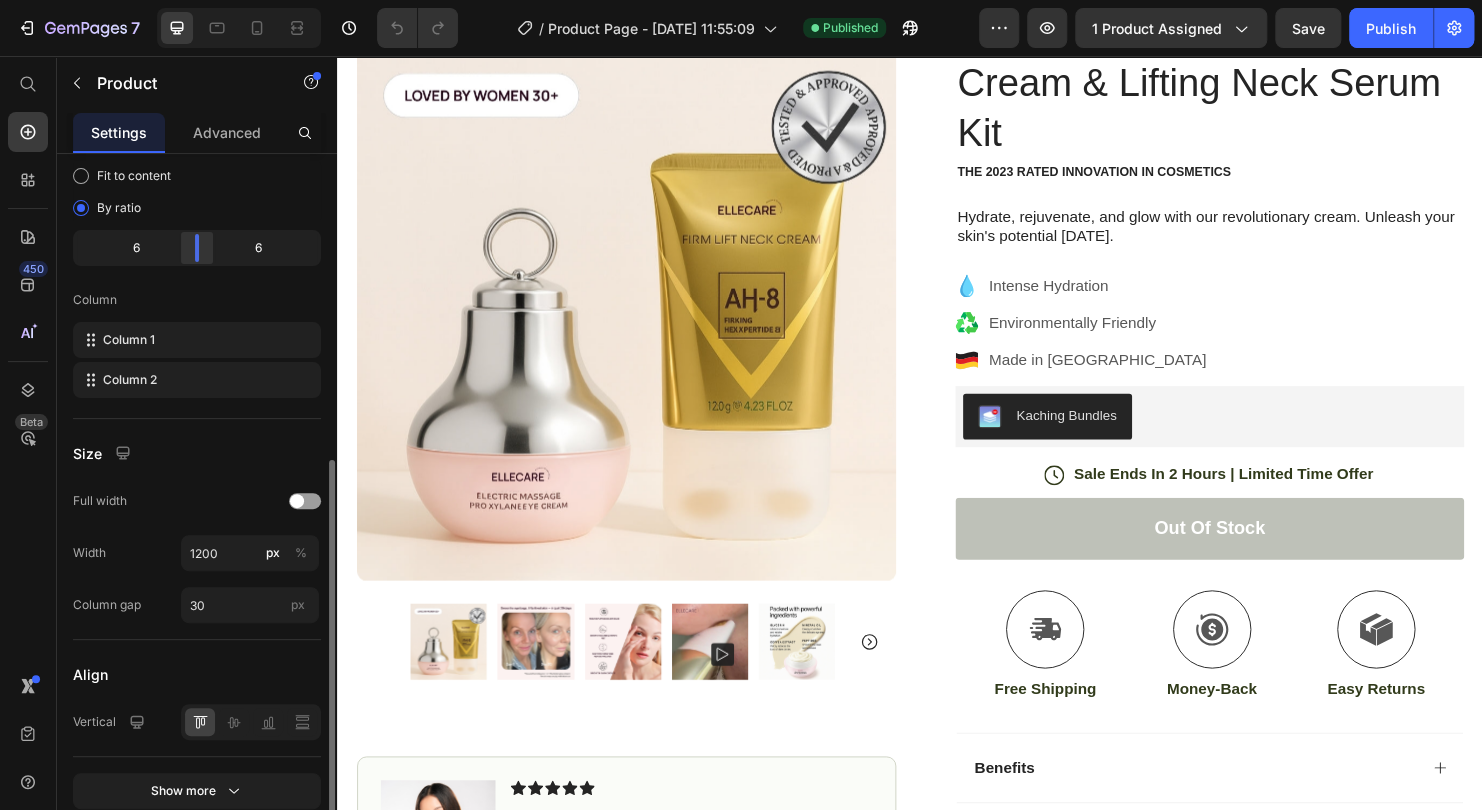 scroll, scrollTop: 688, scrollLeft: 0, axis: vertical 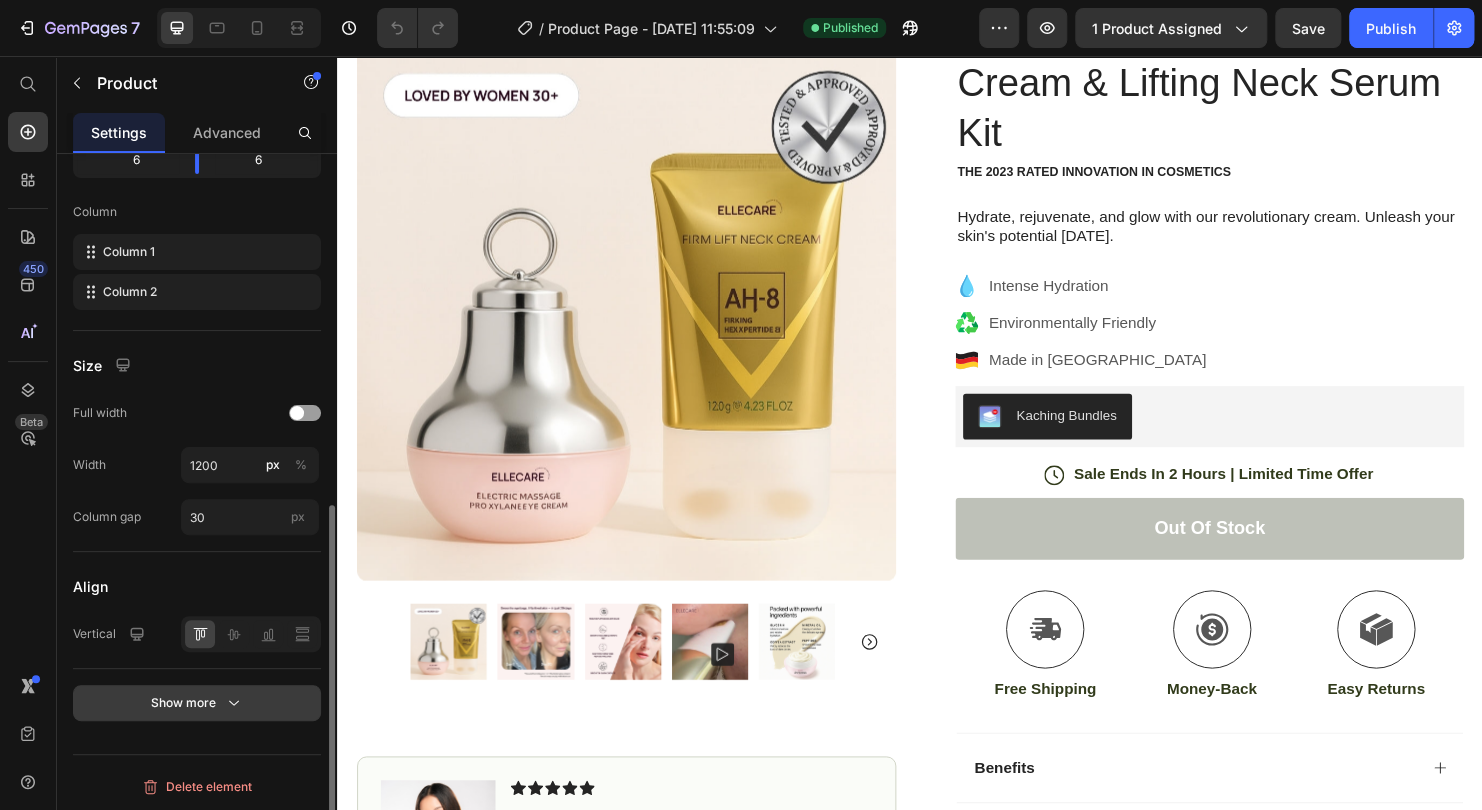 click on "Show more" at bounding box center [197, 703] 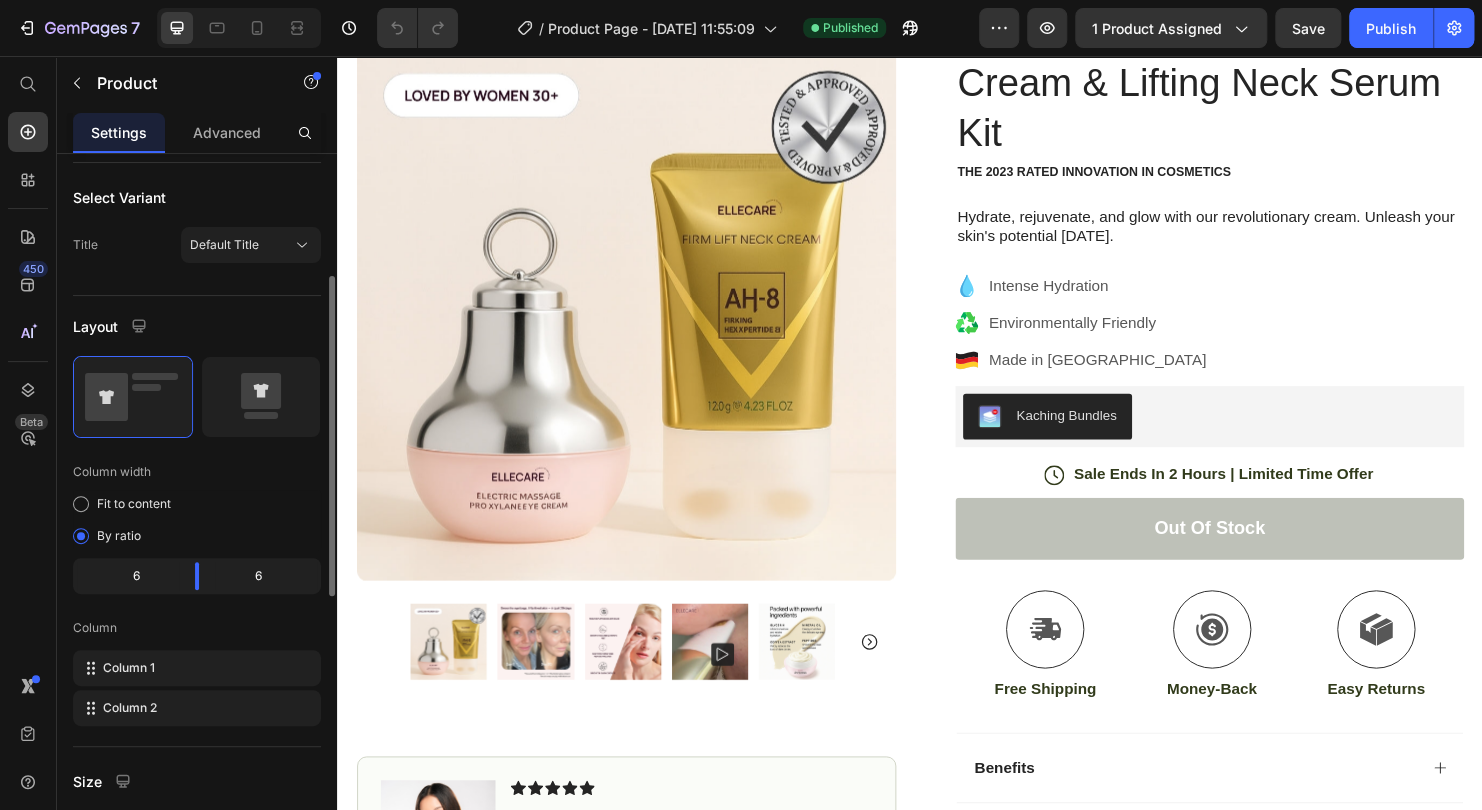 scroll, scrollTop: 0, scrollLeft: 0, axis: both 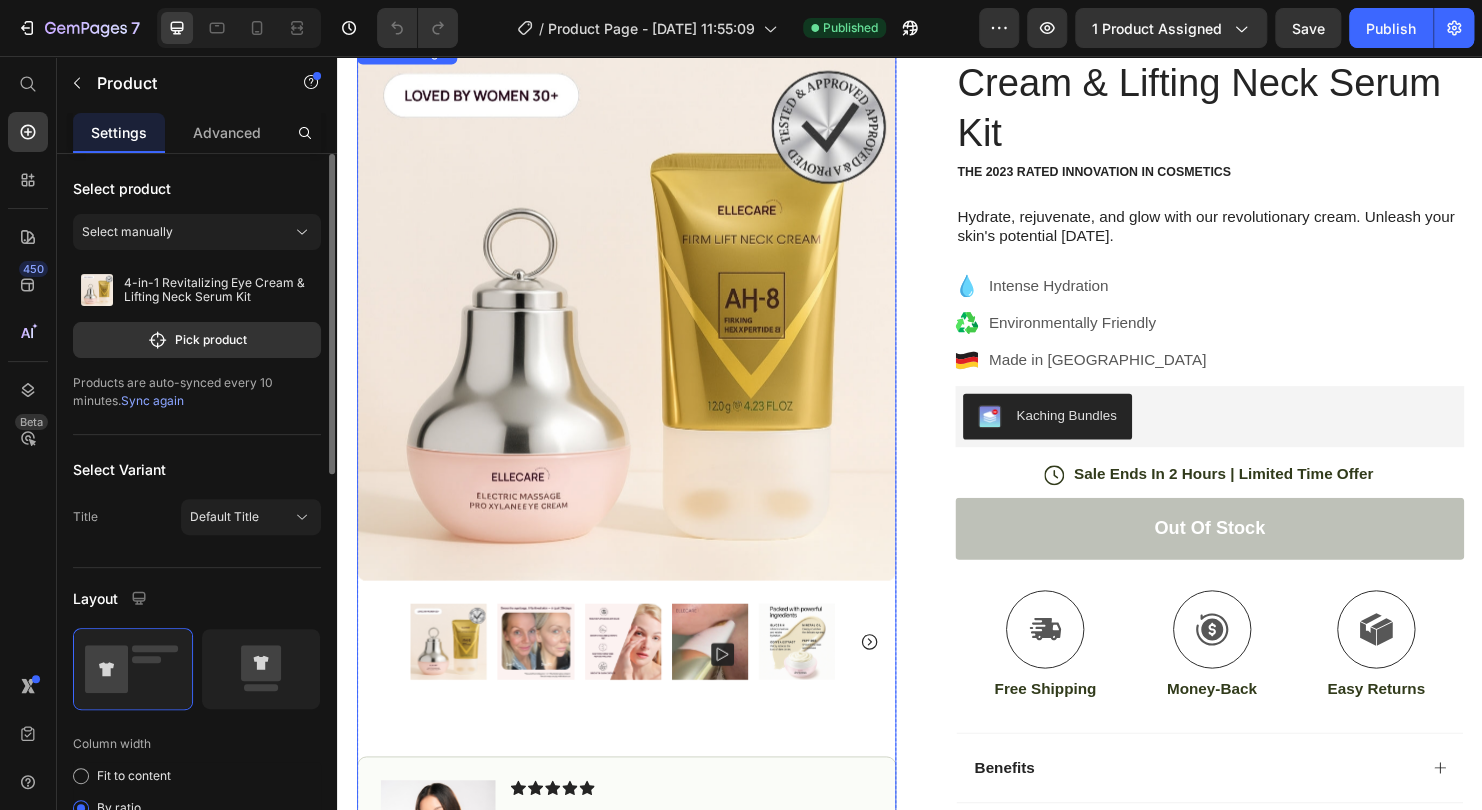 click at bounding box center (639, 323) 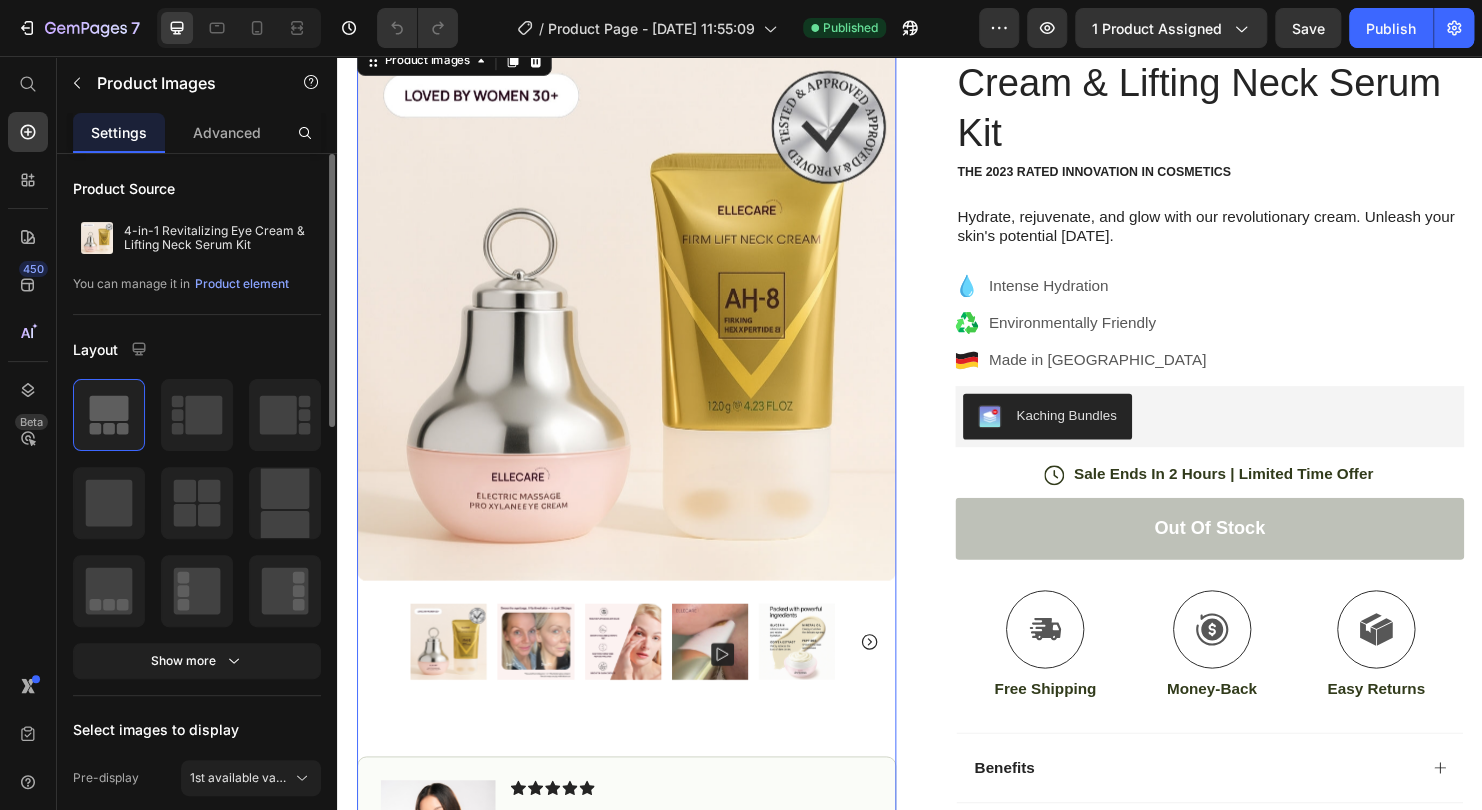 click on "Product Source 4-in-1 Revitalizing Eye Cream & Lifting Neck Serum Kit  You can manage it in   Product element  Layout Show more Select images to display Pre-display 1st available variant Preload Featured image Proportion Original Width px % Height px Show more Navigation Image list Display type Slide Show all Proportion Square Width 20 px % Height px Show more Navigation Show more Quality Finest Align" at bounding box center (197, 1035) 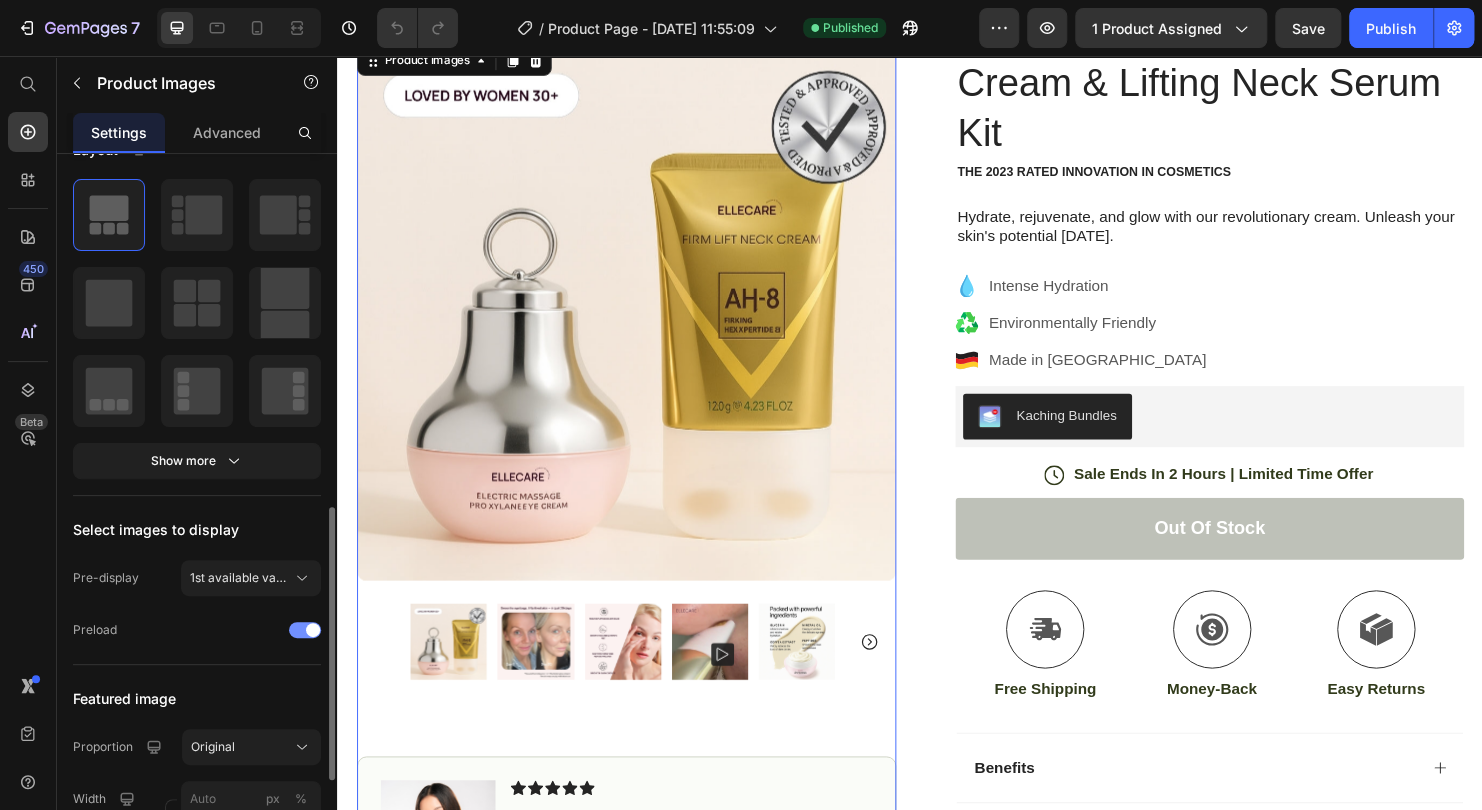 scroll, scrollTop: 400, scrollLeft: 0, axis: vertical 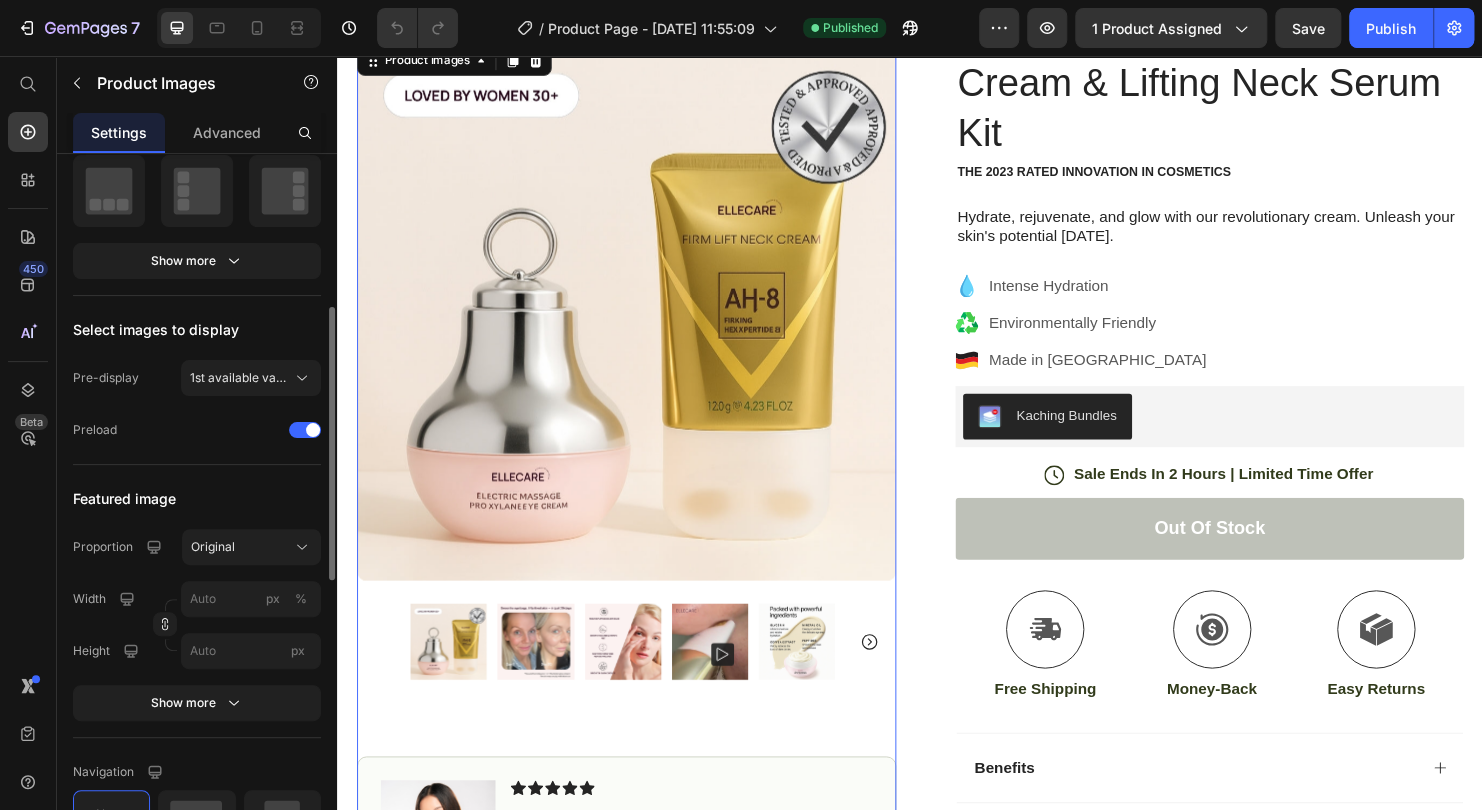 click on "Featured image" at bounding box center [197, 499] 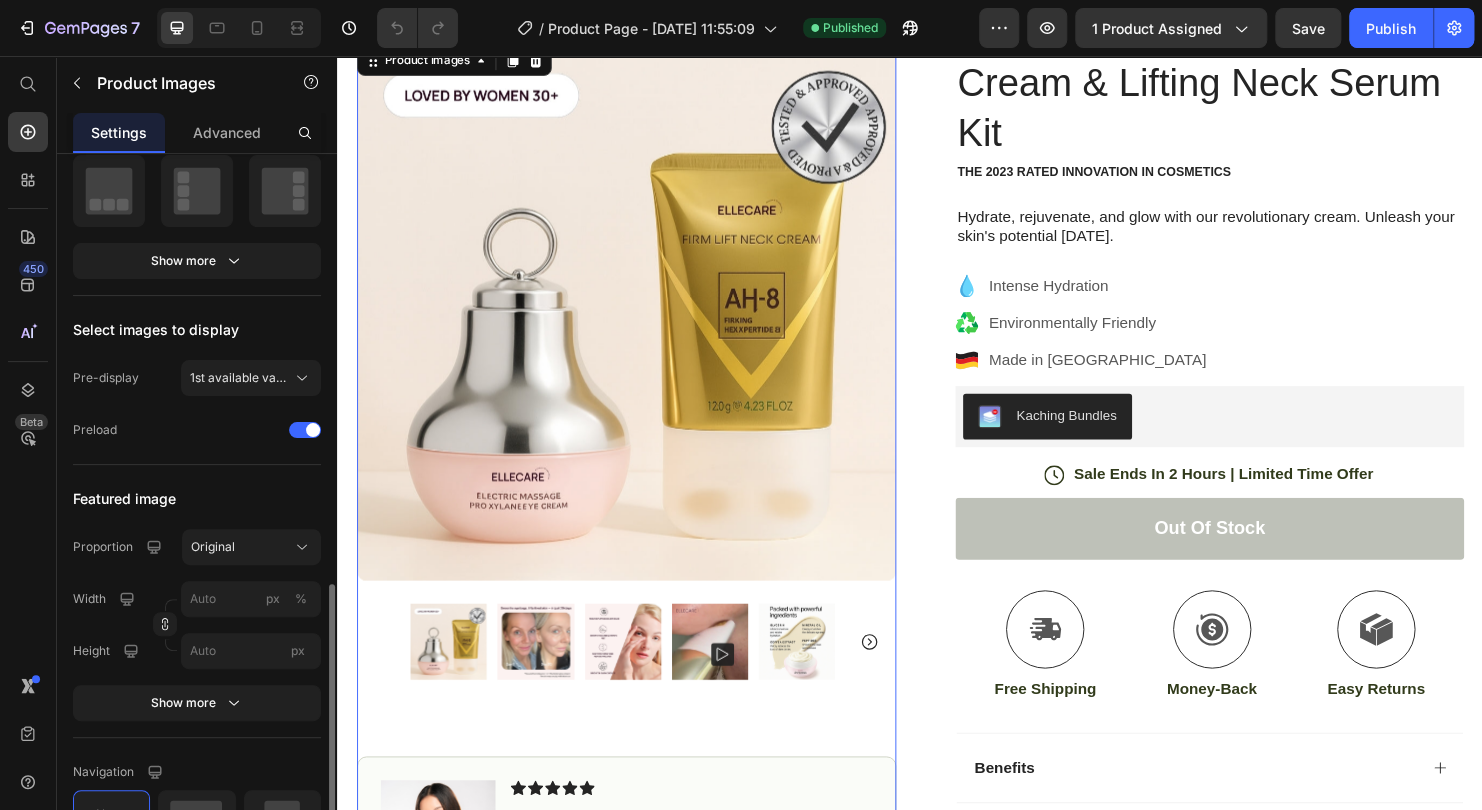 scroll, scrollTop: 600, scrollLeft: 0, axis: vertical 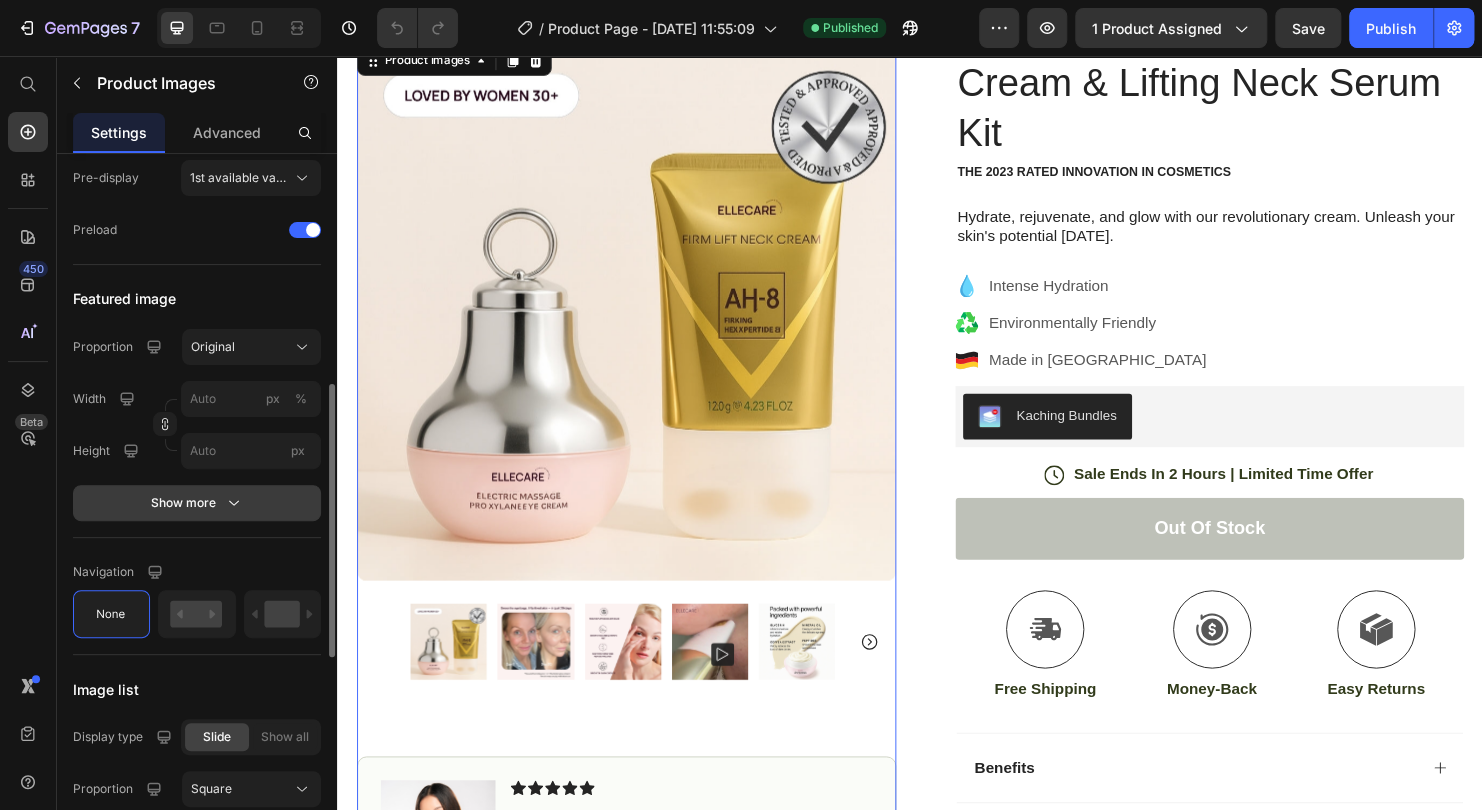 click on "Show more" at bounding box center [197, 503] 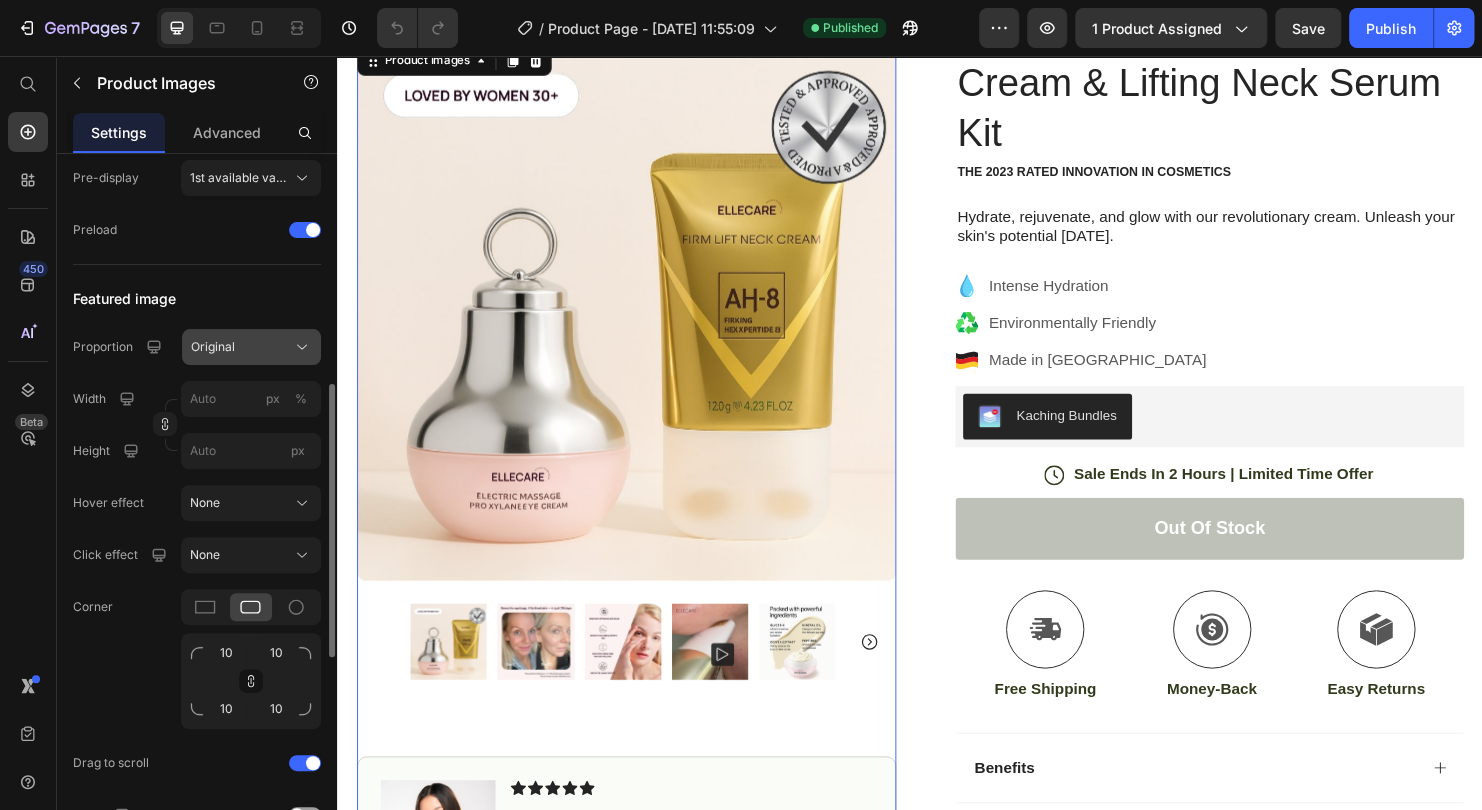 click on "Original" at bounding box center [213, 347] 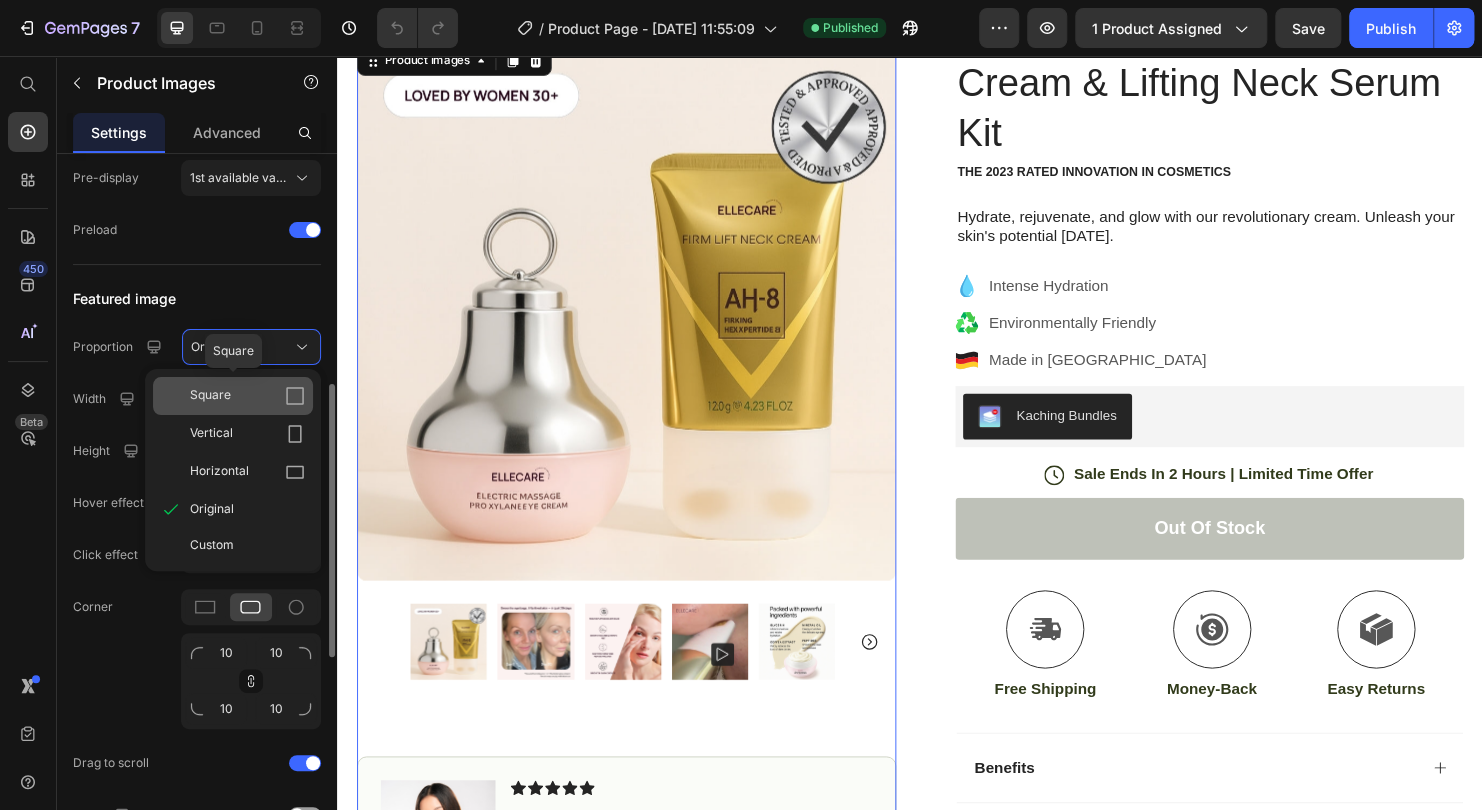 click on "Square" at bounding box center (209, 396) 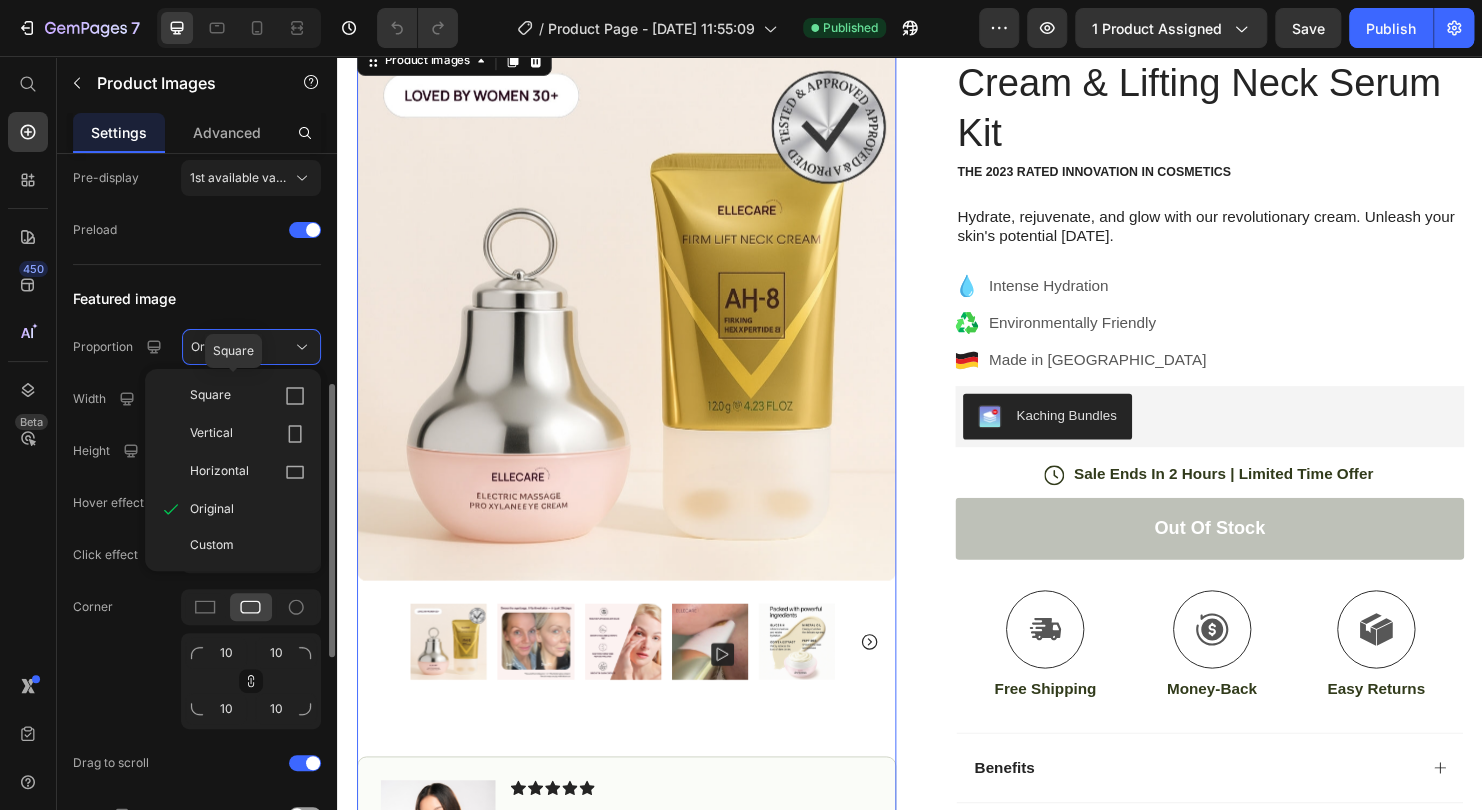 click on "Product Source 4-in-1 Revitalizing Eye Cream & Lifting Neck Serum Kit  You can manage it in   Product element  Layout Show more Select images to display Pre-display 1st available variant Preload Featured image Proportion Original Square Vertical Horizontal Original Custom Width px % Height px Hover effect None Click effect None Corner 10 10 10 10 Drag to scroll Loop Slide speed 500 ms Animation Ease out Show less Navigation Image list Display type Slide Show all Proportion Square Width 20 px % Height px Show more Navigation Show more Quality Finest Align" at bounding box center (197, 669) 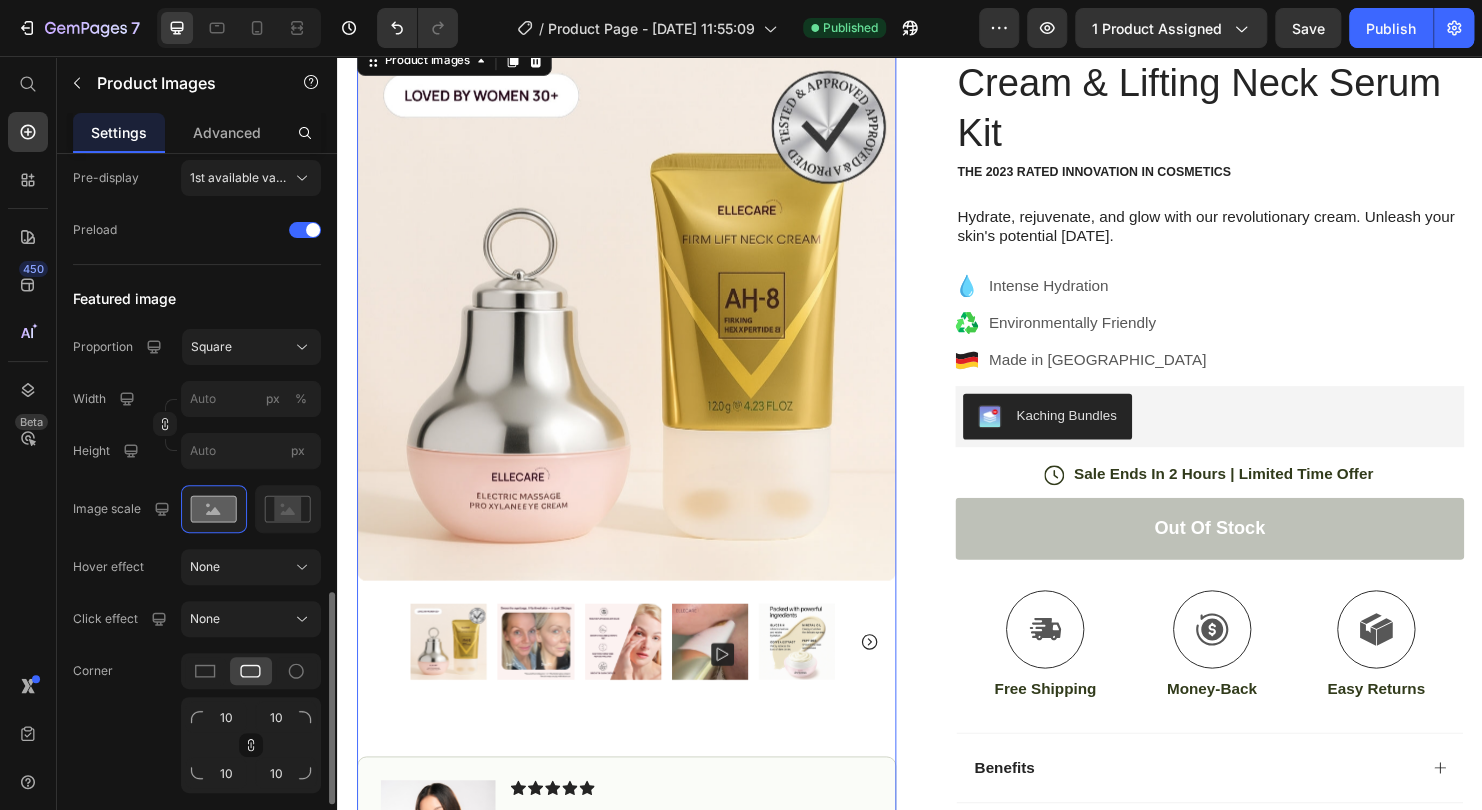 scroll, scrollTop: 800, scrollLeft: 0, axis: vertical 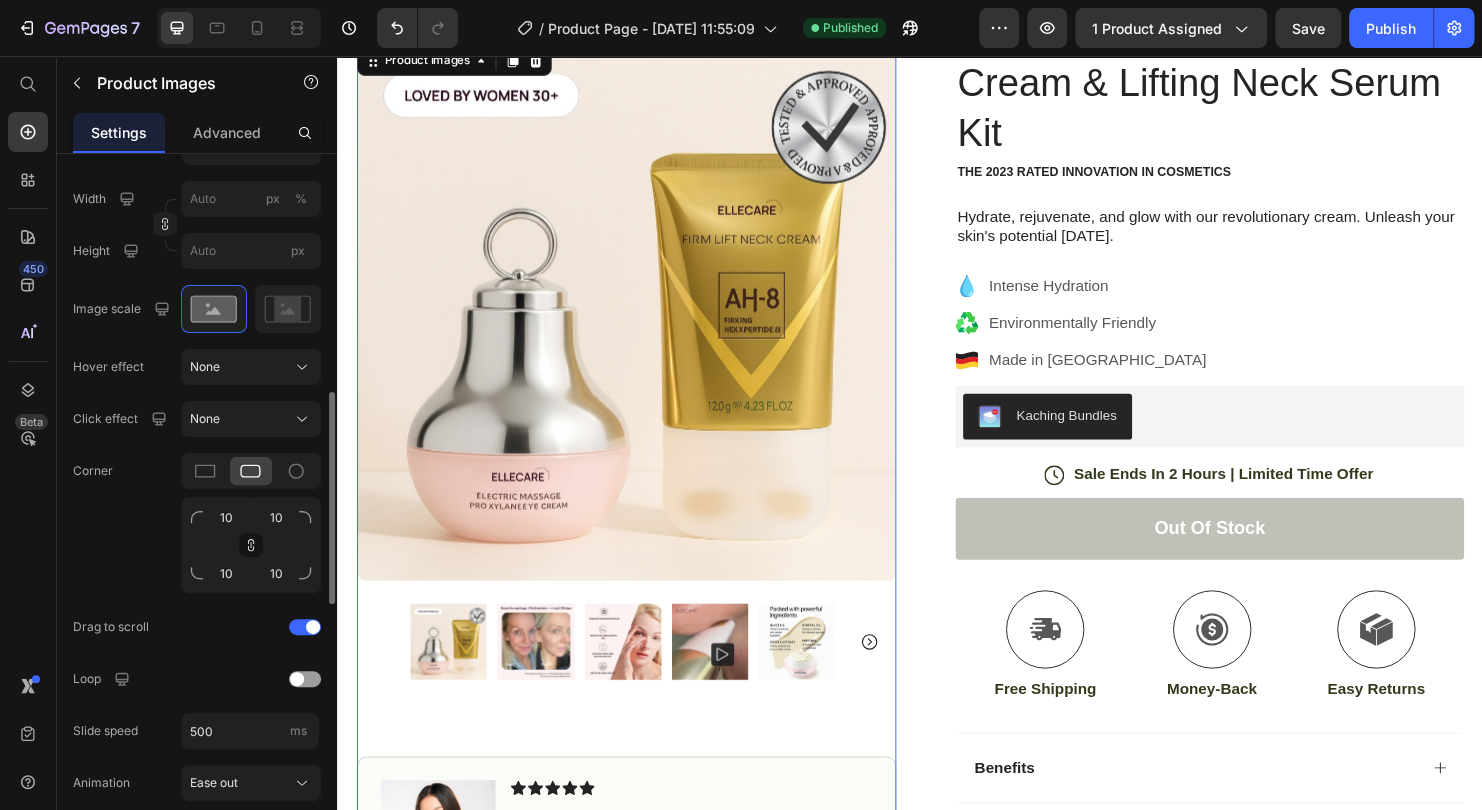 click on "Corner 10 10 10 10" 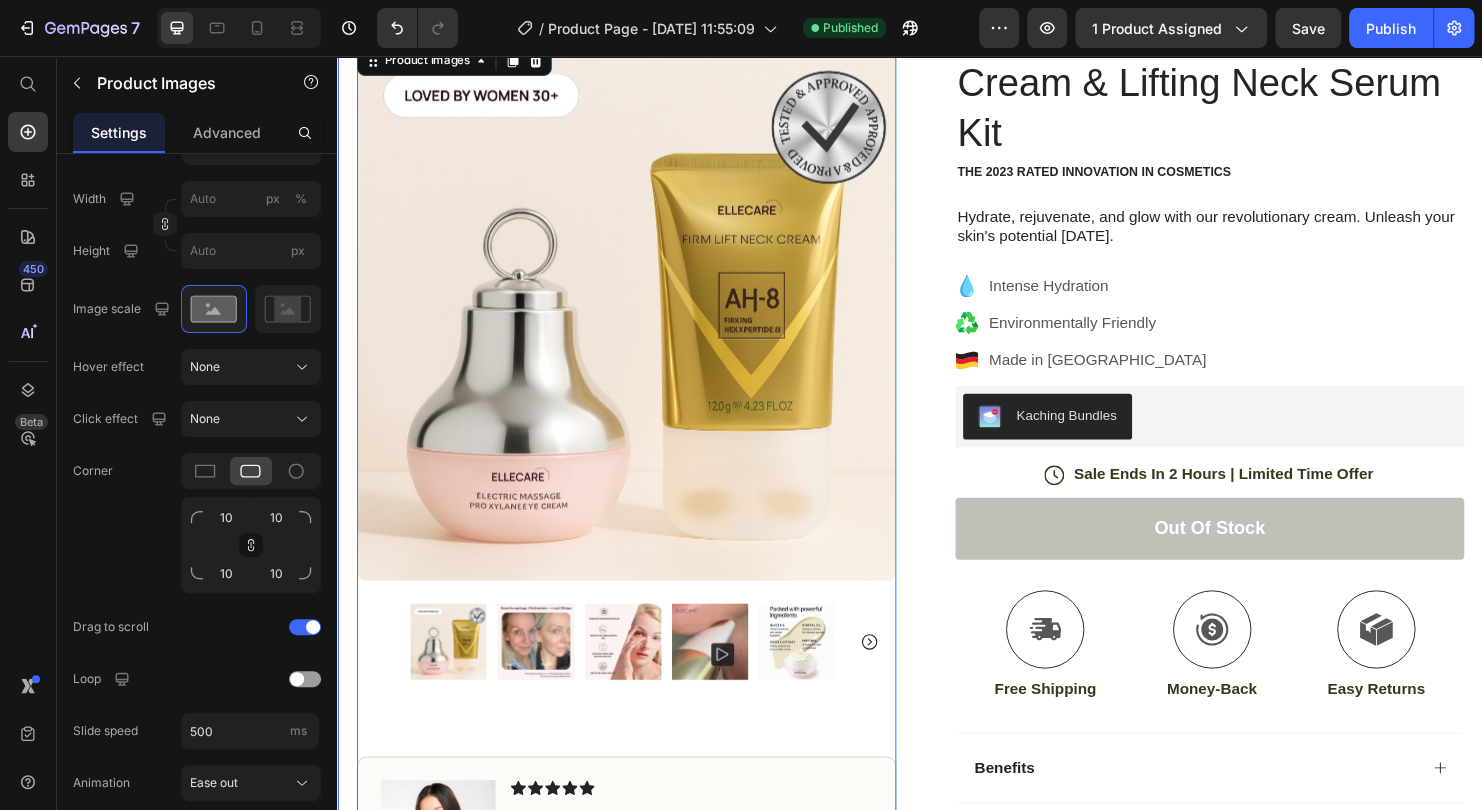 click on "Product Images   80 Image Icon Icon Icon Icon Icon Icon List “This skin cream is a game-changer! It has transformed my dry, lackluster skin into a hydrated and radiant complexion. I love how it absorbs quickly and leaves no greasy residue. Highly recommend” Text Block
Icon [PERSON_NAME] ([GEOGRAPHIC_DATA], [GEOGRAPHIC_DATA]) Text Block Row Row Row Icon Icon Icon Icon Icon Icon List (1349 Reviews) Text Block Row 4-in-1 Revitalizing Eye Cream & Lifting Neck Serum Kit Product Title The 2023 Rated Innovation in Cosmetics Text Block Hydrate, rejuvenate, and glow with our revolutionary cream. Unleash your skin's potential [DATE]. Text Block
Intense Hydration
Environmentally Friendly
Made in [GEOGRAPHIC_DATA] Item List Kaching Bundles Kaching Bundles
Icon Sale Ends In 2 Hours | Limited Time Offer Text Block Row out of stock Add to Cart
Icon Free Shipping Text Block
Icon Money-Back Text Block
Icon" at bounding box center (937, 476) 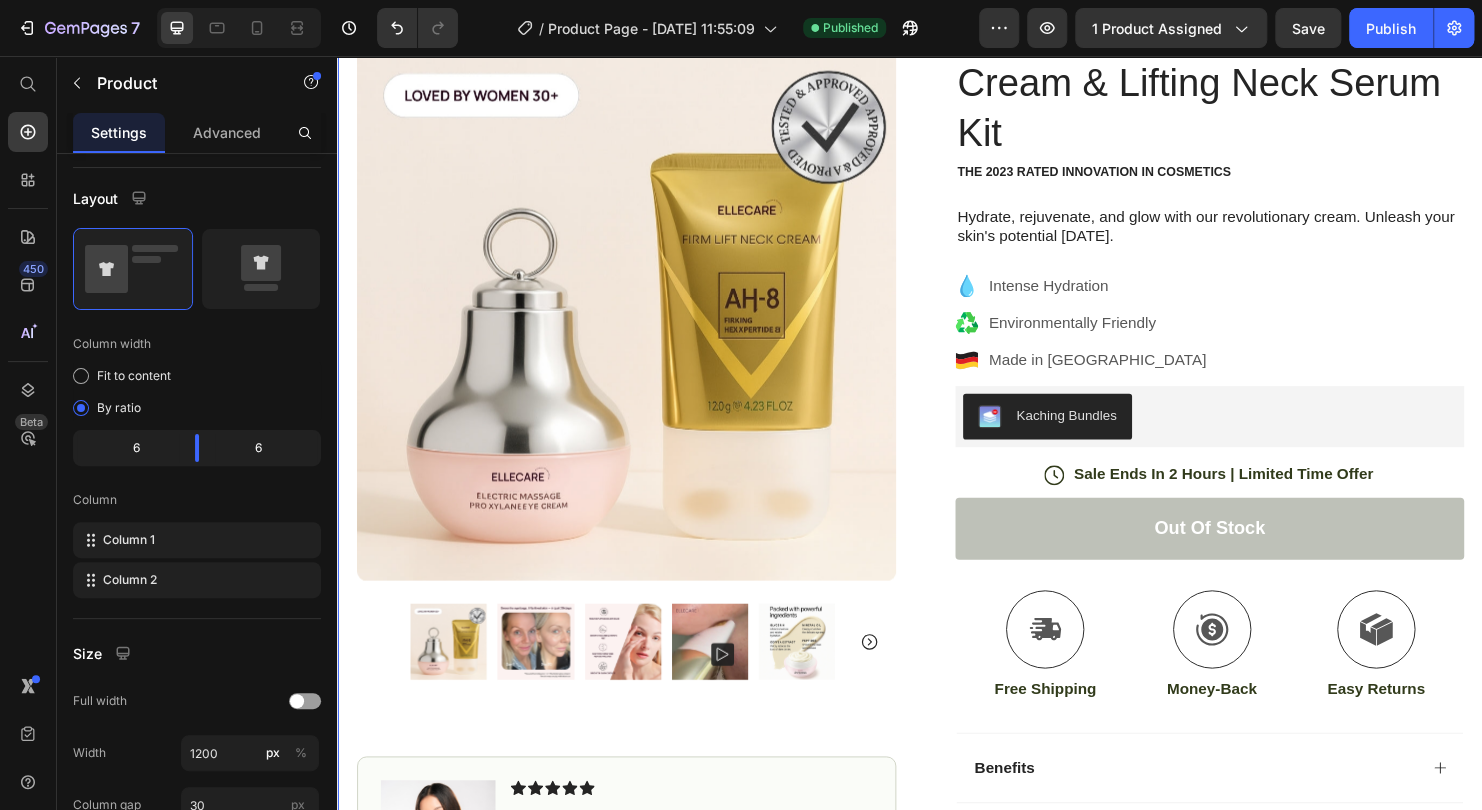 scroll, scrollTop: 800, scrollLeft: 0, axis: vertical 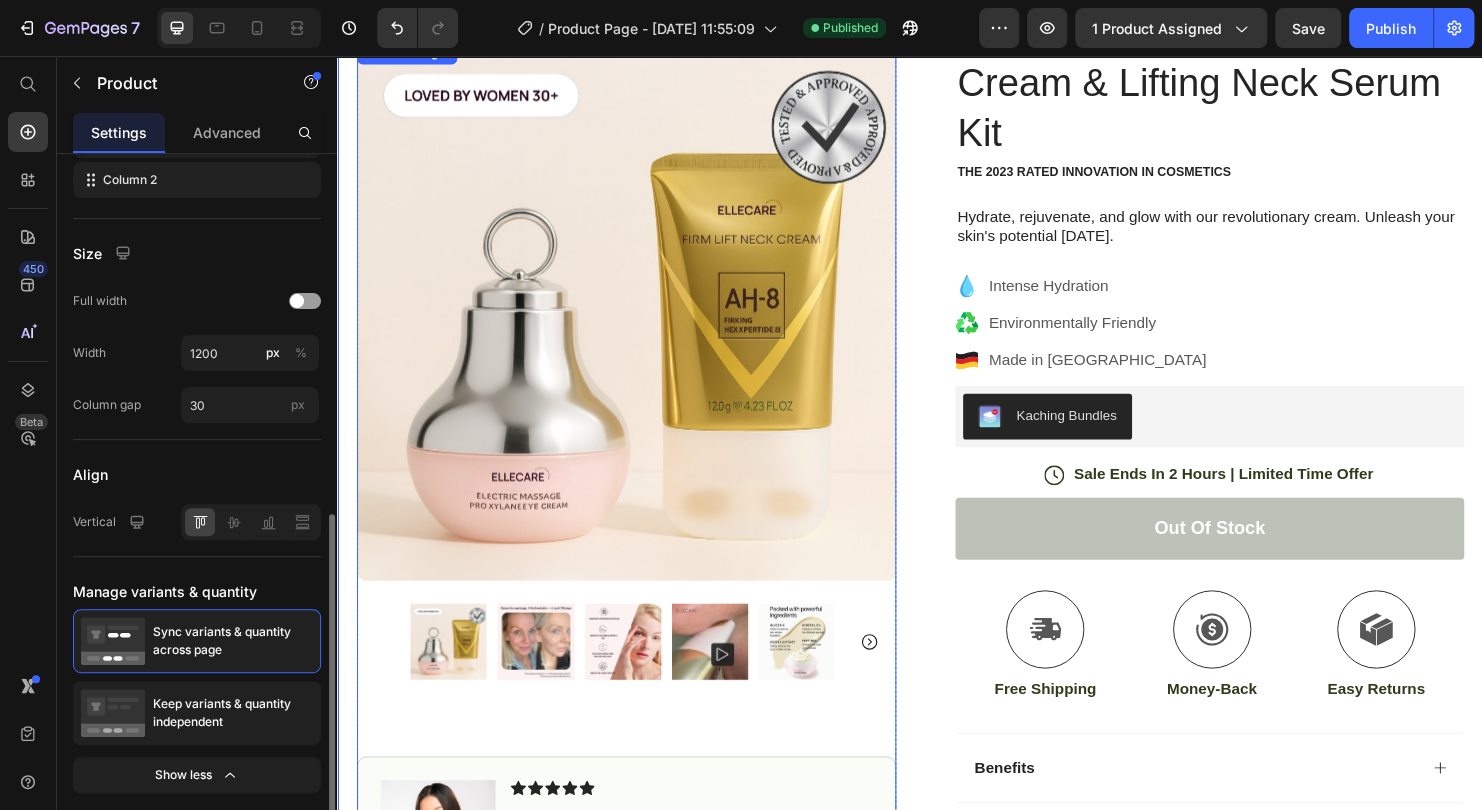 click at bounding box center [639, 323] 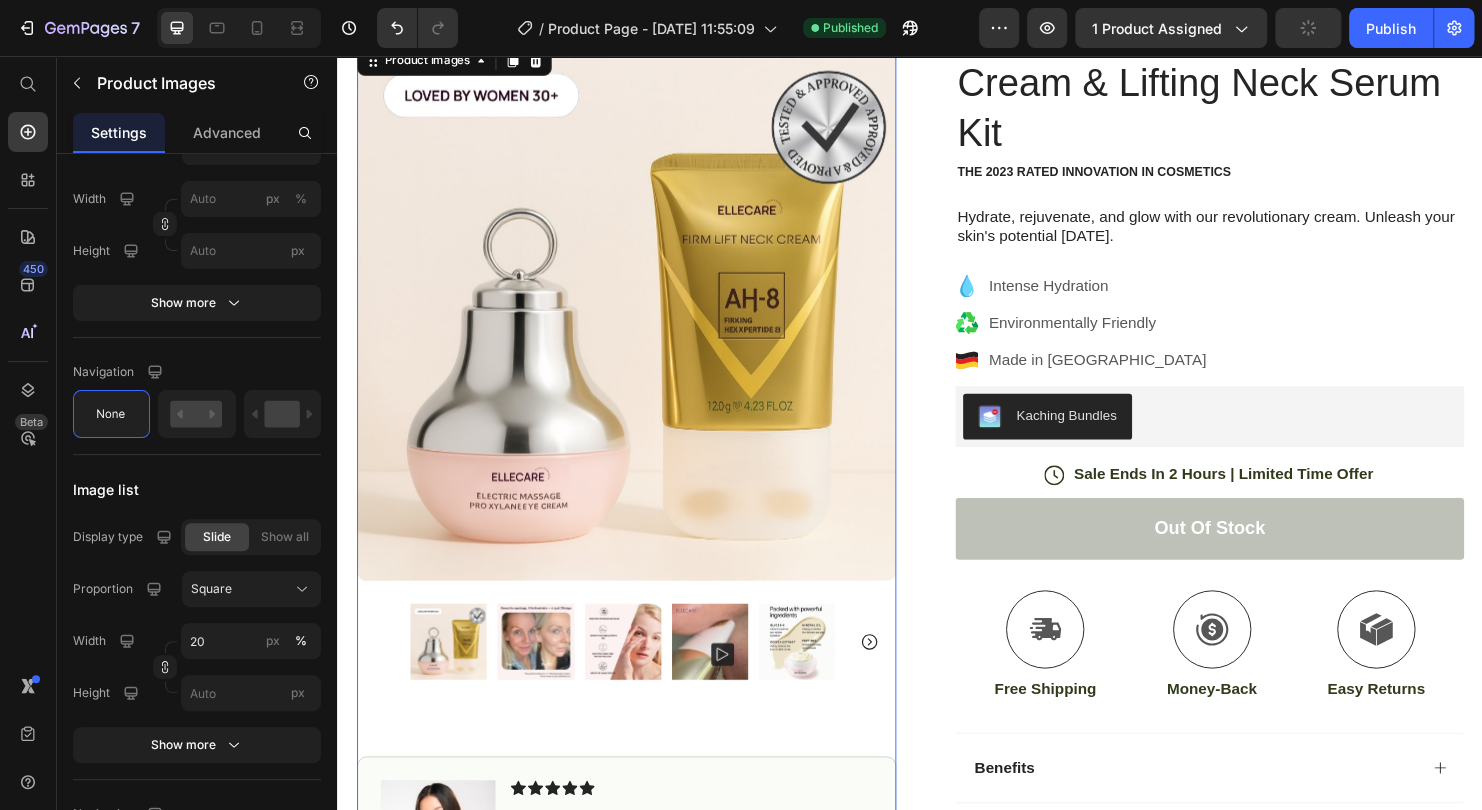 scroll, scrollTop: 0, scrollLeft: 0, axis: both 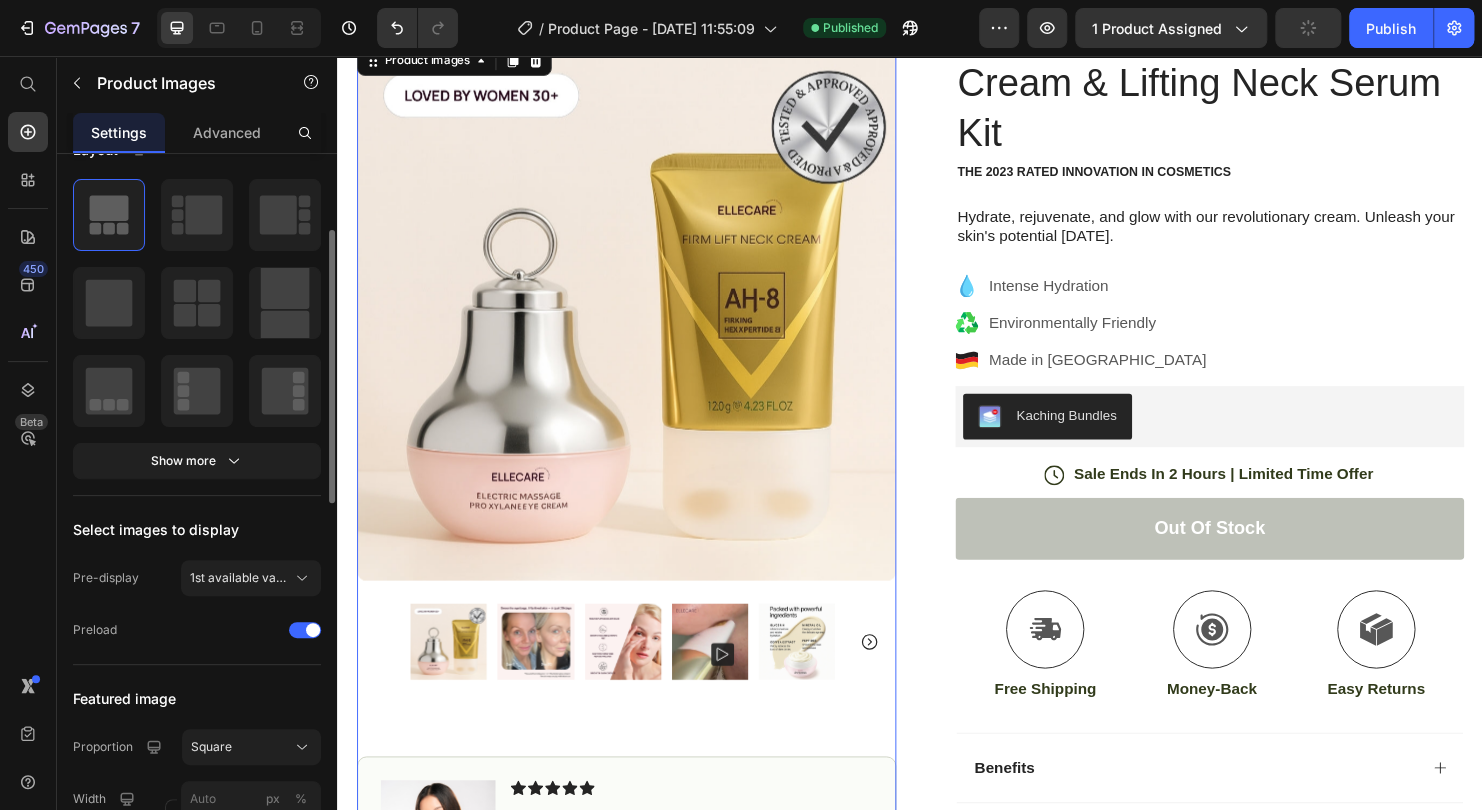 drag, startPoint x: 192, startPoint y: 458, endPoint x: 201, endPoint y: 439, distance: 21.023796 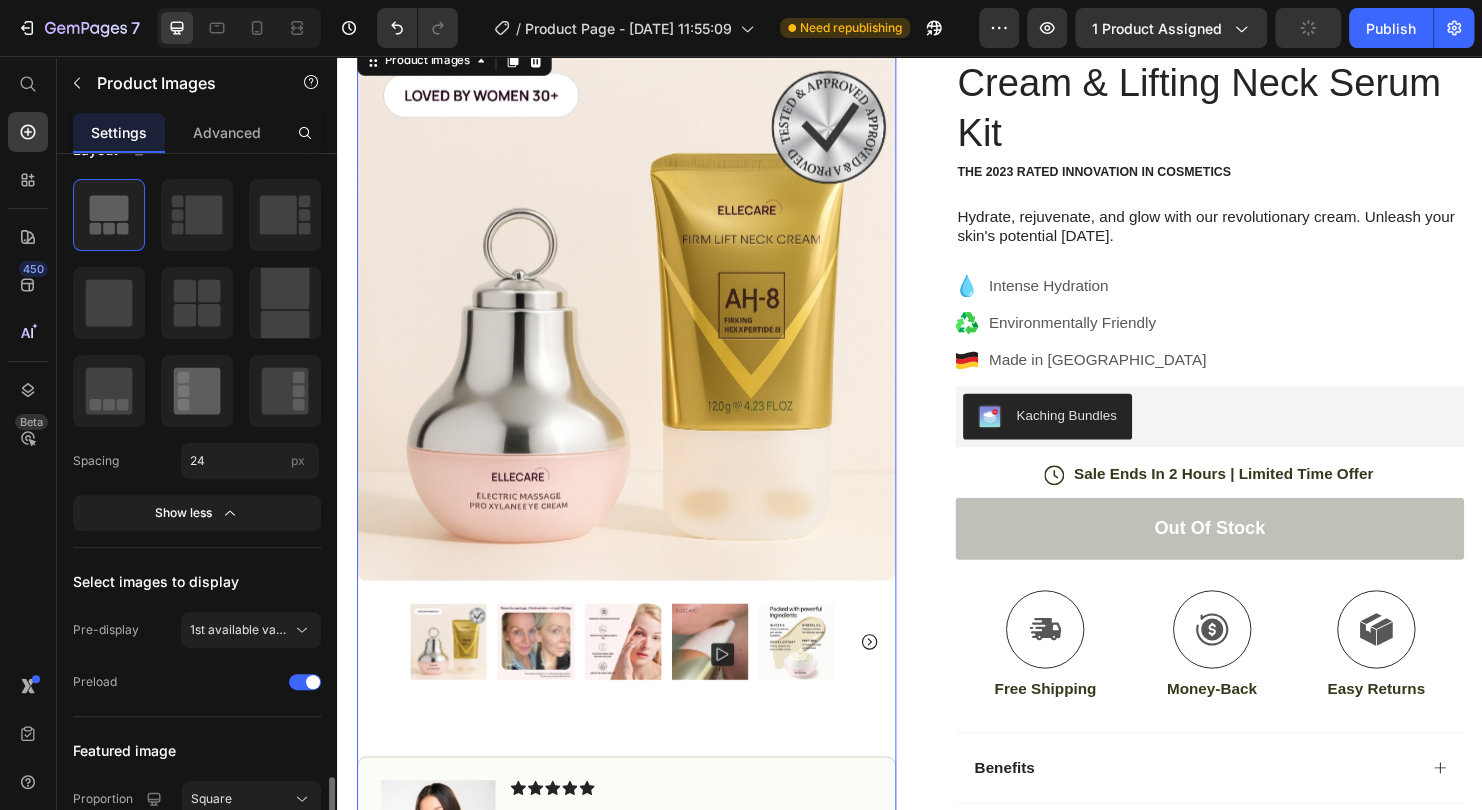 scroll, scrollTop: 600, scrollLeft: 0, axis: vertical 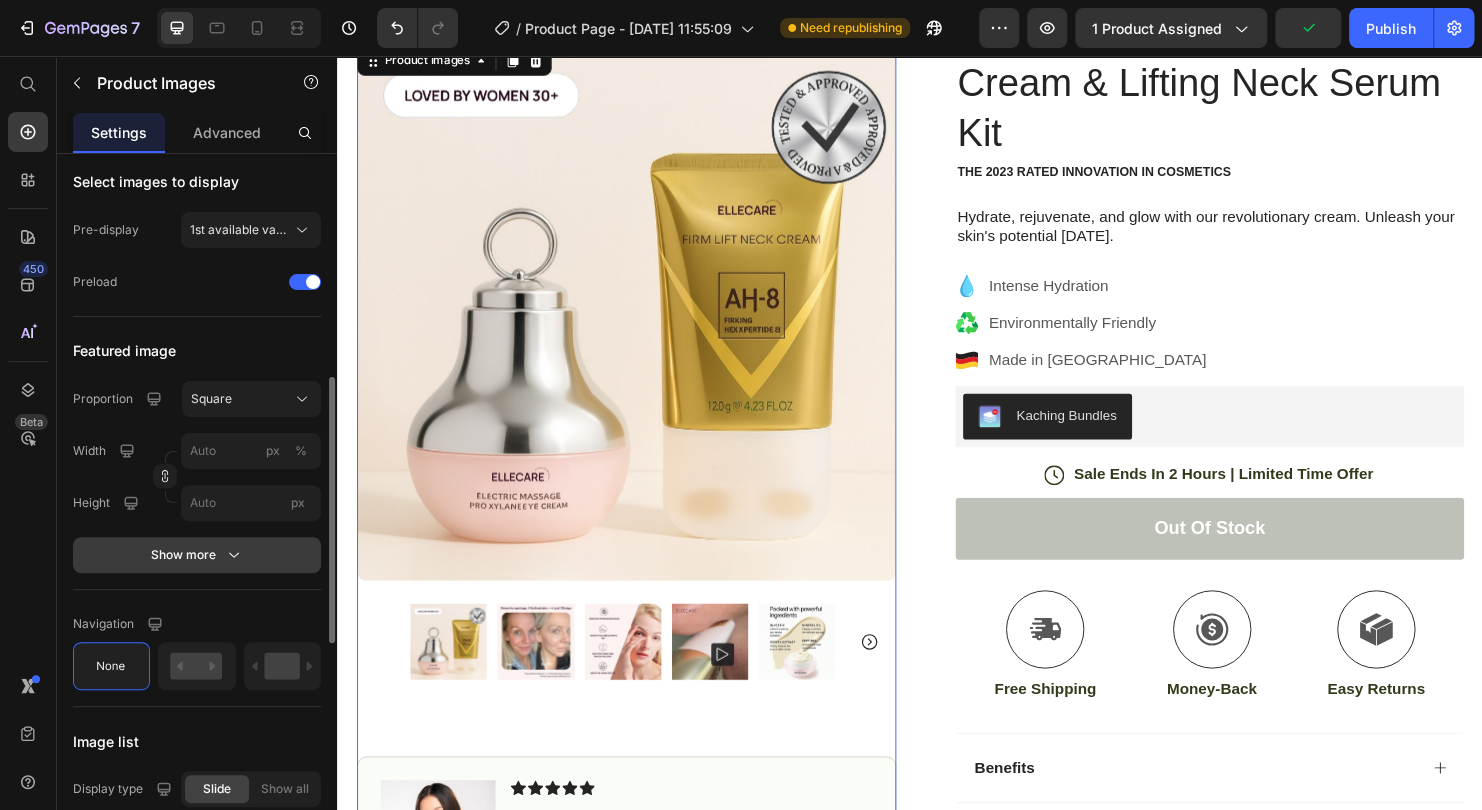 click on "Show more" at bounding box center [197, 555] 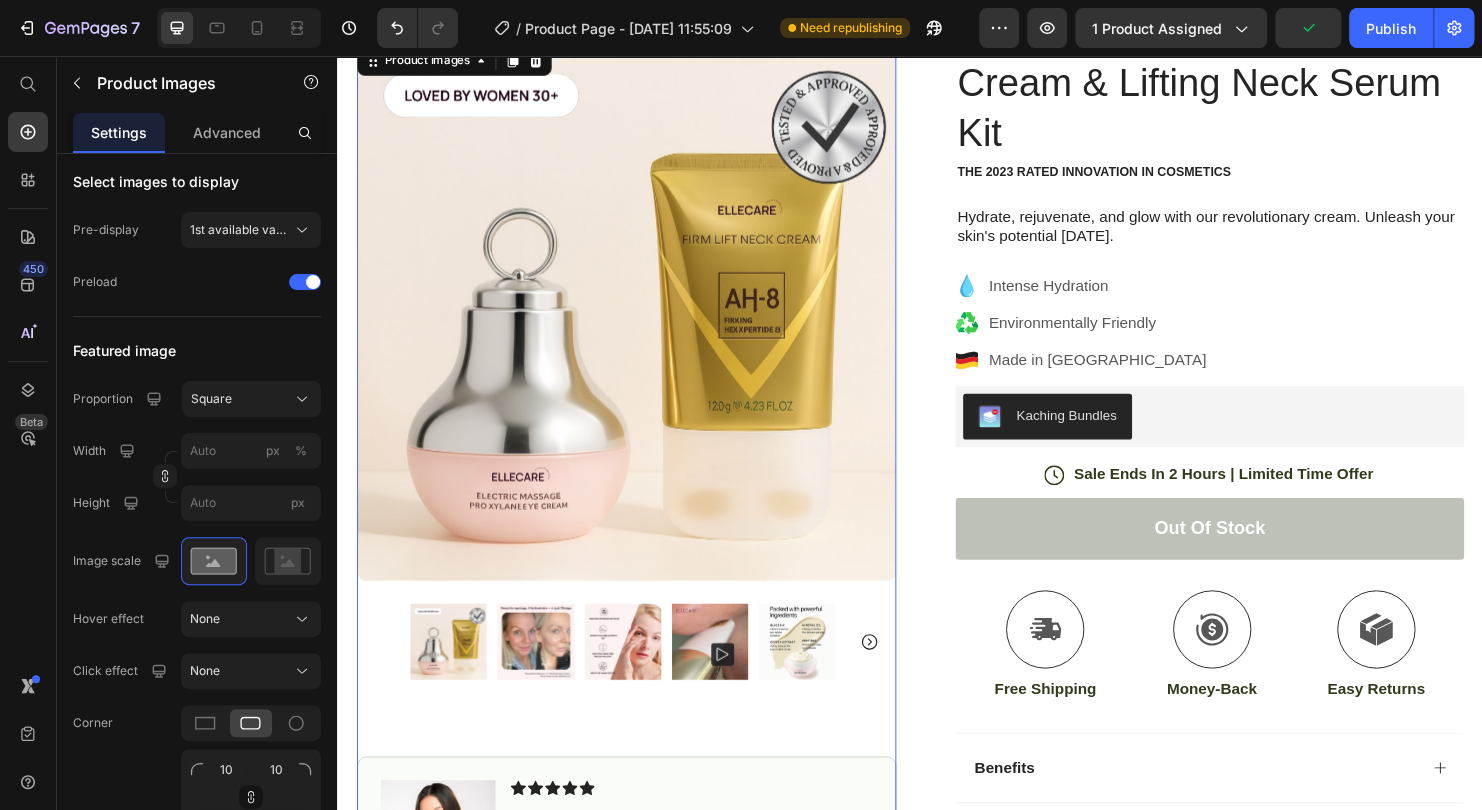 scroll, scrollTop: 1000, scrollLeft: 0, axis: vertical 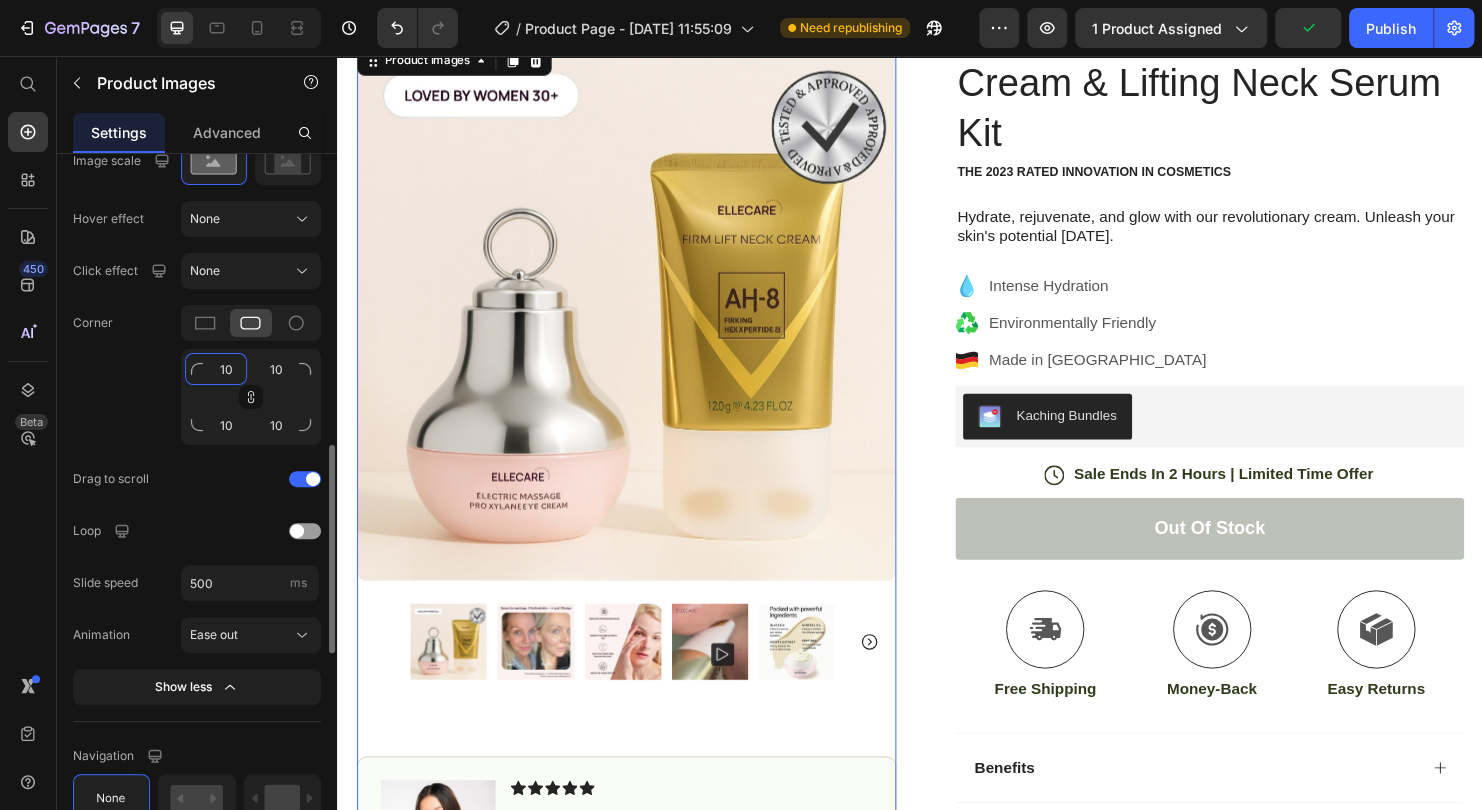 click on "10" 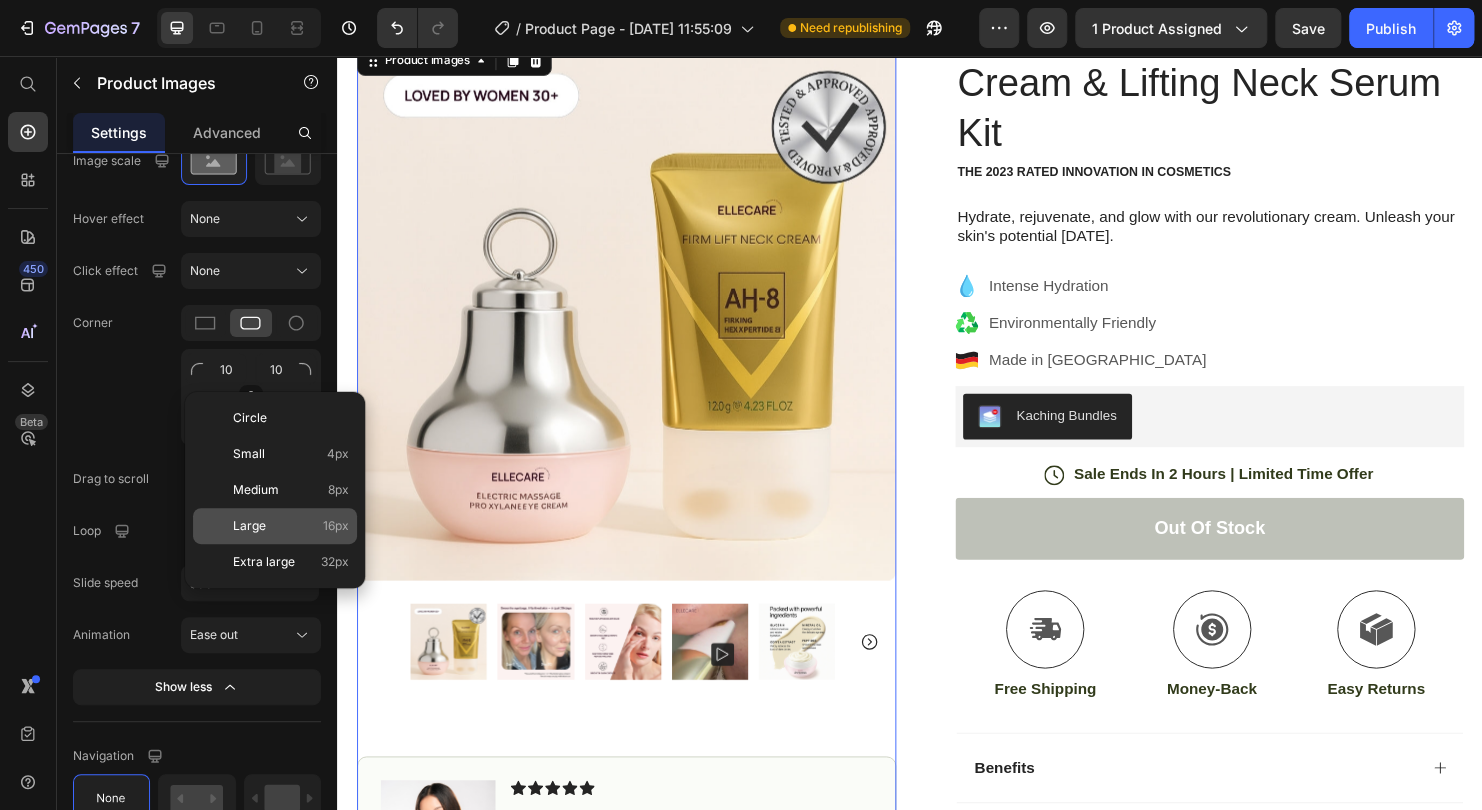 click on "Large" at bounding box center [249, 526] 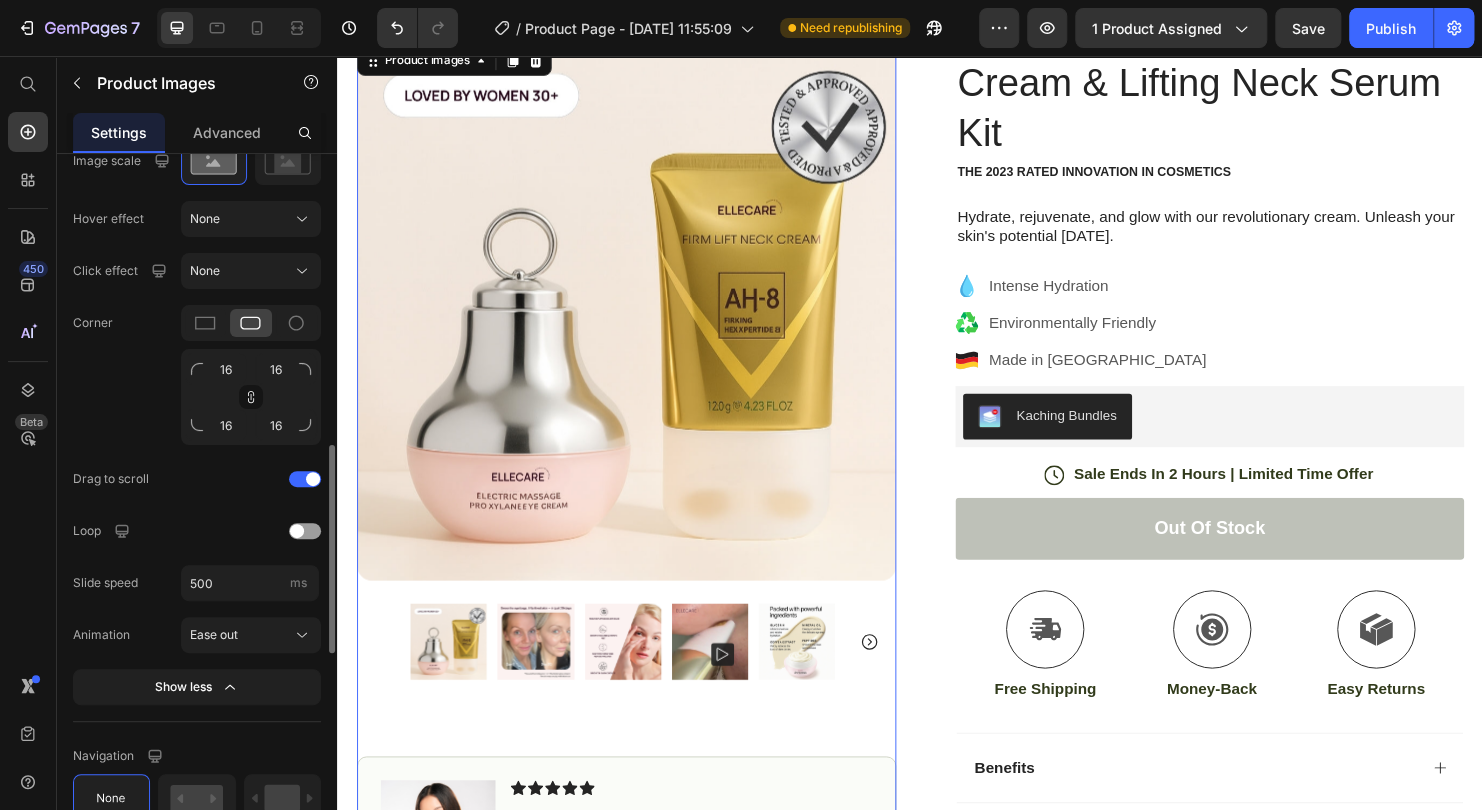 click on "Featured image Proportion Square Width px % Height px Image scale Hover effect None Click effect None Corner 16 16 16 16 Drag to scroll Loop Slide speed 500 ms Animation Ease out Show less" 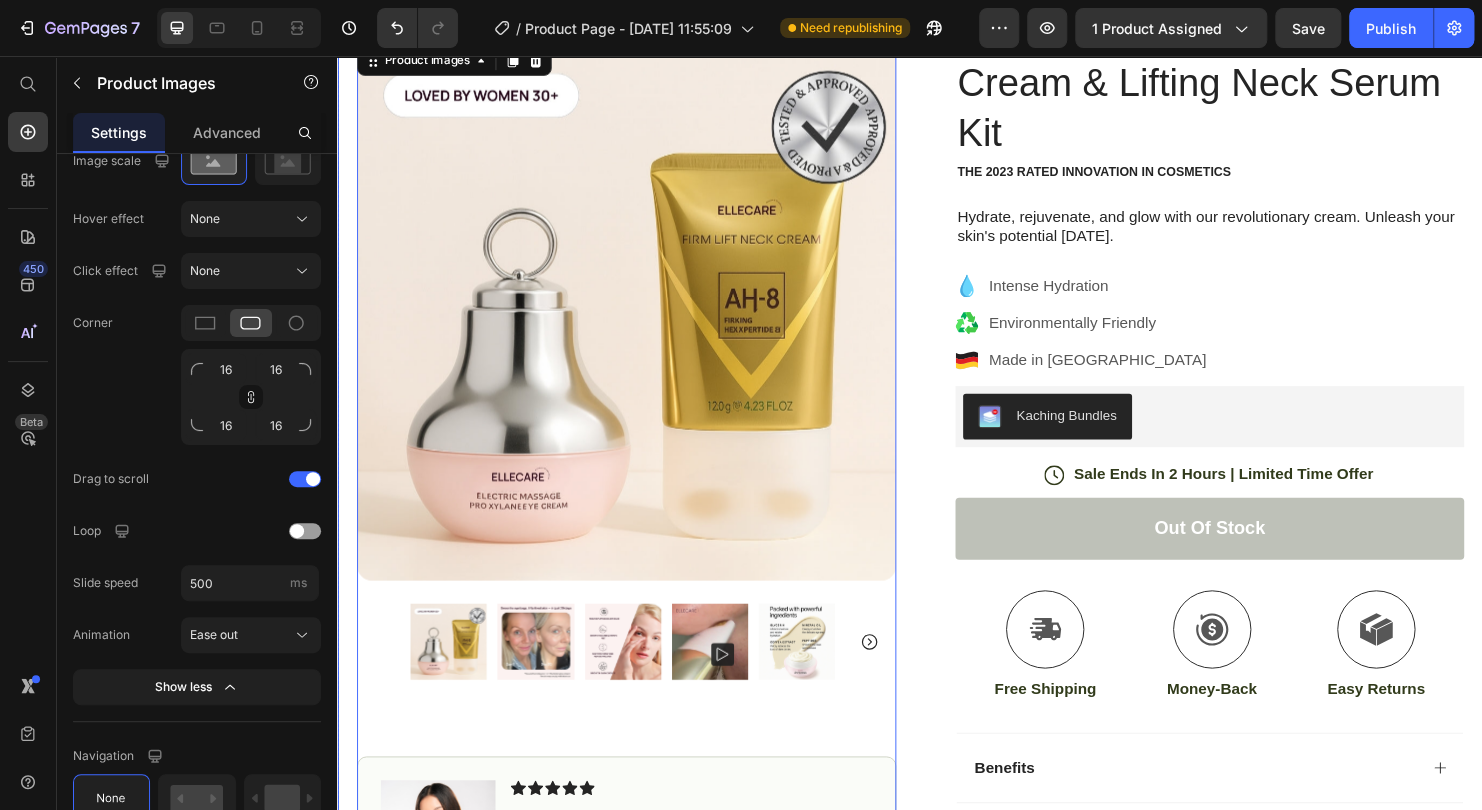 click on "Product Images   80 Image Icon Icon Icon Icon Icon Icon List “This skin cream is a game-changer! It has transformed my dry, lackluster skin into a hydrated and radiant complexion. I love how it absorbs quickly and leaves no greasy residue. Highly recommend” Text Block
Icon [PERSON_NAME] ([GEOGRAPHIC_DATA], [GEOGRAPHIC_DATA]) Text Block Row Row Row Icon Icon Icon Icon Icon Icon List (1349 Reviews) Text Block Row 4-in-1 Revitalizing Eye Cream & Lifting Neck Serum Kit Product Title The 2023 Rated Innovation in Cosmetics Text Block Hydrate, rejuvenate, and glow with our revolutionary cream. Unleash your skin's potential [DATE]. Text Block
Intense Hydration
Environmentally Friendly
Made in [GEOGRAPHIC_DATA] Item List Kaching Bundles Kaching Bundles
Icon Sale Ends In 2 Hours | Limited Time Offer Text Block Row out of stock Add to Cart
Icon Free Shipping Text Block
Icon Money-Back Text Block
Icon" at bounding box center (937, 476) 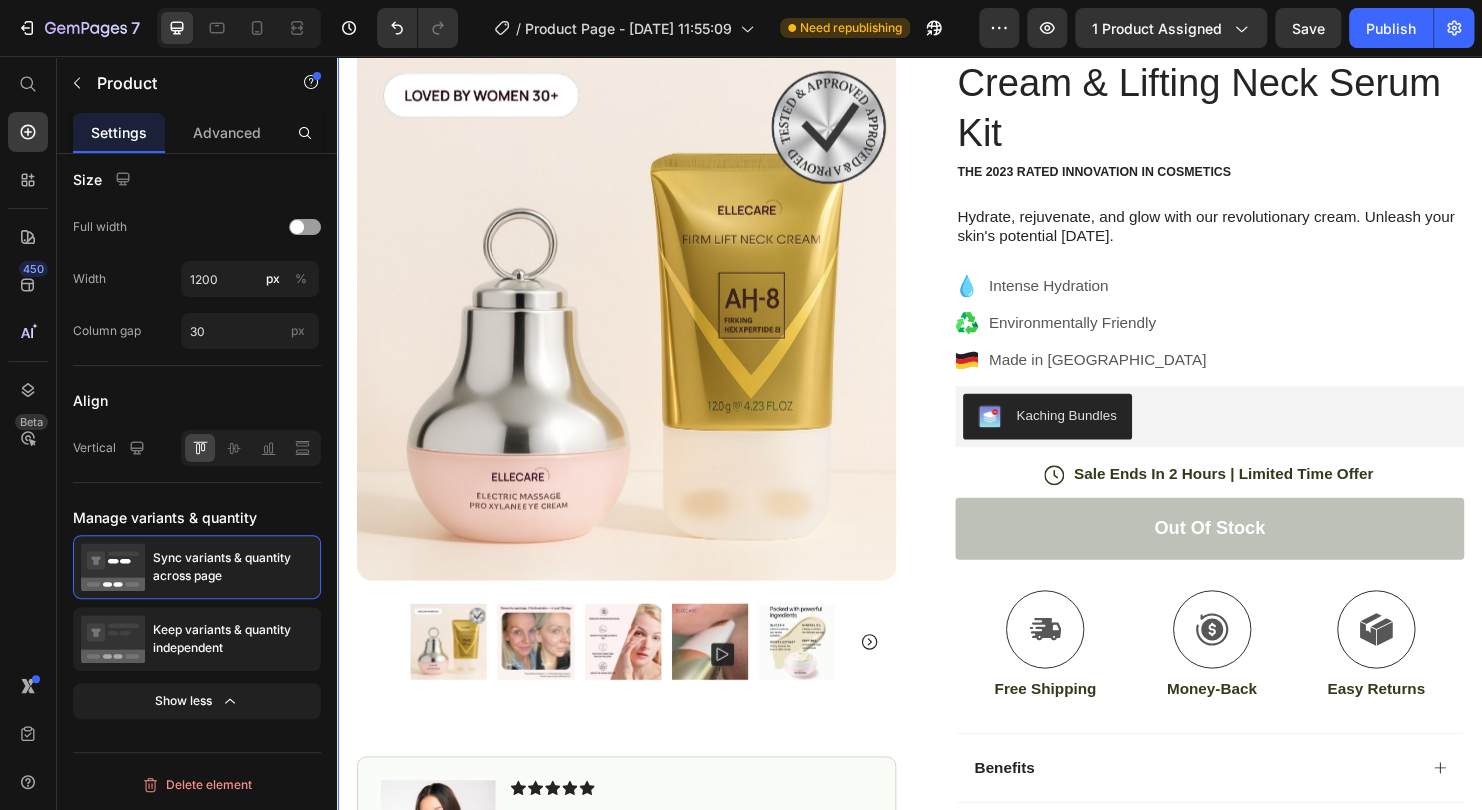 scroll, scrollTop: 0, scrollLeft: 0, axis: both 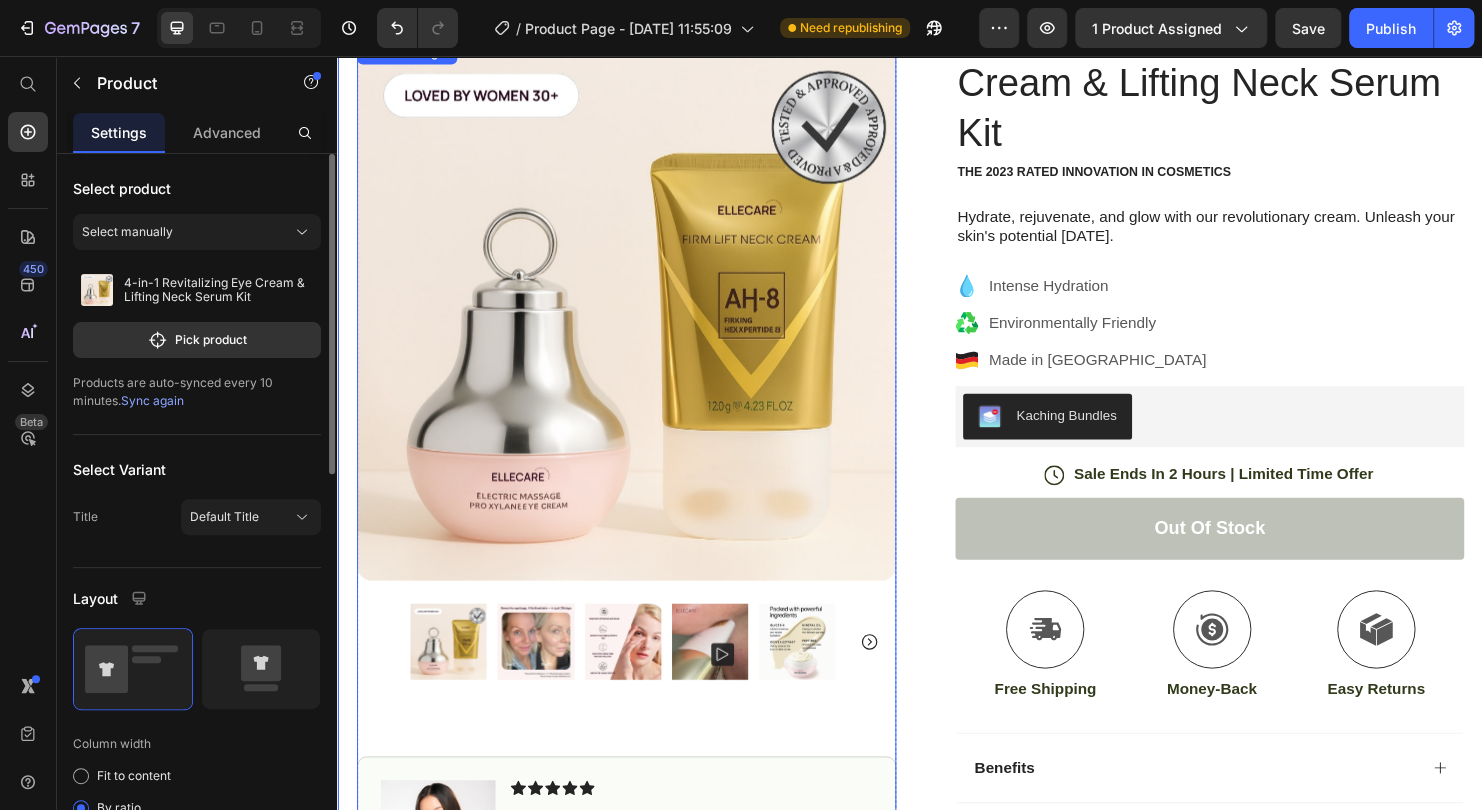 click at bounding box center [639, 323] 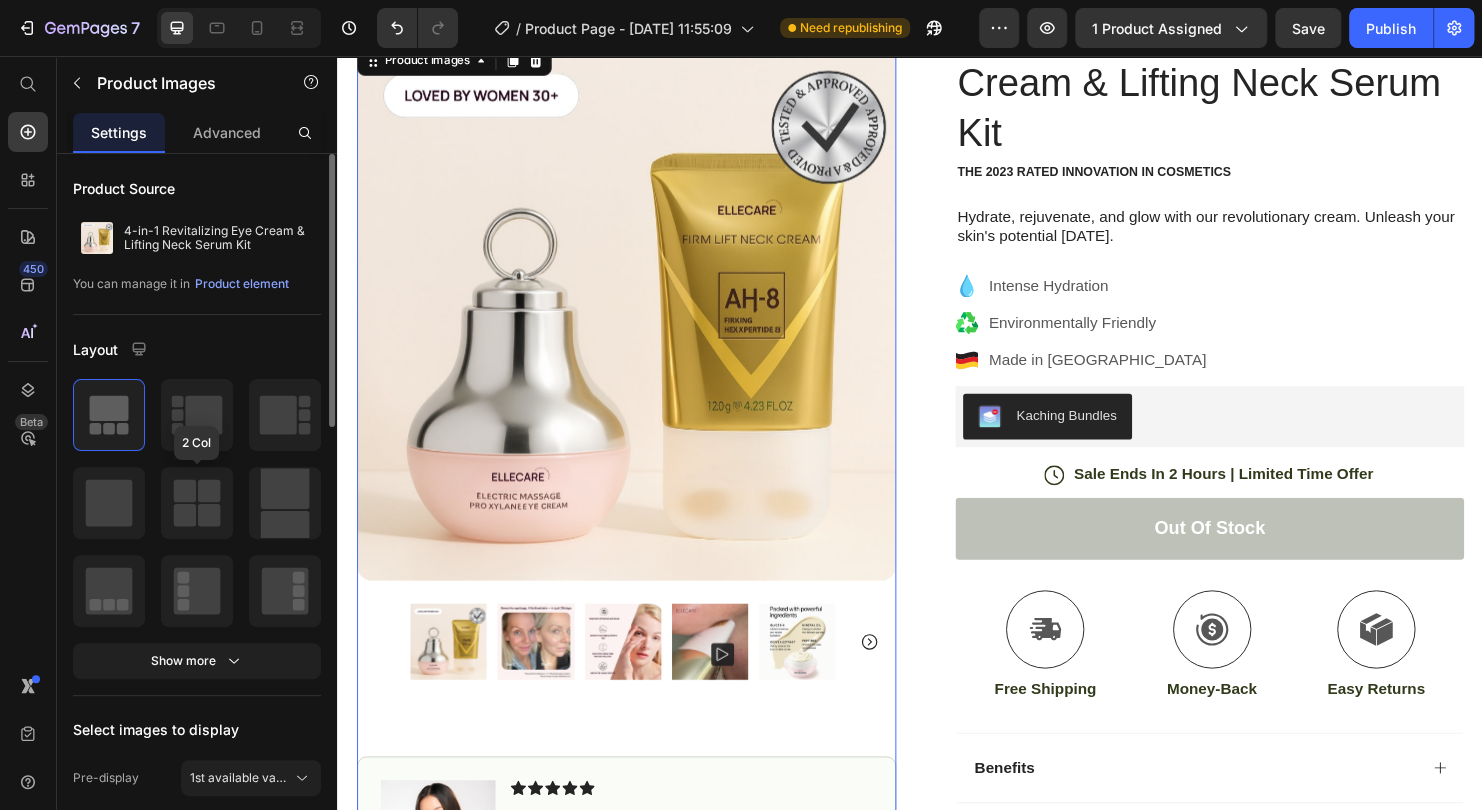 scroll, scrollTop: 600, scrollLeft: 0, axis: vertical 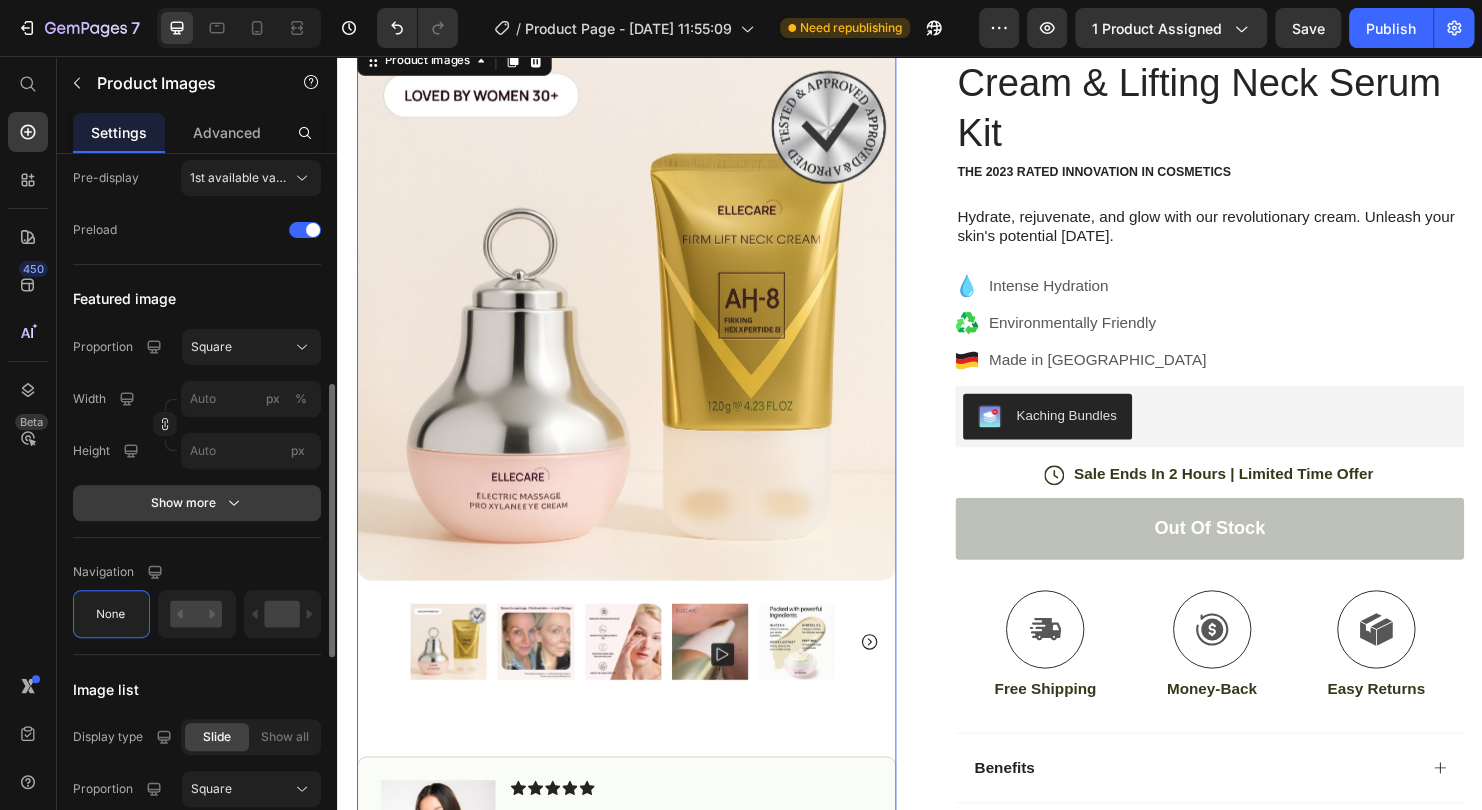 click on "Show more" at bounding box center [197, 503] 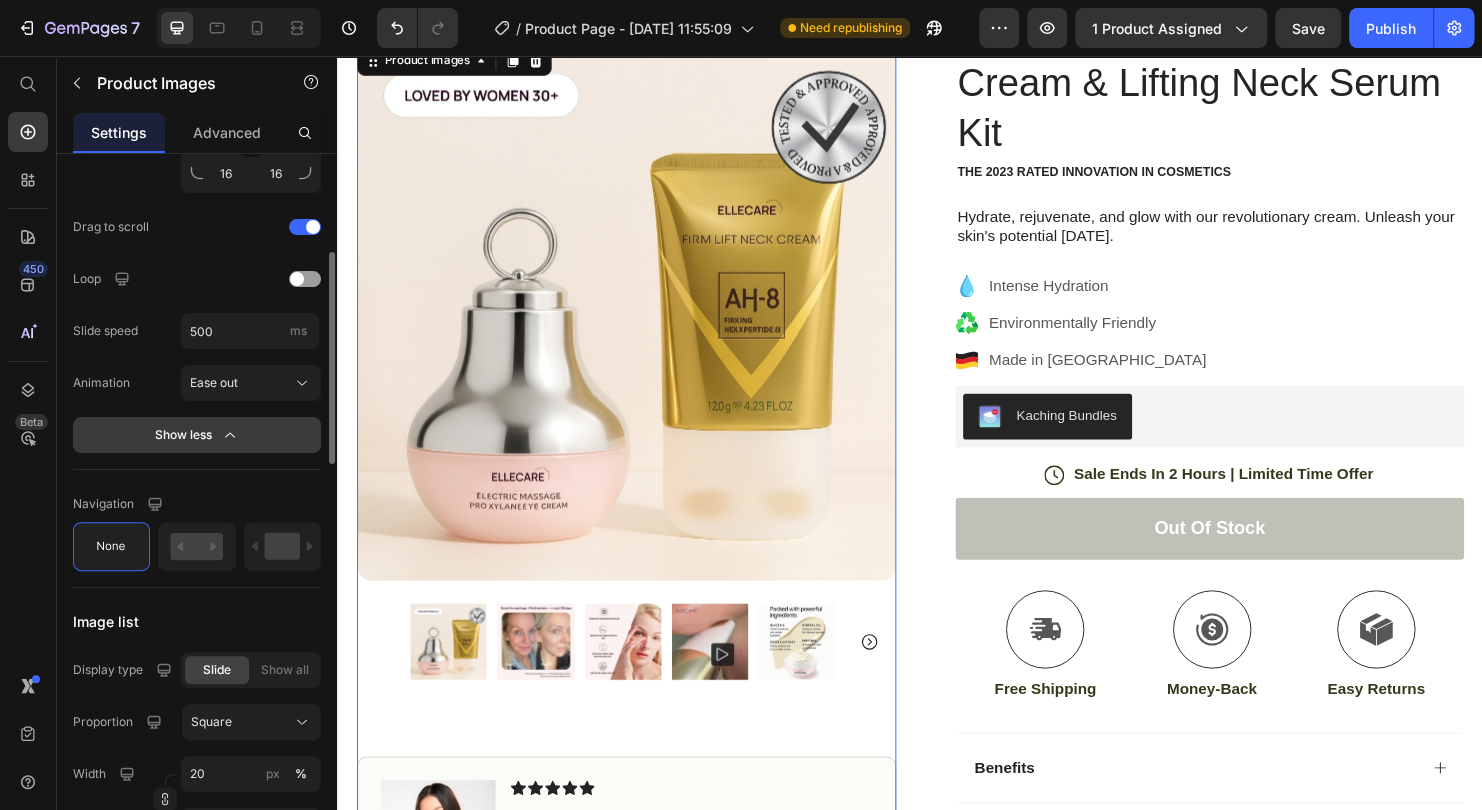 scroll, scrollTop: 1000, scrollLeft: 0, axis: vertical 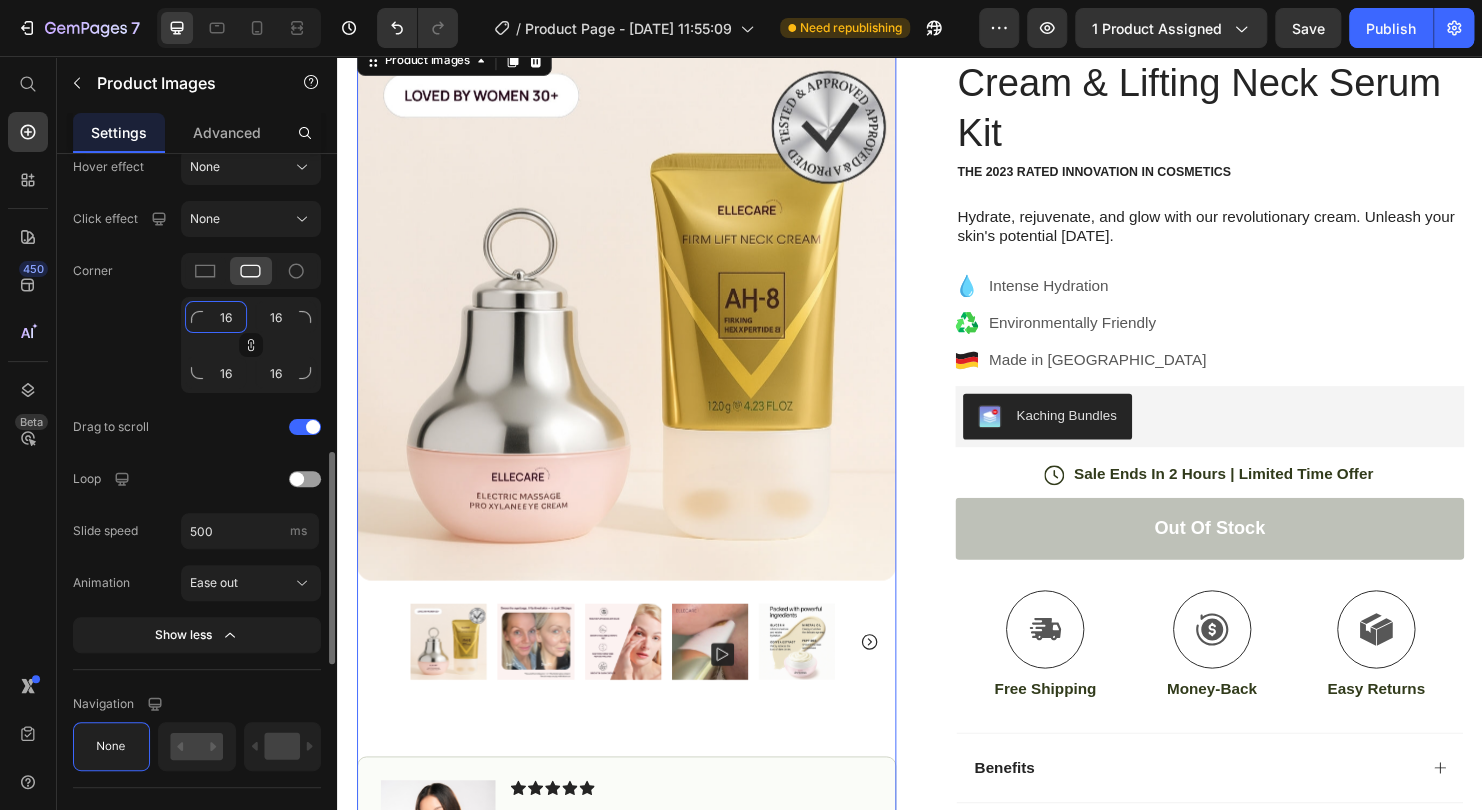 click on "16" 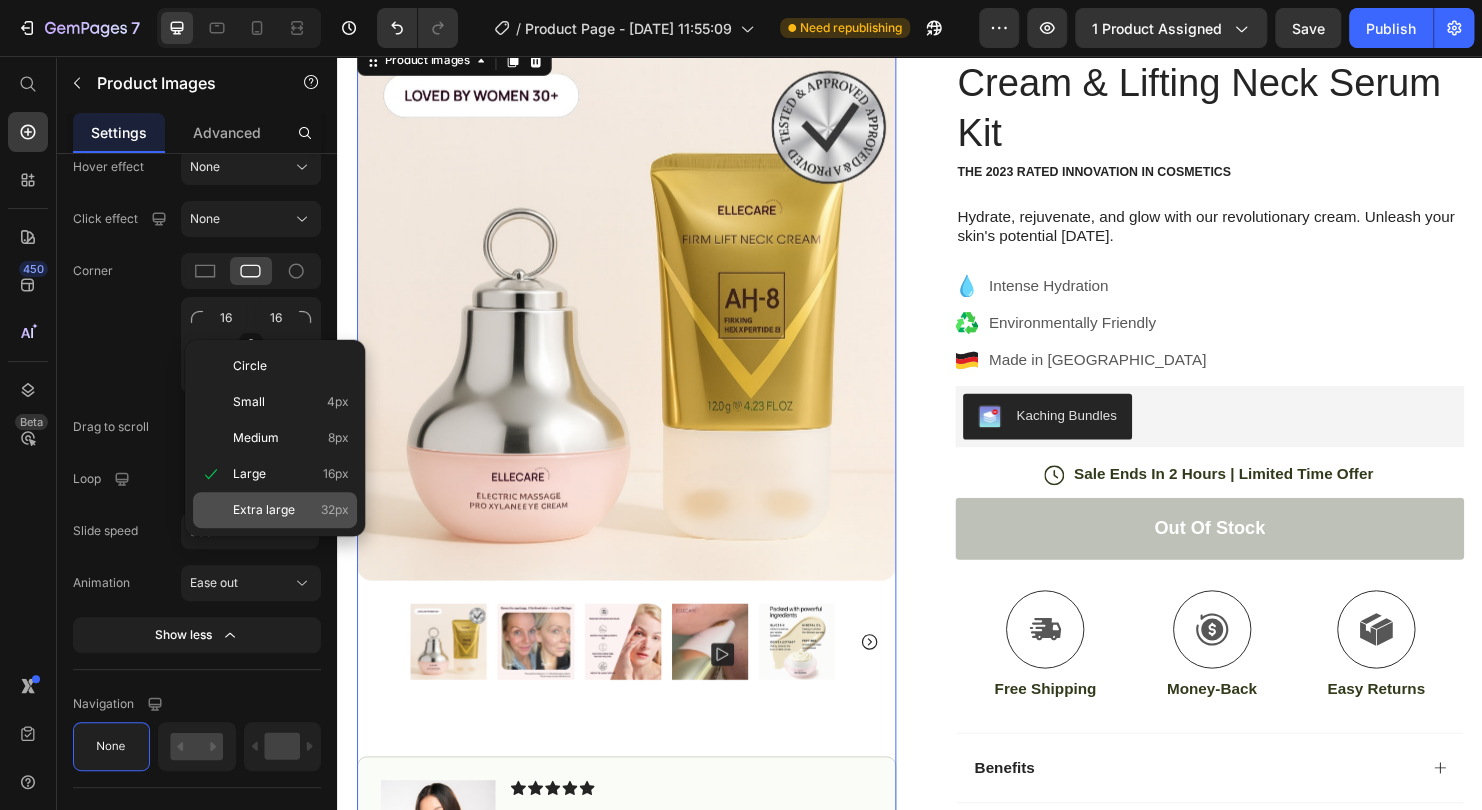 click on "Extra large 32px" at bounding box center [291, 510] 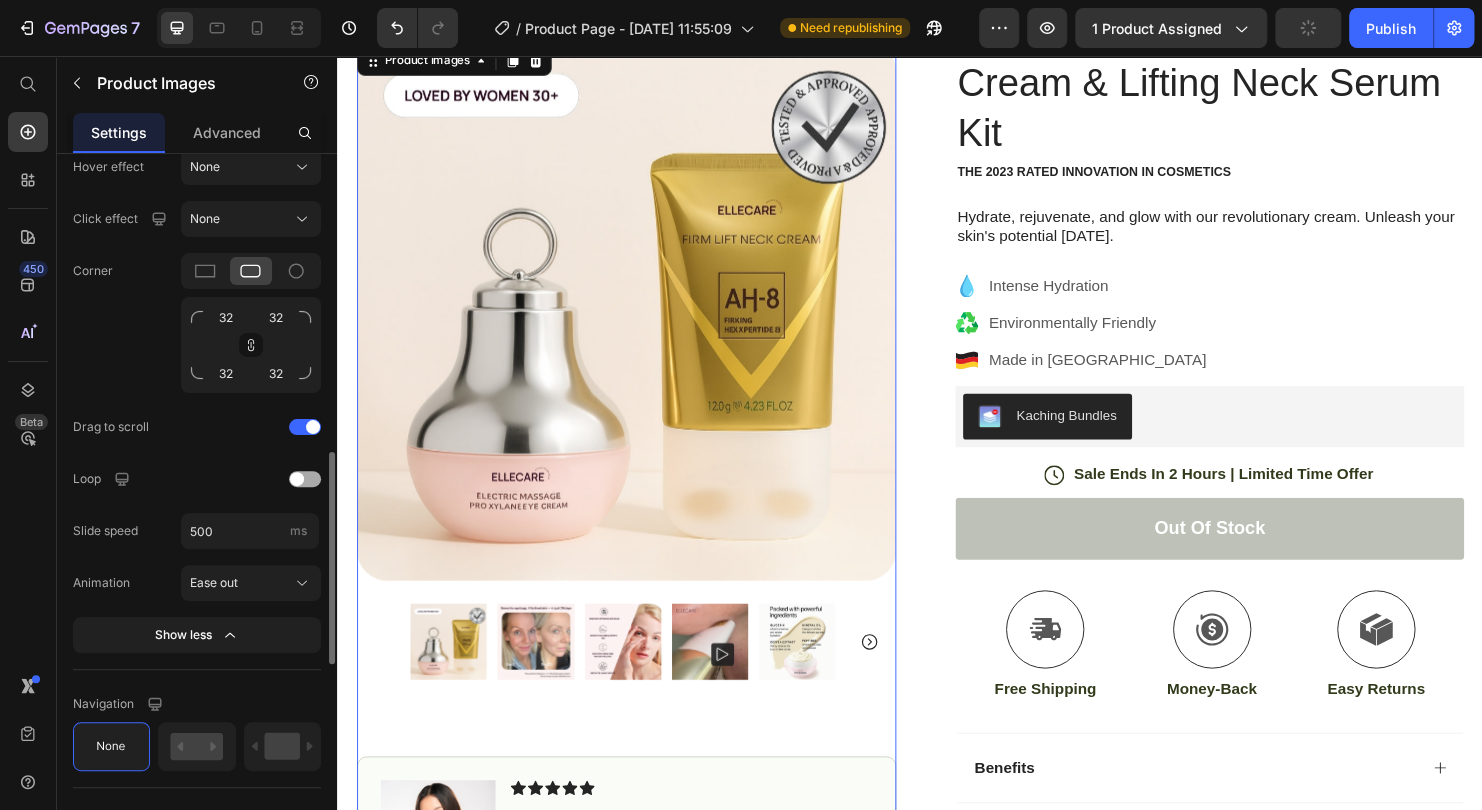 click on "Loop" 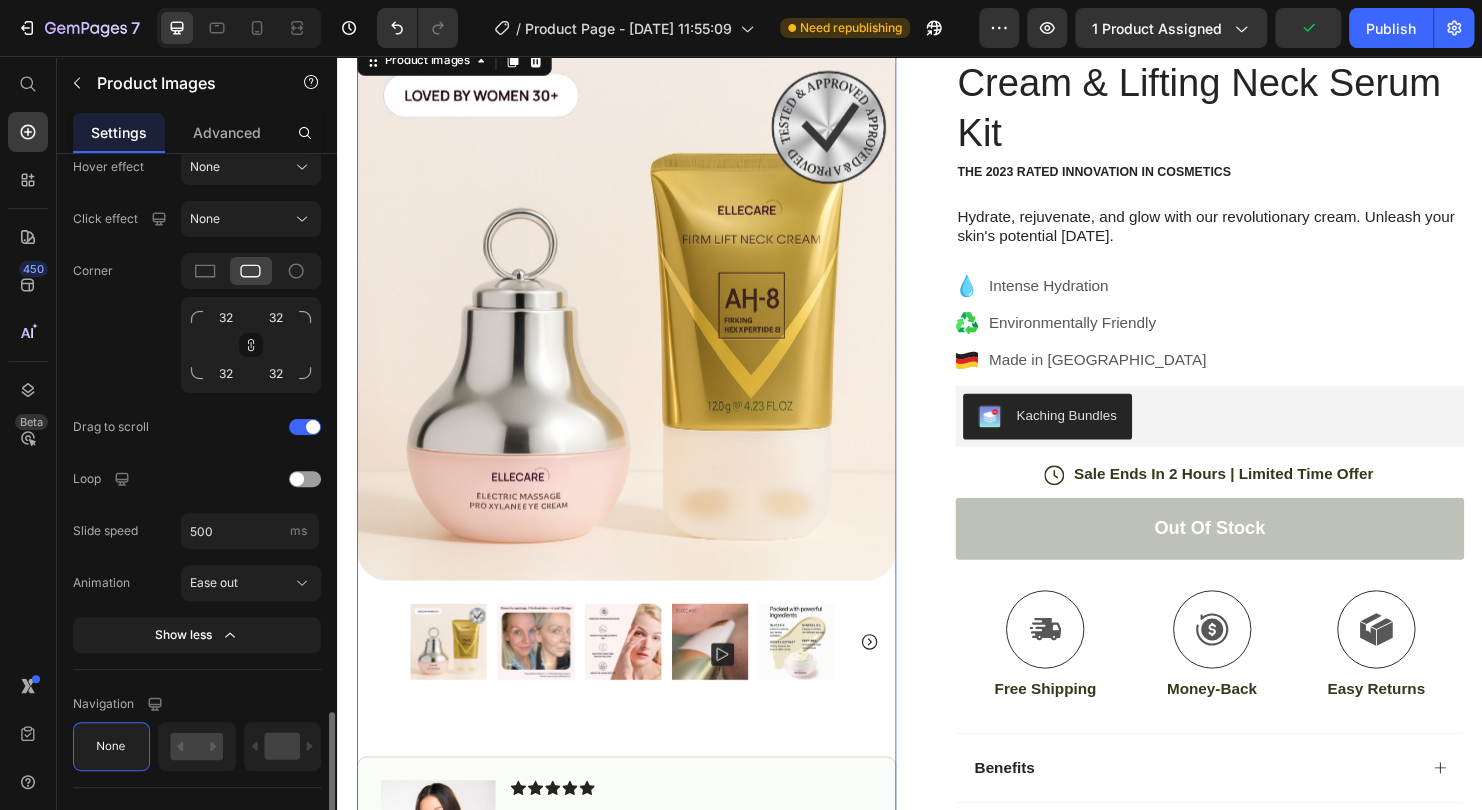 scroll, scrollTop: 1200, scrollLeft: 0, axis: vertical 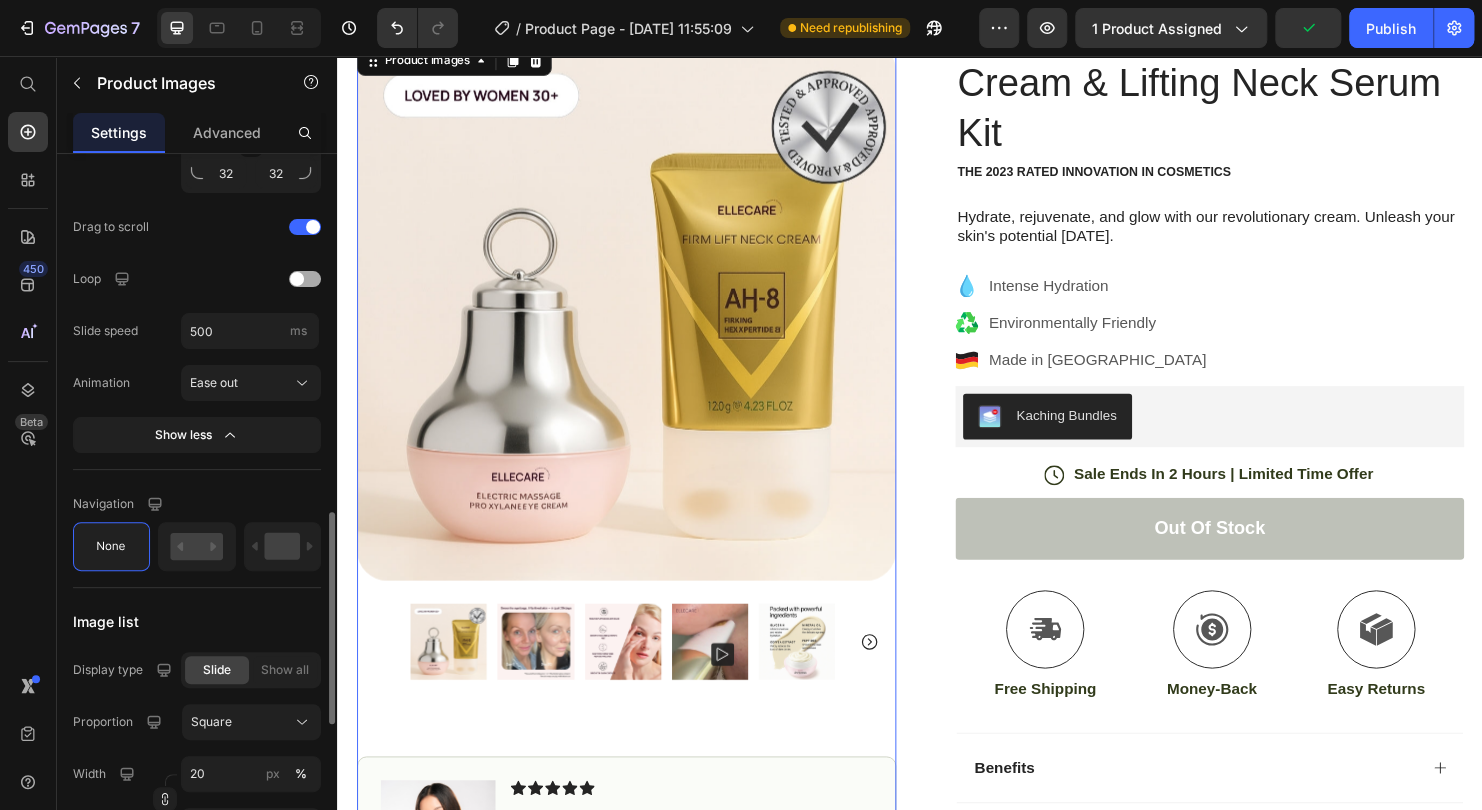 click at bounding box center (305, 279) 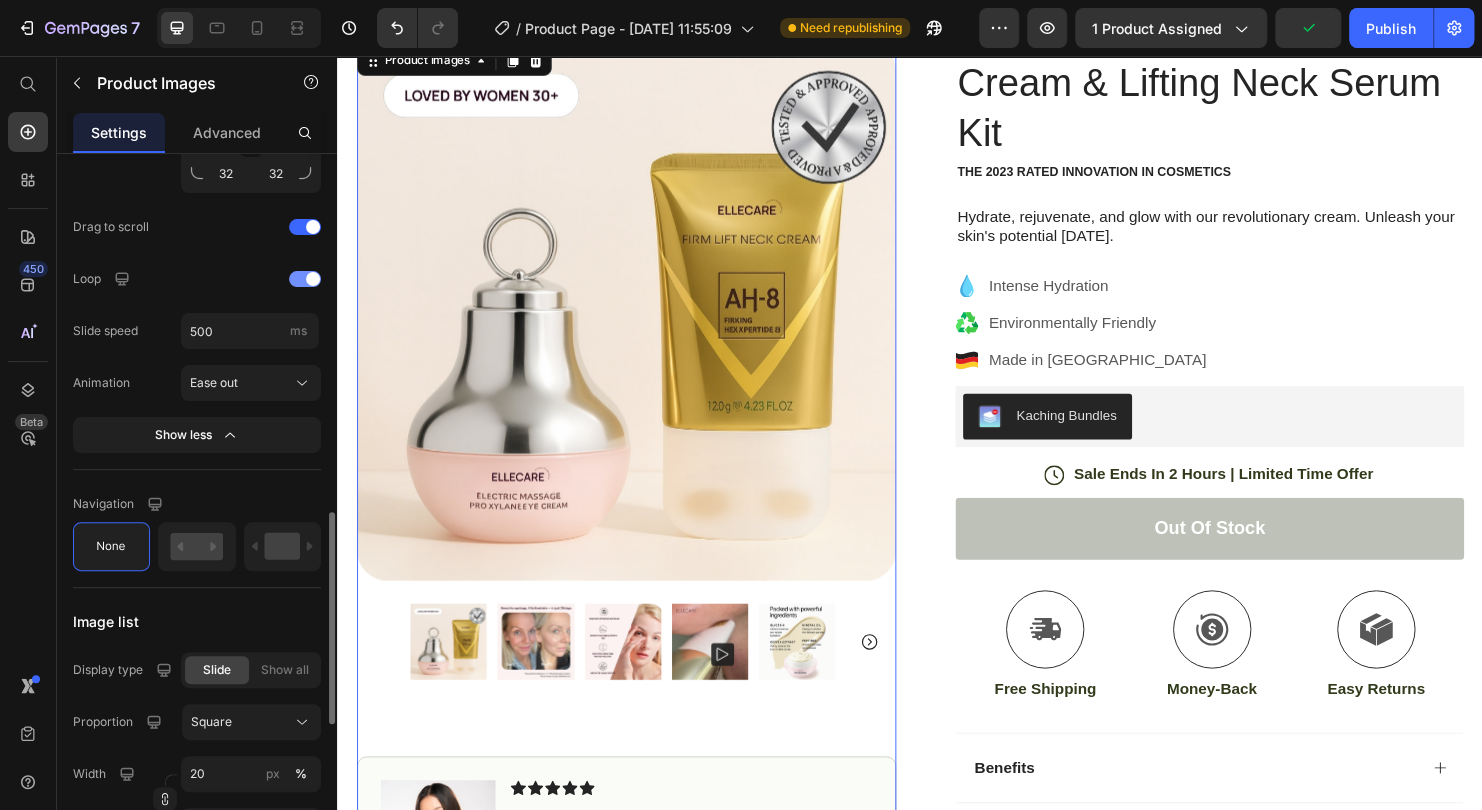 click on "Loop" 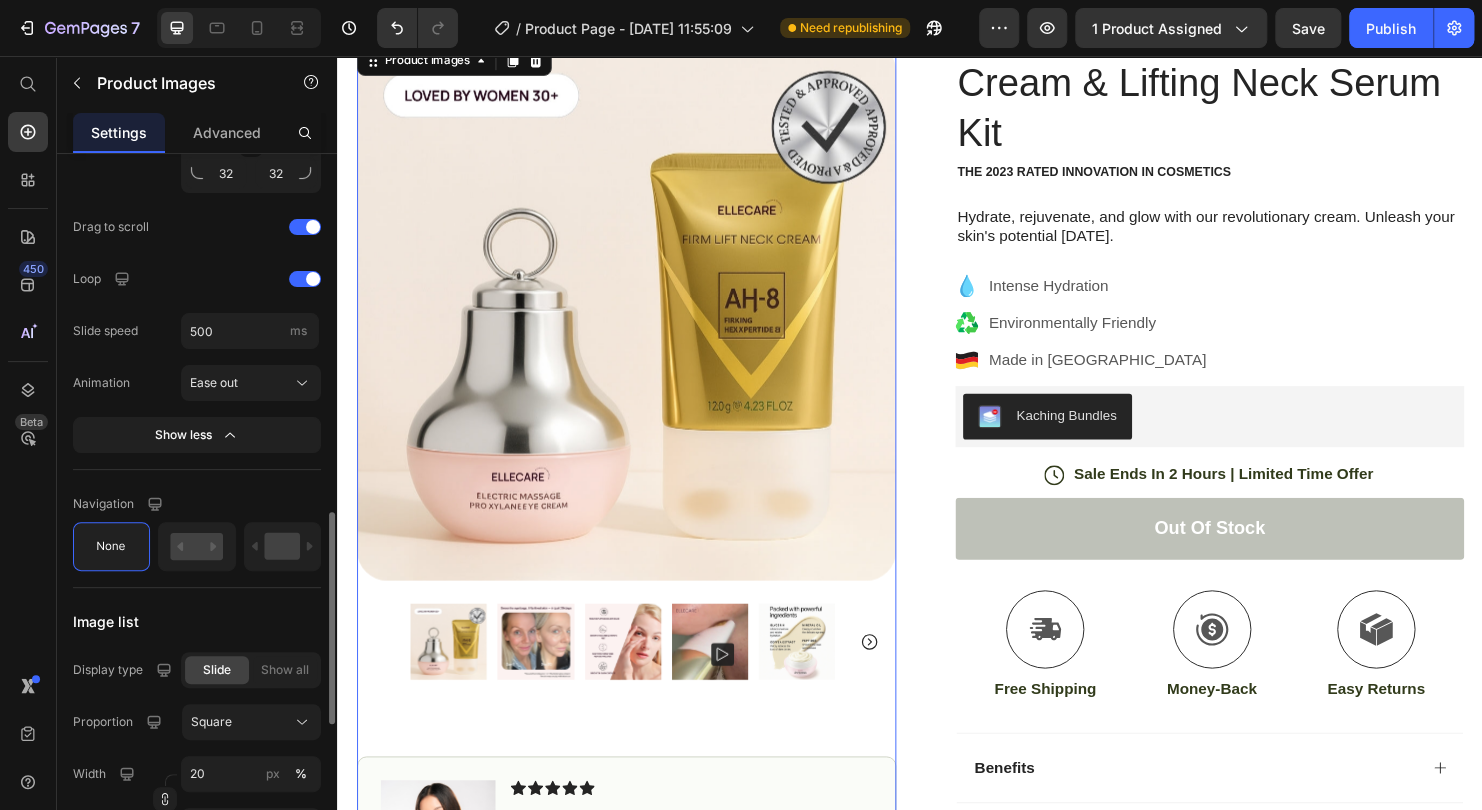 scroll, scrollTop: 1400, scrollLeft: 0, axis: vertical 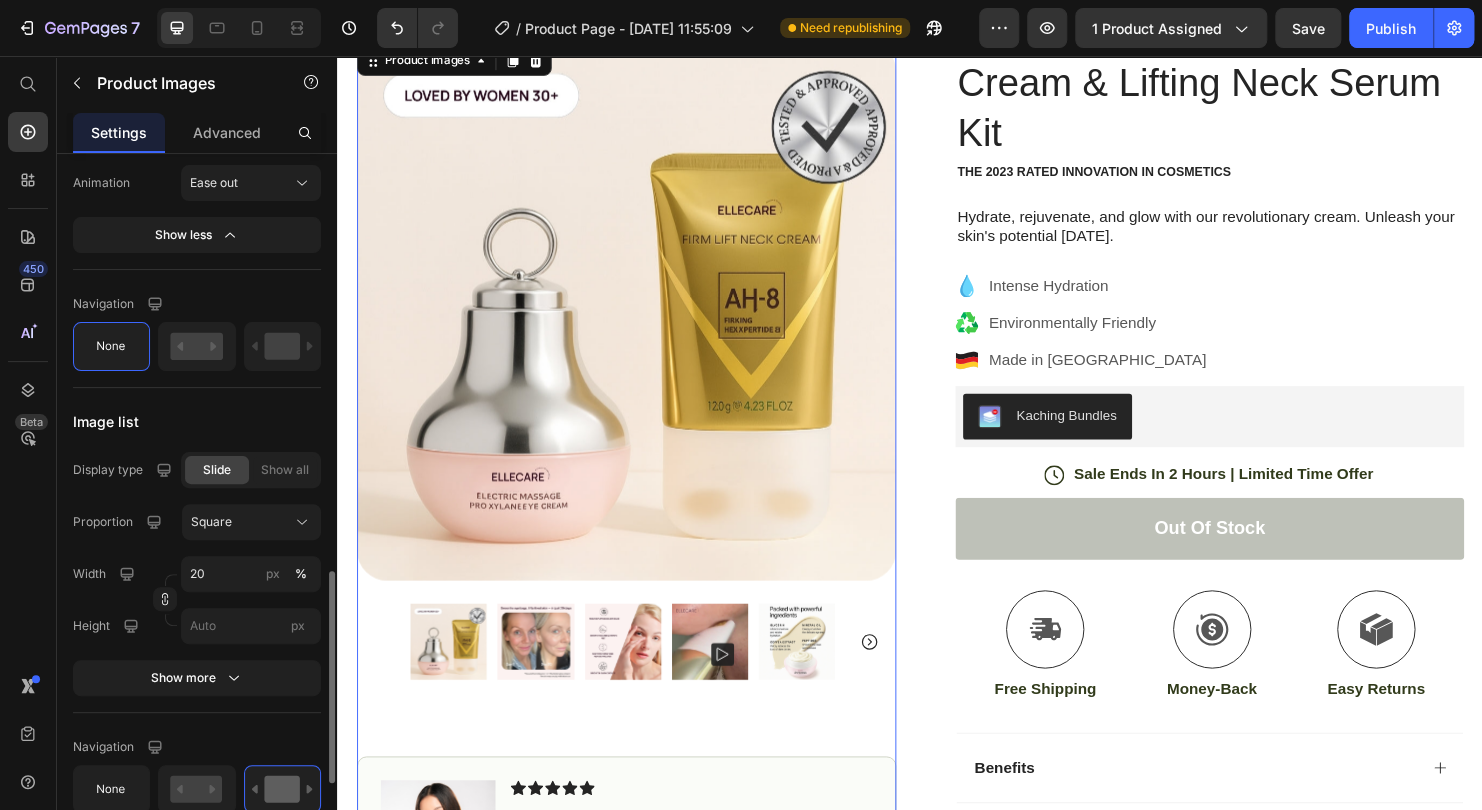 click on "Image list" at bounding box center [197, 422] 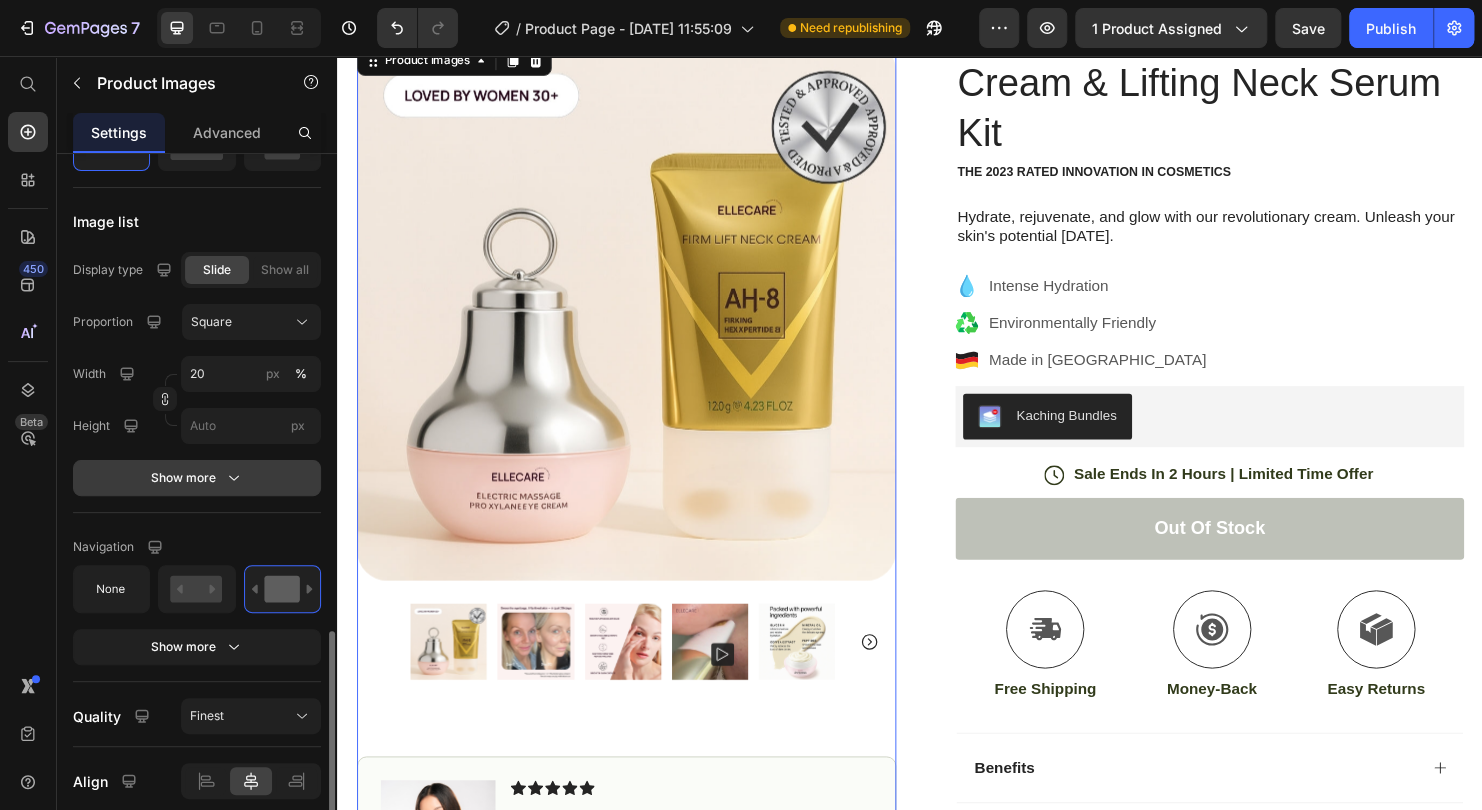 click on "Show more" at bounding box center [197, 478] 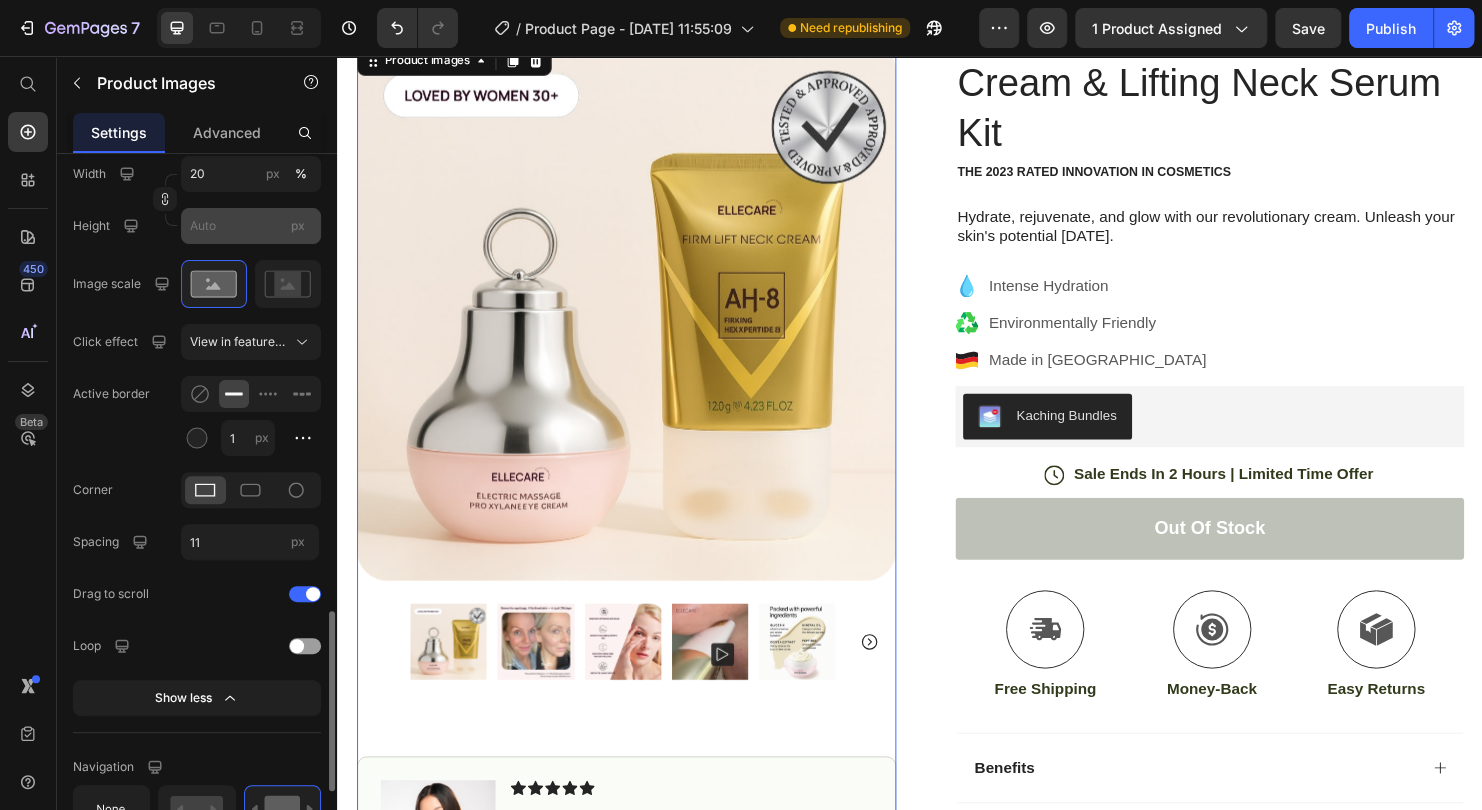 scroll, scrollTop: 2098, scrollLeft: 0, axis: vertical 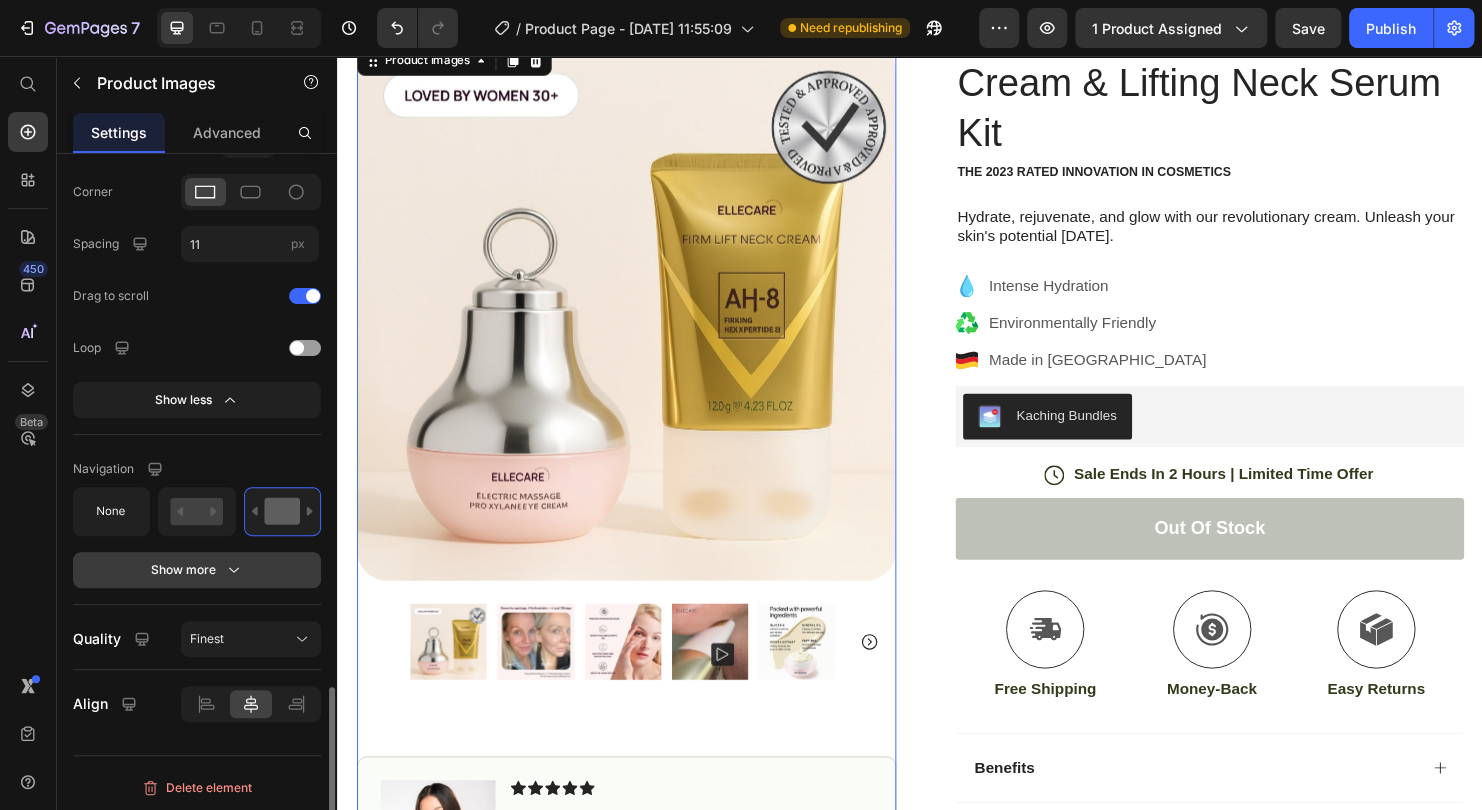 click on "Show more" at bounding box center (197, 570) 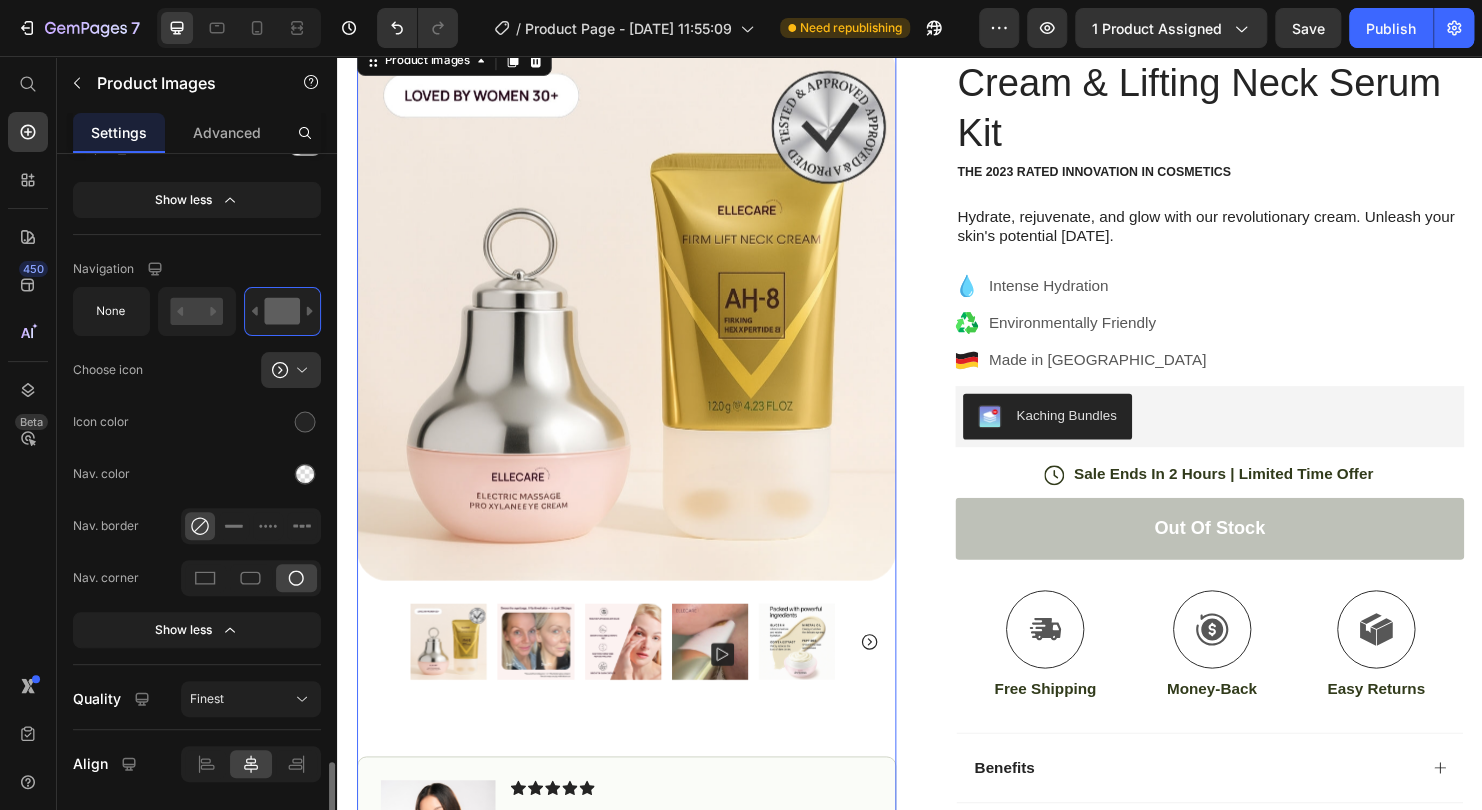 scroll, scrollTop: 2358, scrollLeft: 0, axis: vertical 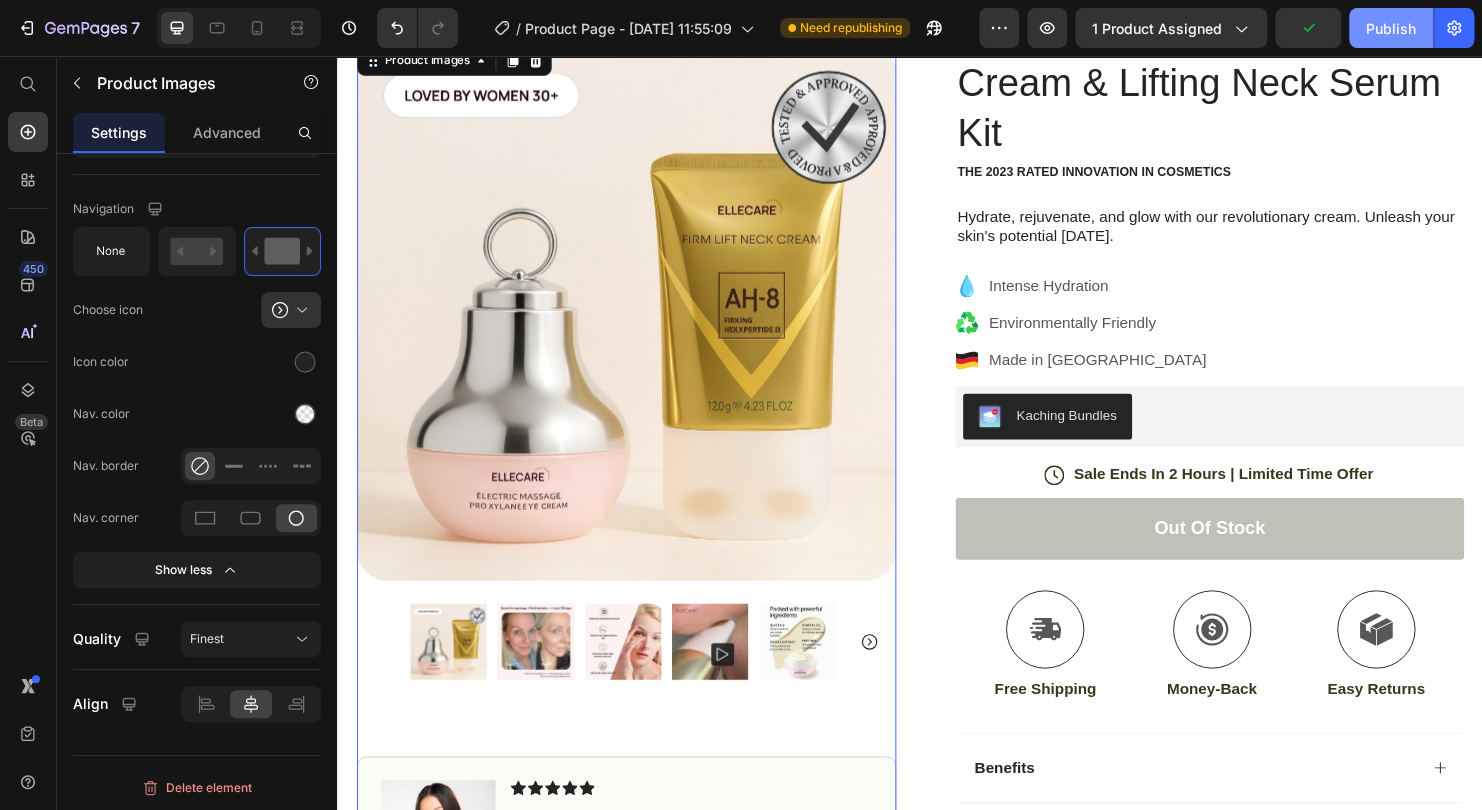 click on "Publish" at bounding box center [1391, 28] 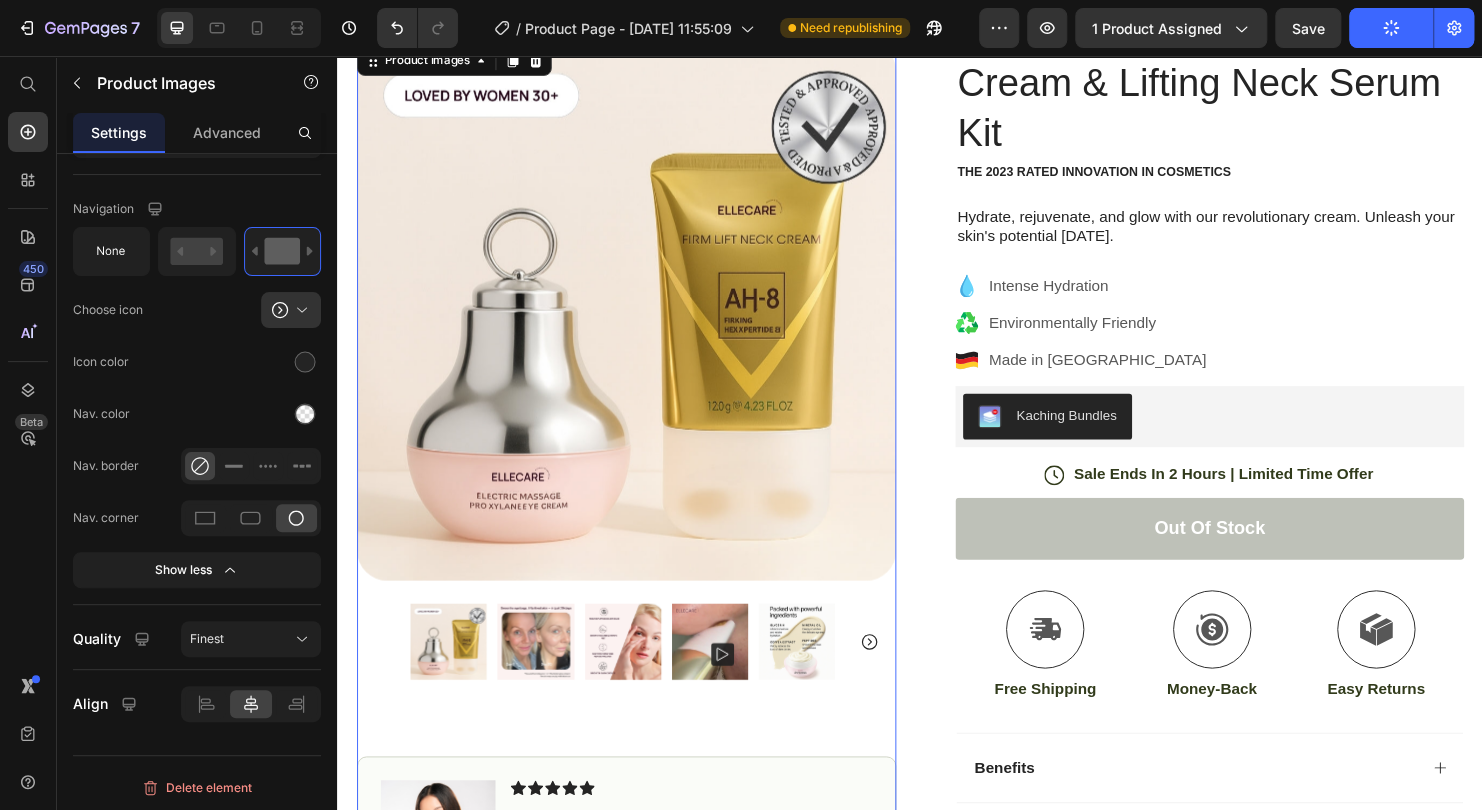 type 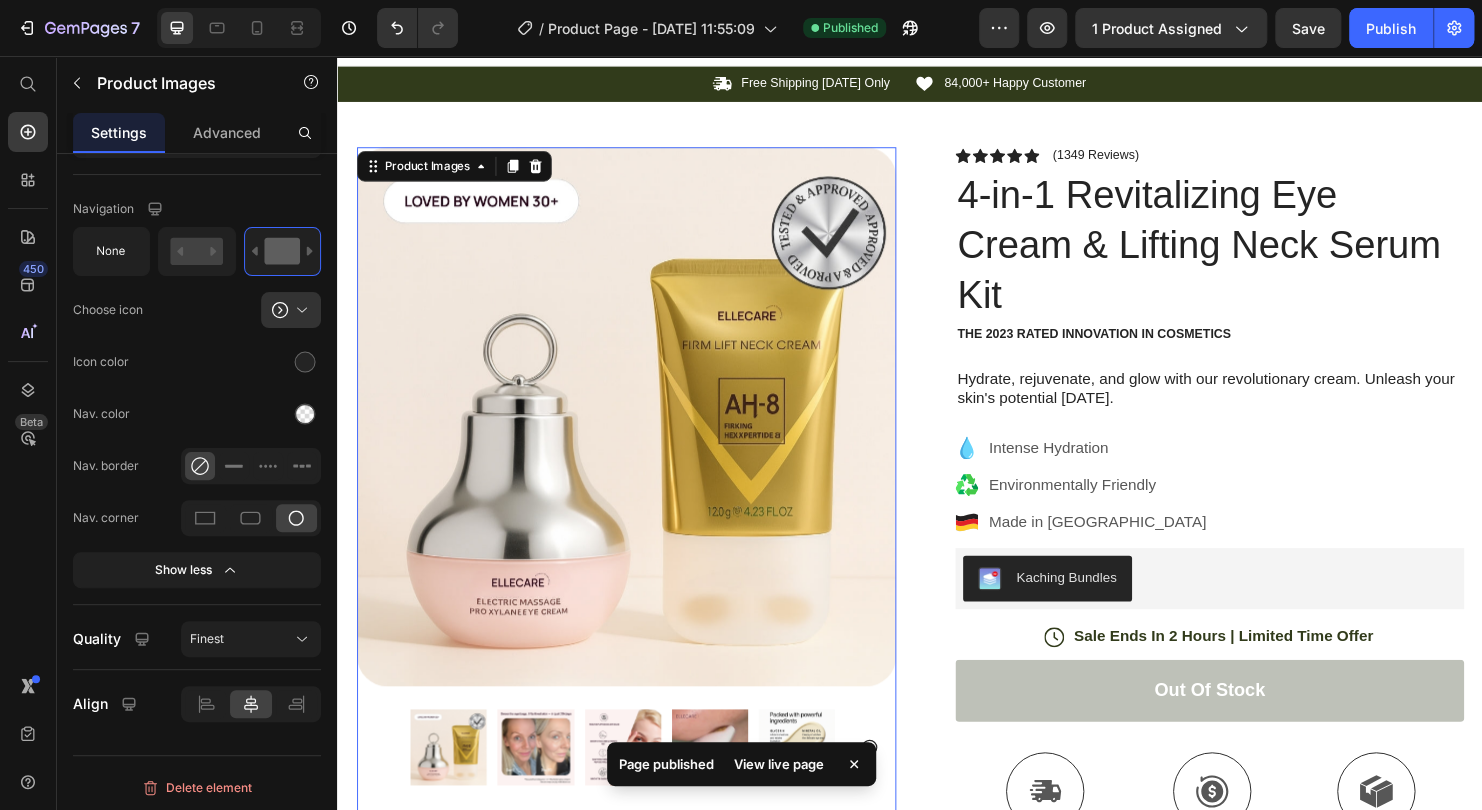 scroll, scrollTop: 0, scrollLeft: 0, axis: both 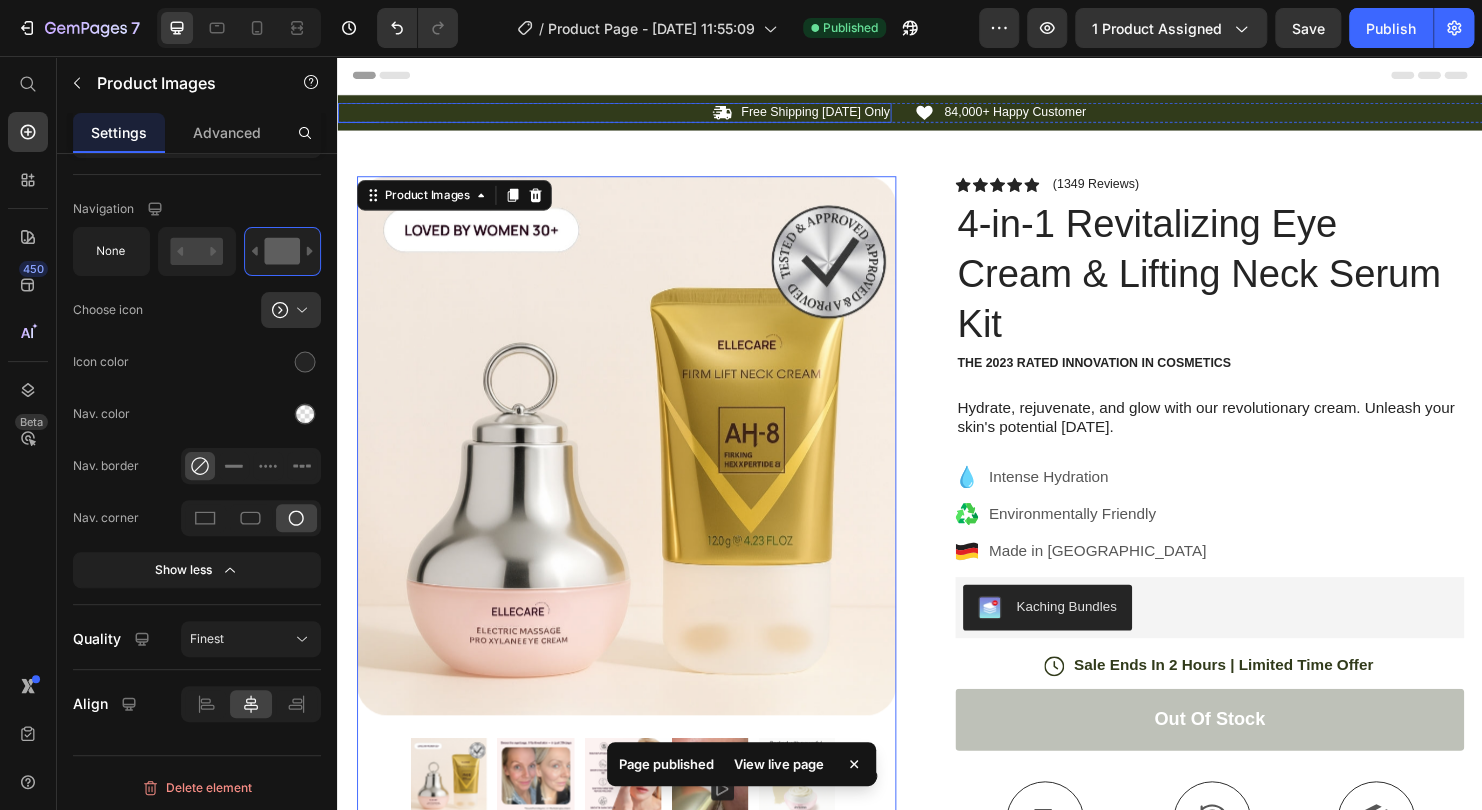 click on "Icon Free Shipping [DATE] Only Text Block Row" at bounding box center (627, 115) 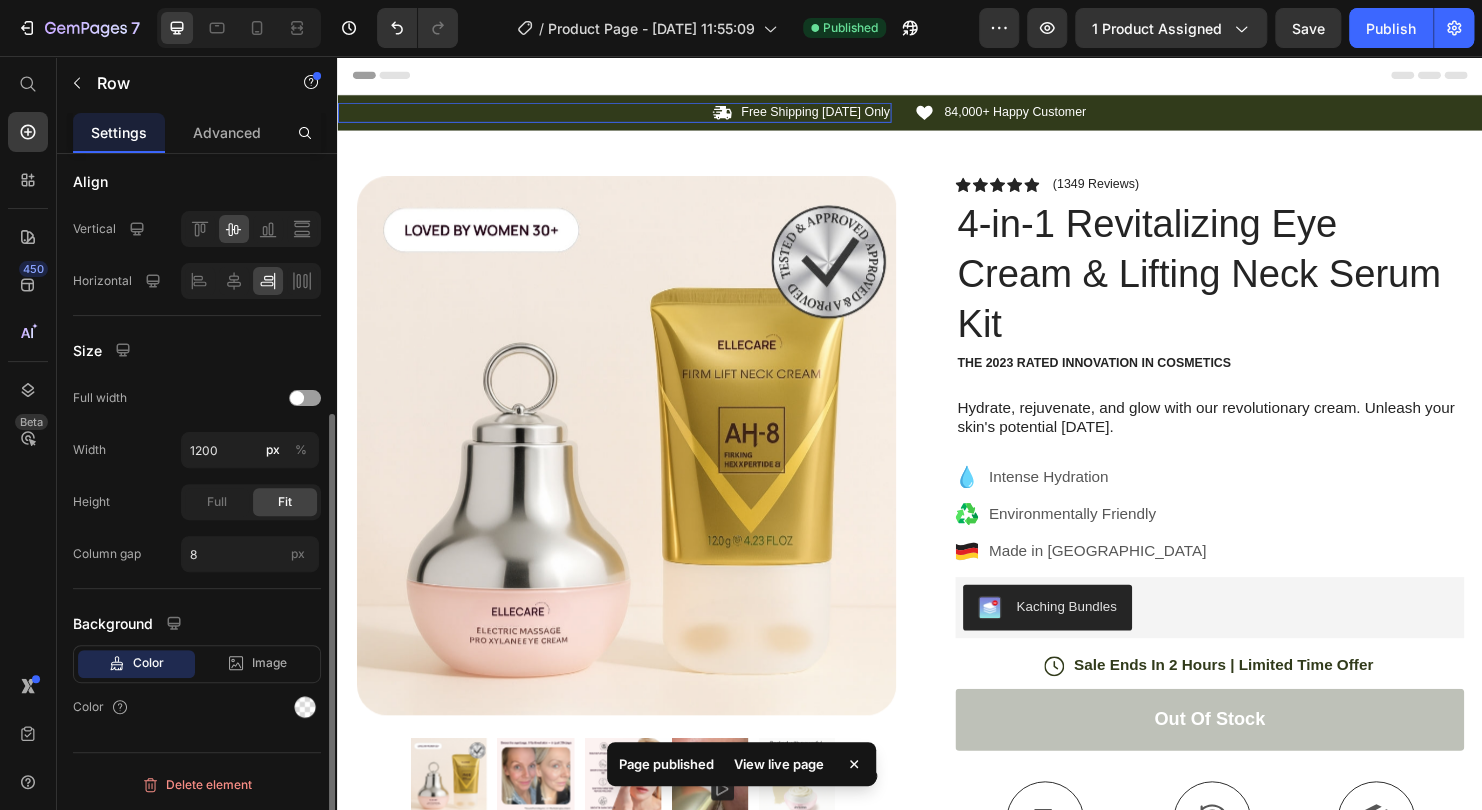 scroll, scrollTop: 0, scrollLeft: 0, axis: both 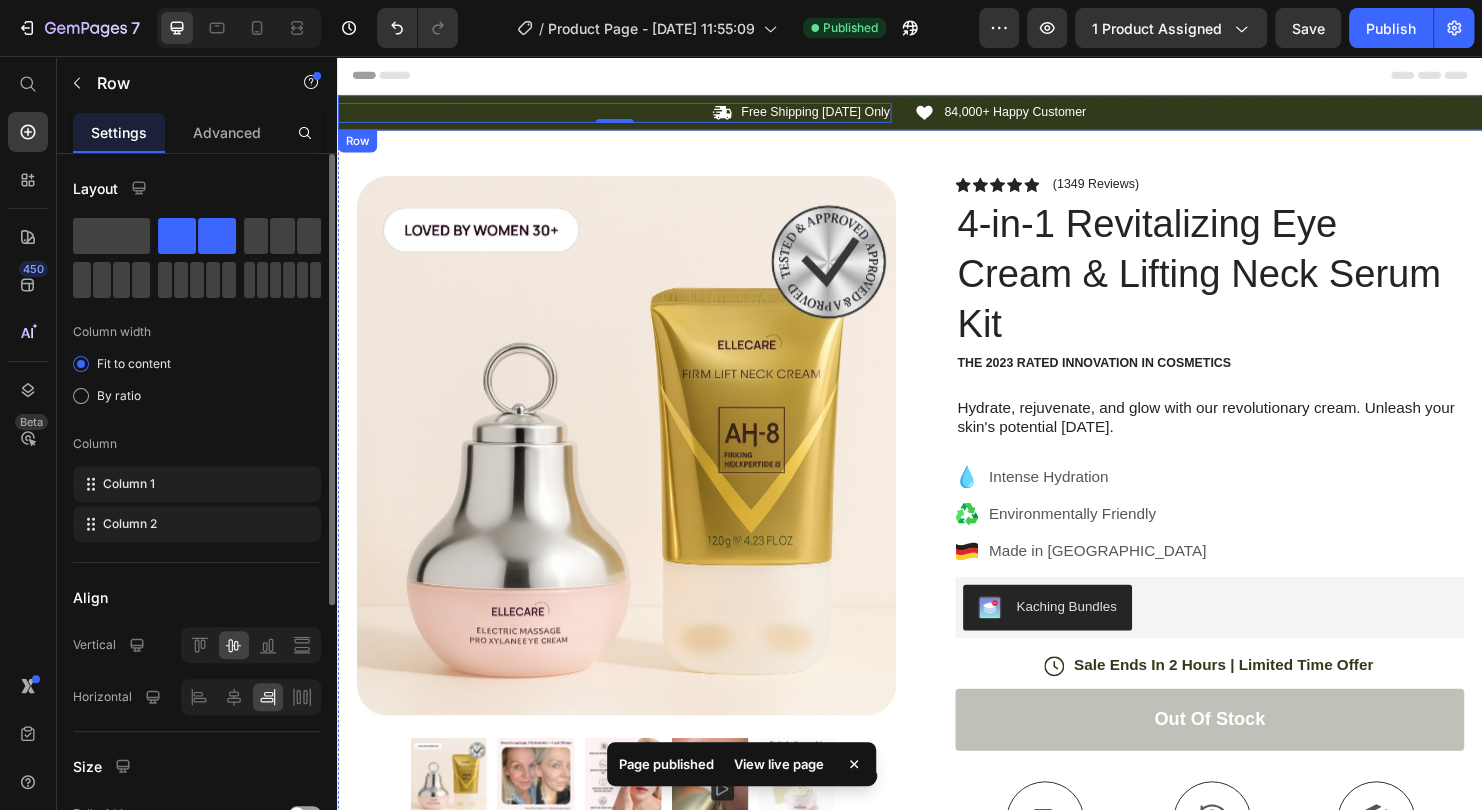 click on "Icon Free Shipping [DATE] Only Text Block Row   0
Icon 84,000+ Happy Customer Text Block Row Carousel Row" at bounding box center (937, 115) 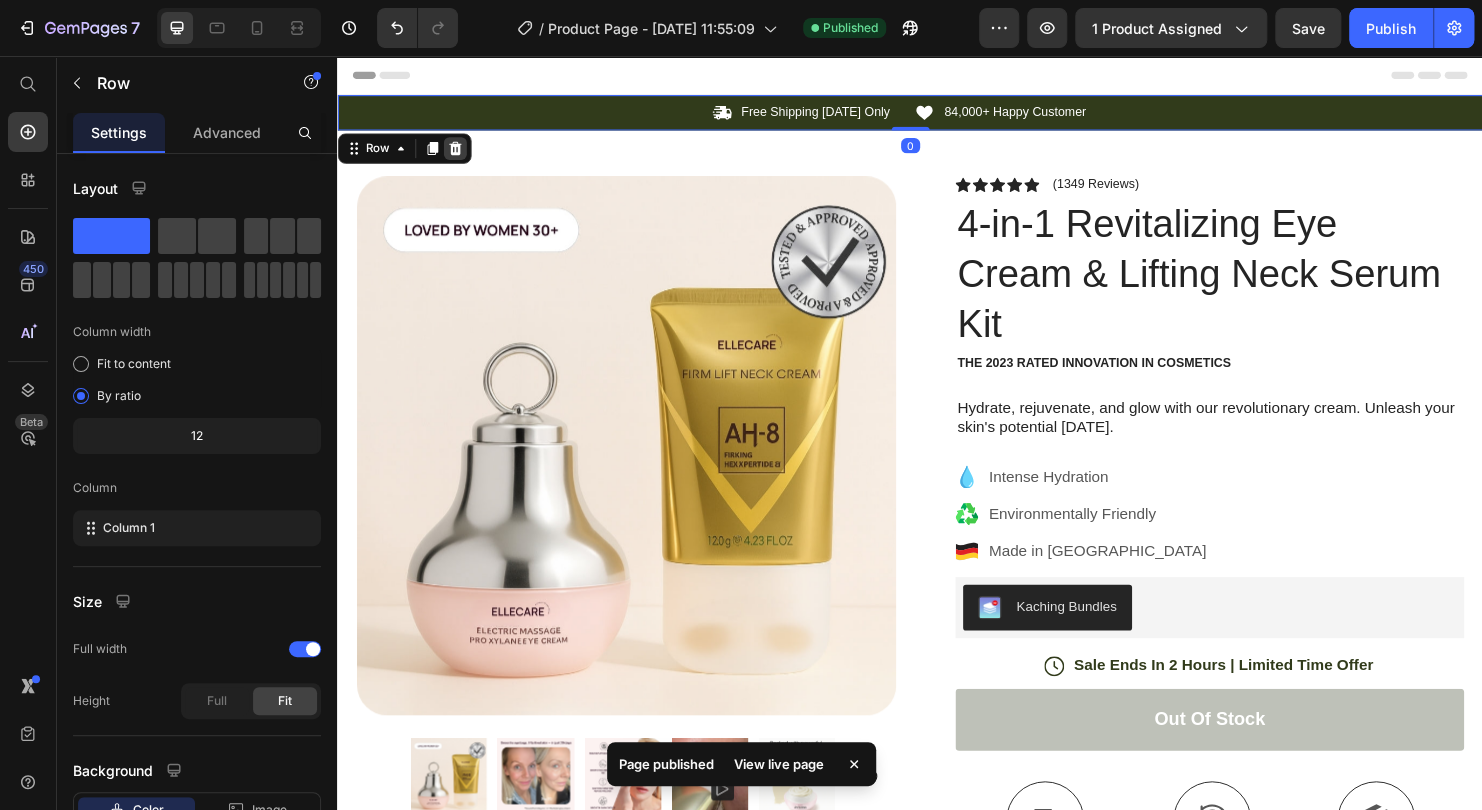 click 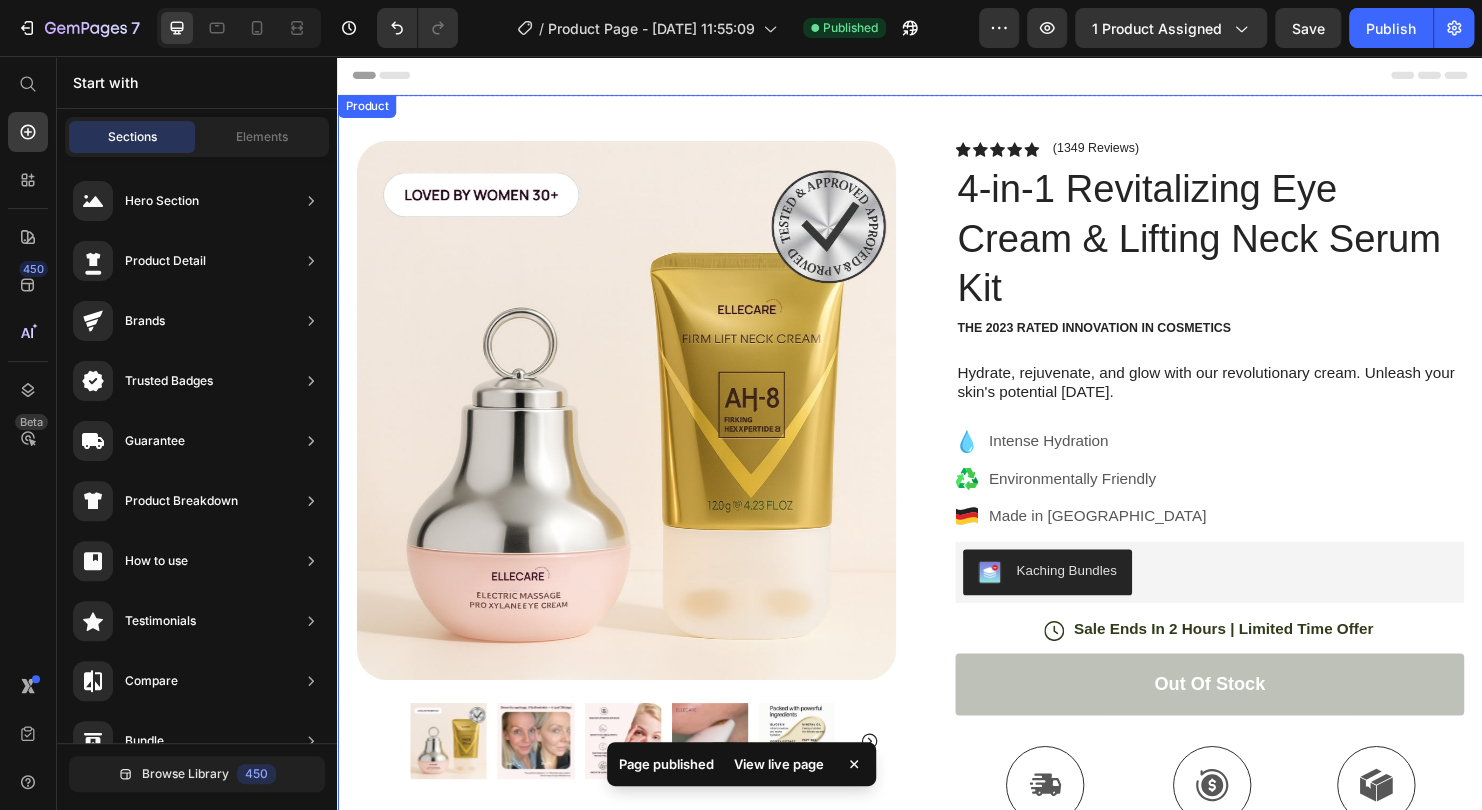 click on "Product Images Image Icon Icon Icon Icon Icon Icon List “This skin cream is a game-changer! It has transformed my dry, lackluster skin into a hydrated and radiant complexion. I love how it absorbs quickly and leaves no greasy residue. Highly recommend” Text Block
Icon [PERSON_NAME] ([GEOGRAPHIC_DATA], [GEOGRAPHIC_DATA]) Text Block Row Row Row Icon Icon Icon Icon Icon Icon List (1349 Reviews) Text Block Row 4-in-1 Revitalizing Eye Cream & Lifting Neck Serum Kit Product Title The 2023 Rated Innovation in Cosmetics Text Block Hydrate, rejuvenate, and glow with our revolutionary cream. Unleash your skin's potential [DATE]. Text Block
Intense Hydration
Environmentally Friendly
Made in [GEOGRAPHIC_DATA] Item List Kaching Bundles Kaching Bundles
Icon Sale Ends In 2 Hours | Limited Time Offer Text Block Row out of stock Add to Cart
Icon Free Shipping Text Block
Icon Money-Back Text Block
Icon Row" at bounding box center (937, 639) 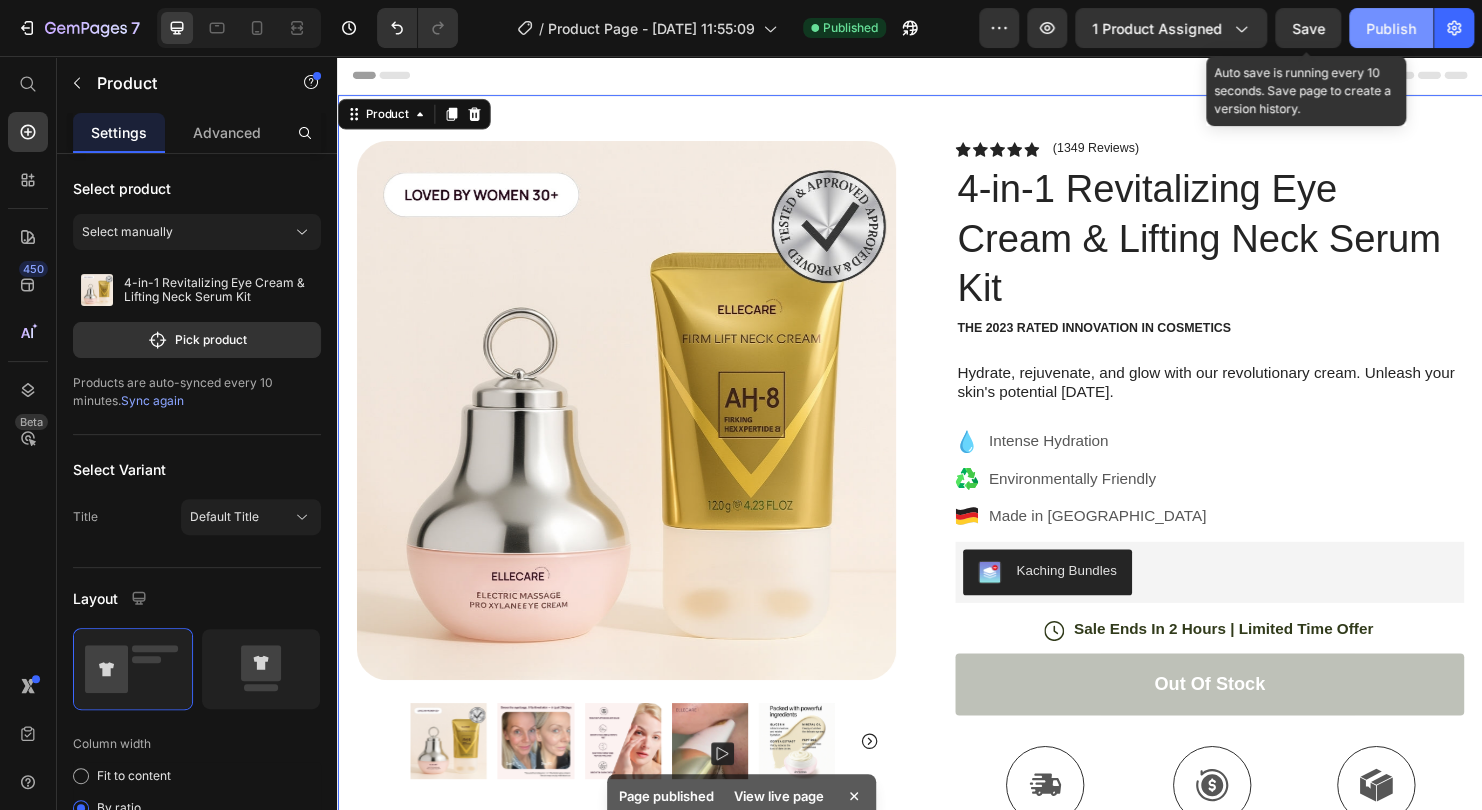 click on "Publish" 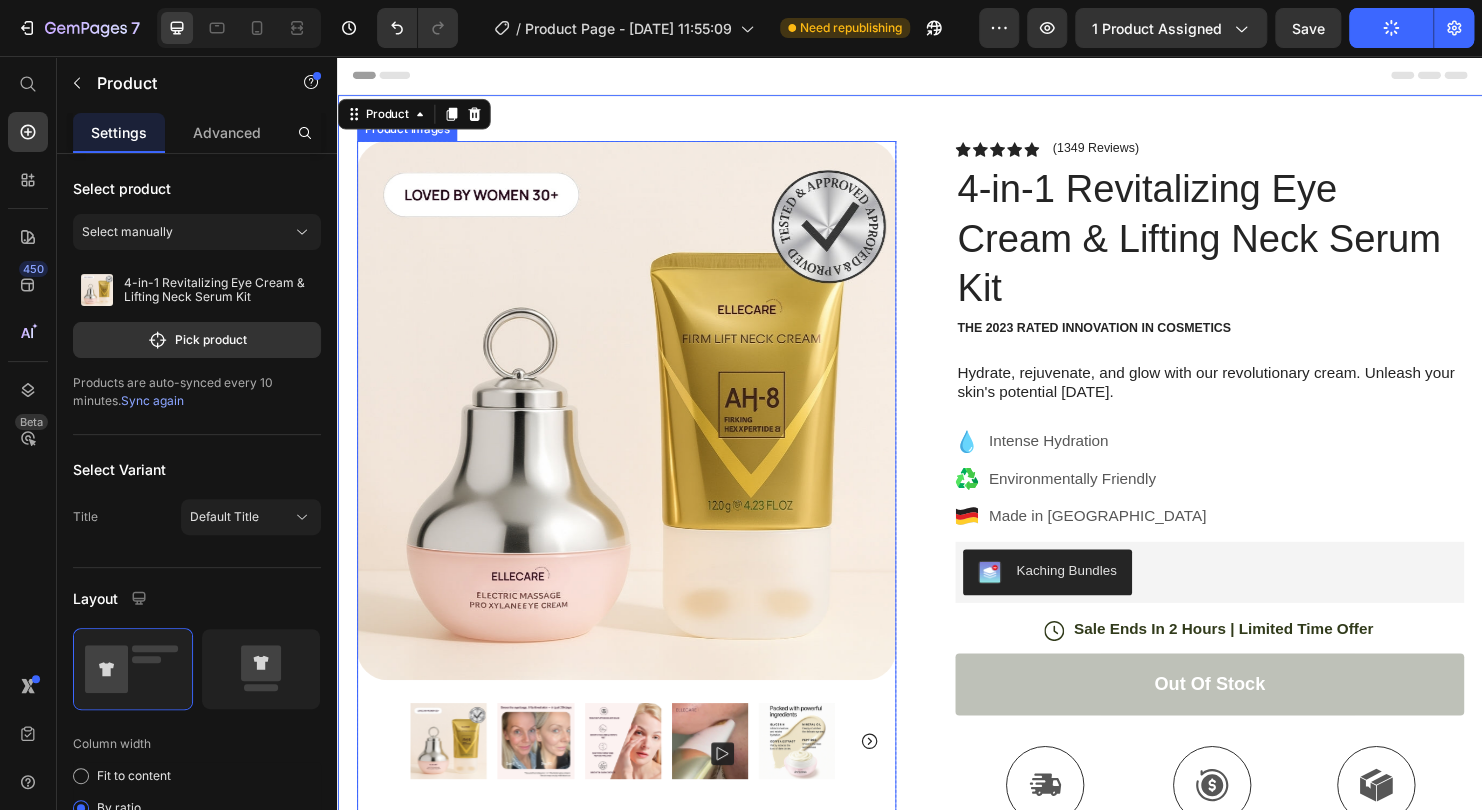 click at bounding box center (639, 427) 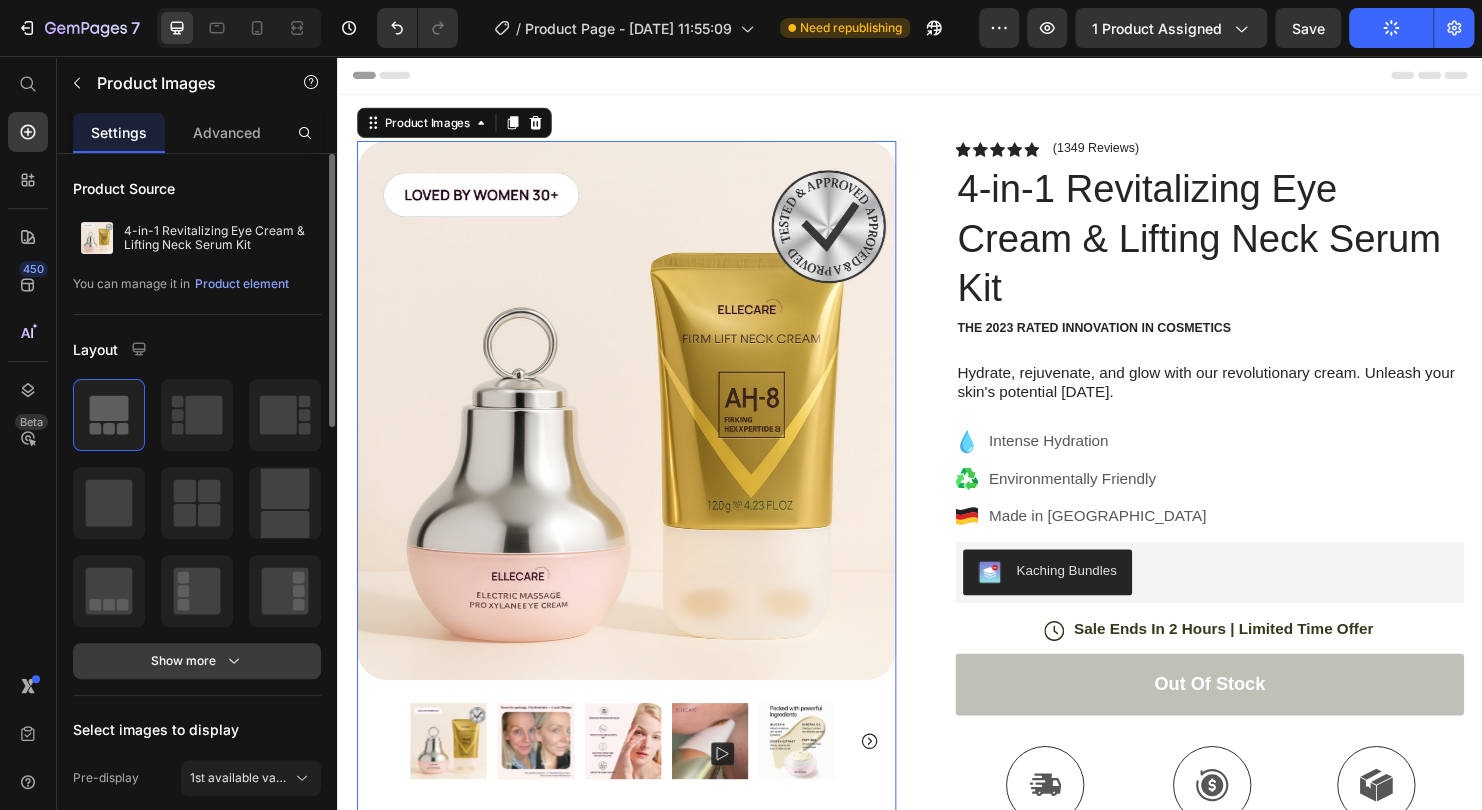 click on "Show more" at bounding box center [197, 661] 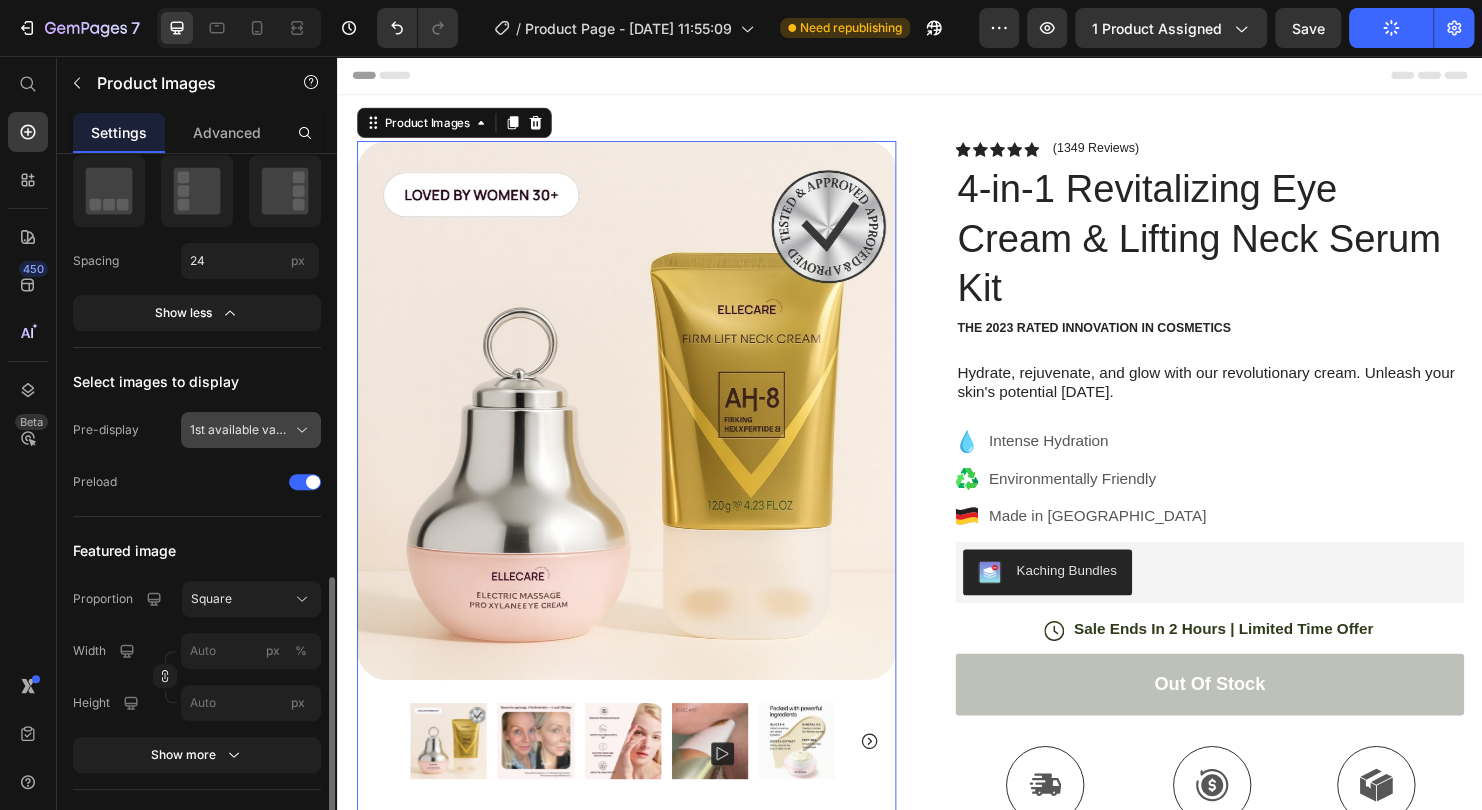 scroll, scrollTop: 600, scrollLeft: 0, axis: vertical 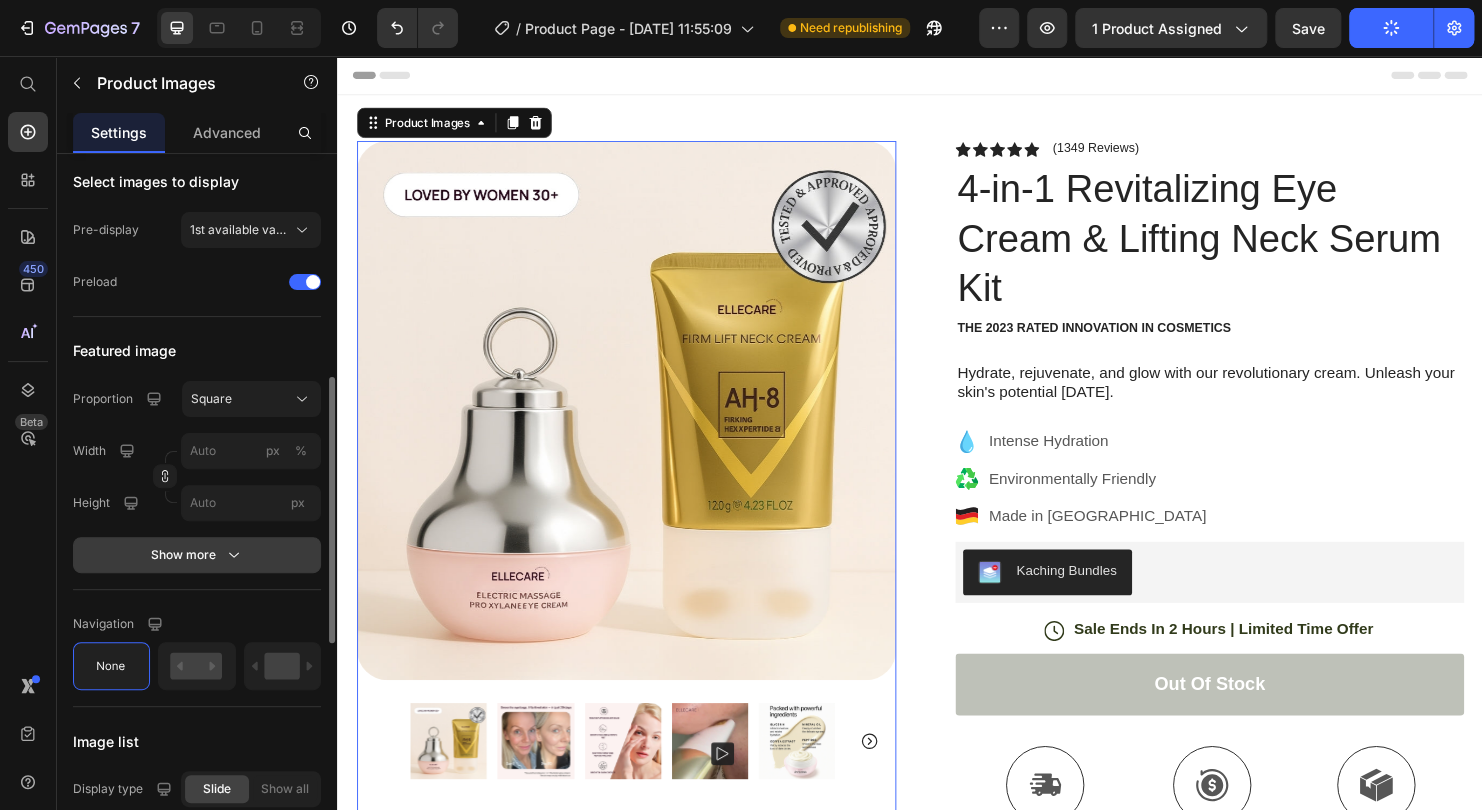 click on "Show more" at bounding box center [197, 555] 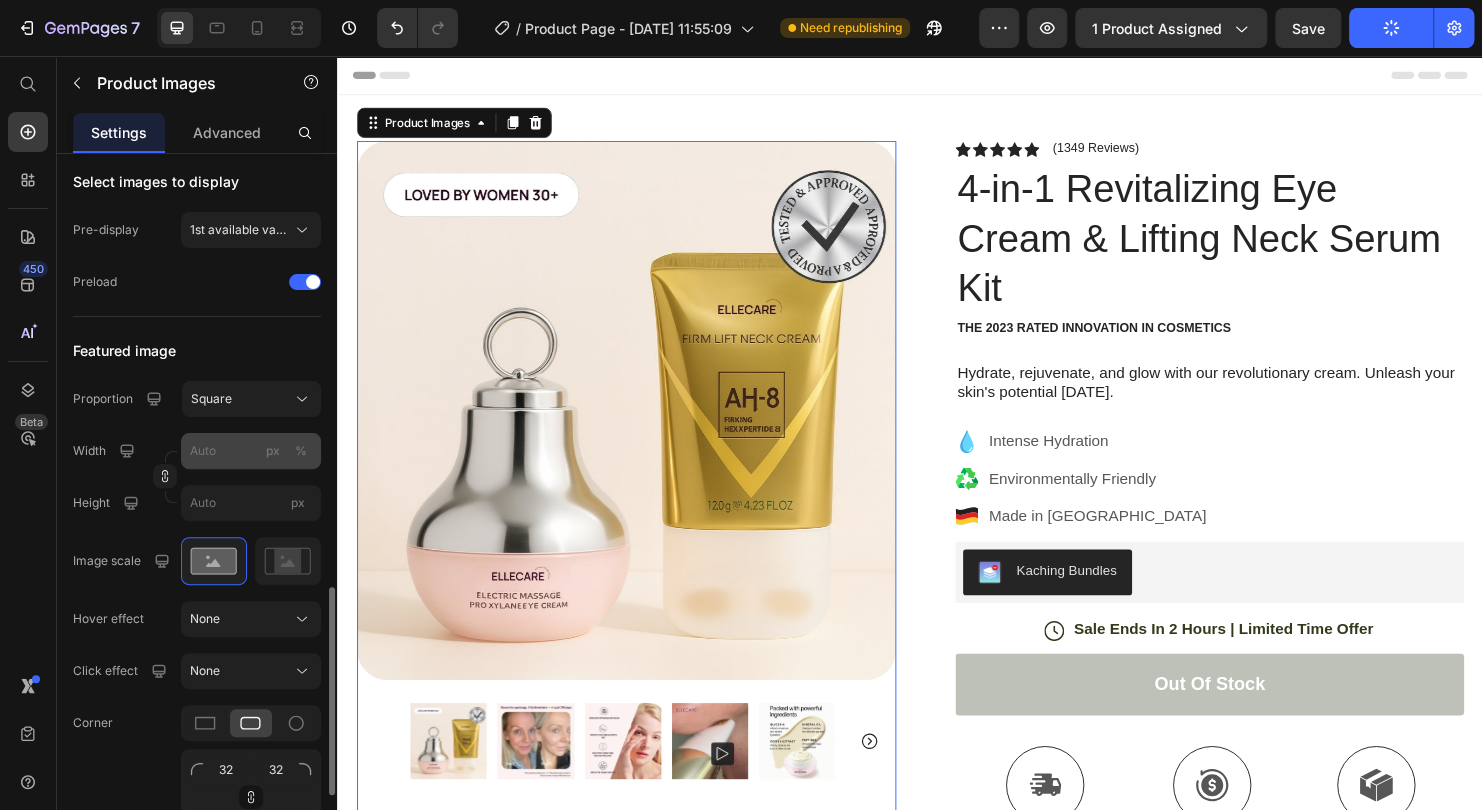 scroll, scrollTop: 1000, scrollLeft: 0, axis: vertical 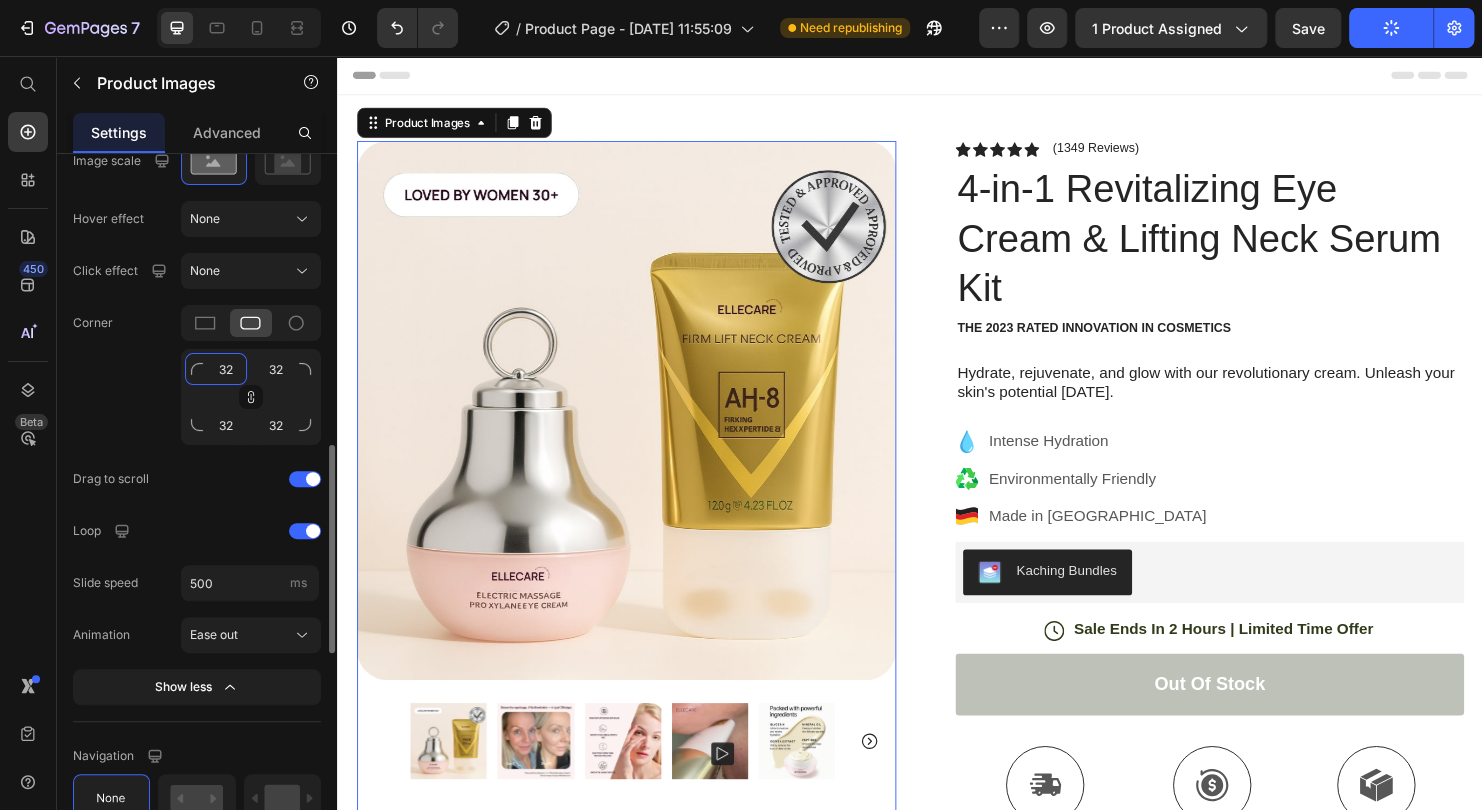 click on "32" 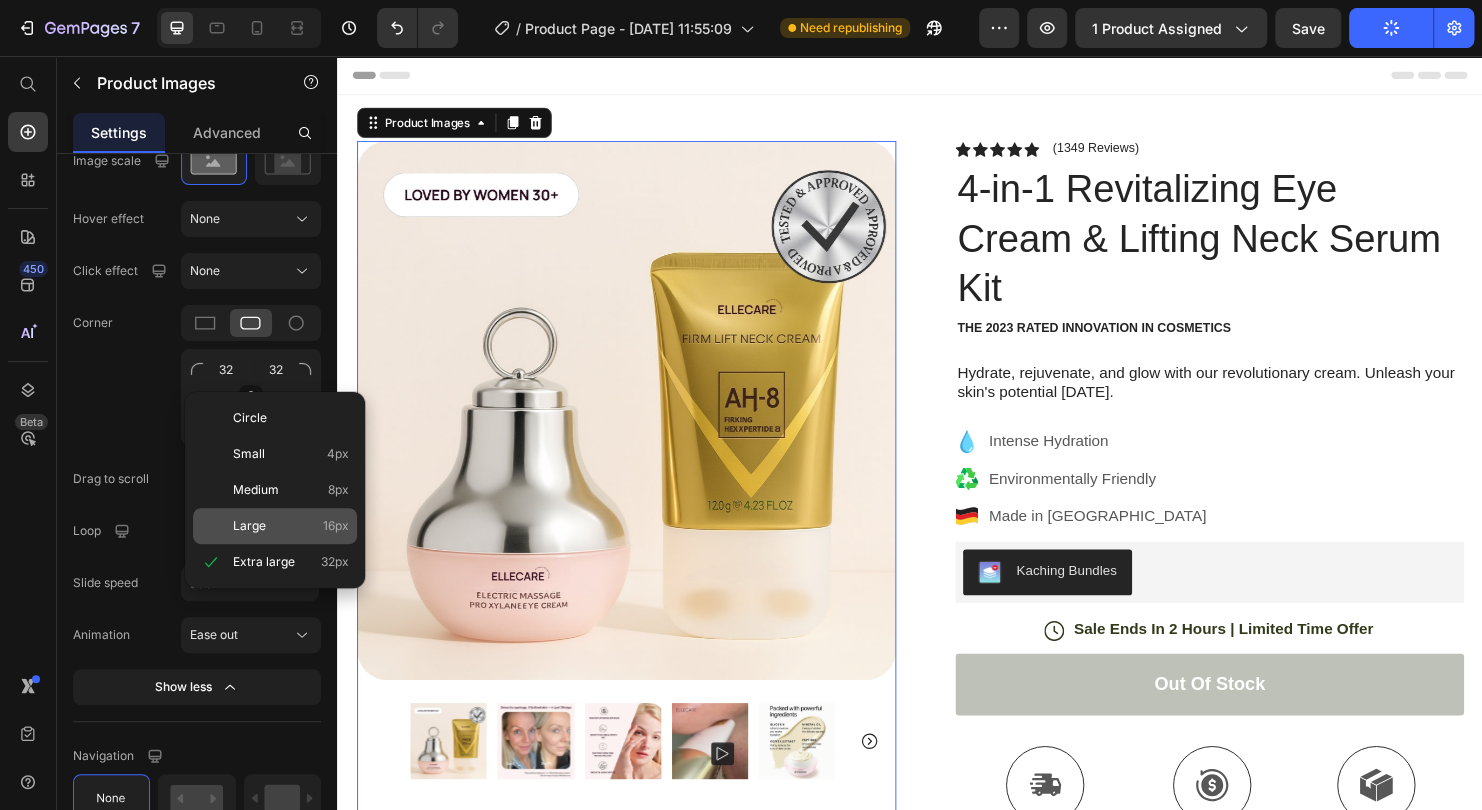 click on "Large 16px" at bounding box center [291, 526] 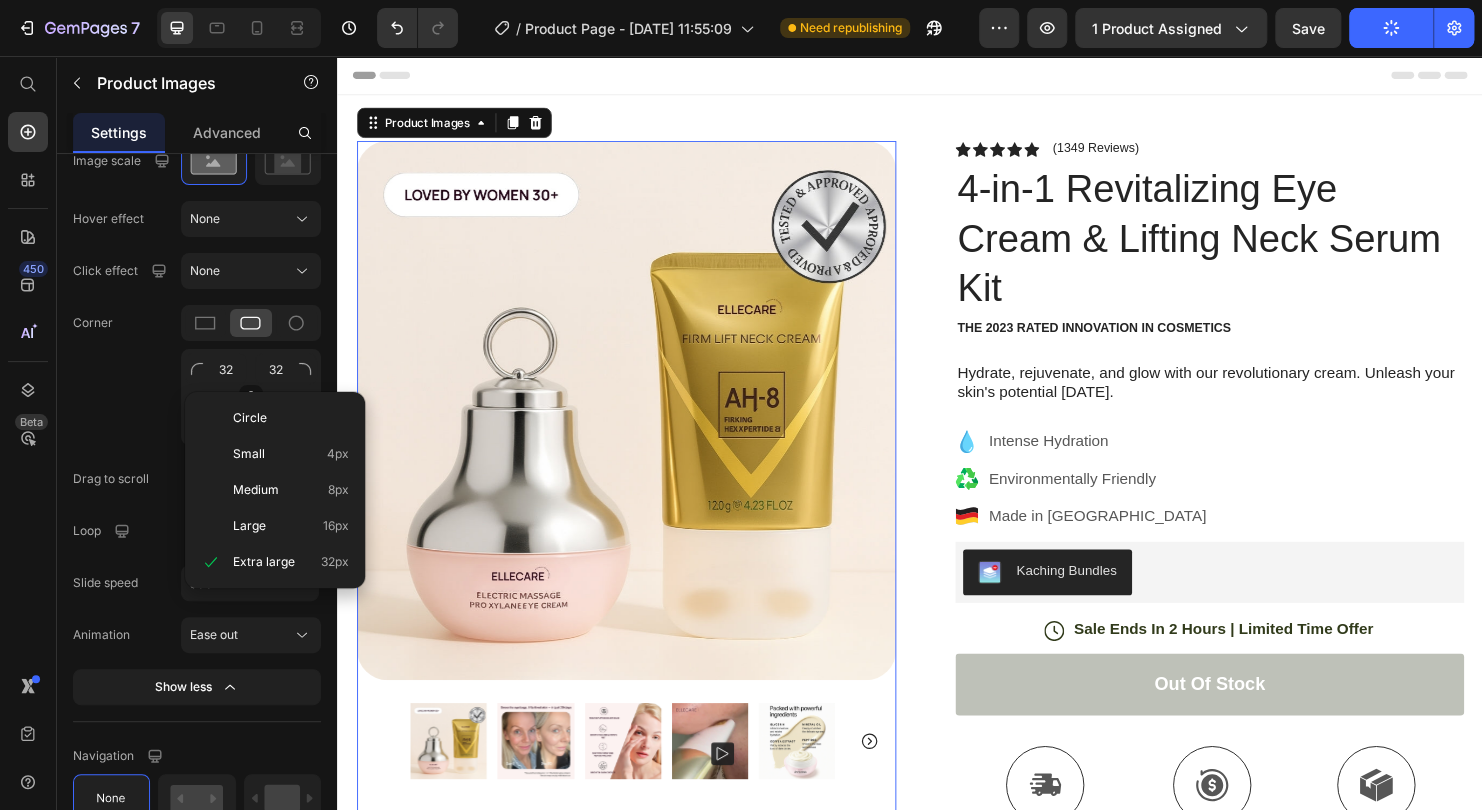 type on "16" 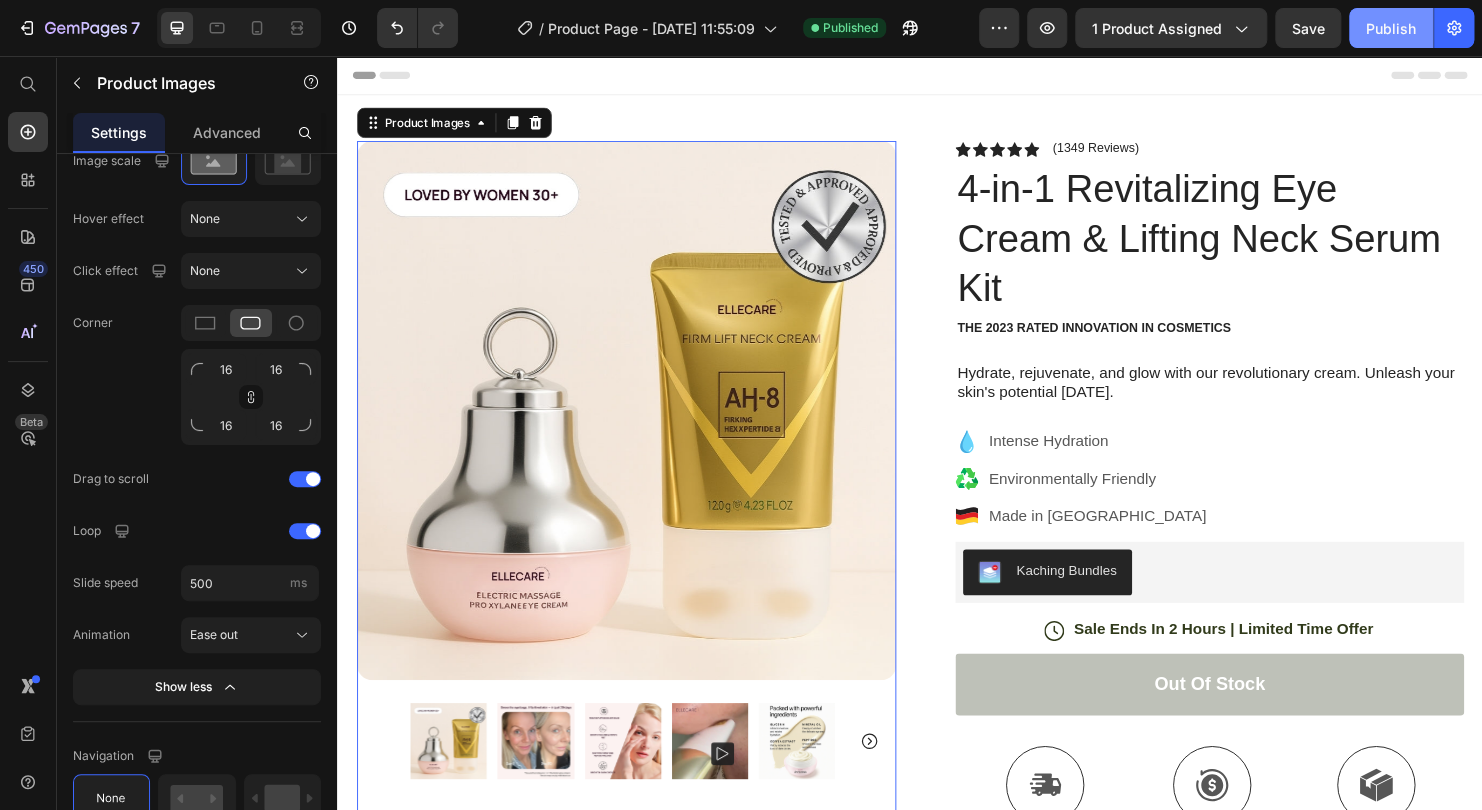 click on "Publish" at bounding box center [1391, 28] 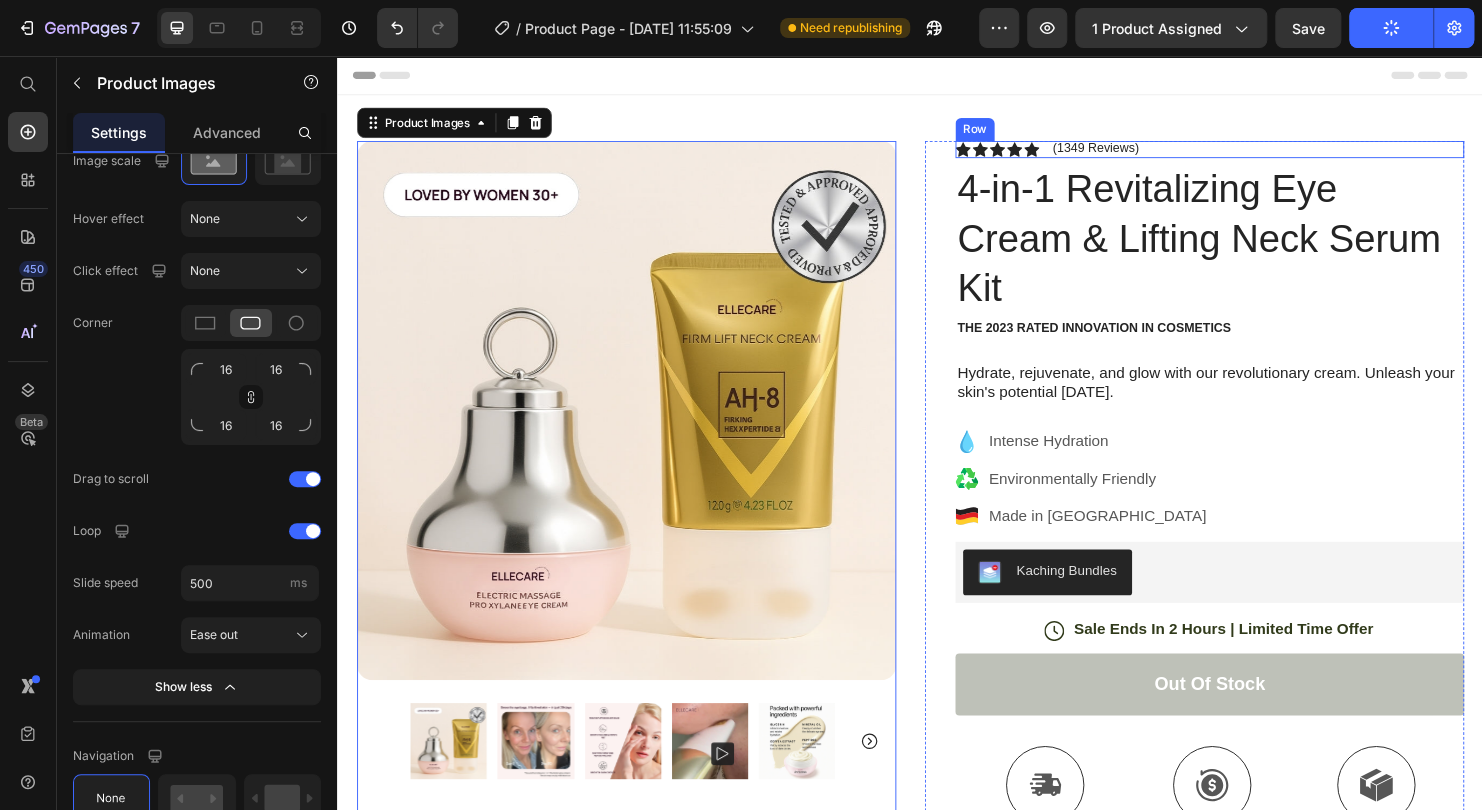click on "Icon Icon Icon Icon Icon Icon List (1349 Reviews) Text Block Row" at bounding box center [1250, 154] 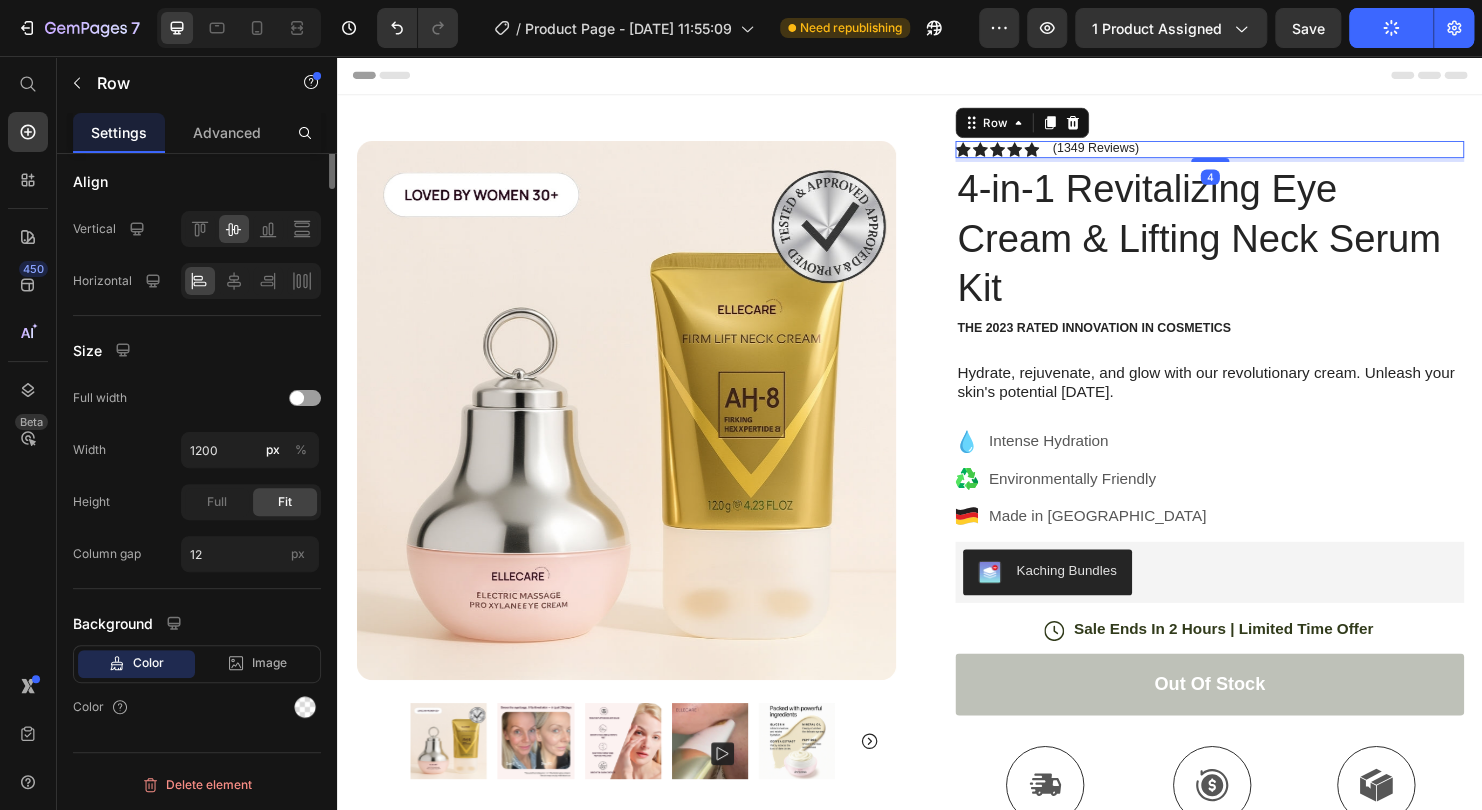 scroll, scrollTop: 0, scrollLeft: 0, axis: both 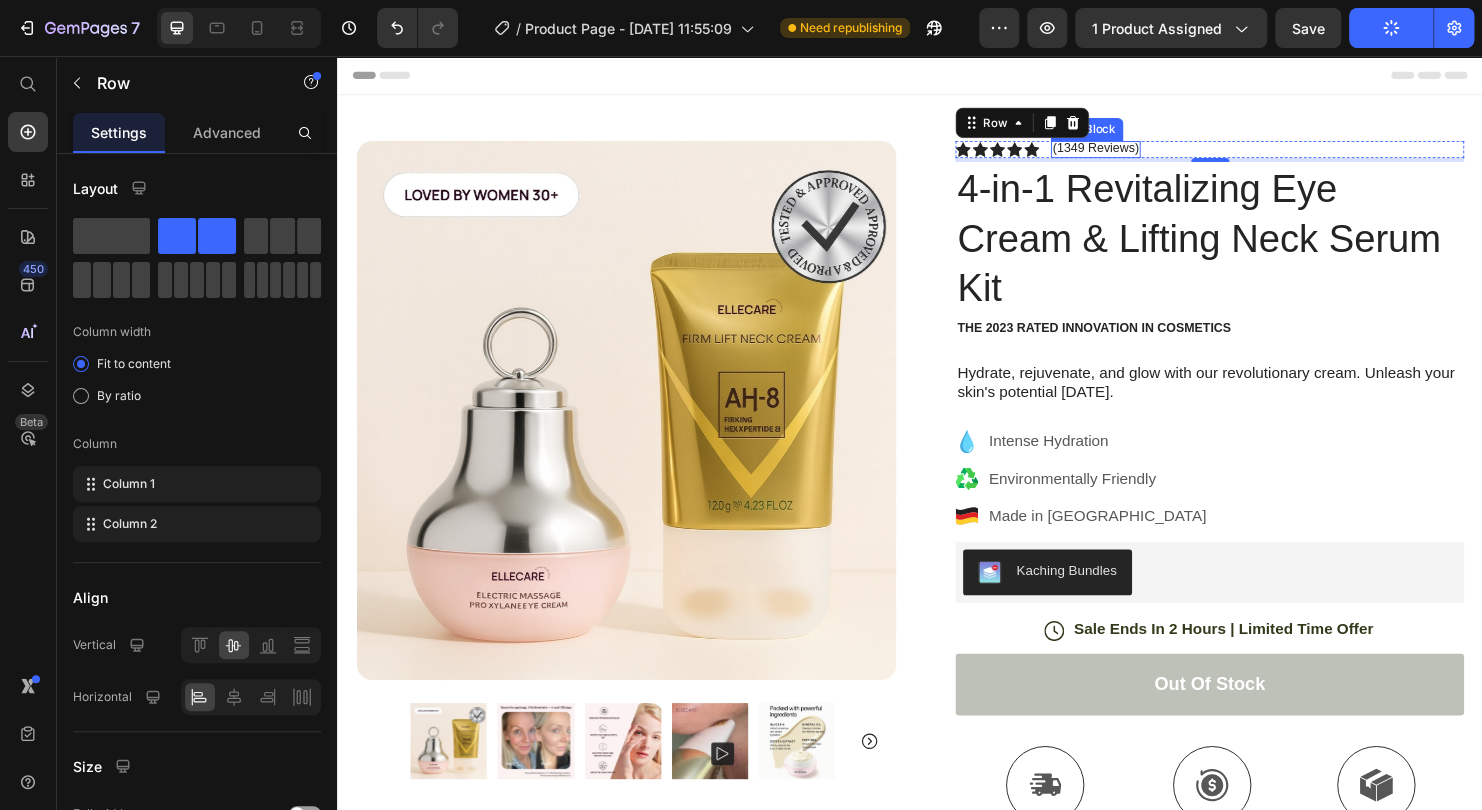 click on "(1349 Reviews)" at bounding box center [1131, 153] 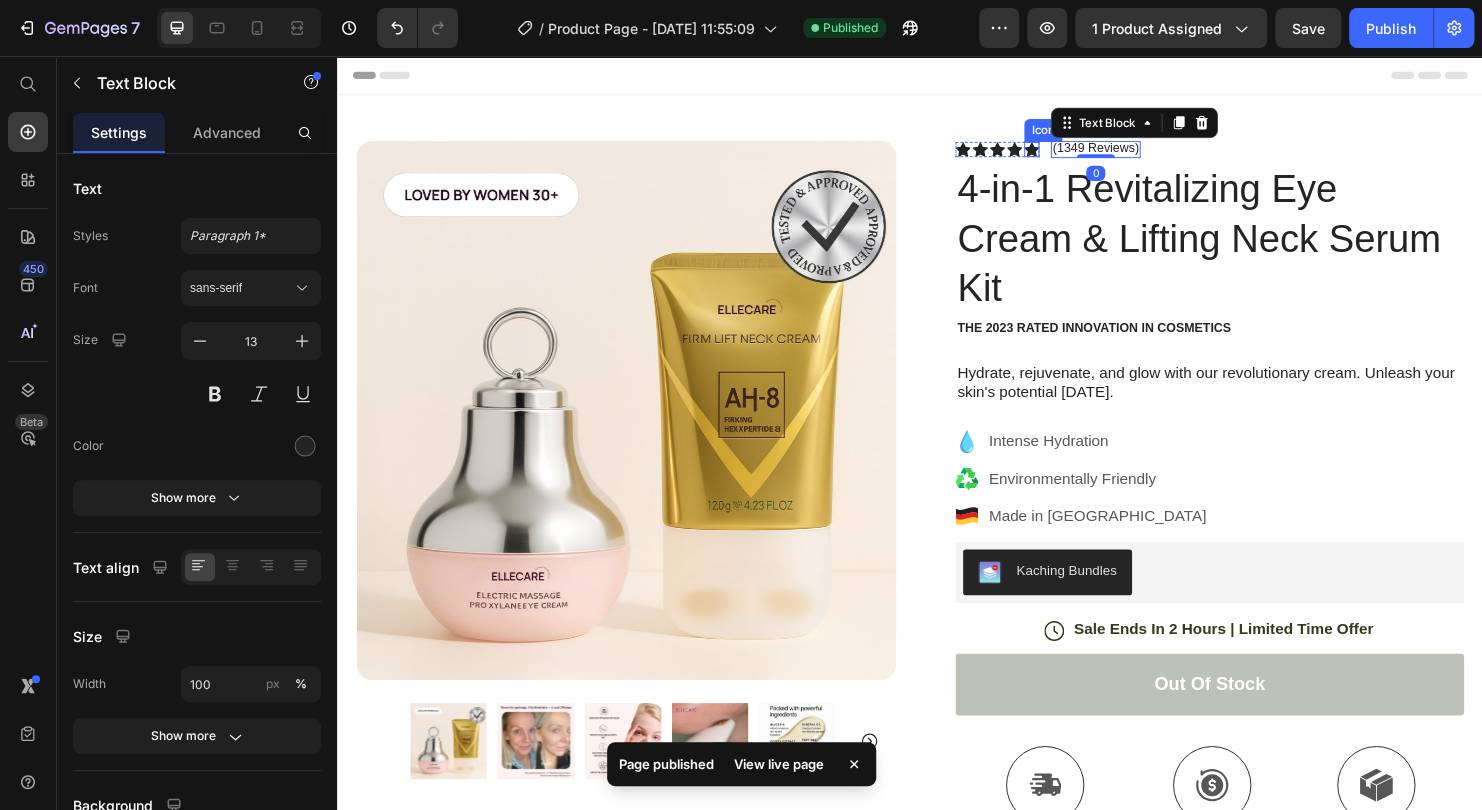 click 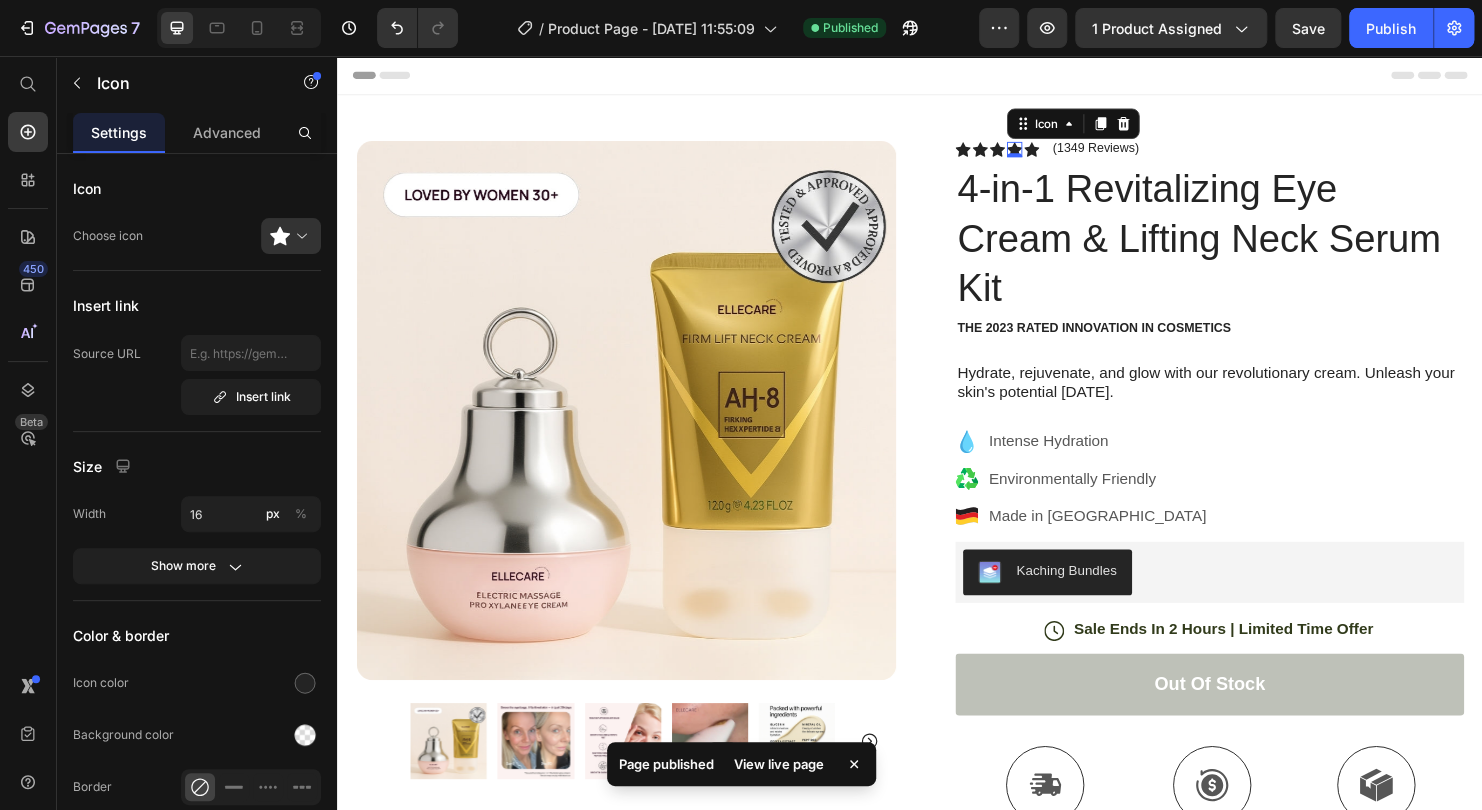 drag, startPoint x: 1152, startPoint y: 125, endPoint x: 1119, endPoint y: 140, distance: 36.249138 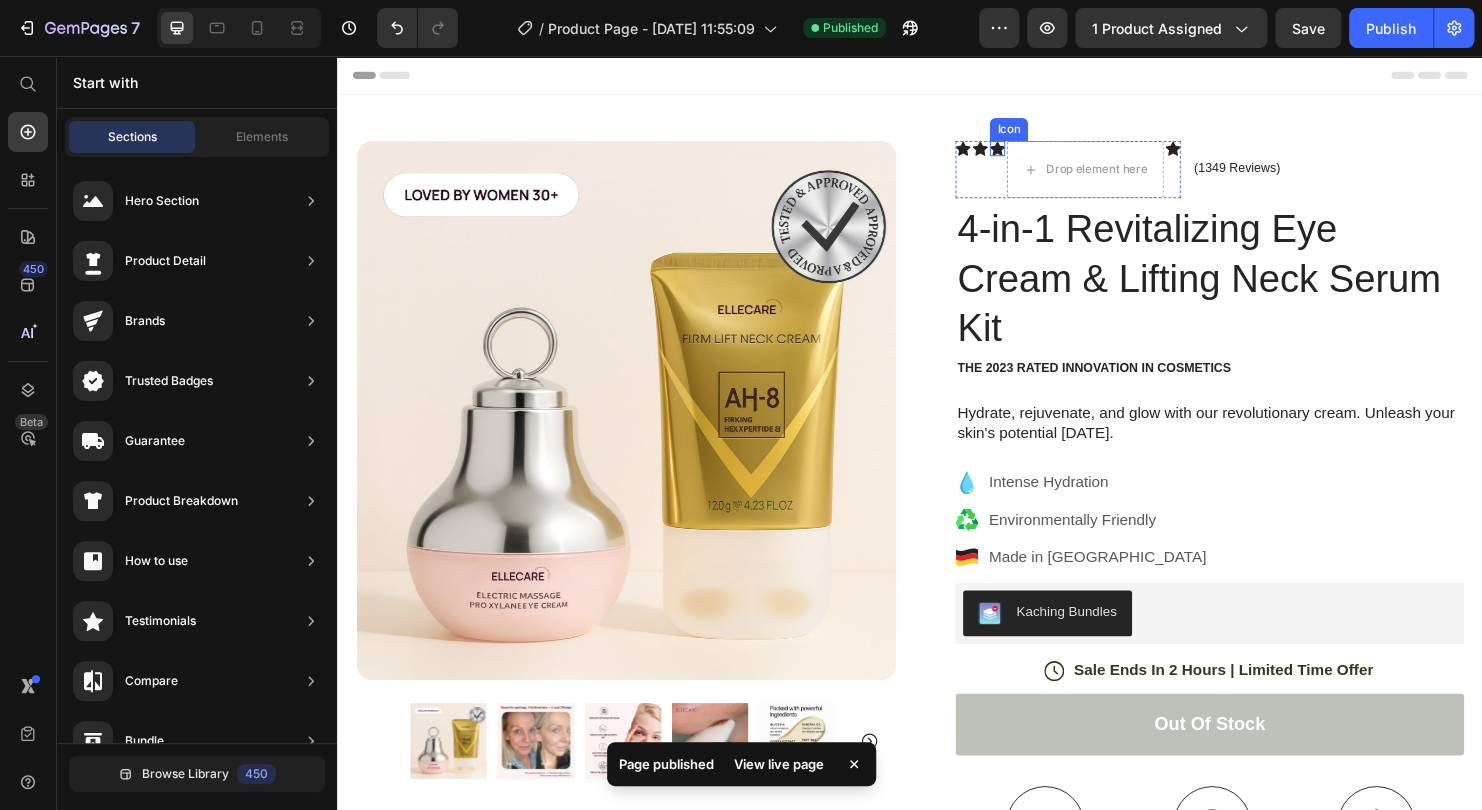 click 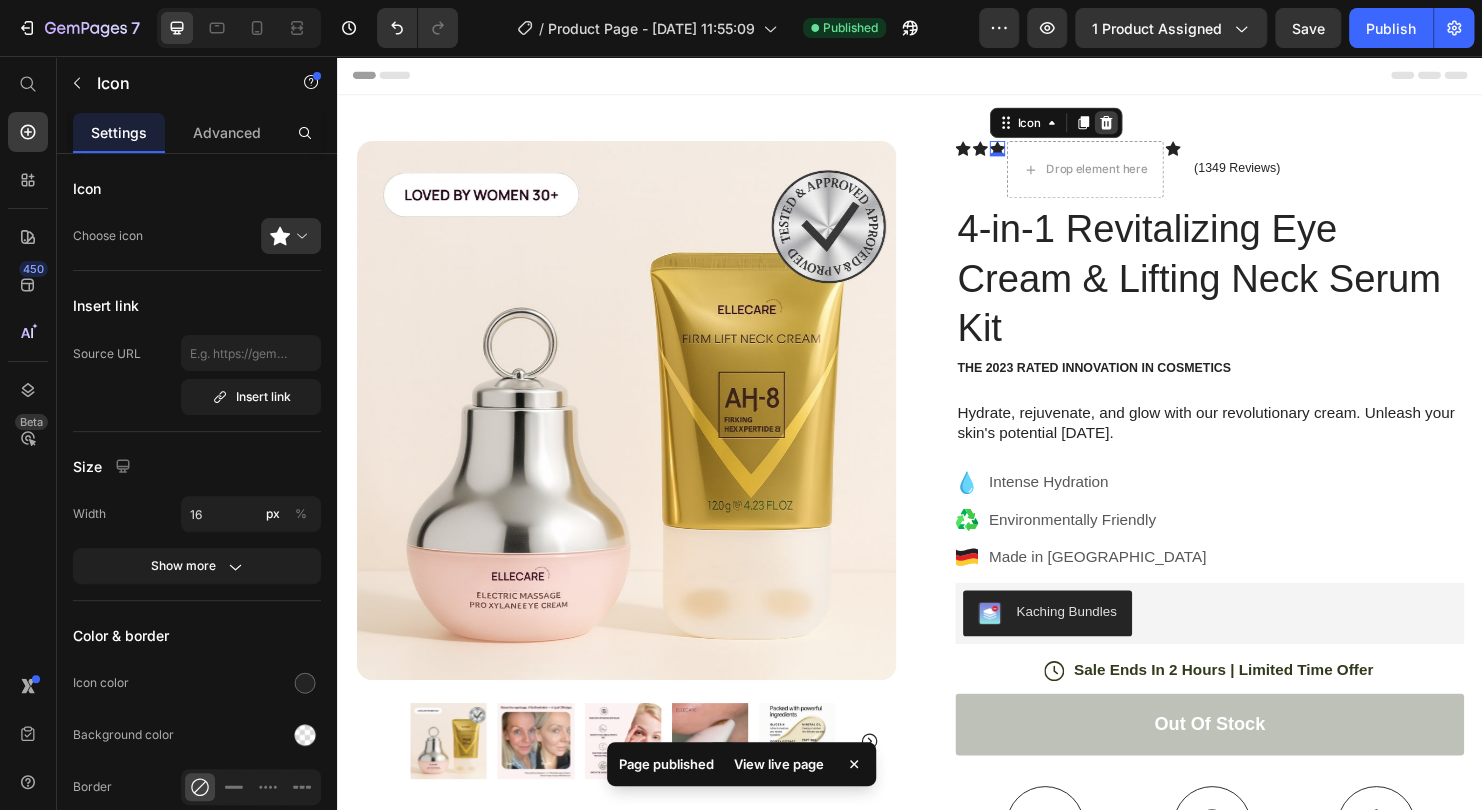 click 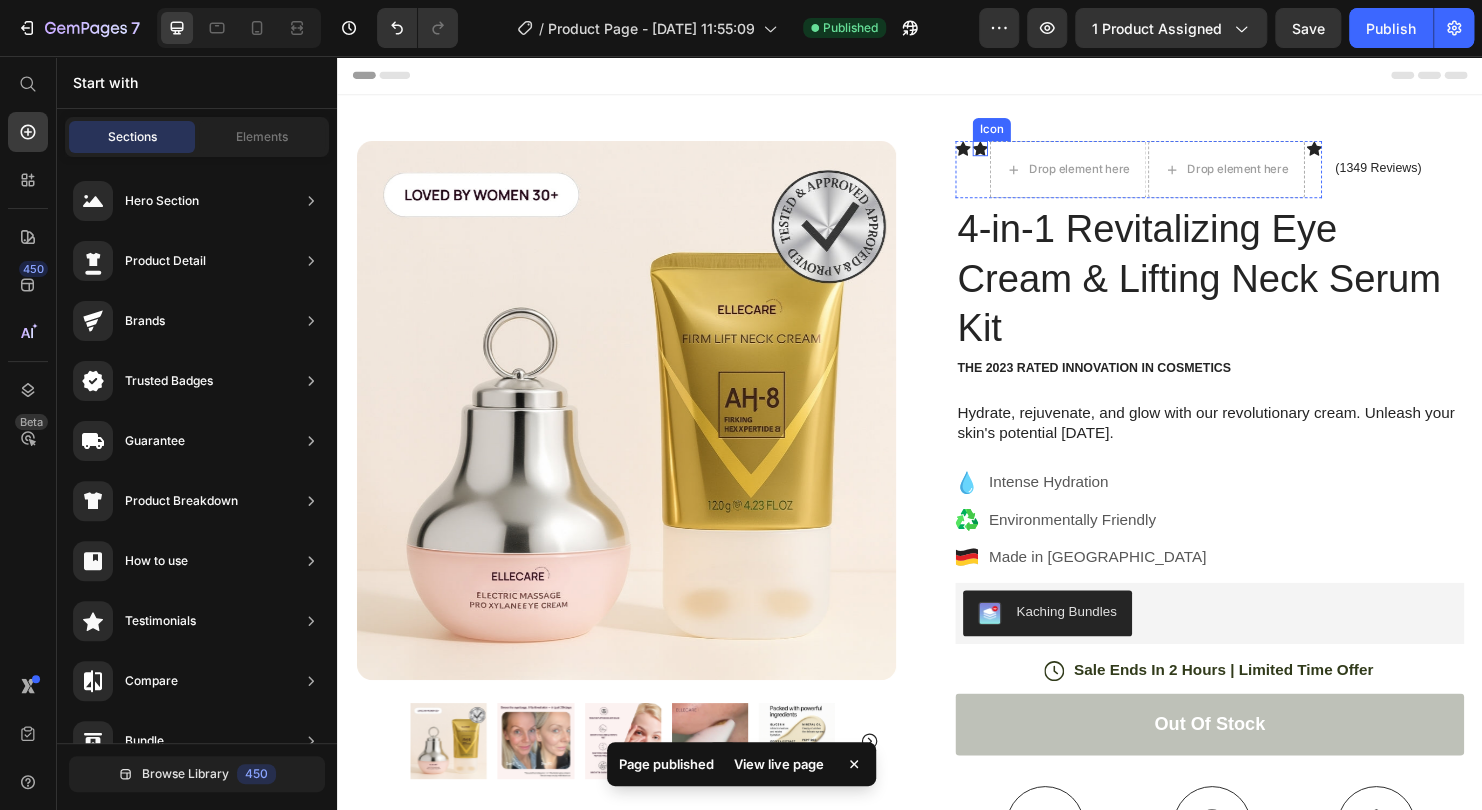 click 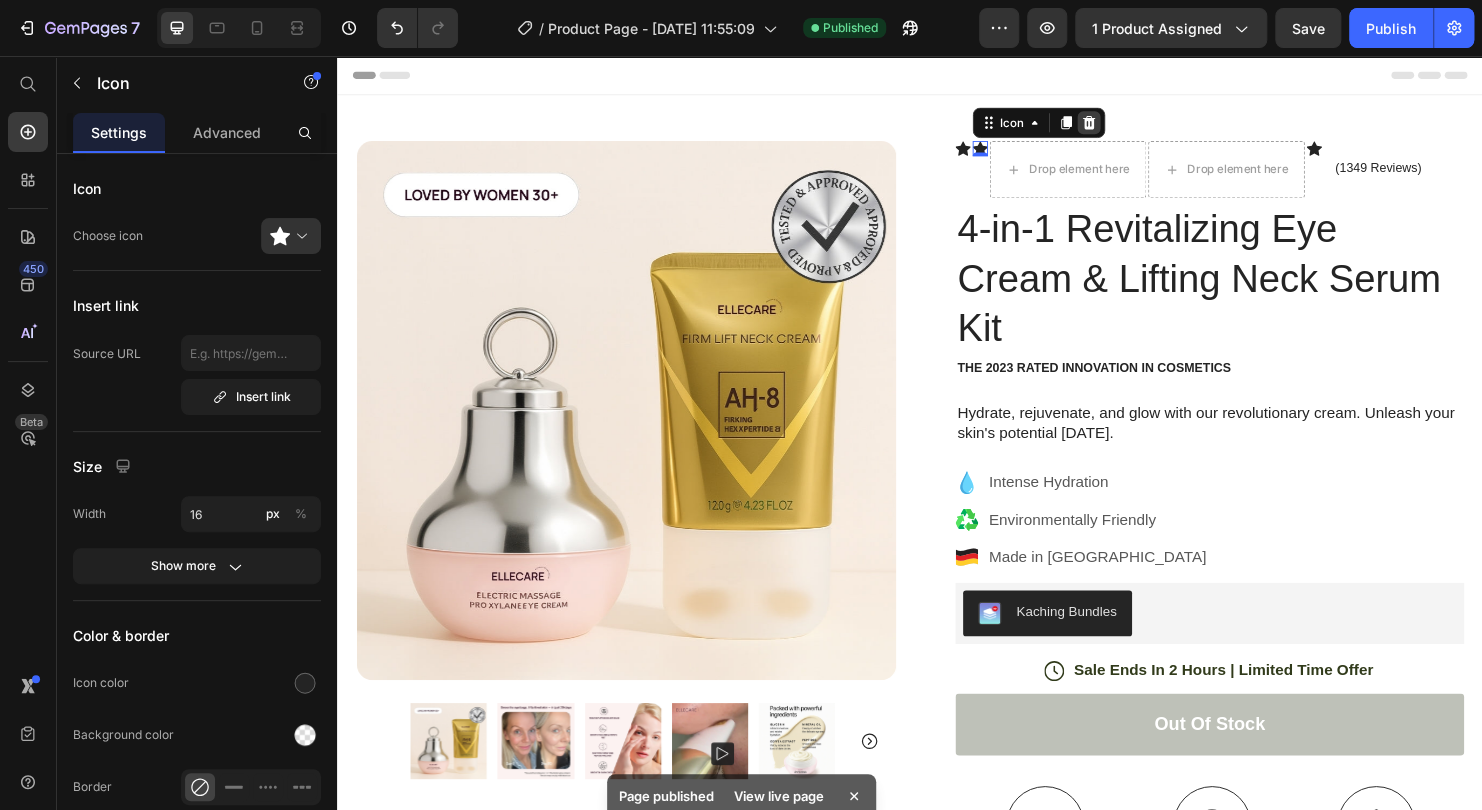 click 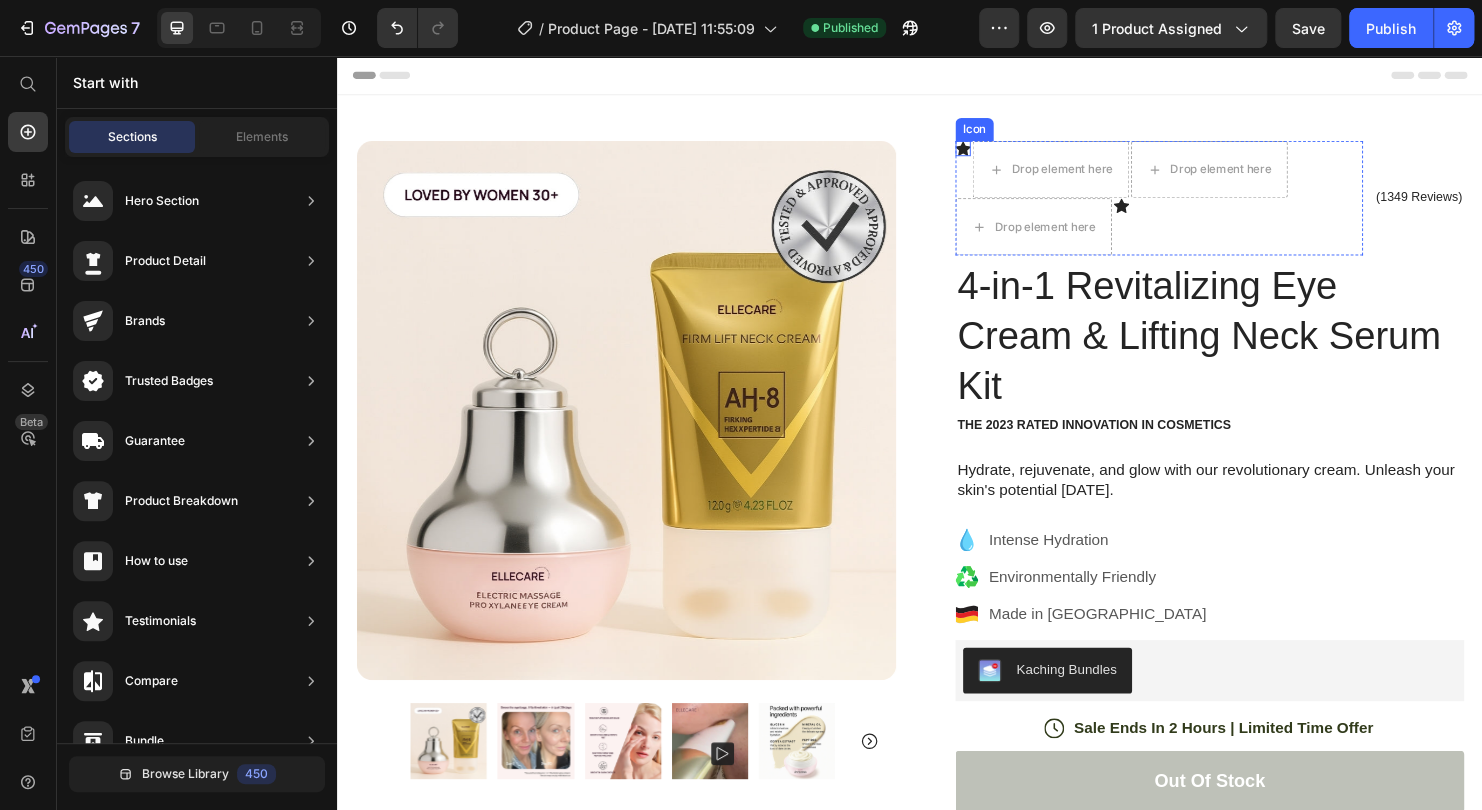 click 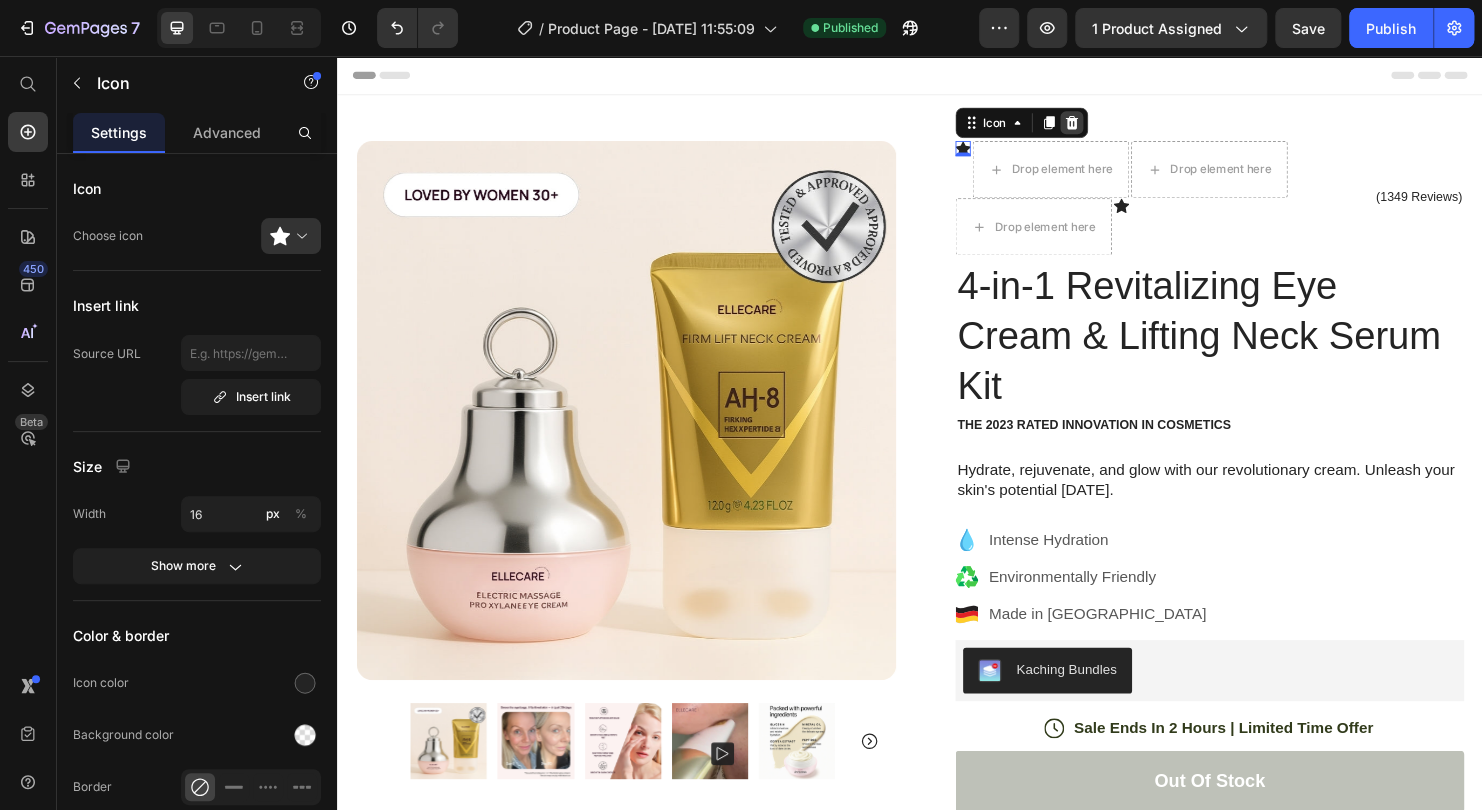 click 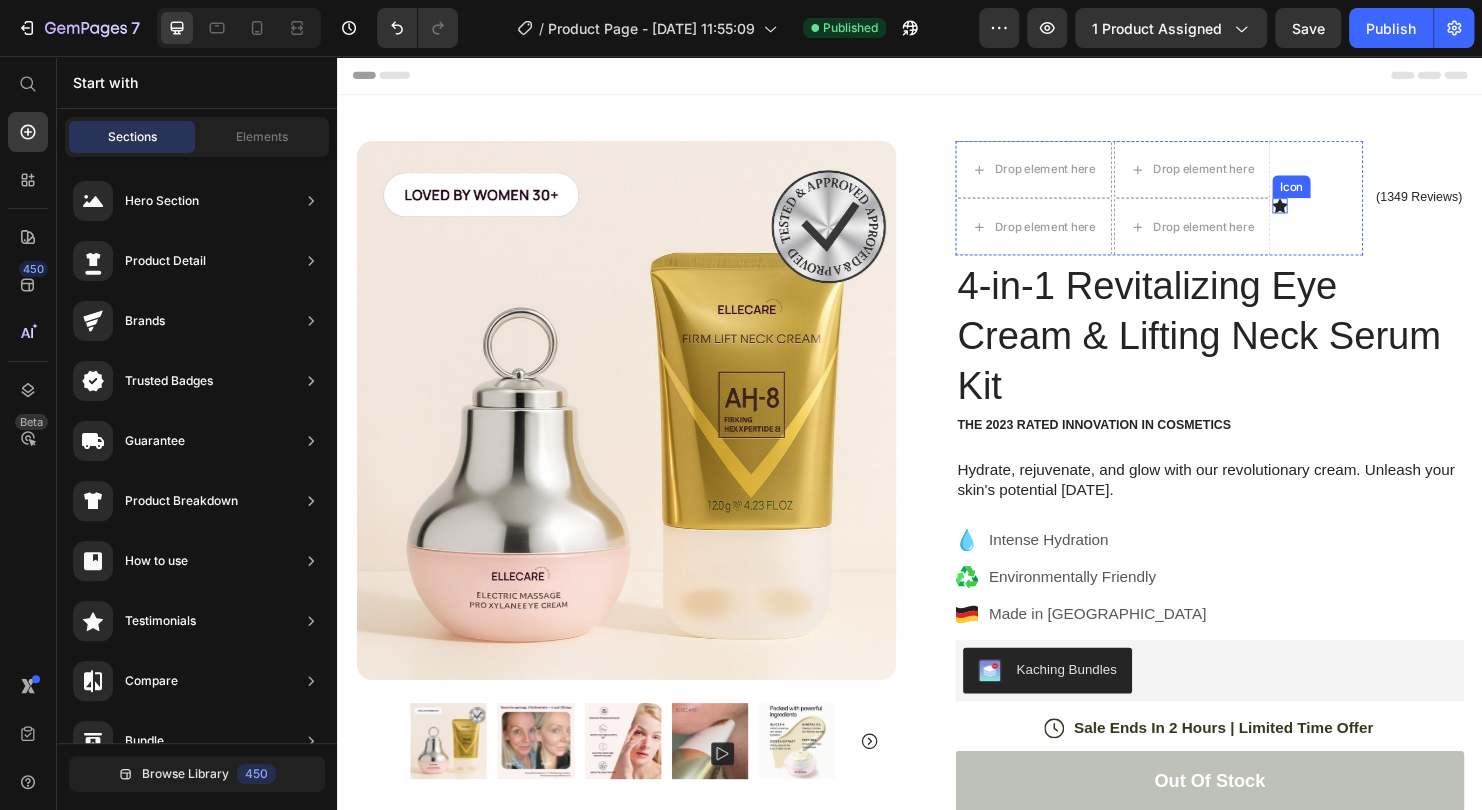 click 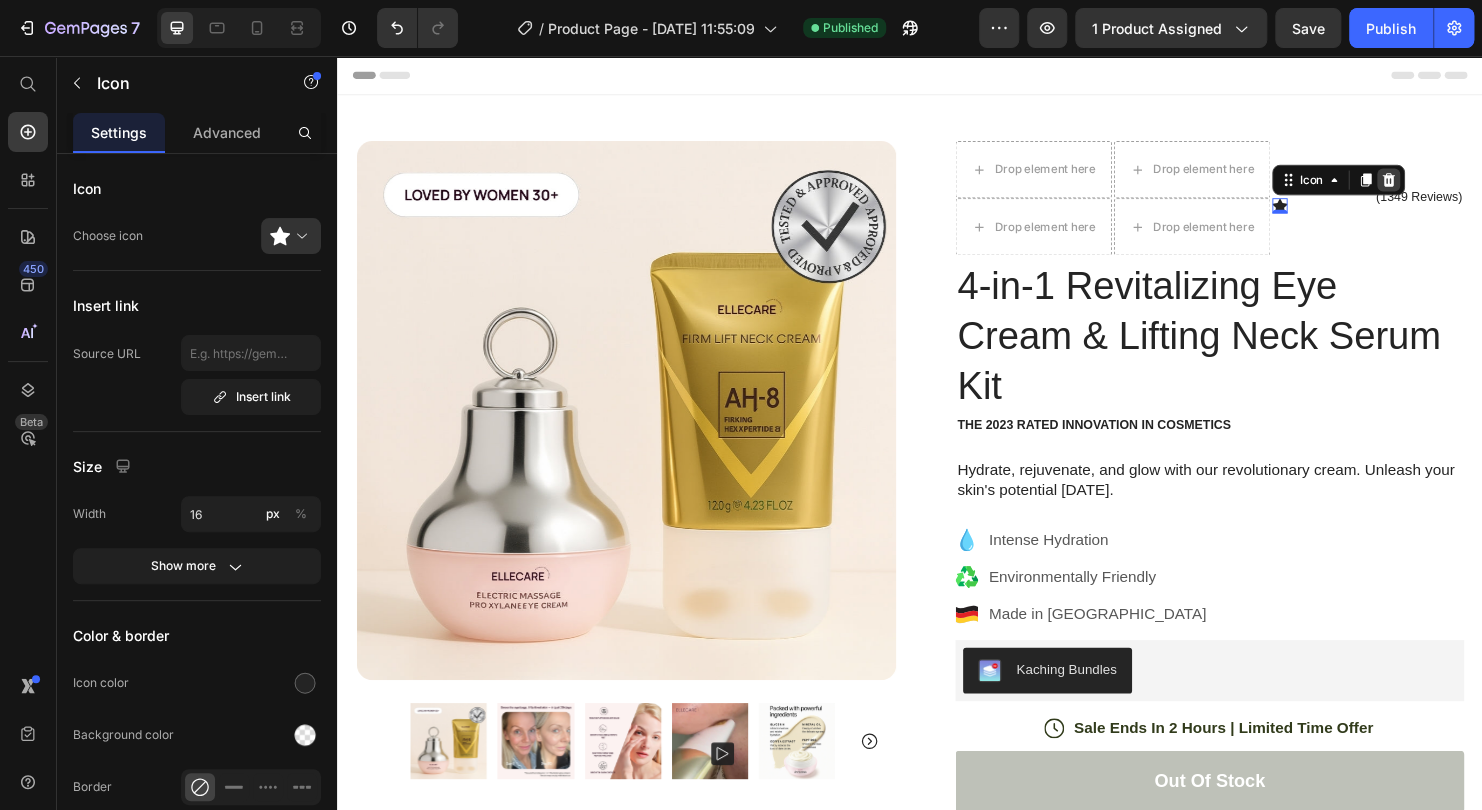 click 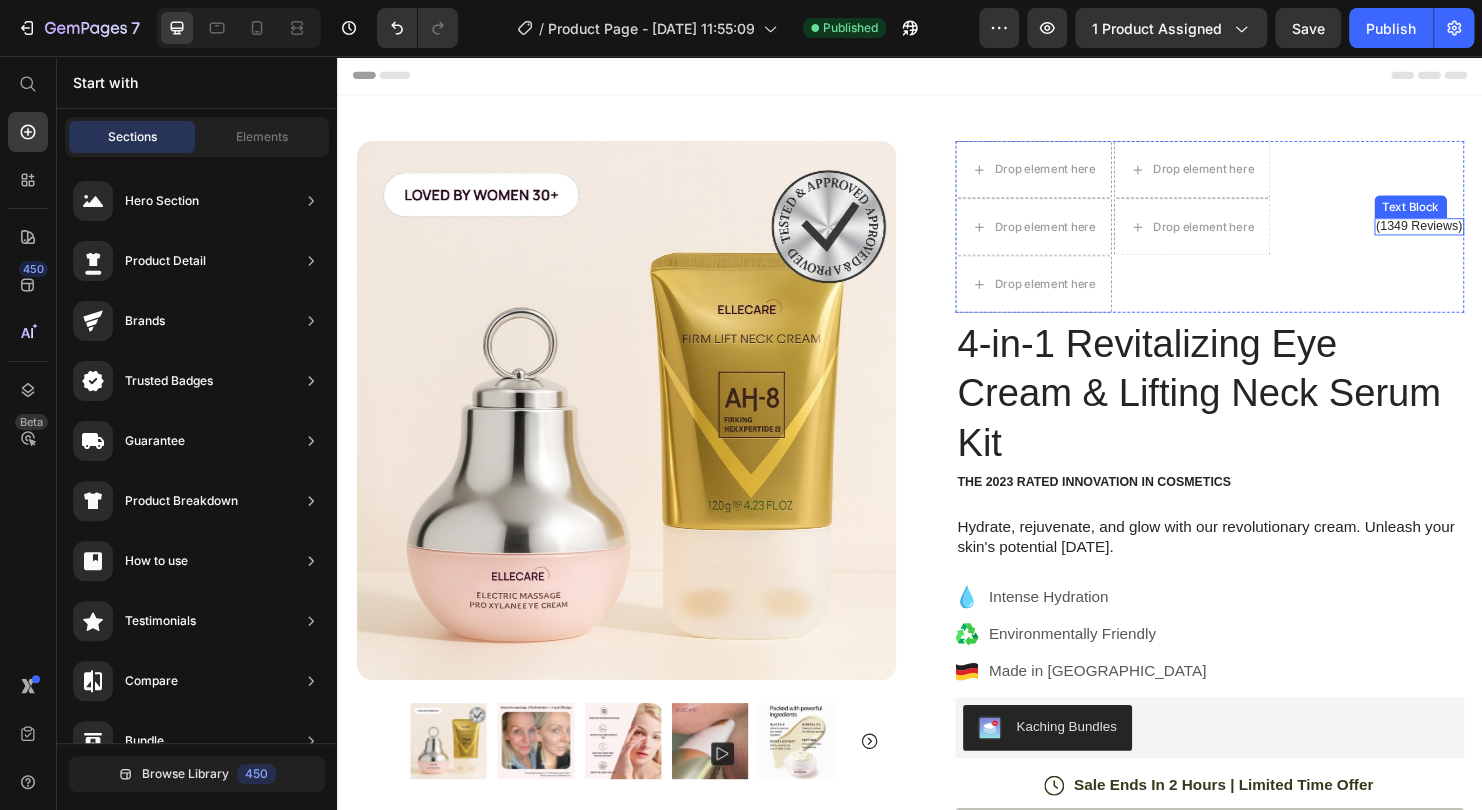 click on "(1349 Reviews)" at bounding box center (1470, 234) 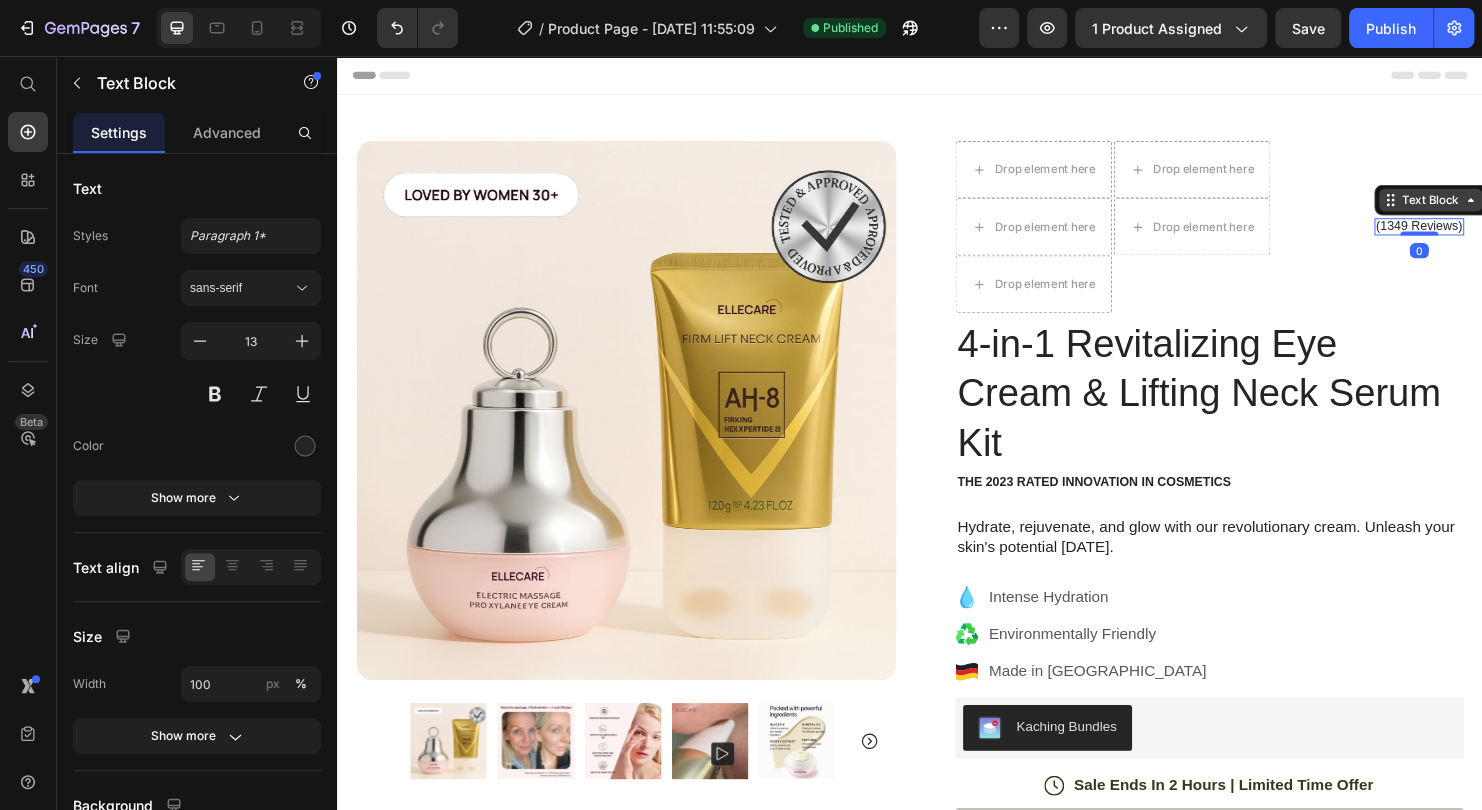 click 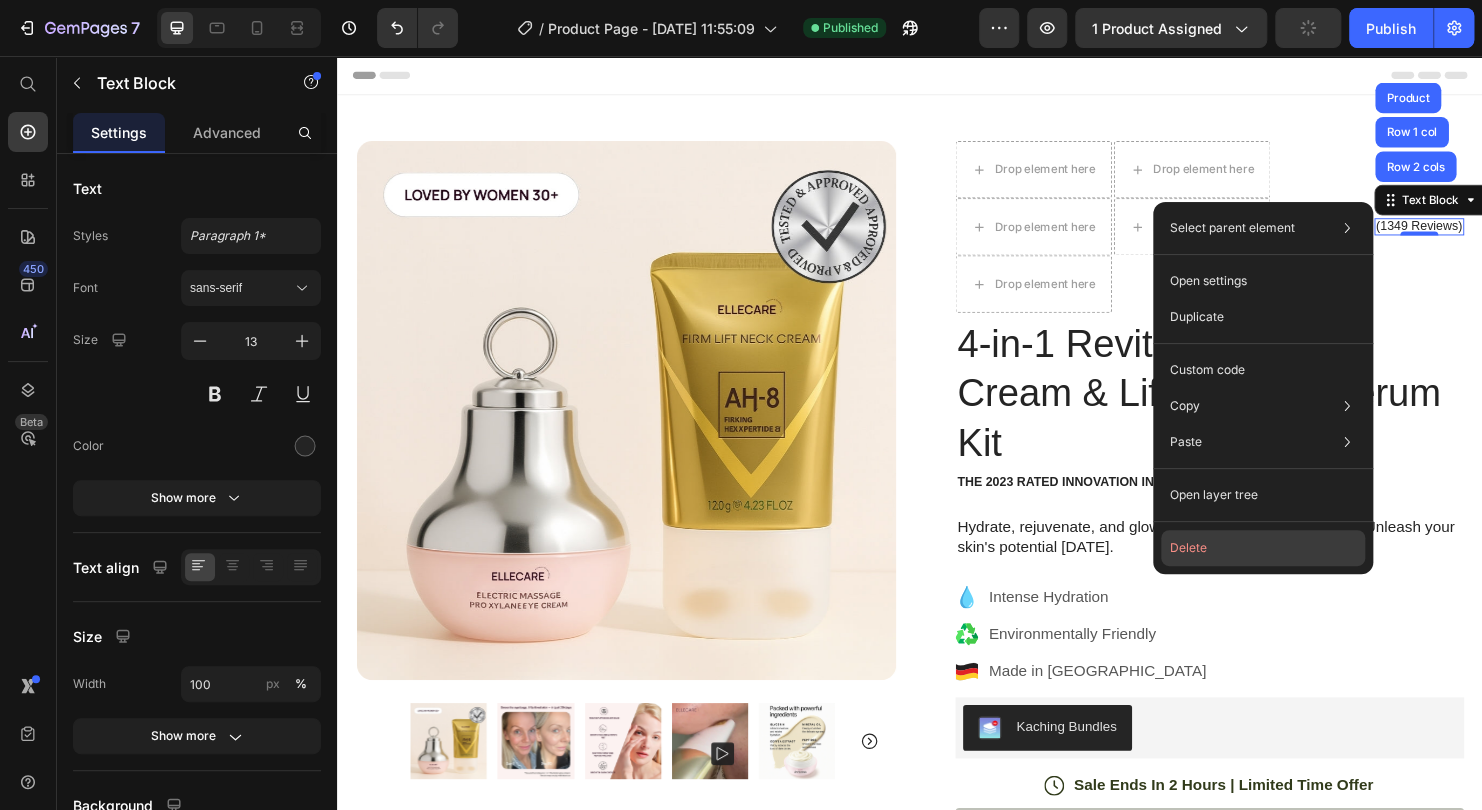 click on "Delete" 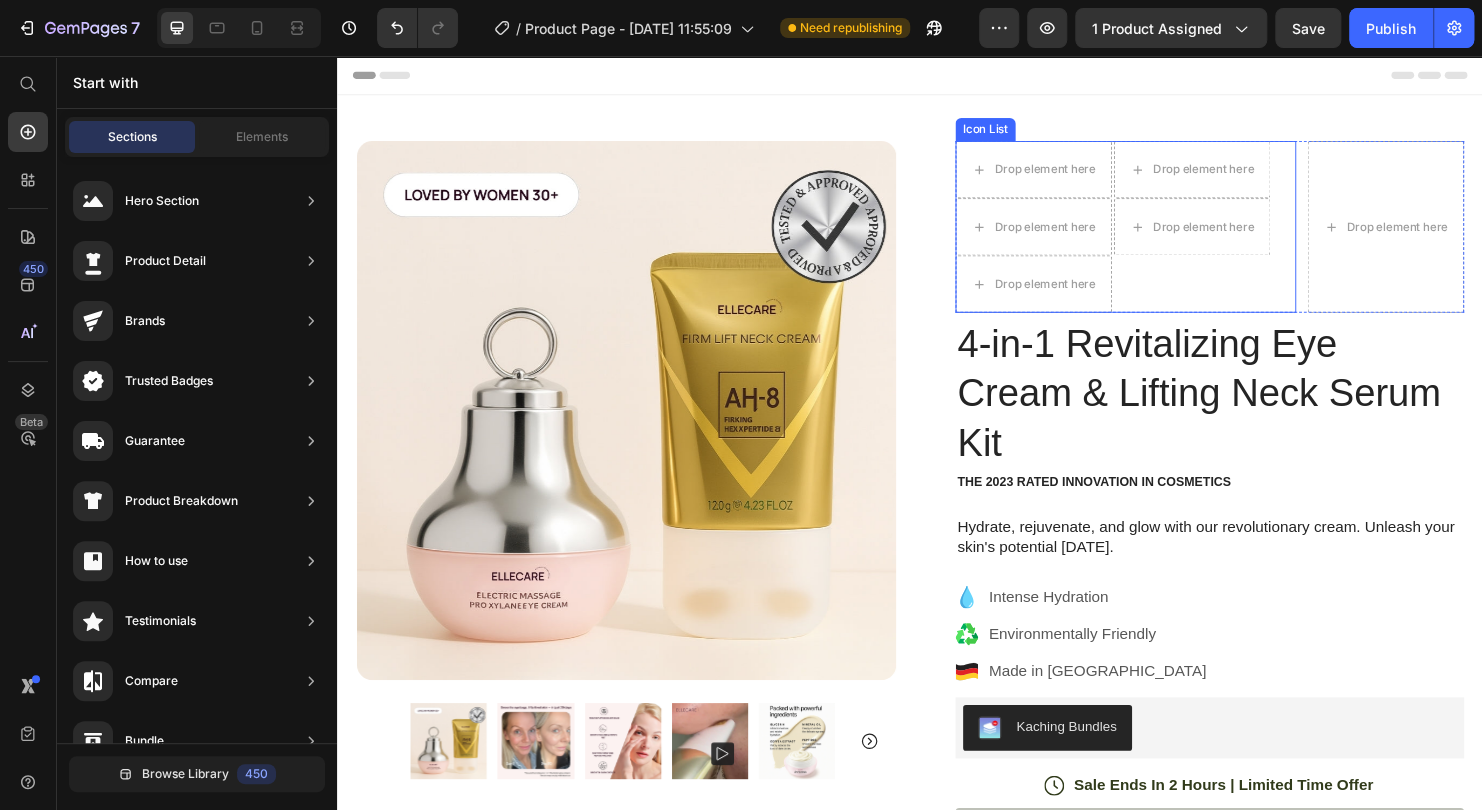 click on "Drop element here
Drop element here
Drop element here
Drop element here
Drop element here" at bounding box center (1162, 235) 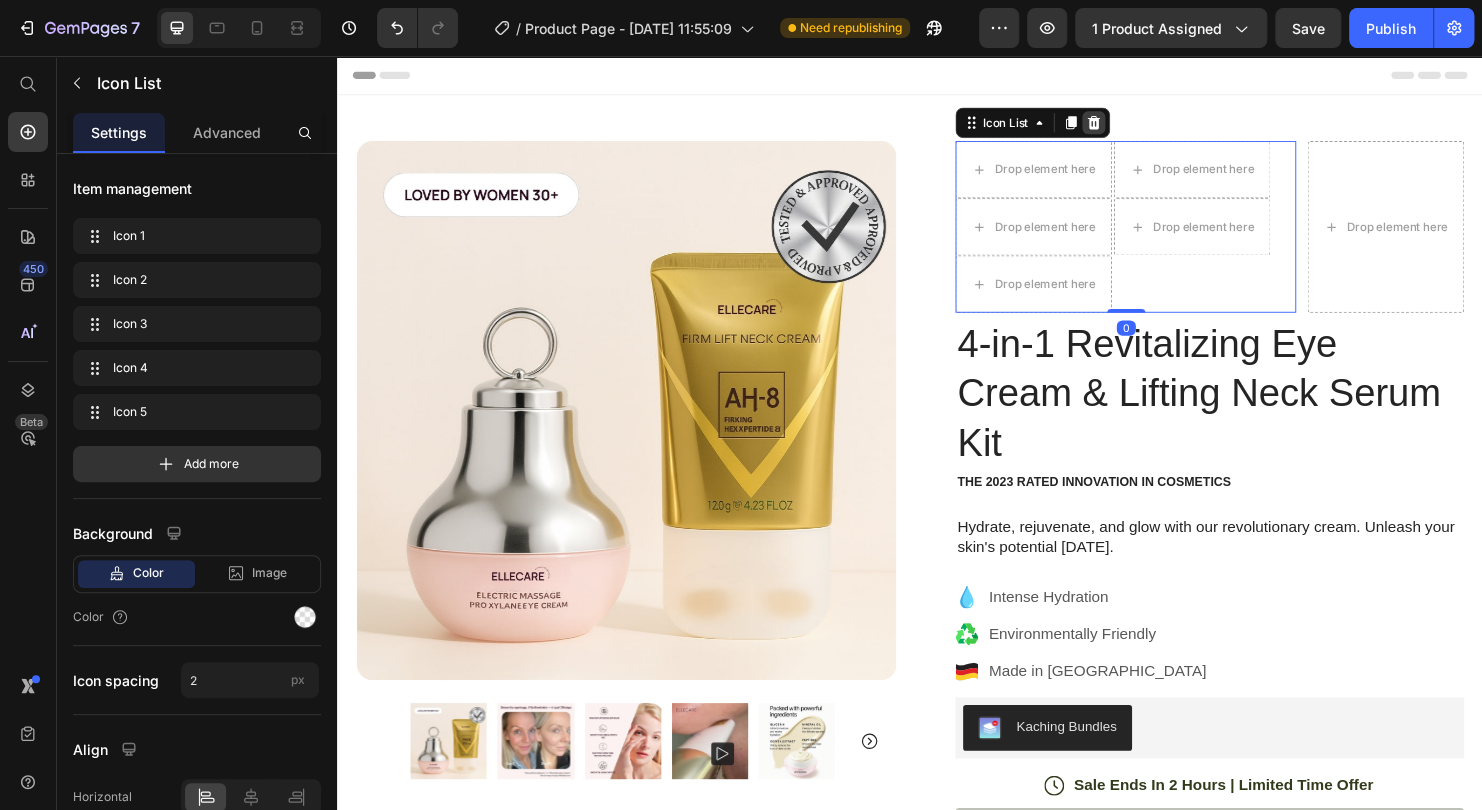 click at bounding box center [1129, 126] 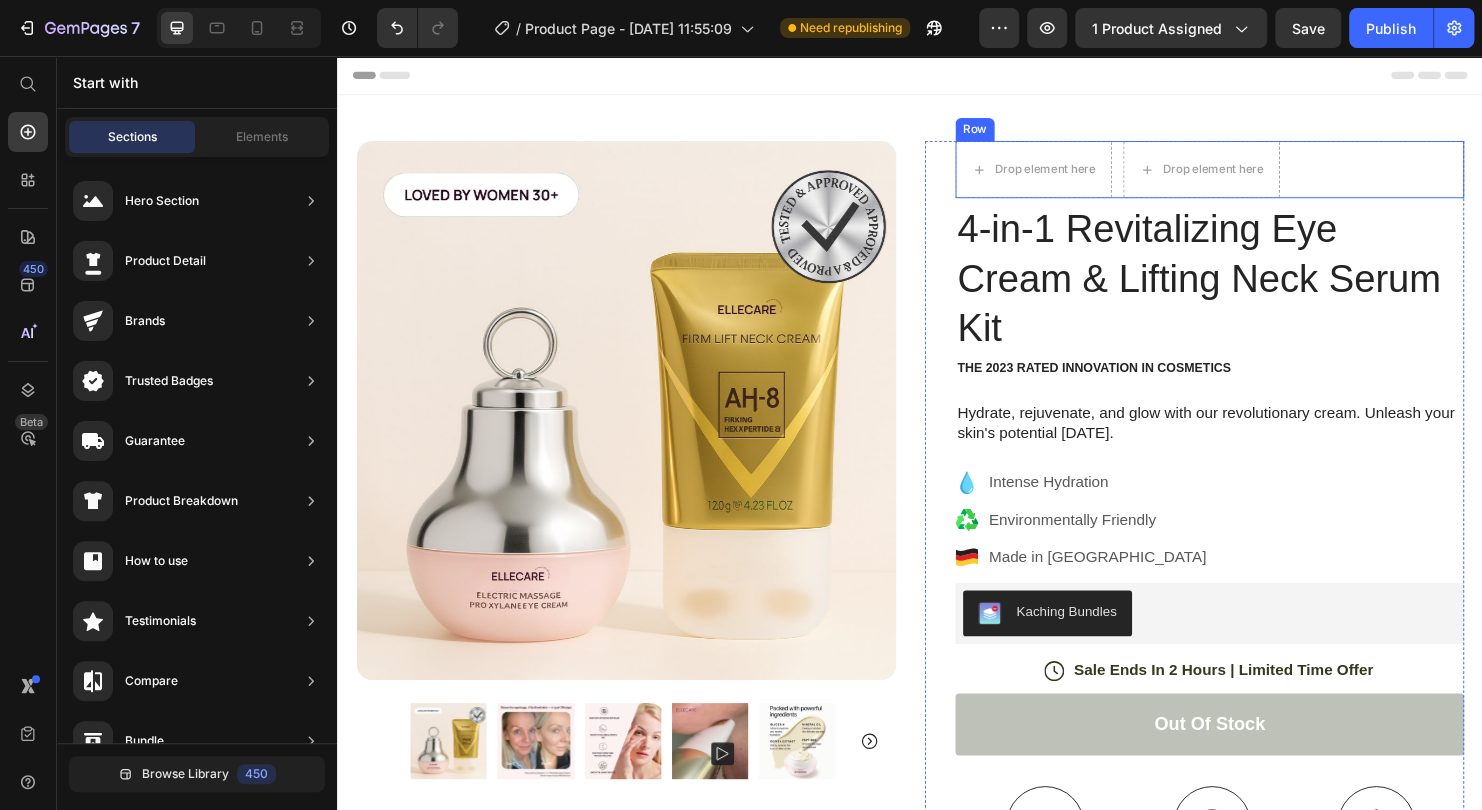click on "Drop element here
Drop element here Row" at bounding box center (1250, 175) 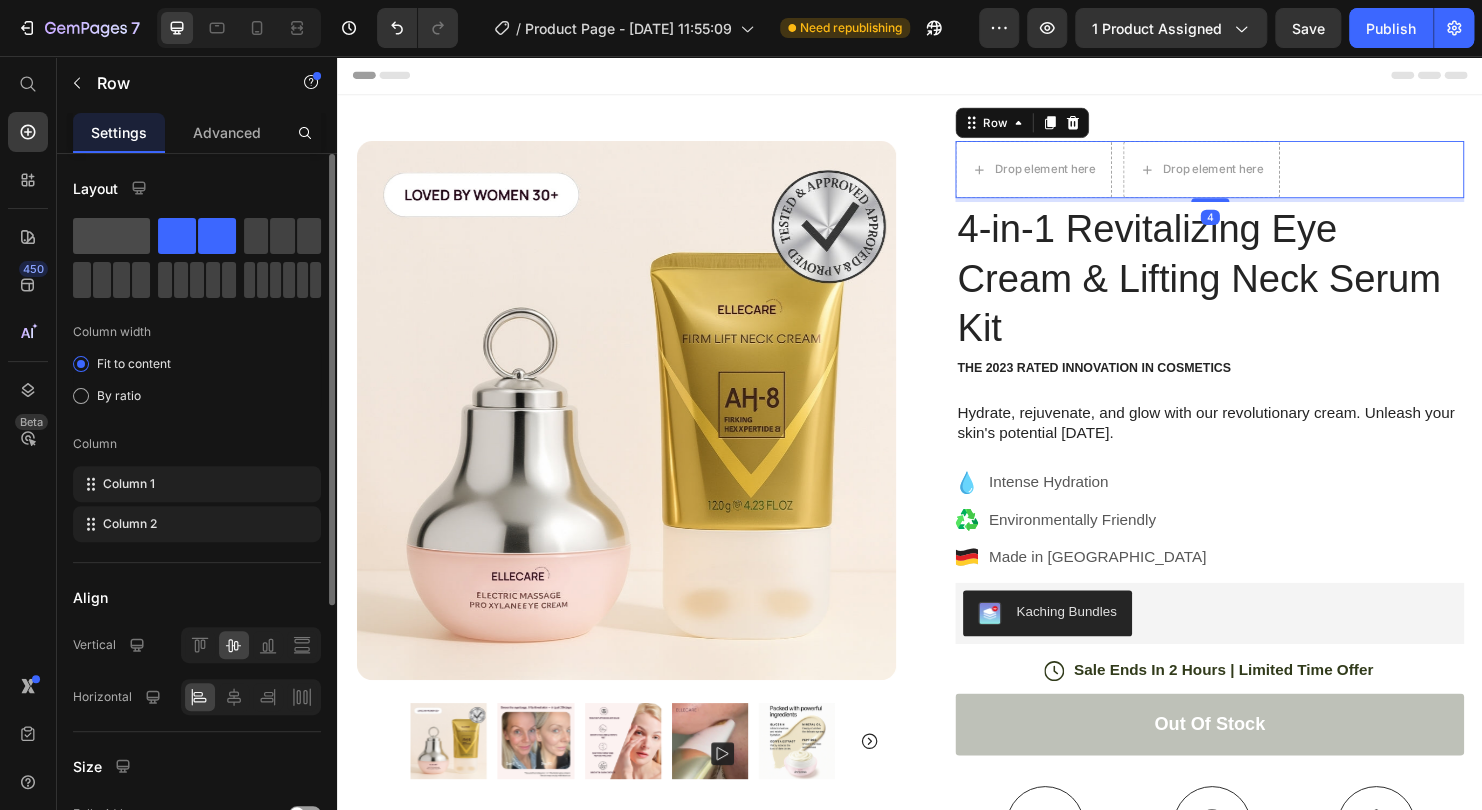 click 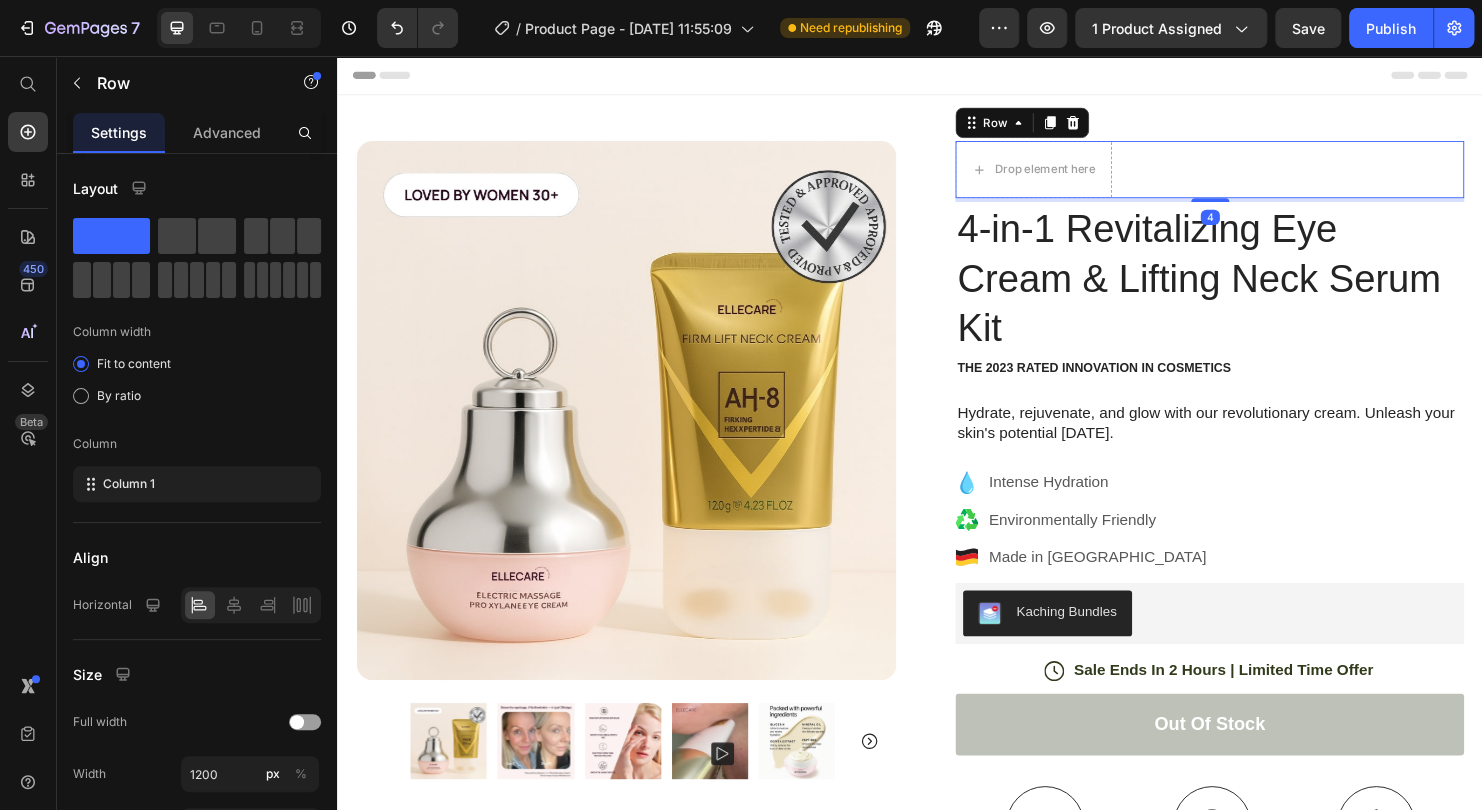 click 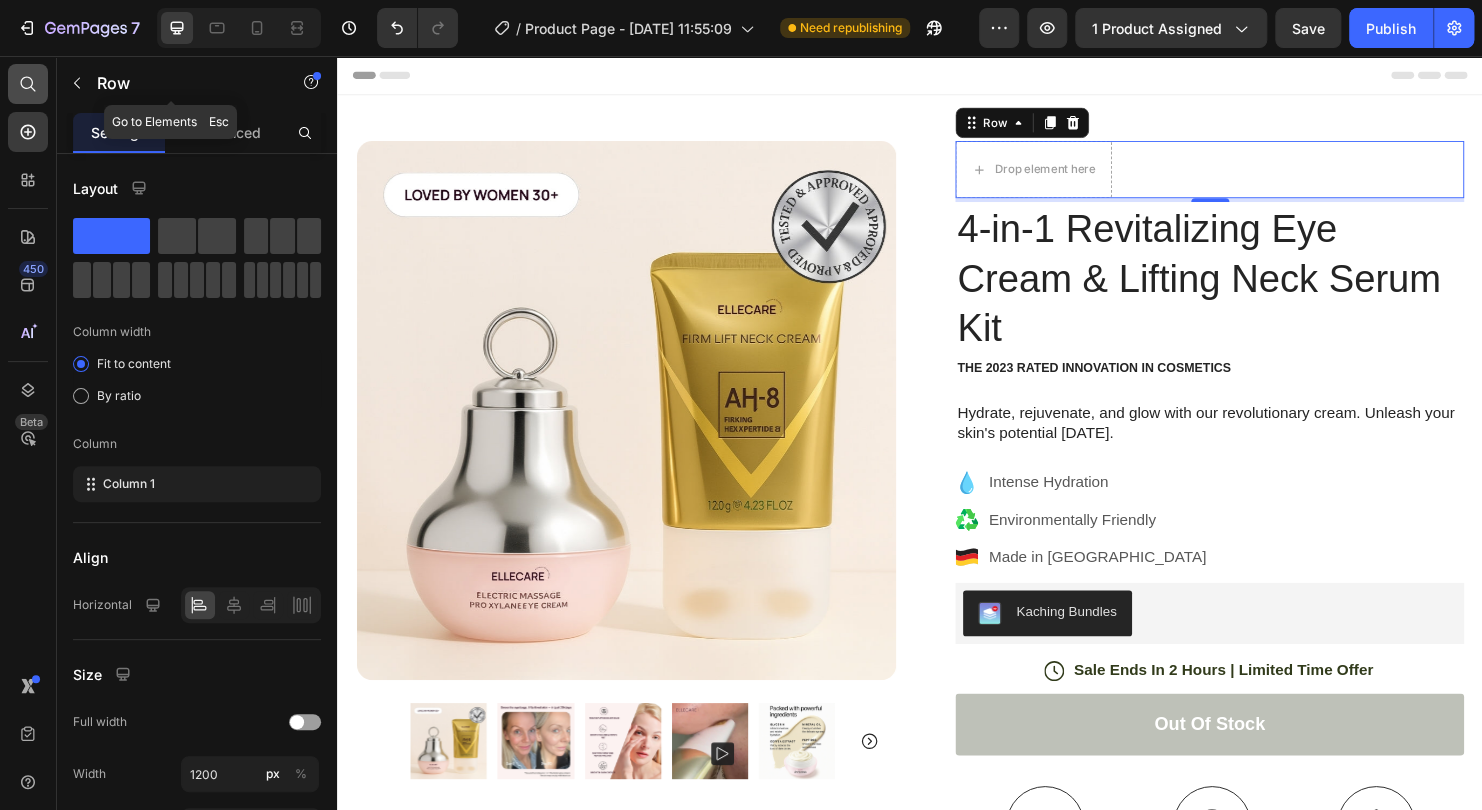 click 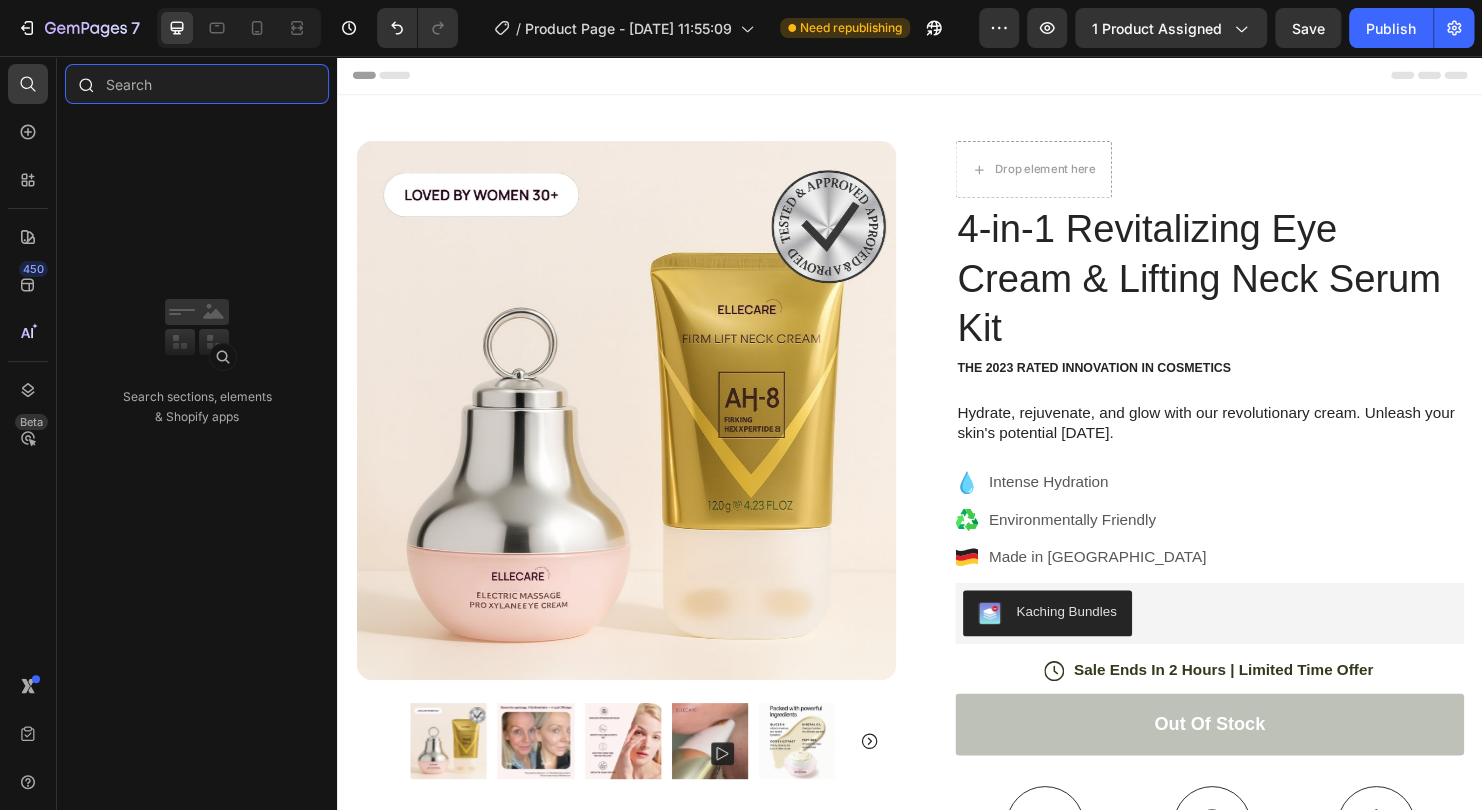 click at bounding box center (197, 84) 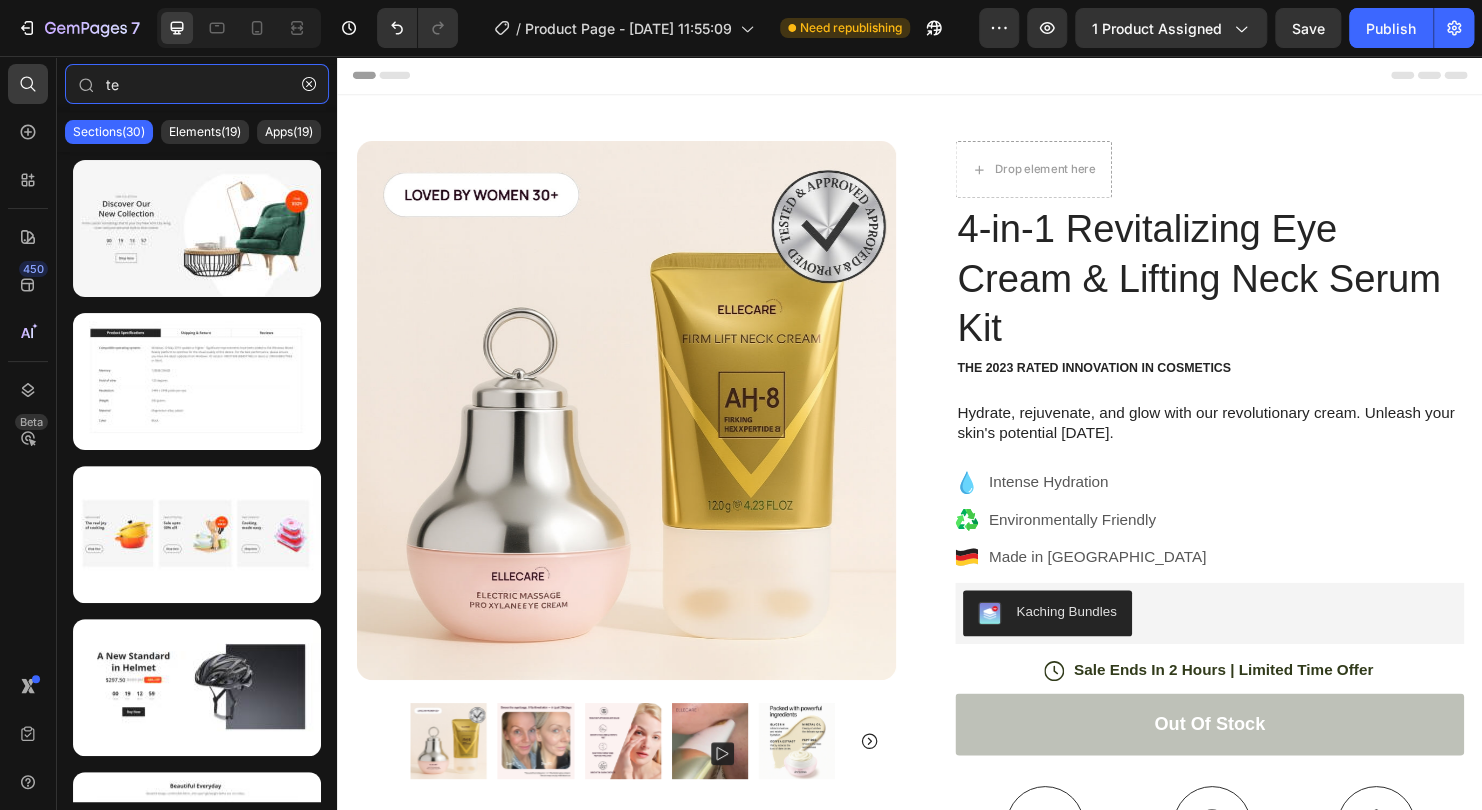 type on "te" 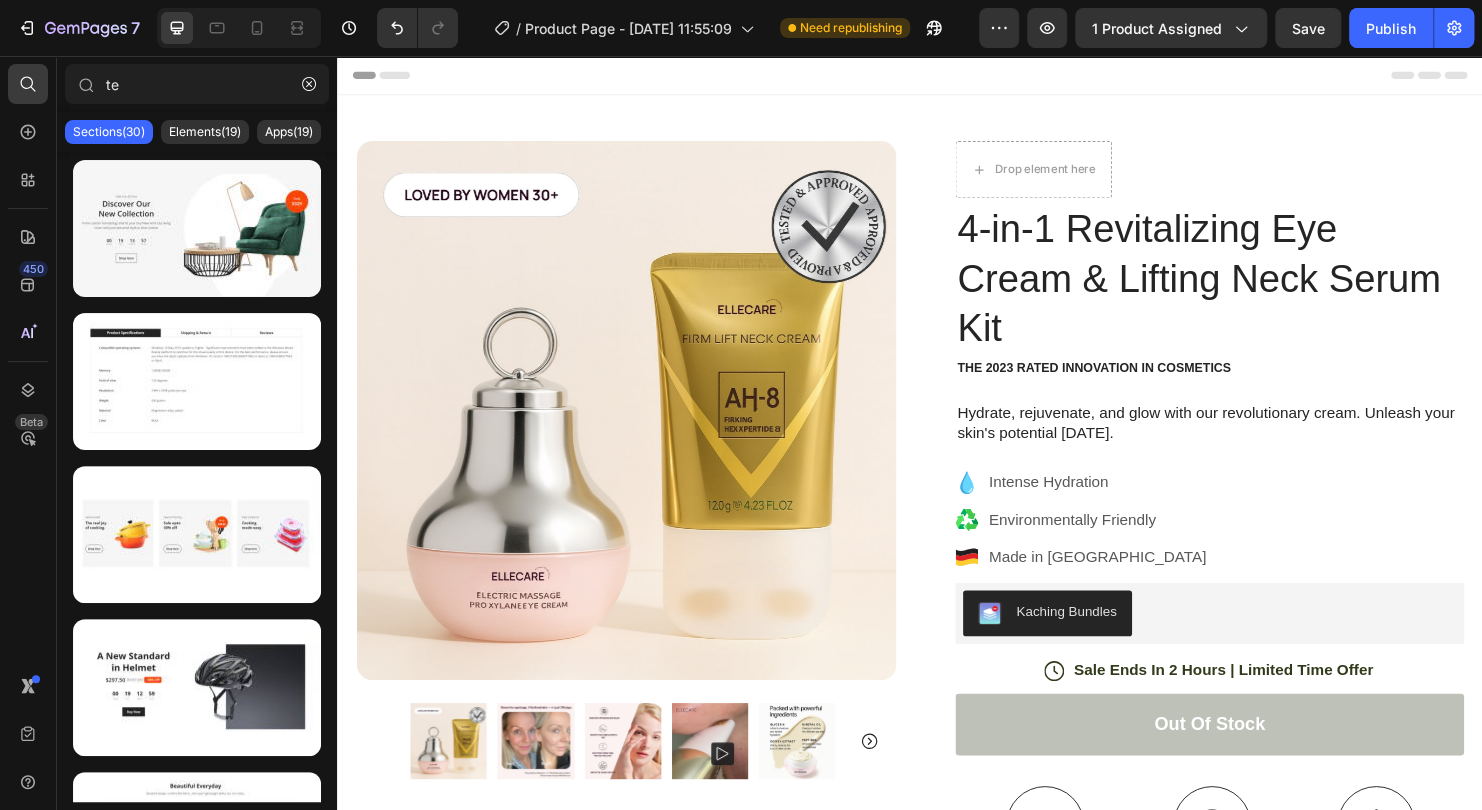 click on "Elements(19)" at bounding box center [205, 132] 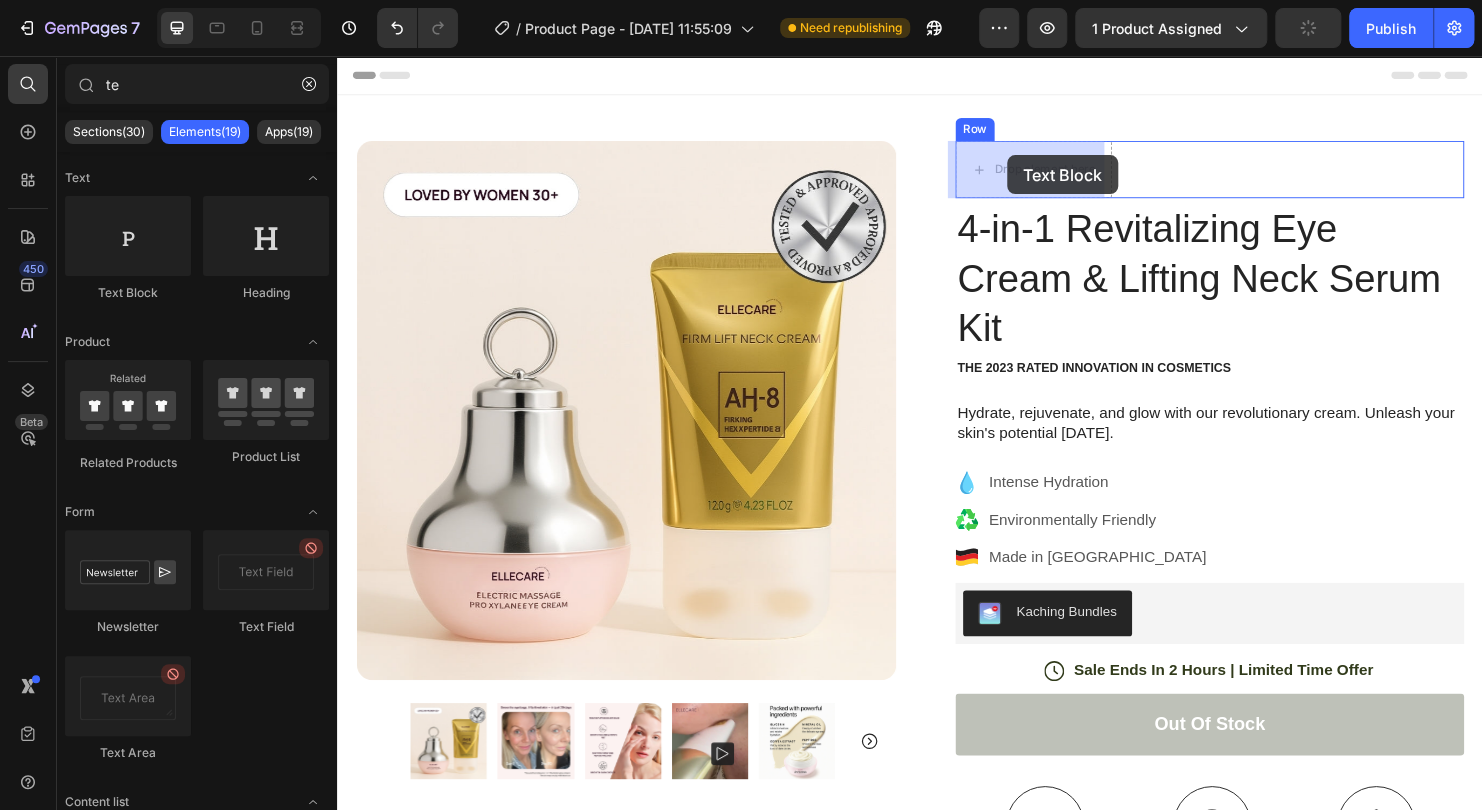 drag, startPoint x: 475, startPoint y: 305, endPoint x: 1039, endPoint y: 160, distance: 582.34094 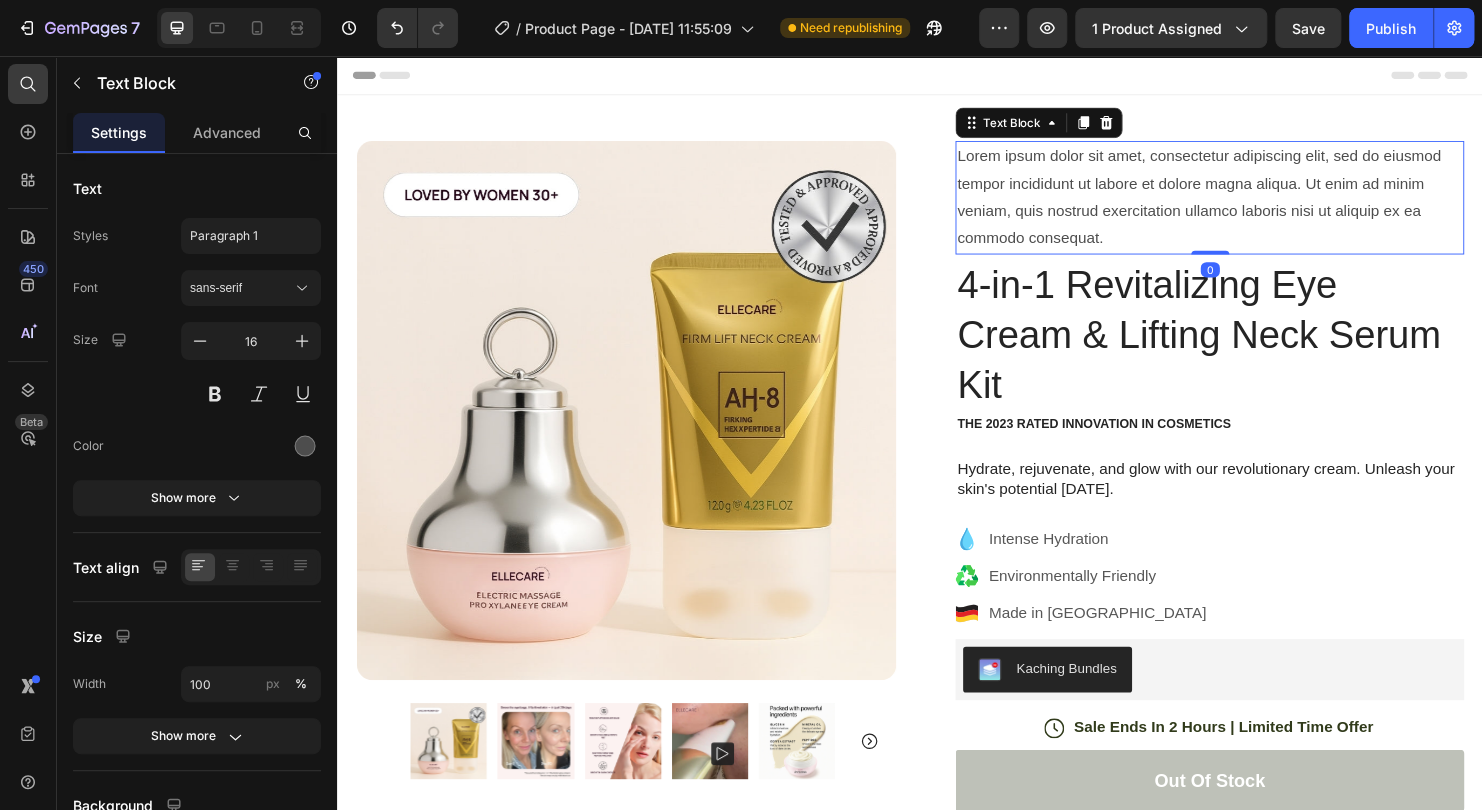 click on "Publish" 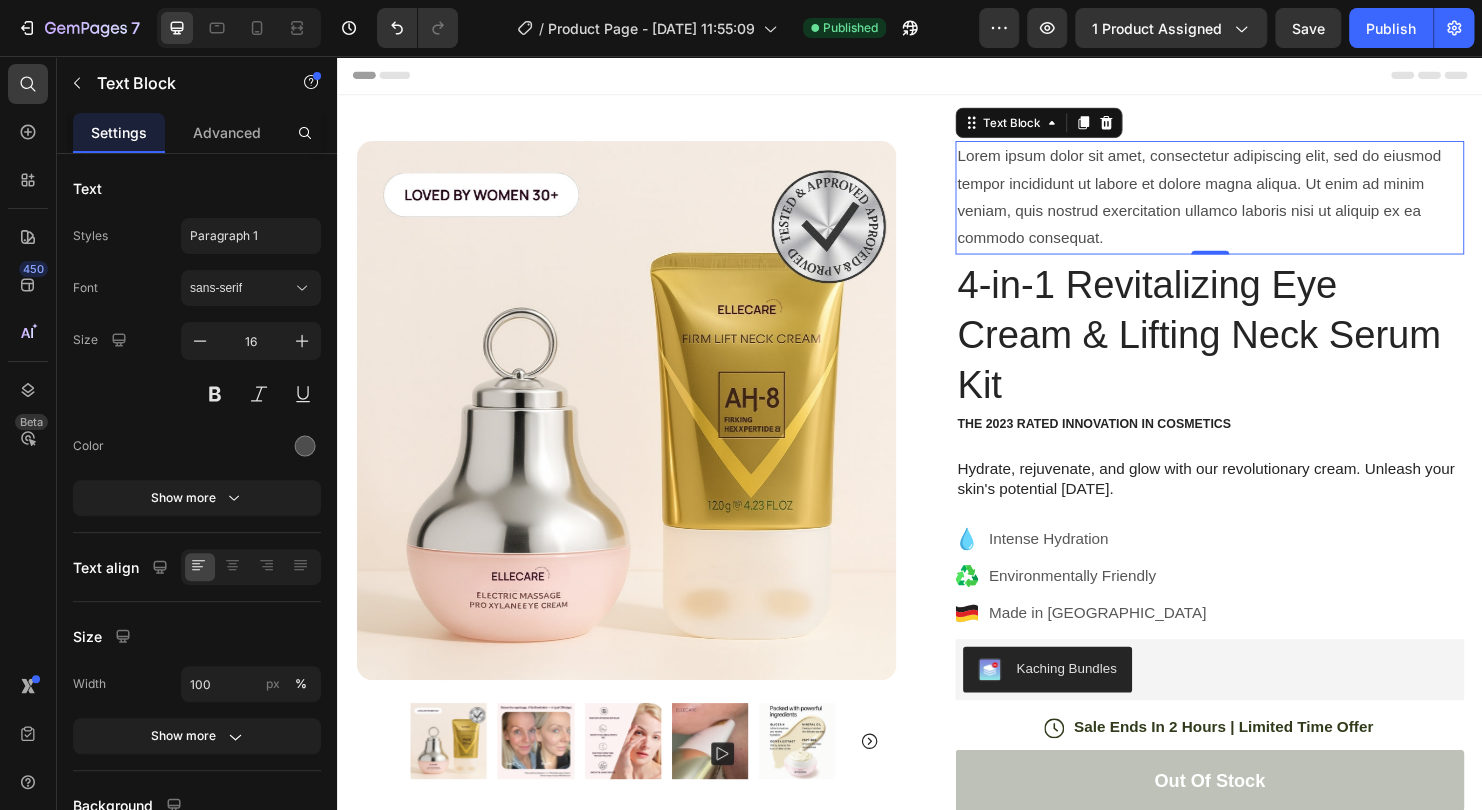 click on "Lorem ipsum dolor sit amet, consectetur adipiscing elit, sed do eiusmod tempor incididunt ut labore et dolore magna aliqua. Ut enim ad minim veniam, quis nostrud exercitation ullamco laboris nisi ut aliquip ex ea commodo consequat." at bounding box center [1250, 204] 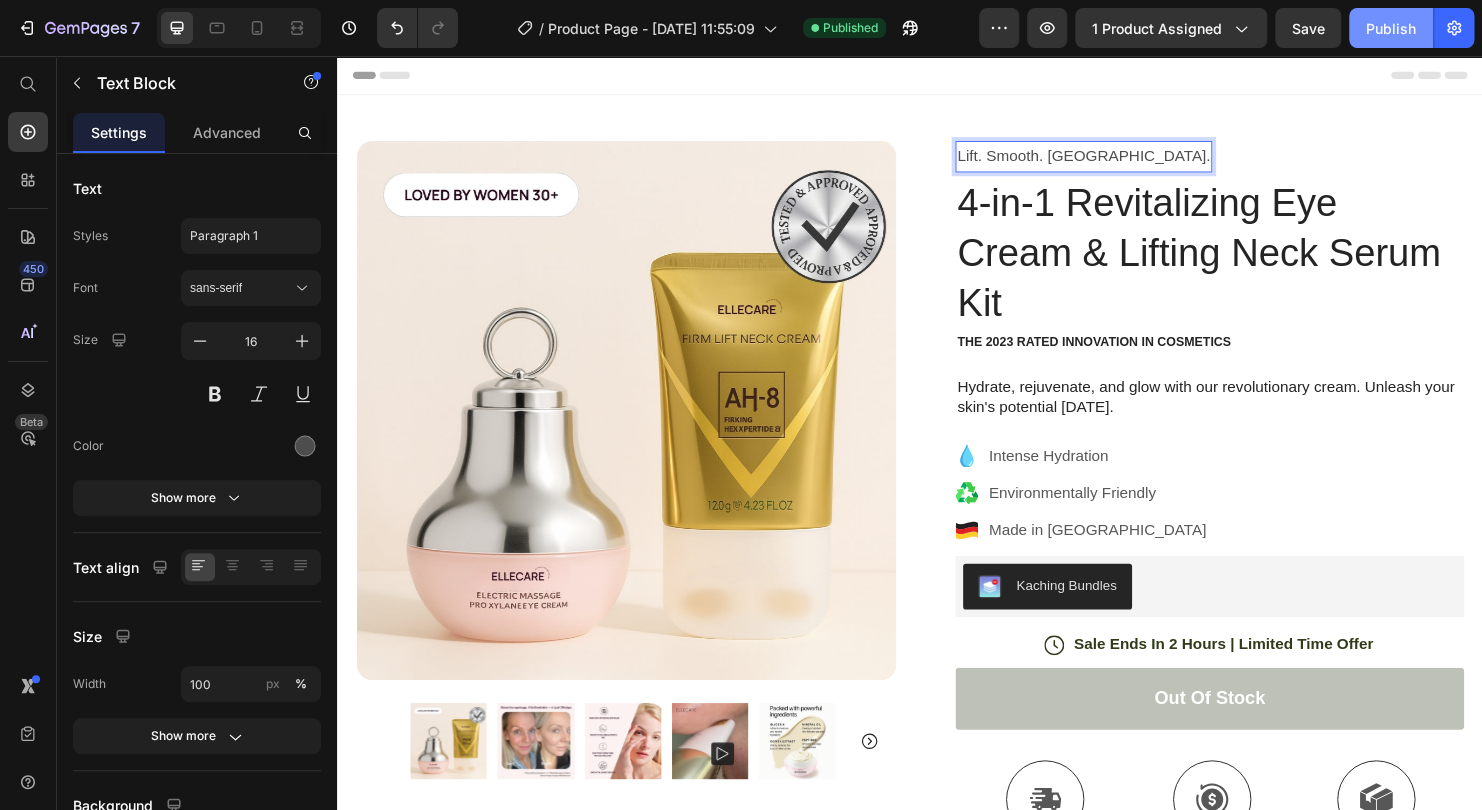 click on "Publish" 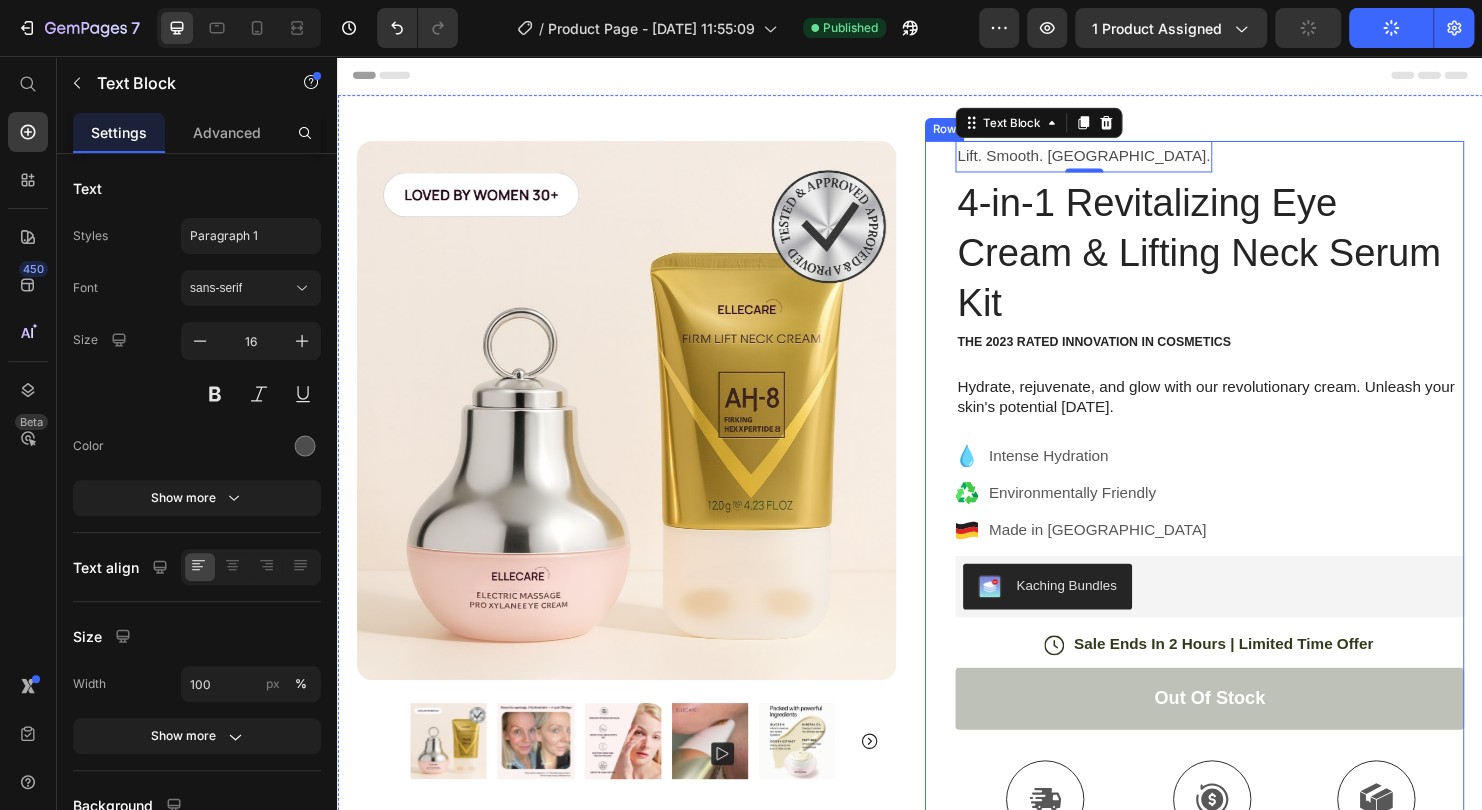click on "Lift. Smooth. [GEOGRAPHIC_DATA]. Text Block   0 Row 4-in-1 Revitalizing Eye Cream & Lifting Neck Serum Kit Product Title The 2023 Rated Innovation in Cosmetics Text Block Hydrate, rejuvenate, and glow with our revolutionary cream. Unleash your skin's potential [DATE]. Text Block
Intense Hydration
Environmentally Friendly
Made in [GEOGRAPHIC_DATA] Item List Kaching Bundles Kaching Bundles
Icon Sale Ends In 2 Hours | Limited Time Offer Text Block Row out of stock Add to Cart
Icon Free Shipping Text Block
Icon Money-Back Text Block
Icon Easy Returns Text Block Row Image Icon Icon Icon Icon Icon Icon List “This skin cream is a game-changer! It has transformed my dry, lackluster skin into a hydrated and radiant complexion. I love how it absorbs quickly and leaves no greasy residue. Highly recommend” Text Block
Icon [PERSON_NAME] ([GEOGRAPHIC_DATA], [GEOGRAPHIC_DATA]) Text Block Row Row
Benefits" at bounding box center [1234, 671] 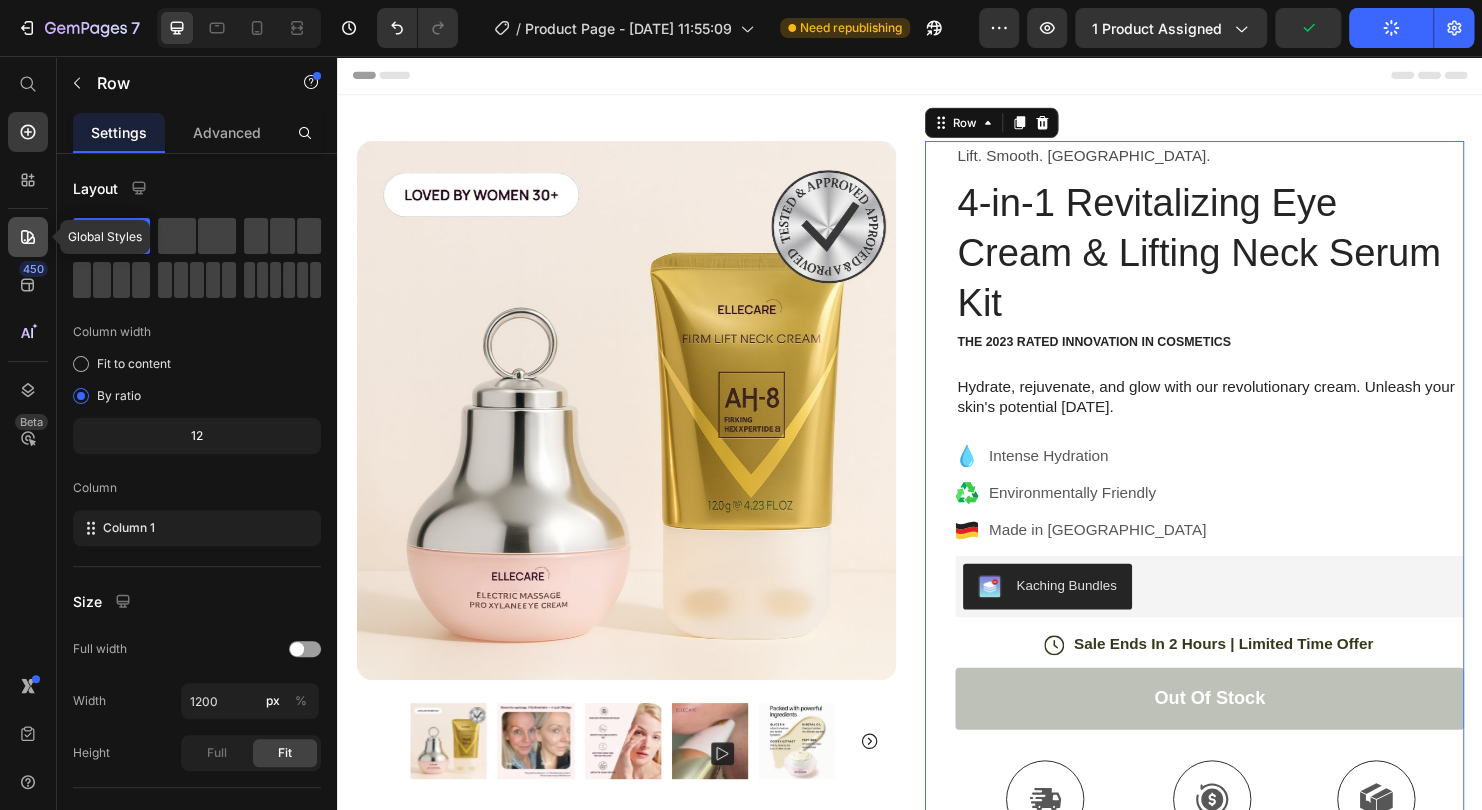 drag, startPoint x: 26, startPoint y: 240, endPoint x: 39, endPoint y: 237, distance: 13.341664 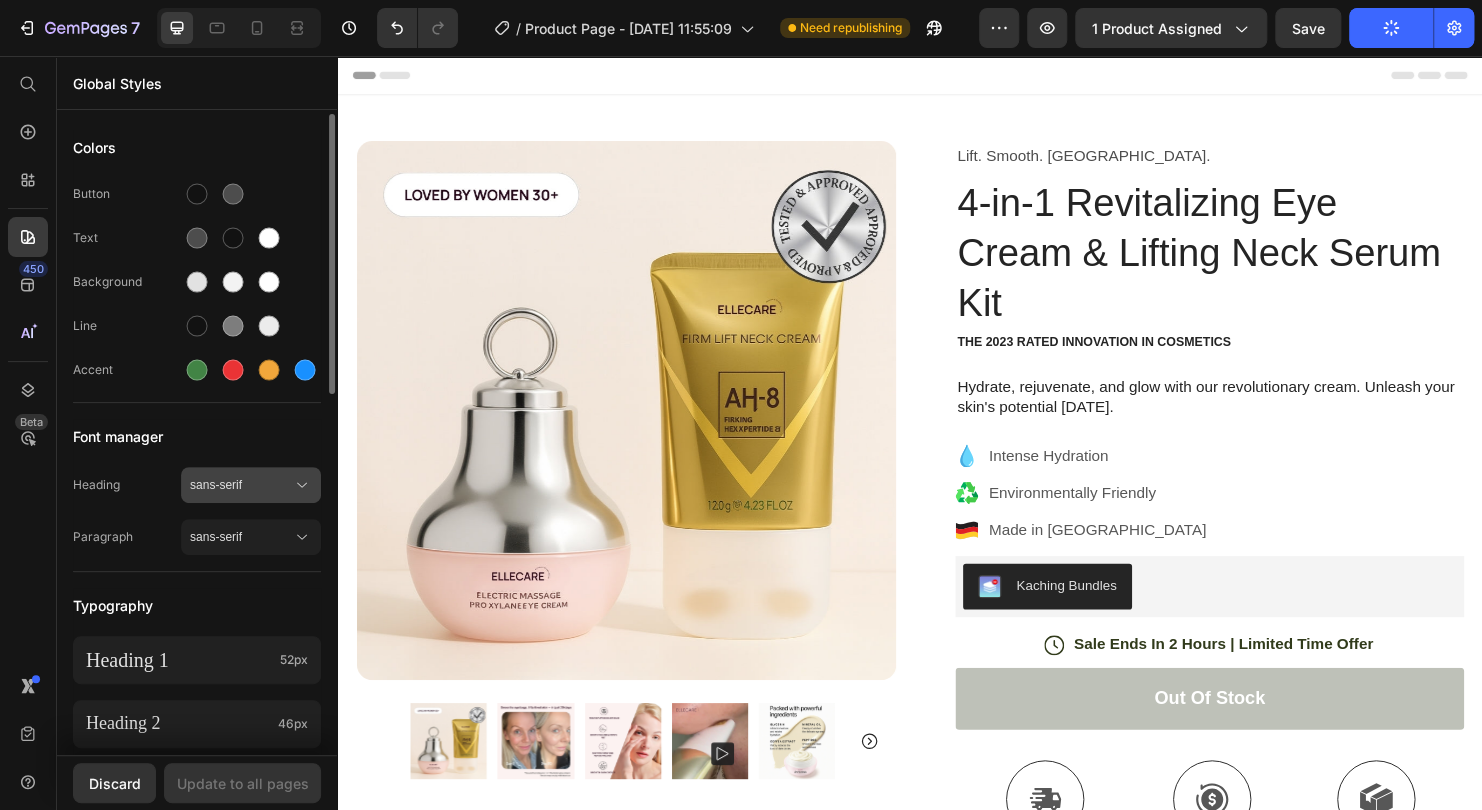 click on "sans-serif" at bounding box center [241, 485] 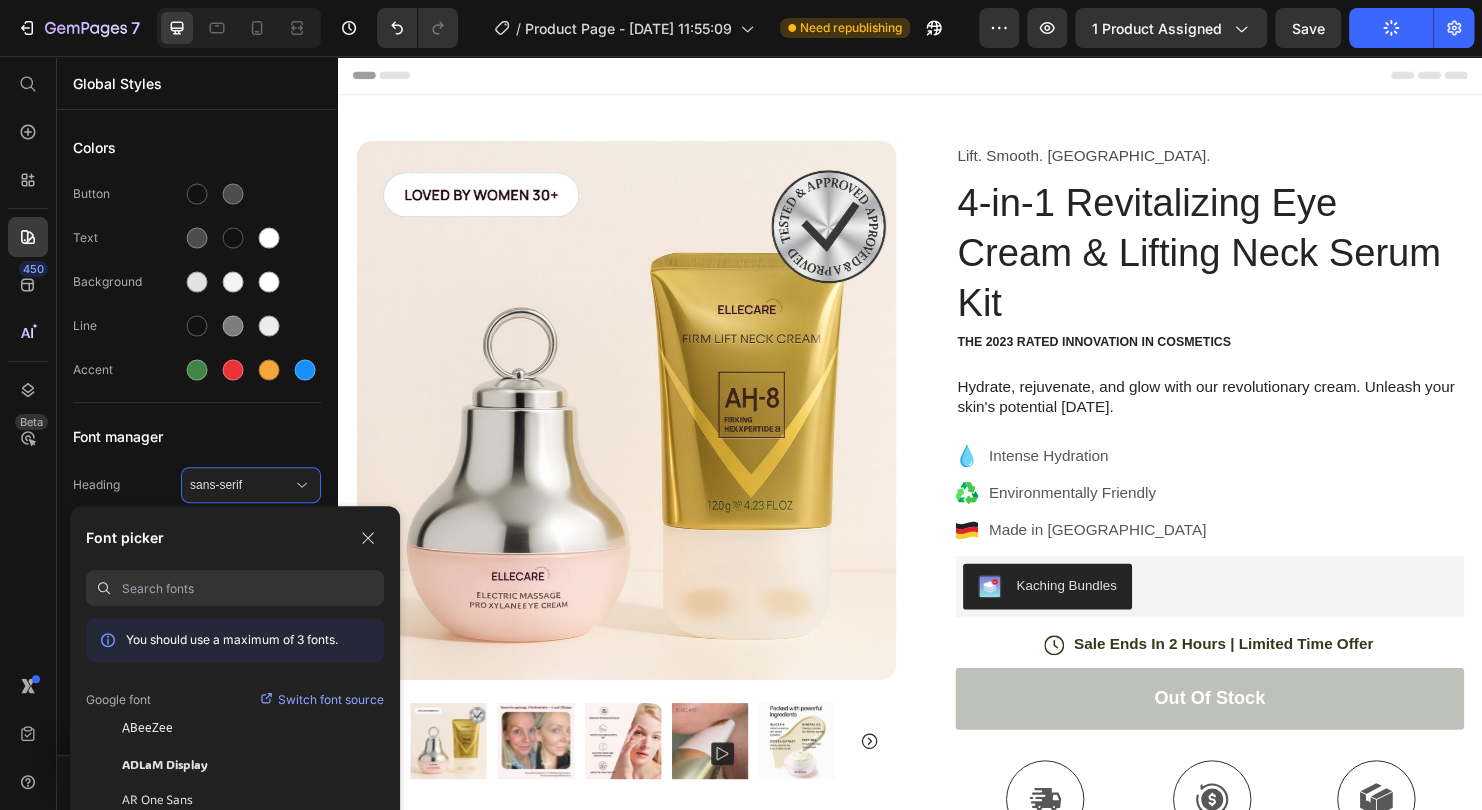 click at bounding box center [253, 588] 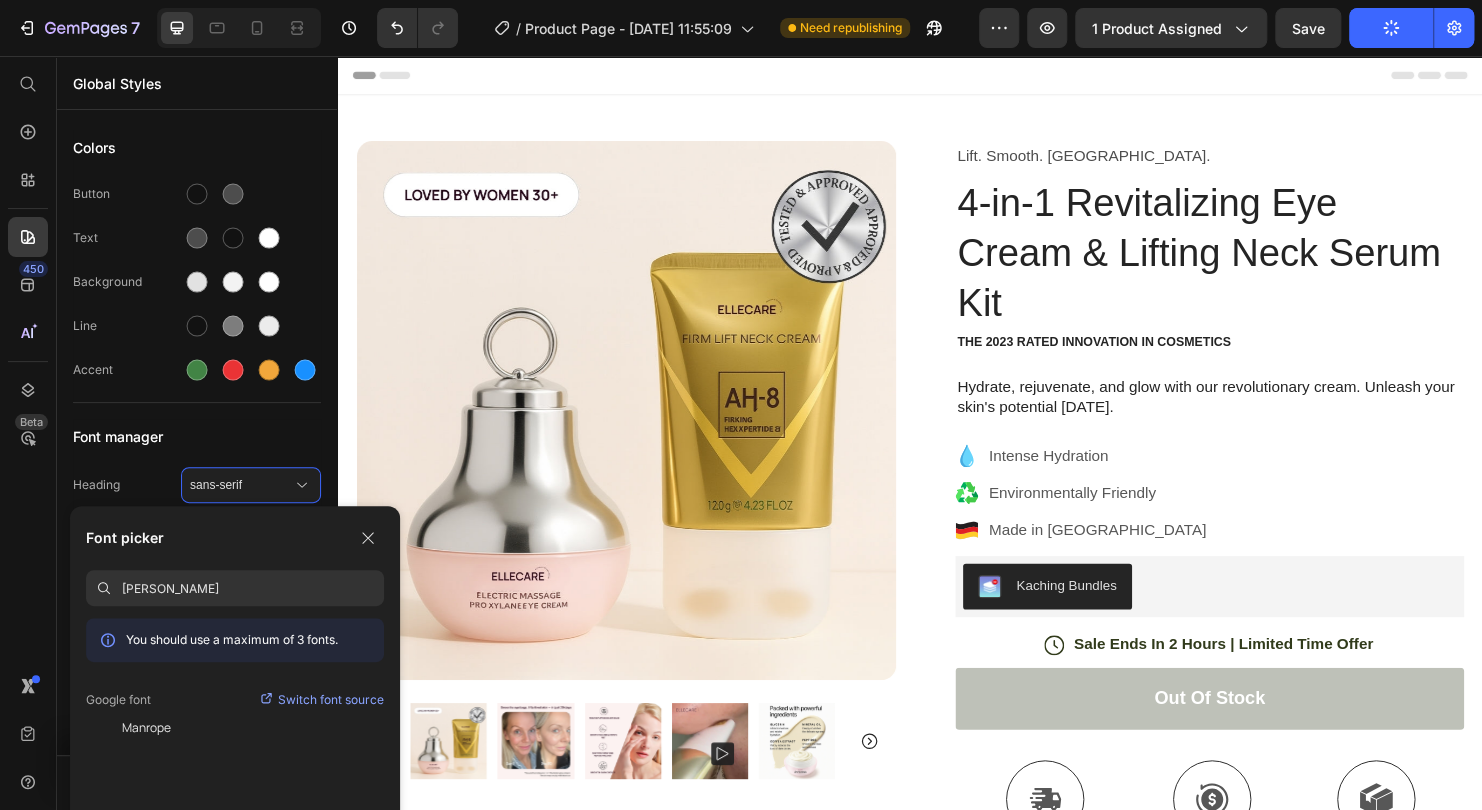 type on "[PERSON_NAME]" 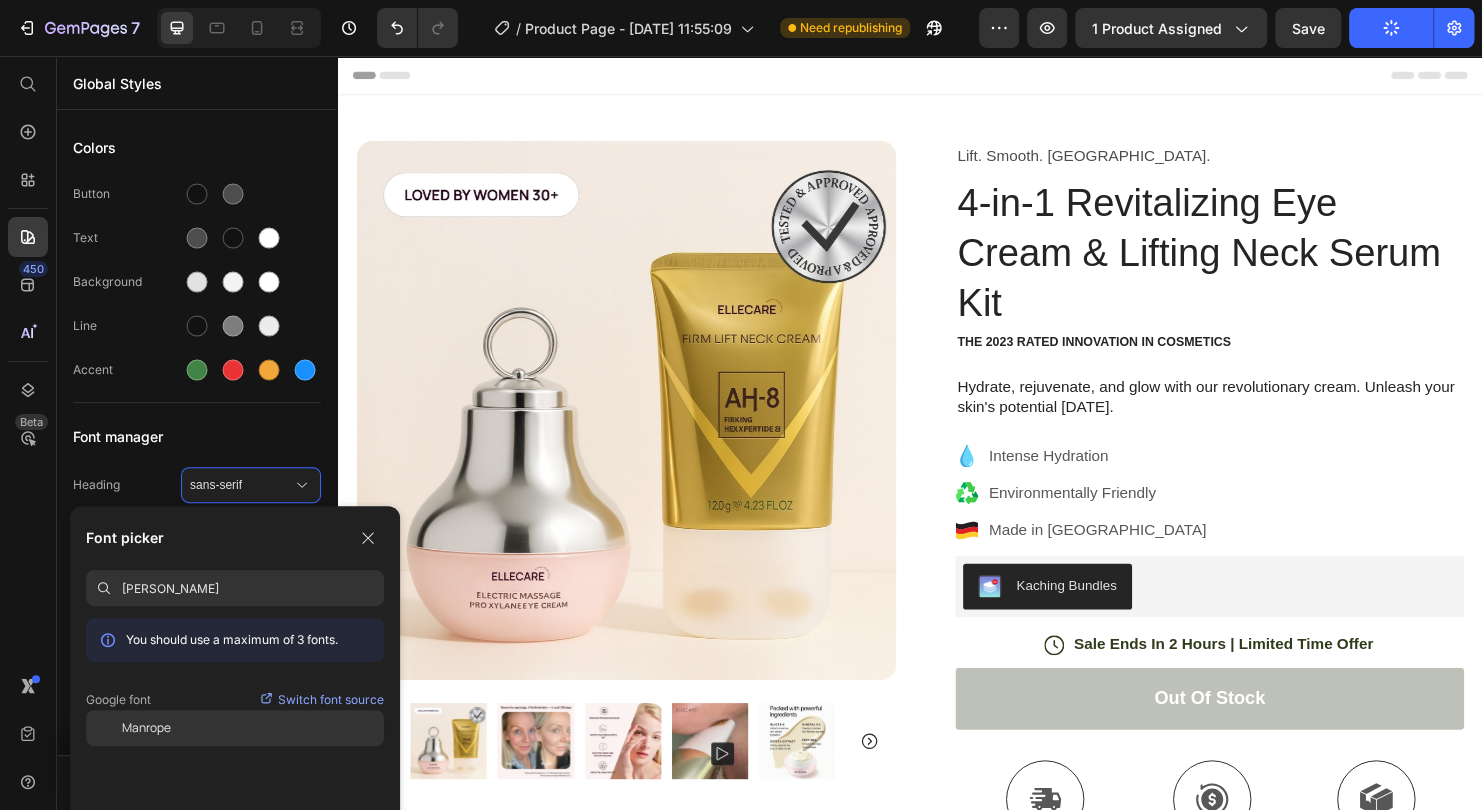 click on "Manrope" 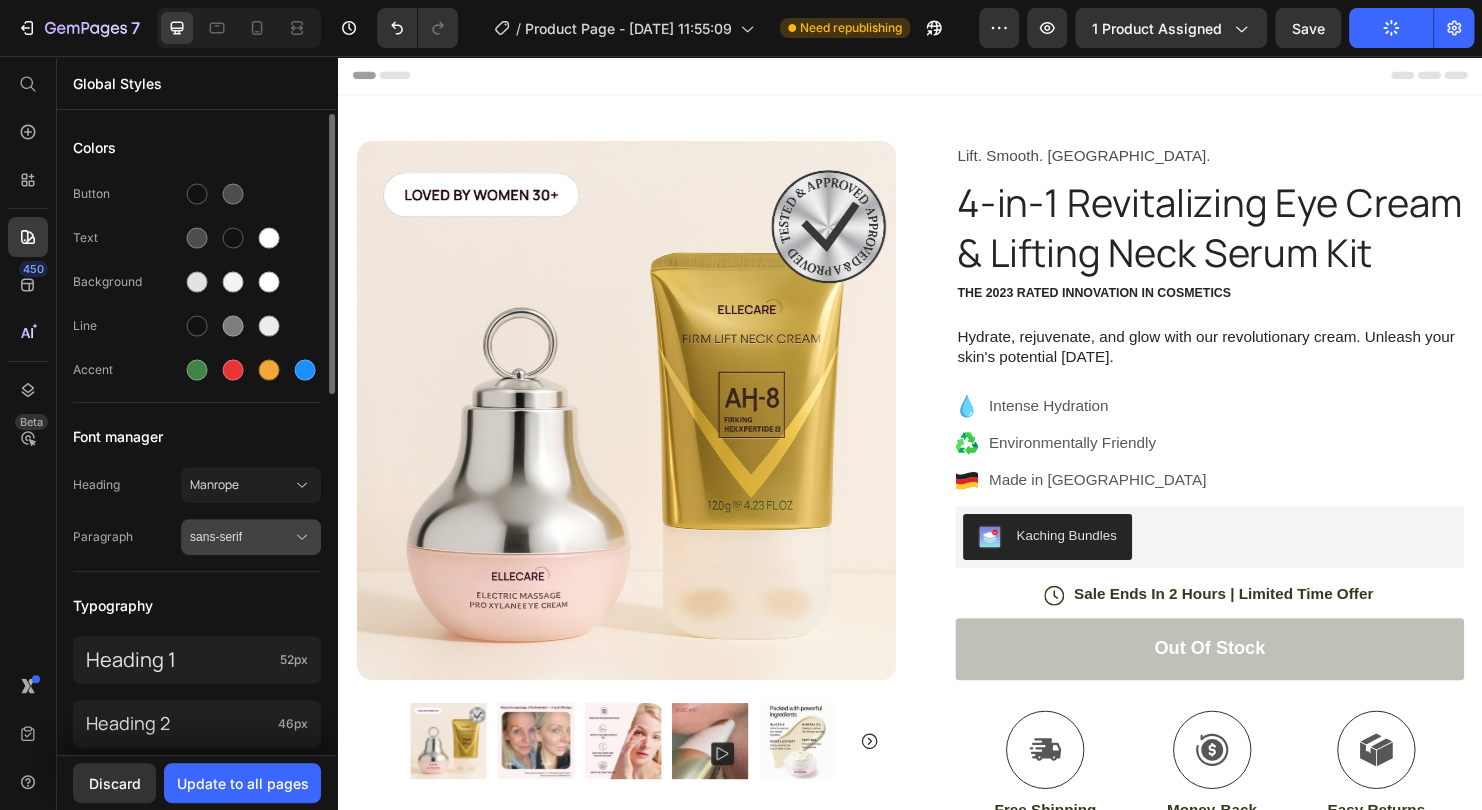 click on "sans-serif" at bounding box center (241, 537) 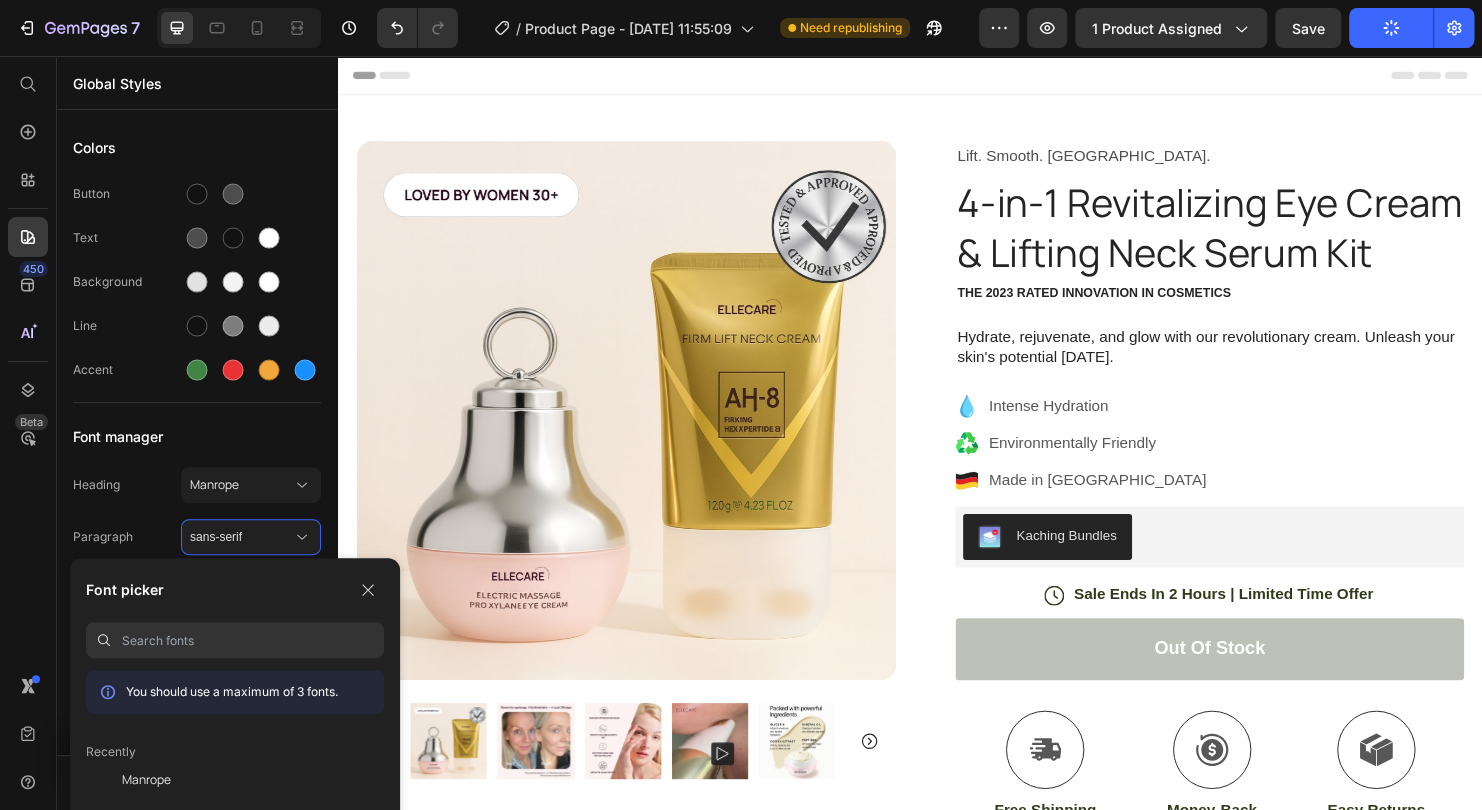 click at bounding box center (253, 640) 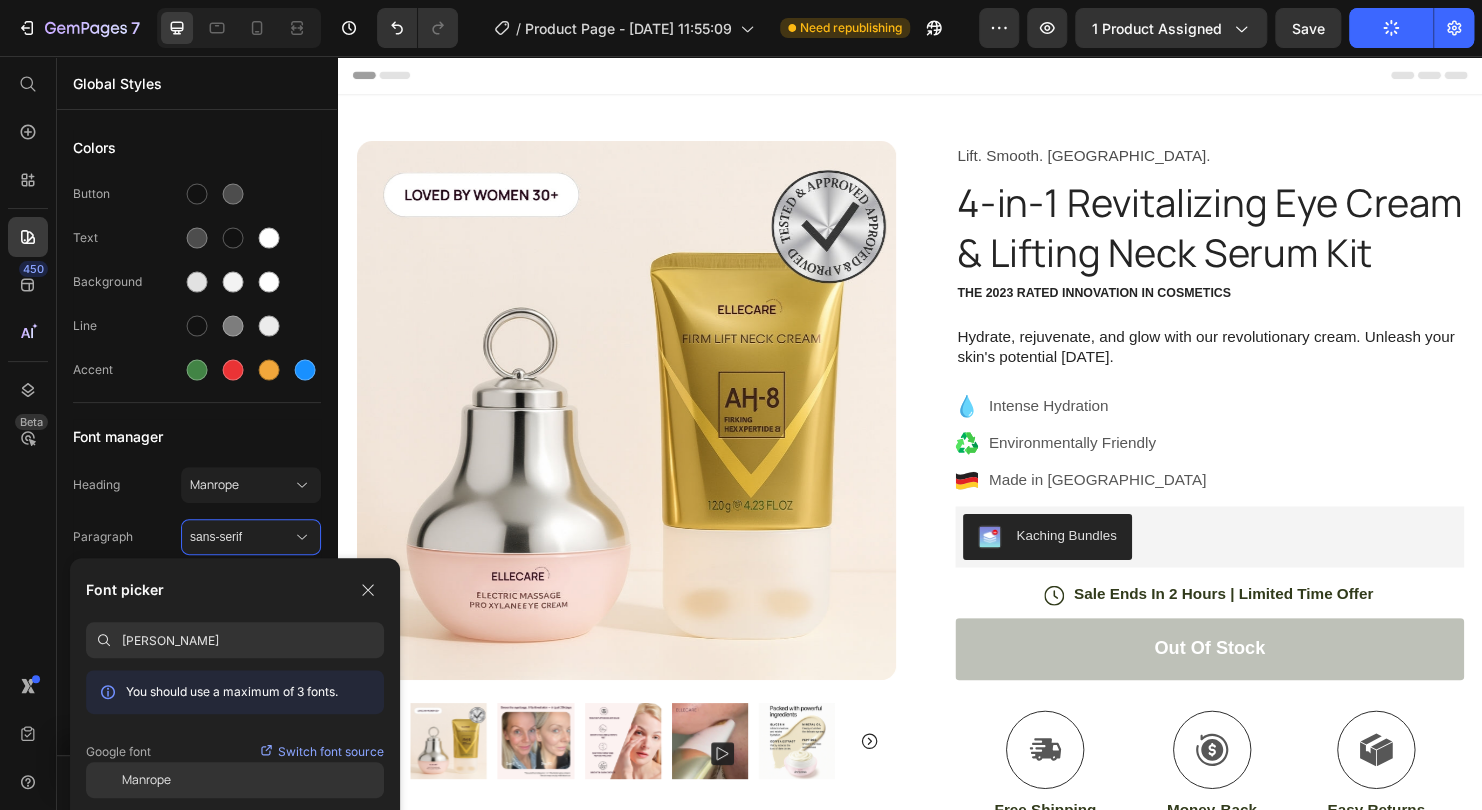 type on "[PERSON_NAME]" 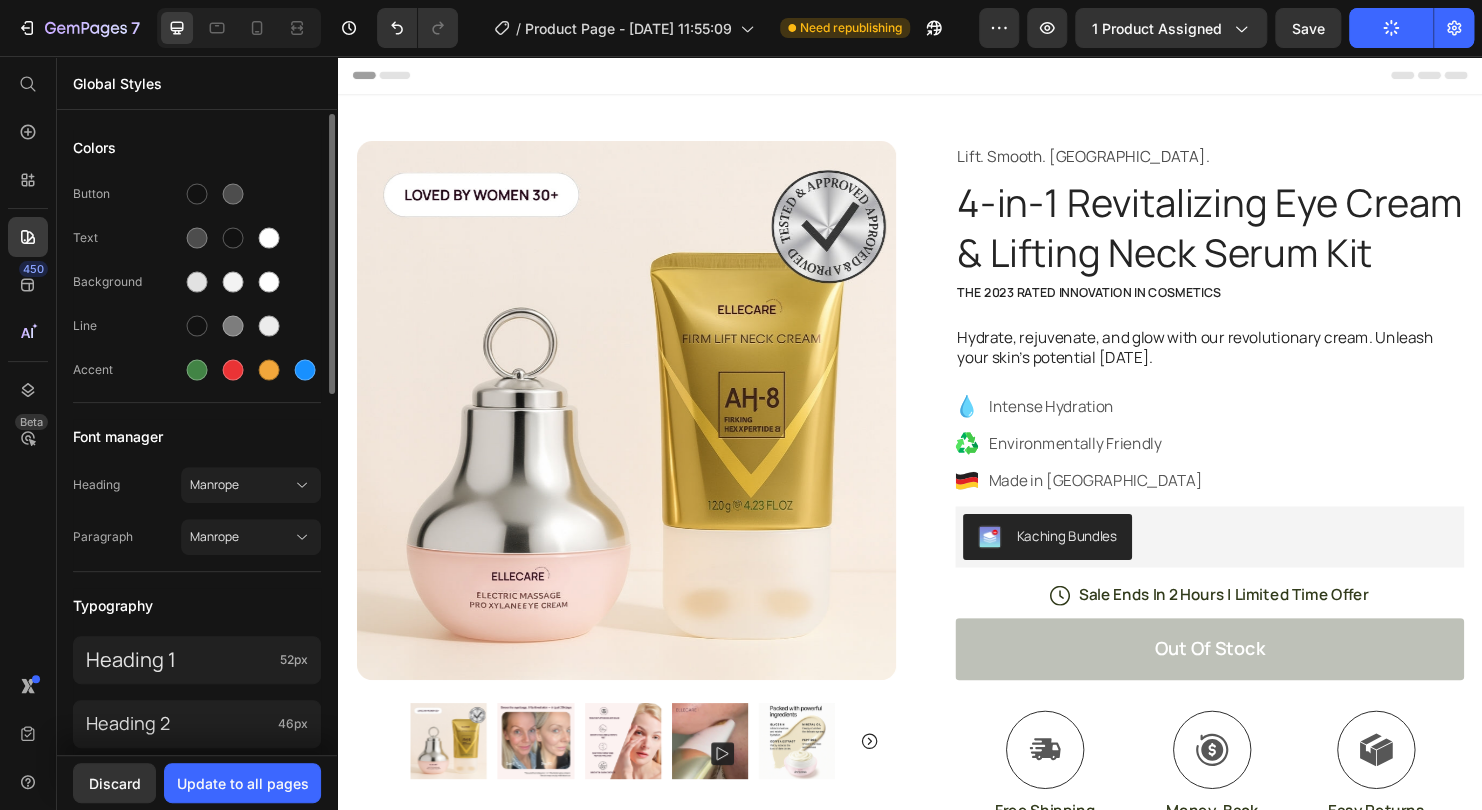 click on "Colors Button Text Background Line Accent Font manager Heading Manrope Paragraph Manrope Typography Heading 1 52px Heading 2 46px Heading 3 41px Show more Spacing Spacing 1  (xxs) 2px Spacing 2  (xs) 4px Spacing 3  (s) 8px Show more Default row width Row width  1200px Page padding  16px Corners Small 3 px Medium 6 px Large 16 px" at bounding box center (197, 846) 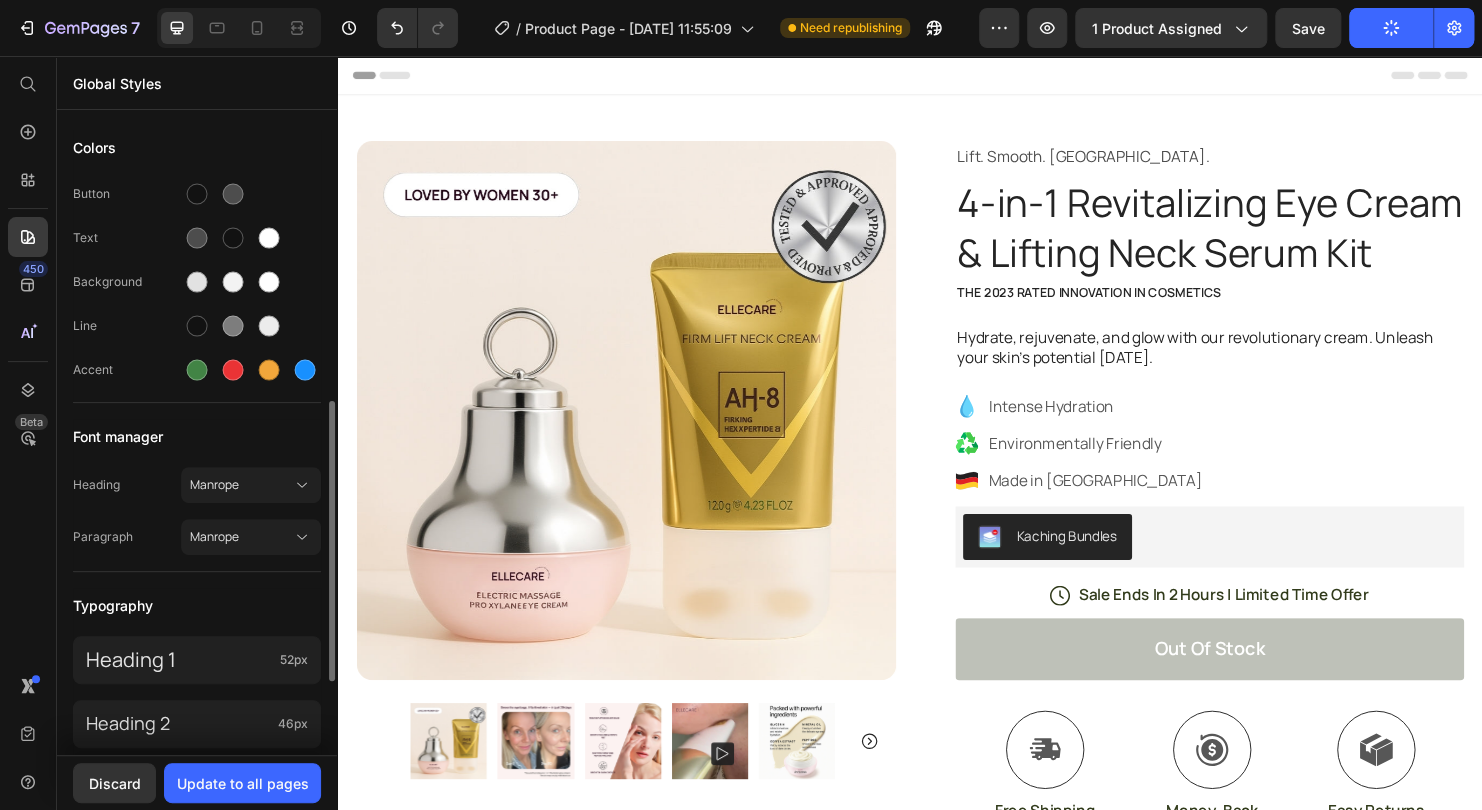 scroll, scrollTop: 200, scrollLeft: 0, axis: vertical 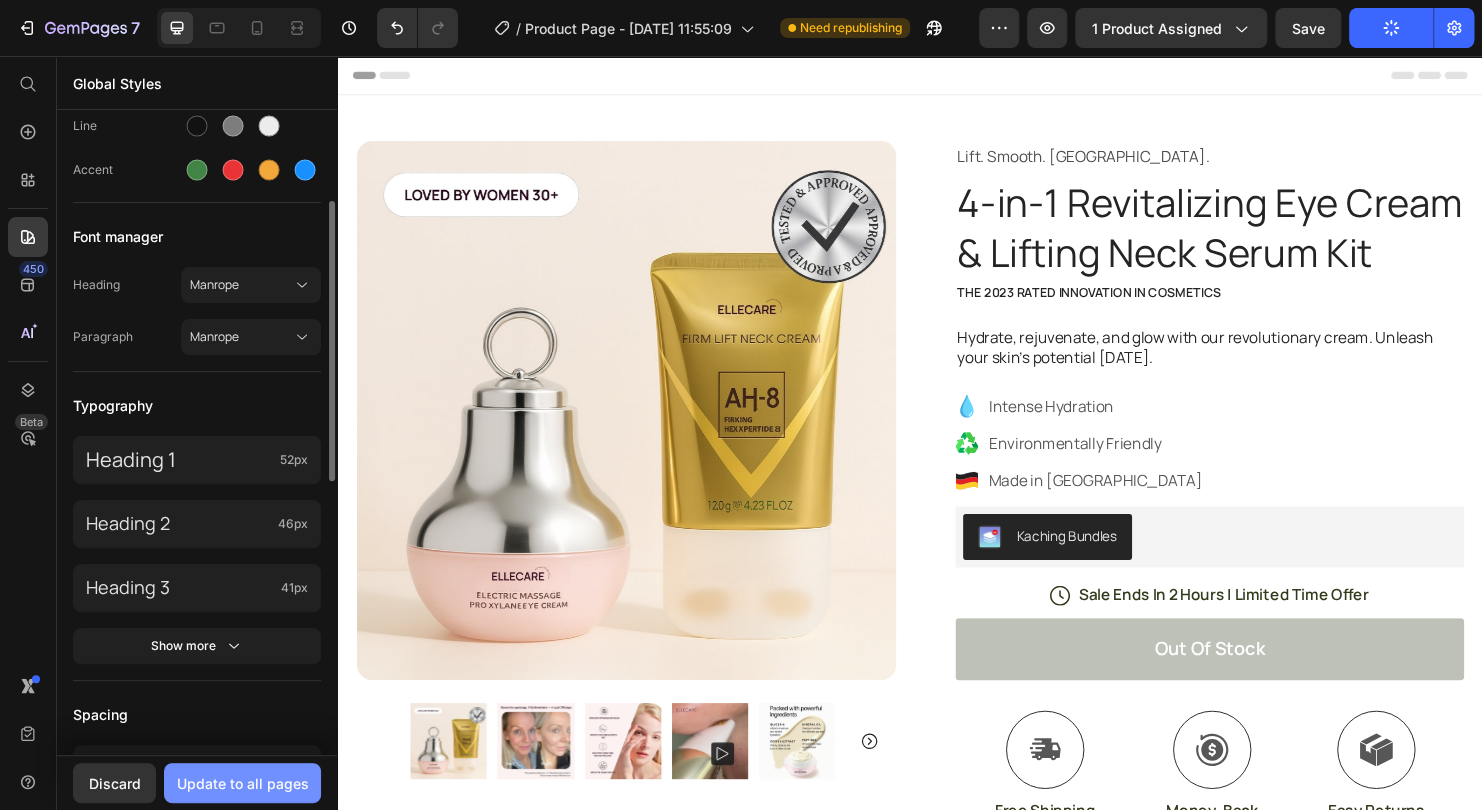 click on "Update to all pages" at bounding box center (243, 783) 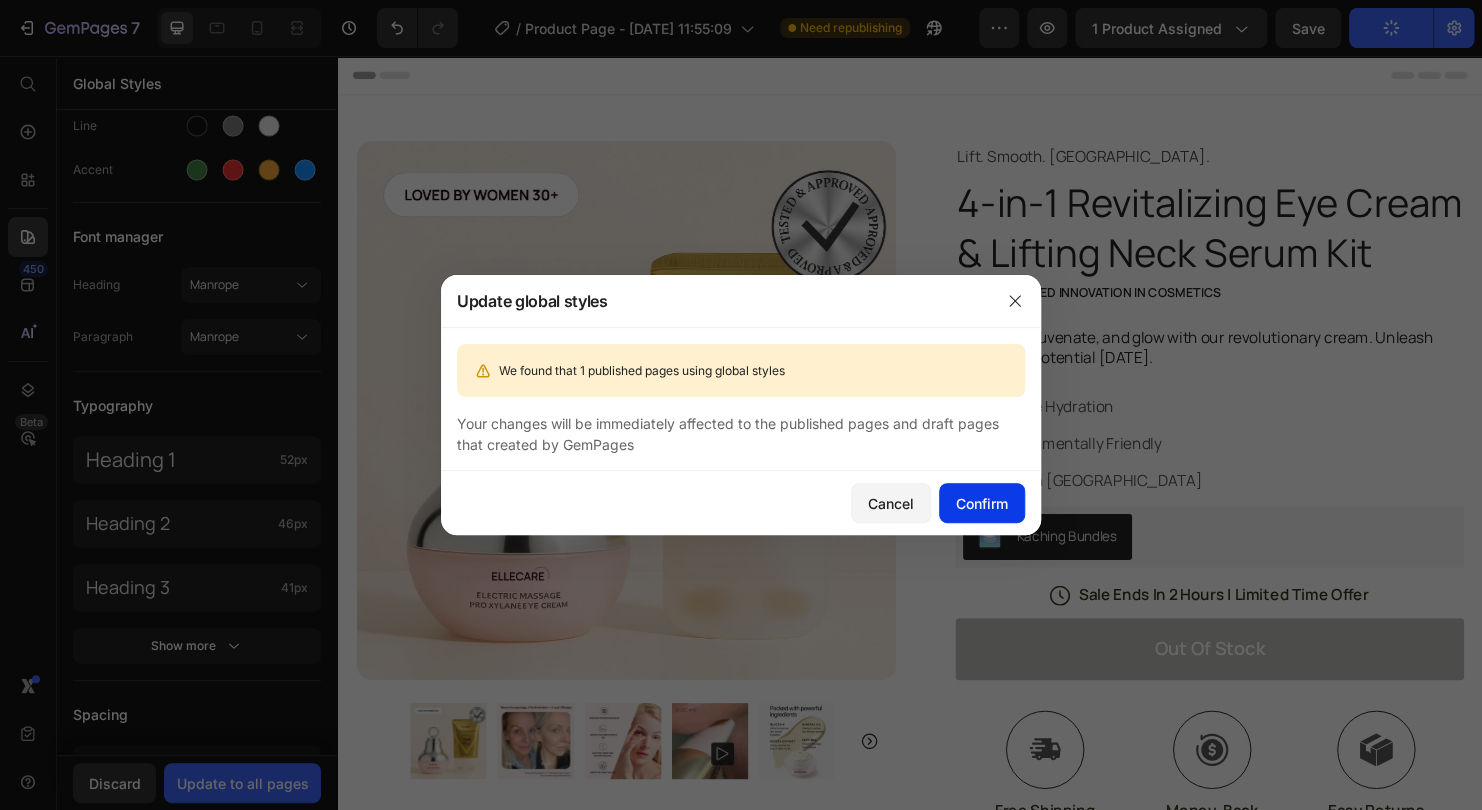 click on "Confirm" at bounding box center (982, 503) 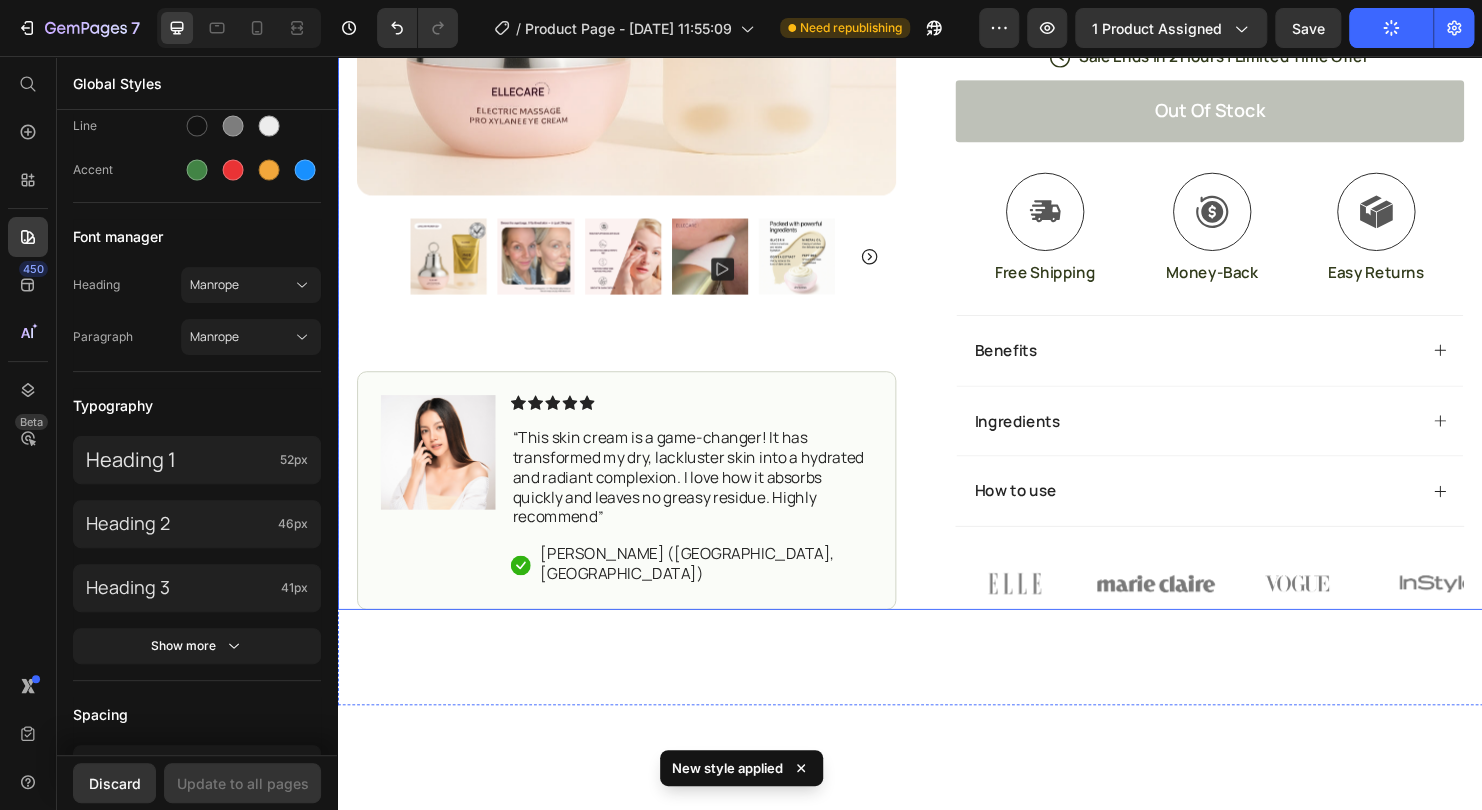 scroll, scrollTop: 0, scrollLeft: 0, axis: both 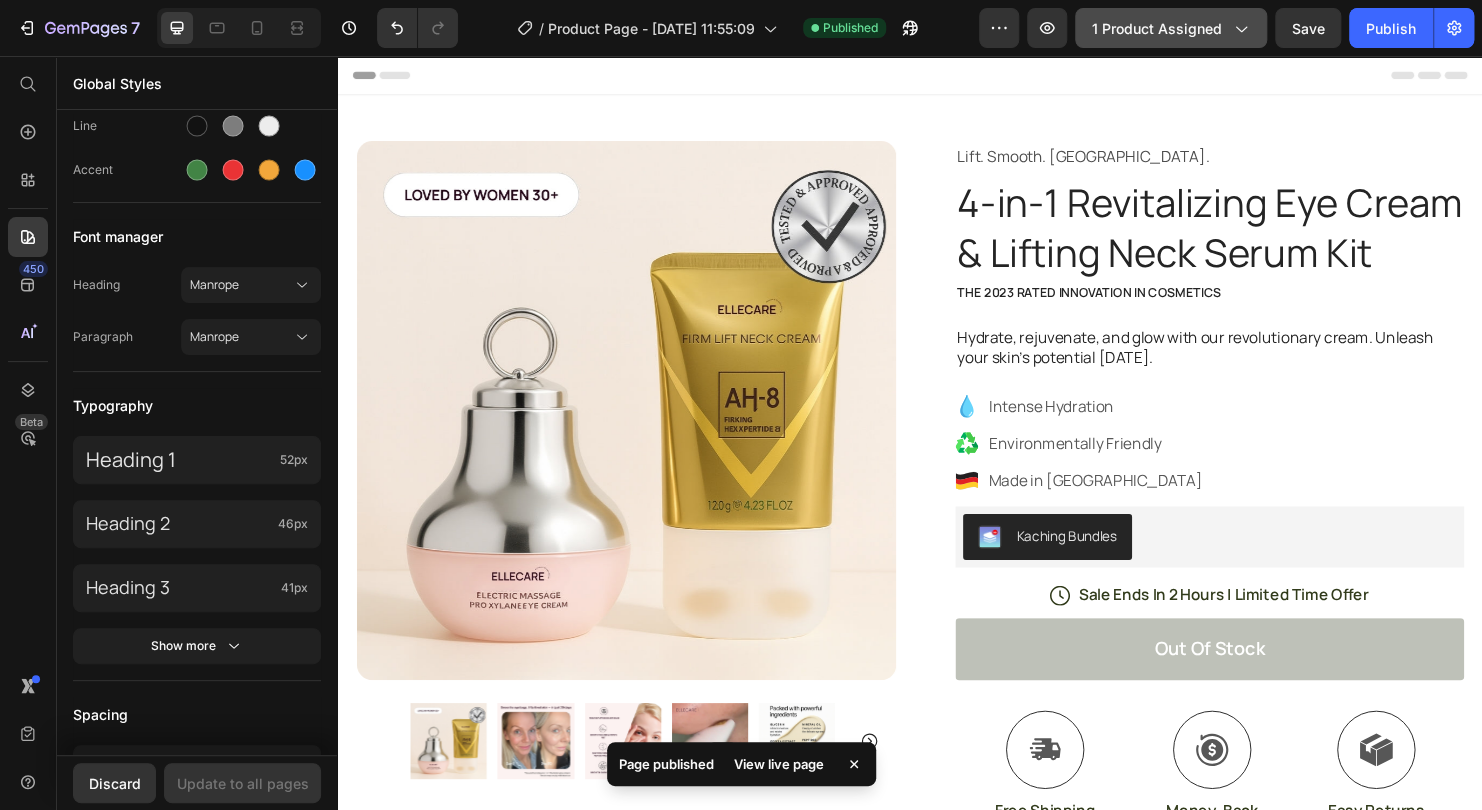 click on "Publish" at bounding box center (1391, 28) 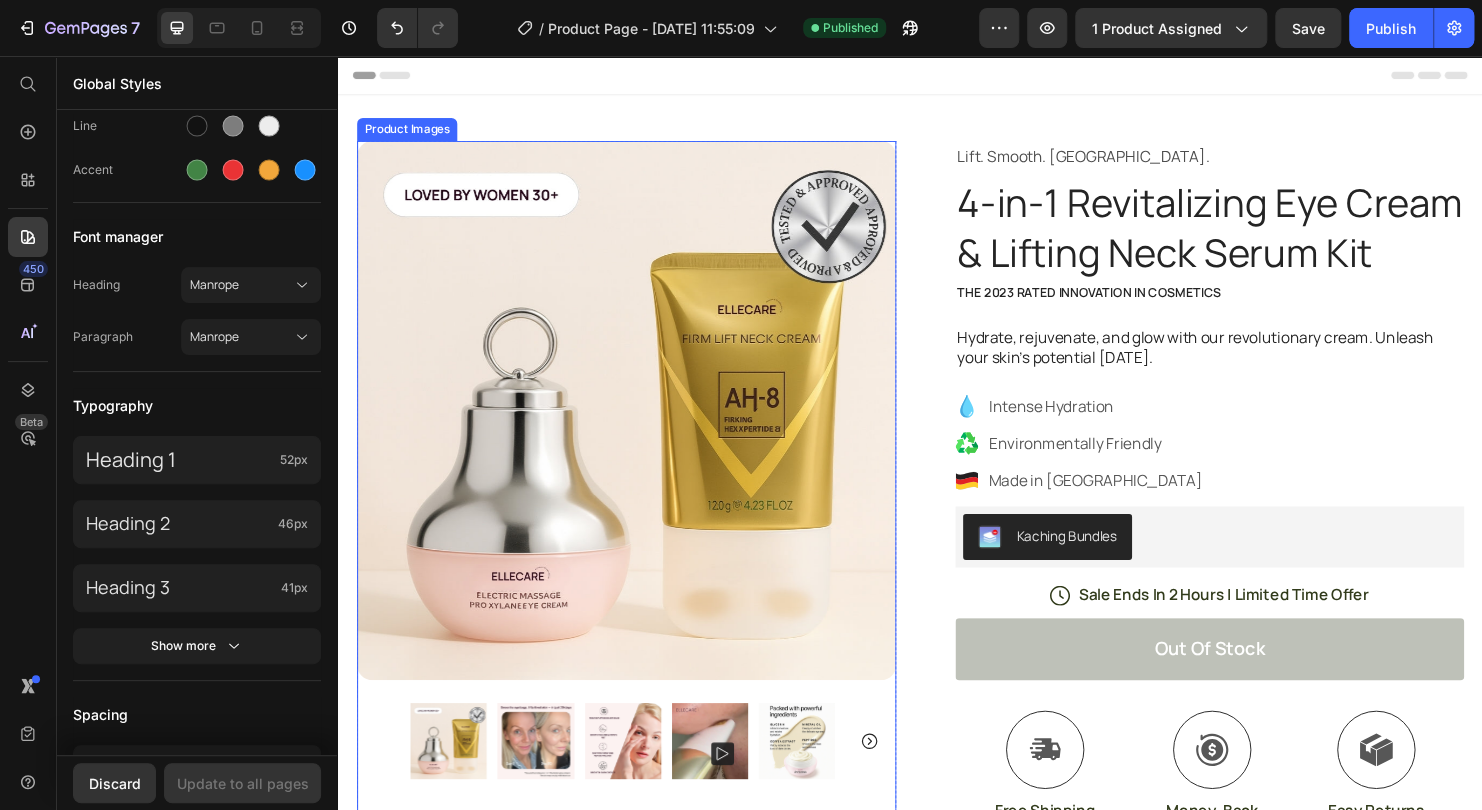 click at bounding box center (639, 427) 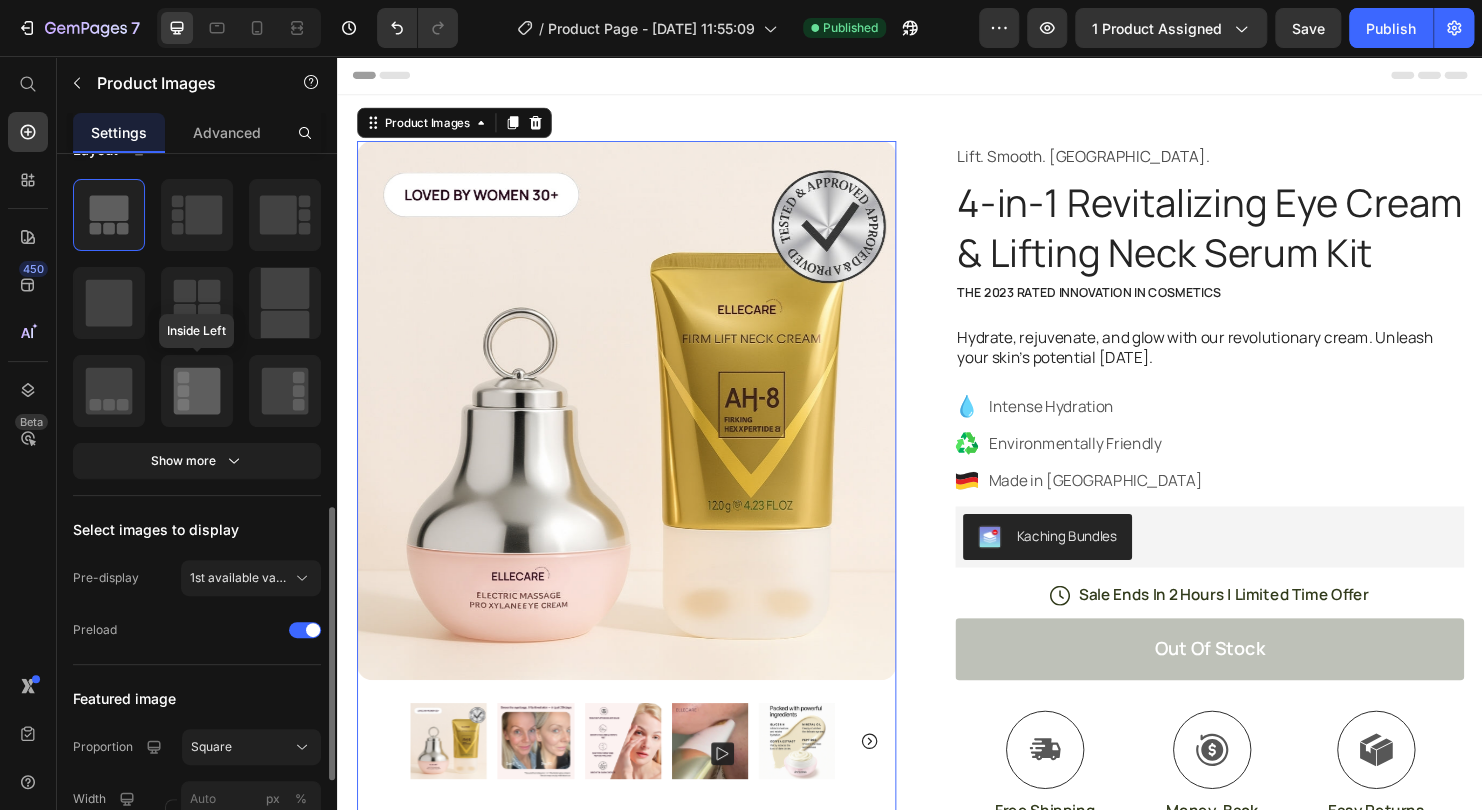 scroll, scrollTop: 600, scrollLeft: 0, axis: vertical 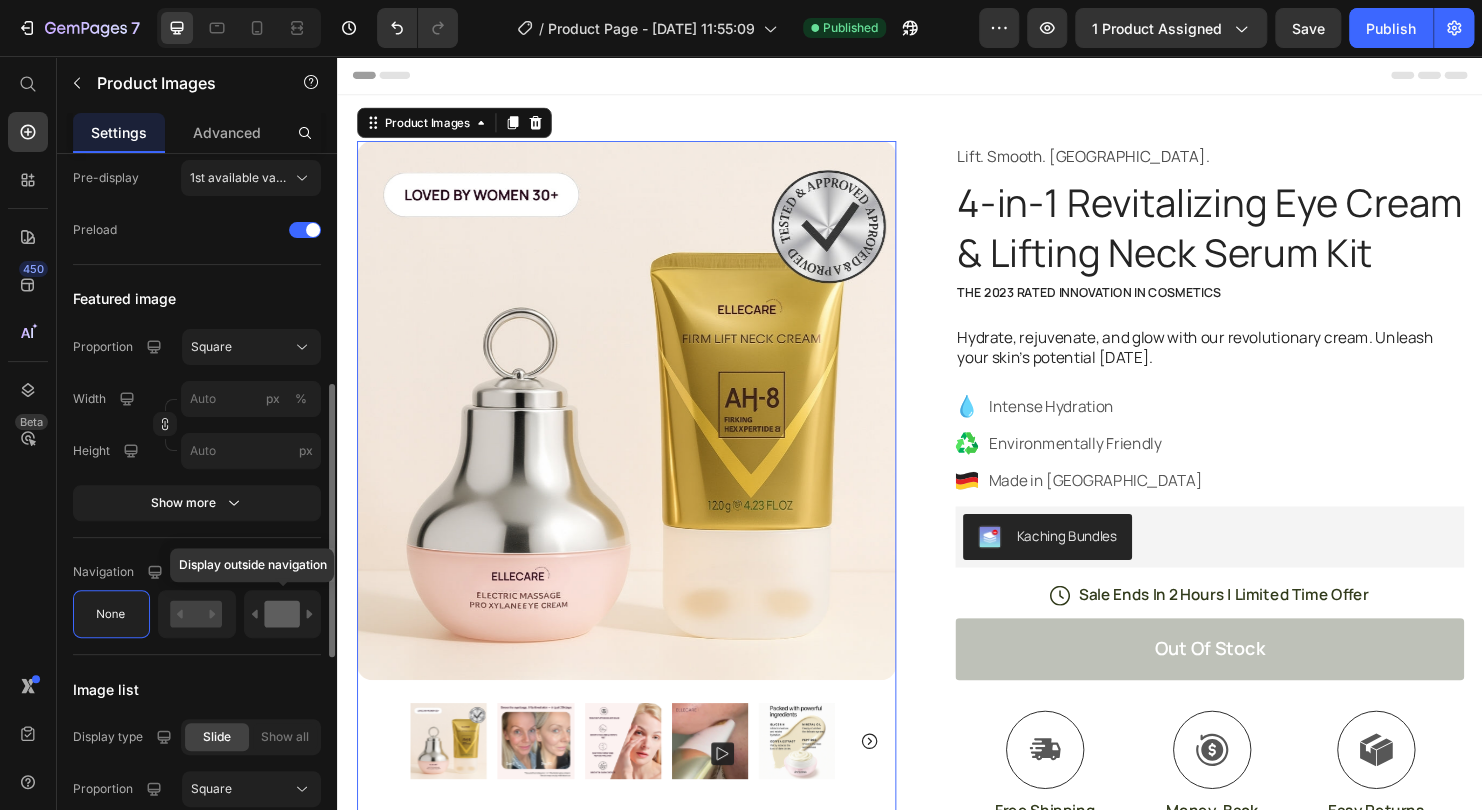 click 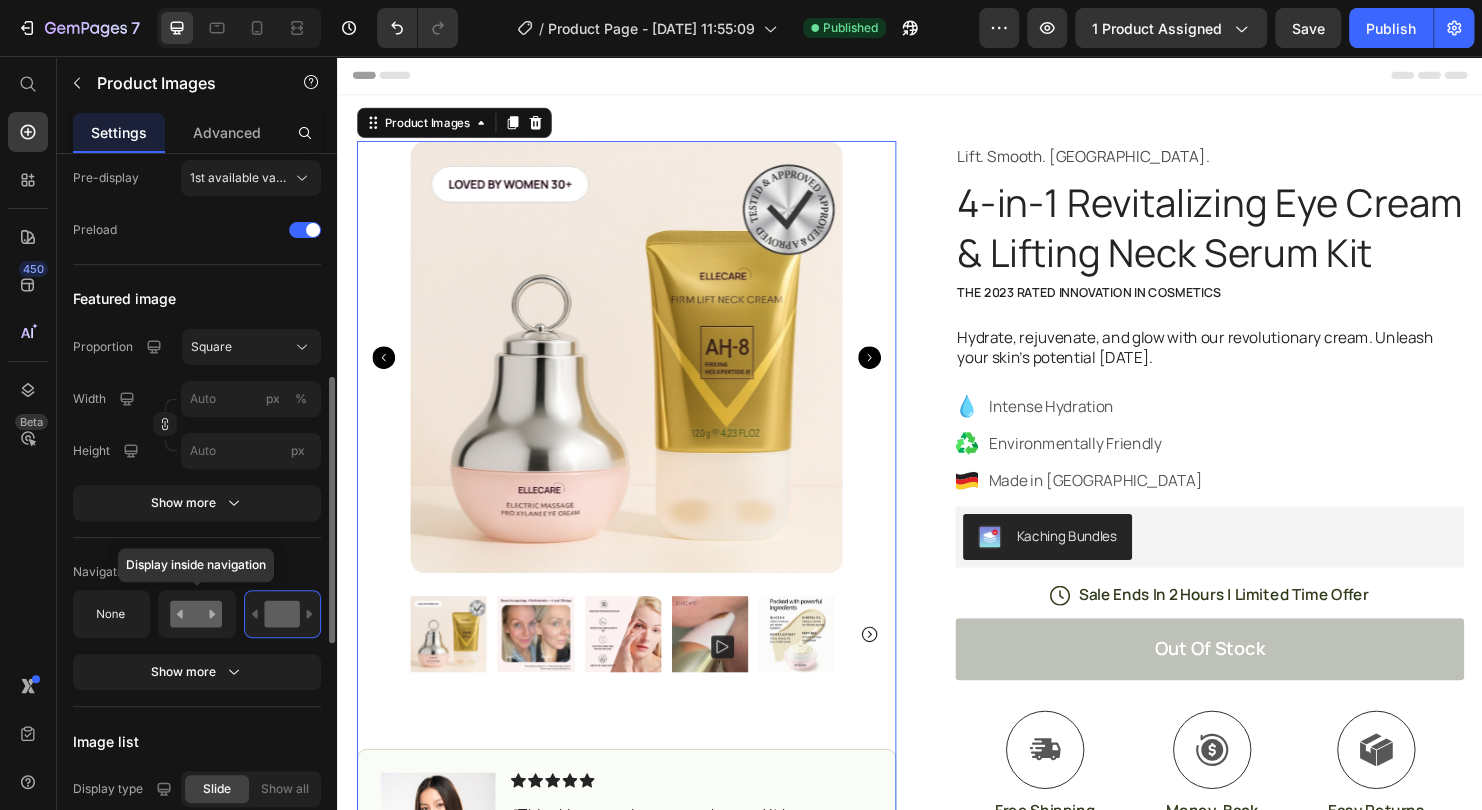 click 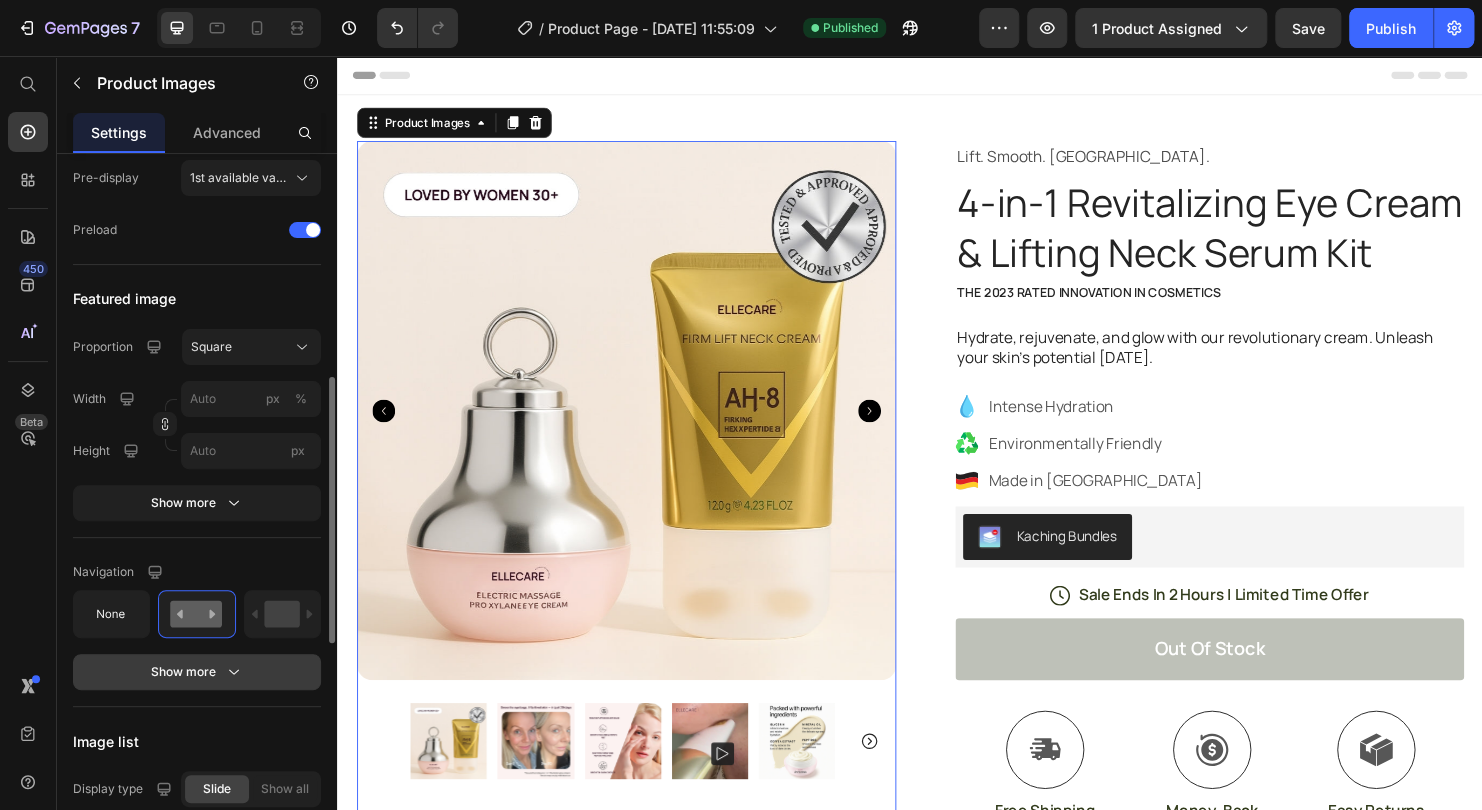 click on "Show more" at bounding box center [197, 672] 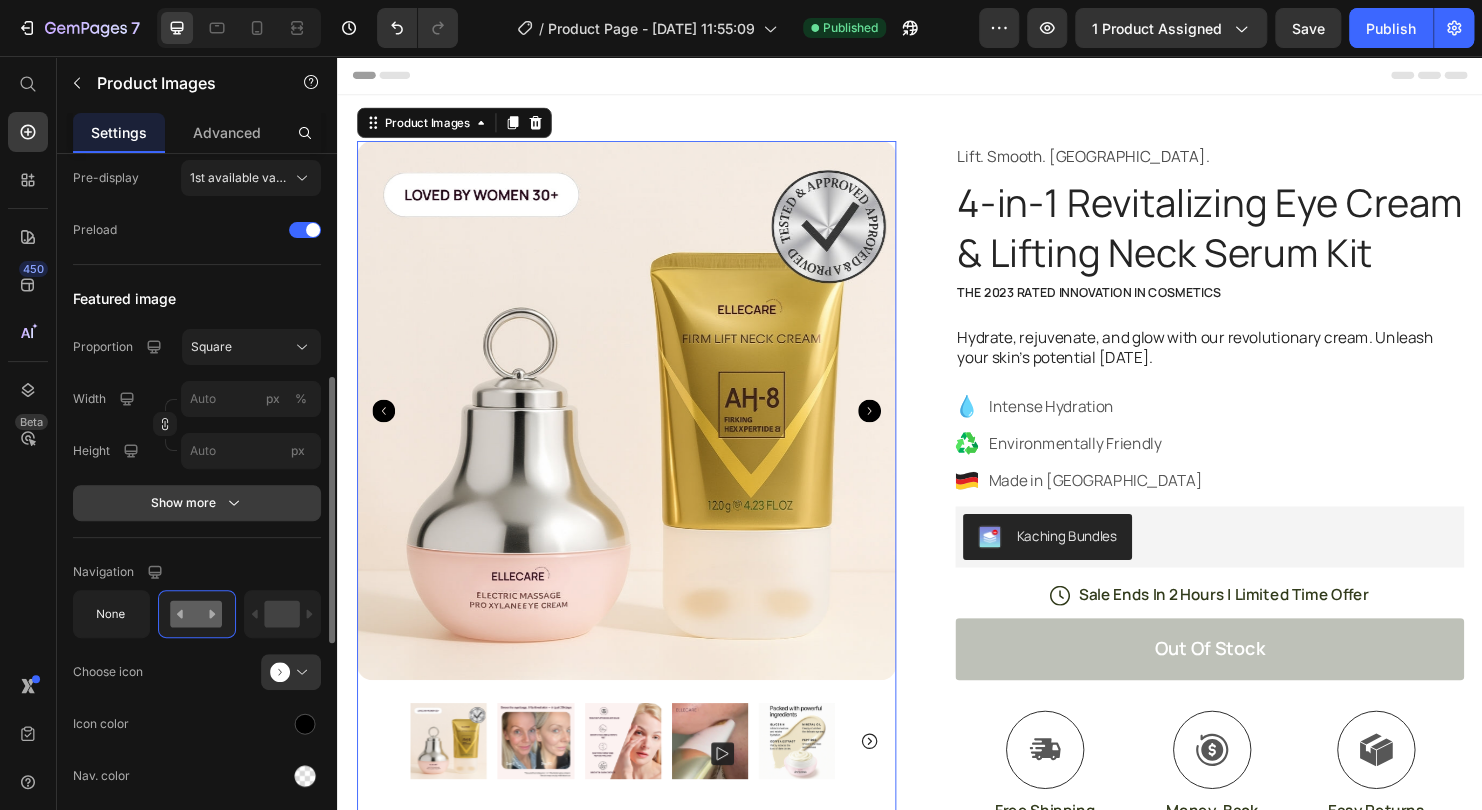 scroll, scrollTop: 1000, scrollLeft: 0, axis: vertical 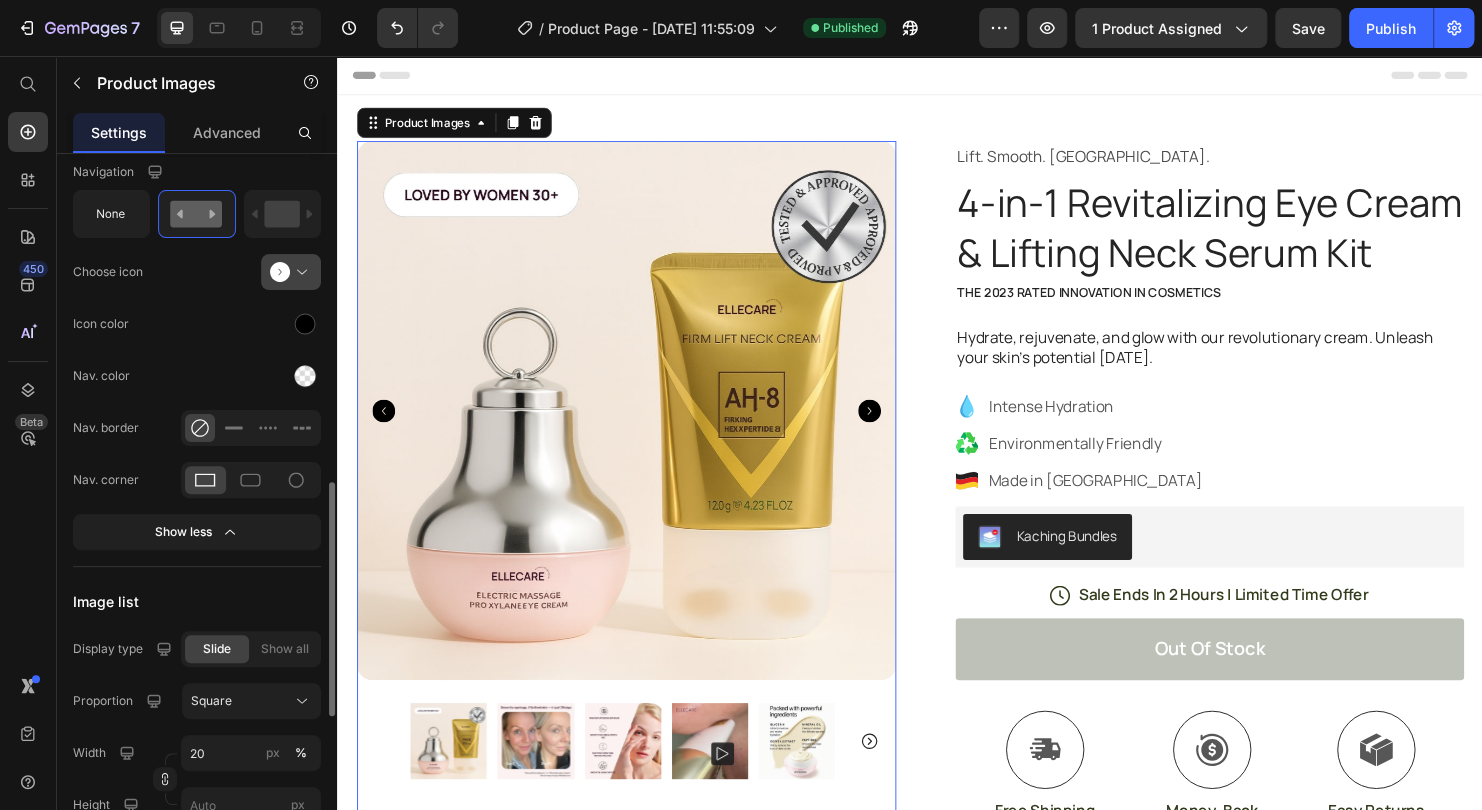 click at bounding box center (299, 272) 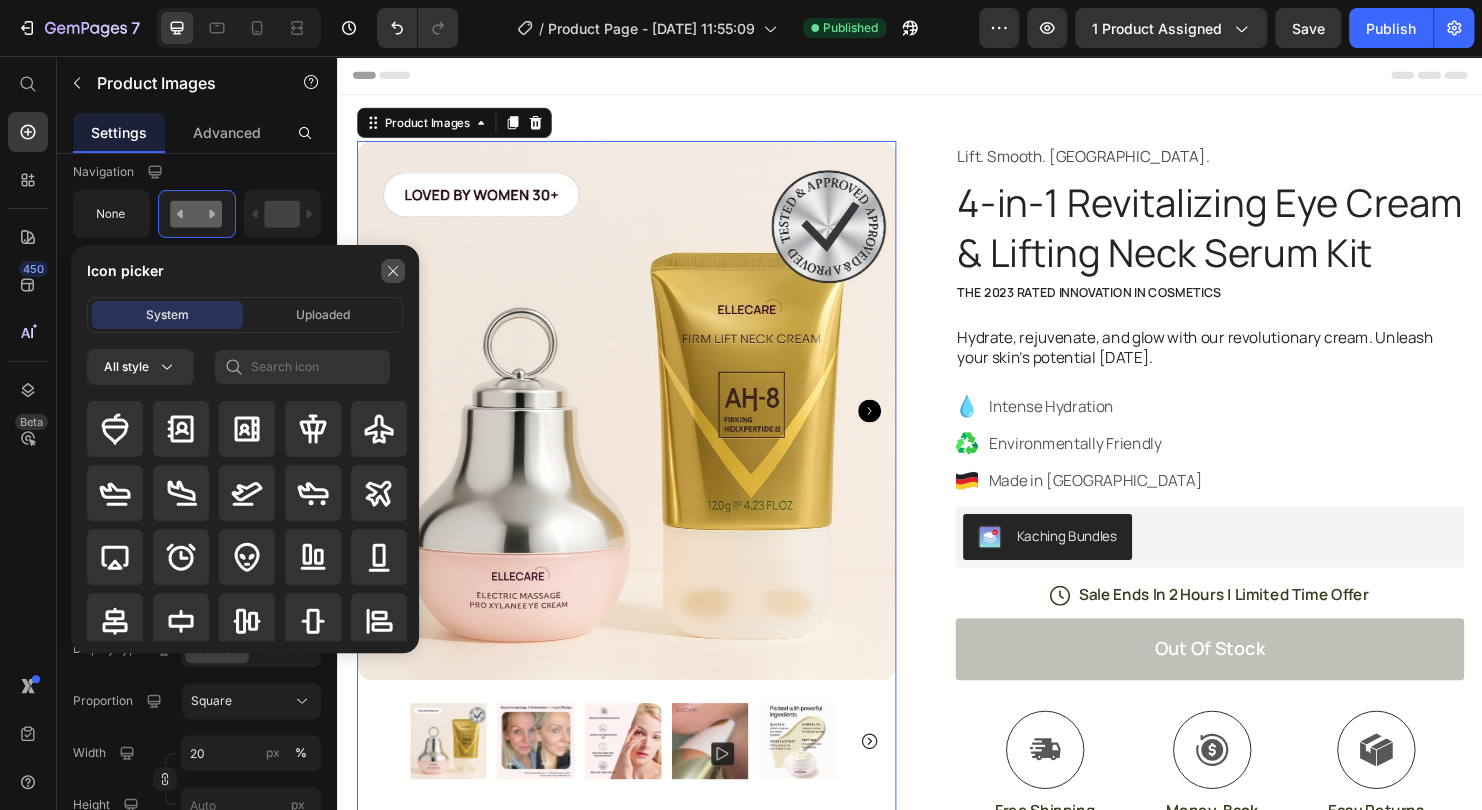 click 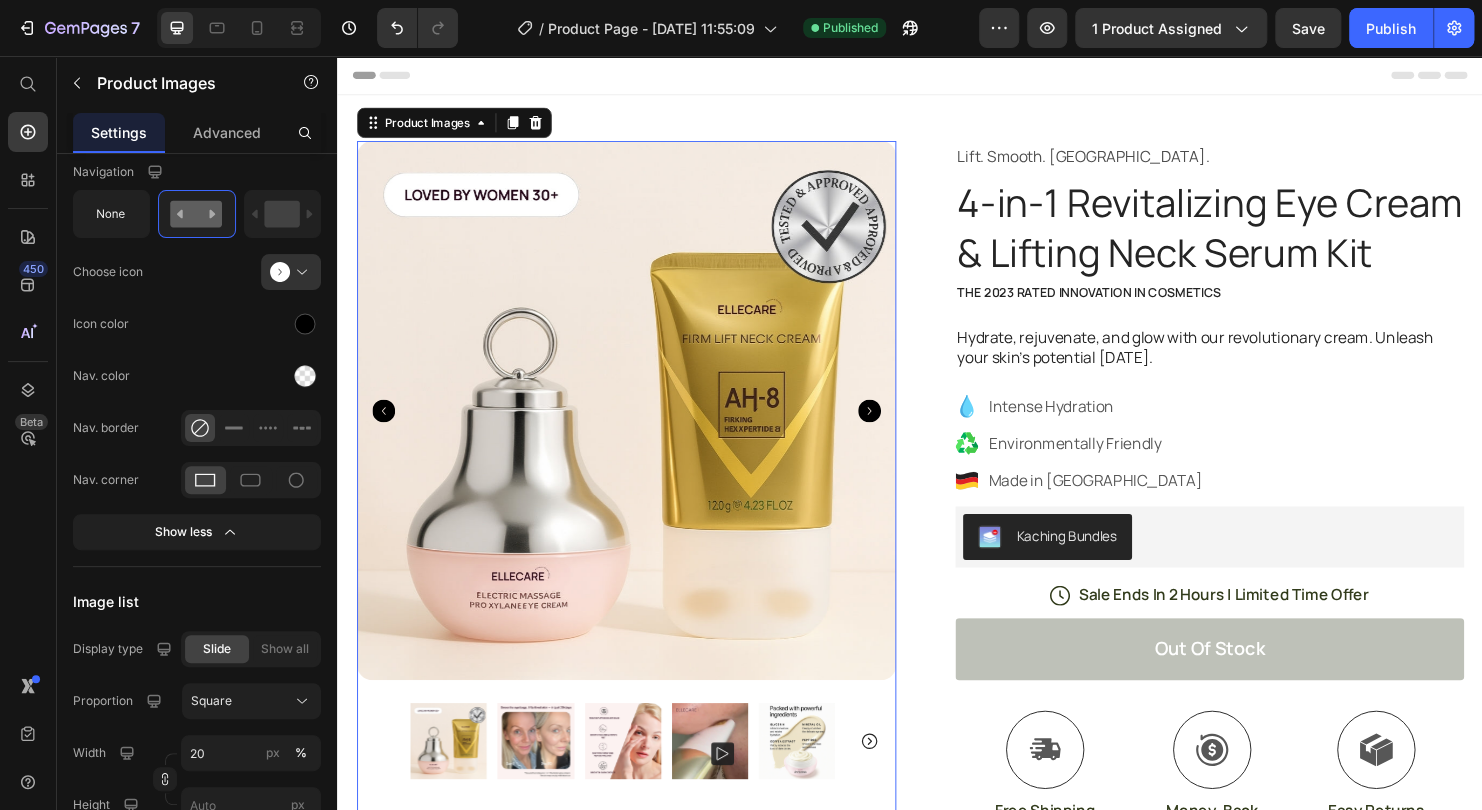 click at bounding box center [299, 272] 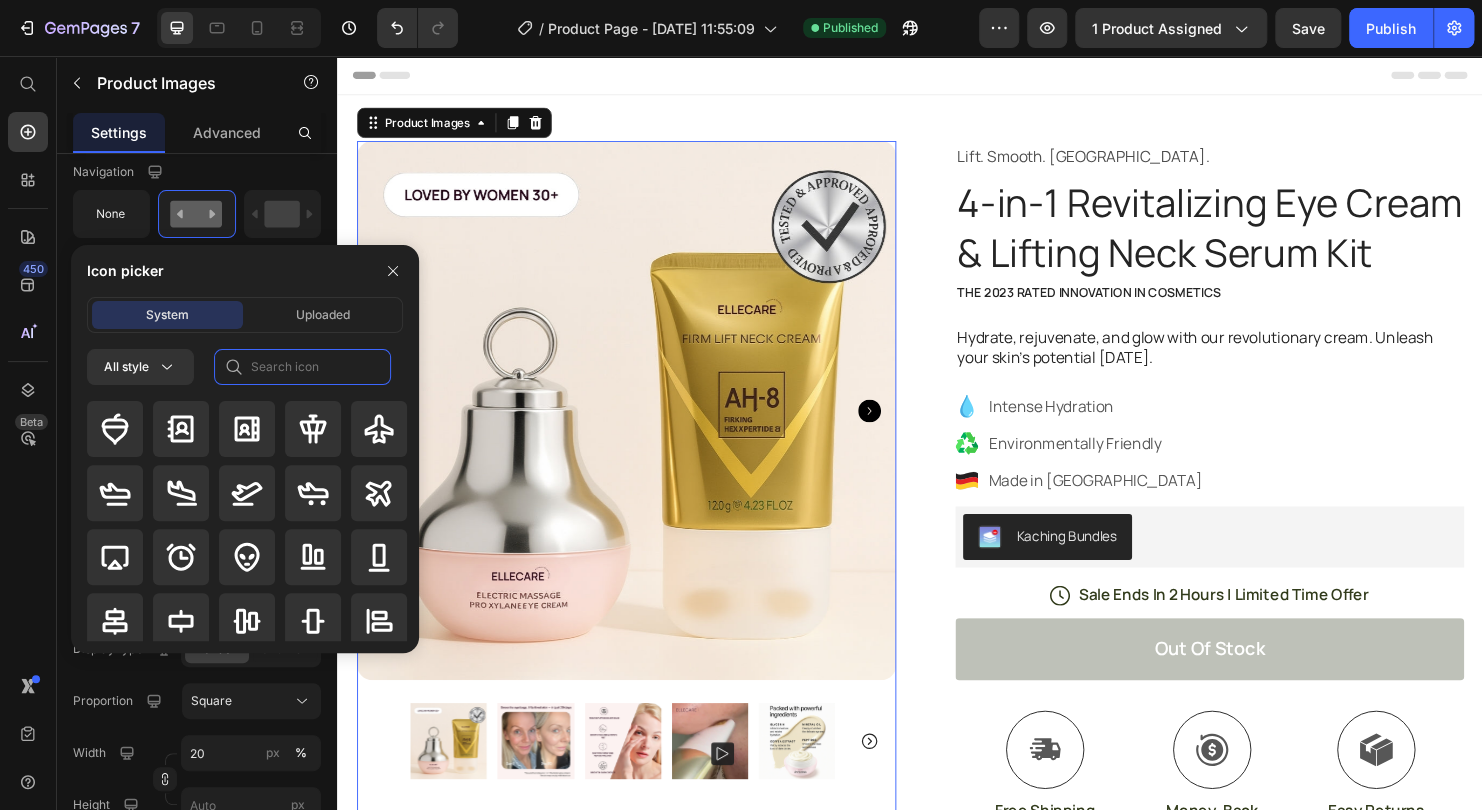 click 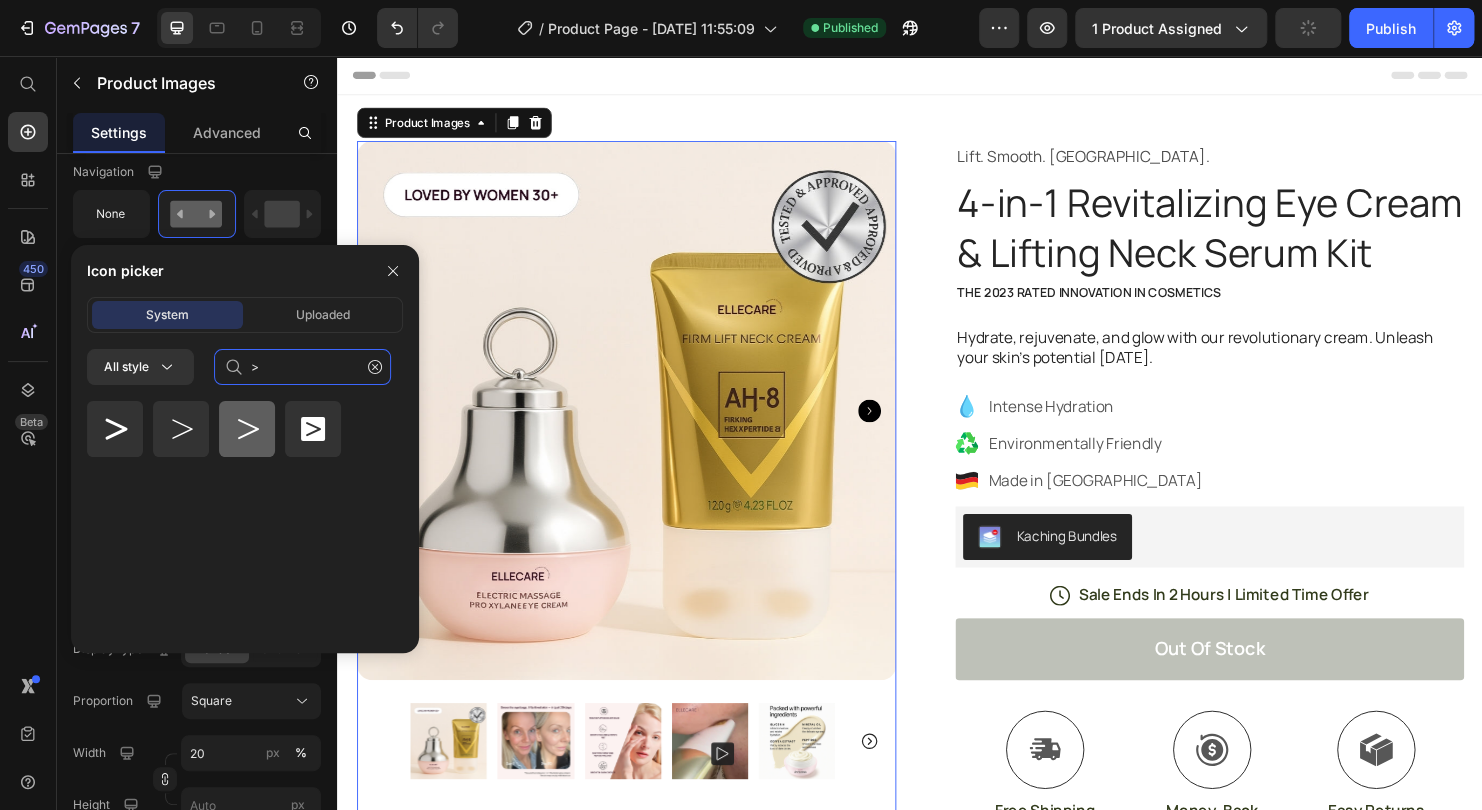 type on ">" 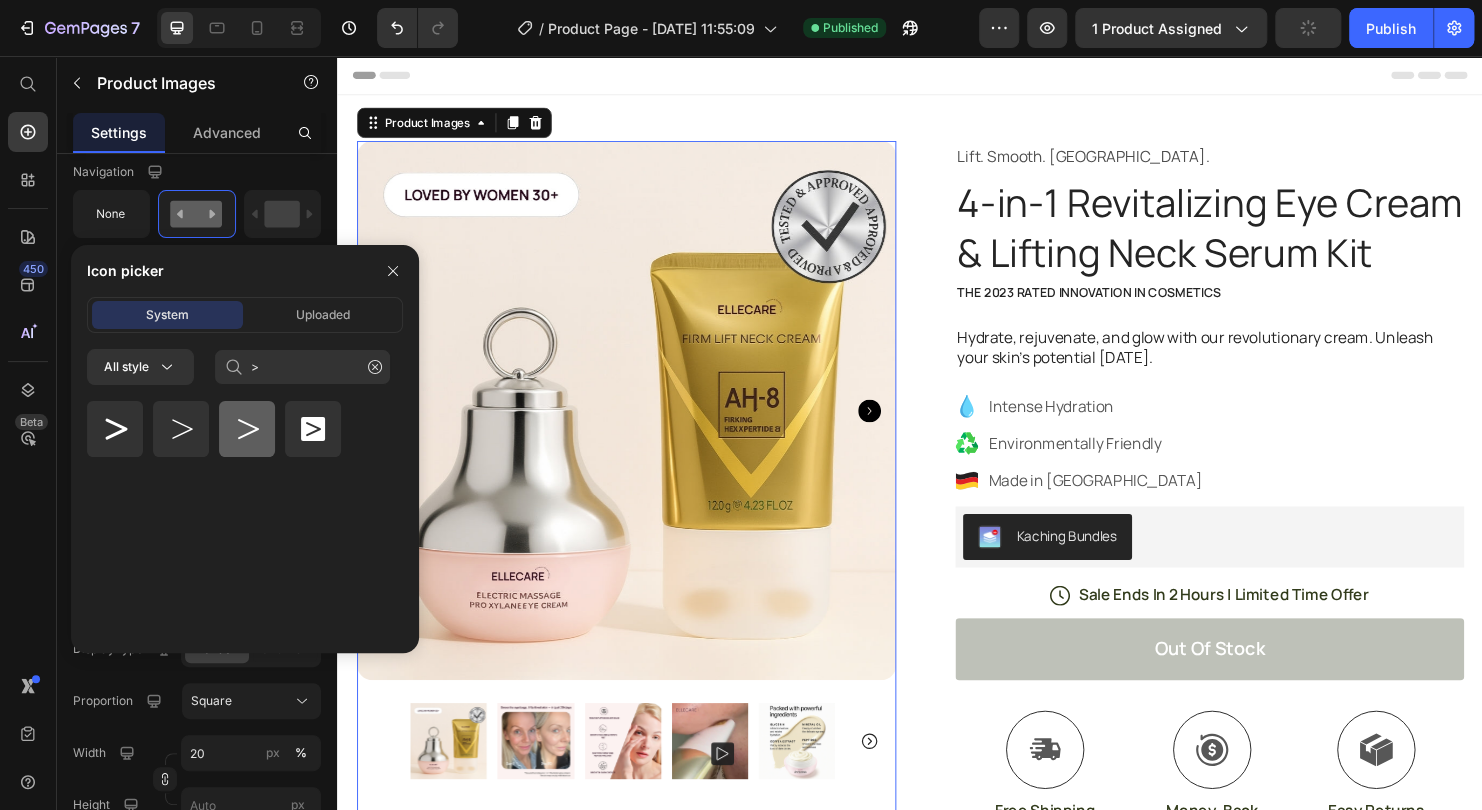 click 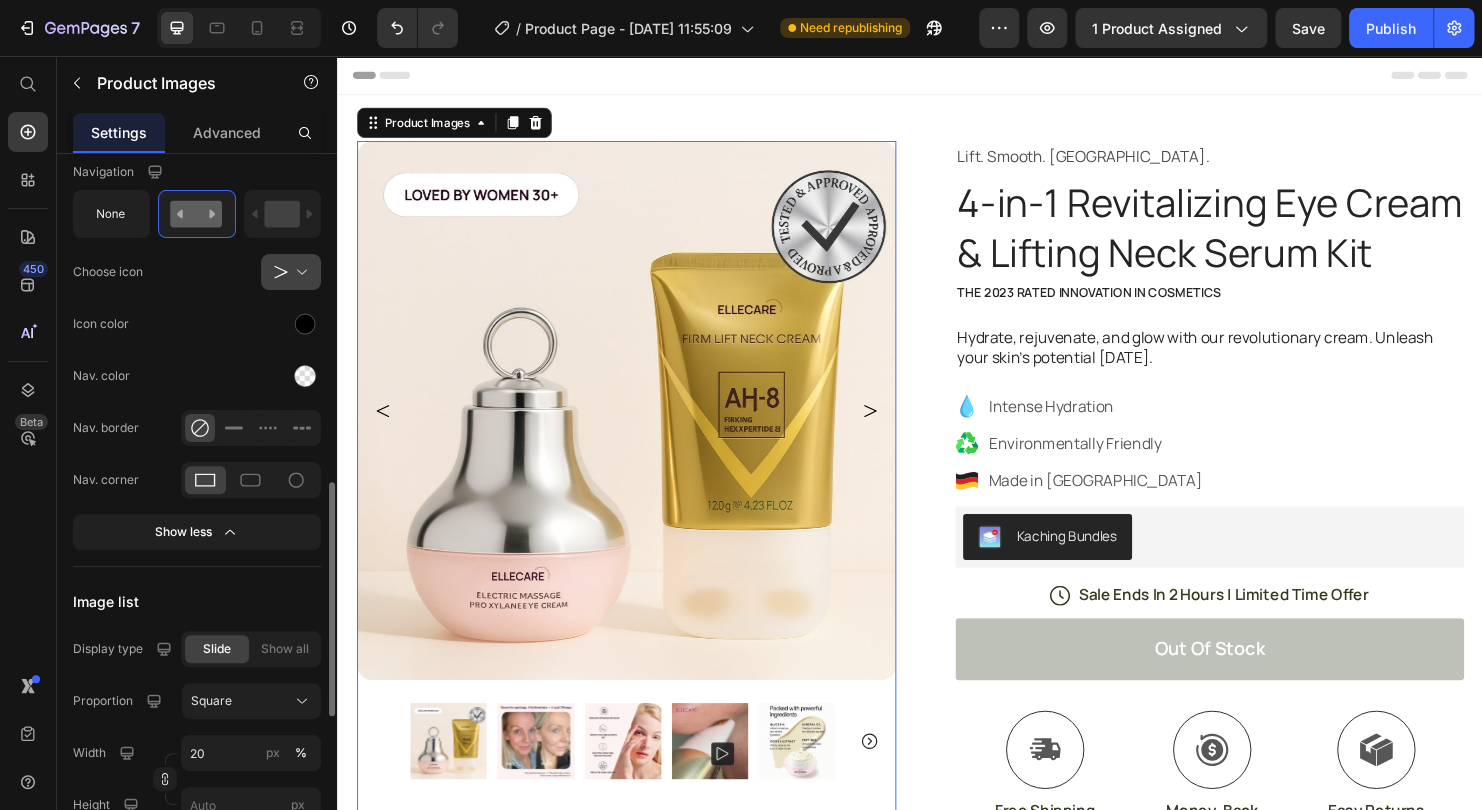 click at bounding box center [299, 272] 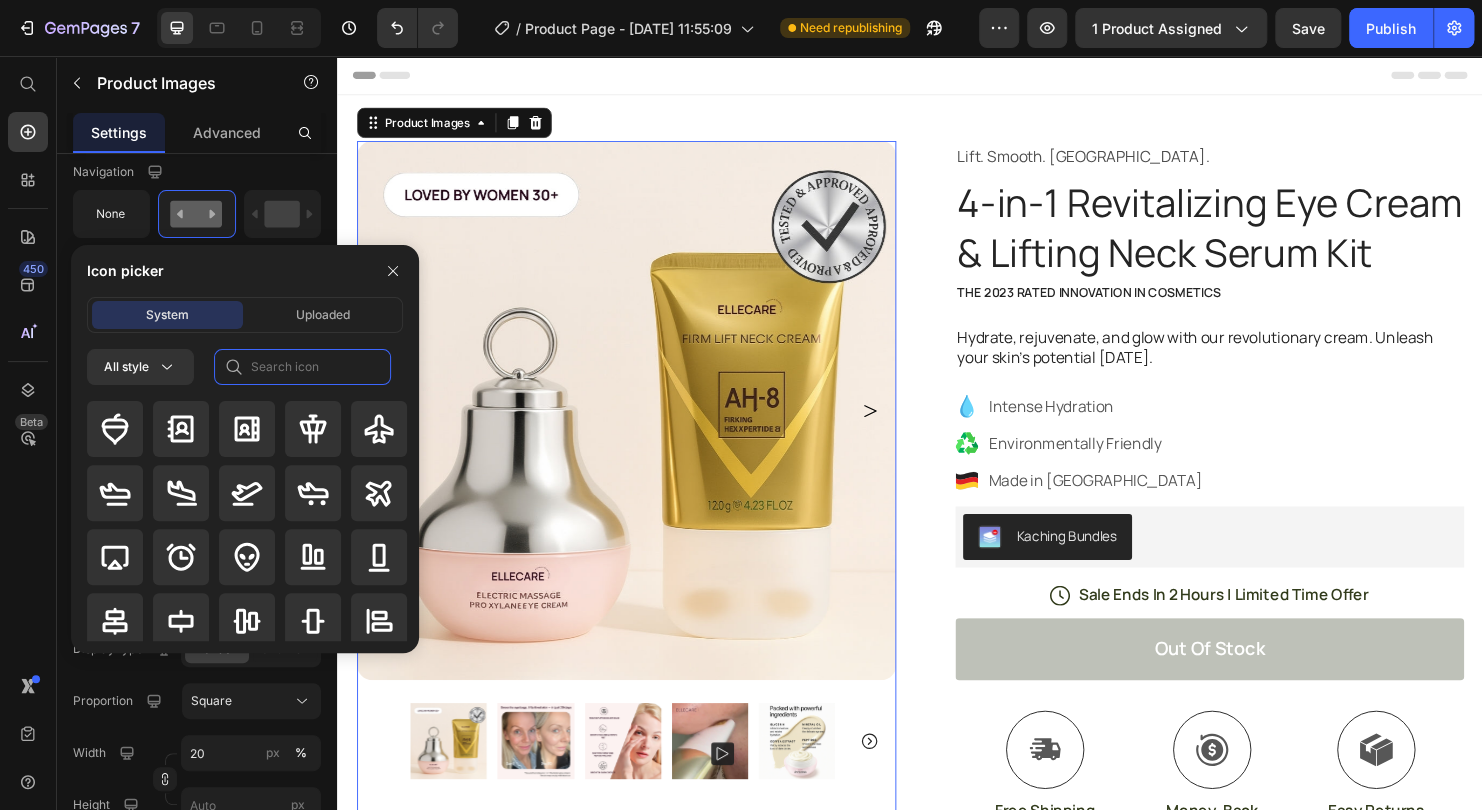 click 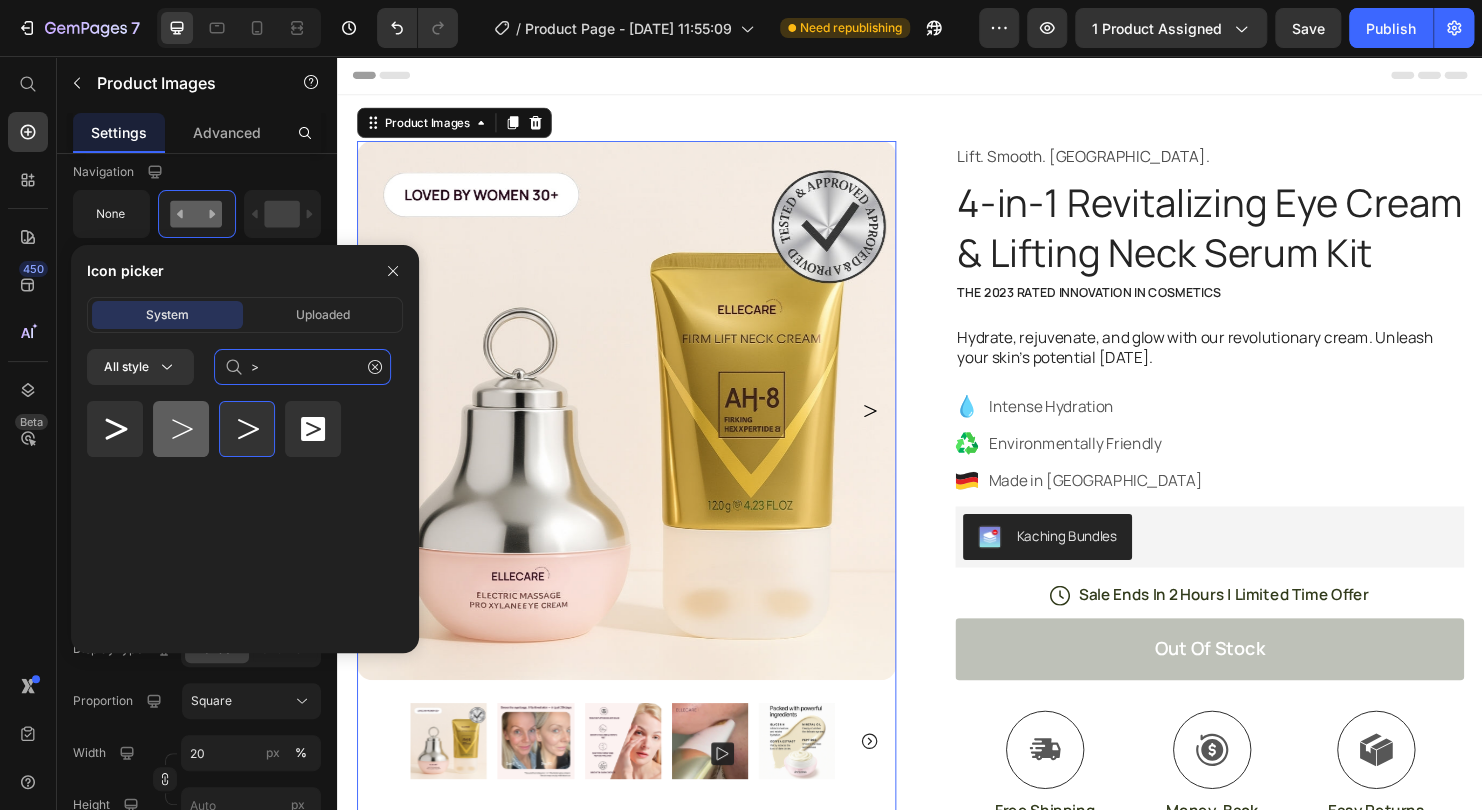 type on ">" 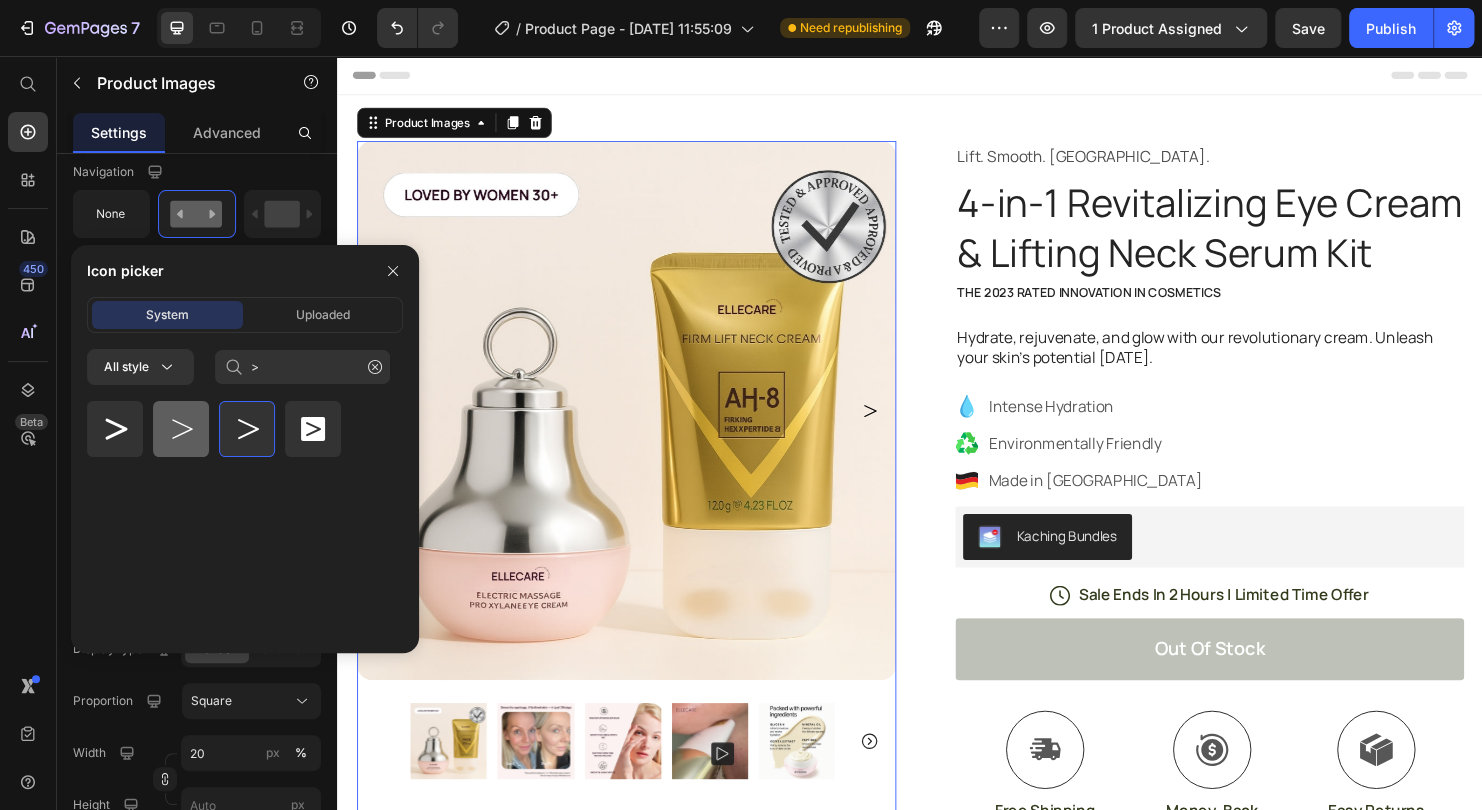 click 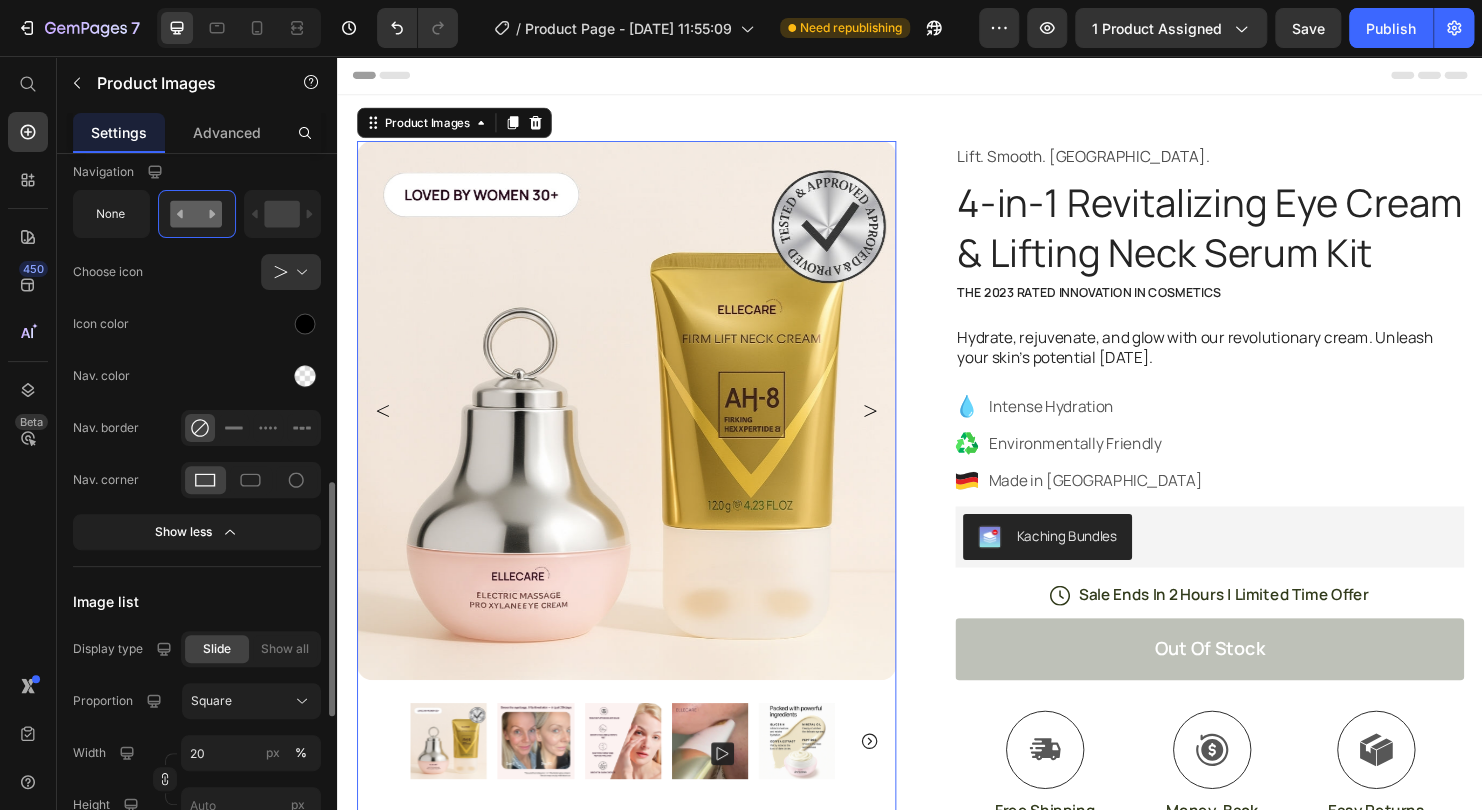 click on "Nav. color" 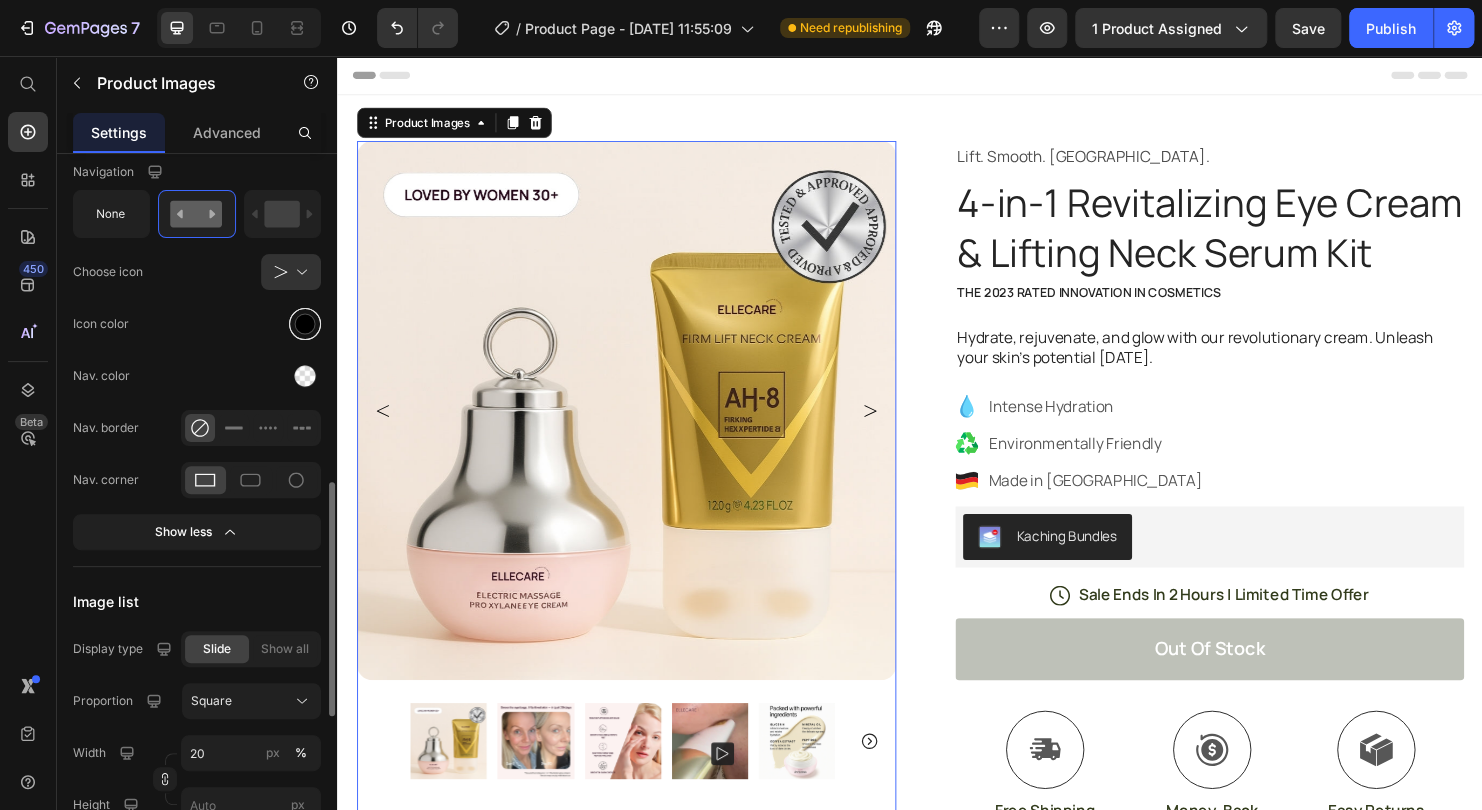 click at bounding box center (305, 324) 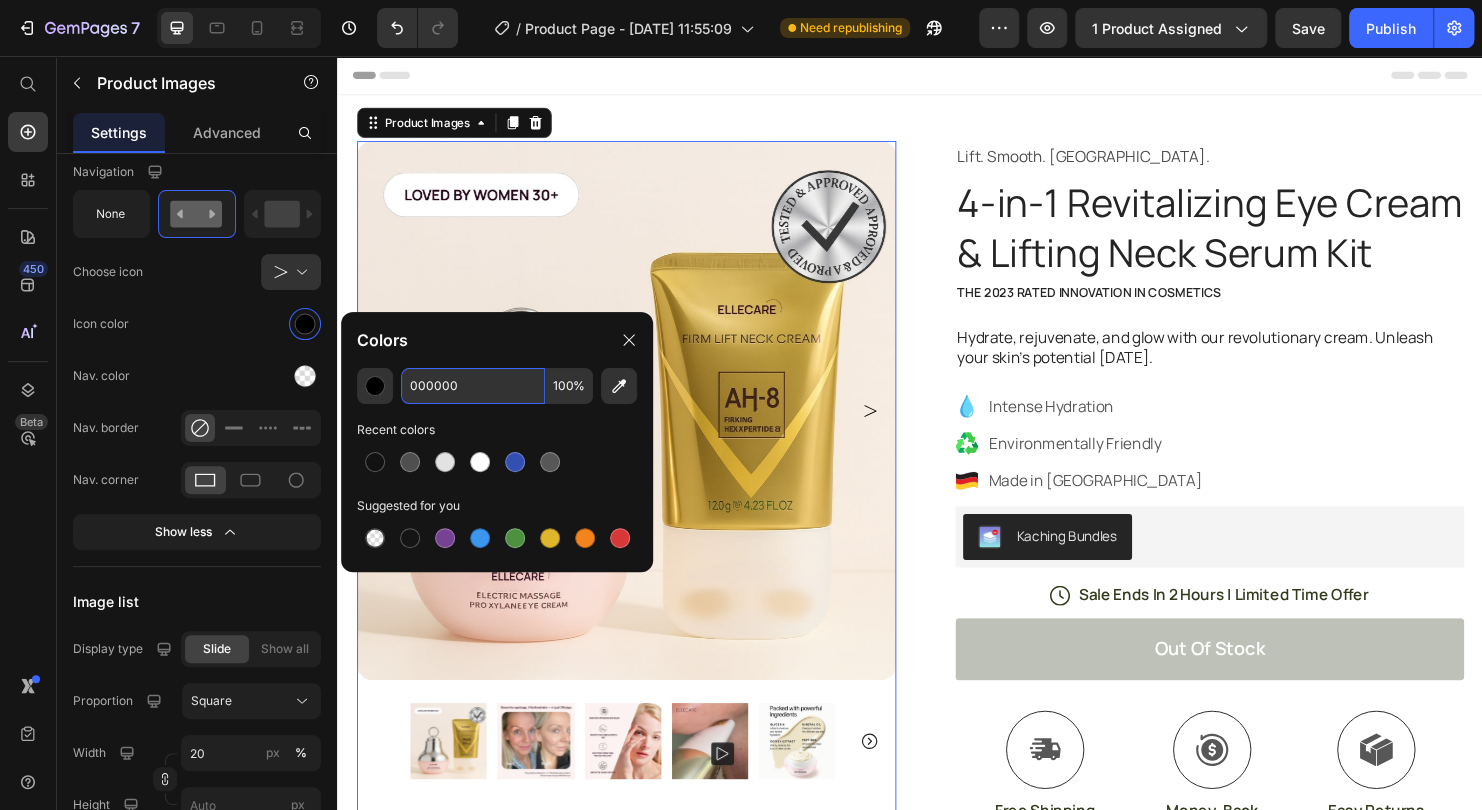 click on "000000" at bounding box center [473, 386] 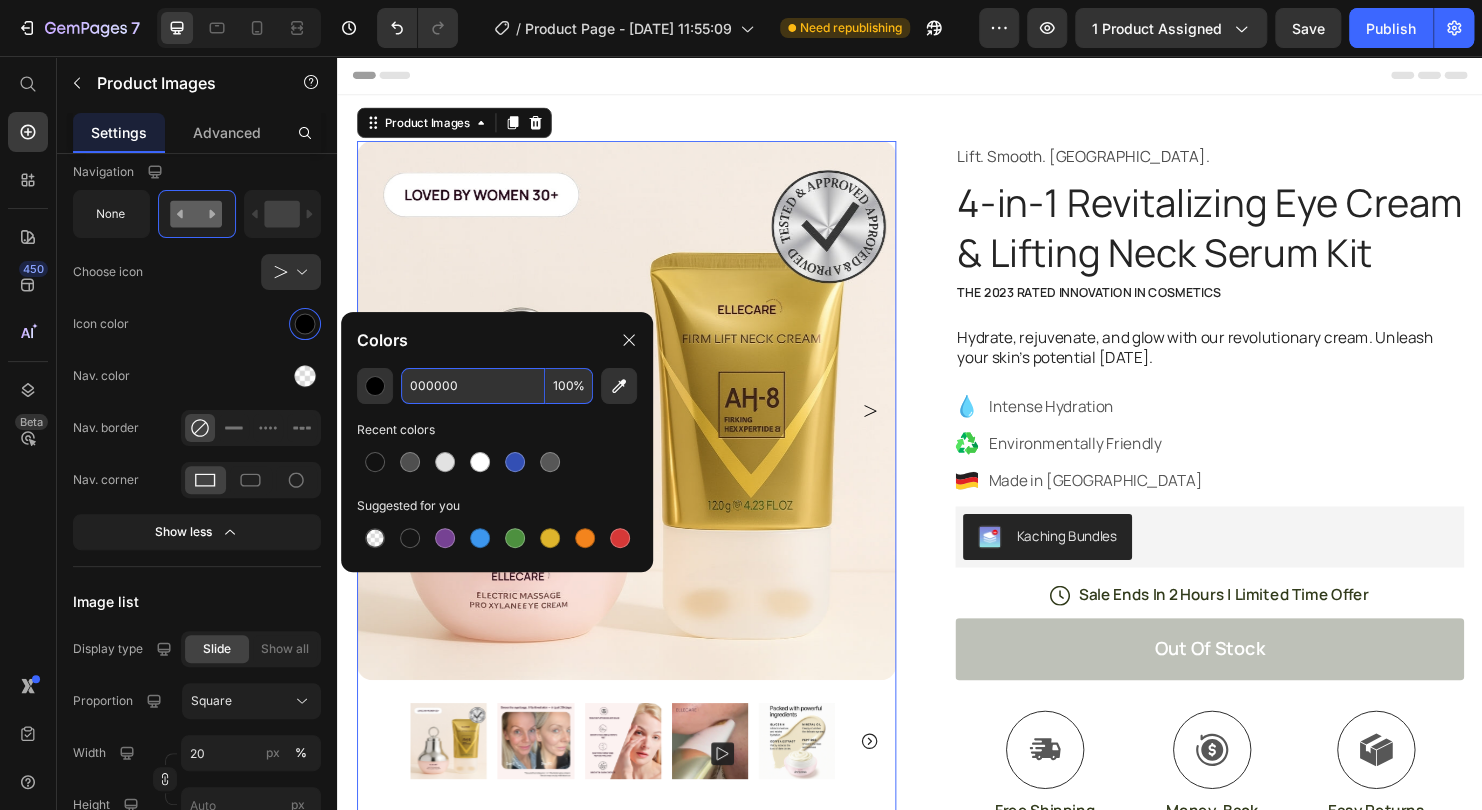 paste on "751c3" 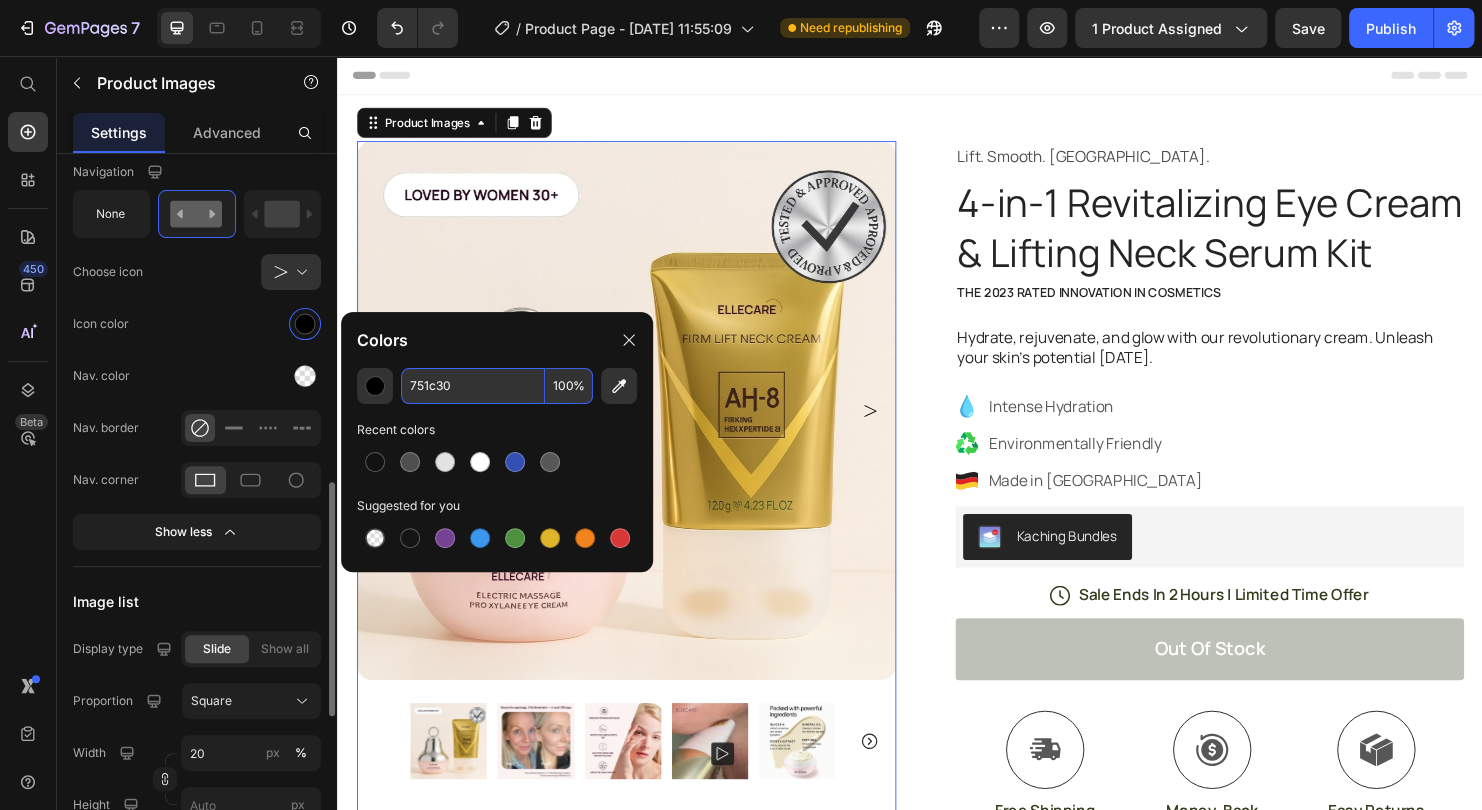 type on "751C30" 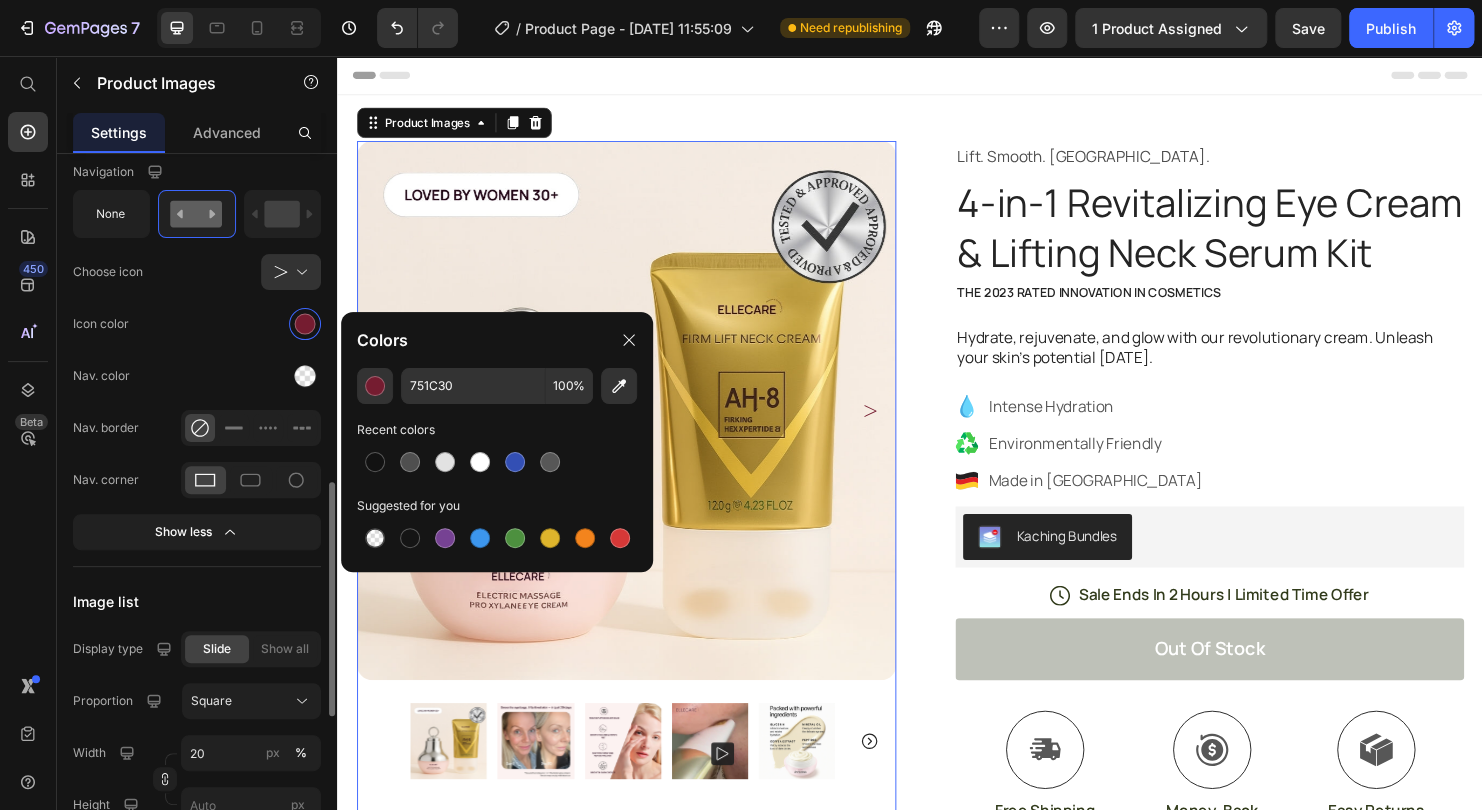 click on "Navigation Choose icon
Icon color Nav. color Nav. border Nav. corner Show less" 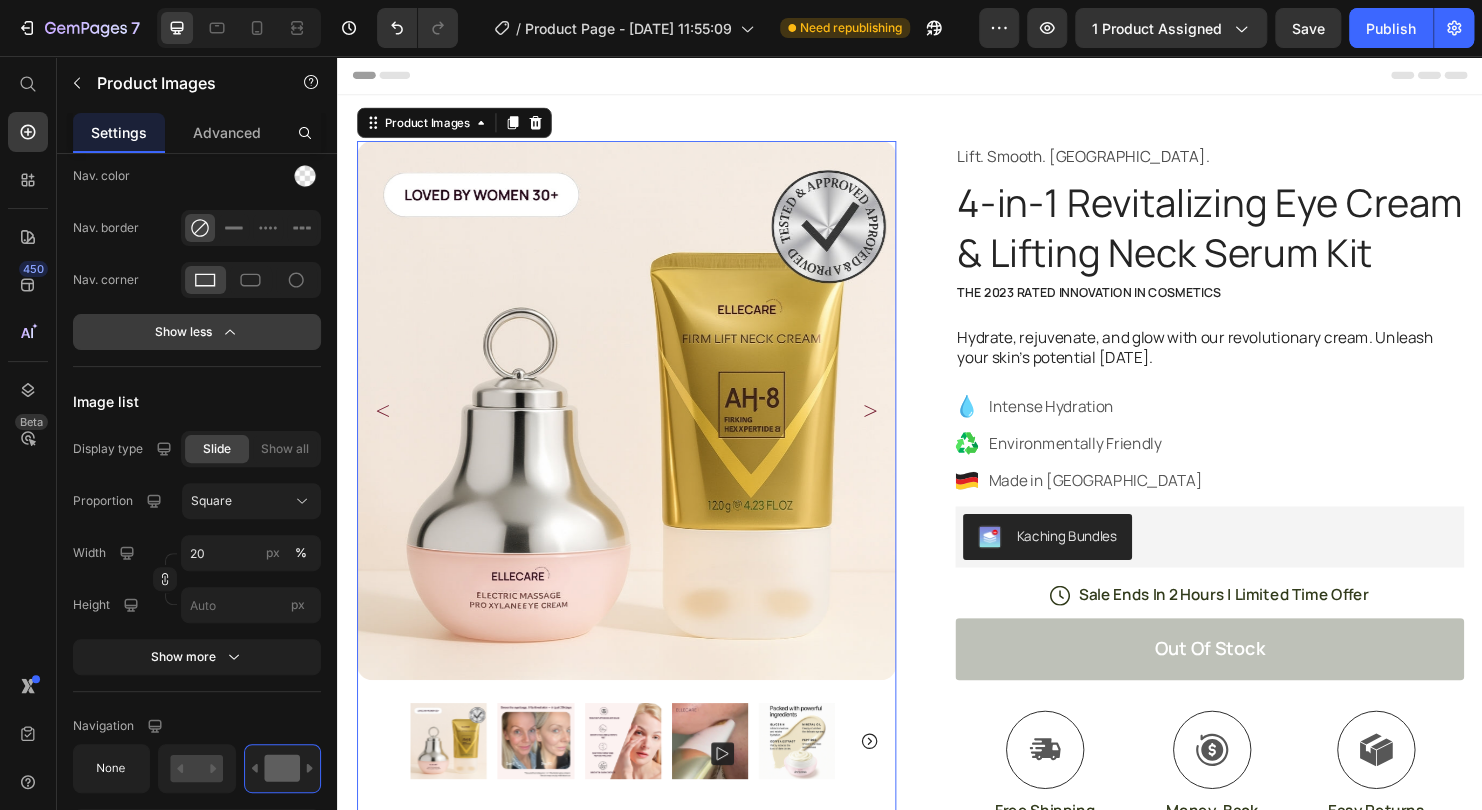 scroll, scrollTop: 1400, scrollLeft: 0, axis: vertical 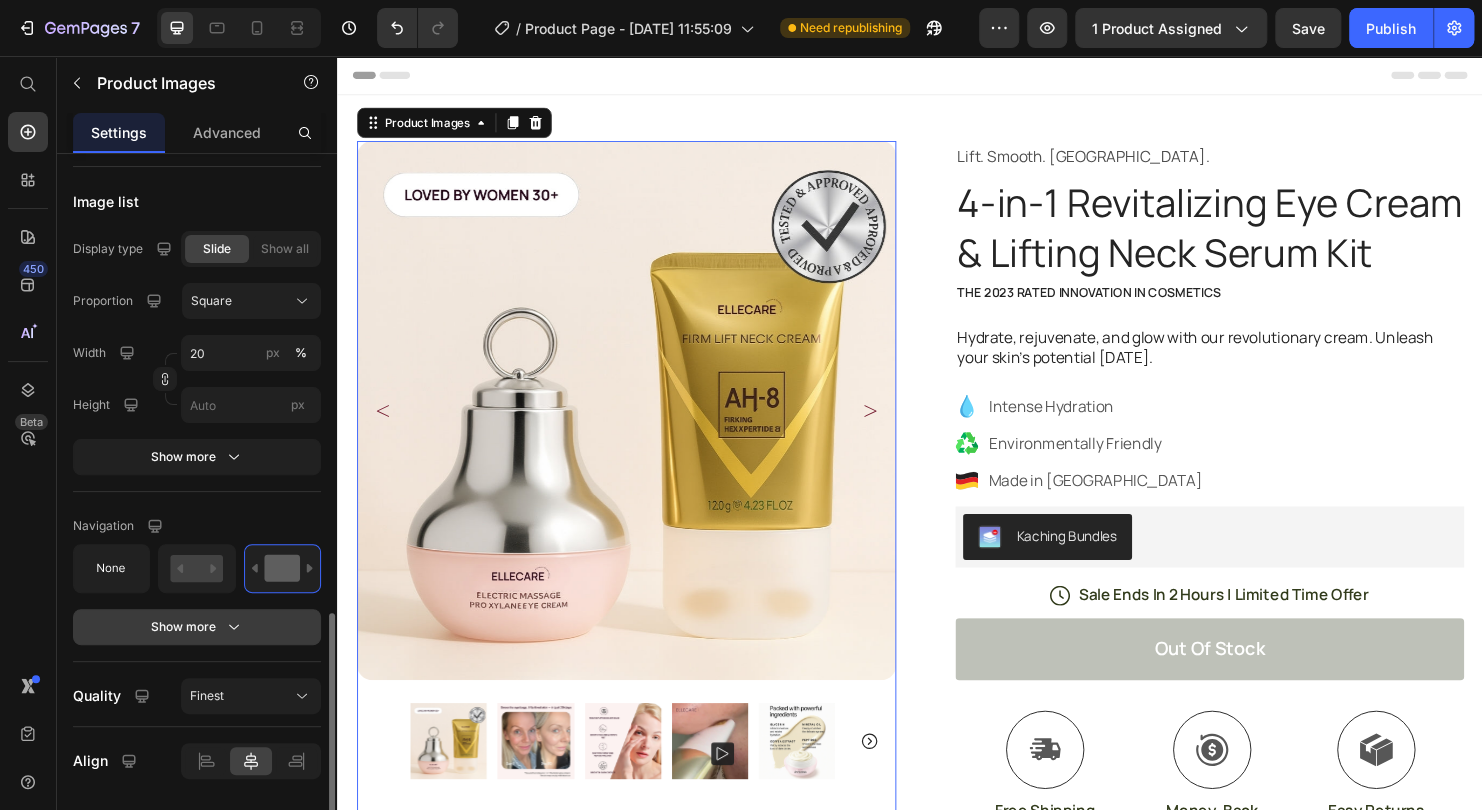 click on "Show more" at bounding box center [197, 627] 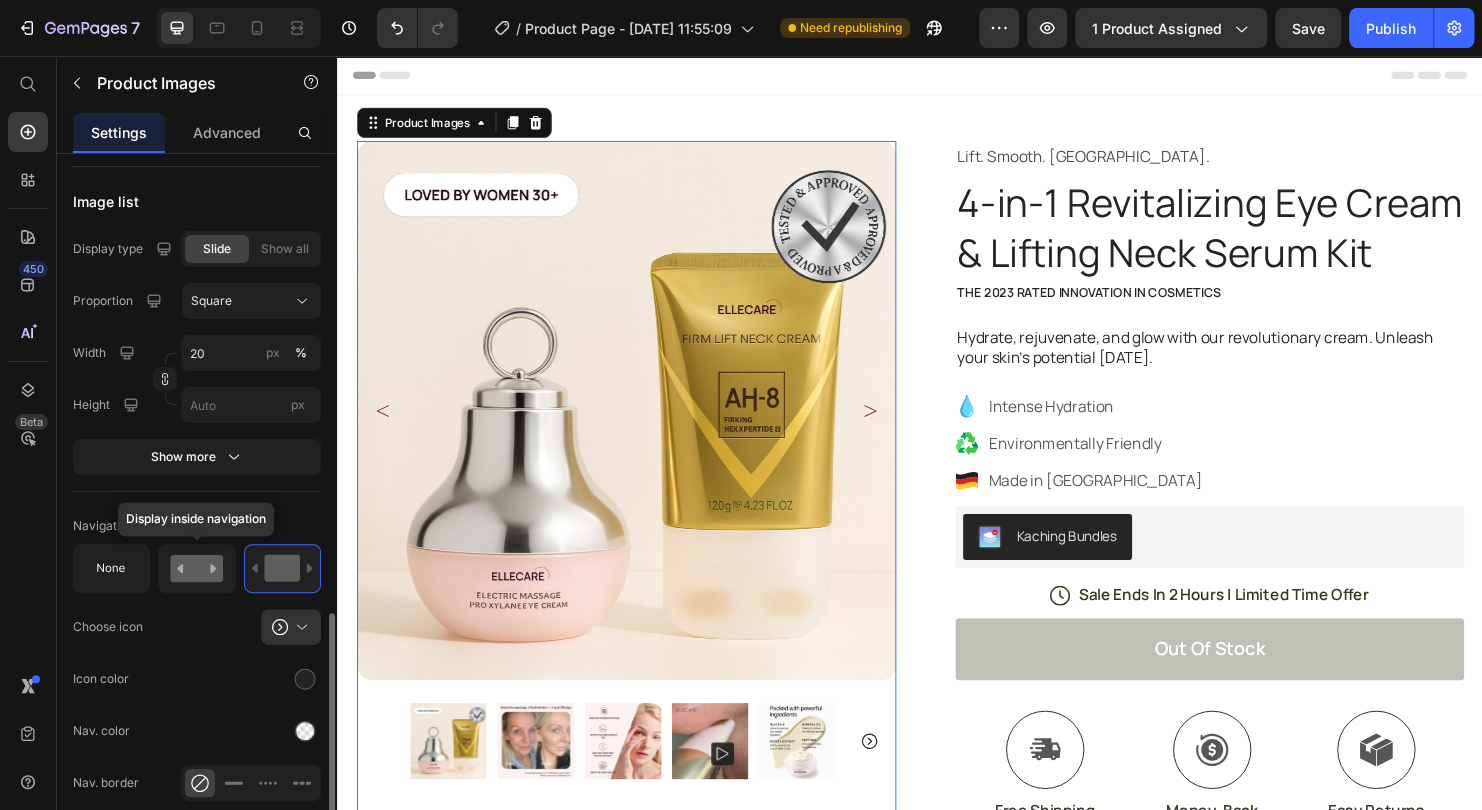 scroll, scrollTop: 1600, scrollLeft: 0, axis: vertical 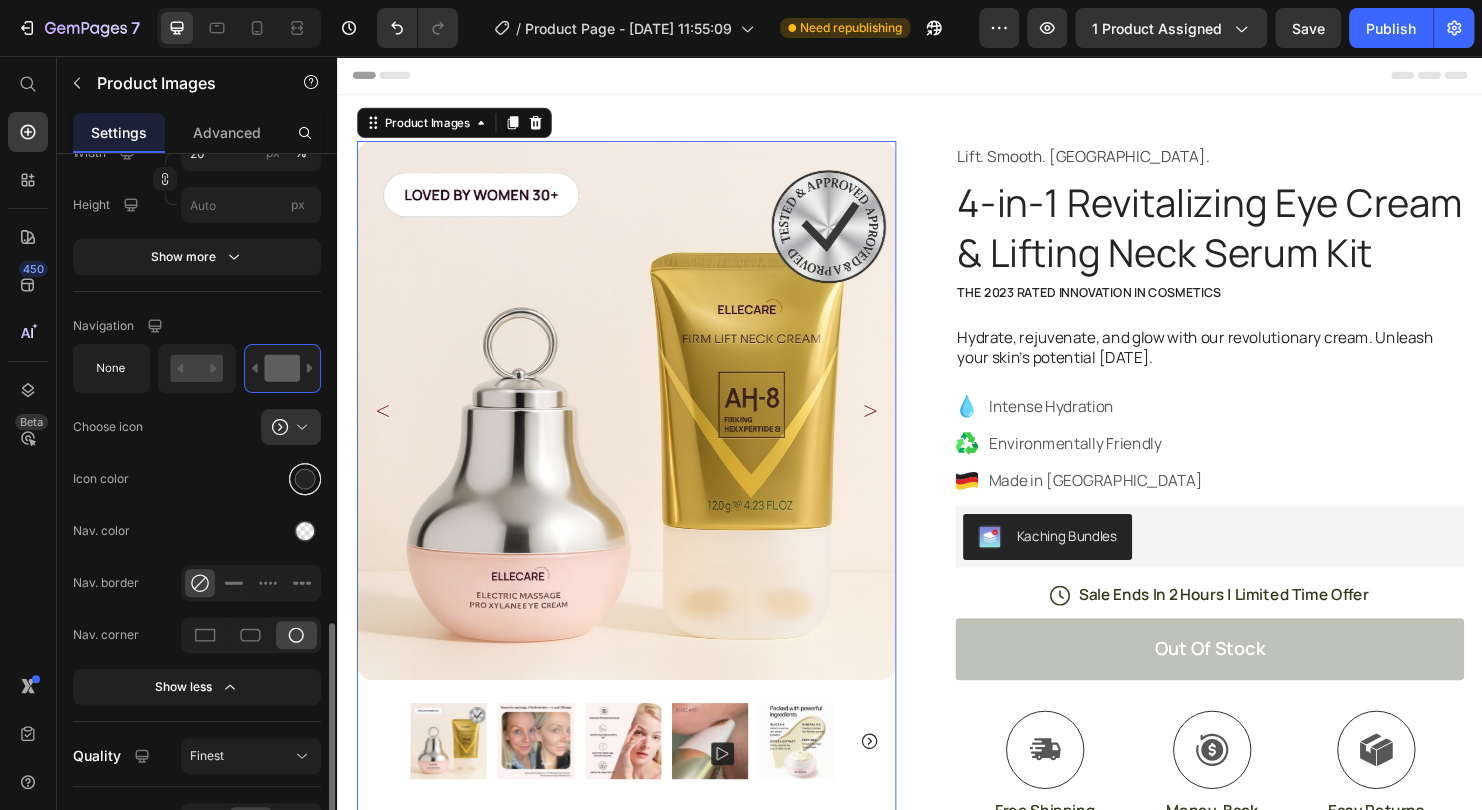 click at bounding box center [305, 478] 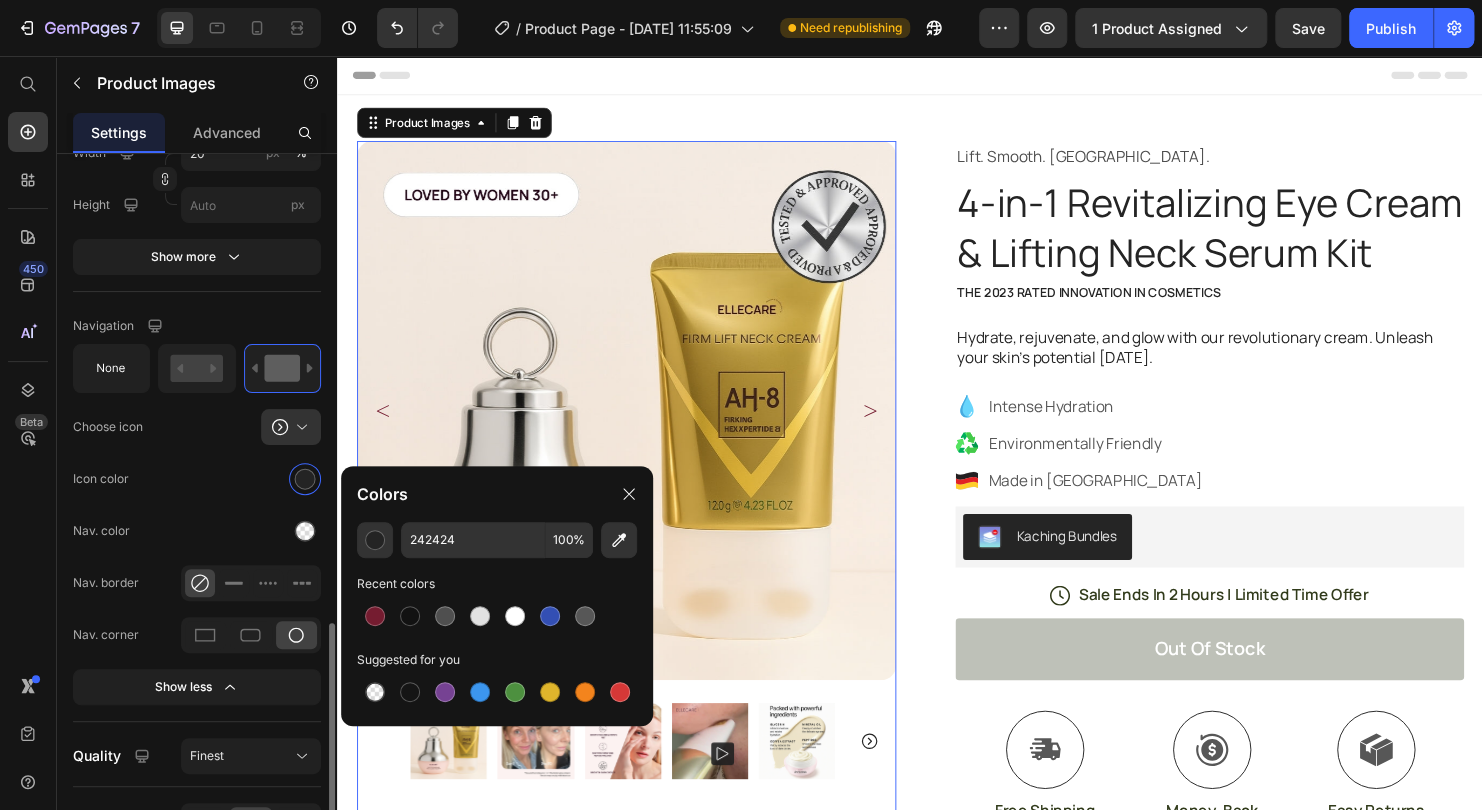 click at bounding box center [375, 616] 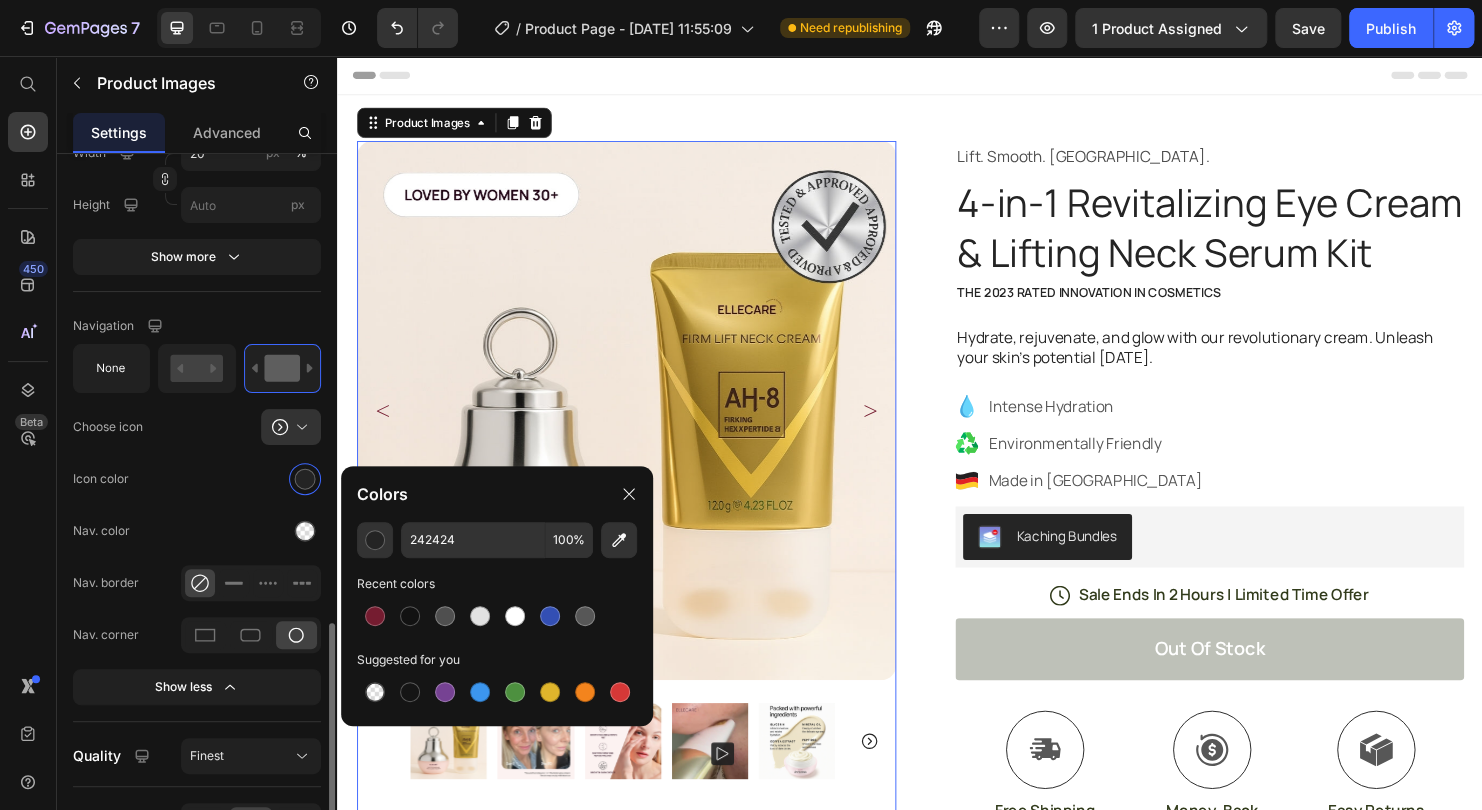 type on "751C30" 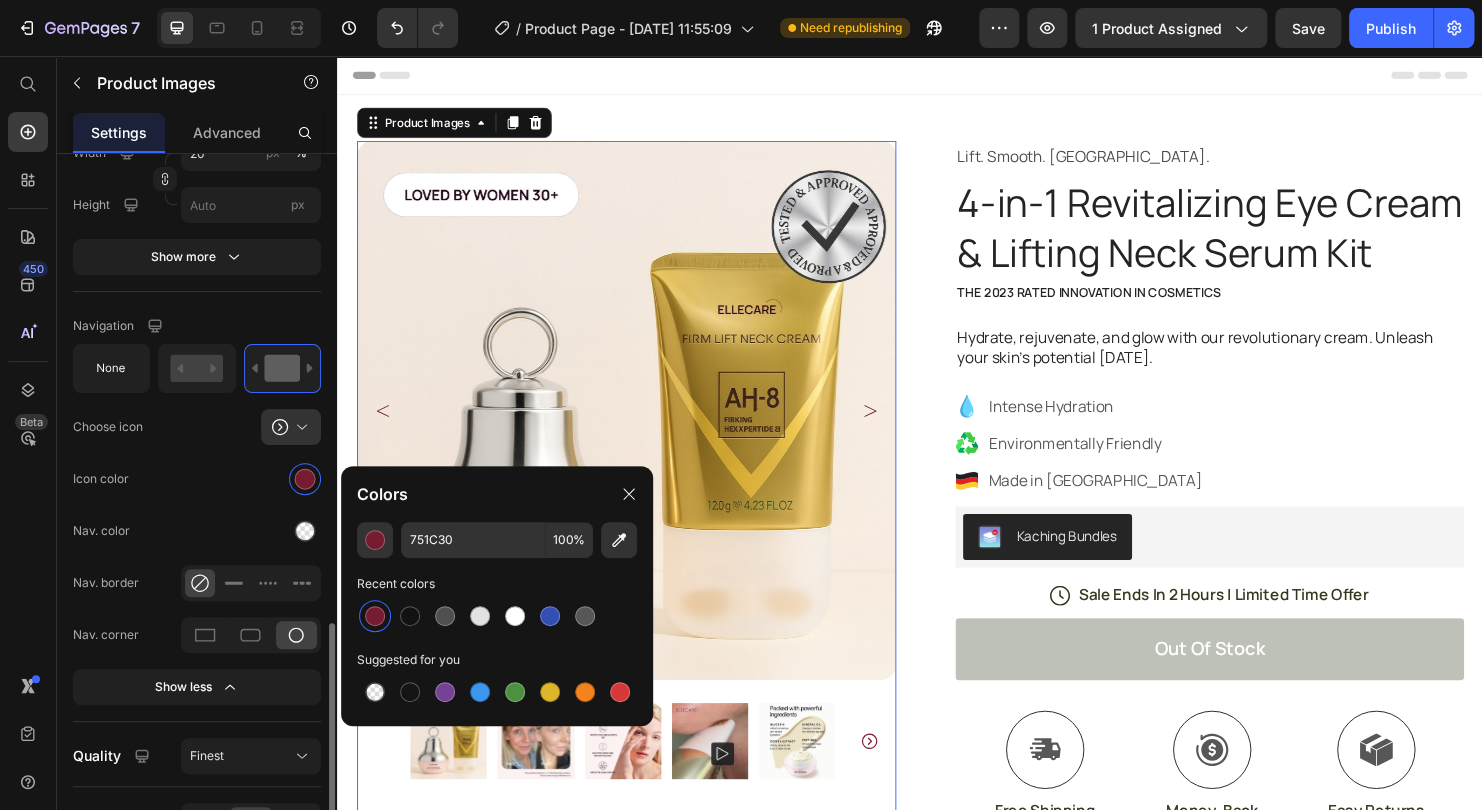 click on "Icon color" 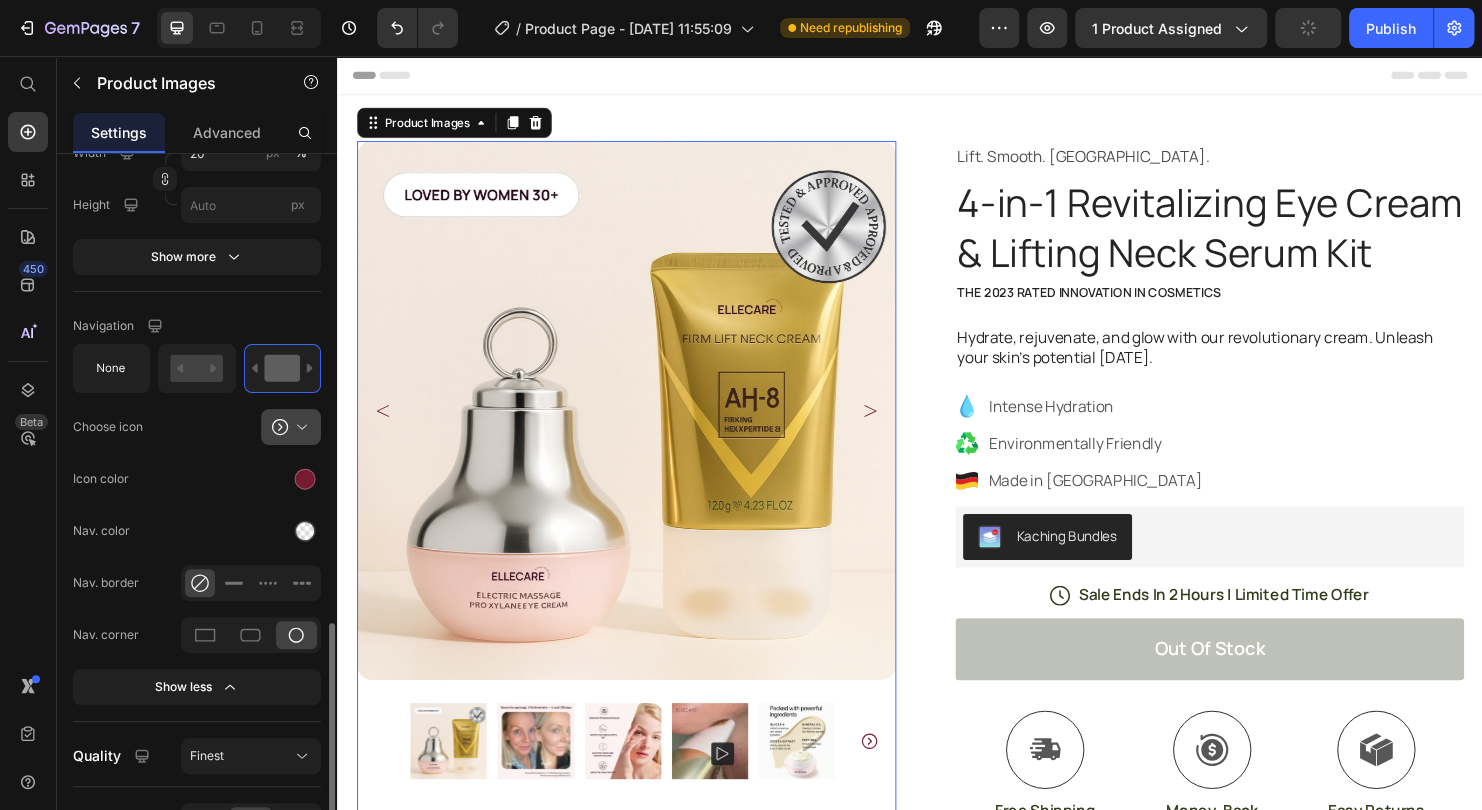 click at bounding box center [299, 427] 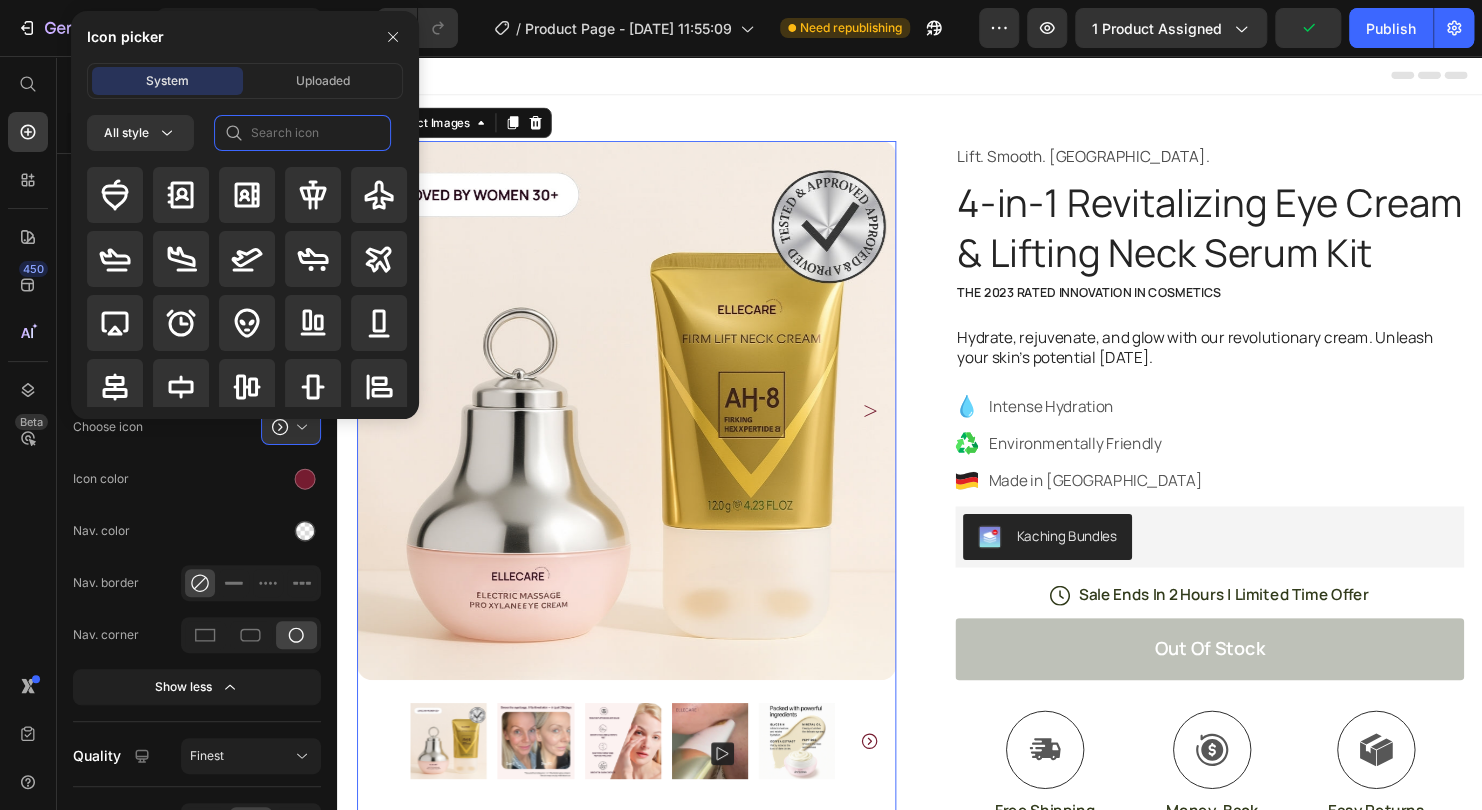 click 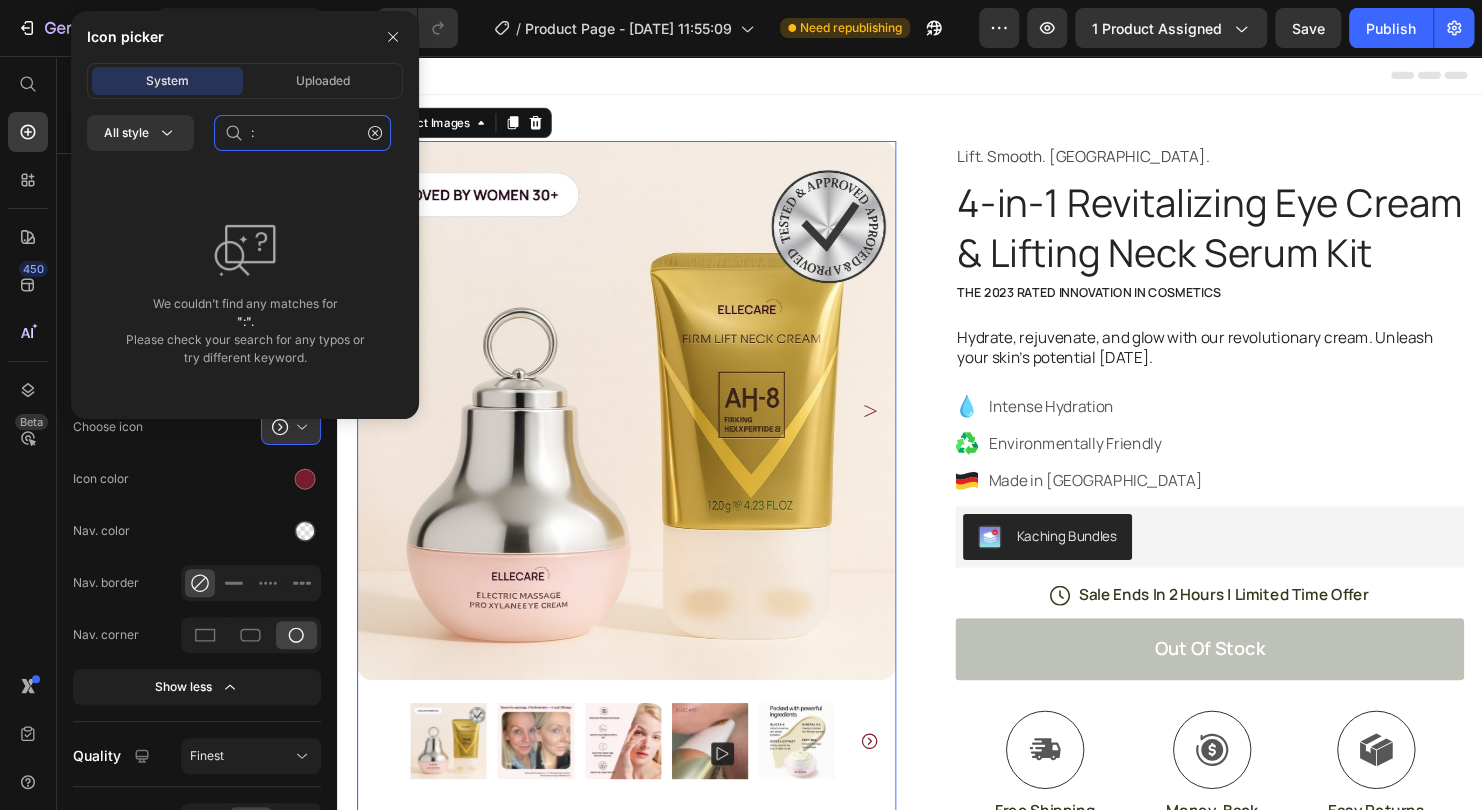 type on ":" 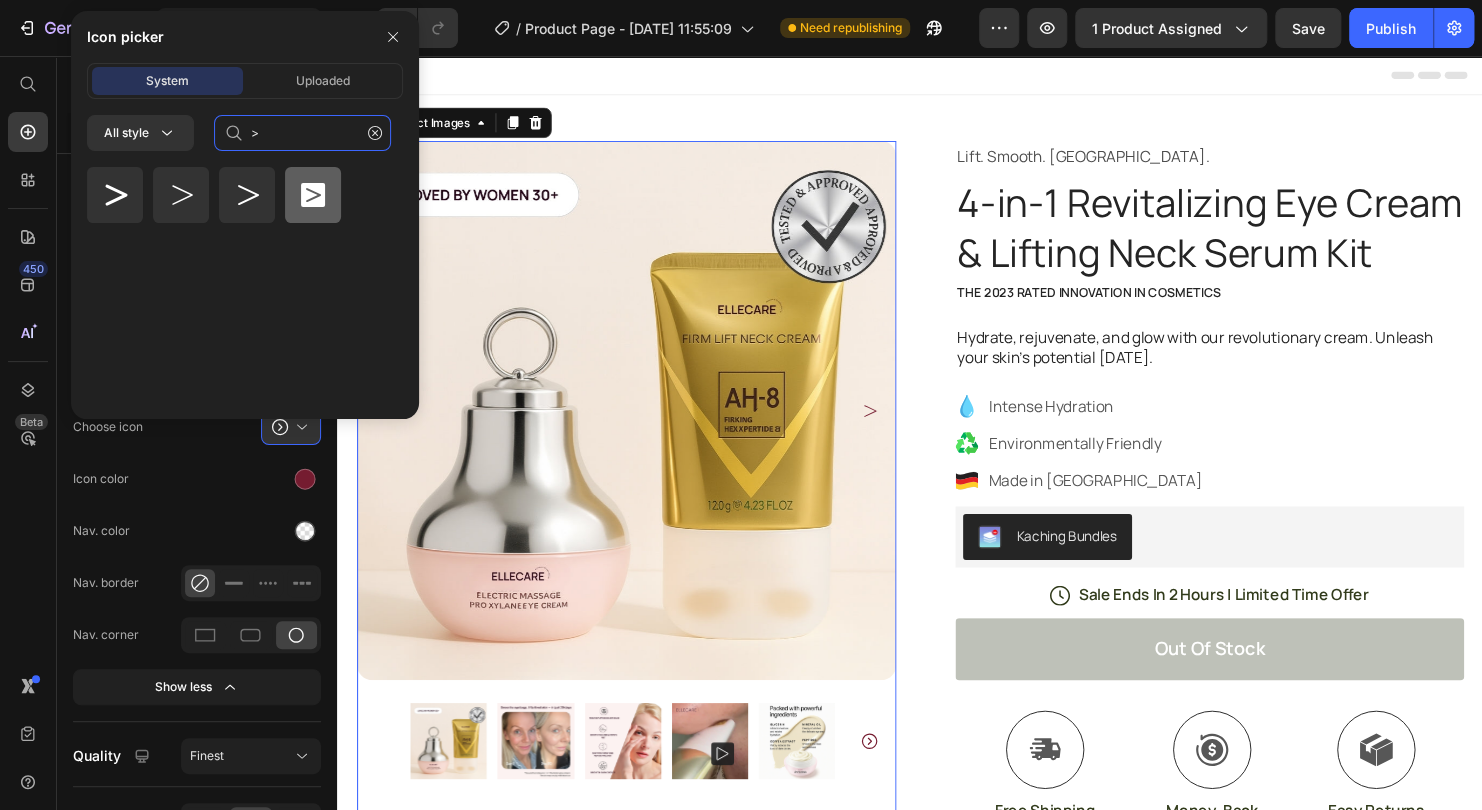 type on ">" 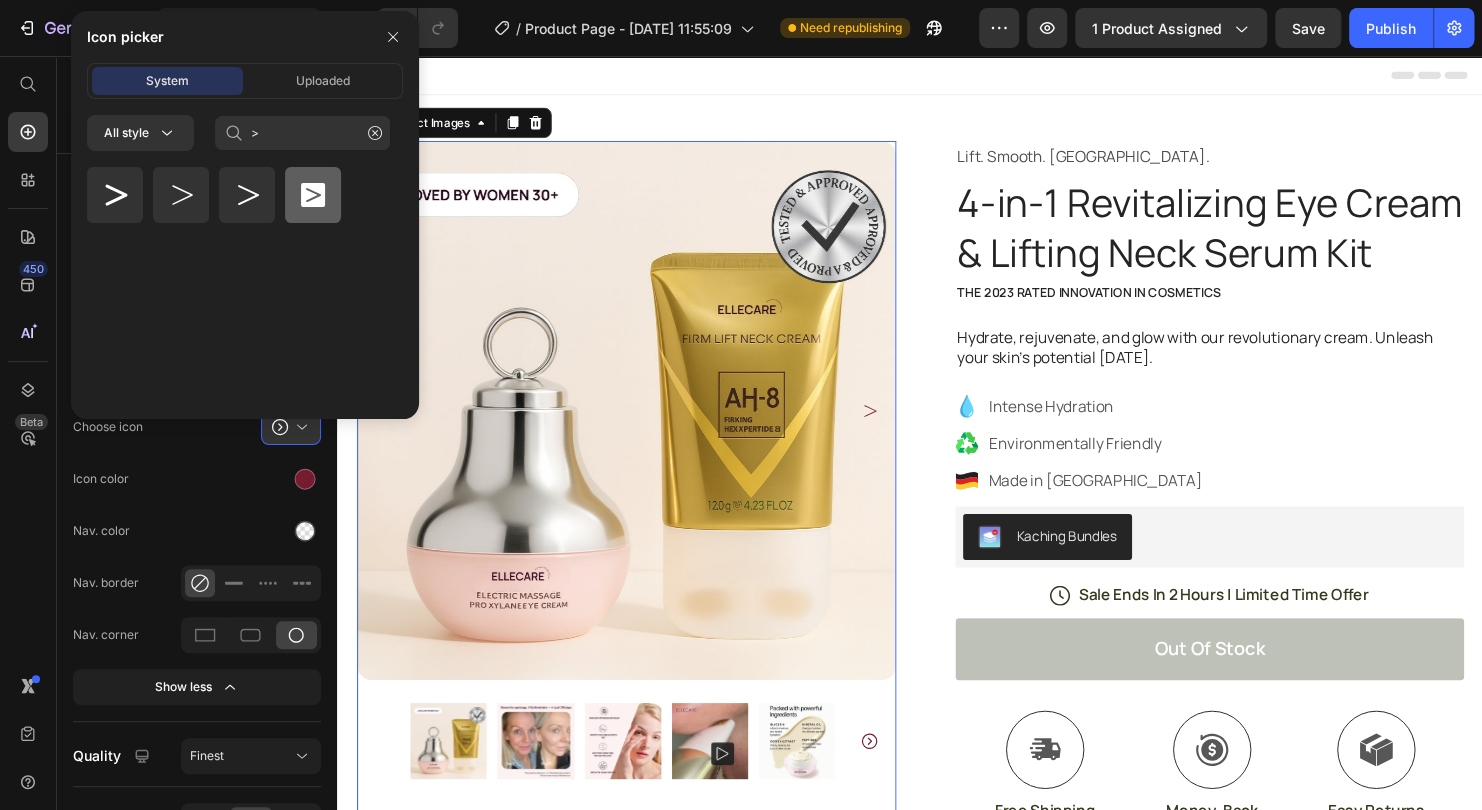click 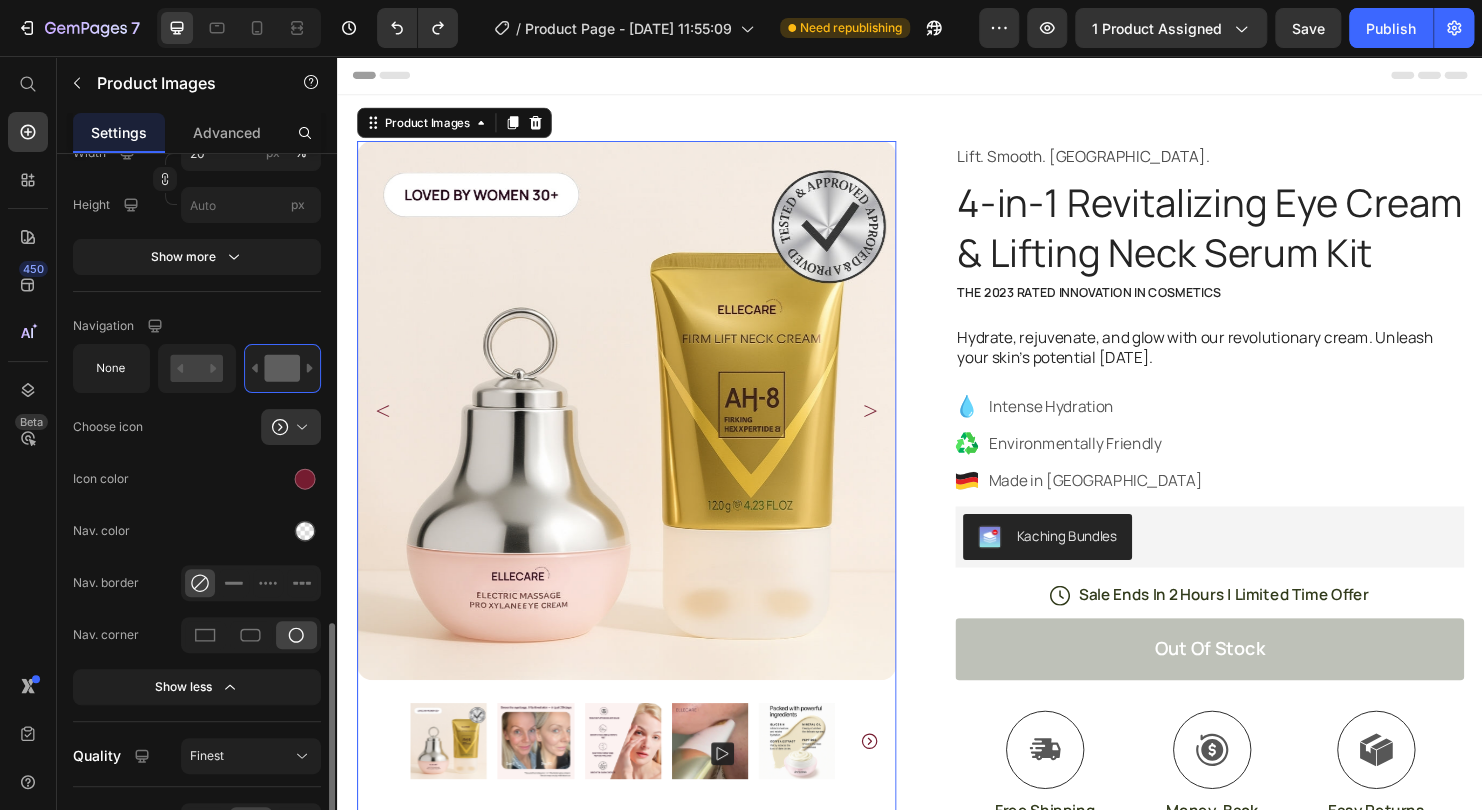 click on "Icon color" 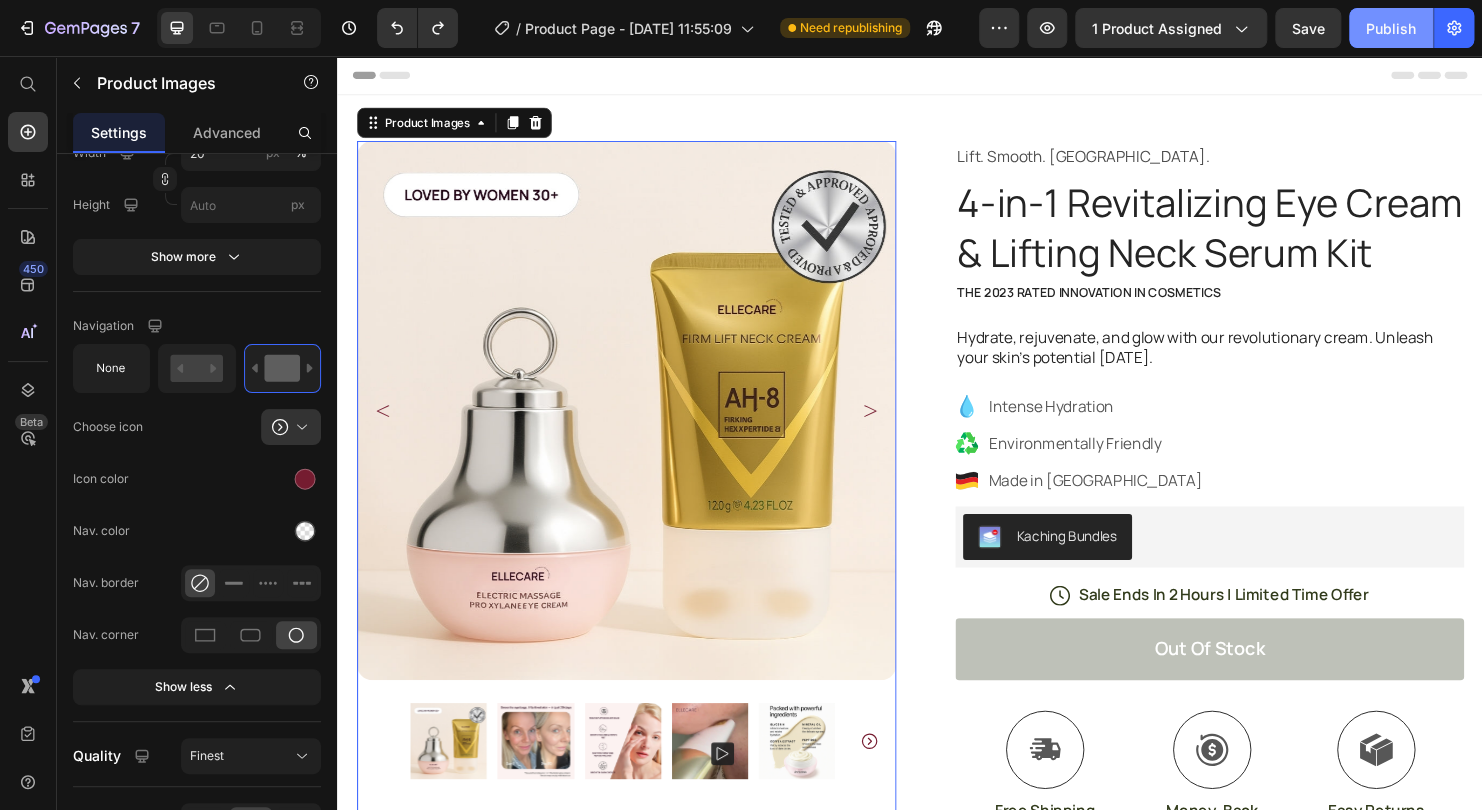 click on "Publish" 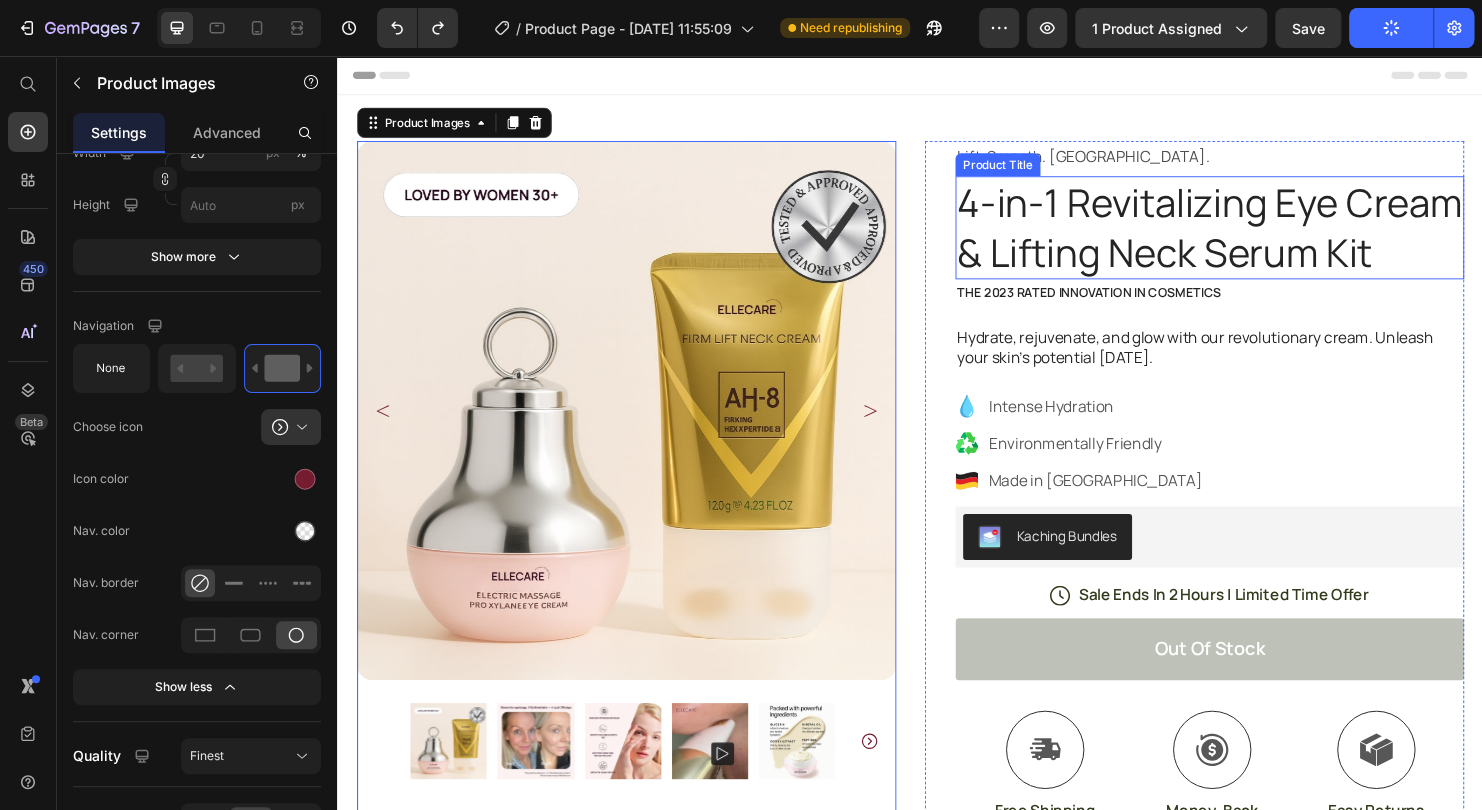 click on "4-in-1 Revitalizing Eye Cream & Lifting Neck Serum Kit" at bounding box center [1250, 236] 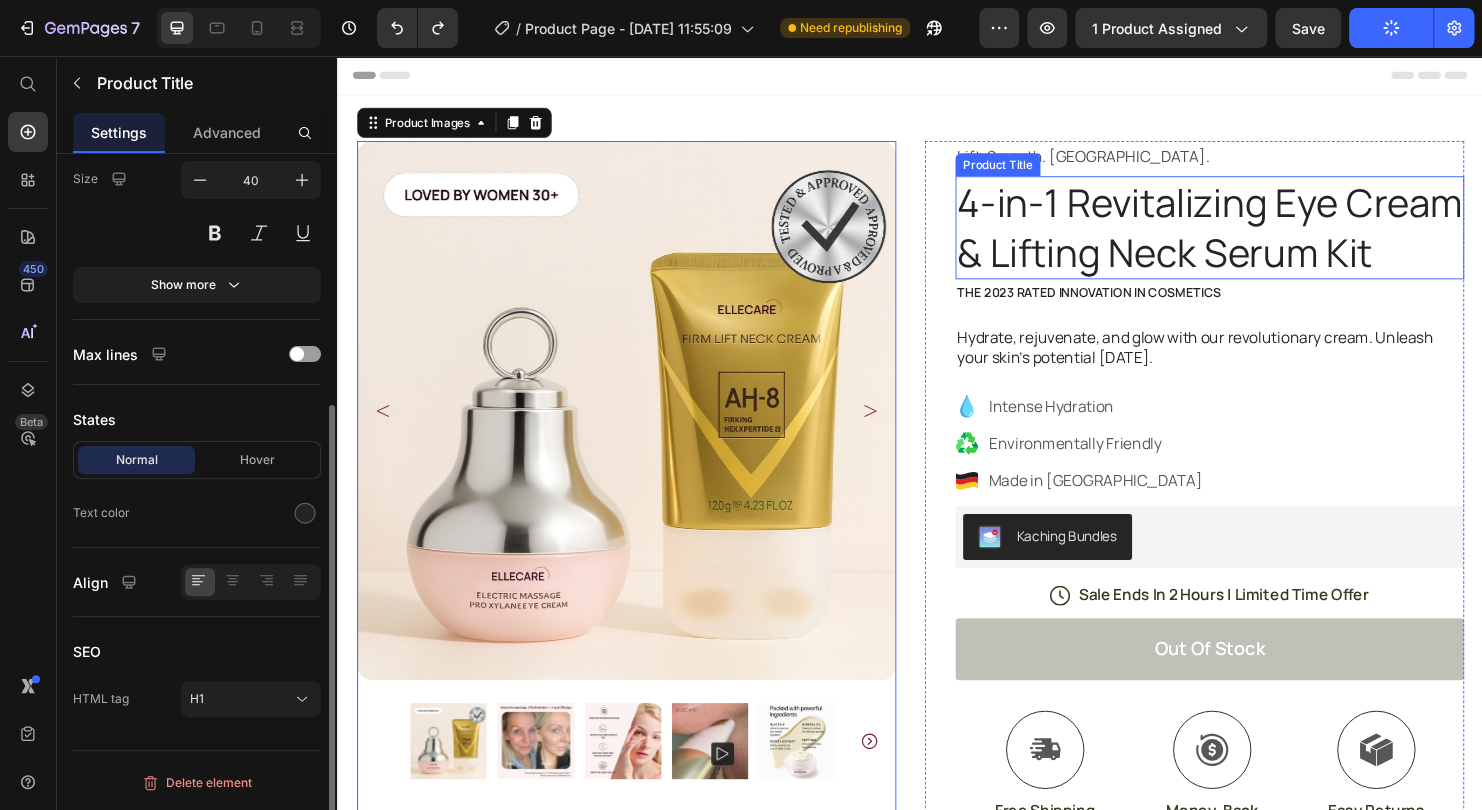 scroll, scrollTop: 0, scrollLeft: 0, axis: both 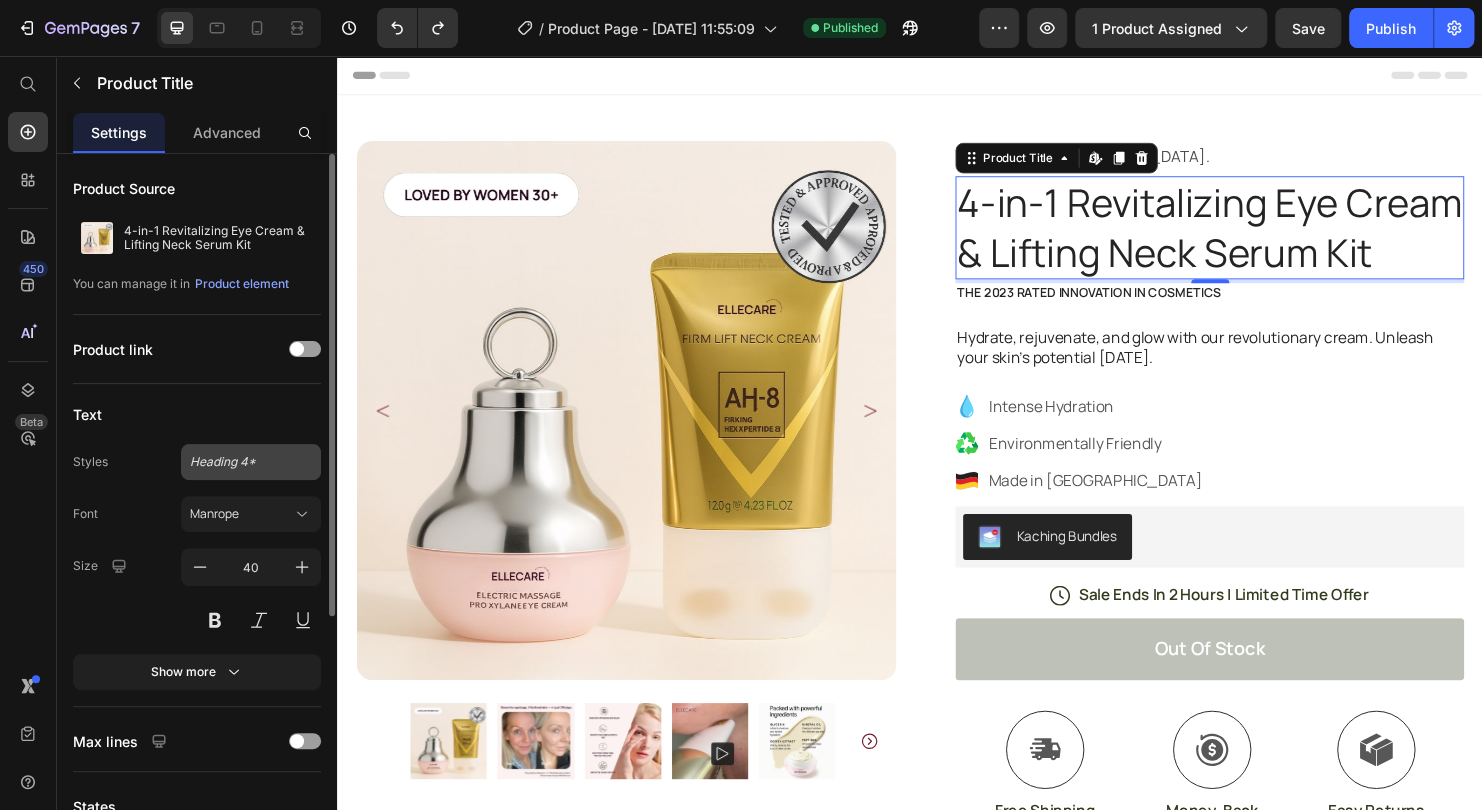click on "Heading 4*" at bounding box center [251, 462] 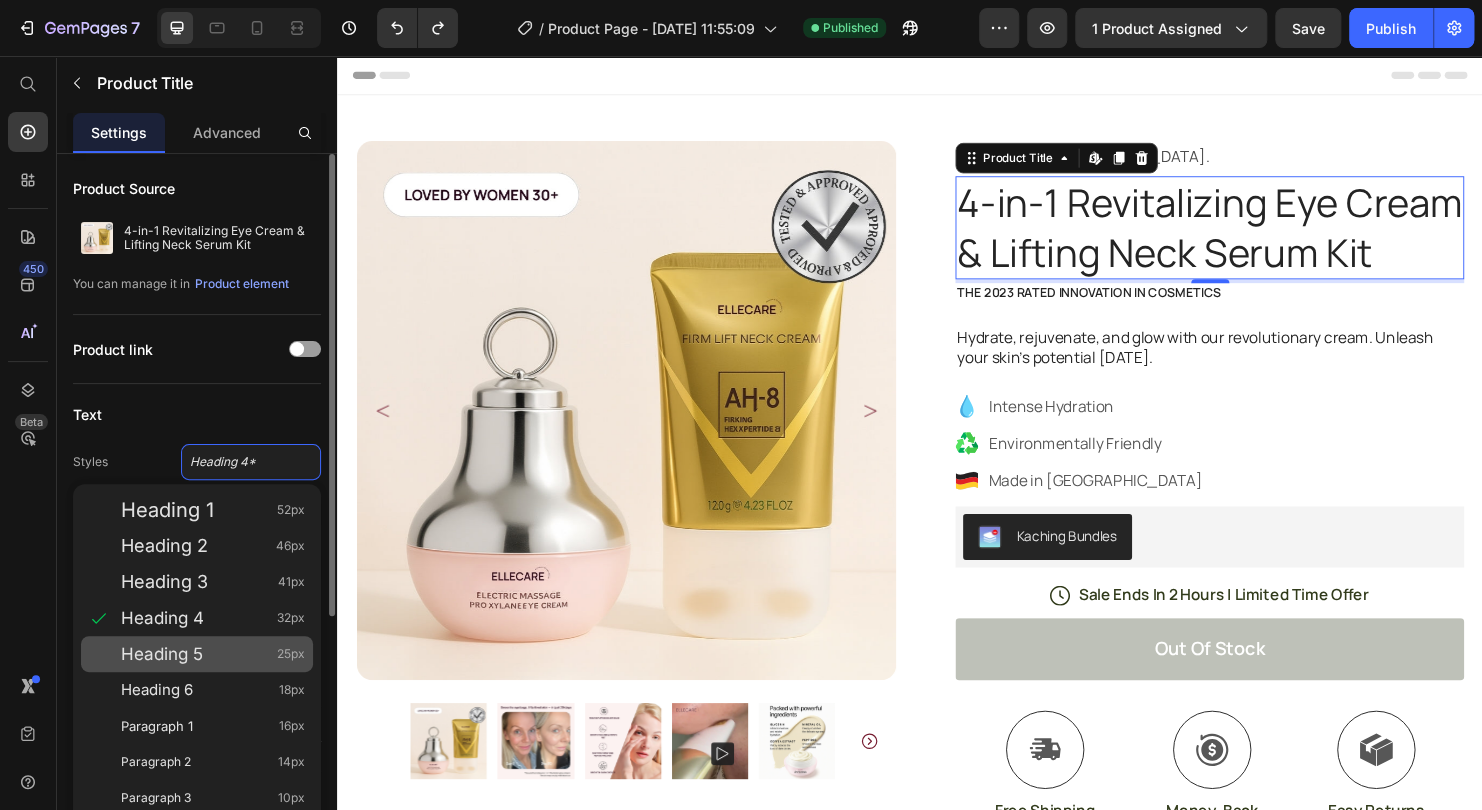 click on "Heading 5 25px" at bounding box center [213, 654] 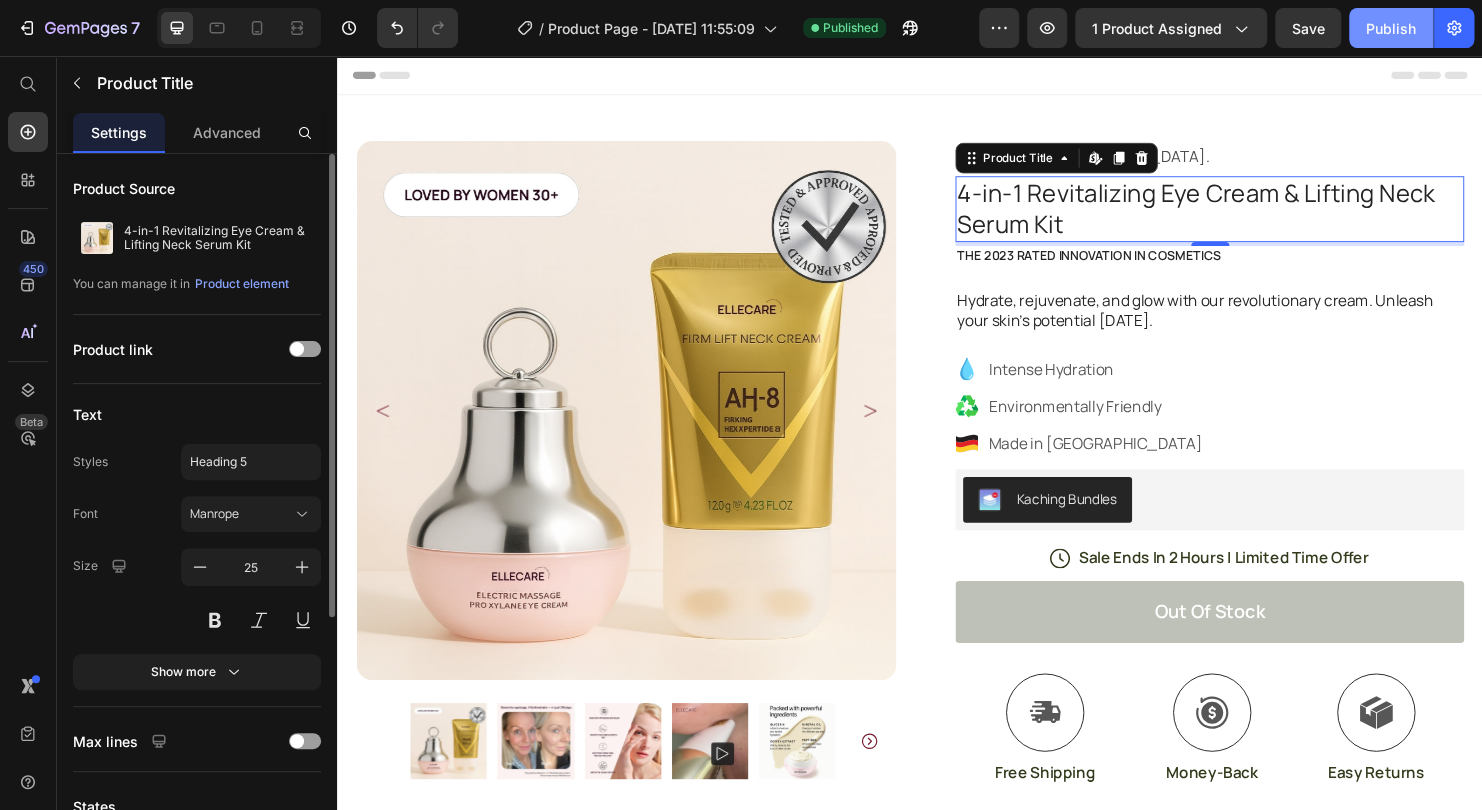 click on "Publish" at bounding box center (1391, 28) 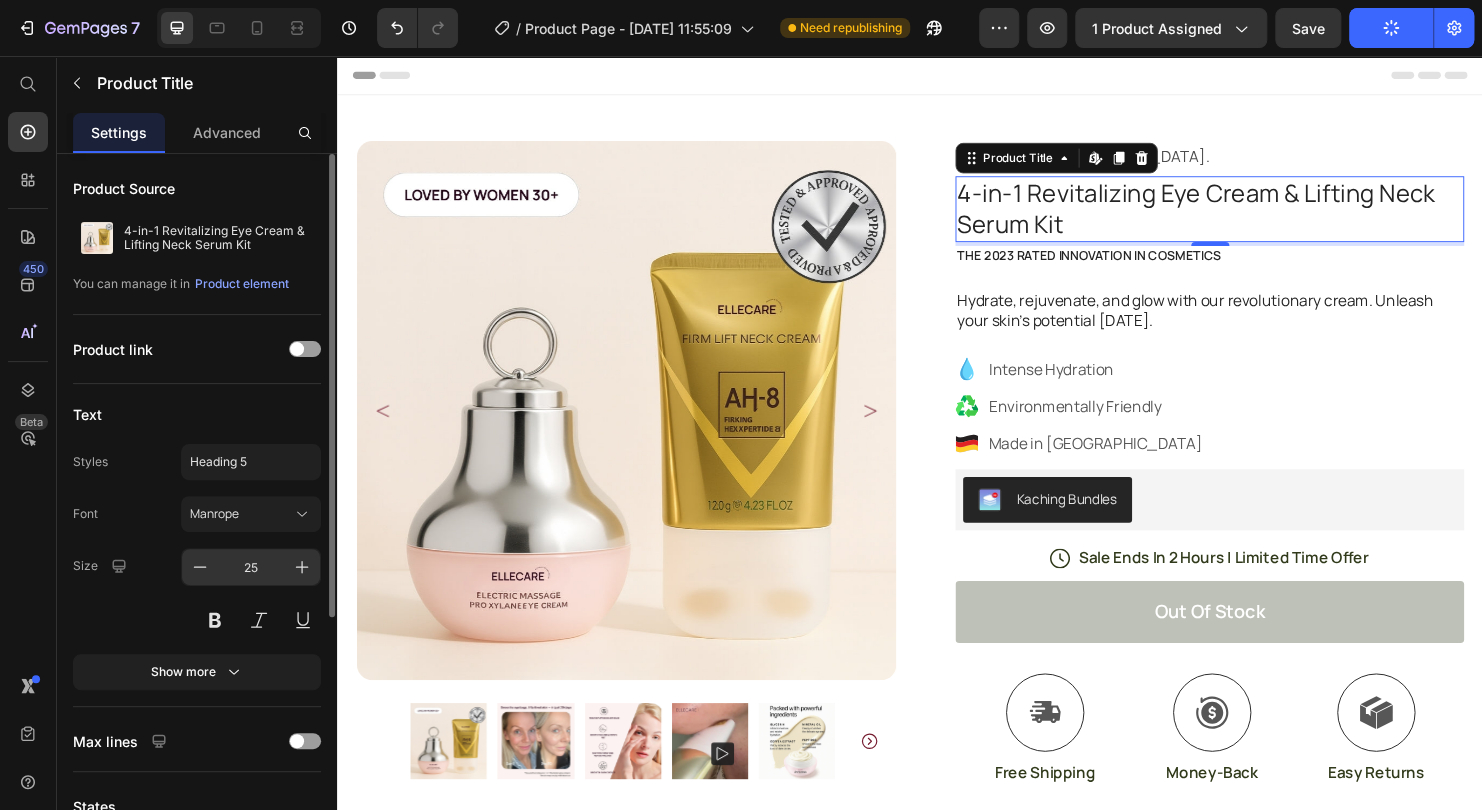drag, startPoint x: 214, startPoint y: 622, endPoint x: 228, endPoint y: 565, distance: 58.694122 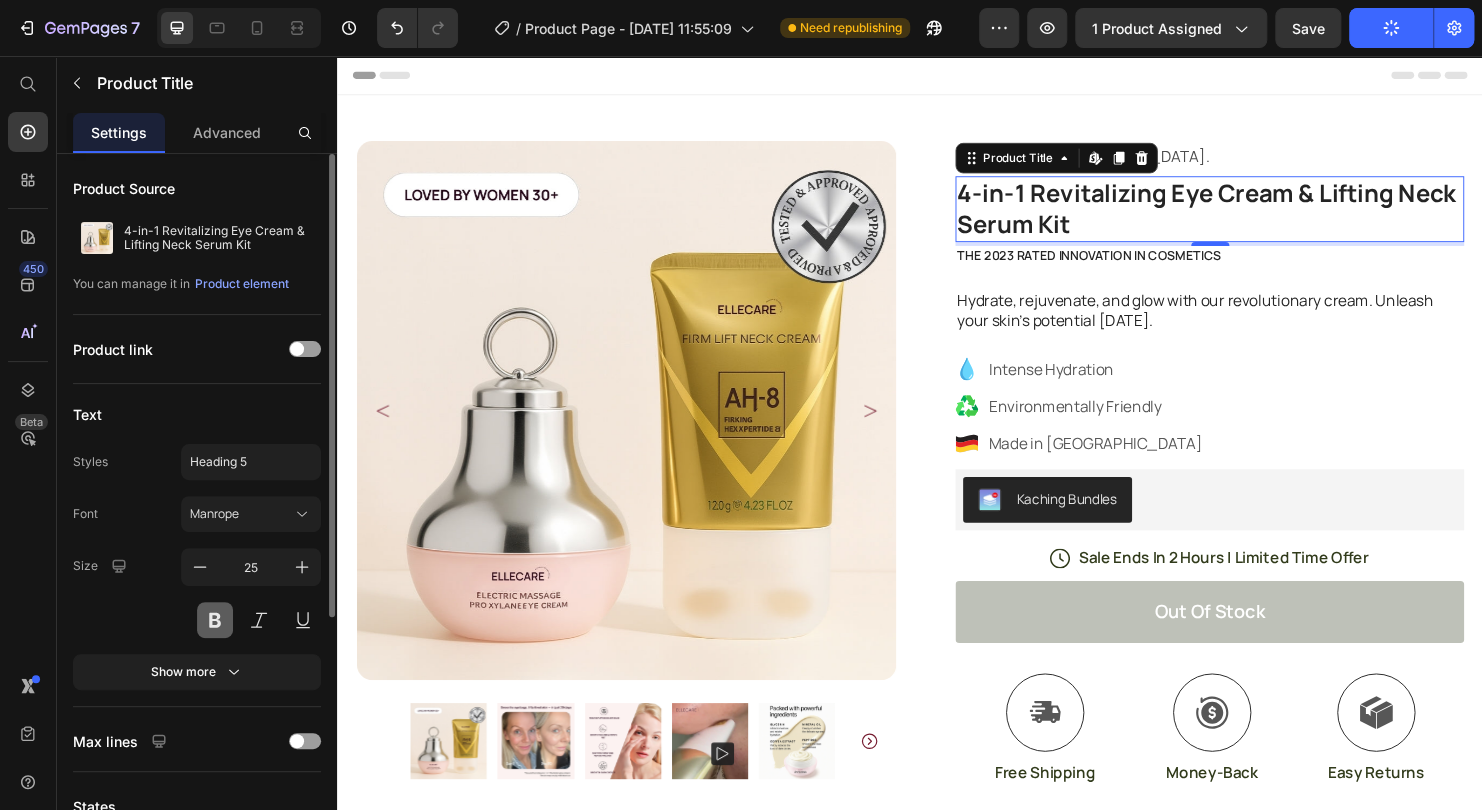 drag, startPoint x: 204, startPoint y: 662, endPoint x: 204, endPoint y: 620, distance: 42 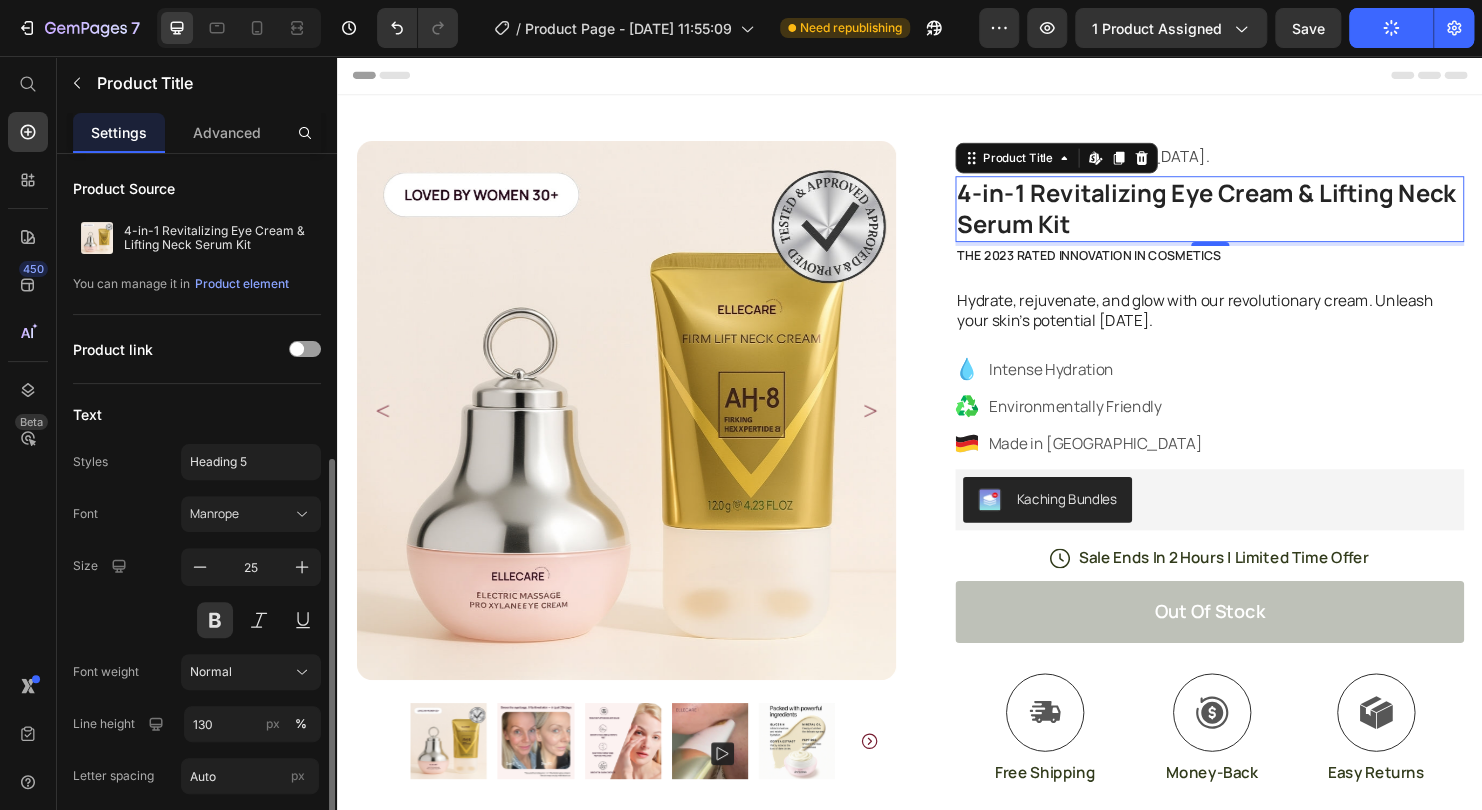 scroll, scrollTop: 400, scrollLeft: 0, axis: vertical 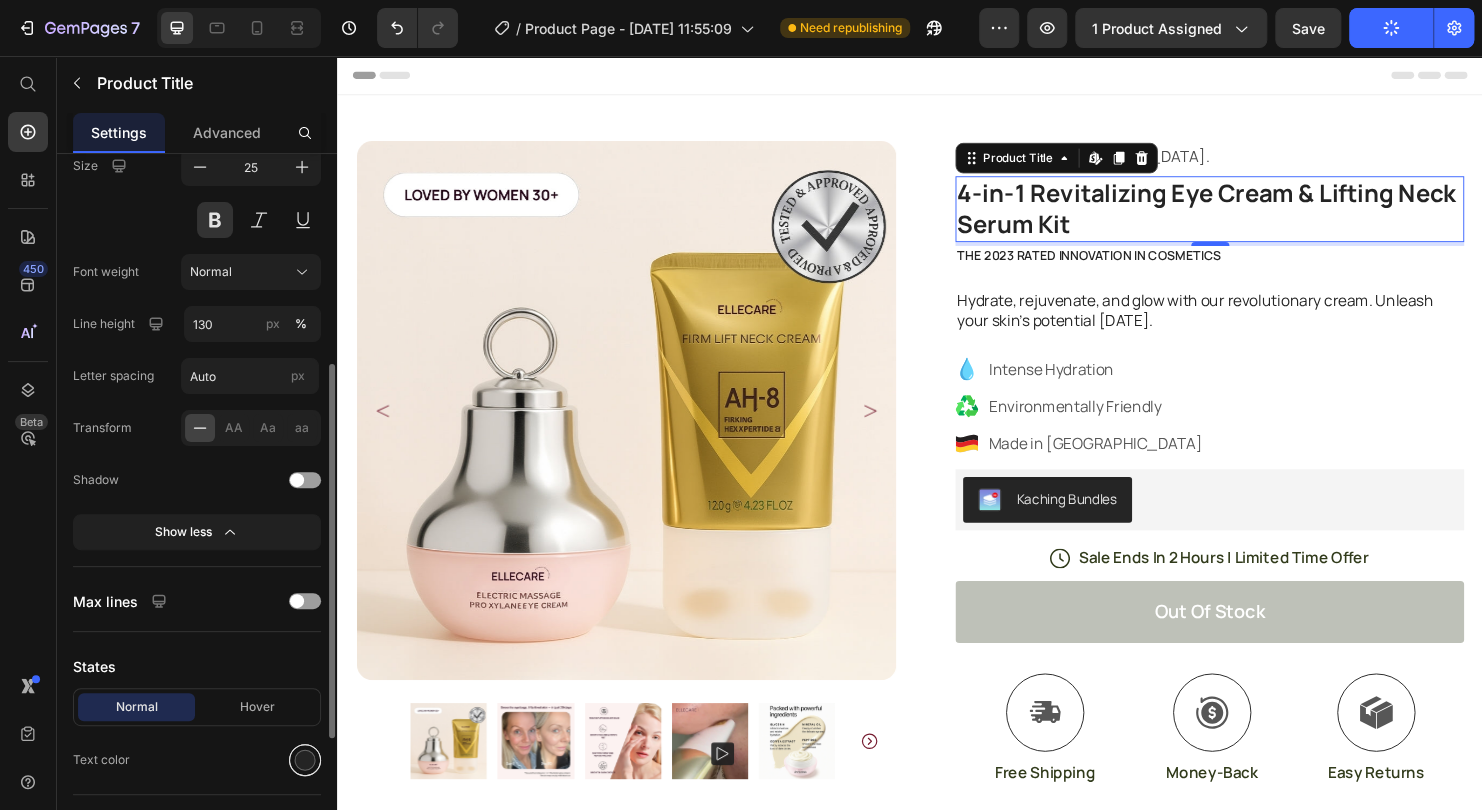 click at bounding box center (305, 760) 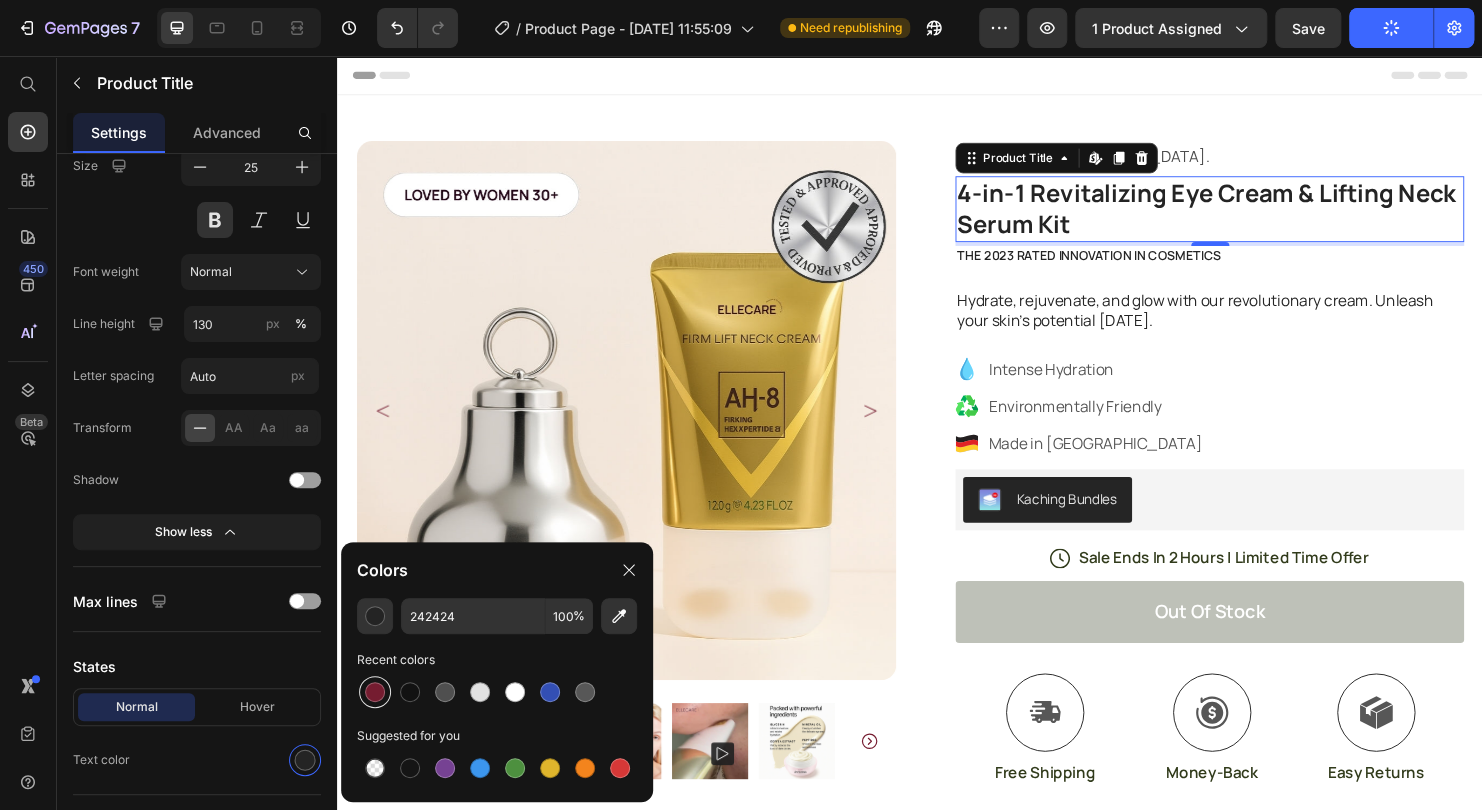 click at bounding box center (375, 692) 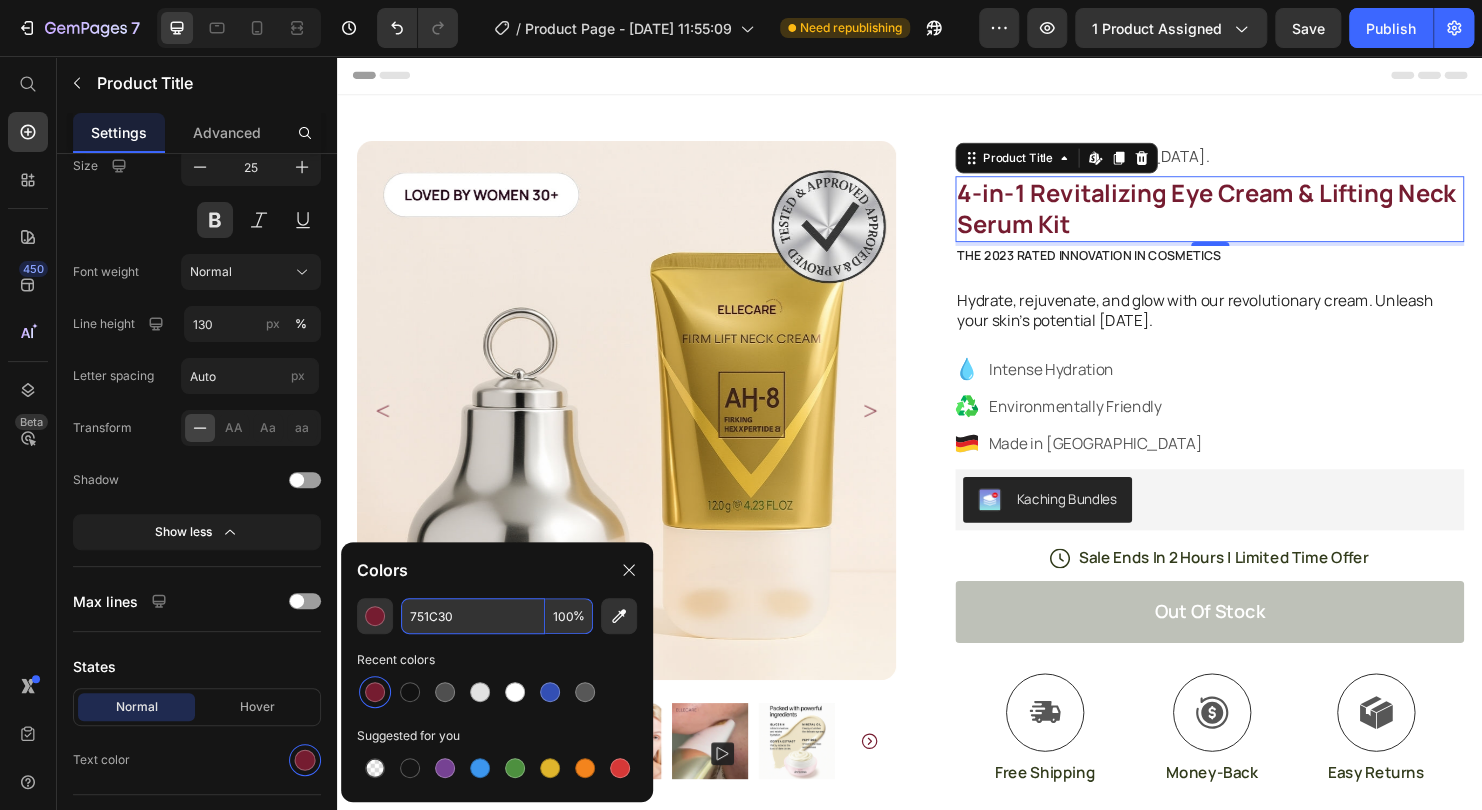 click on "751C30" at bounding box center (473, 616) 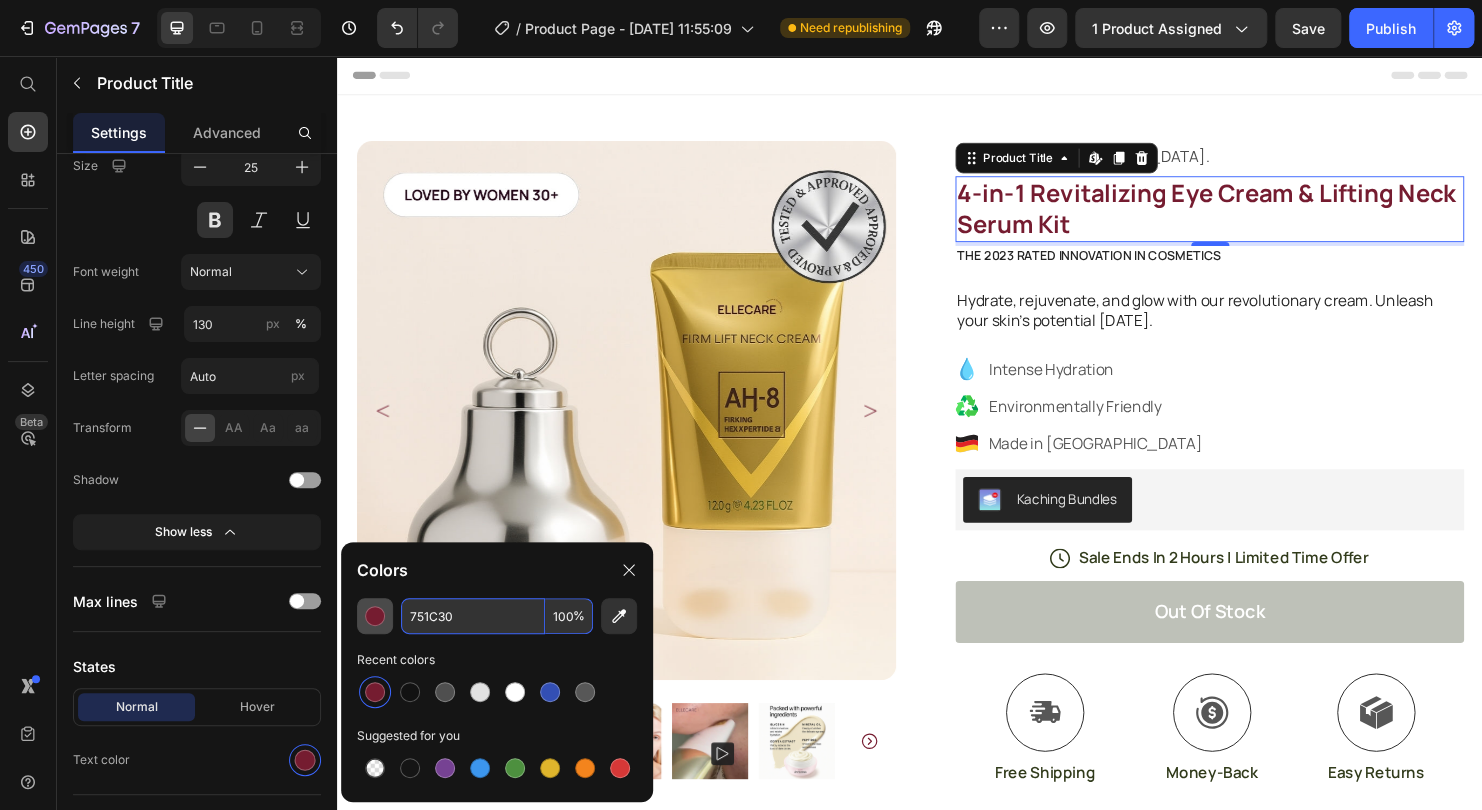 paste on "260217" 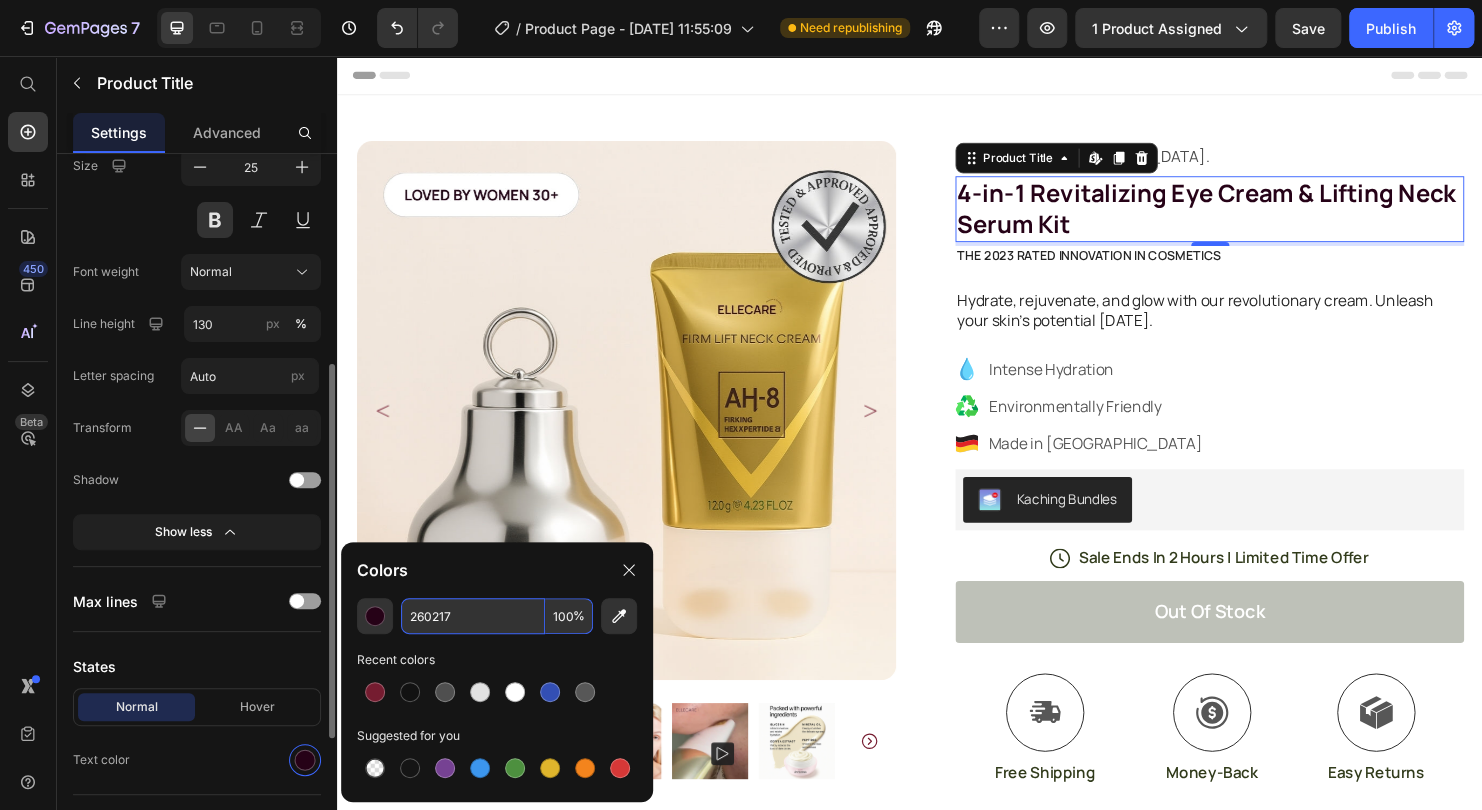 type on "260217" 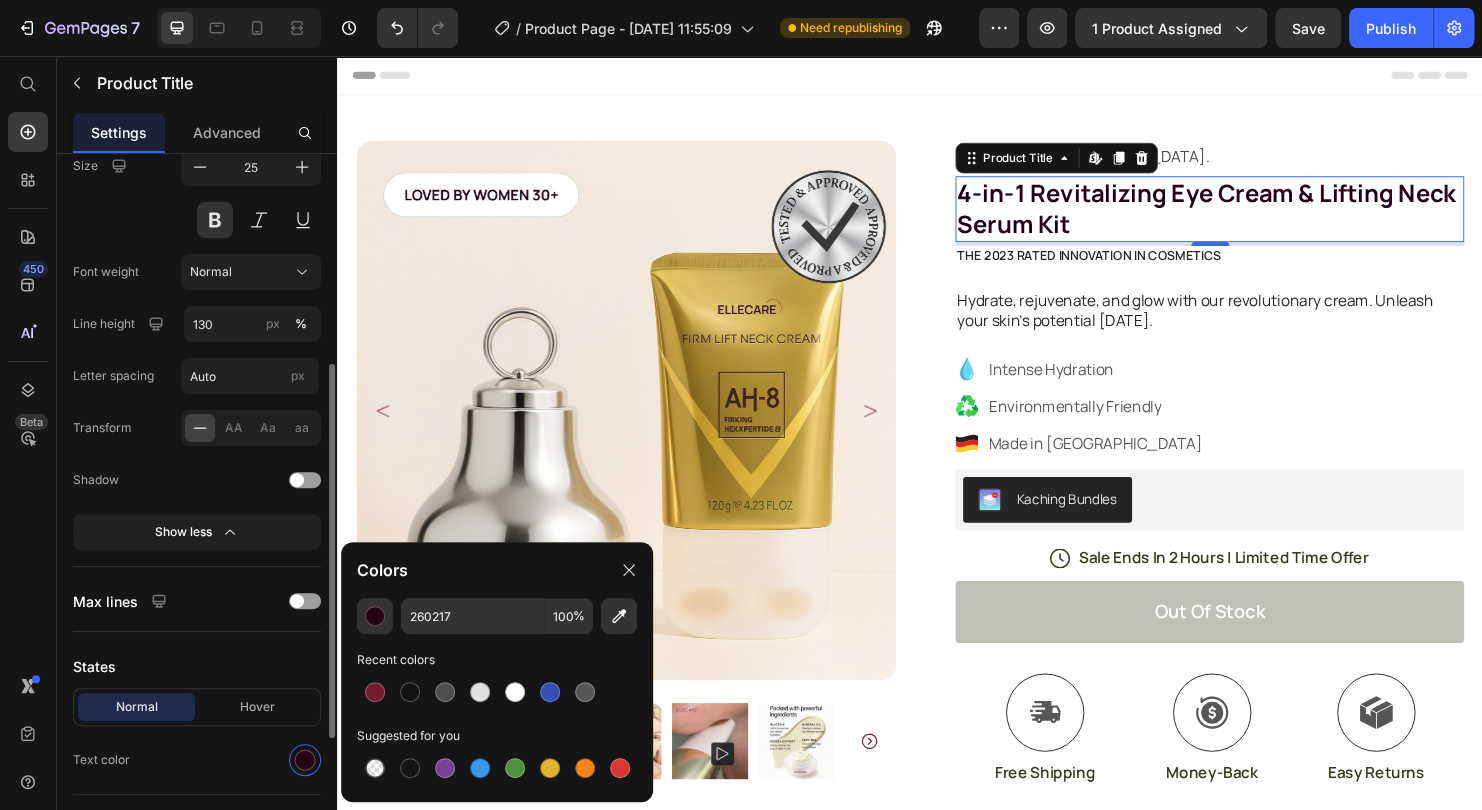 click on "Max lines" 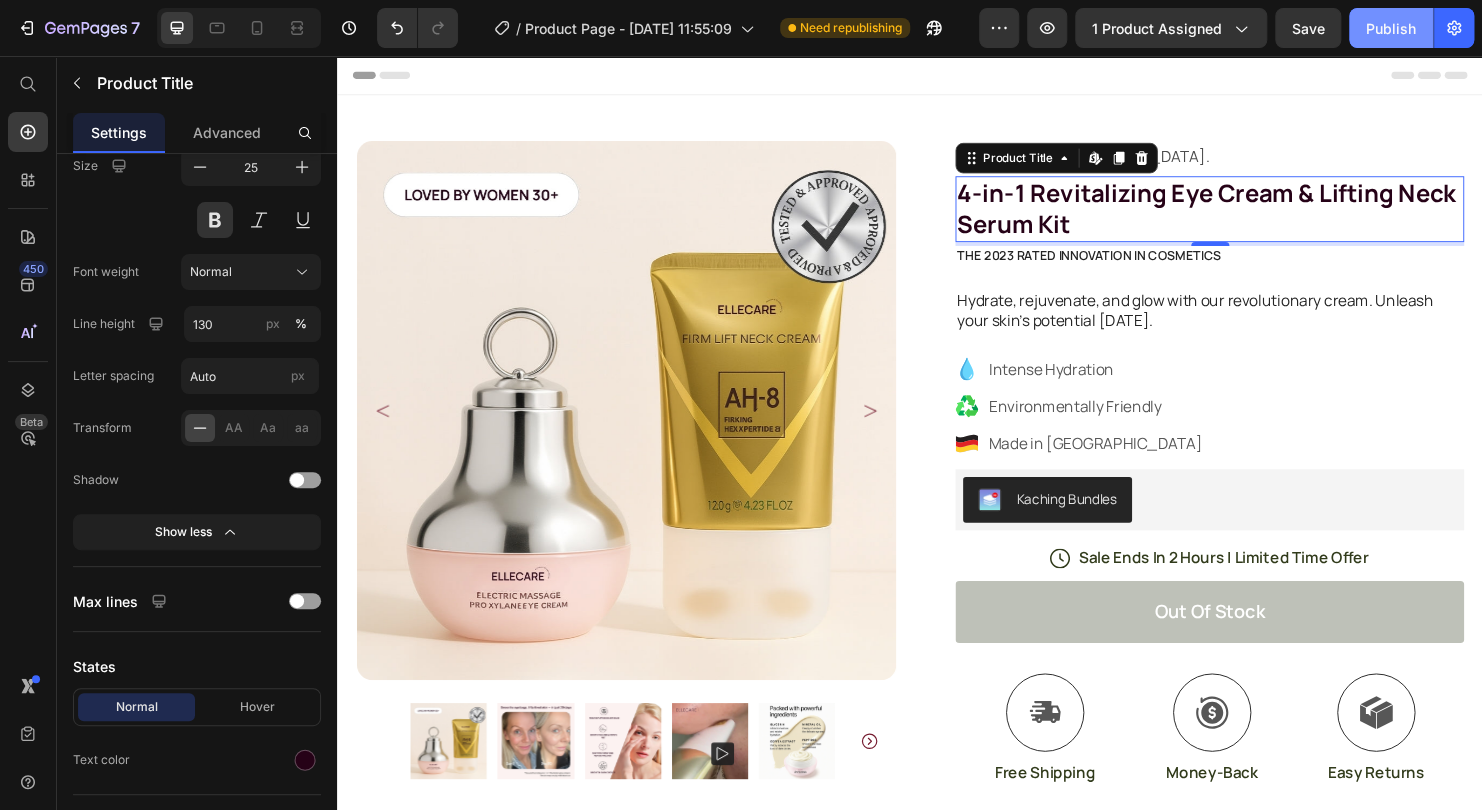 click on "Publish" at bounding box center (1391, 28) 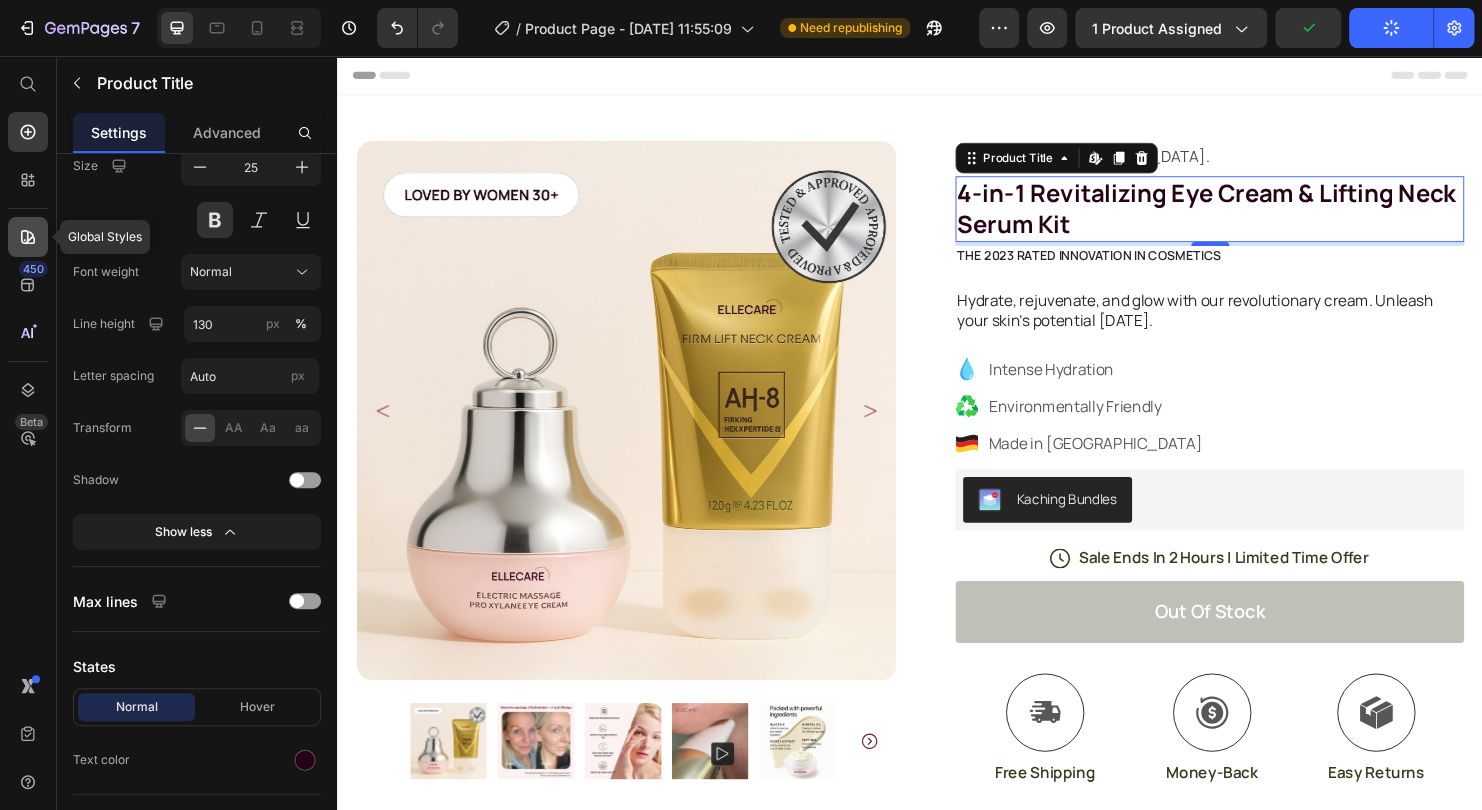 click 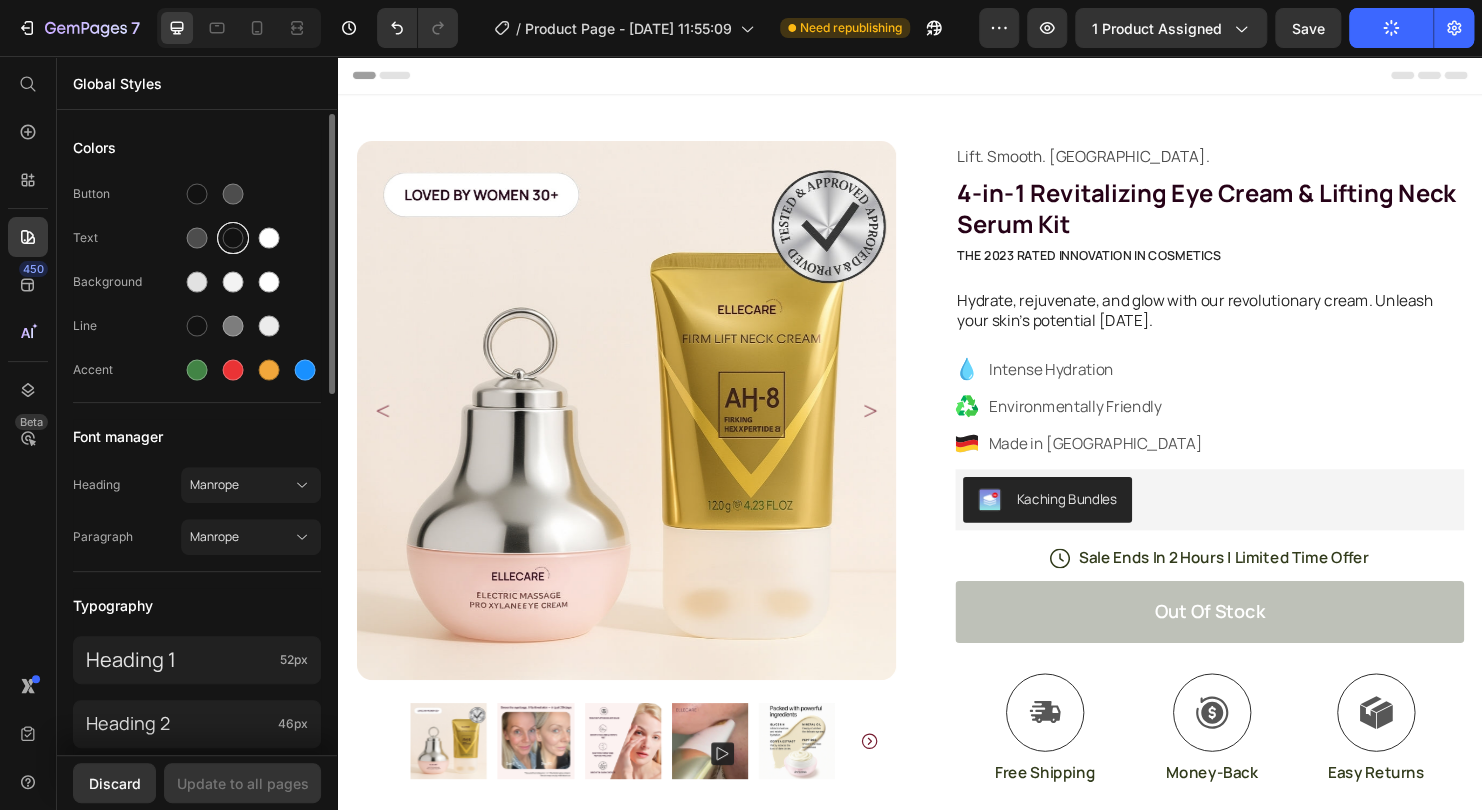 click at bounding box center [233, 238] 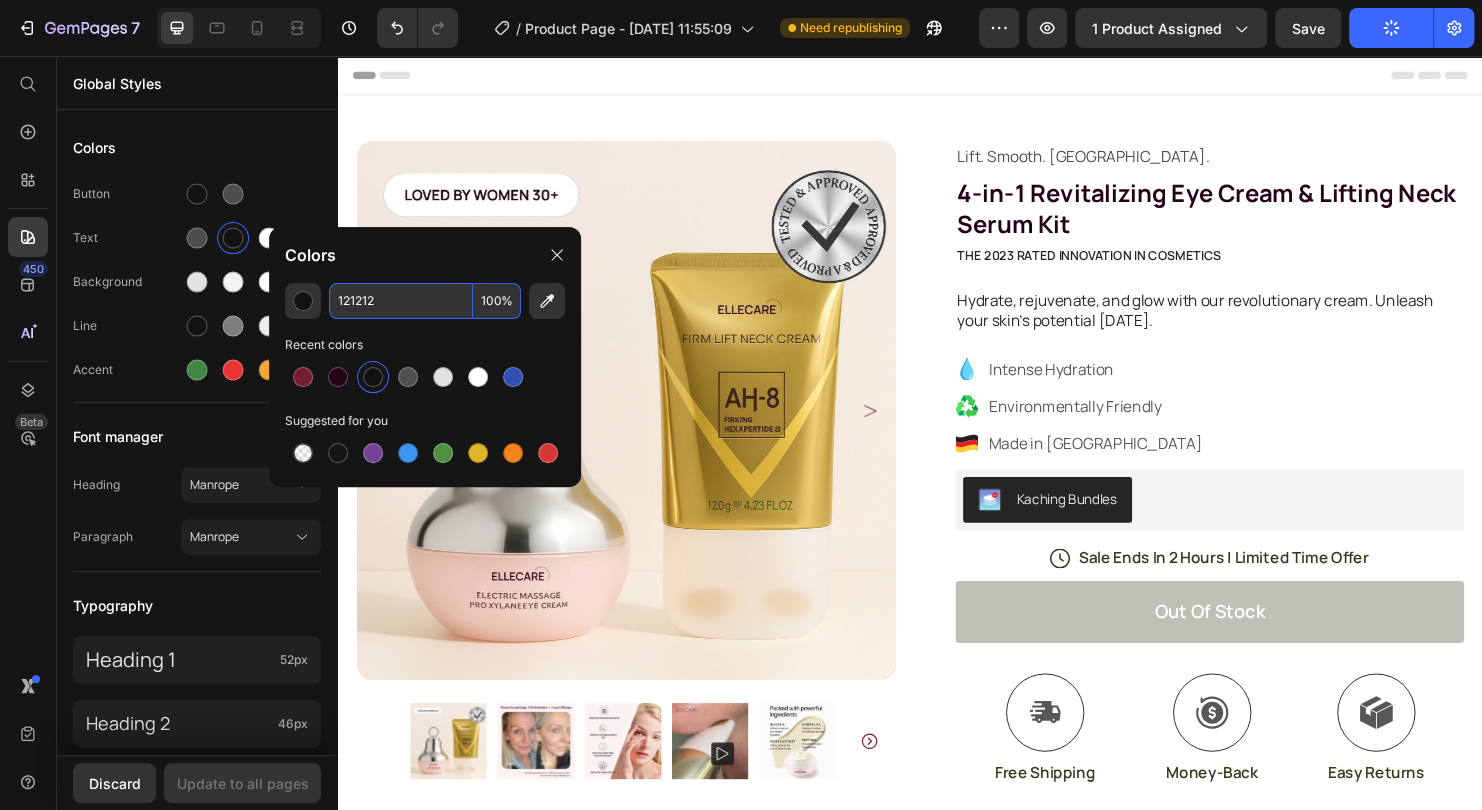 click on "121212" at bounding box center (401, 301) 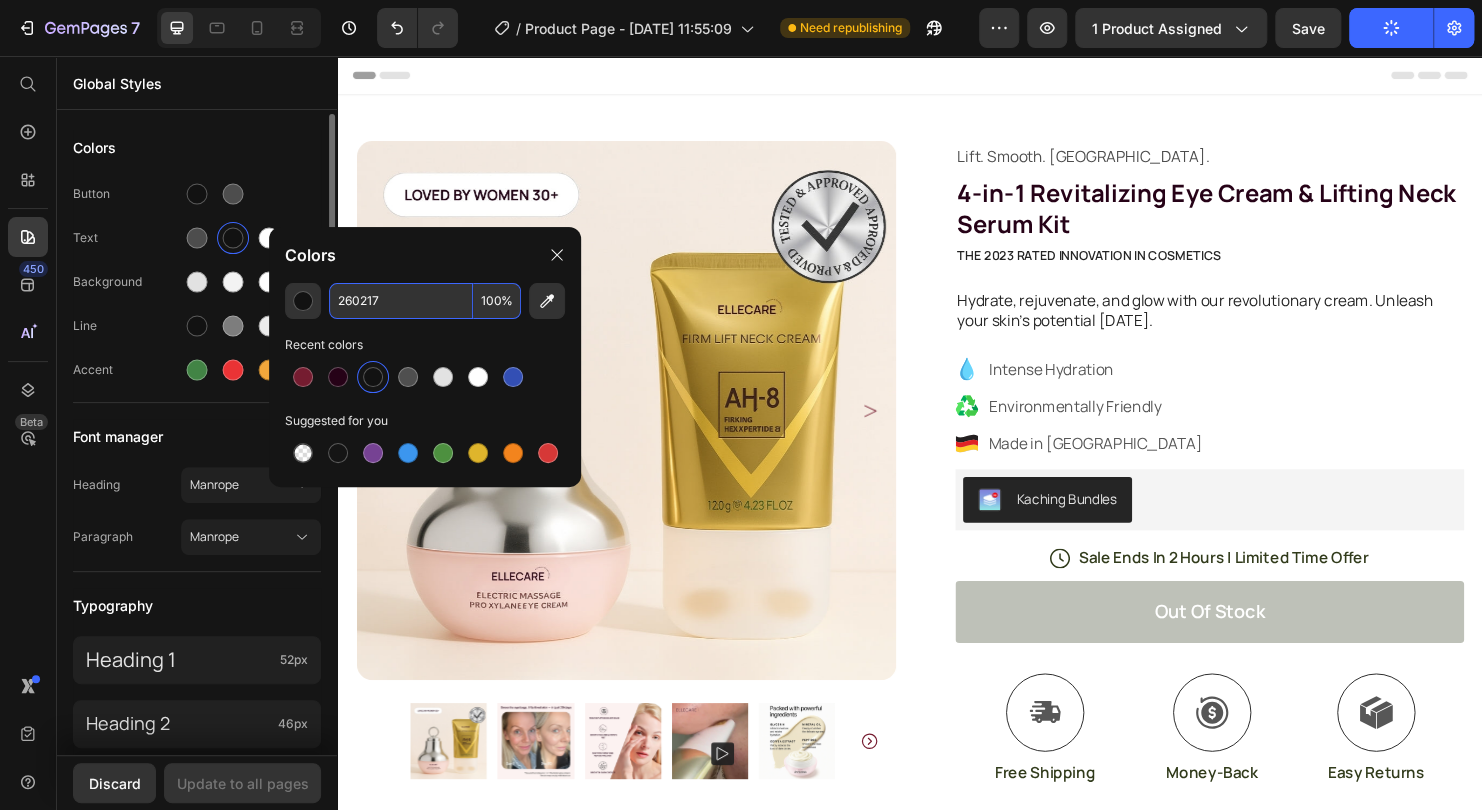 type on "260217" 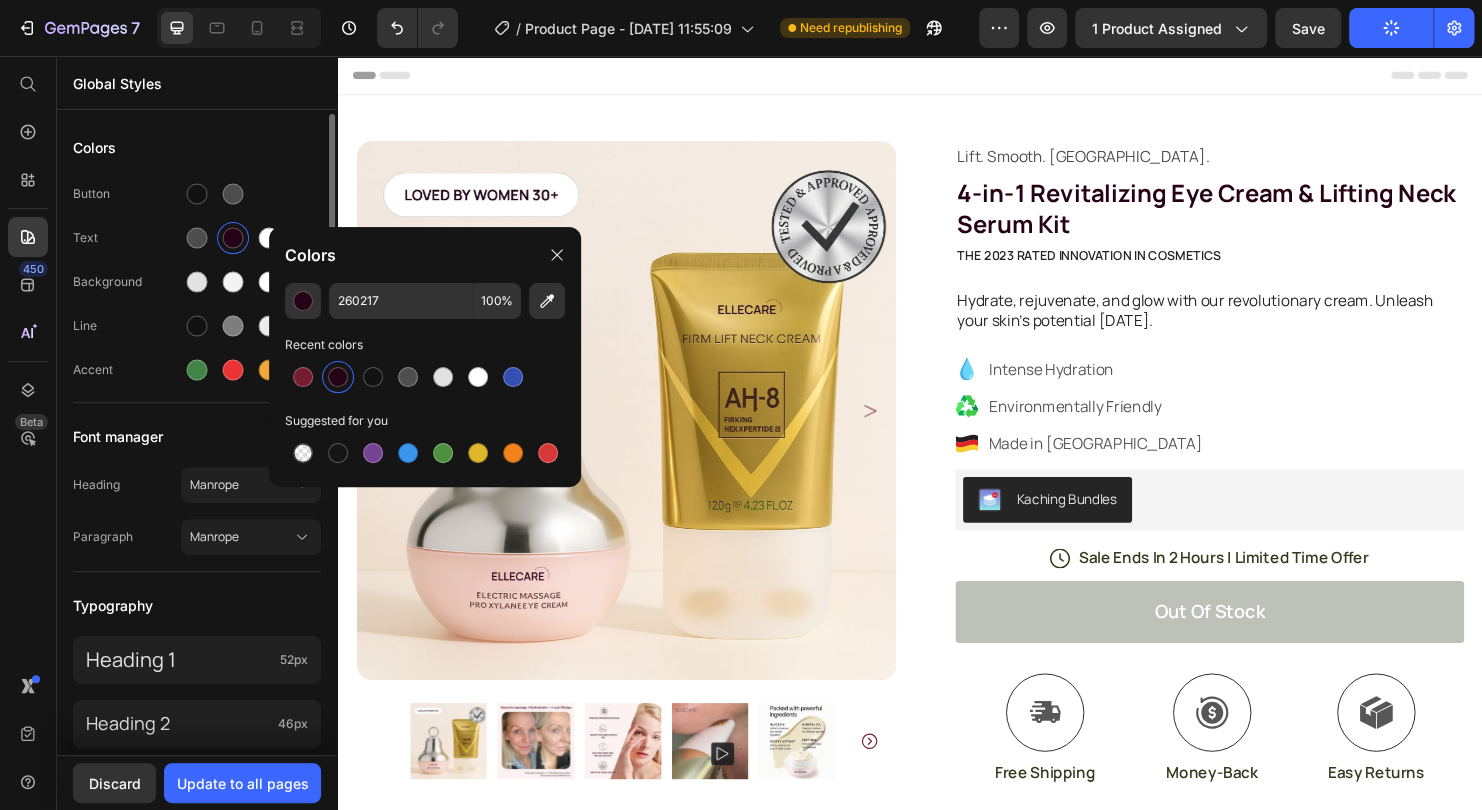 click on "Colors" at bounding box center [197, 148] 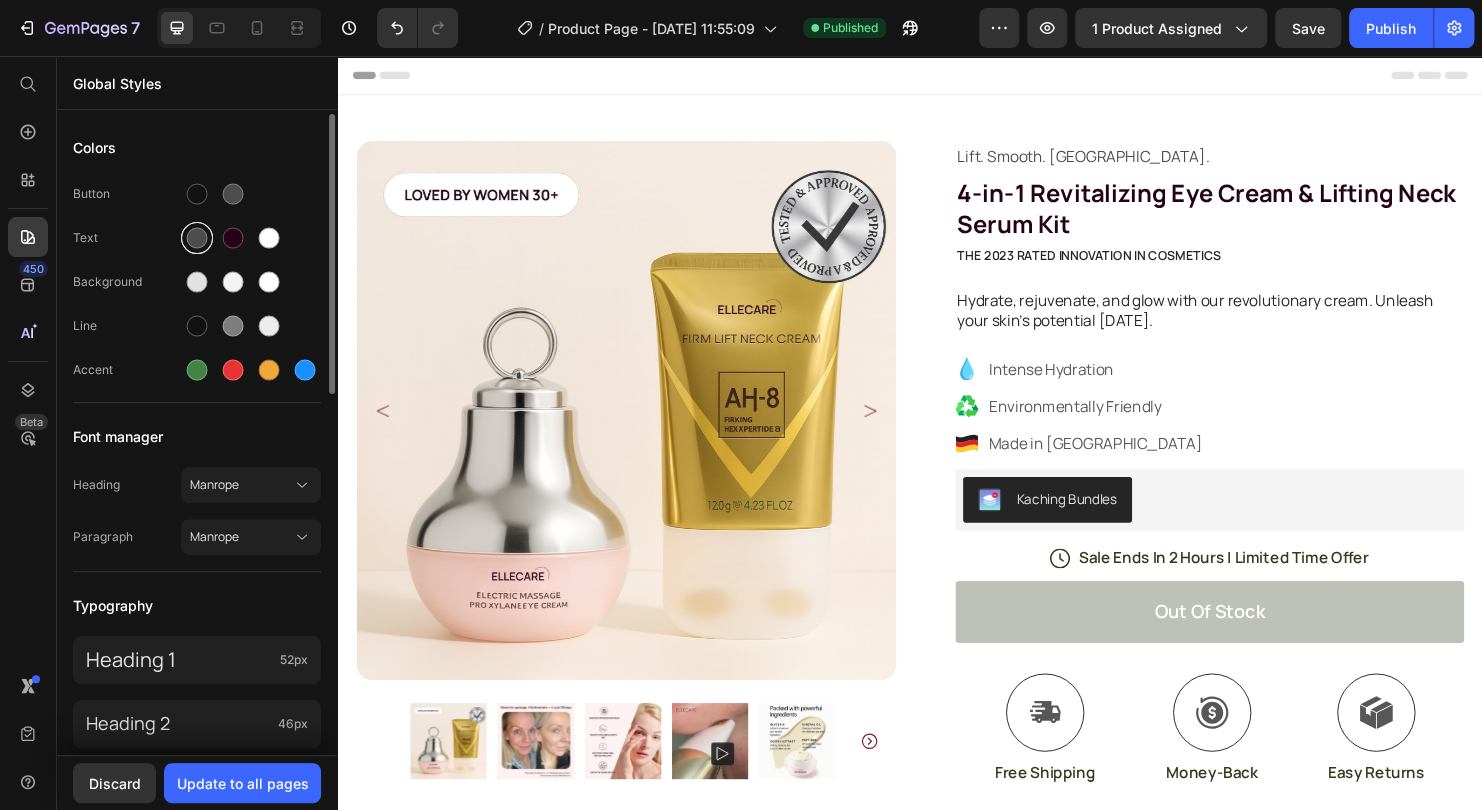 click at bounding box center (197, 238) 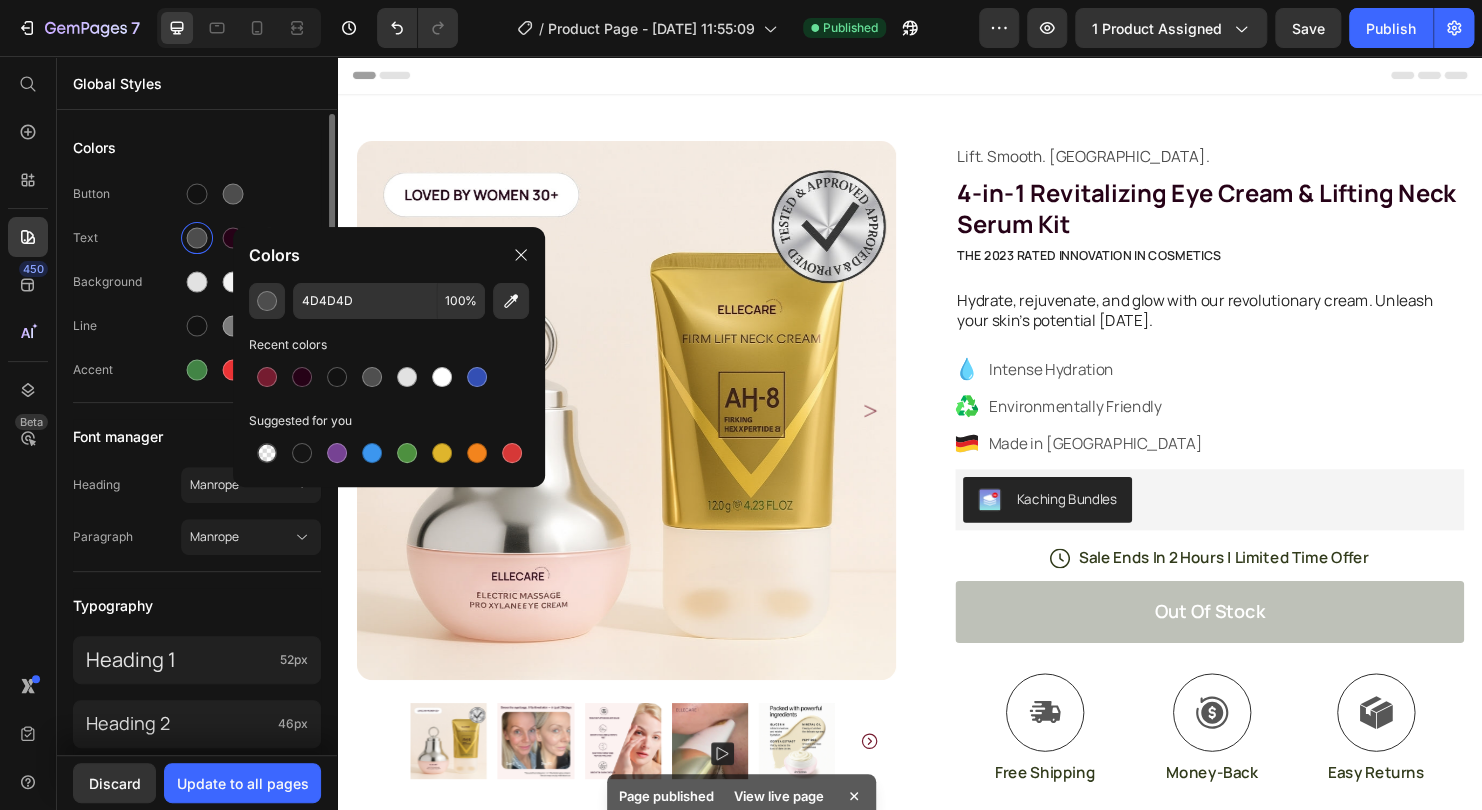 click on "Line" at bounding box center (127, 326) 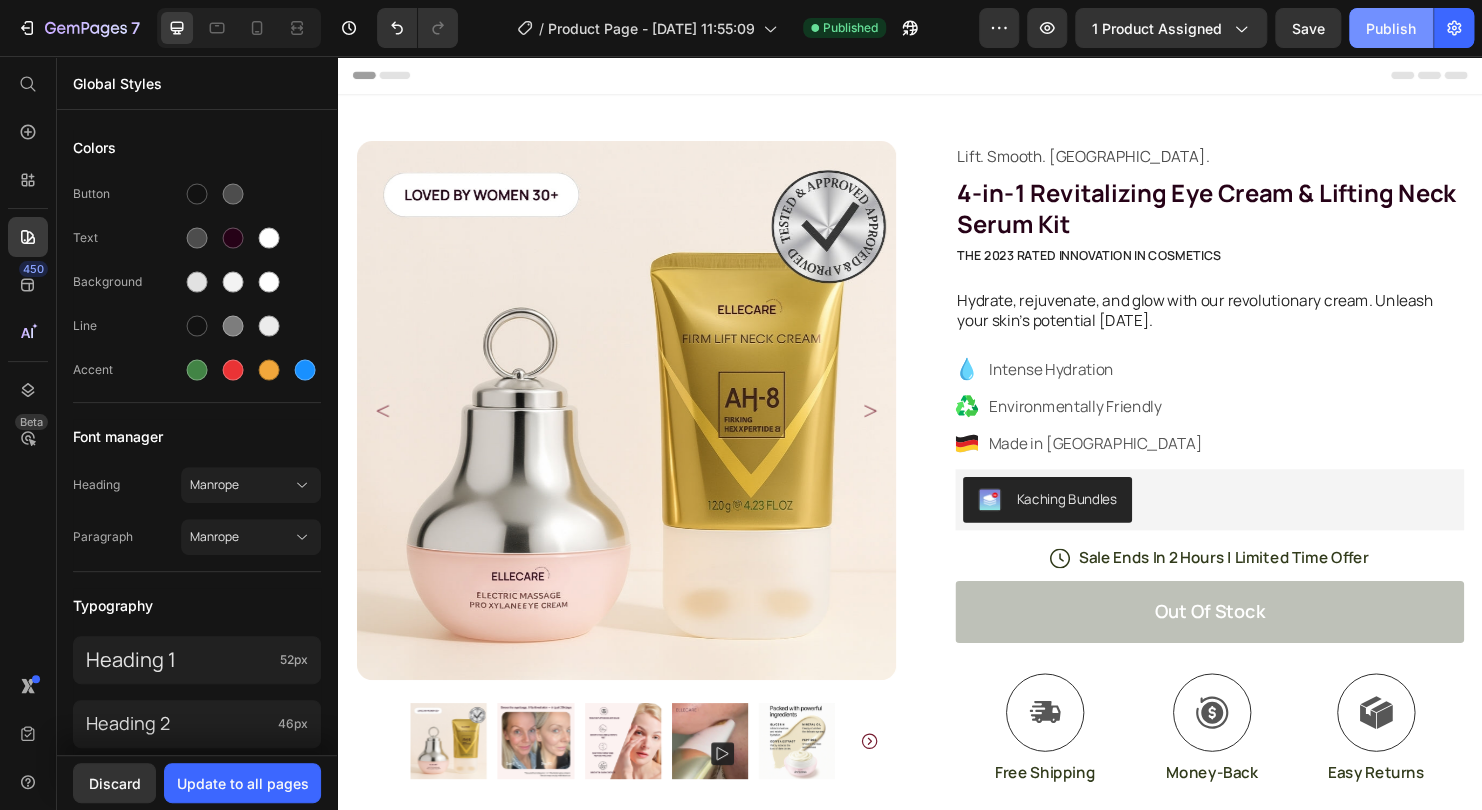 click on "Publish" at bounding box center (1391, 28) 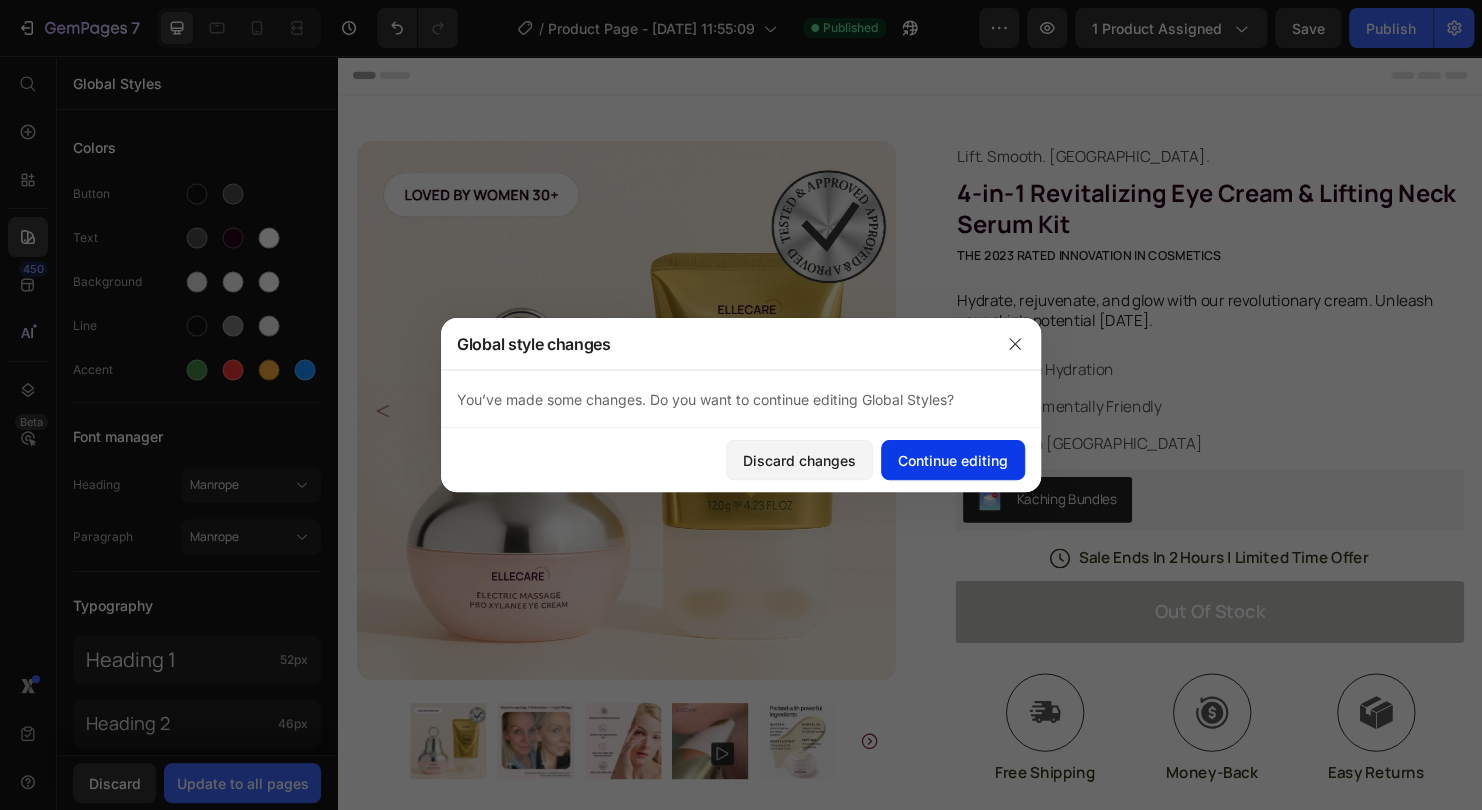 click on "Continue editing" at bounding box center (953, 460) 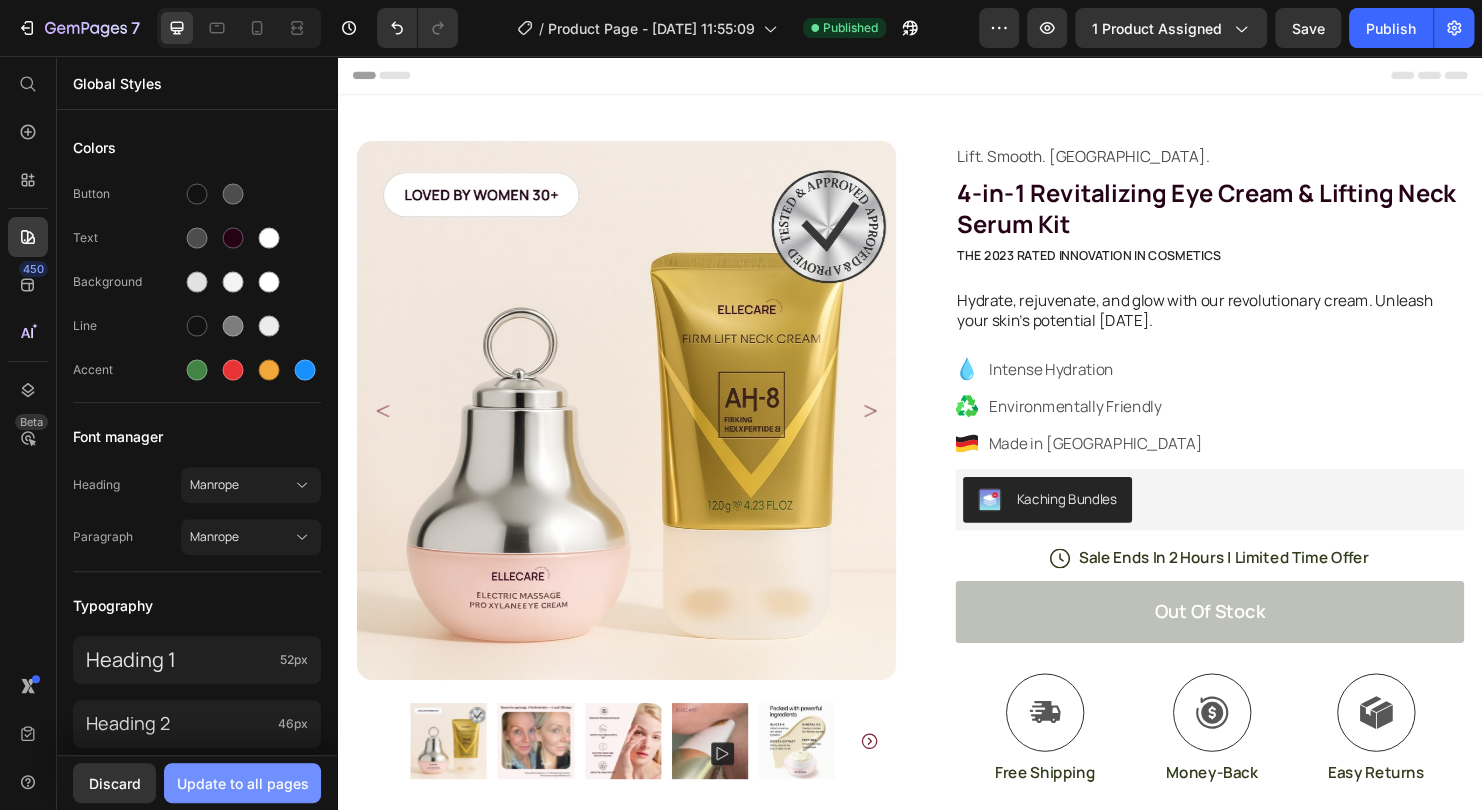 click on "Update to all pages" at bounding box center (243, 783) 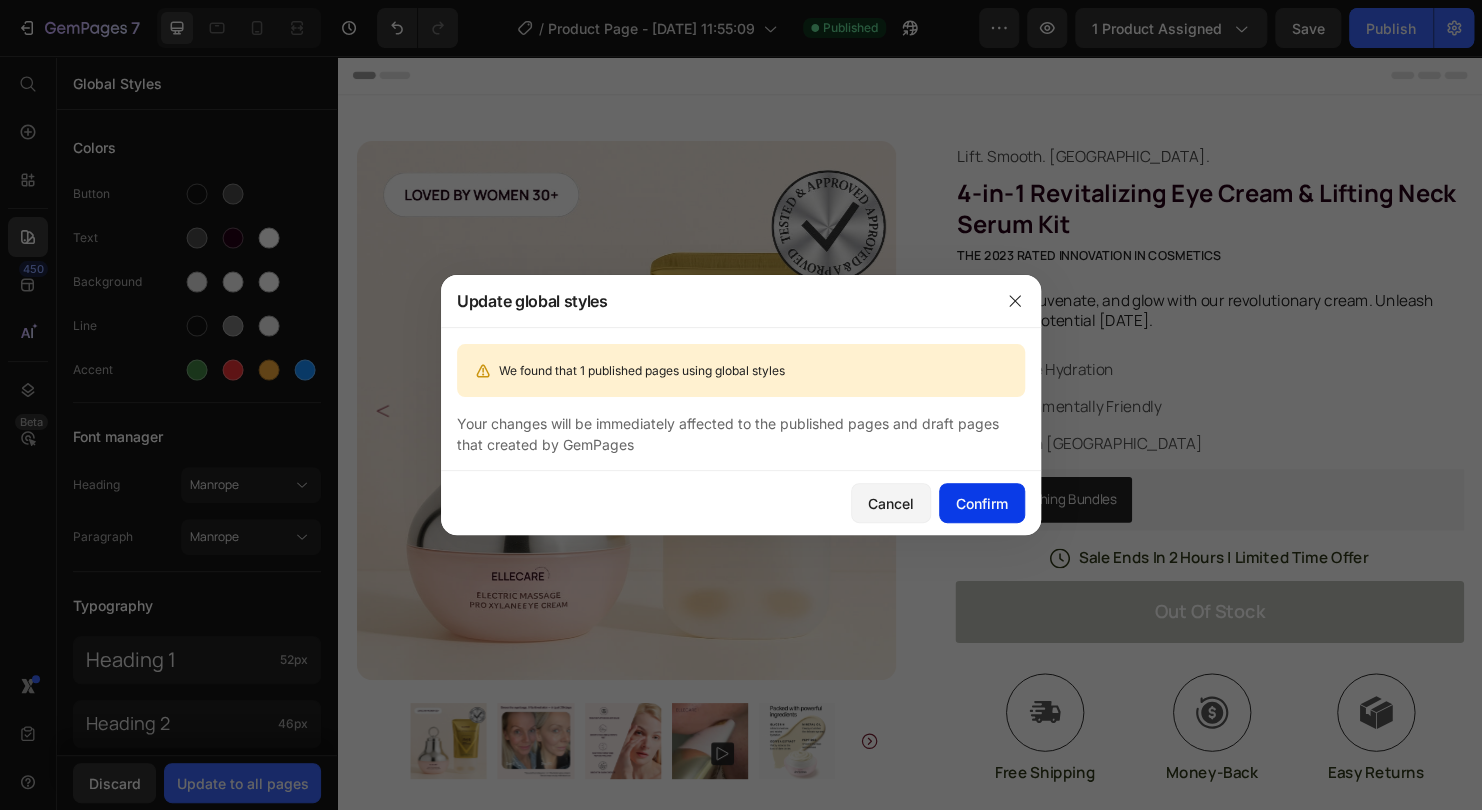 click on "Confirm" at bounding box center (982, 503) 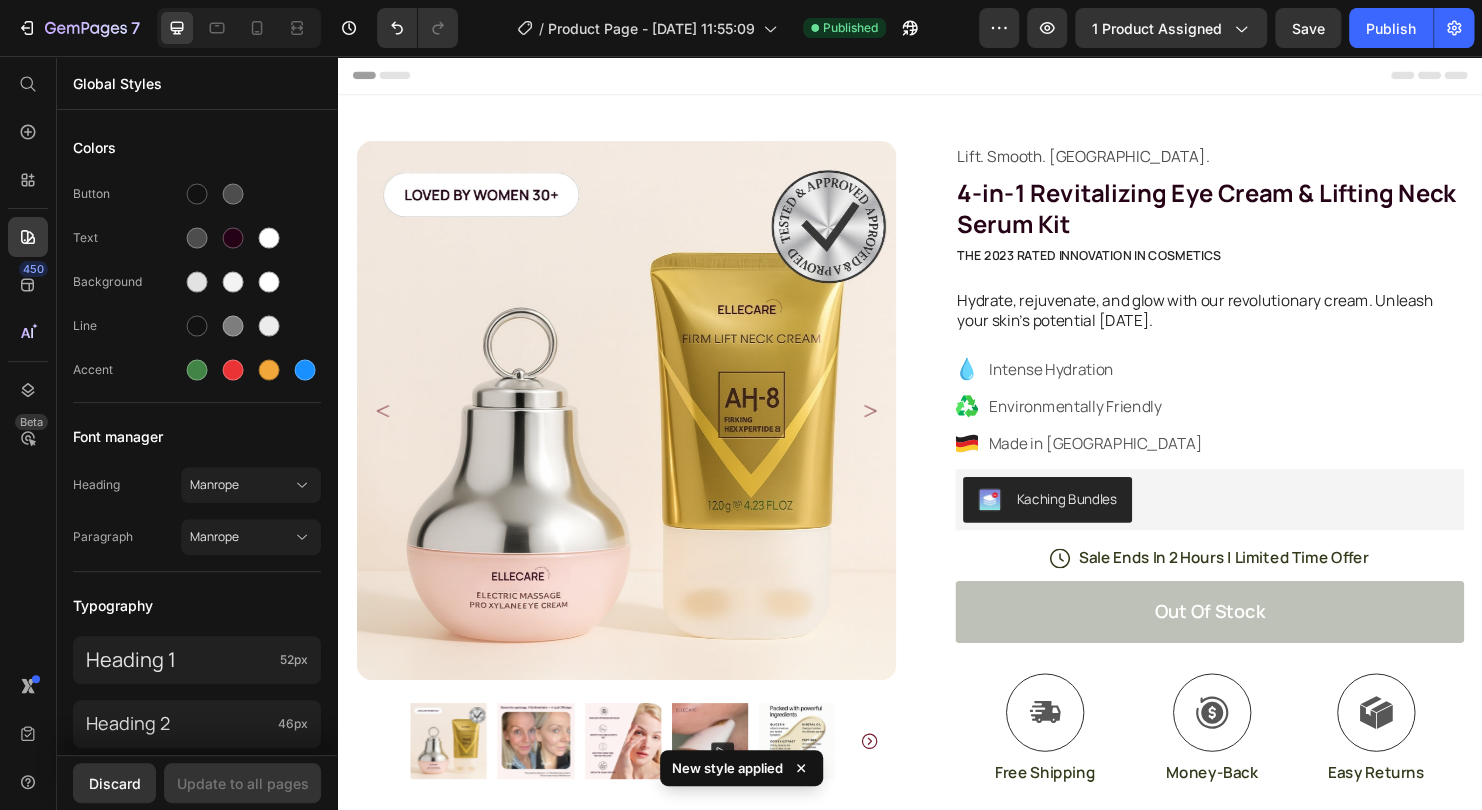 click on "Publish" 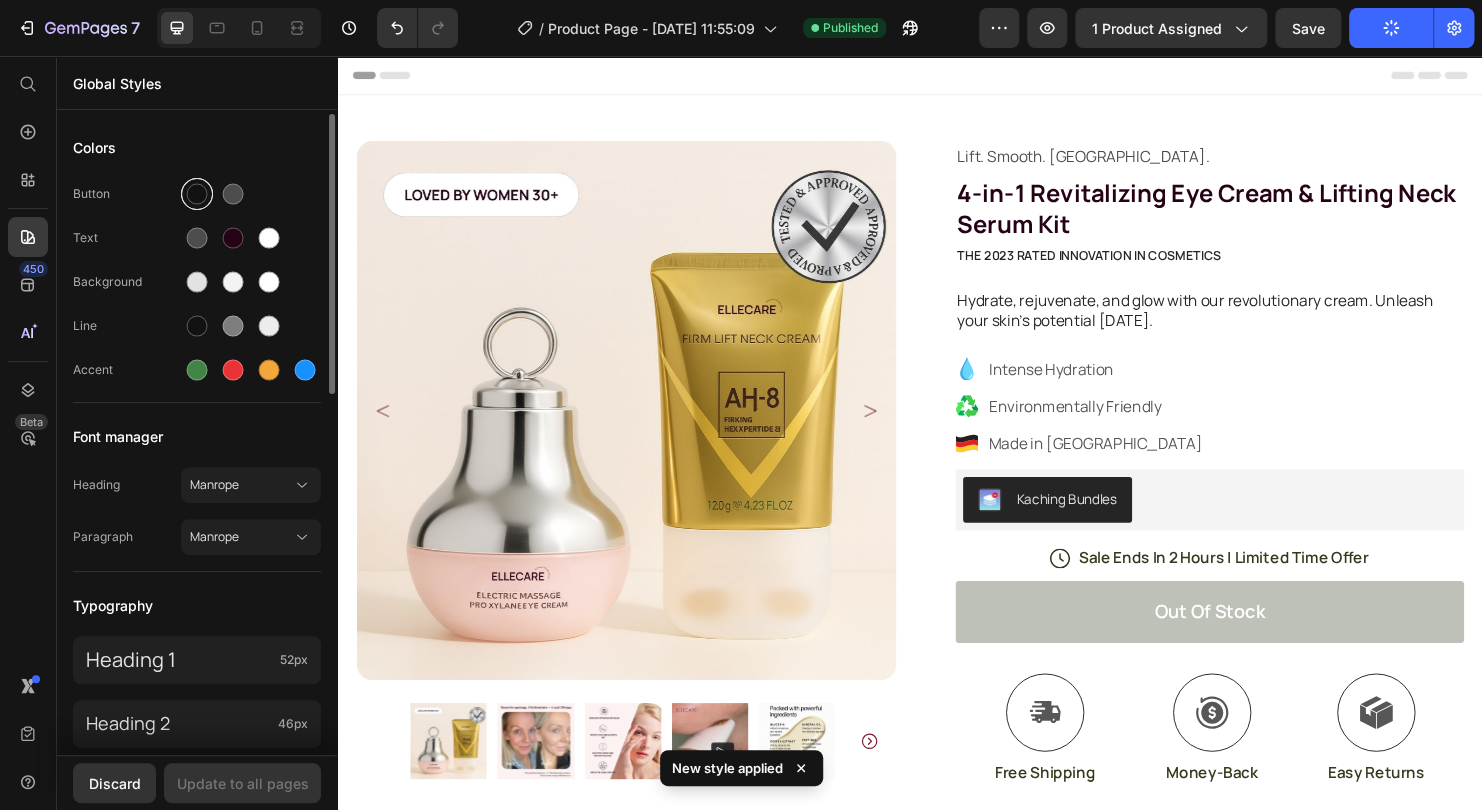 click at bounding box center [197, 194] 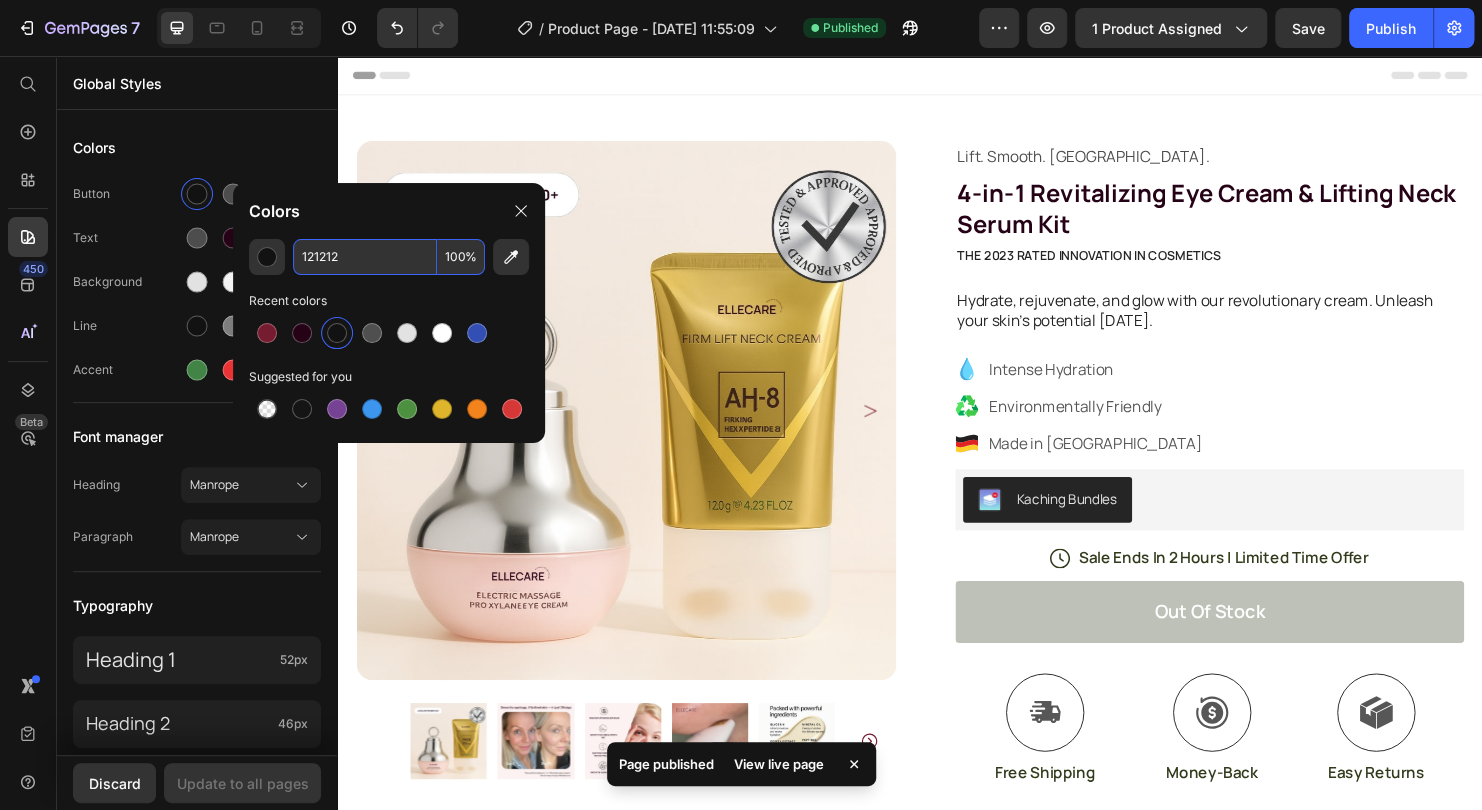 click on "121212" at bounding box center (365, 257) 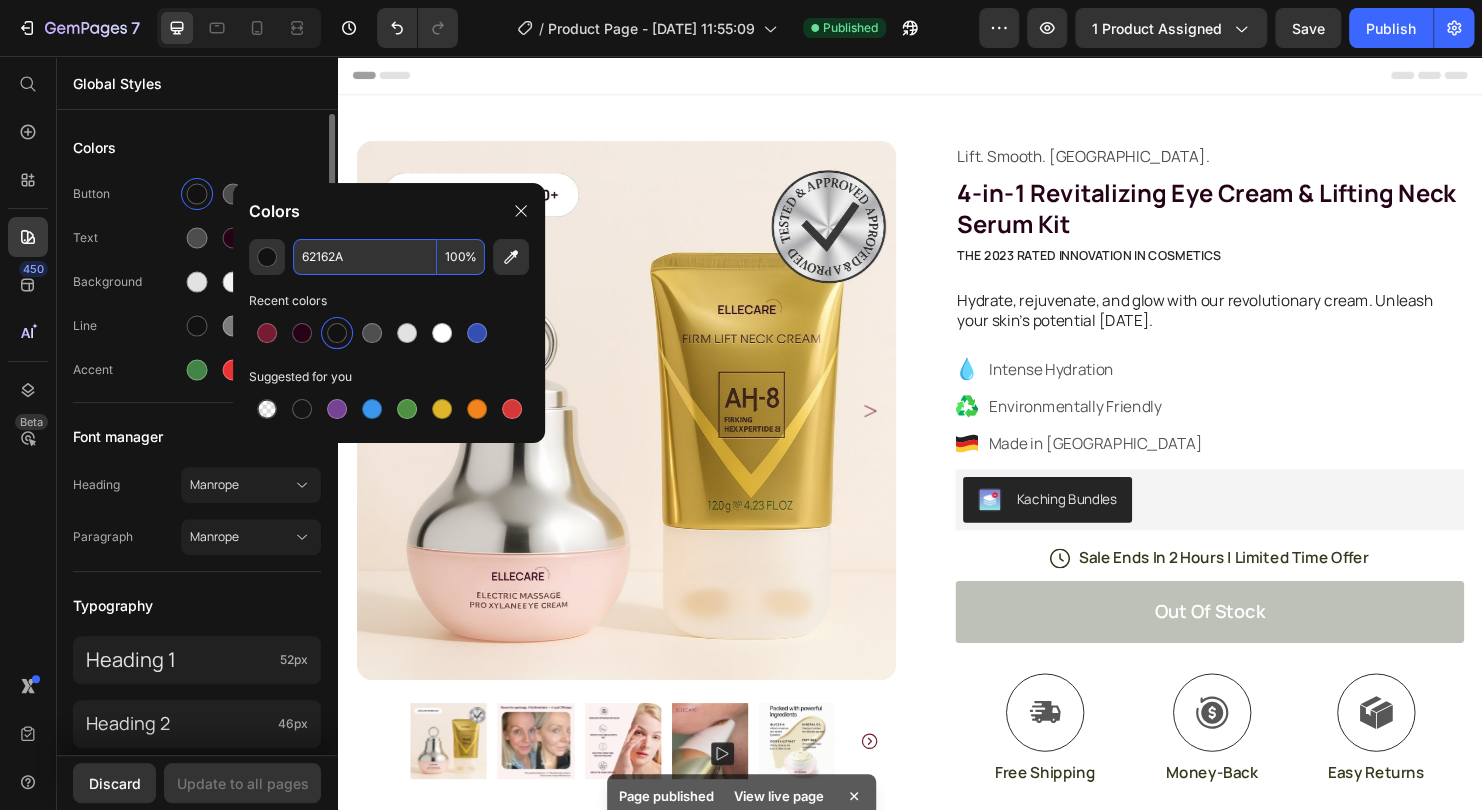 type on "62162A" 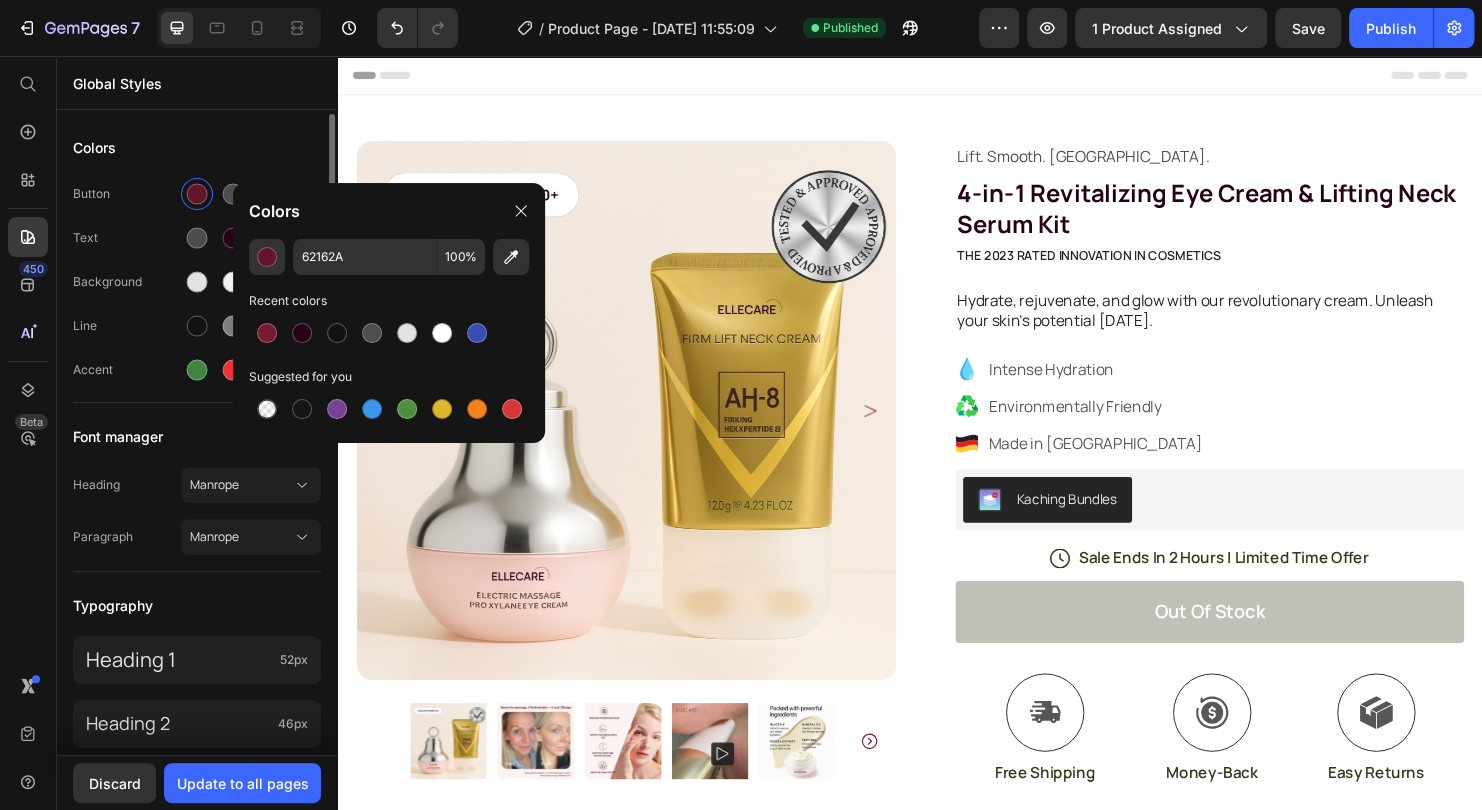 click on "Text" at bounding box center [197, 238] 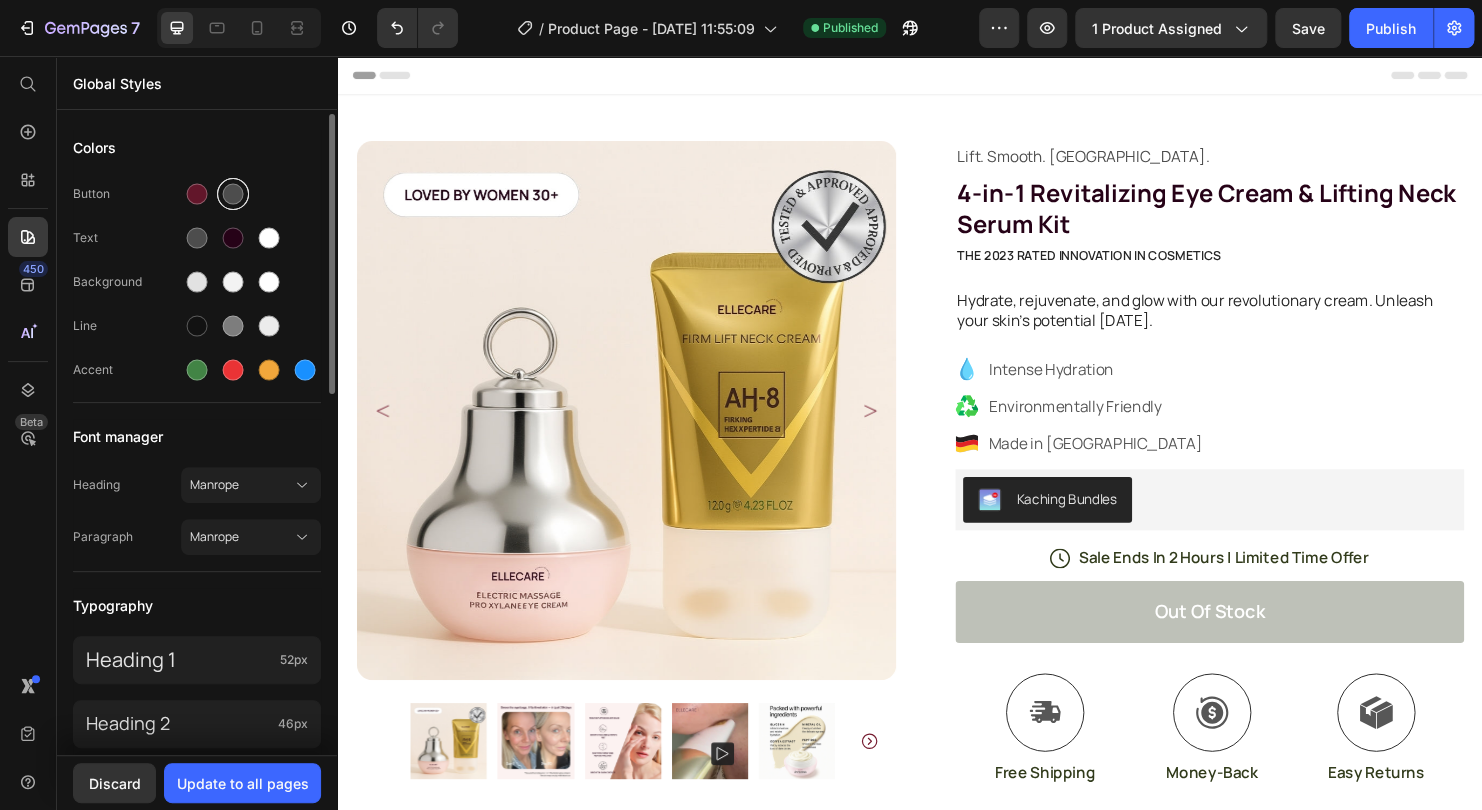 click at bounding box center [233, 194] 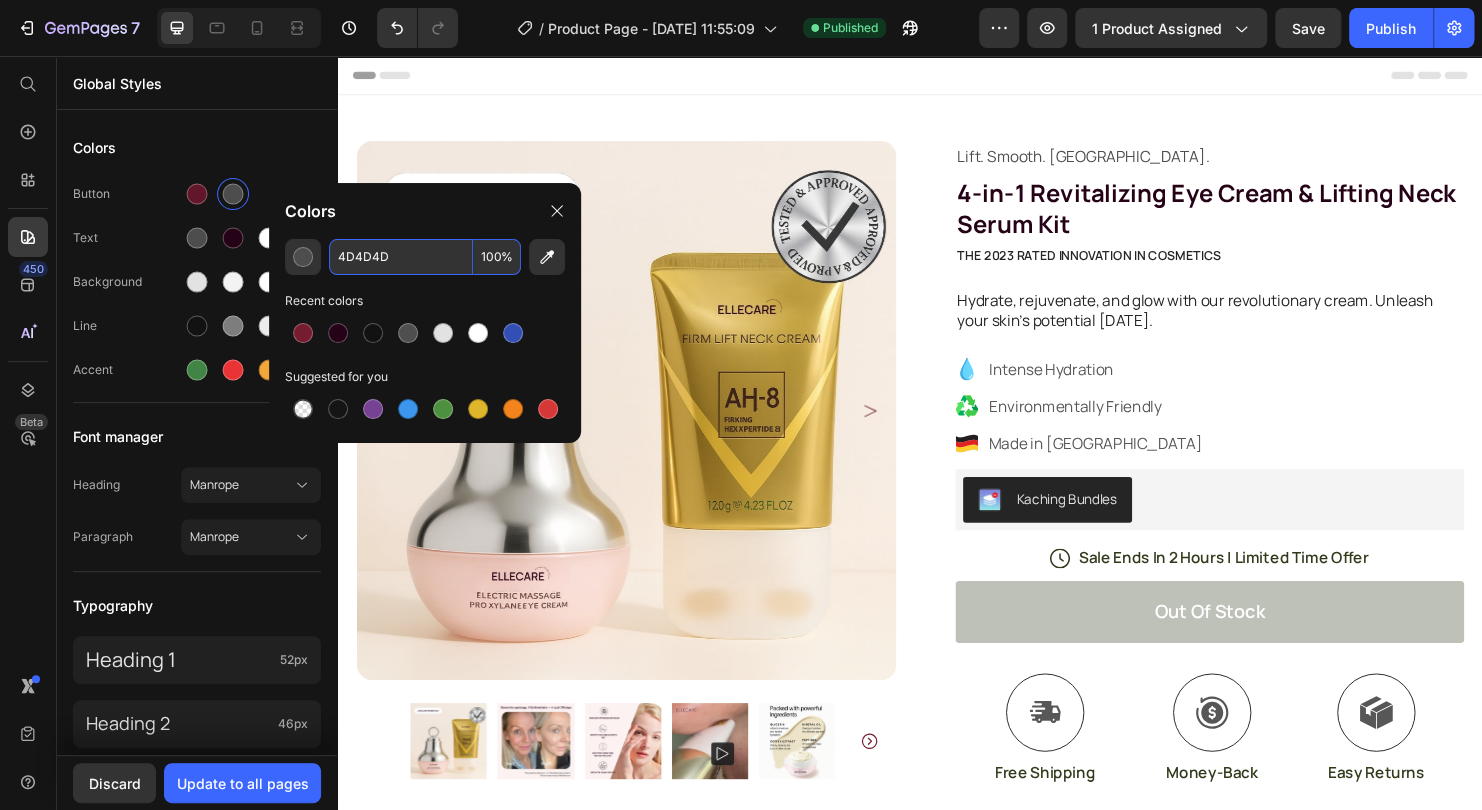click on "4D4D4D" at bounding box center (401, 257) 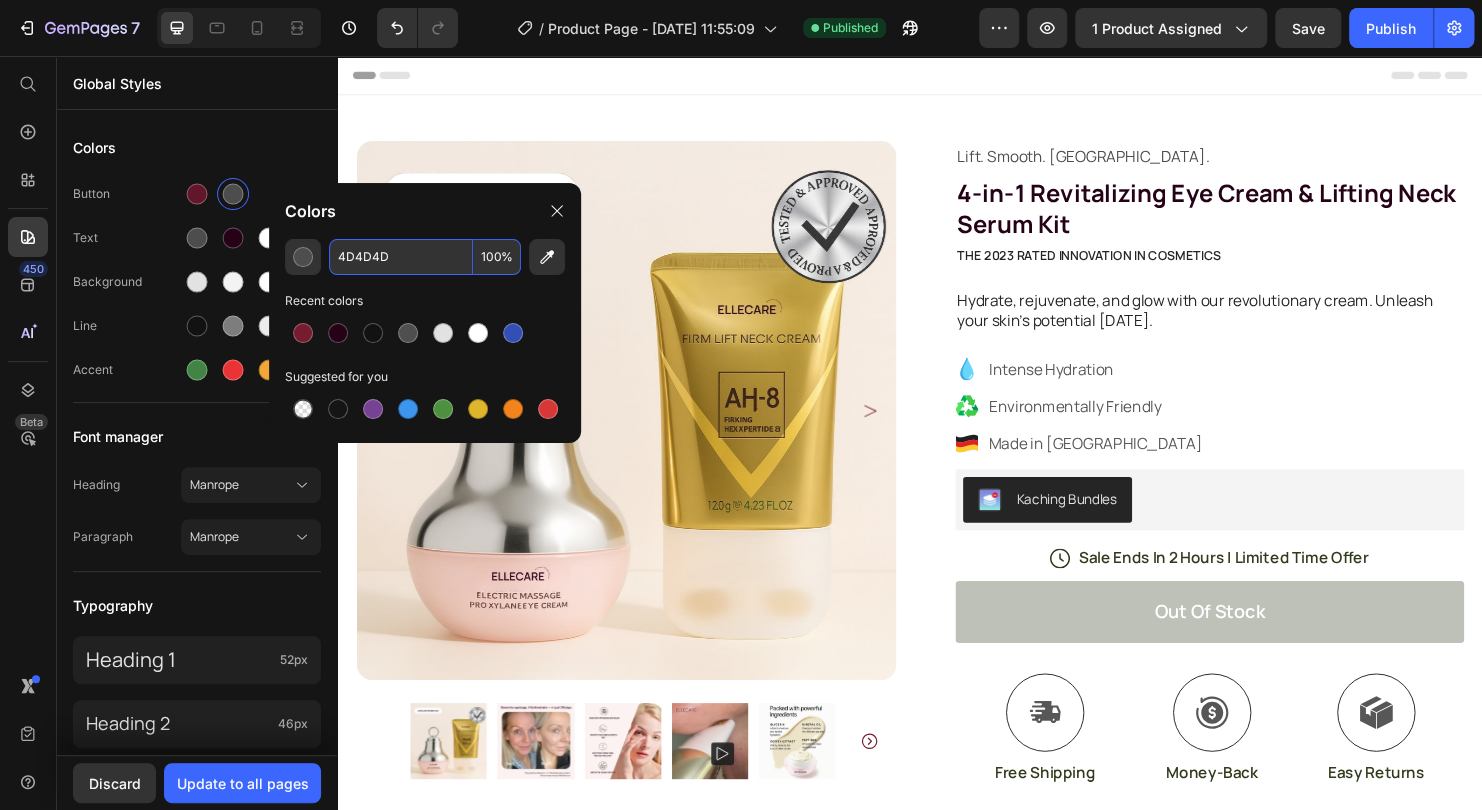 paste on "260217" 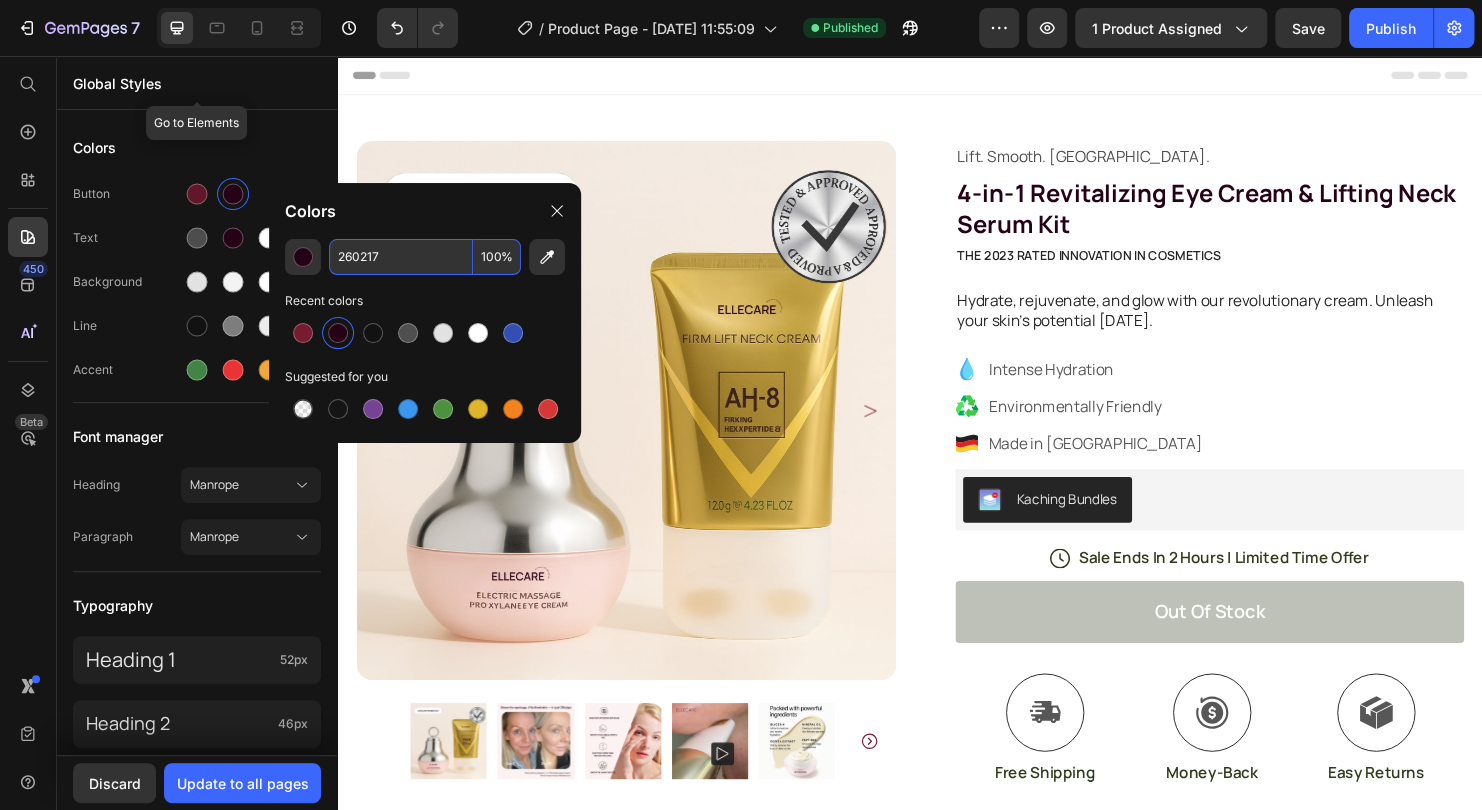 type on "260217" 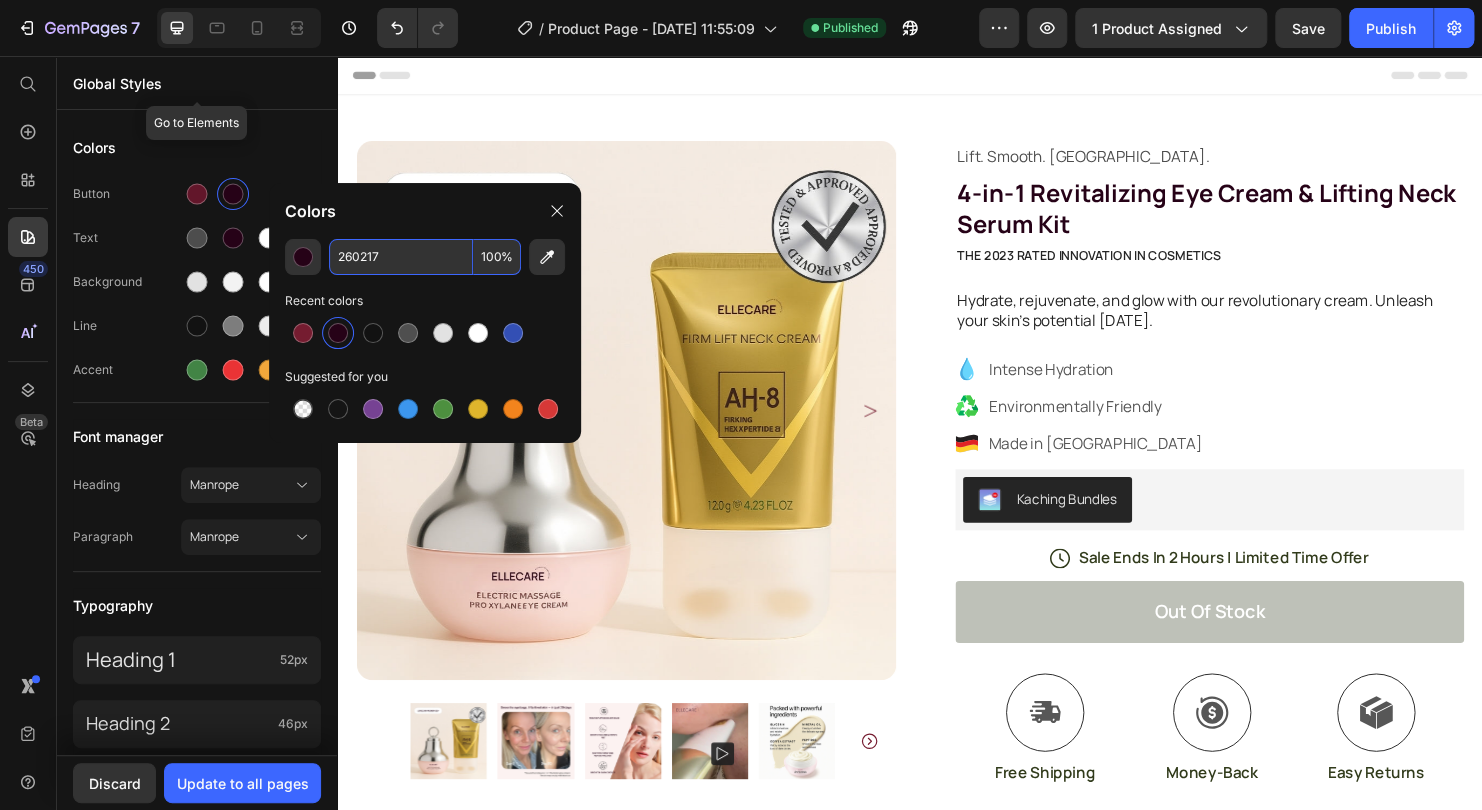 click on "Global Styles" at bounding box center (197, 83) 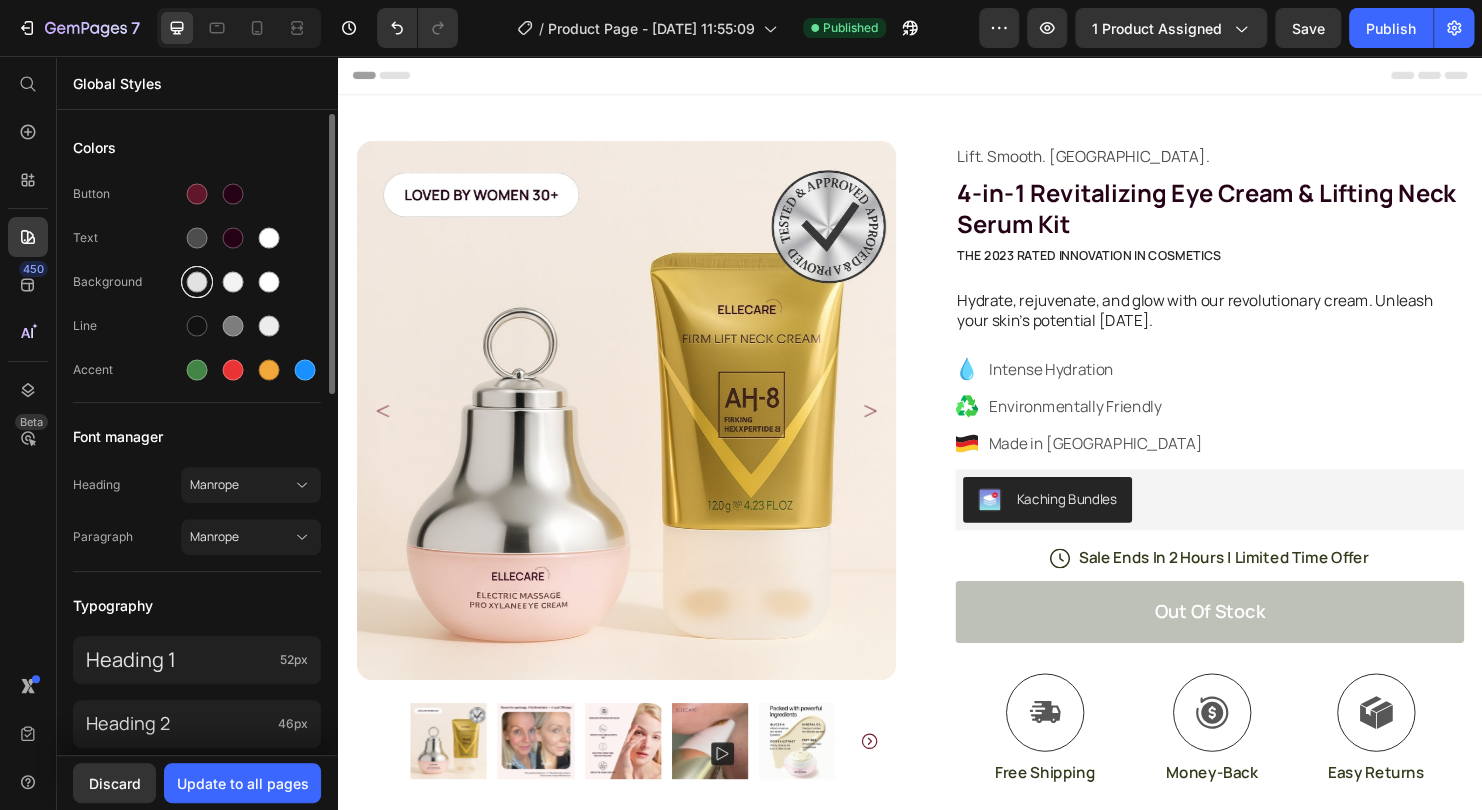 click at bounding box center (197, 282) 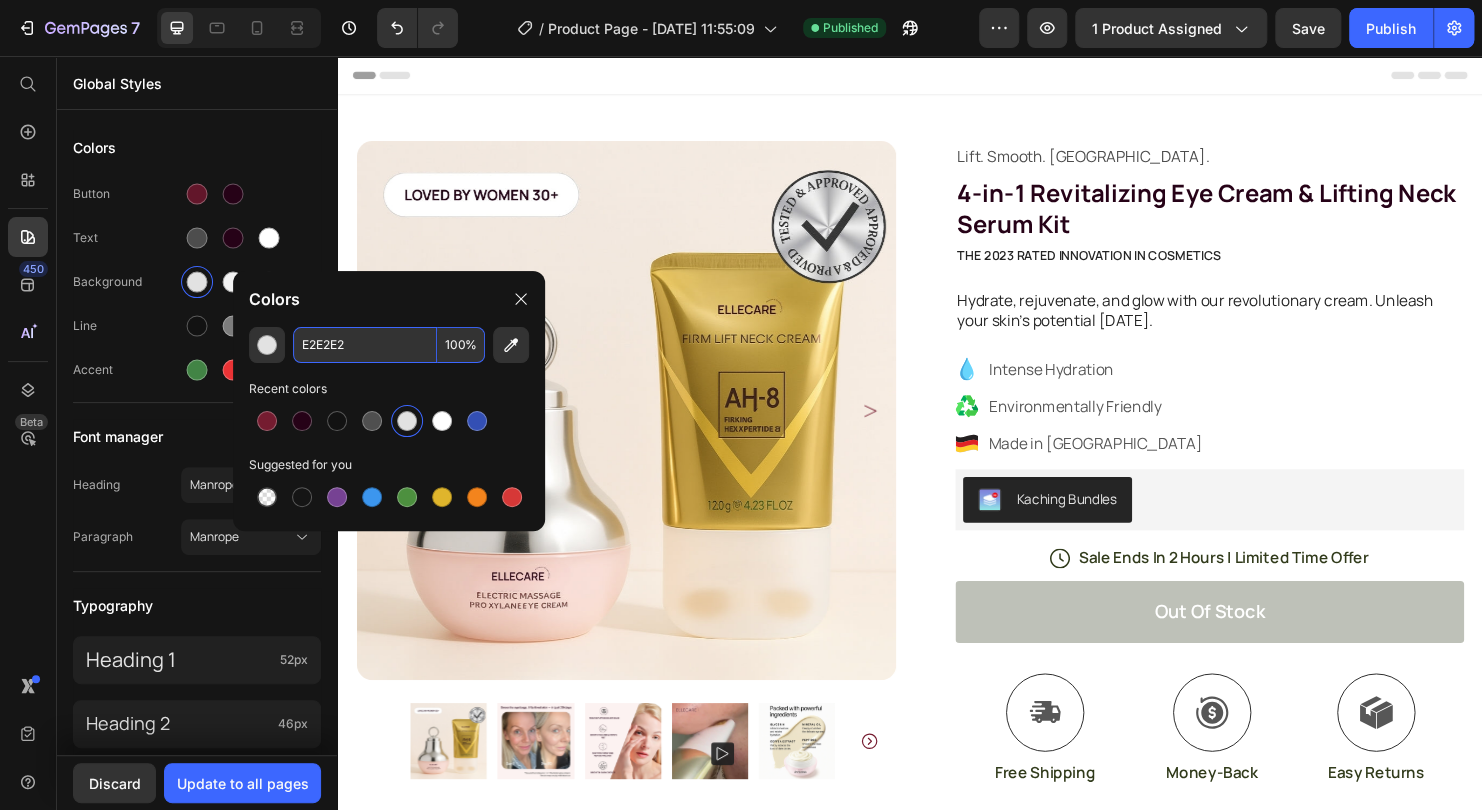 click on "E2E2E2" at bounding box center (365, 345) 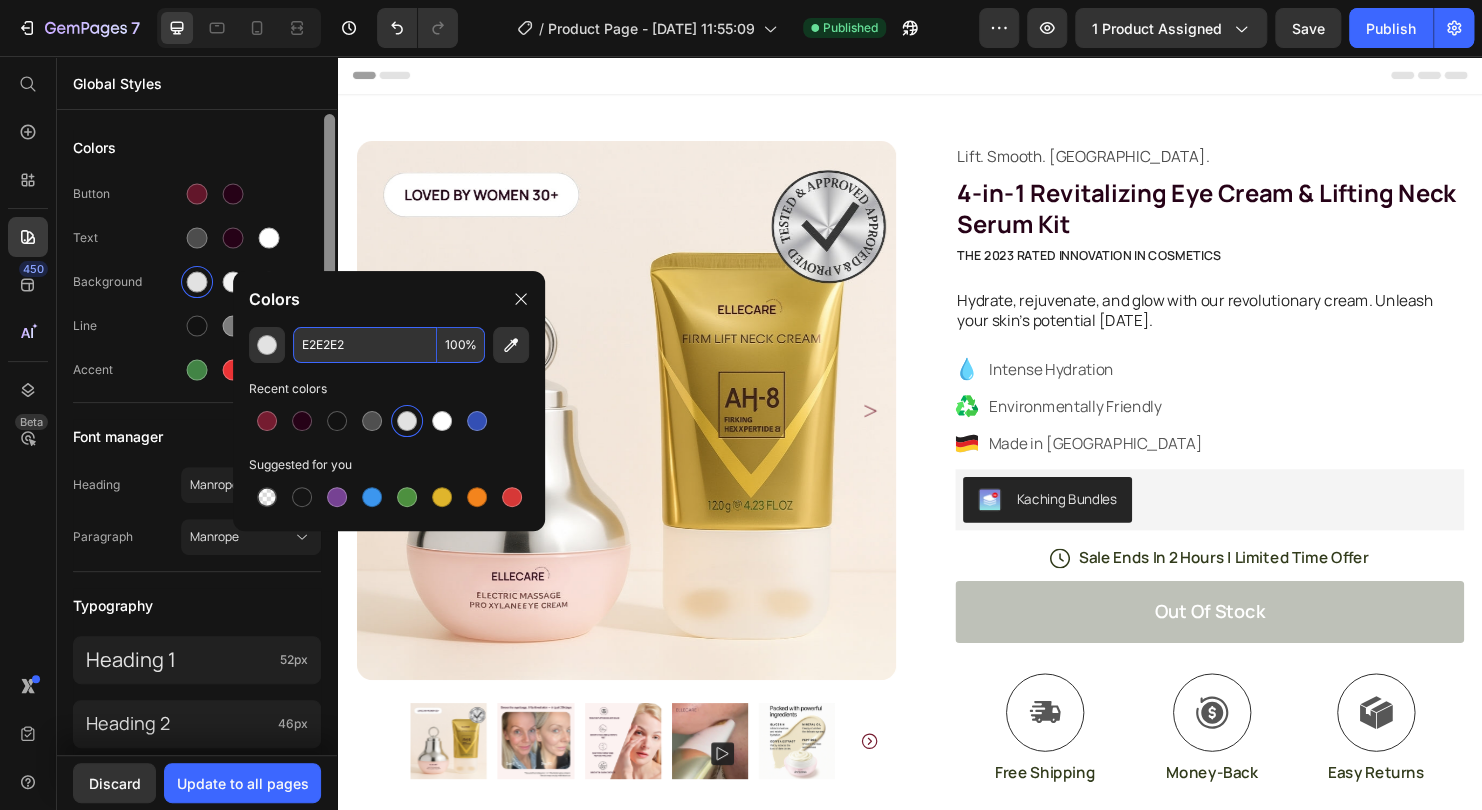 paste on "ffffff" 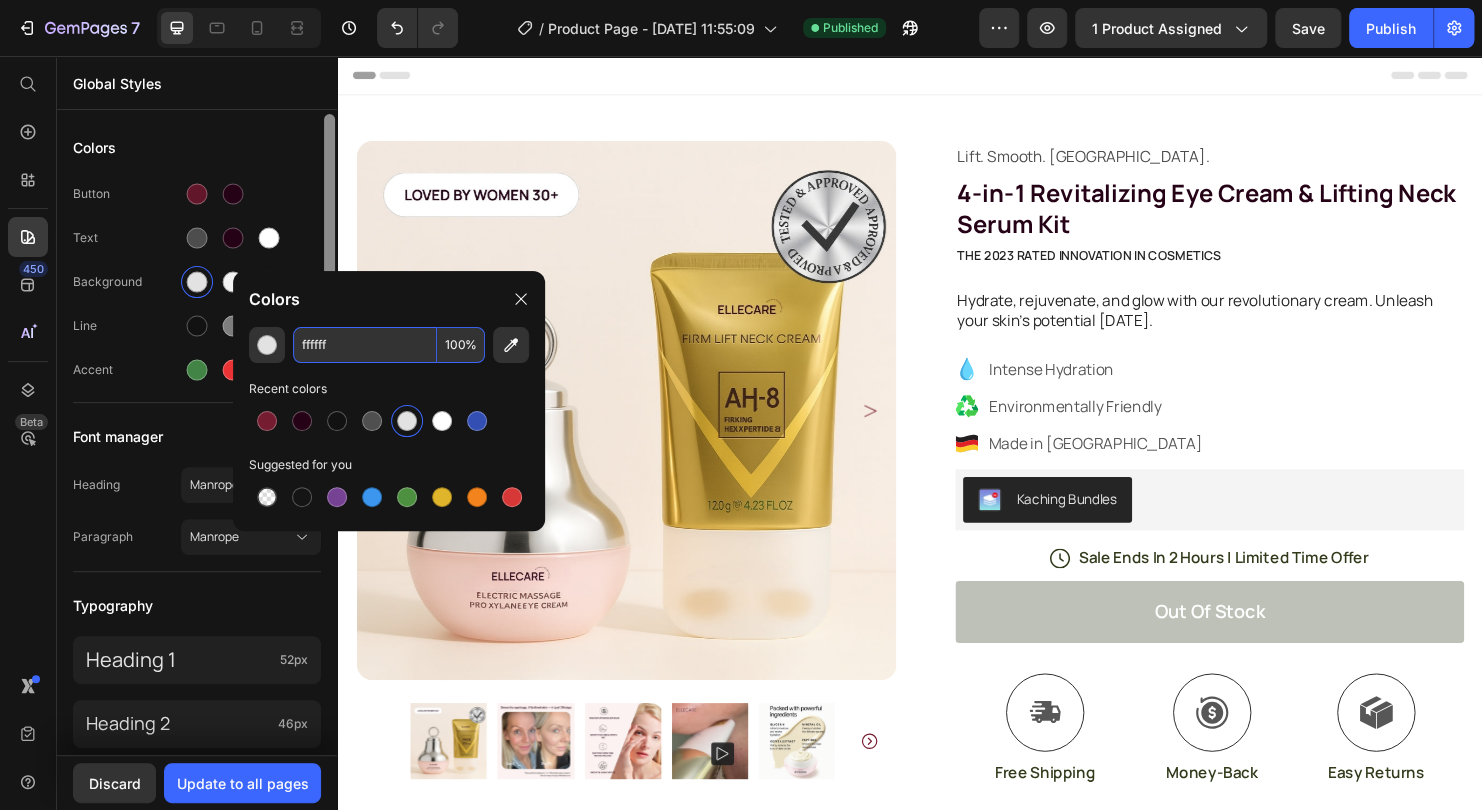 type on "FFFFFF" 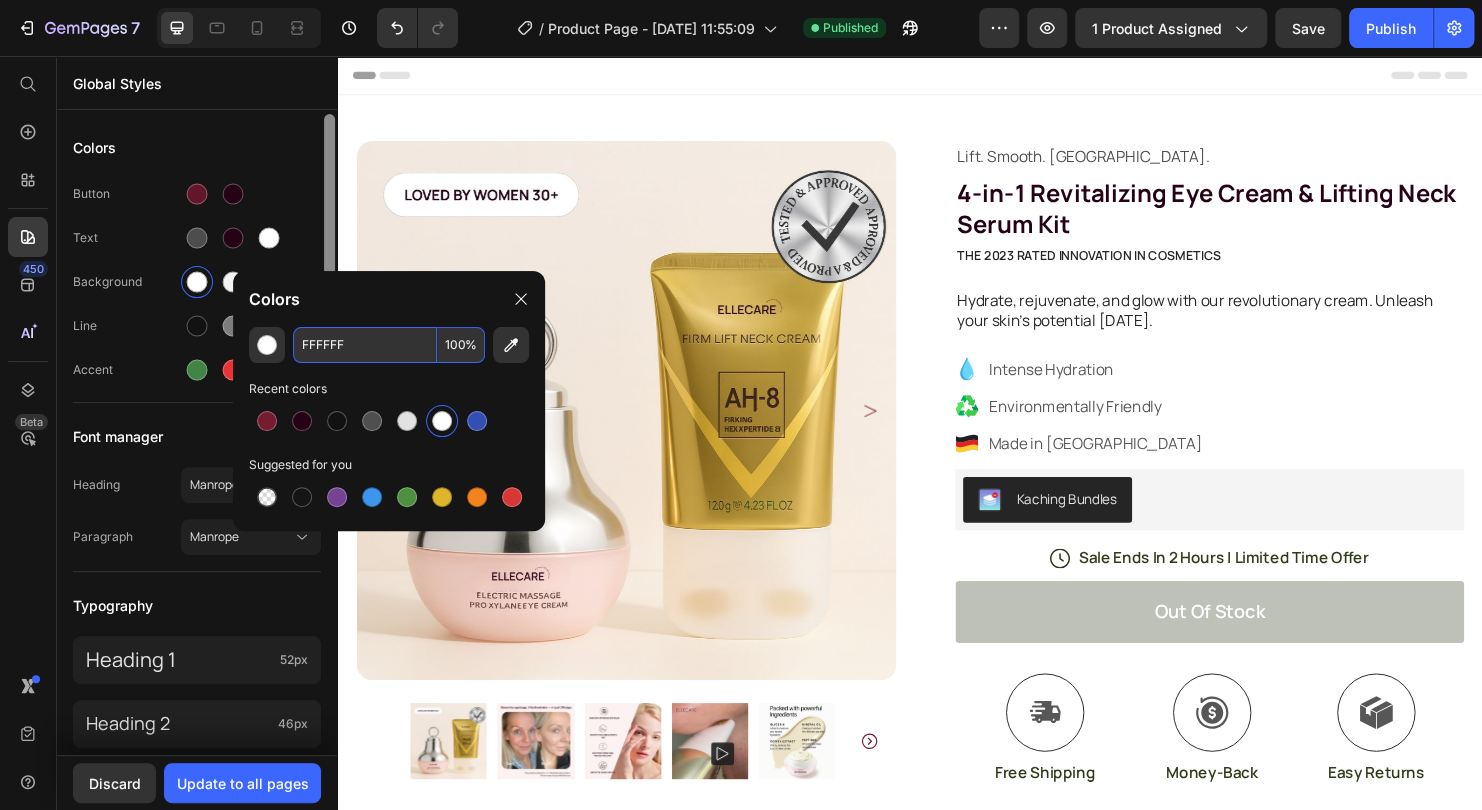 click at bounding box center [329, 254] 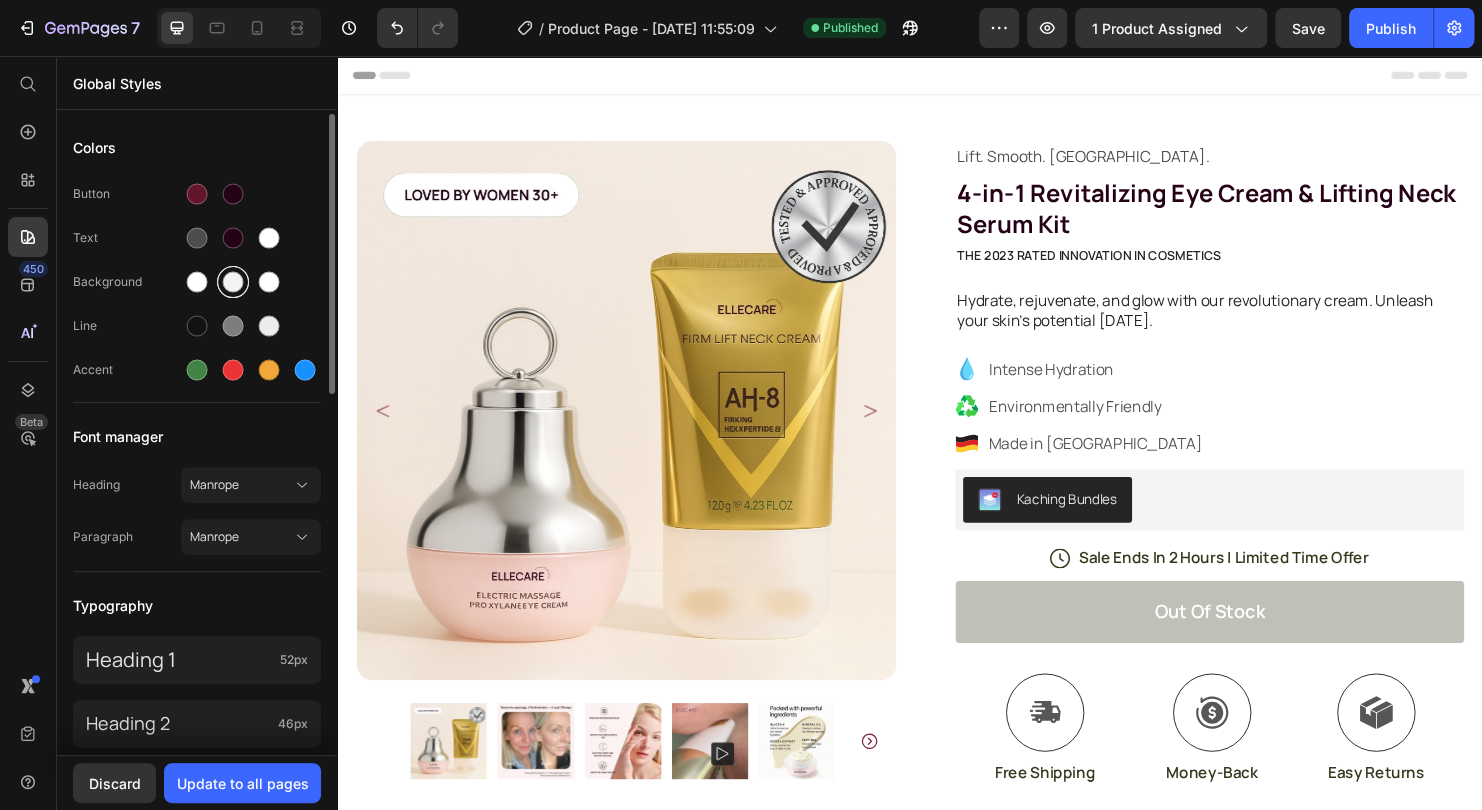 click at bounding box center [233, 282] 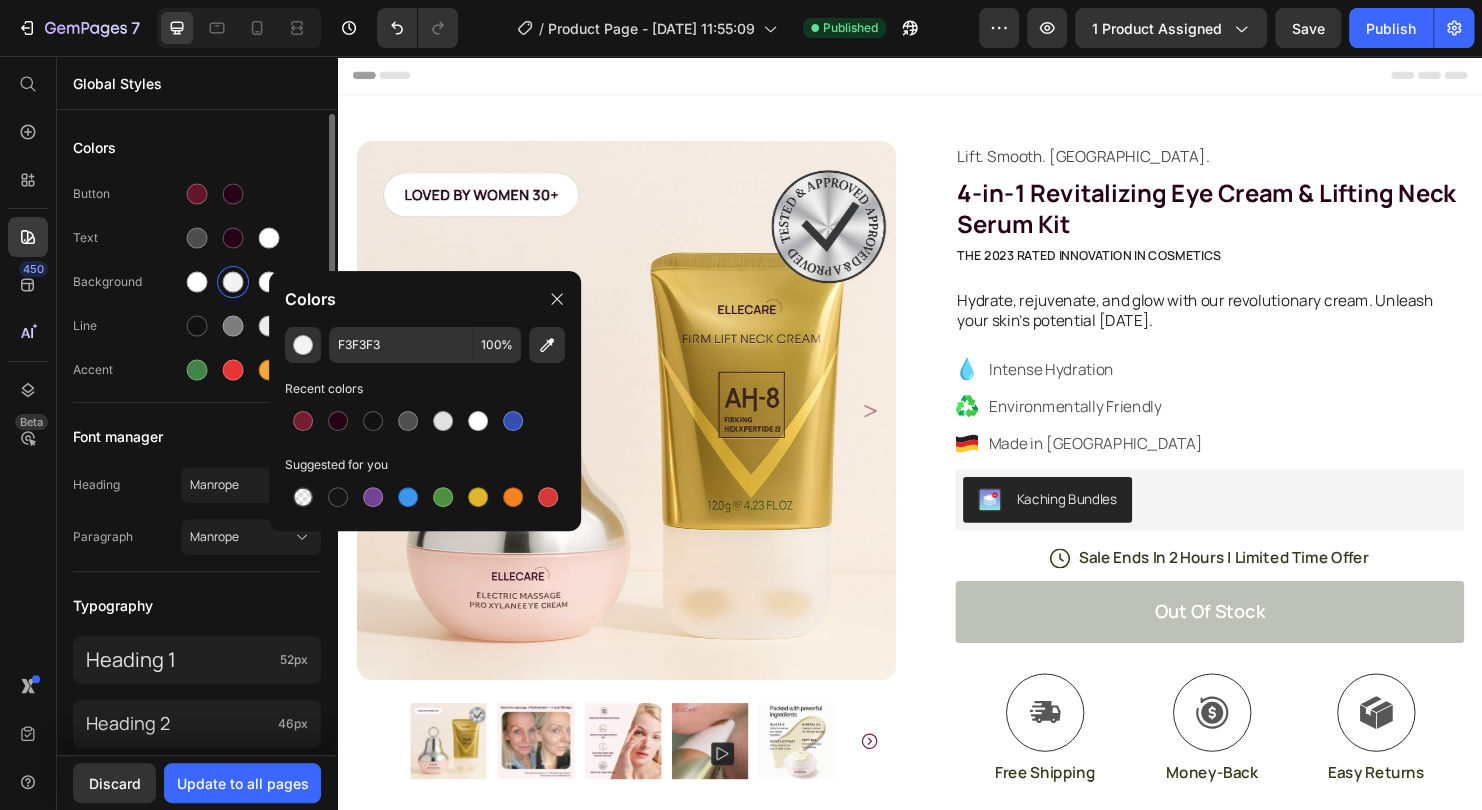 drag, startPoint x: 312, startPoint y: 217, endPoint x: 318, endPoint y: 240, distance: 23.769728 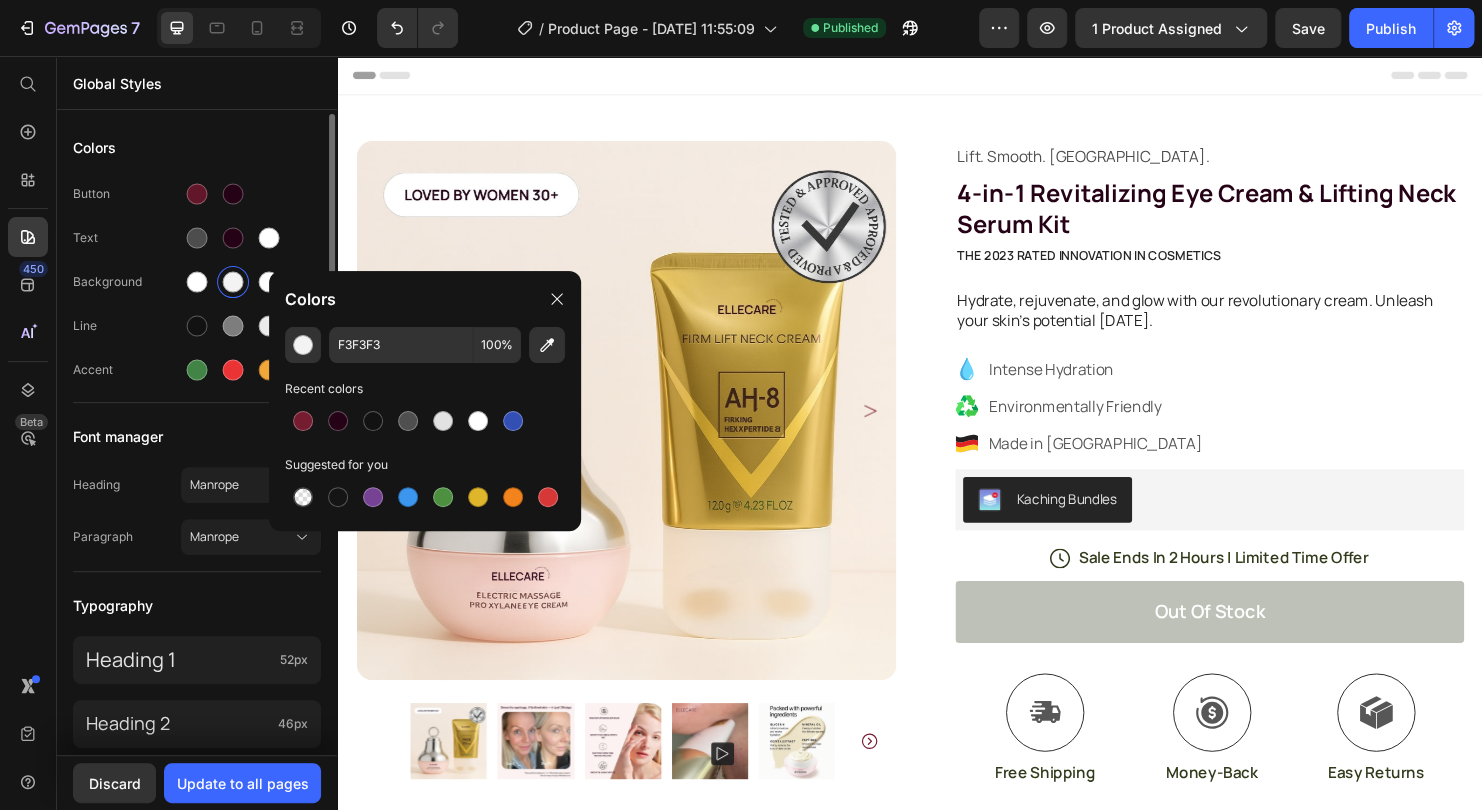 click on "Button Text Background Line Accent" 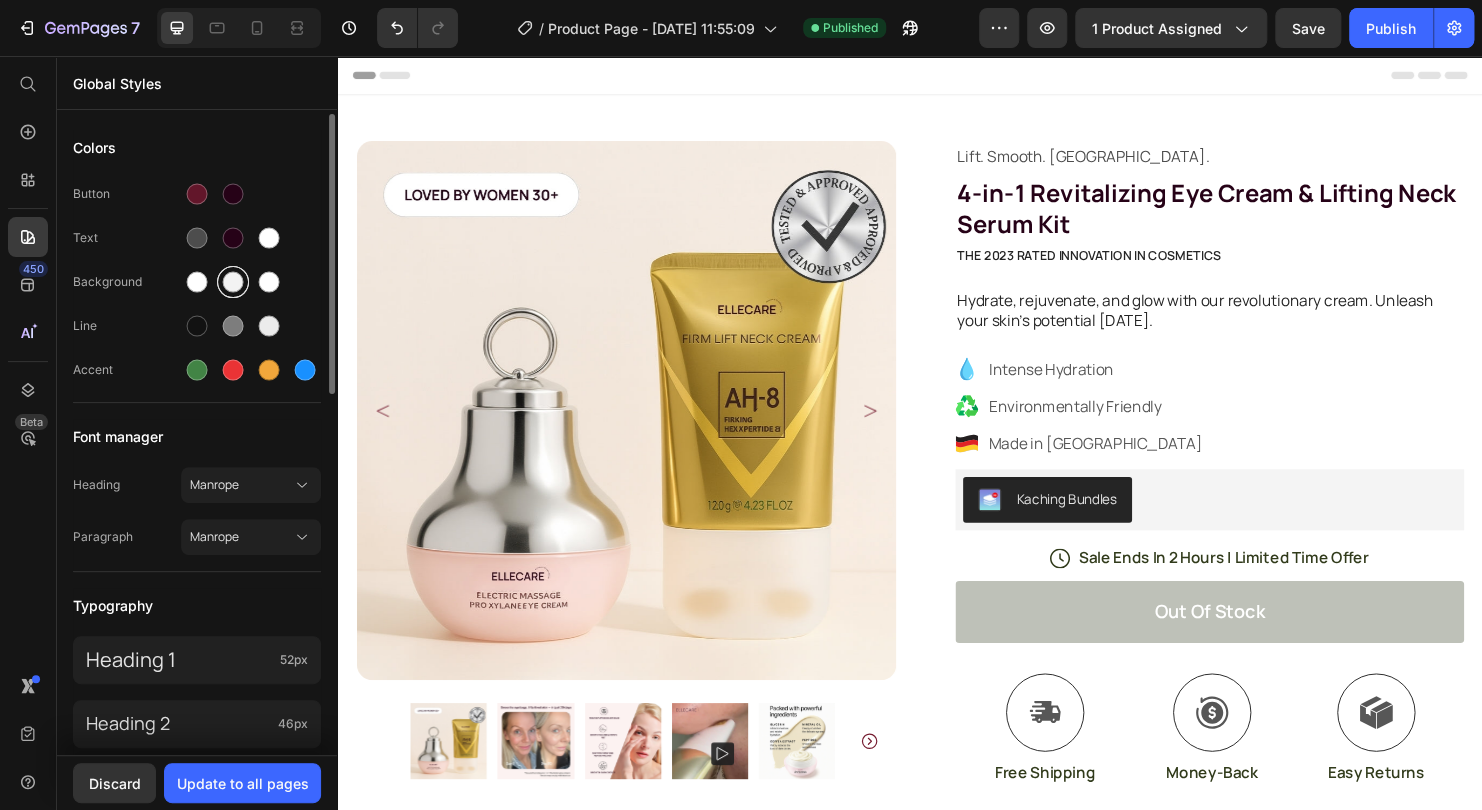 click at bounding box center (233, 282) 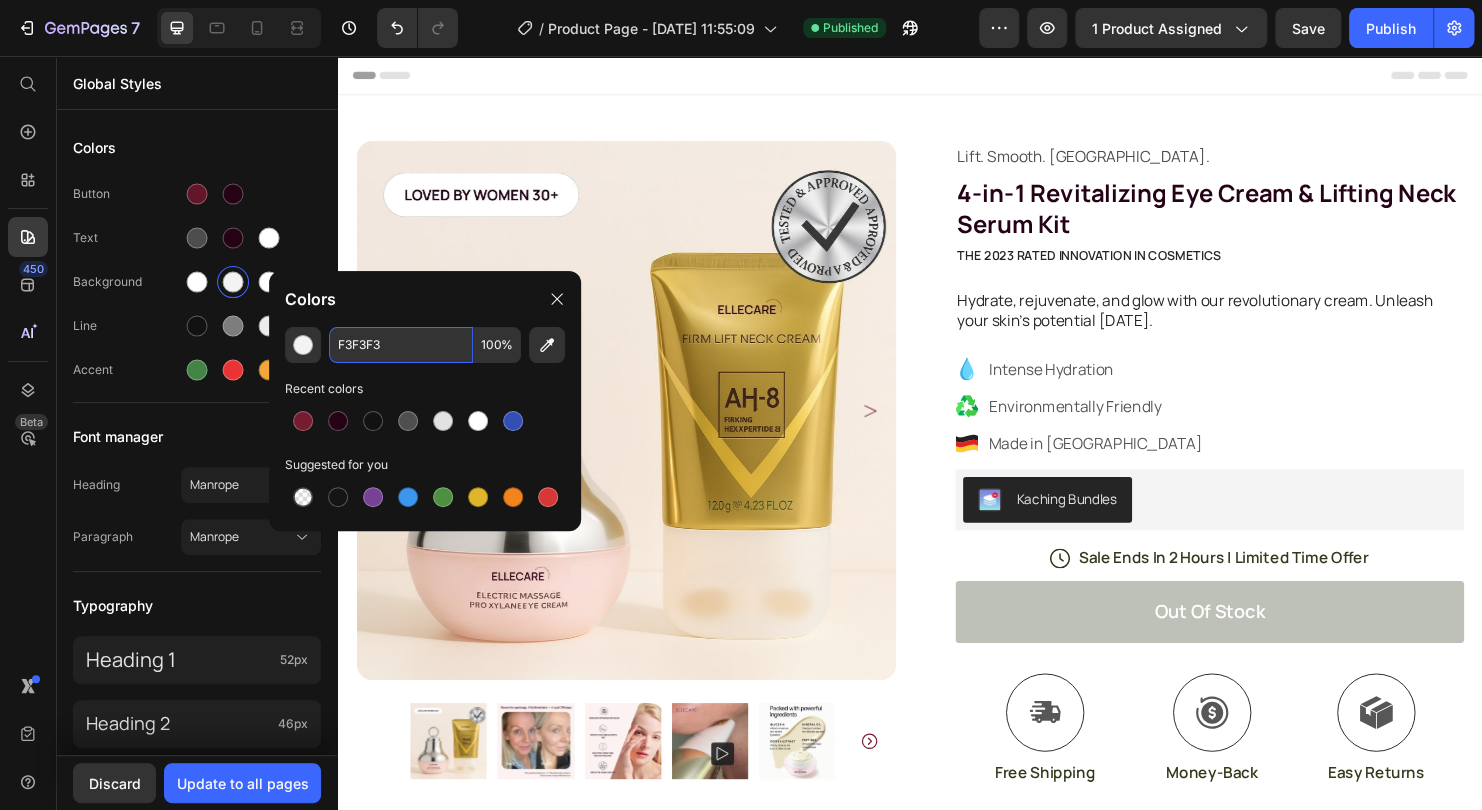 click on "F3F3F3" at bounding box center [401, 345] 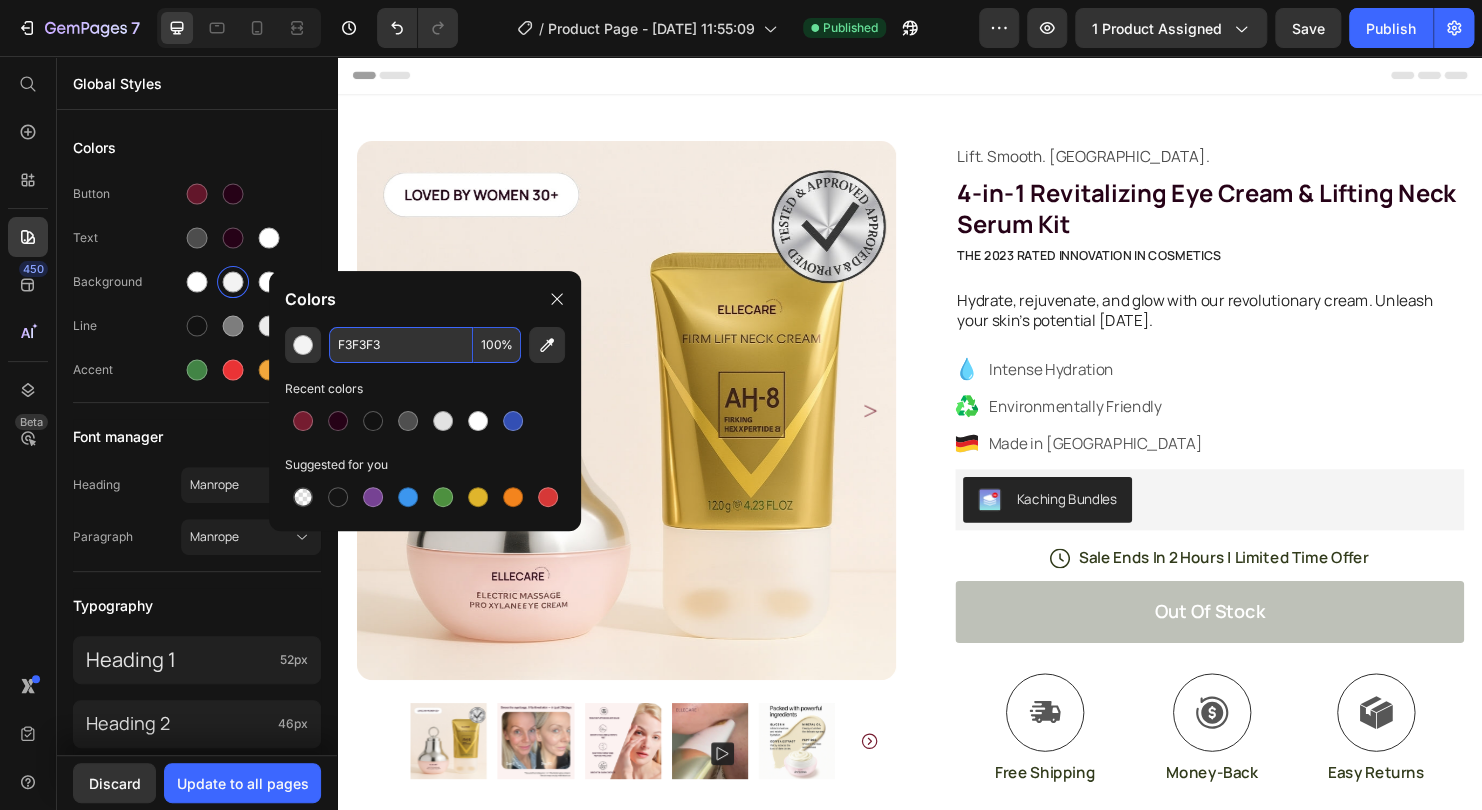 paste on "f9f3f4" 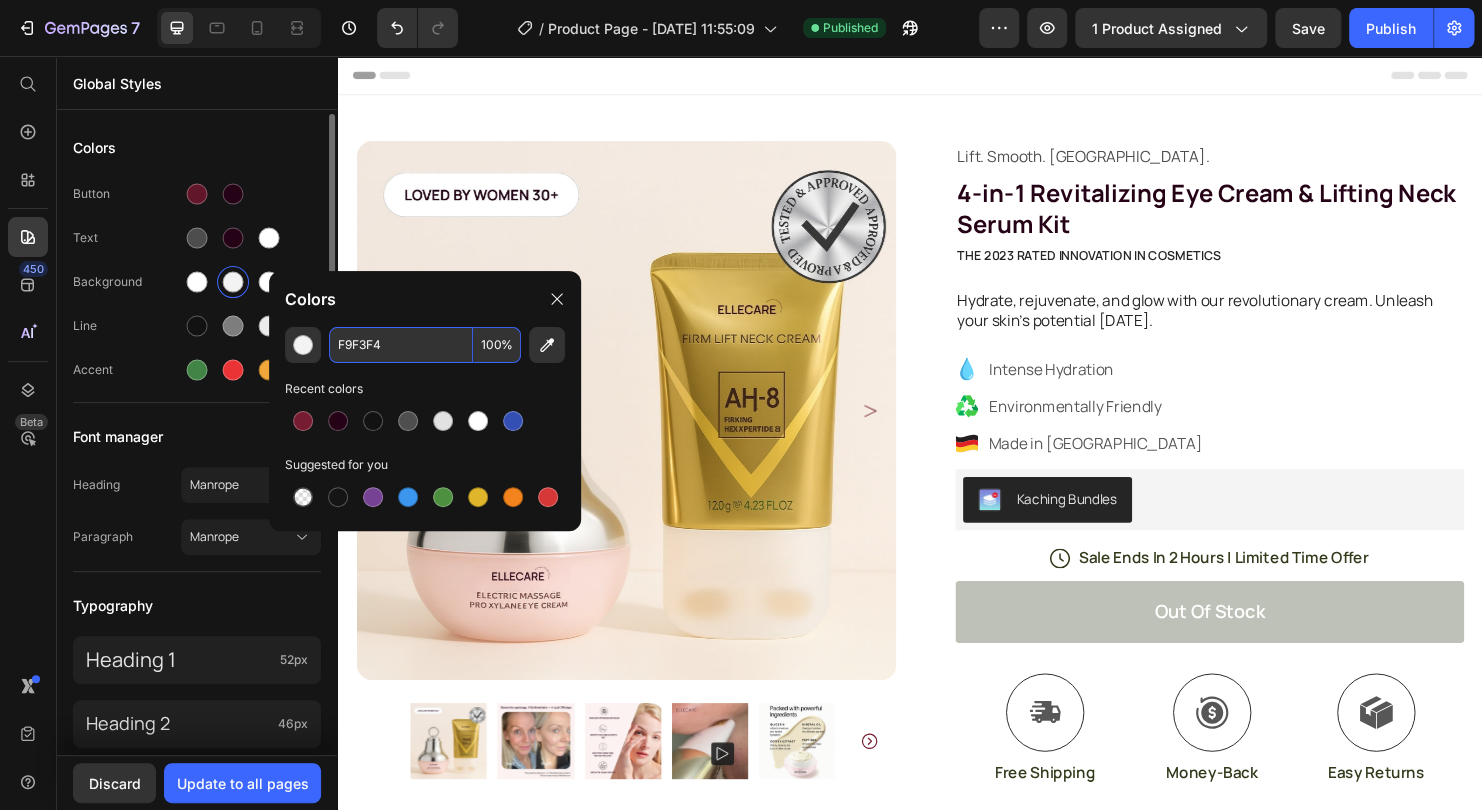 type on "F9F3F4" 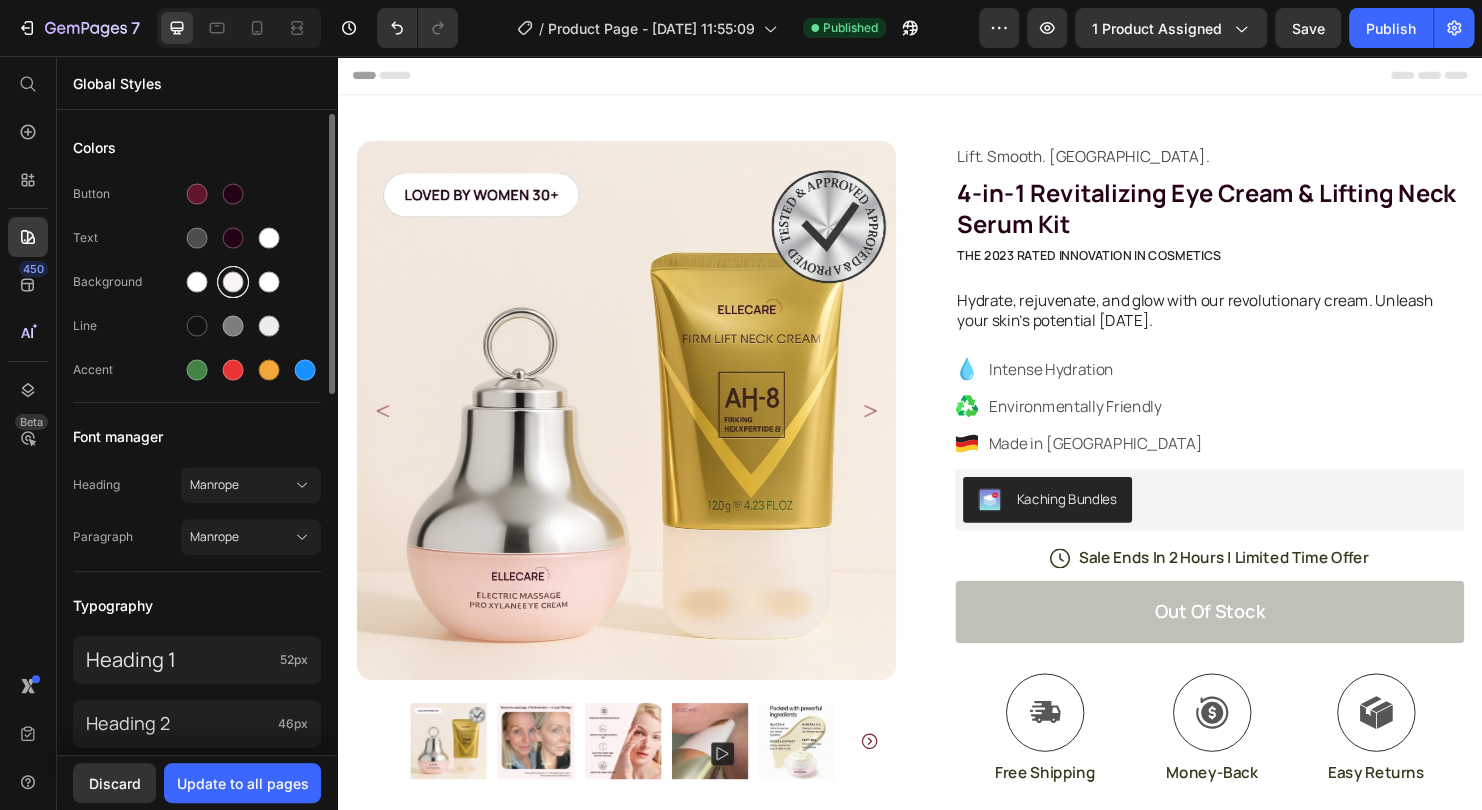click at bounding box center [233, 282] 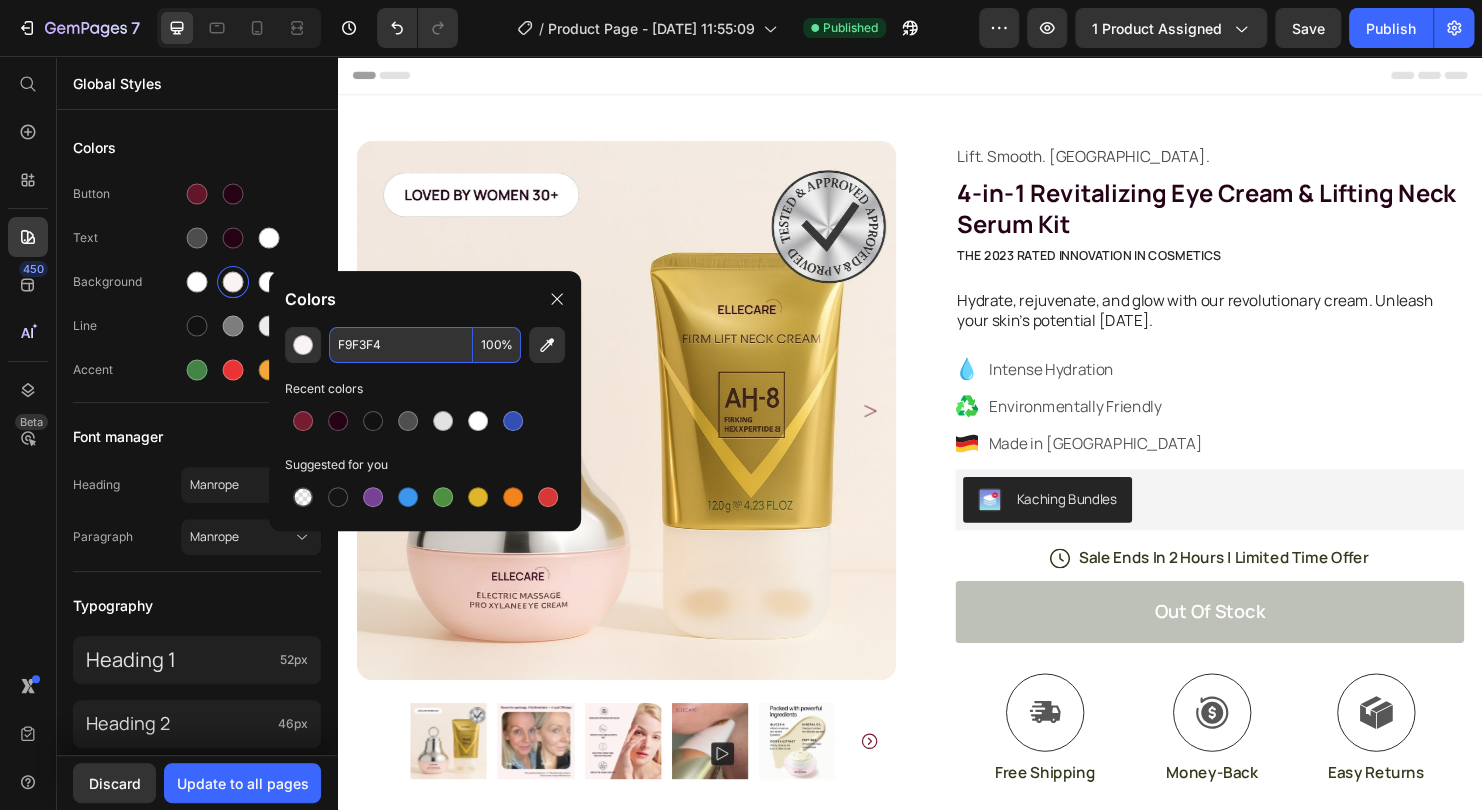 click on "F9F3F4" at bounding box center (401, 345) 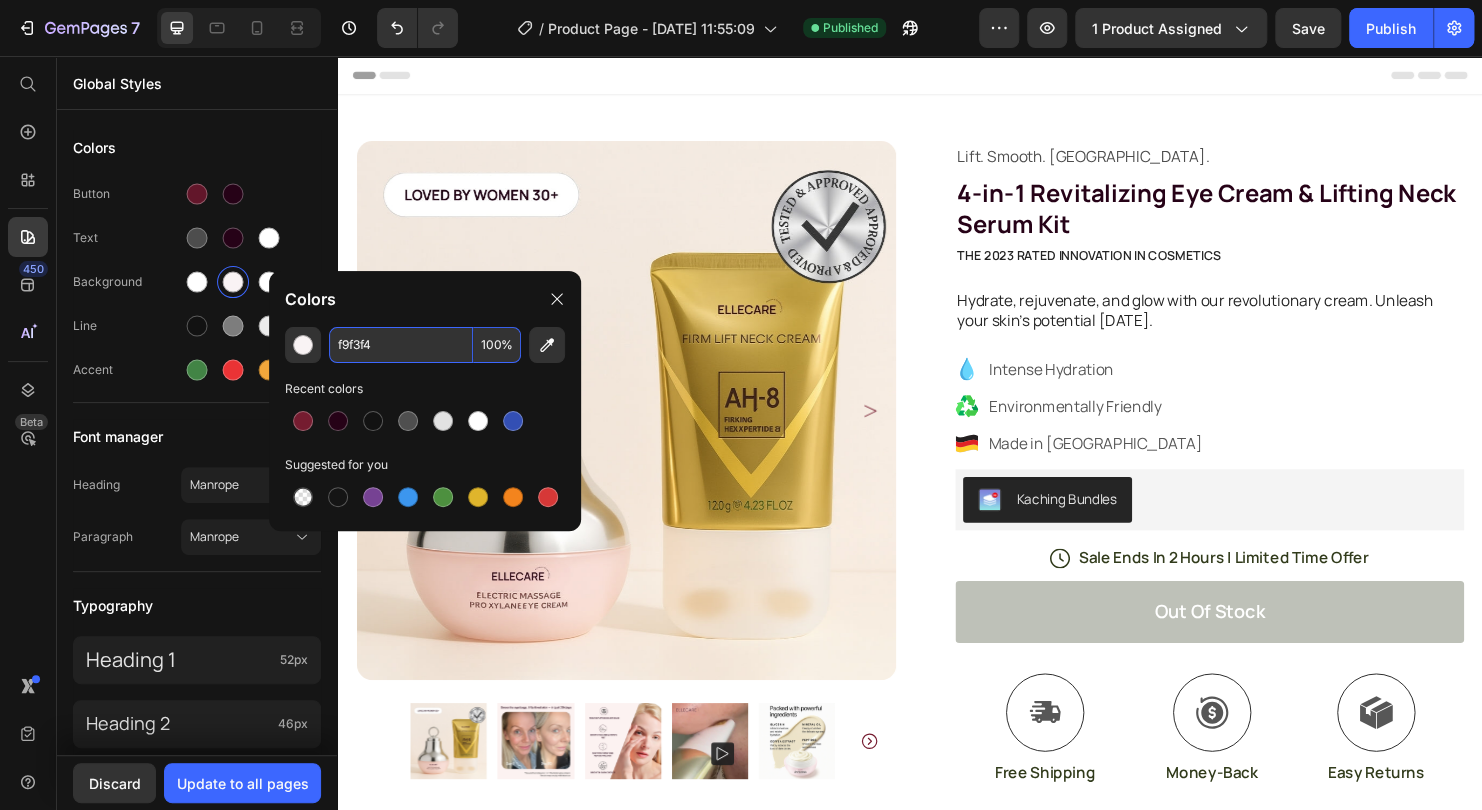type on "F9F3F4" 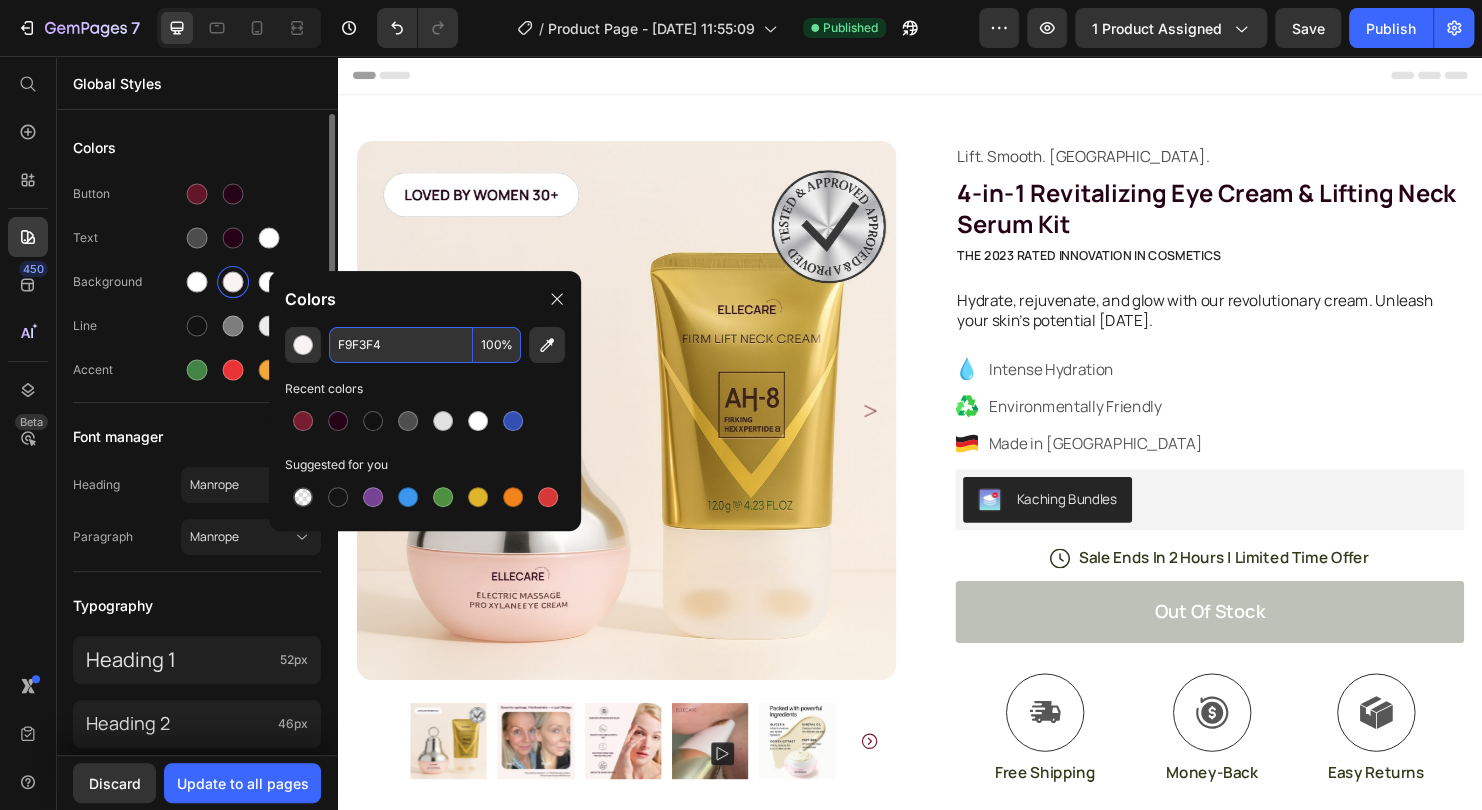 click on "Button" at bounding box center (197, 194) 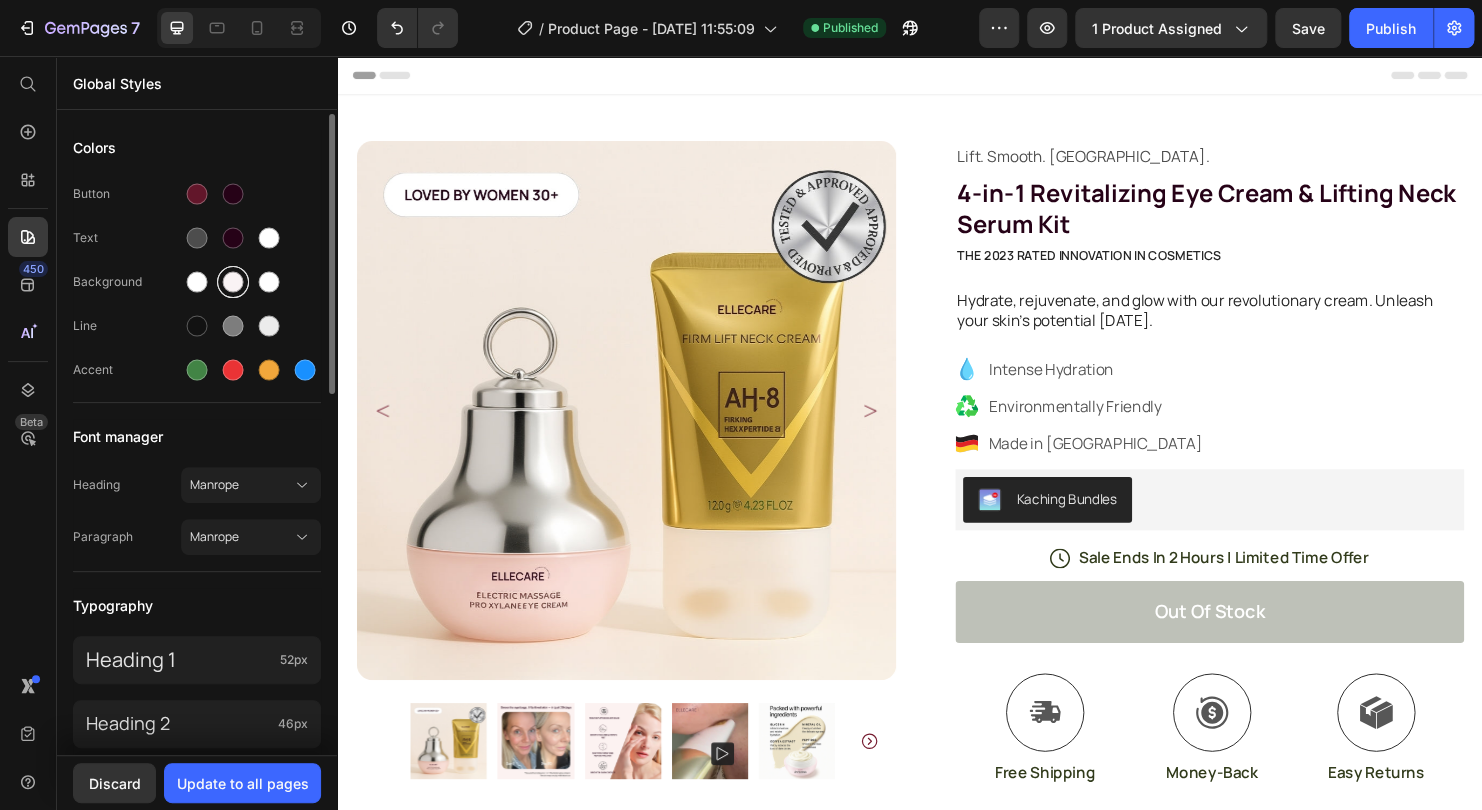click at bounding box center [233, 282] 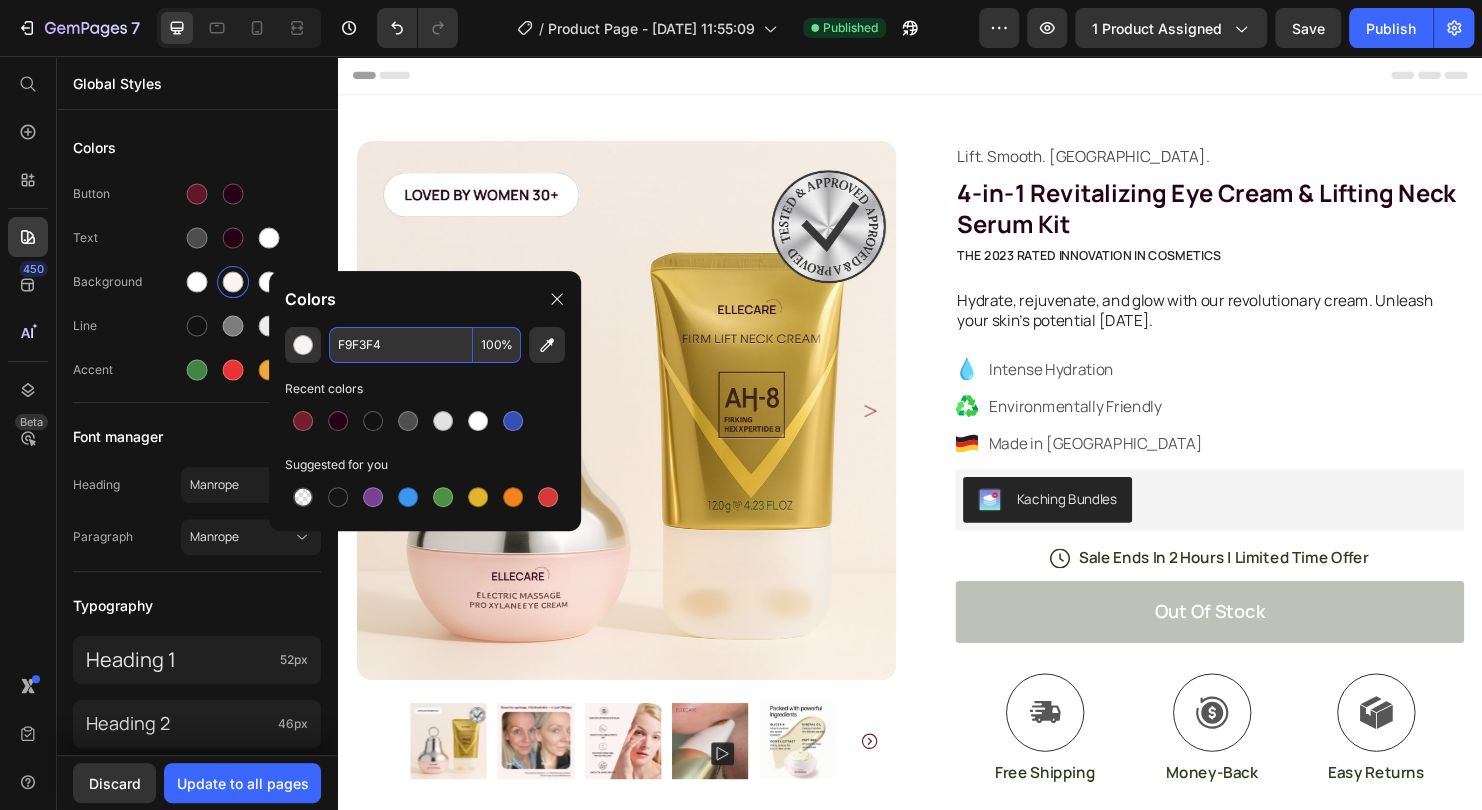 click on "F9F3F4" at bounding box center [401, 345] 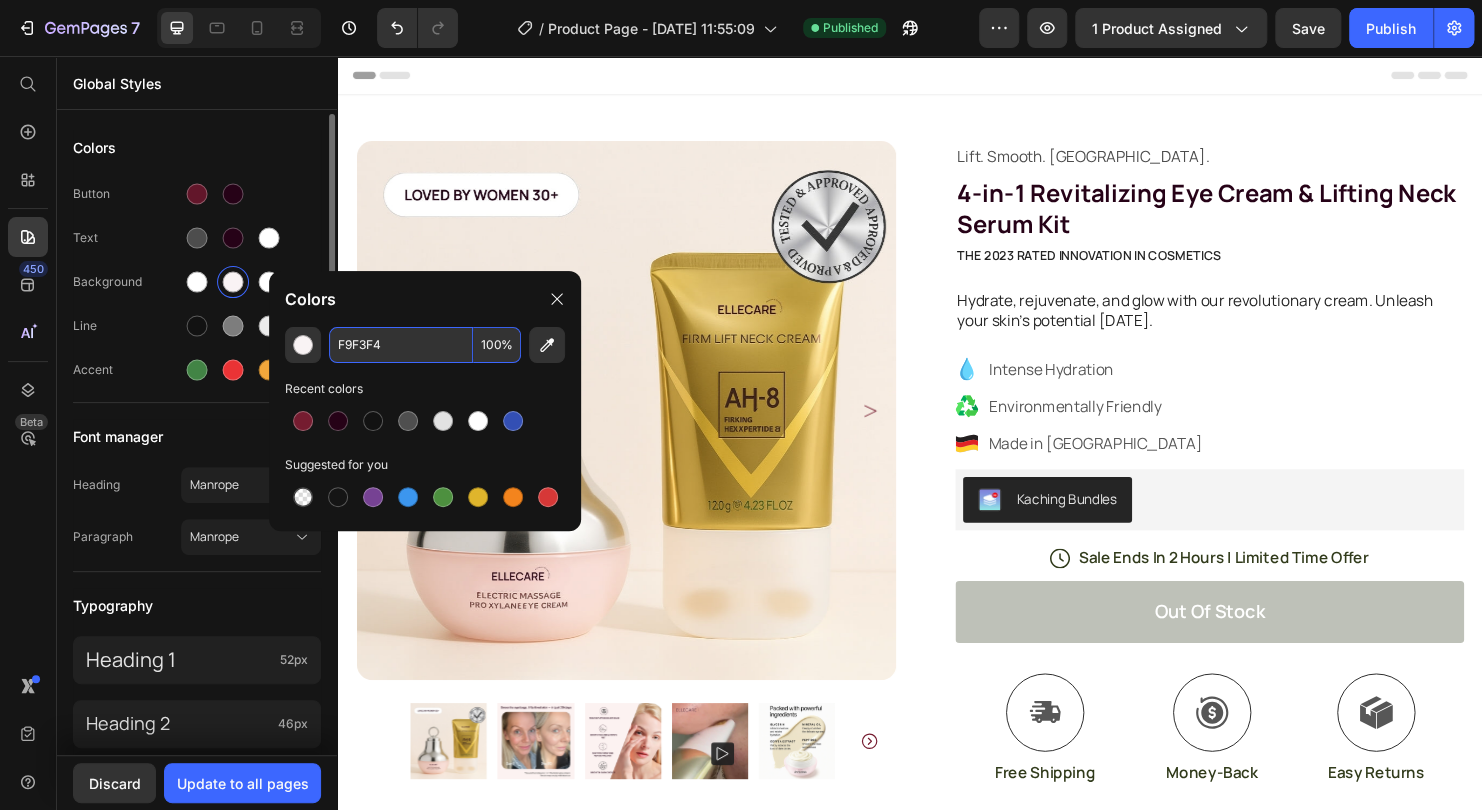 click on "Button" at bounding box center [197, 194] 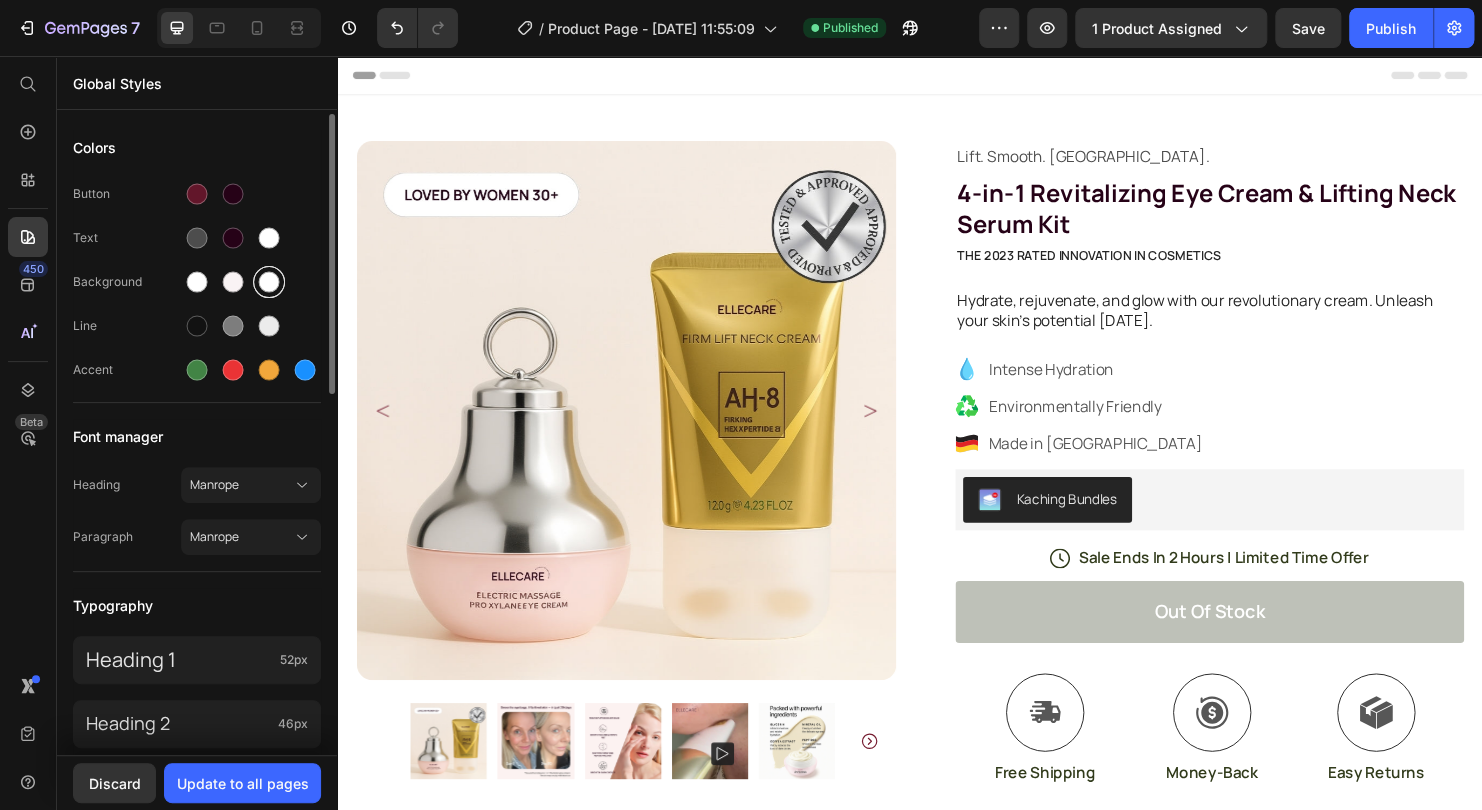 click at bounding box center (269, 282) 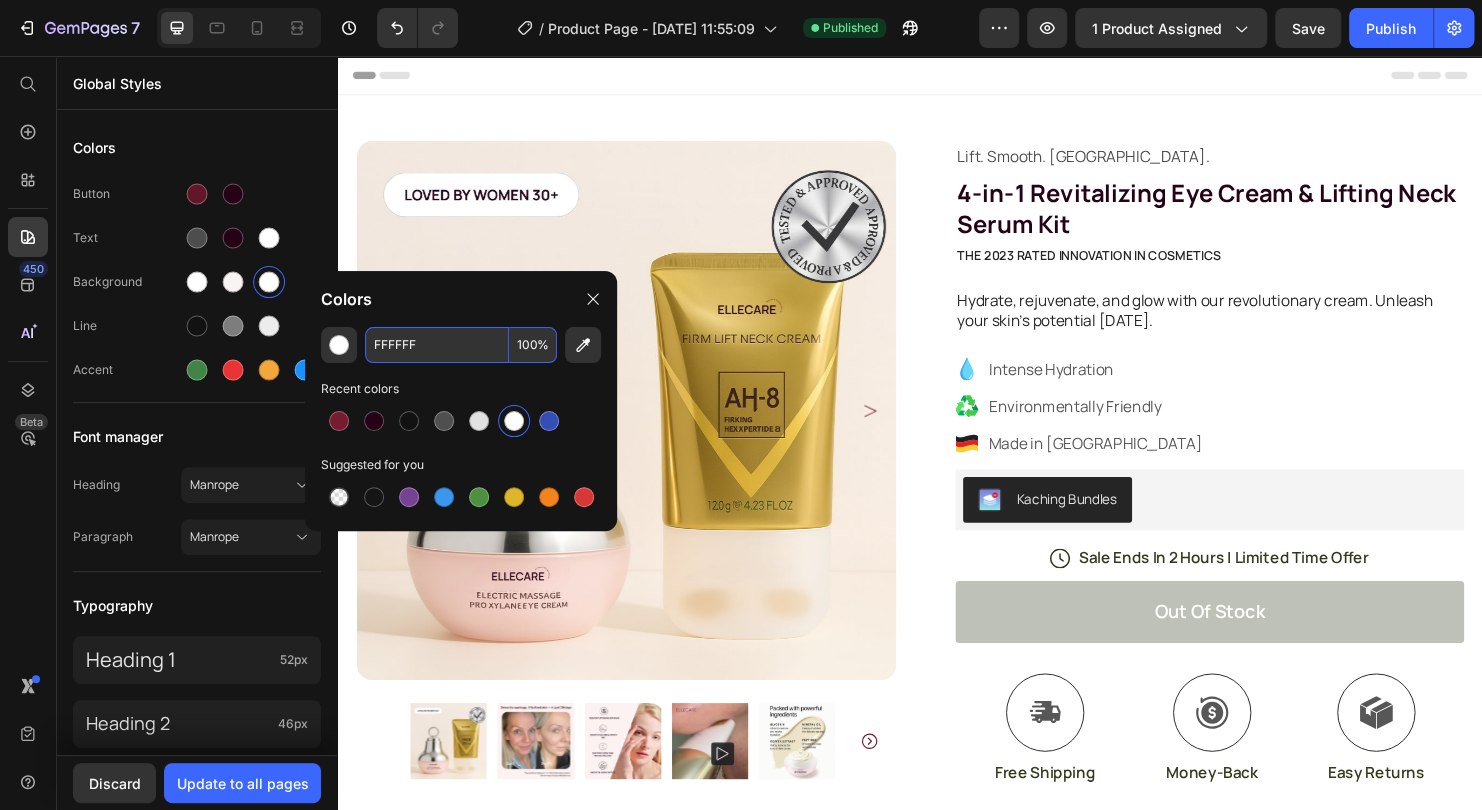 click on "FFFFFF" at bounding box center (437, 345) 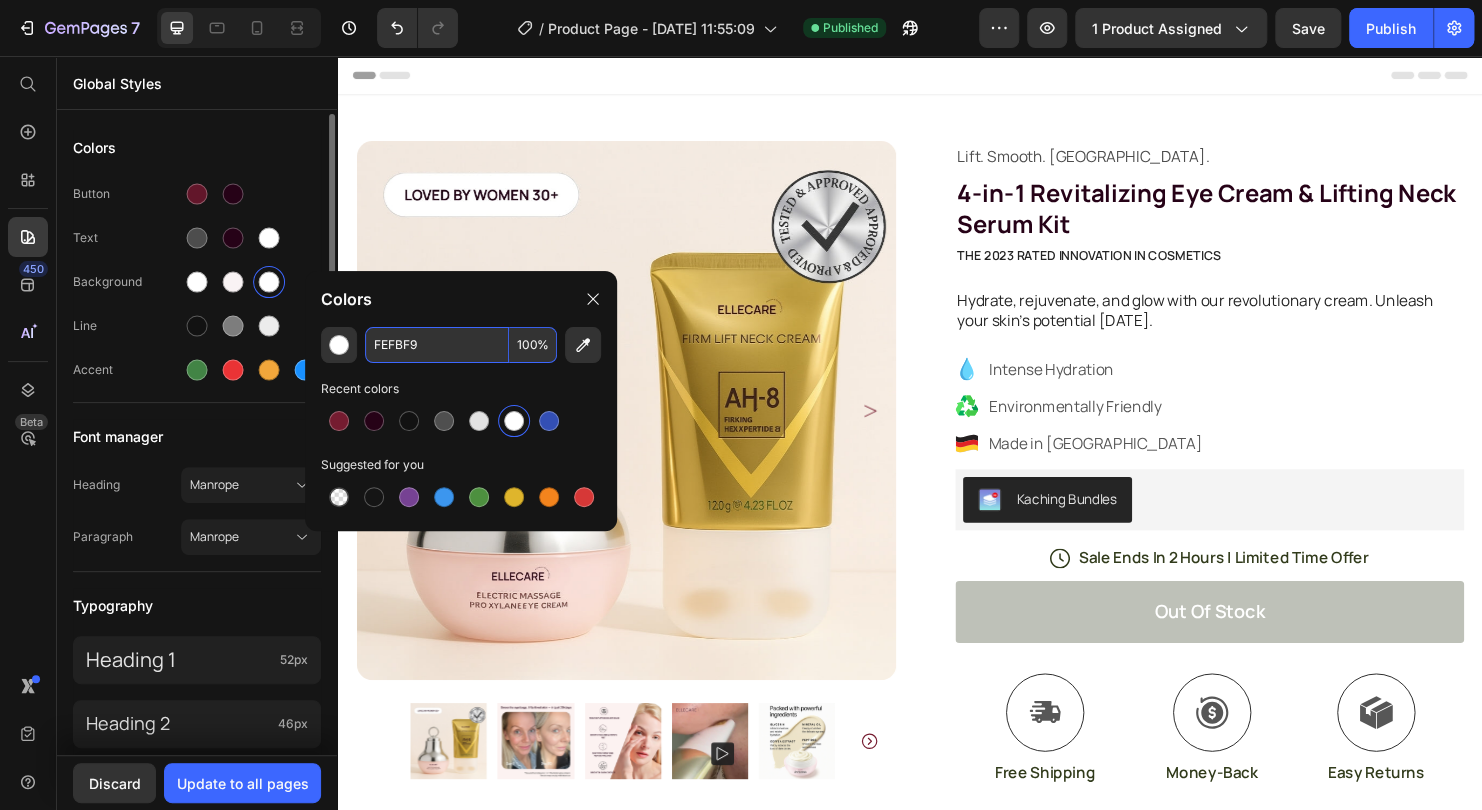 type on "FEFBF9" 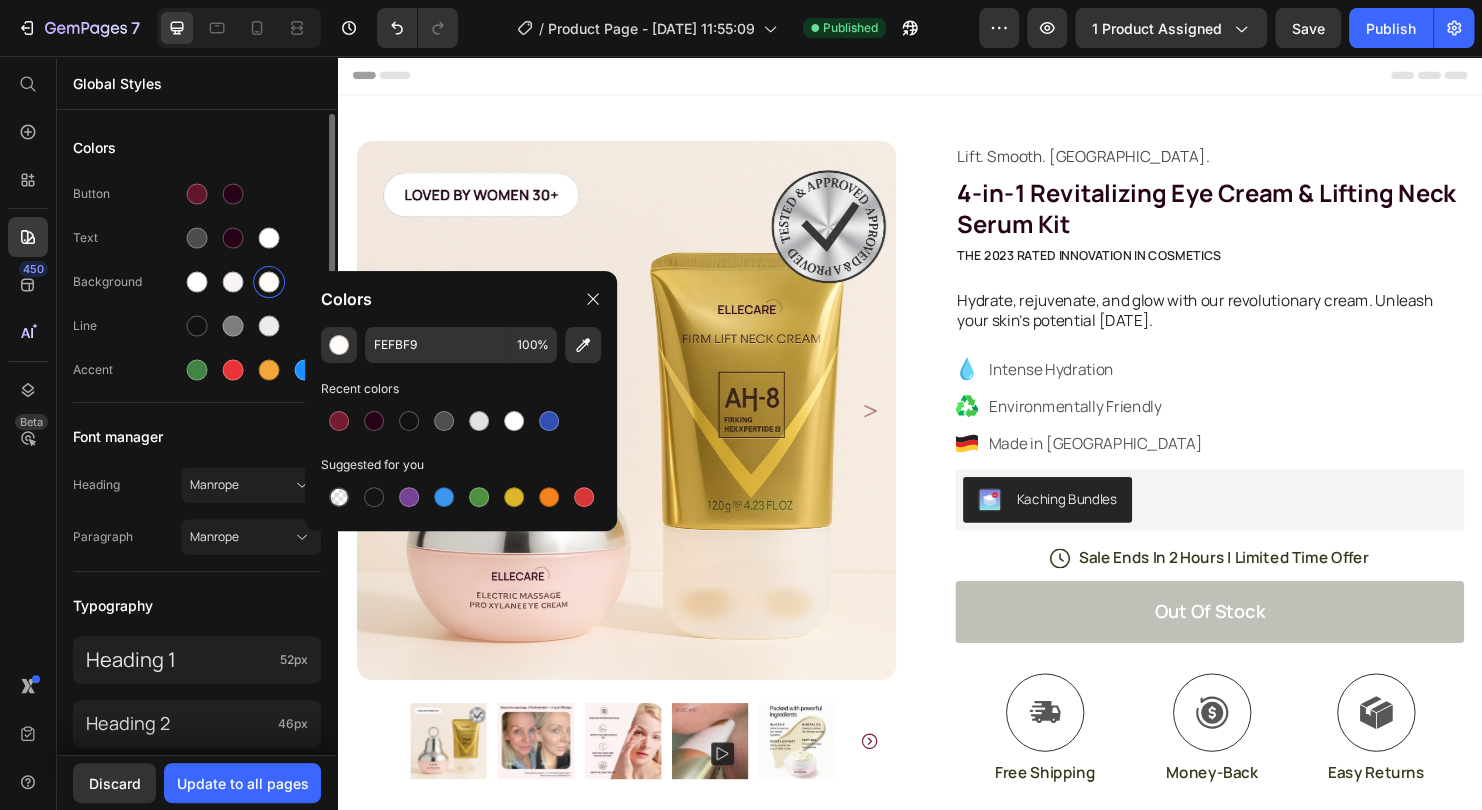 click on "Colors" at bounding box center [197, 148] 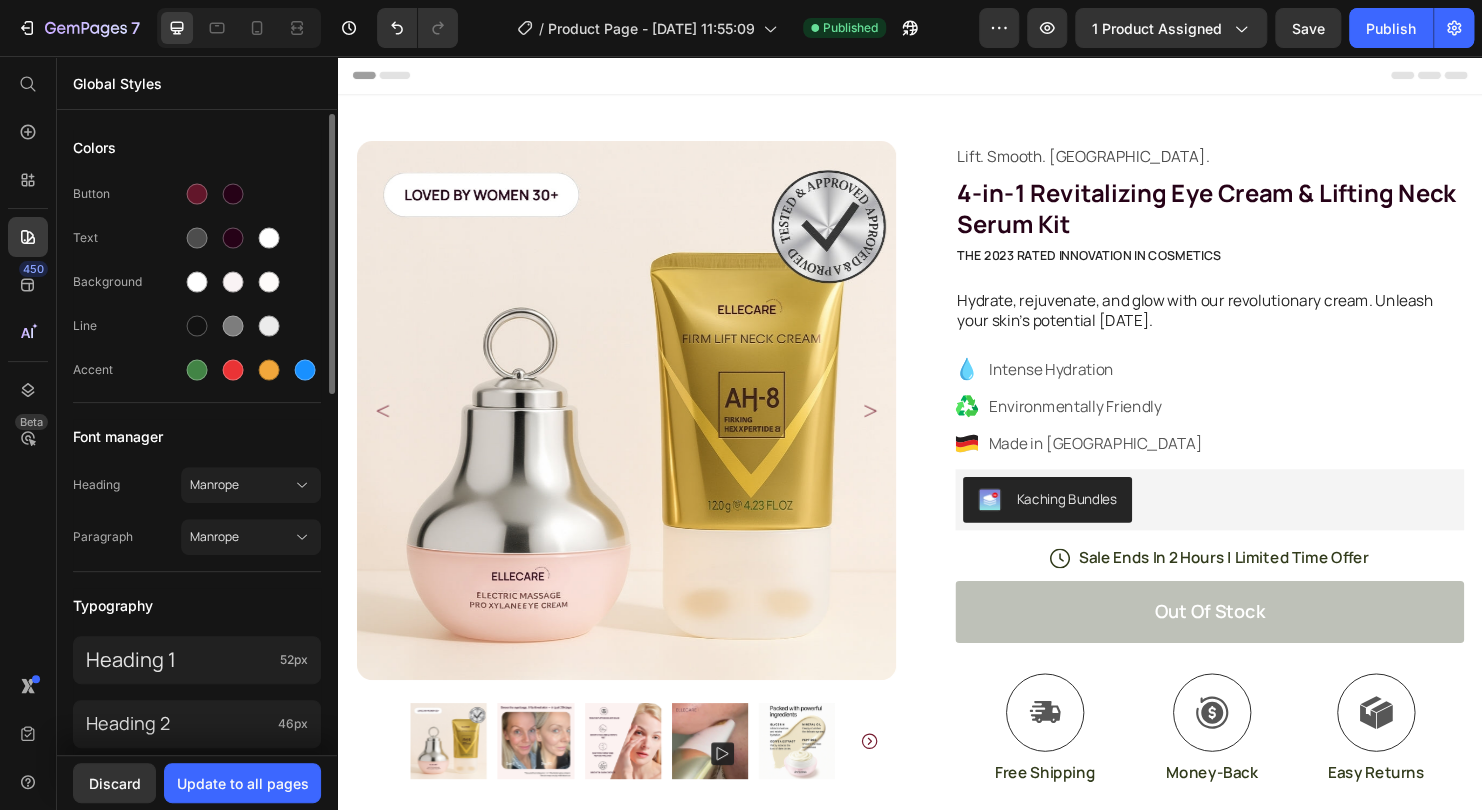click on "Colors Button Text Background Line Accent Font manager Heading Manrope Paragraph Manrope Typography Heading 1 52px Heading 2 46px Heading 3 41px Show more Spacing Spacing 1  (xxs) 2px Spacing 2  (xs) 4px Spacing 3  (s) 8px Show more Default row width Row width  1200px Page padding  16px Corners Small 3 px Medium 6 px Large 16 px" at bounding box center [197, 846] 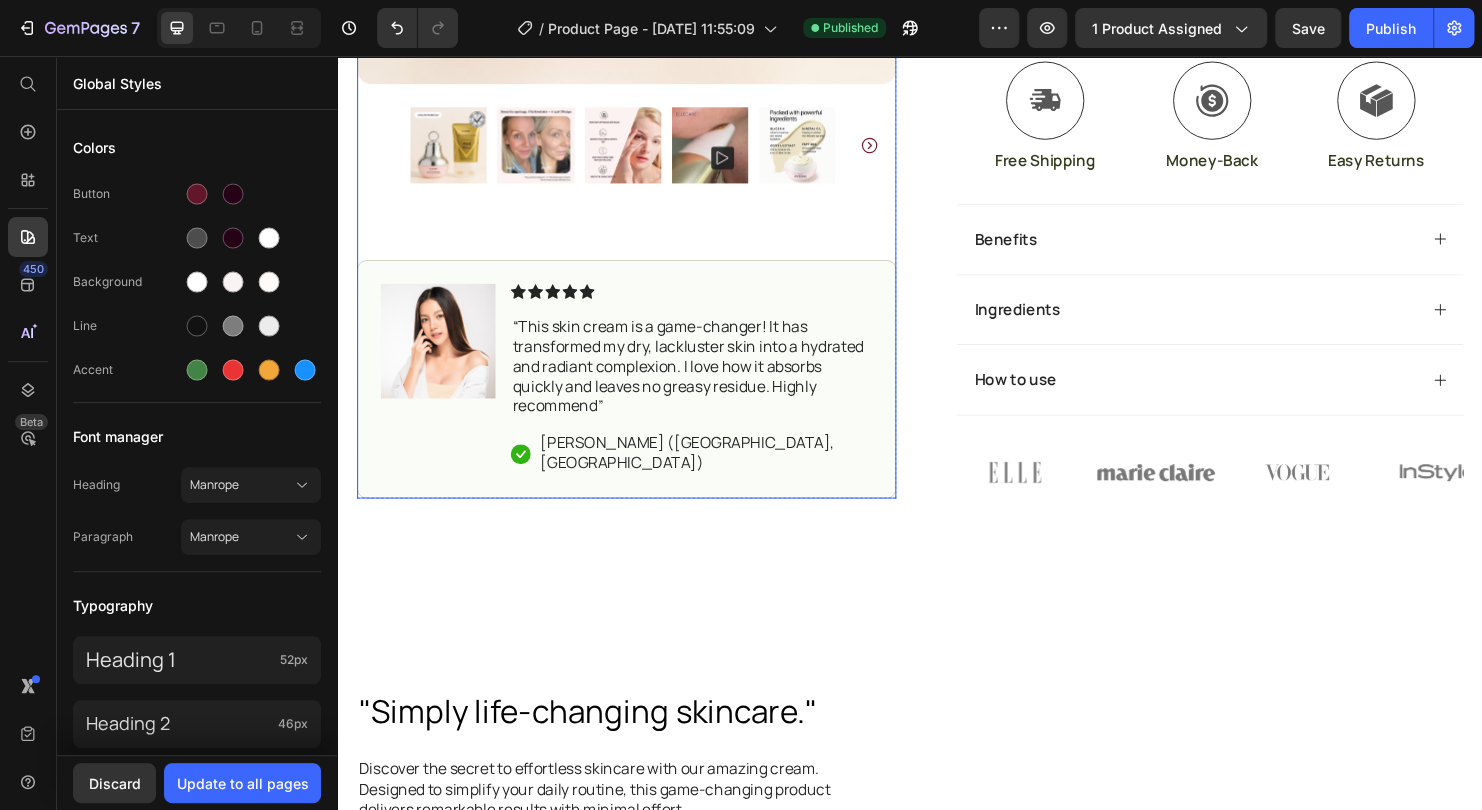 scroll, scrollTop: 800, scrollLeft: 0, axis: vertical 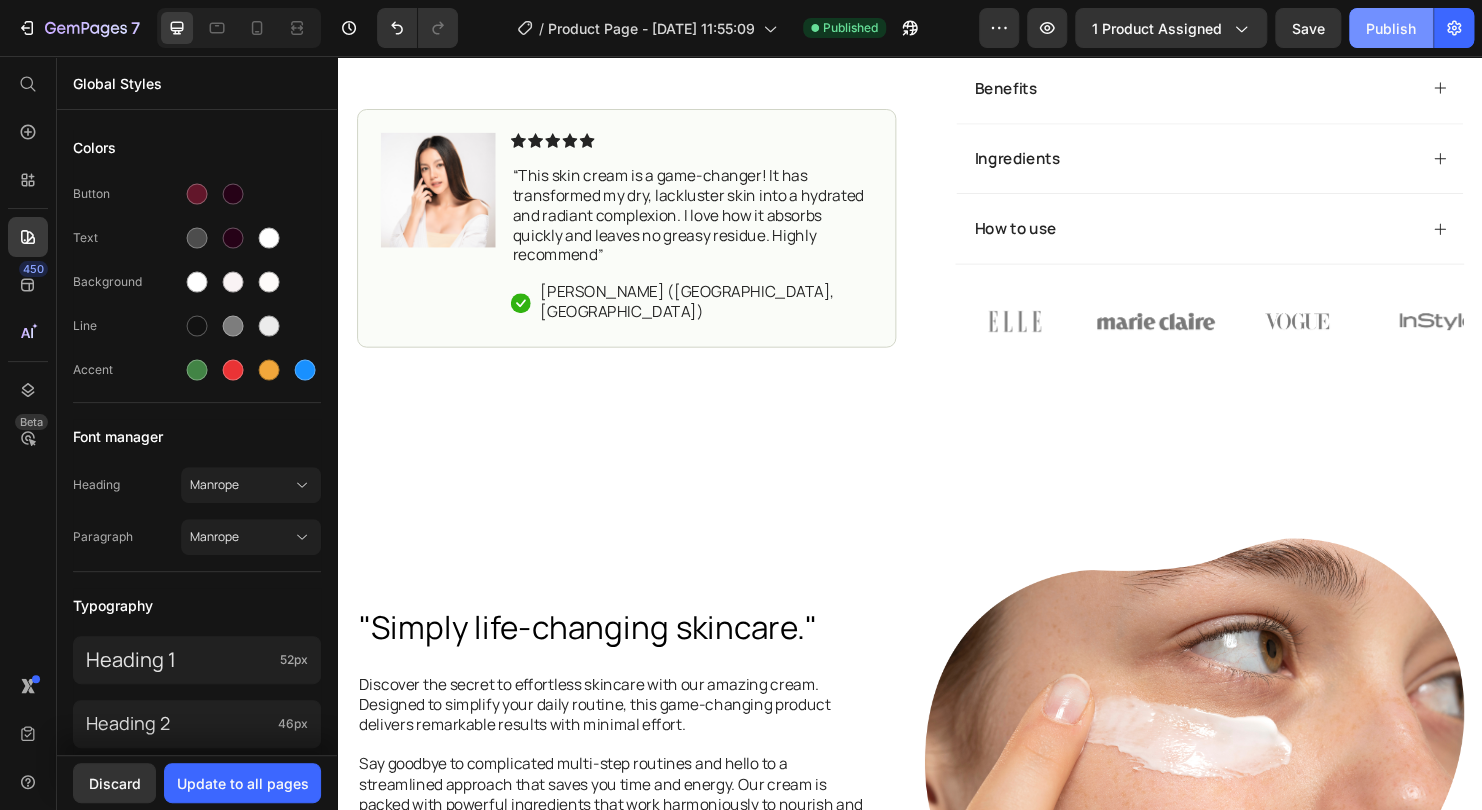click on "Publish" 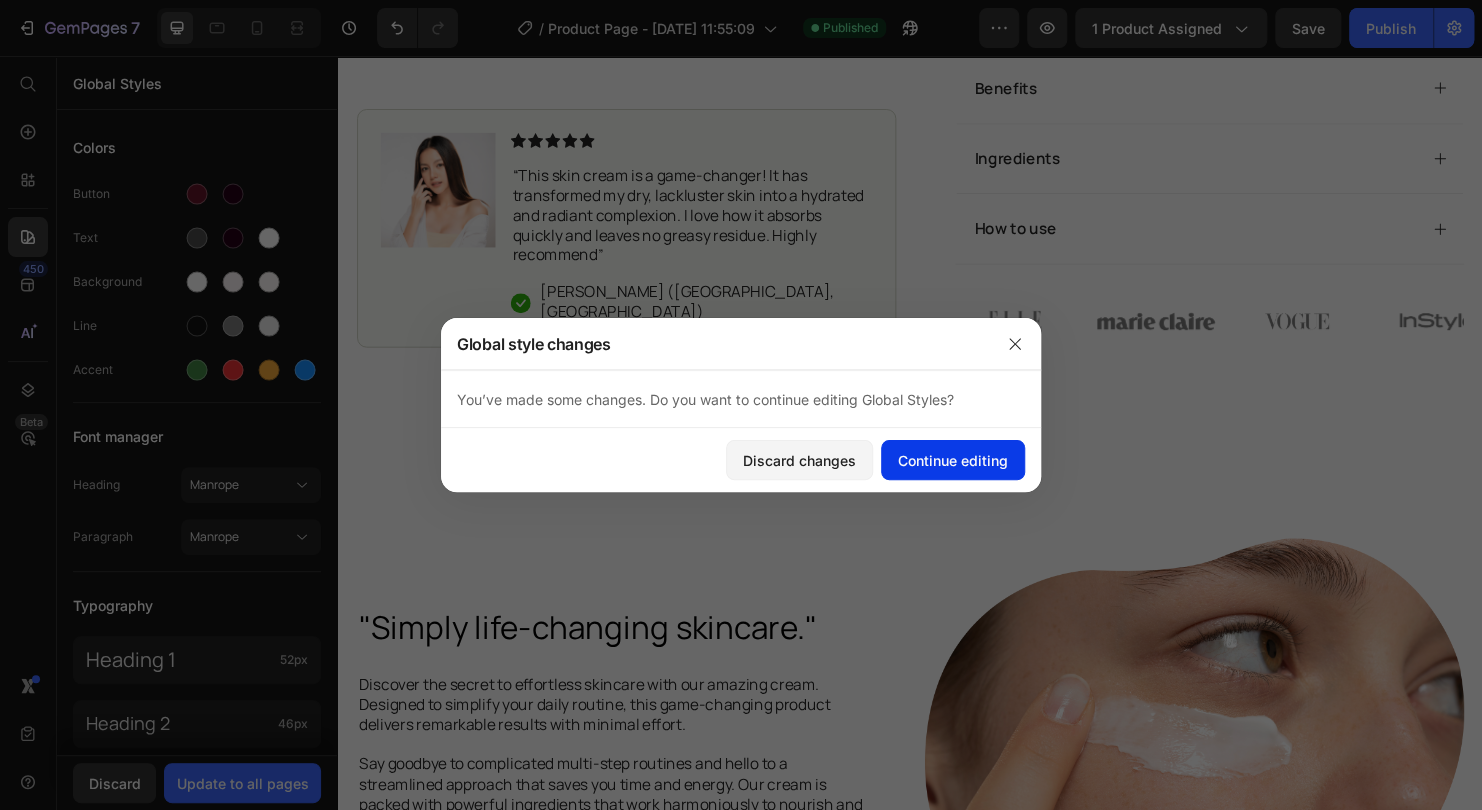 click on "Continue editing" at bounding box center (953, 460) 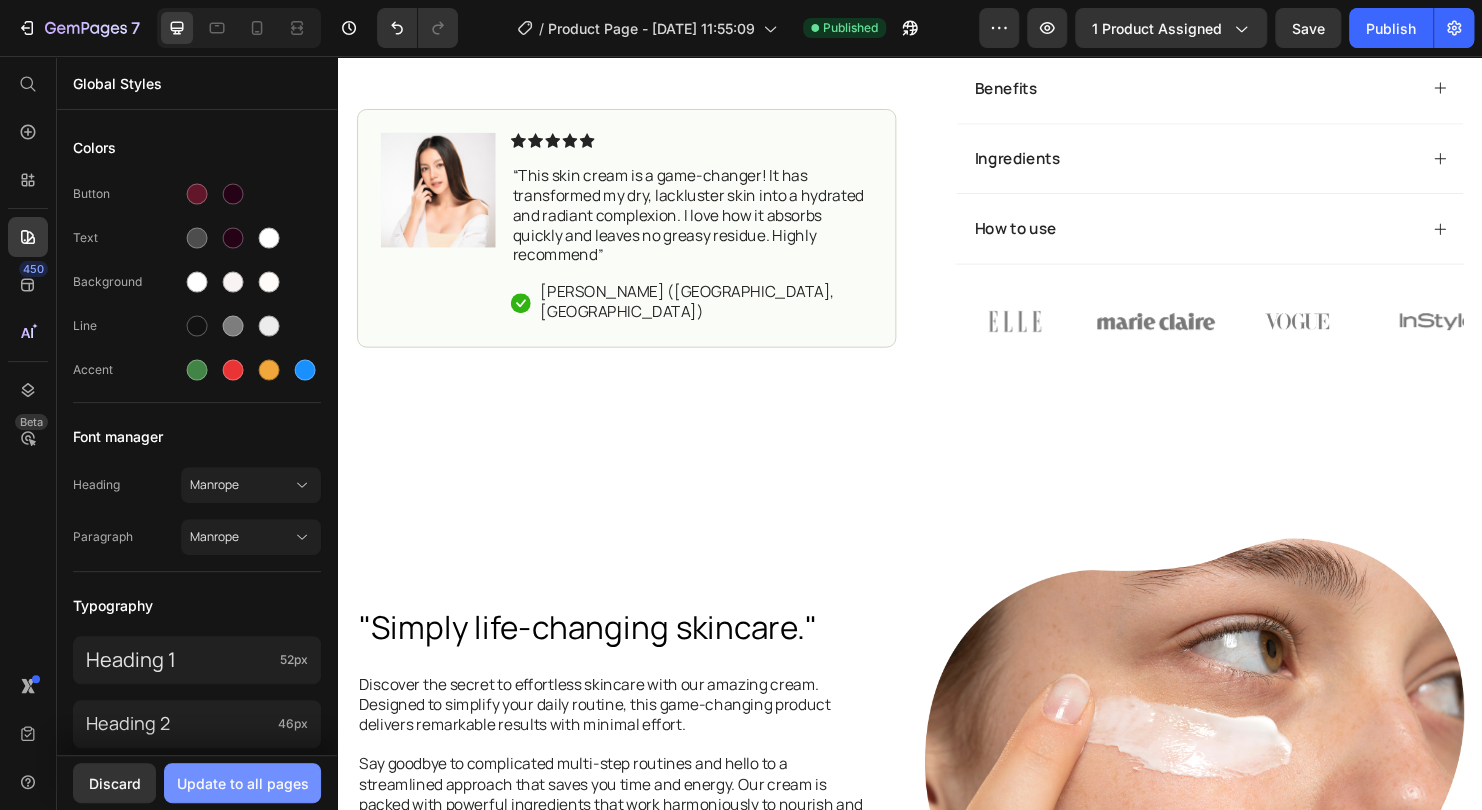 click on "Update to all pages" at bounding box center (242, 783) 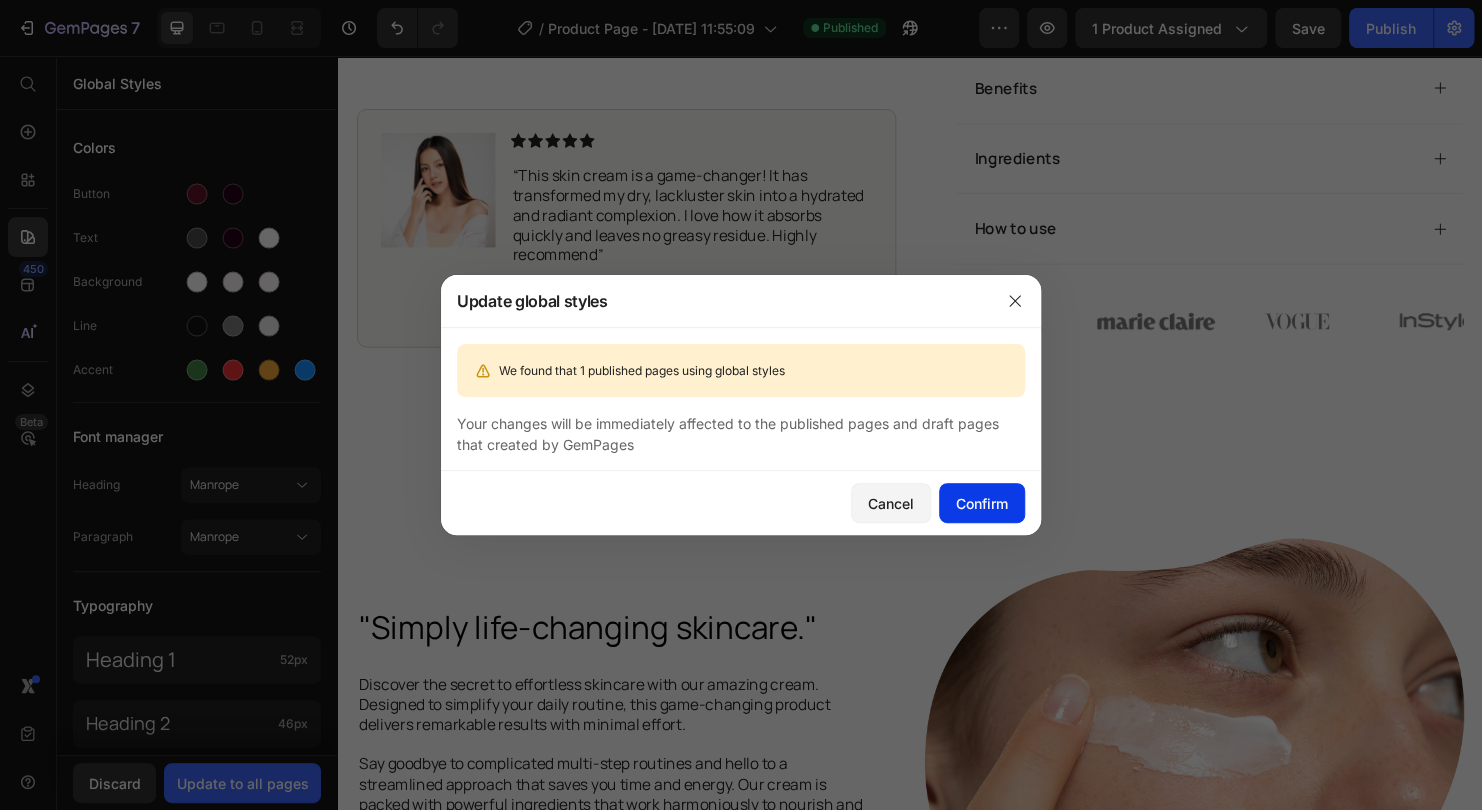 click on "Confirm" at bounding box center (982, 503) 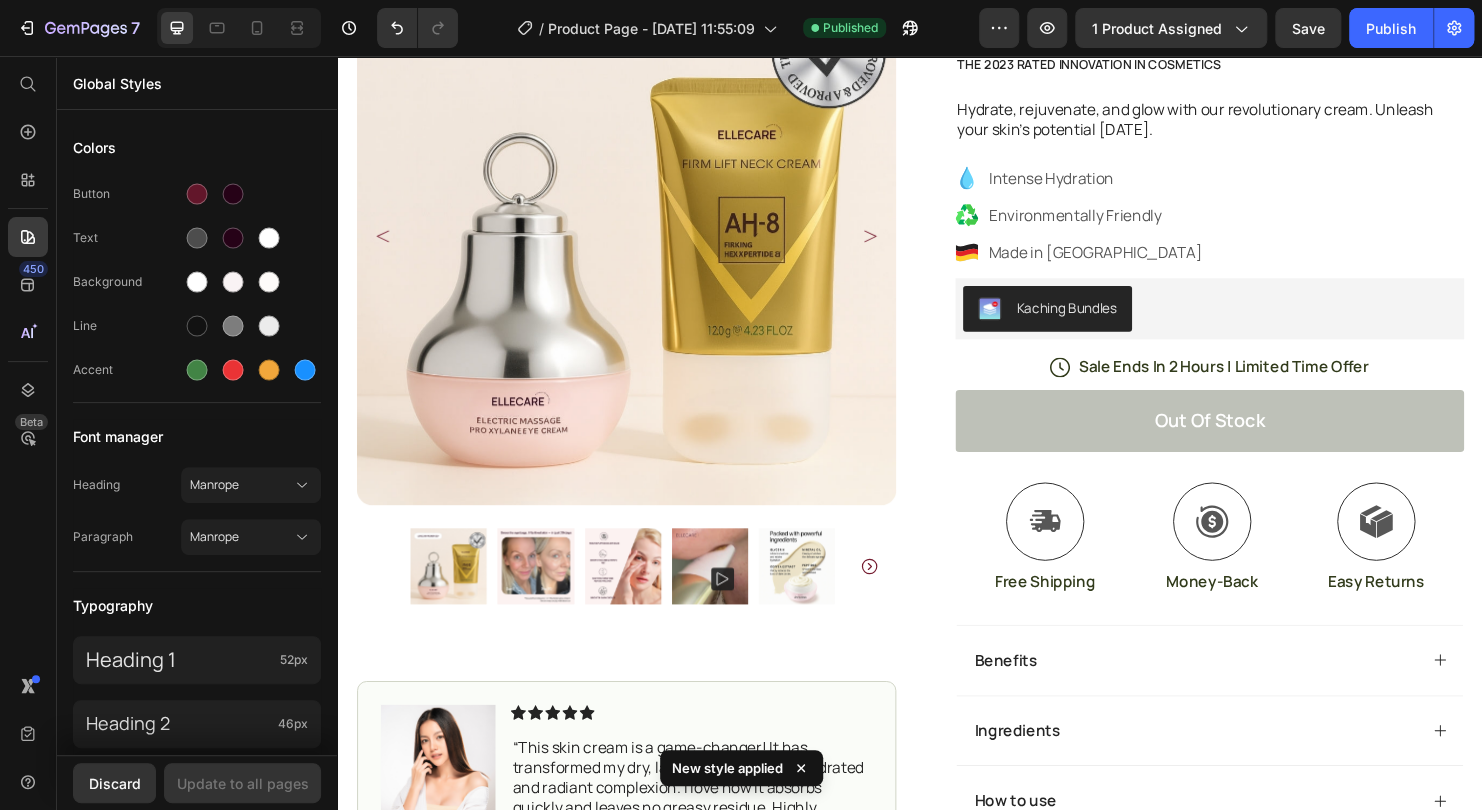 scroll, scrollTop: 0, scrollLeft: 0, axis: both 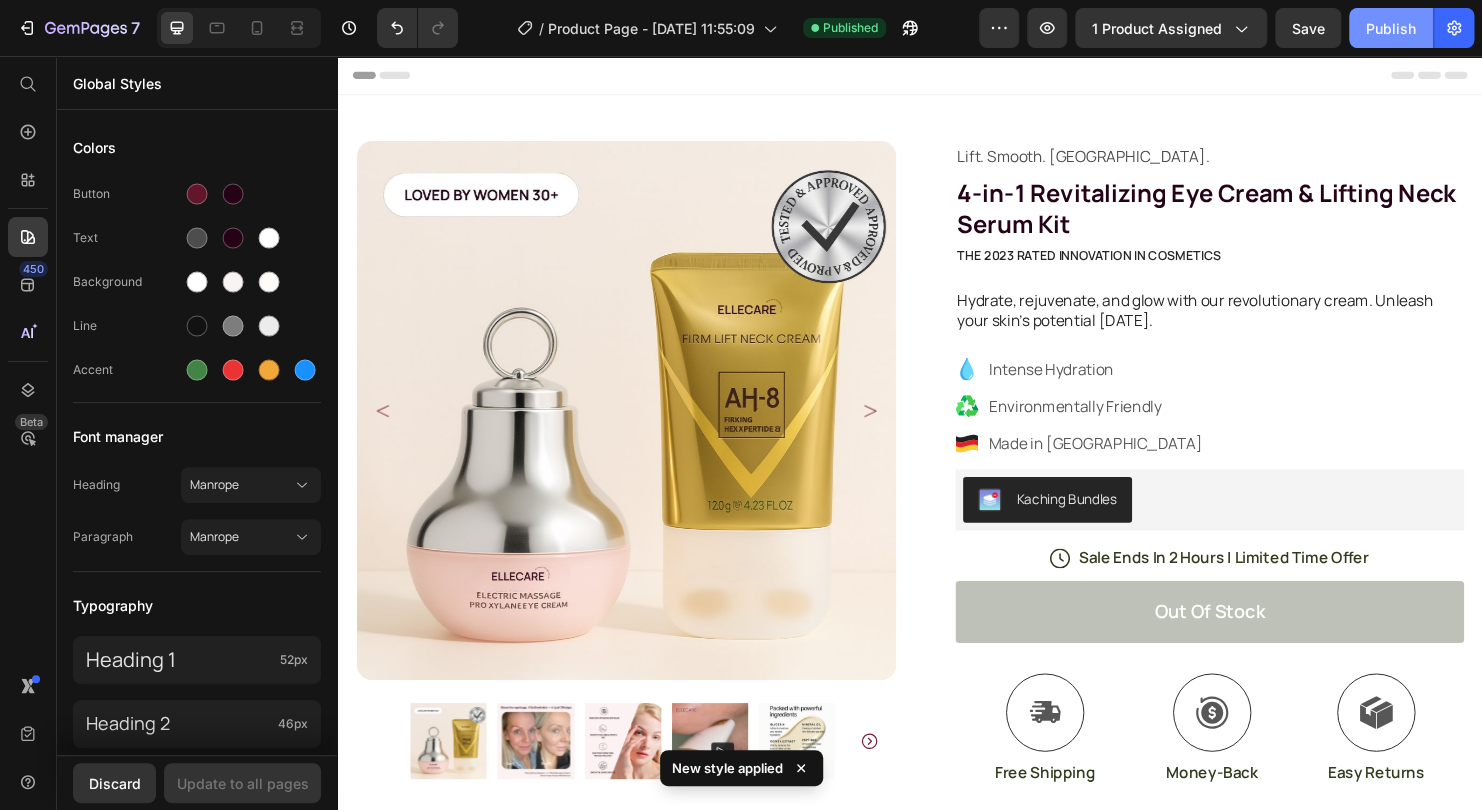 click on "Publish" at bounding box center (1391, 28) 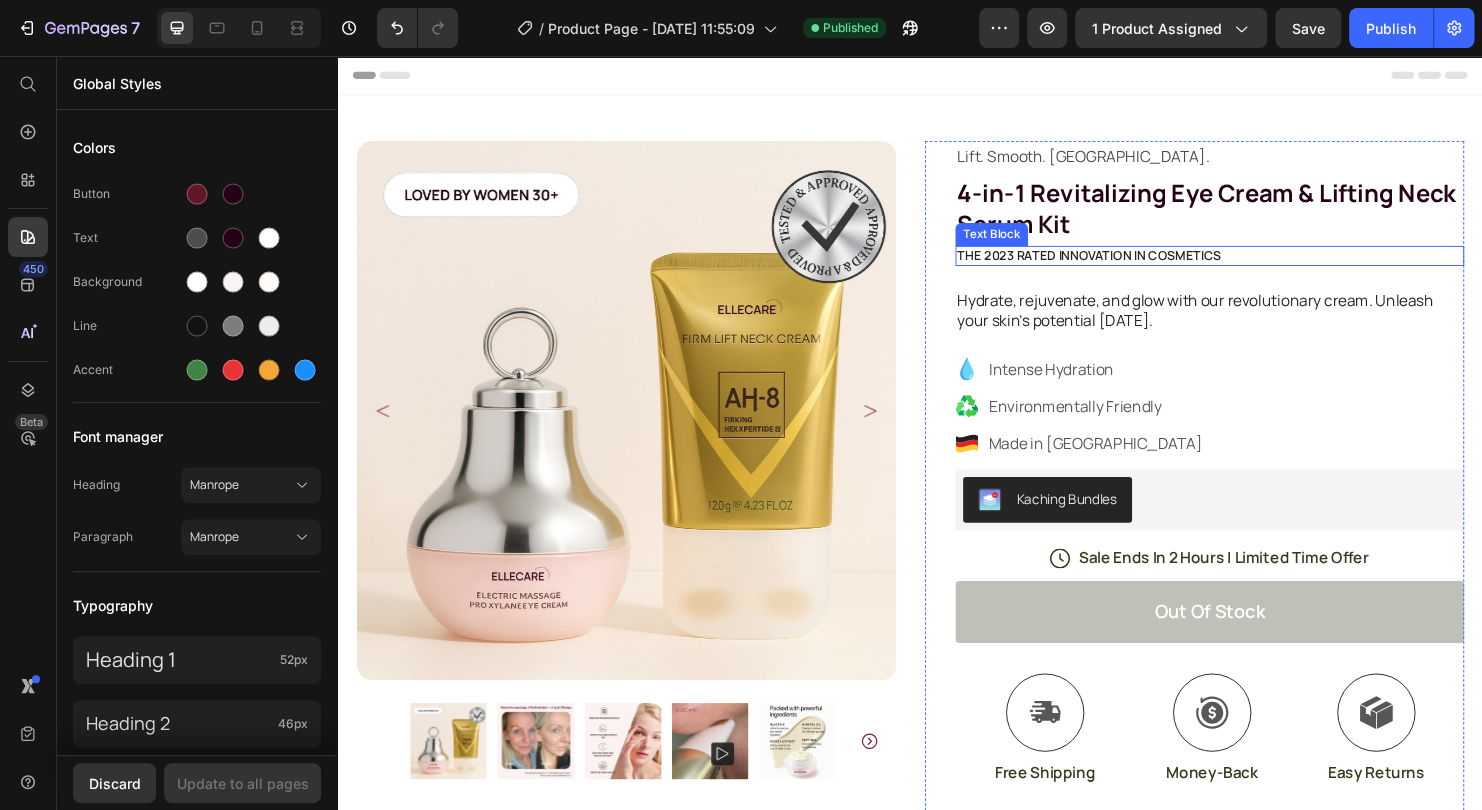 click on "The 2023 Rated Innovation in Cosmetics" at bounding box center (1250, 265) 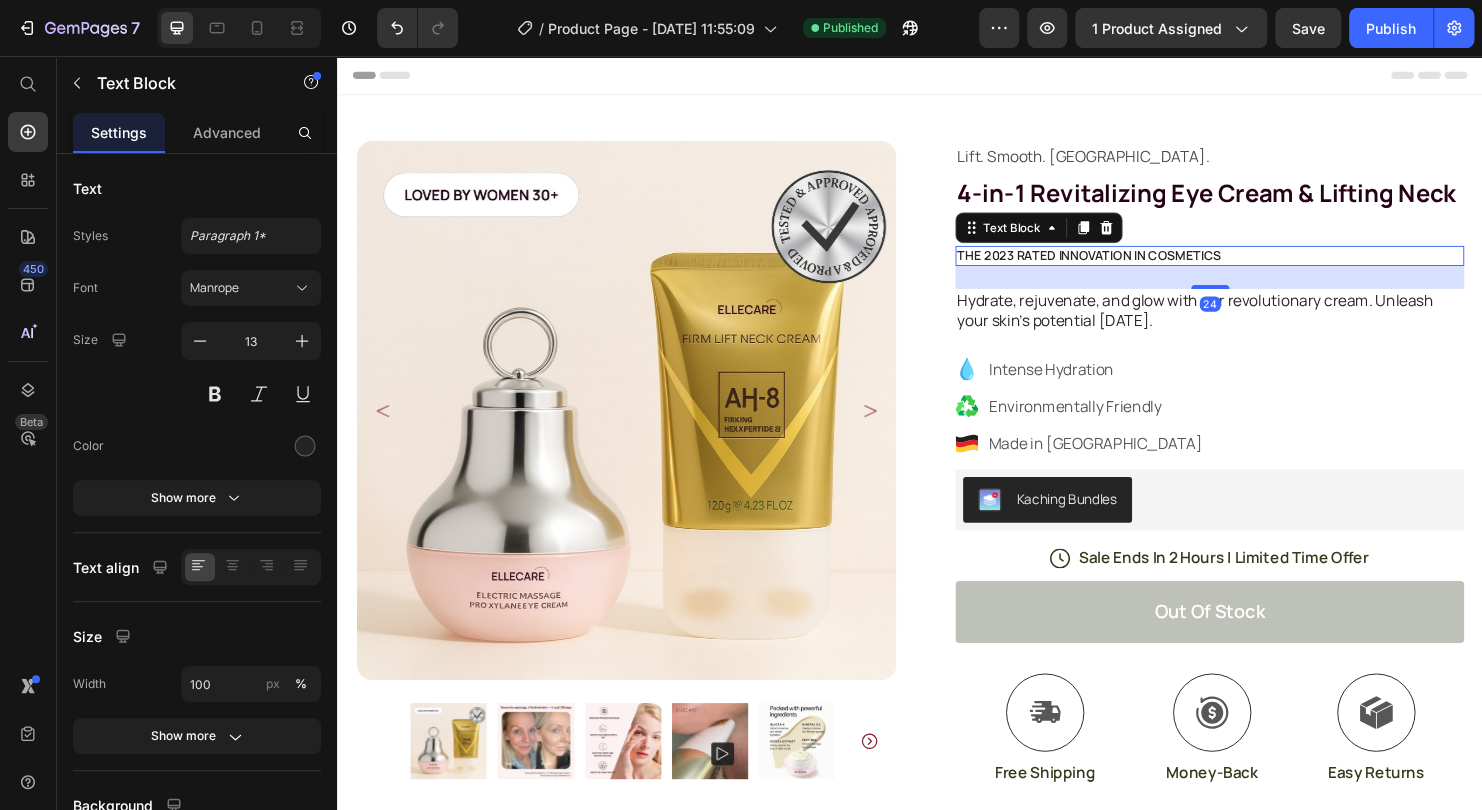 click on "The 2023 Rated Innovation in Cosmetics" at bounding box center (1250, 265) 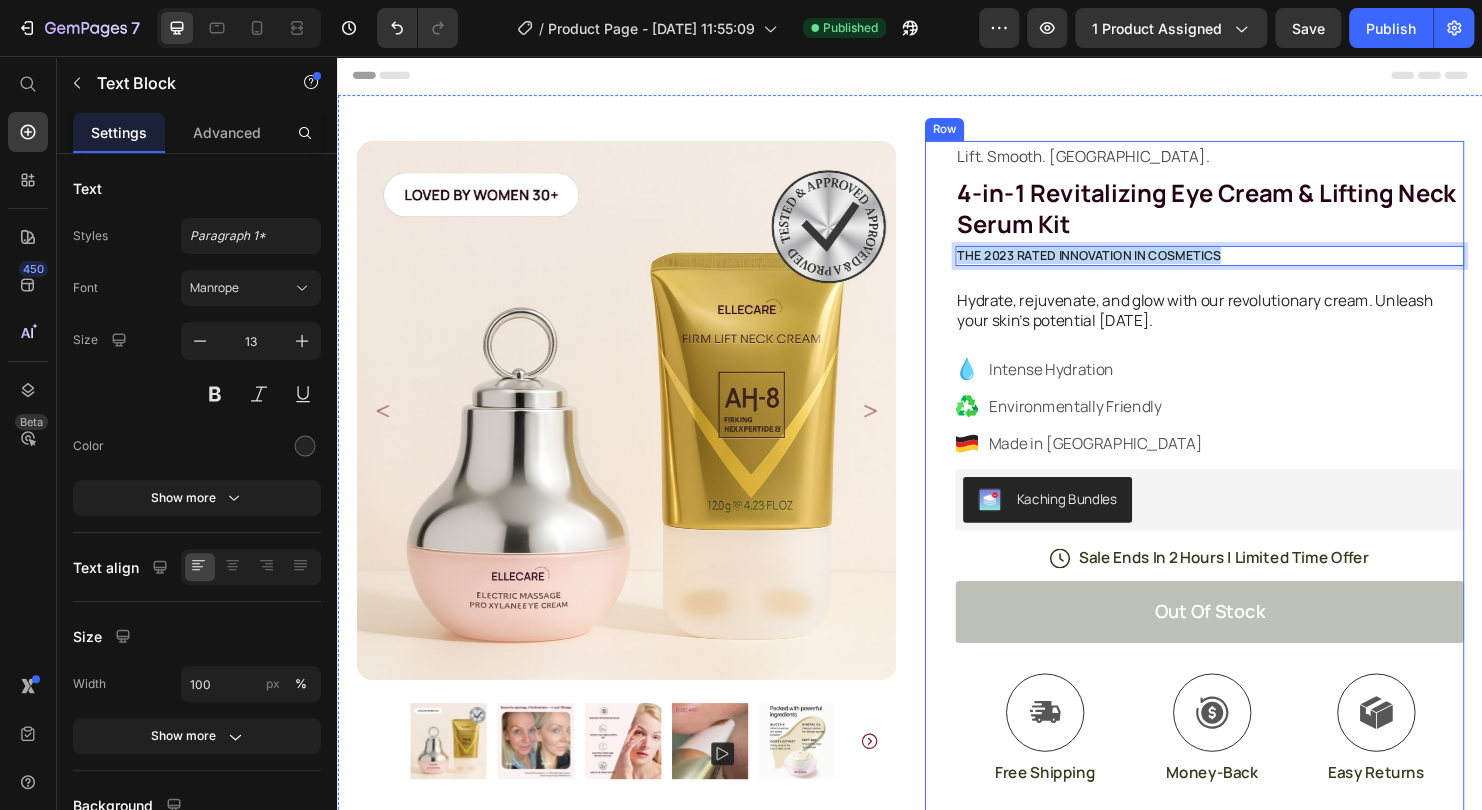 drag, startPoint x: 1270, startPoint y: 261, endPoint x: 974, endPoint y: 257, distance: 296.02704 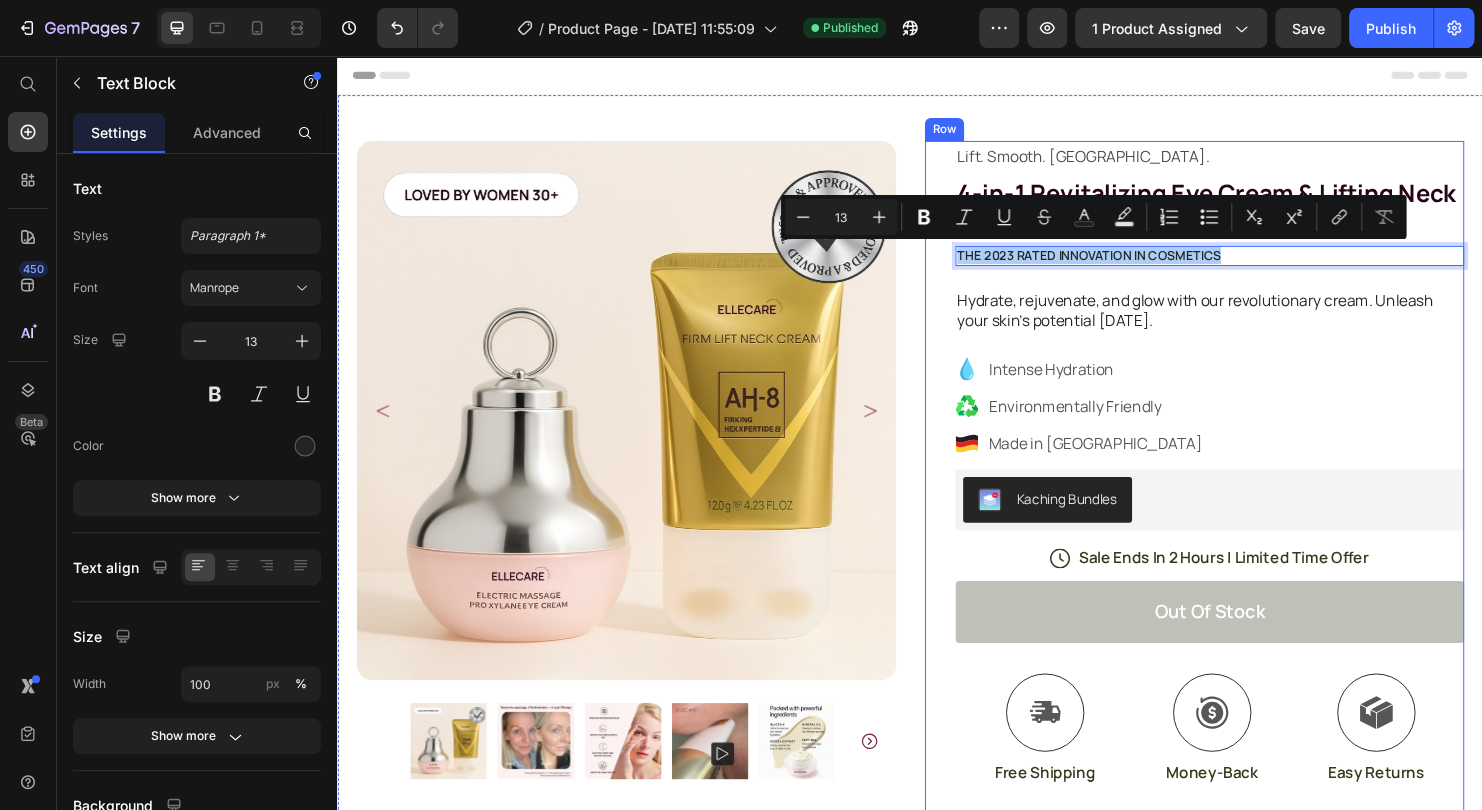 click on "Lift. Smooth. [GEOGRAPHIC_DATA]. Text Block Row 4-in-1 Revitalizing Eye Cream & Lifting Neck Serum Kit Product Title The 2023 Rated Innovation in Cosmetics Text Block   24 Hydrate, rejuvenate, and glow with our revolutionary cream. Unleash your skin's potential [DATE]. Text Block
Intense Hydration
Environmentally Friendly
Made in [GEOGRAPHIC_DATA] Item List Kaching Bundles Kaching Bundles
Icon Sale Ends In 2 Hours | Limited Time Offer Text Block Row out of stock Add to Cart
Icon Free Shipping Text Block
Icon Money-Back Text Block
Icon Easy Returns Text Block Row Image Icon Icon Icon Icon Icon Icon List “This skin cream is a game-changer! It has transformed my dry, lackluster skin into a hydrated and radiant complexion. I love how it absorbs quickly and leaves no greasy residue. Highly recommend” Text Block
Icon [PERSON_NAME] ([GEOGRAPHIC_DATA], [GEOGRAPHIC_DATA]) Text Block Row Row
Benefits" at bounding box center [1250, 653] 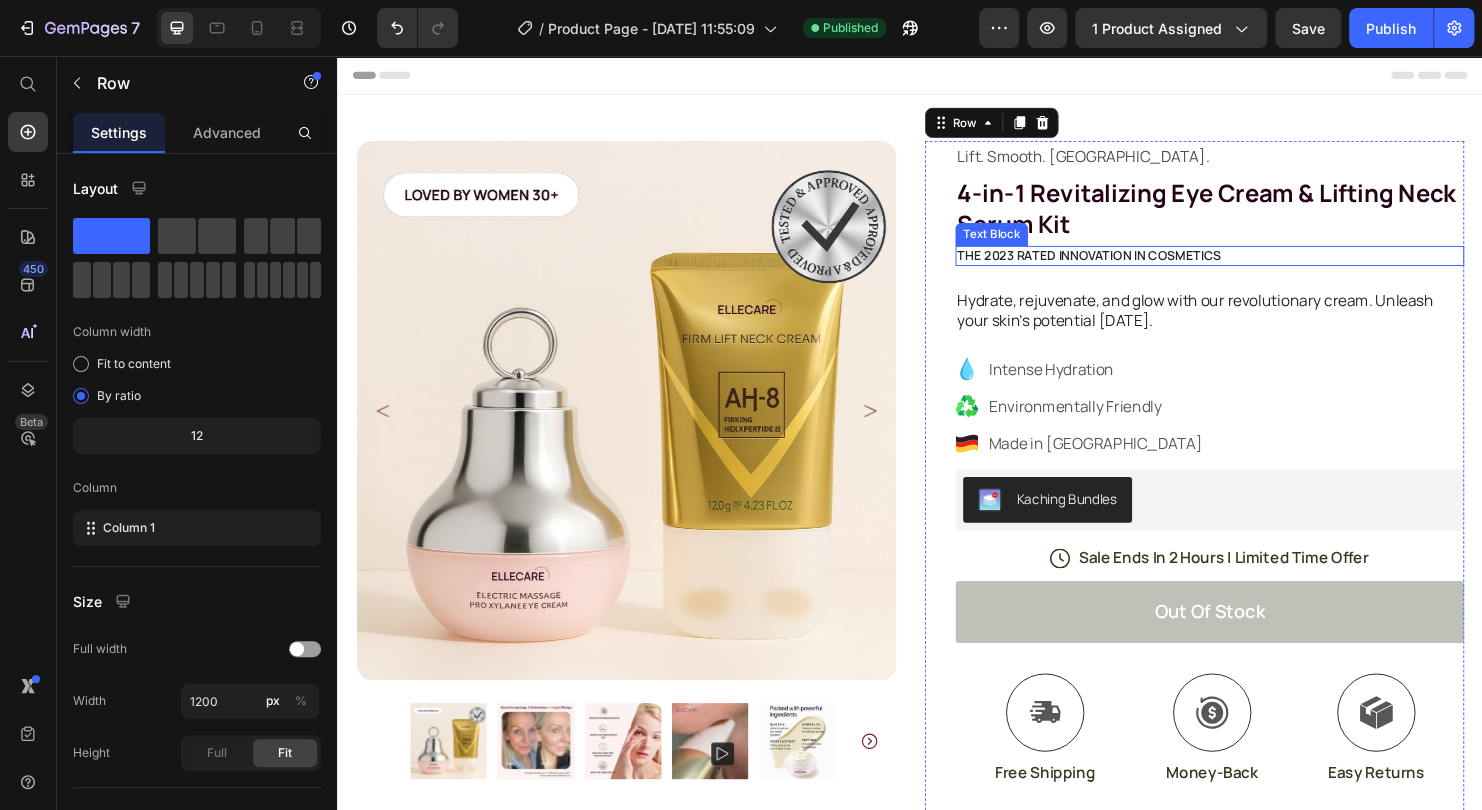 click on "The 2023 Rated Innovation in Cosmetics" at bounding box center (1250, 265) 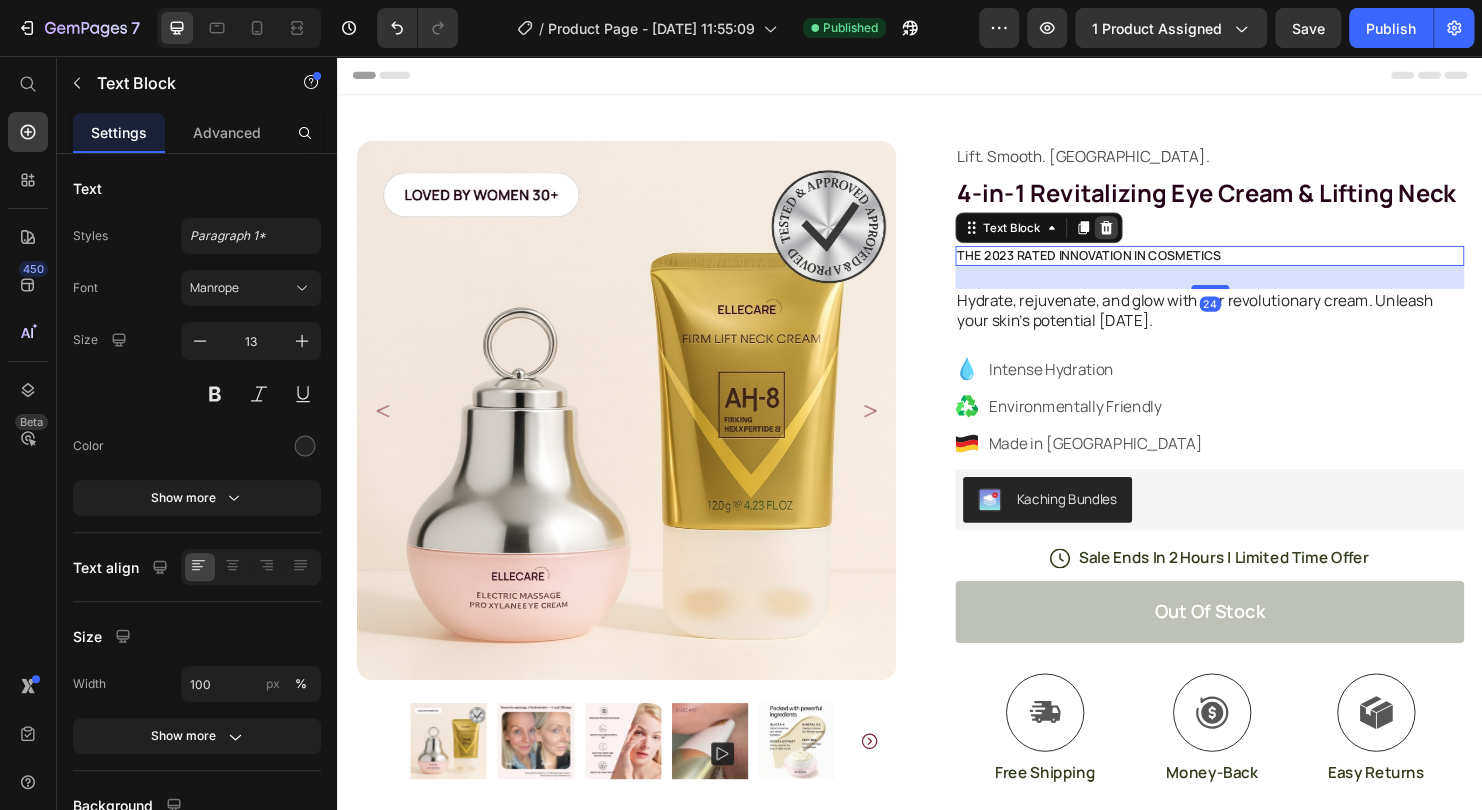 click 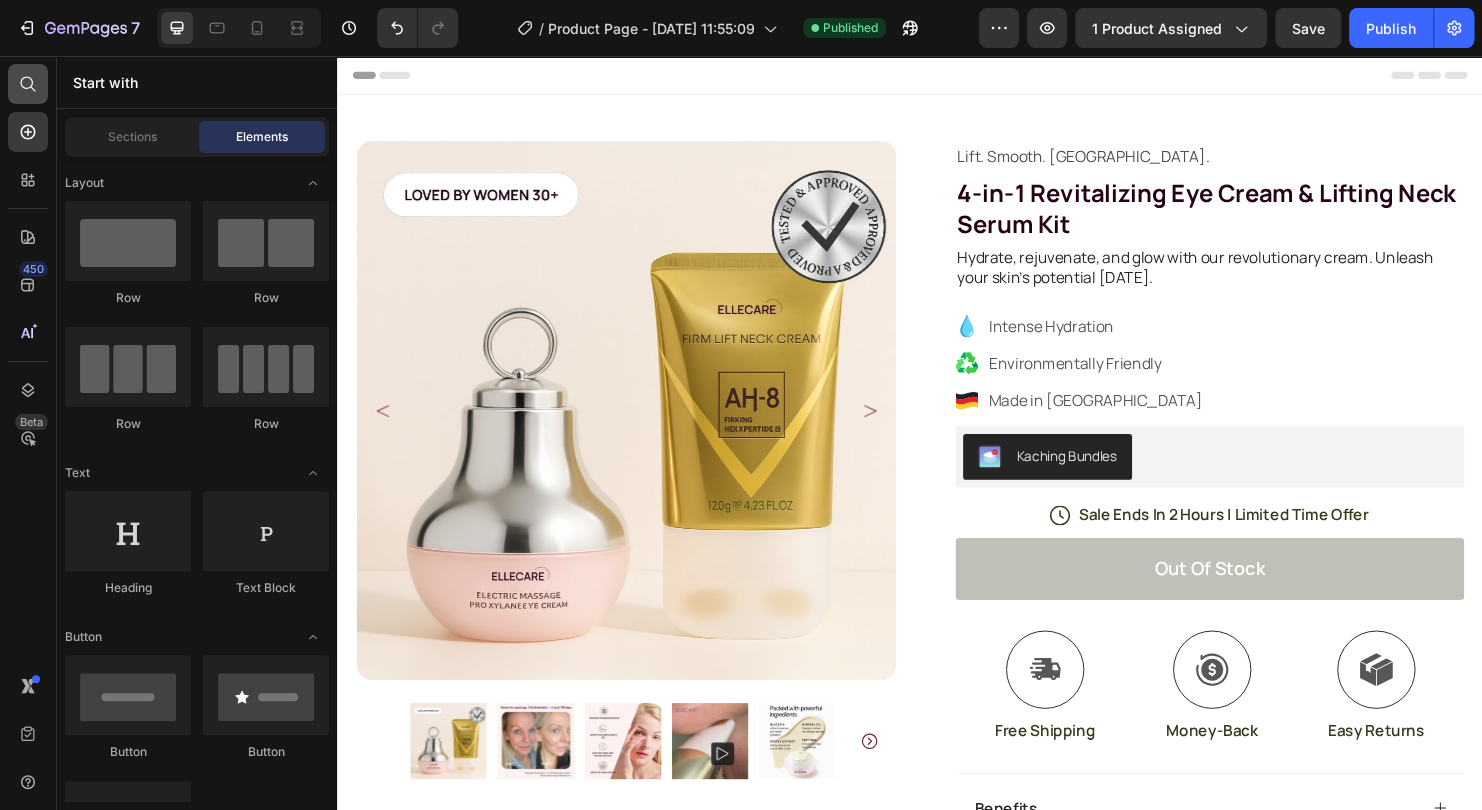 click 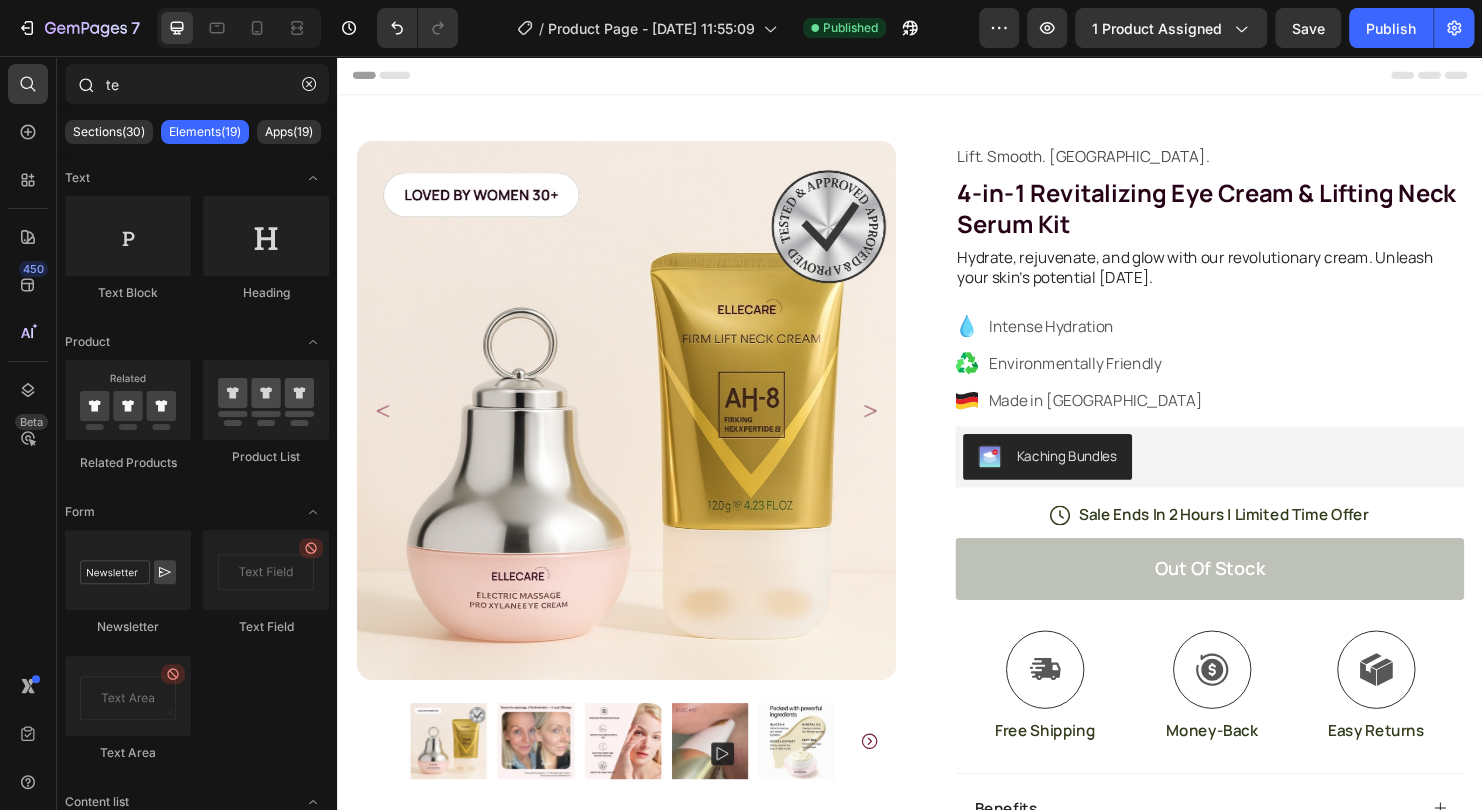 click on "te" 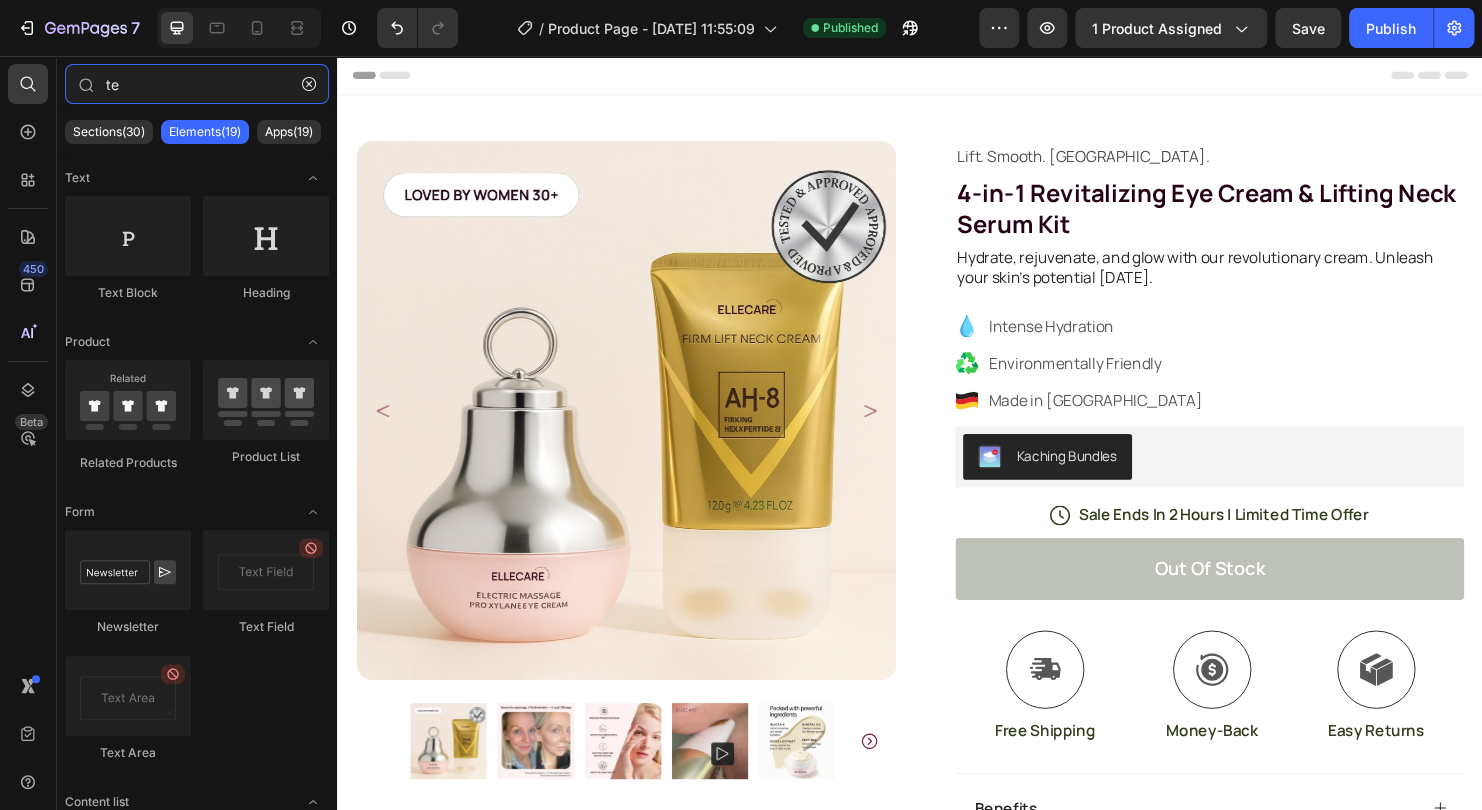 click on "te" 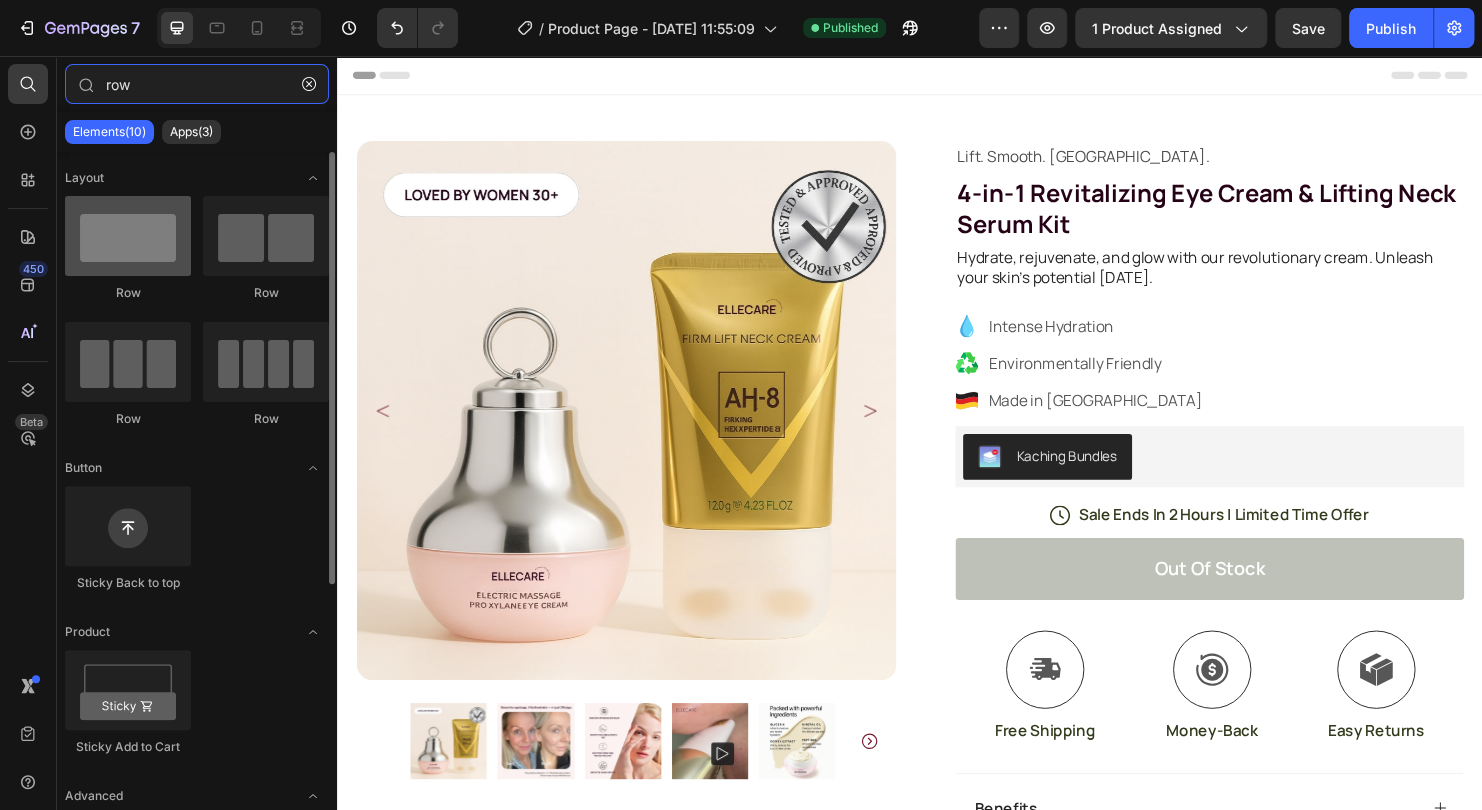 type on "row" 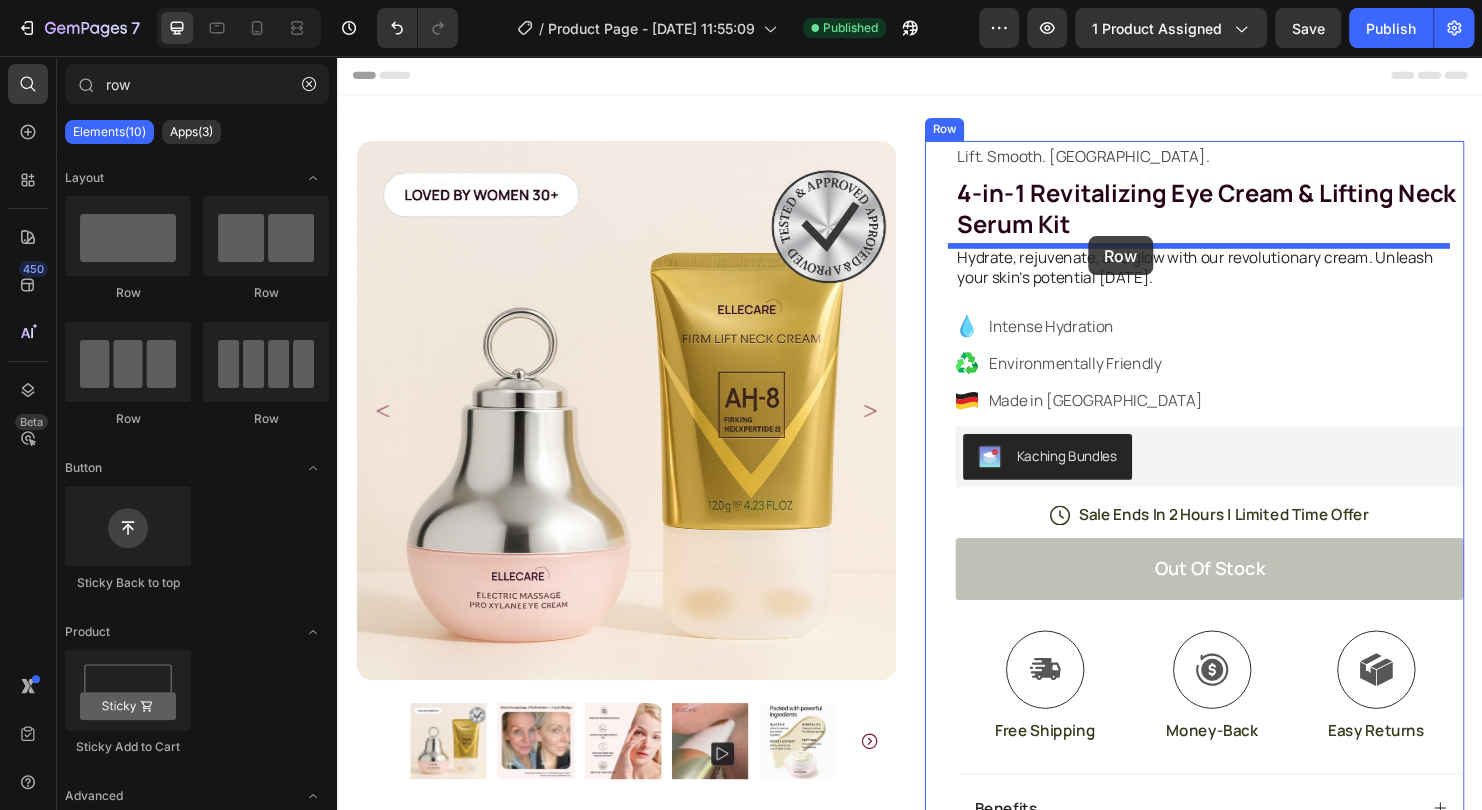 drag, startPoint x: 489, startPoint y: 298, endPoint x: 1124, endPoint y: 245, distance: 637.20795 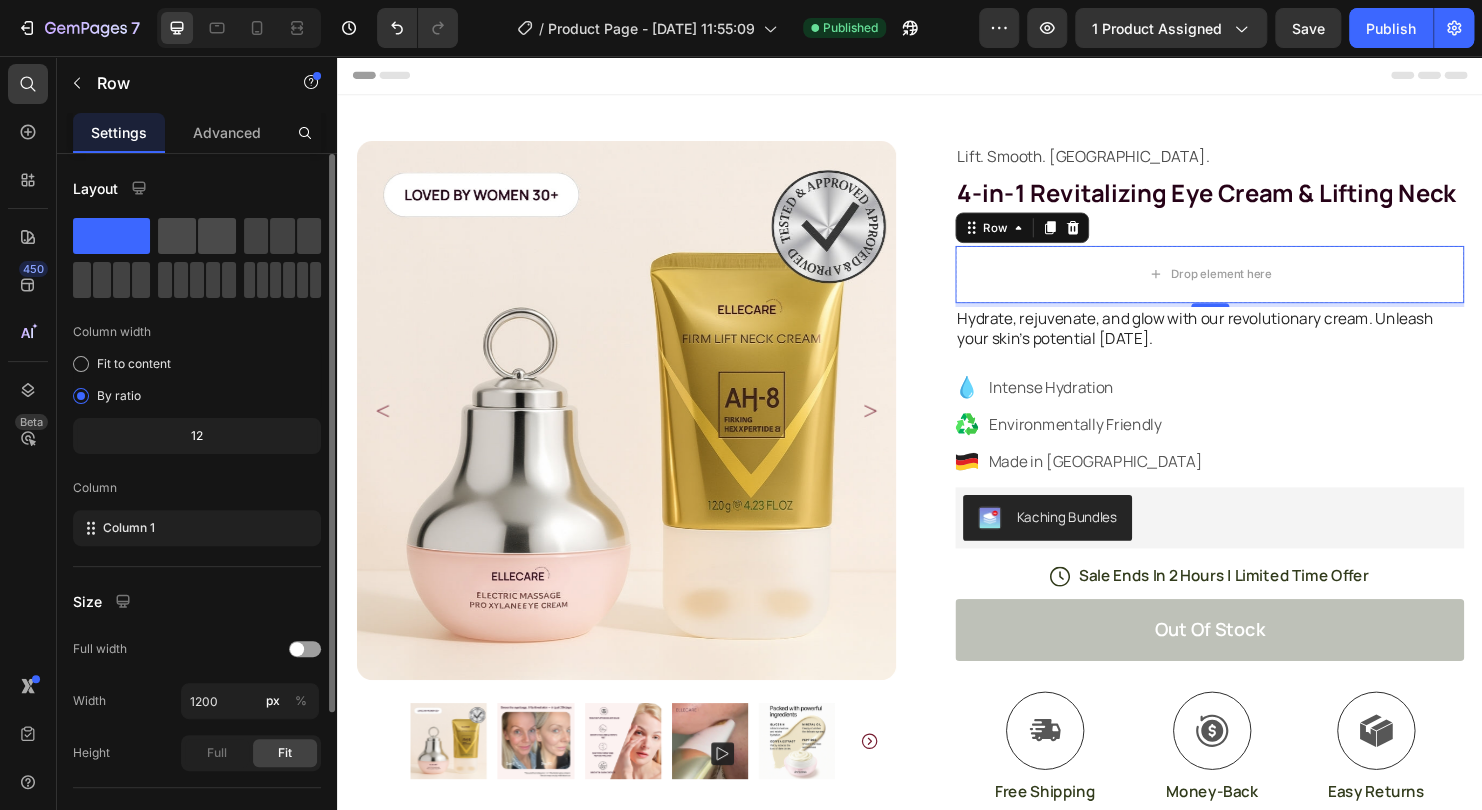 click 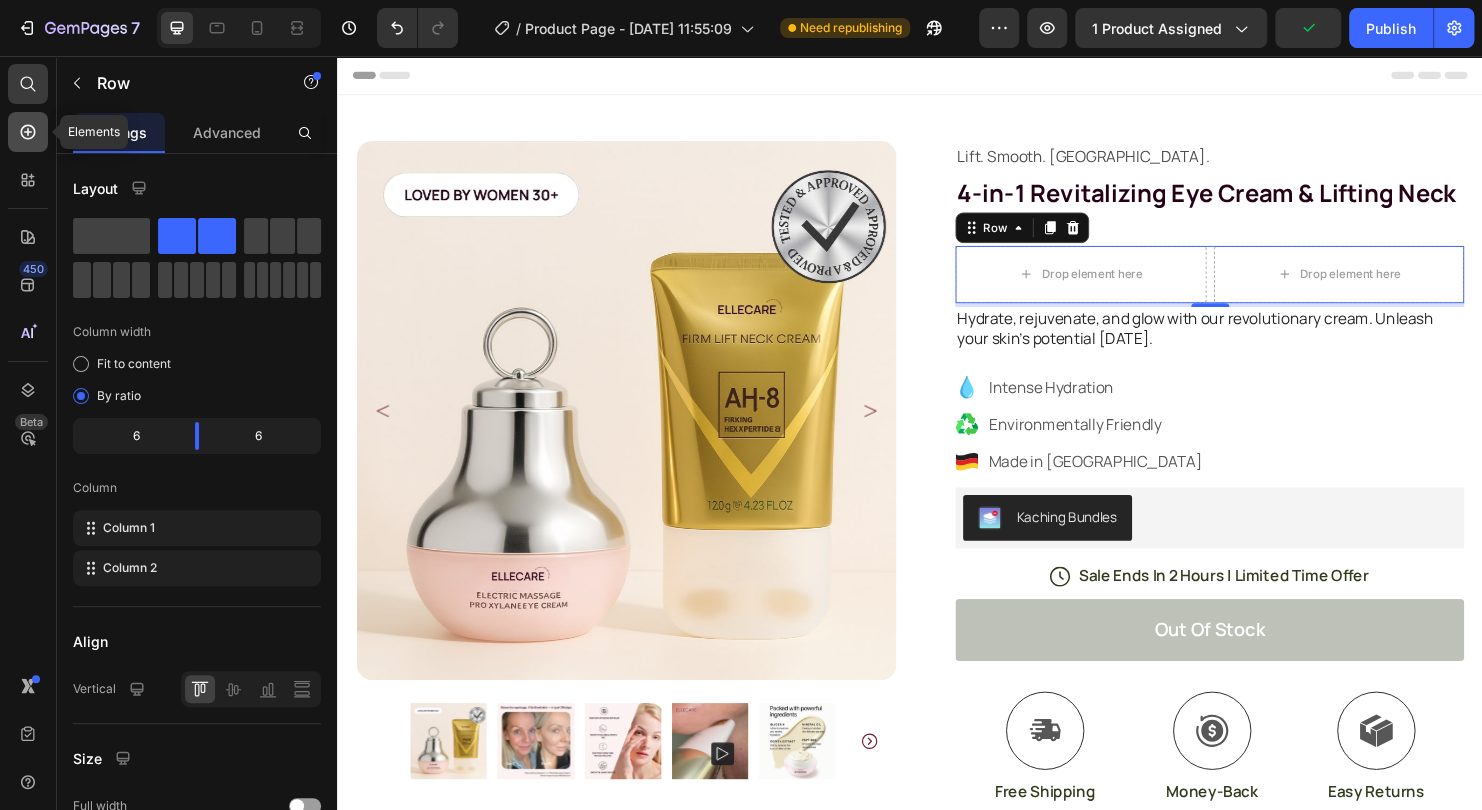 click 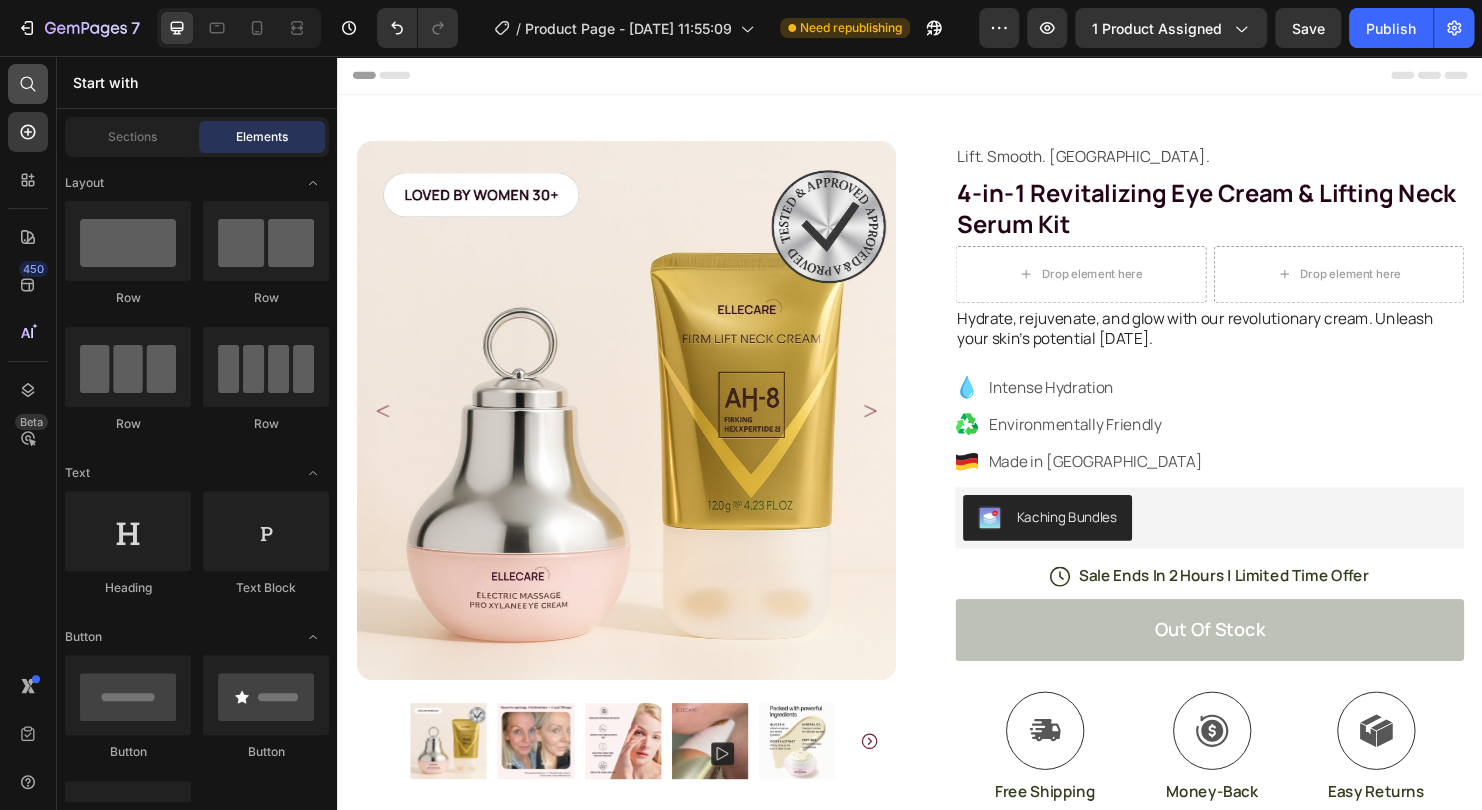 click 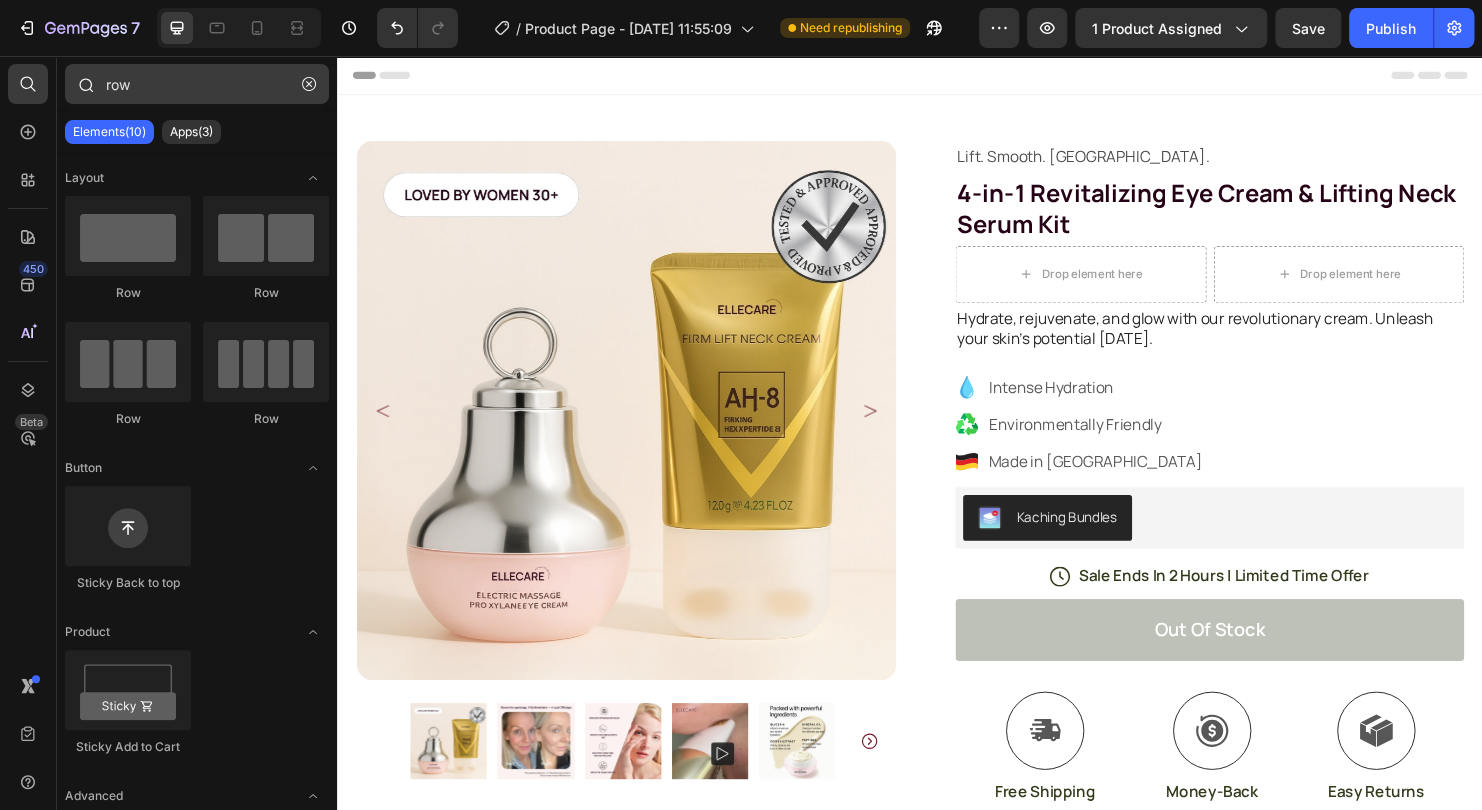 click on "row" at bounding box center (197, 84) 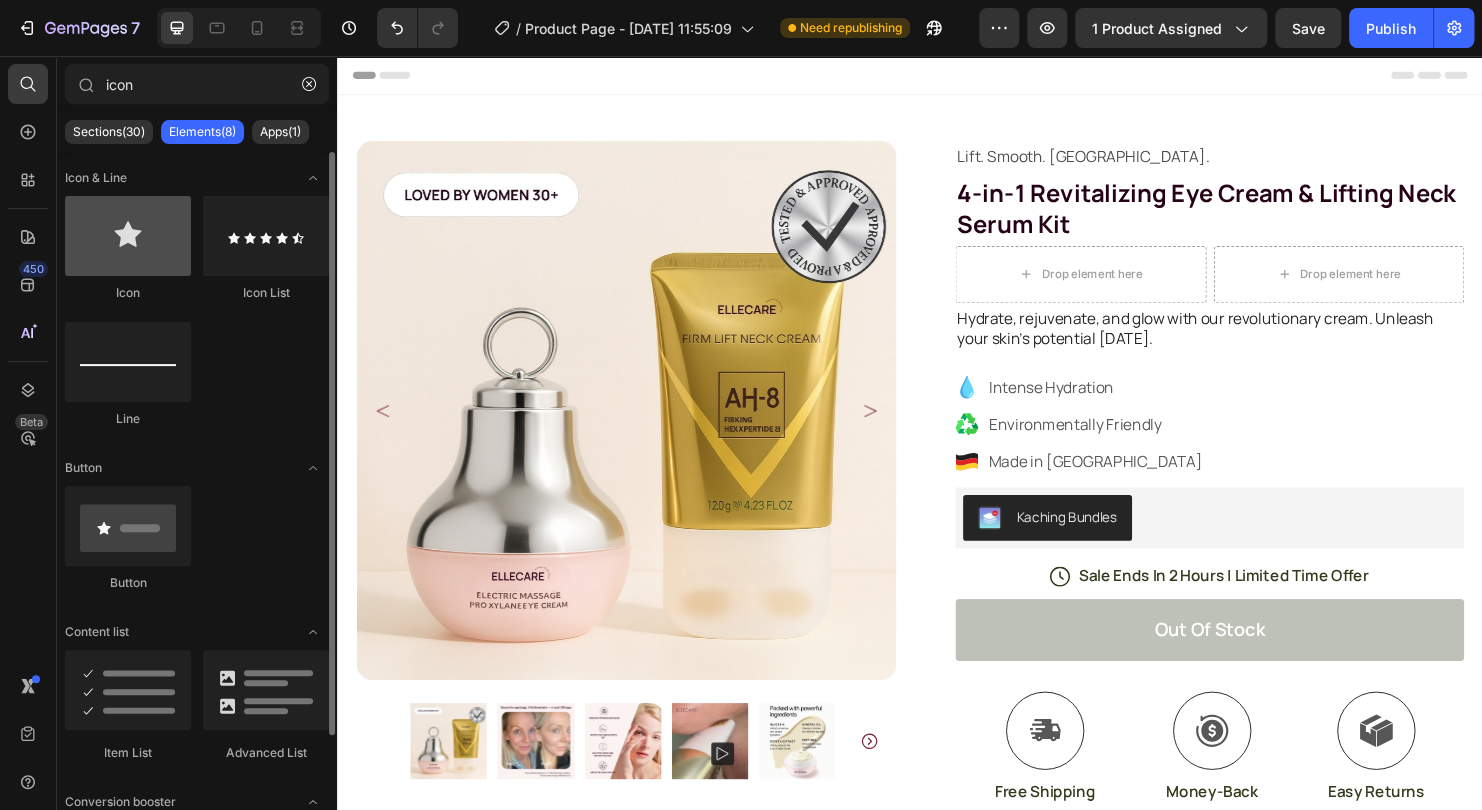 type on "icon" 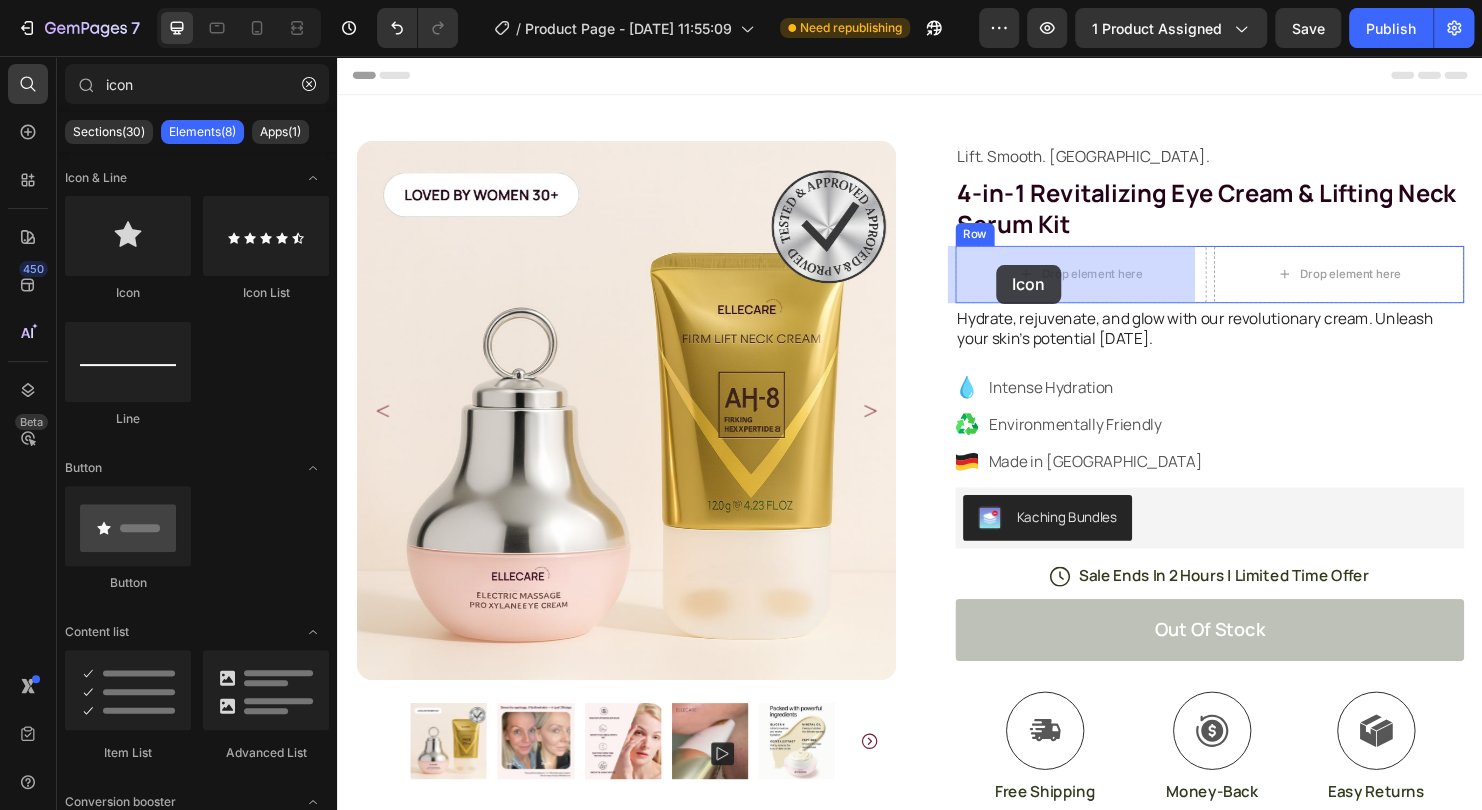 drag, startPoint x: 499, startPoint y: 303, endPoint x: 1039, endPoint y: 275, distance: 540.72546 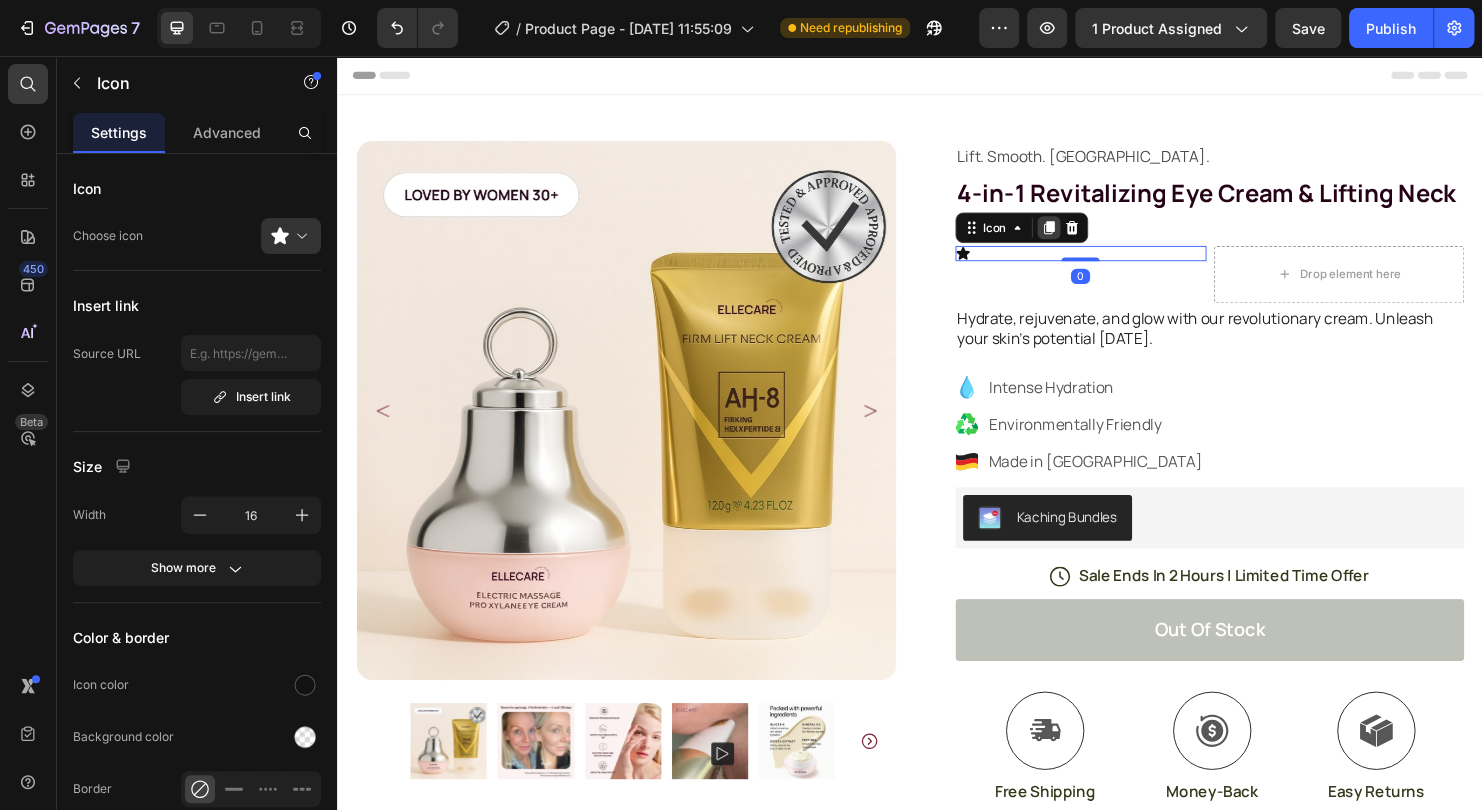click 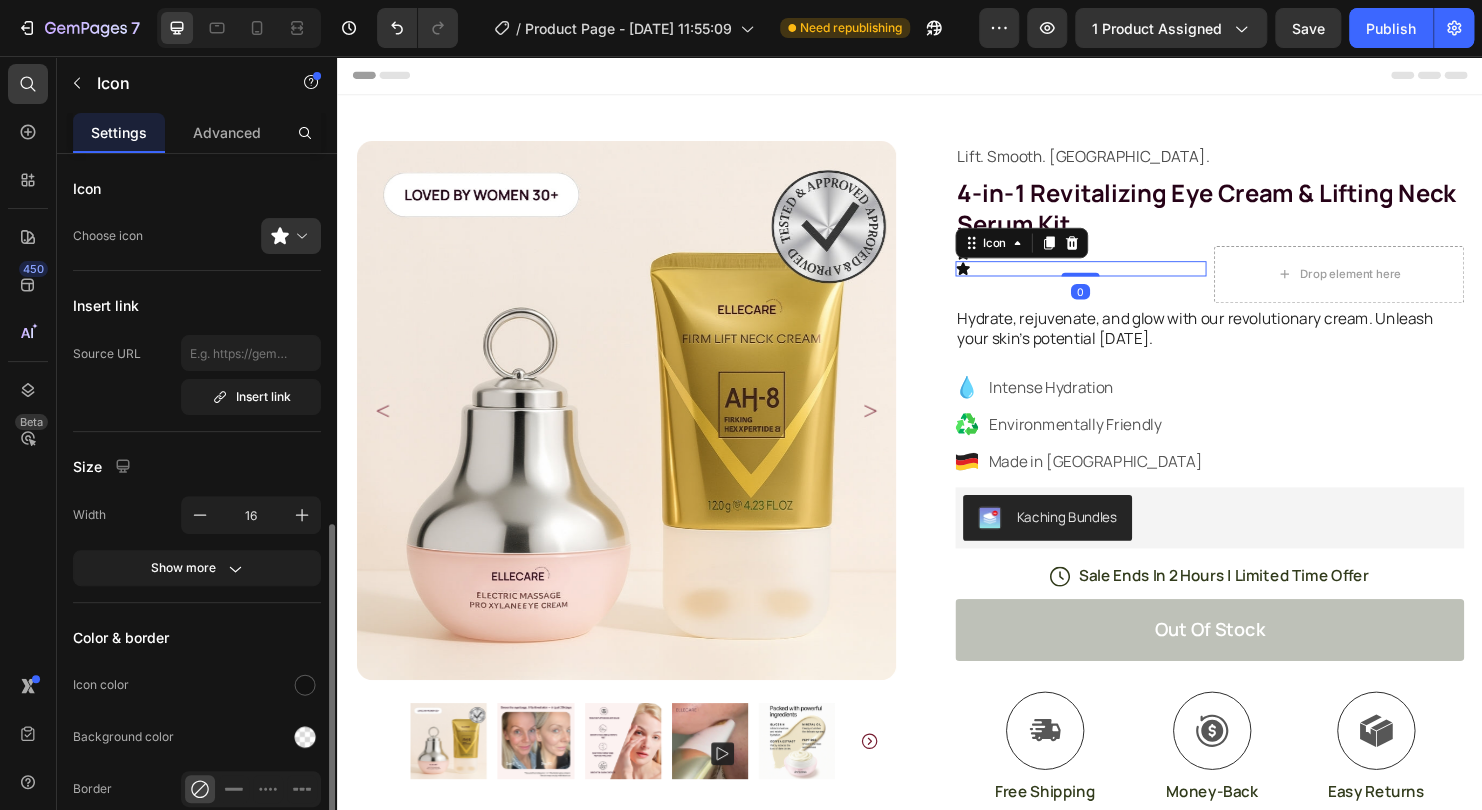 scroll, scrollTop: 208, scrollLeft: 0, axis: vertical 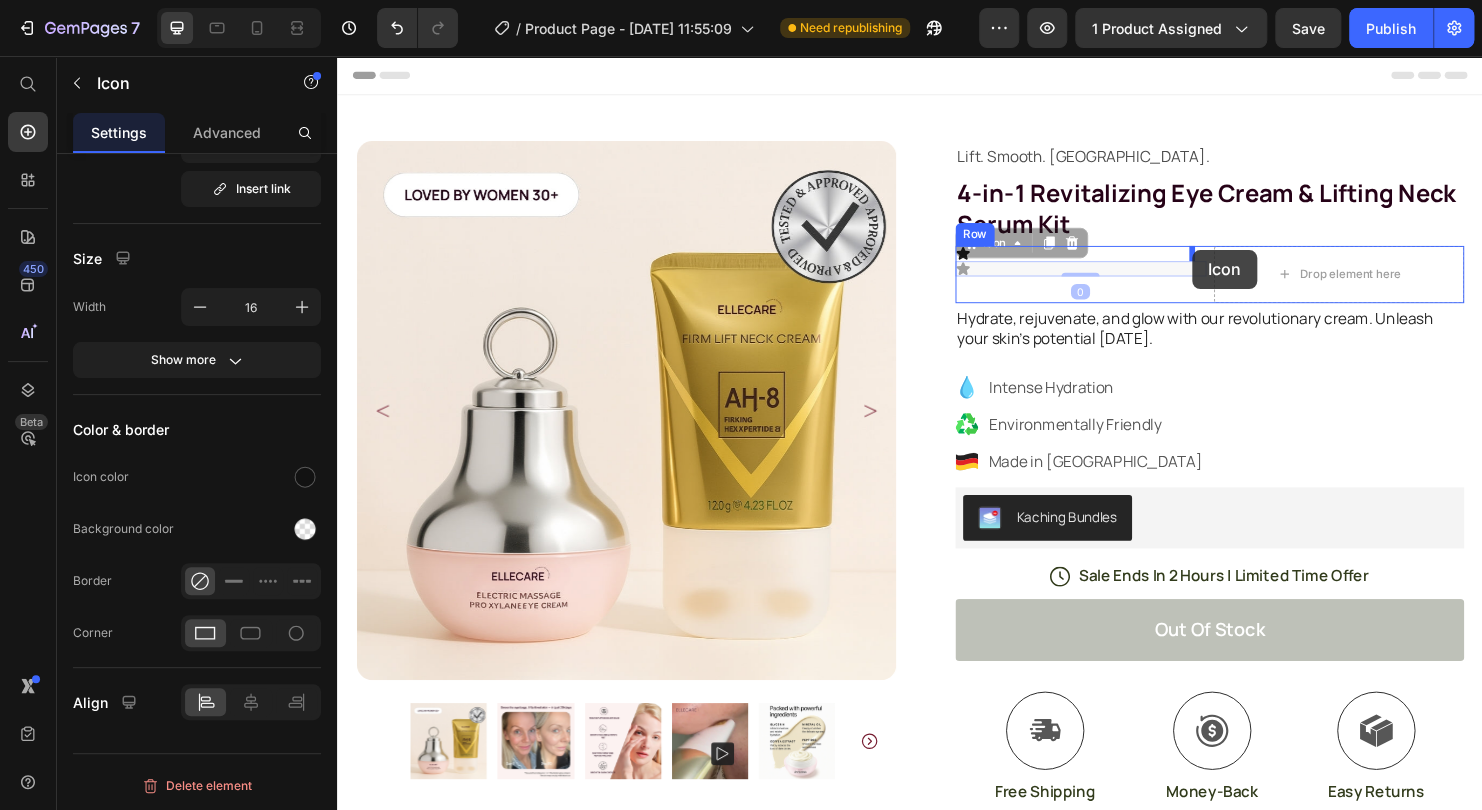drag, startPoint x: 986, startPoint y: 279, endPoint x: 1233, endPoint y: 259, distance: 247.8084 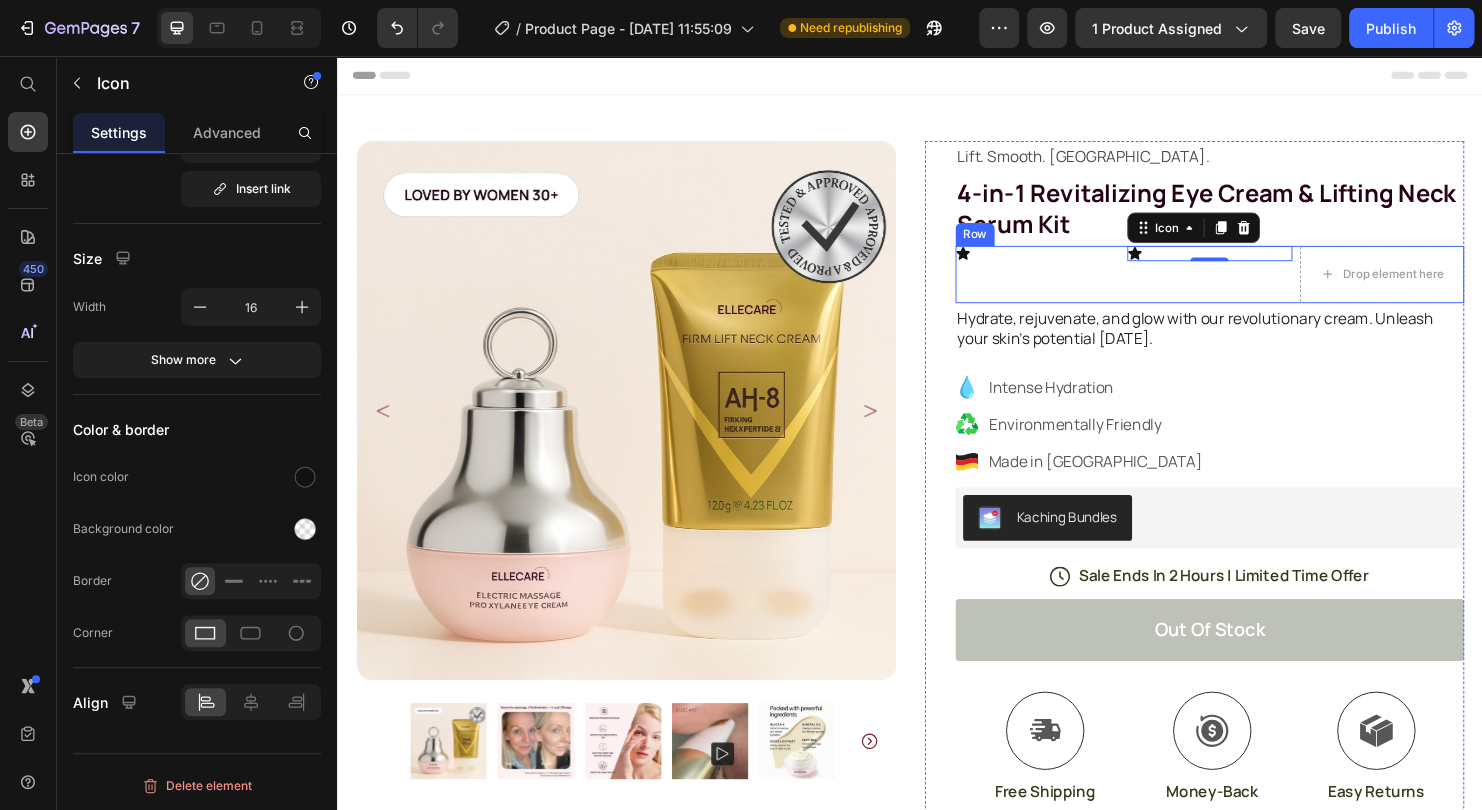 click on "Icon" at bounding box center [1070, 285] 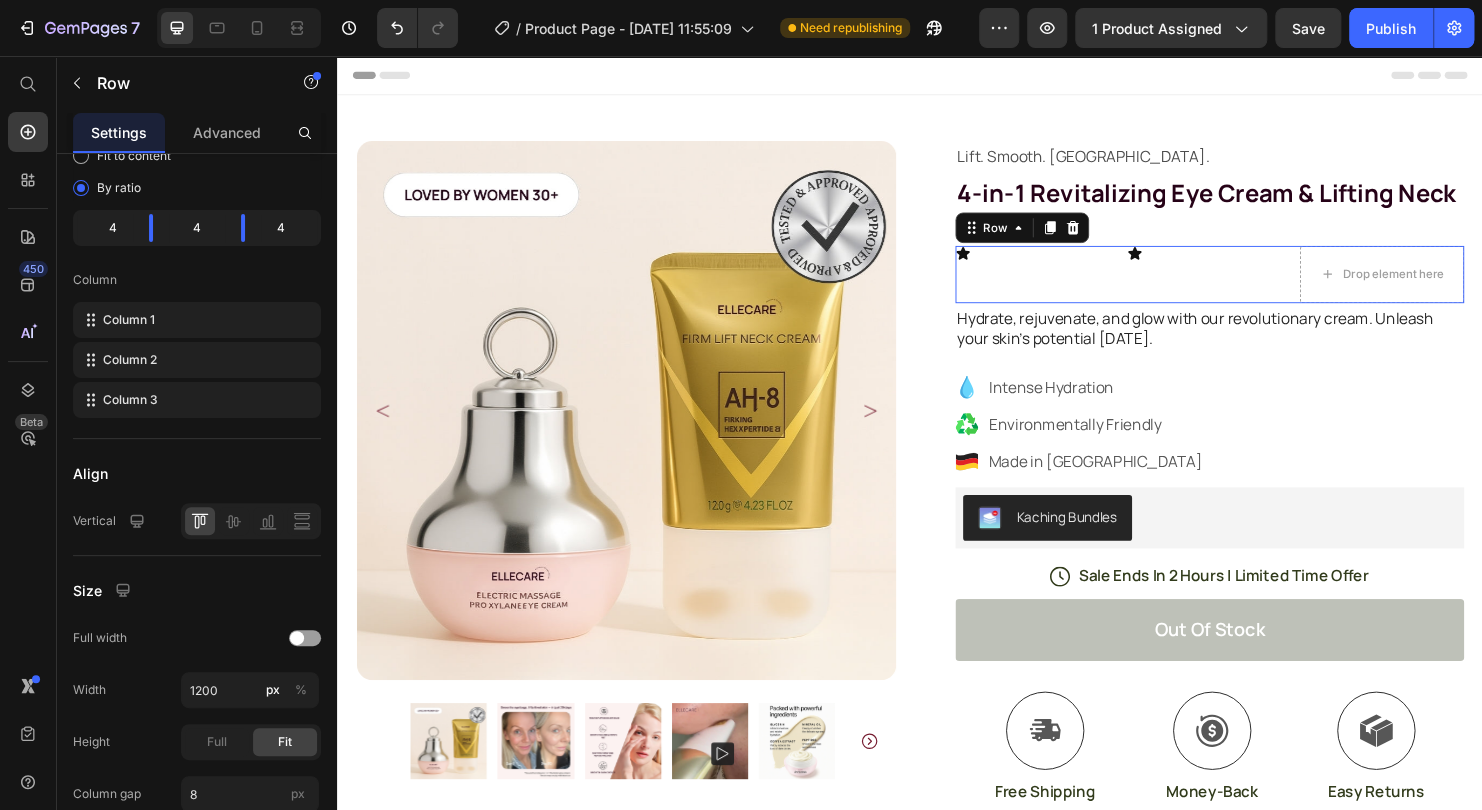 scroll, scrollTop: 0, scrollLeft: 0, axis: both 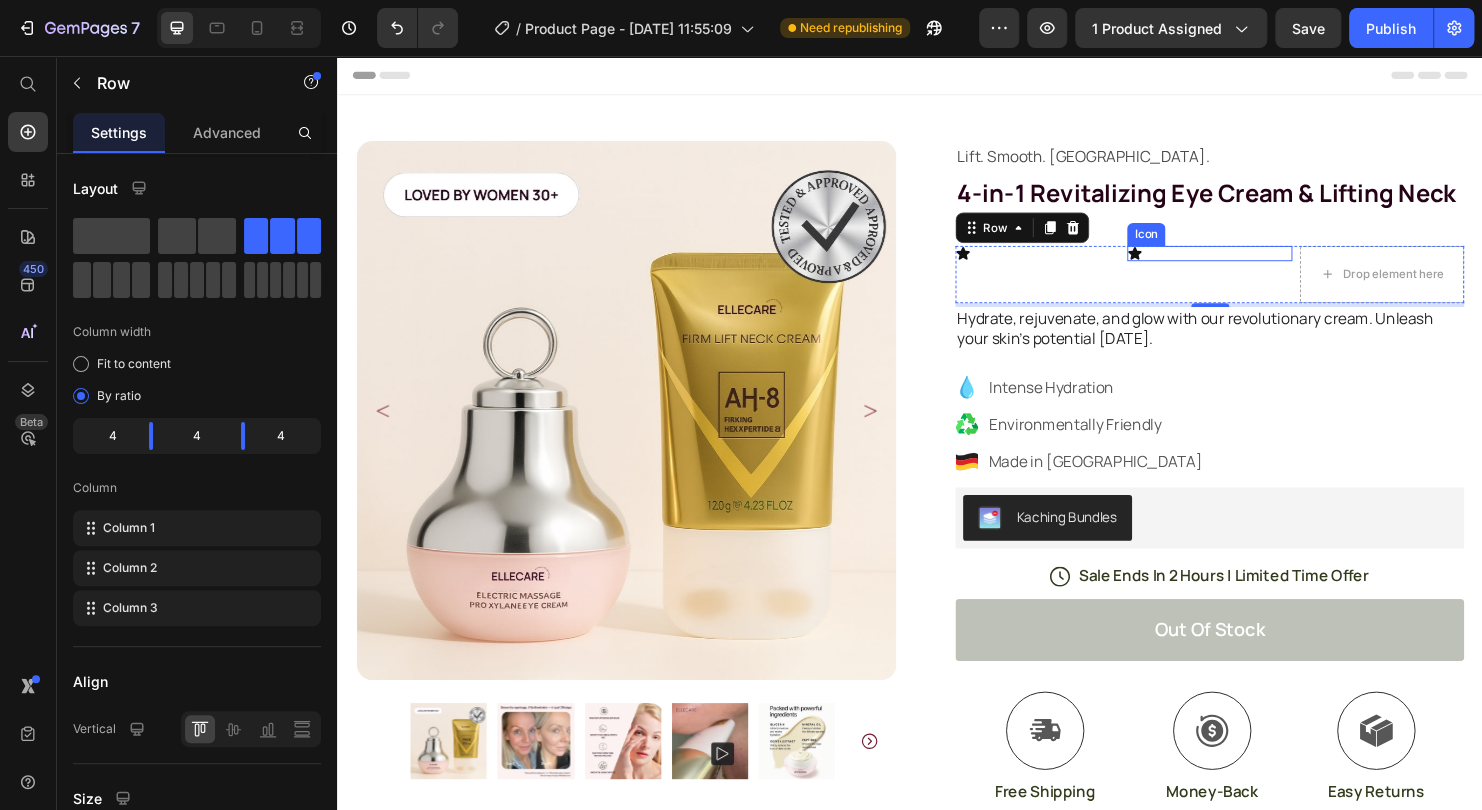 click 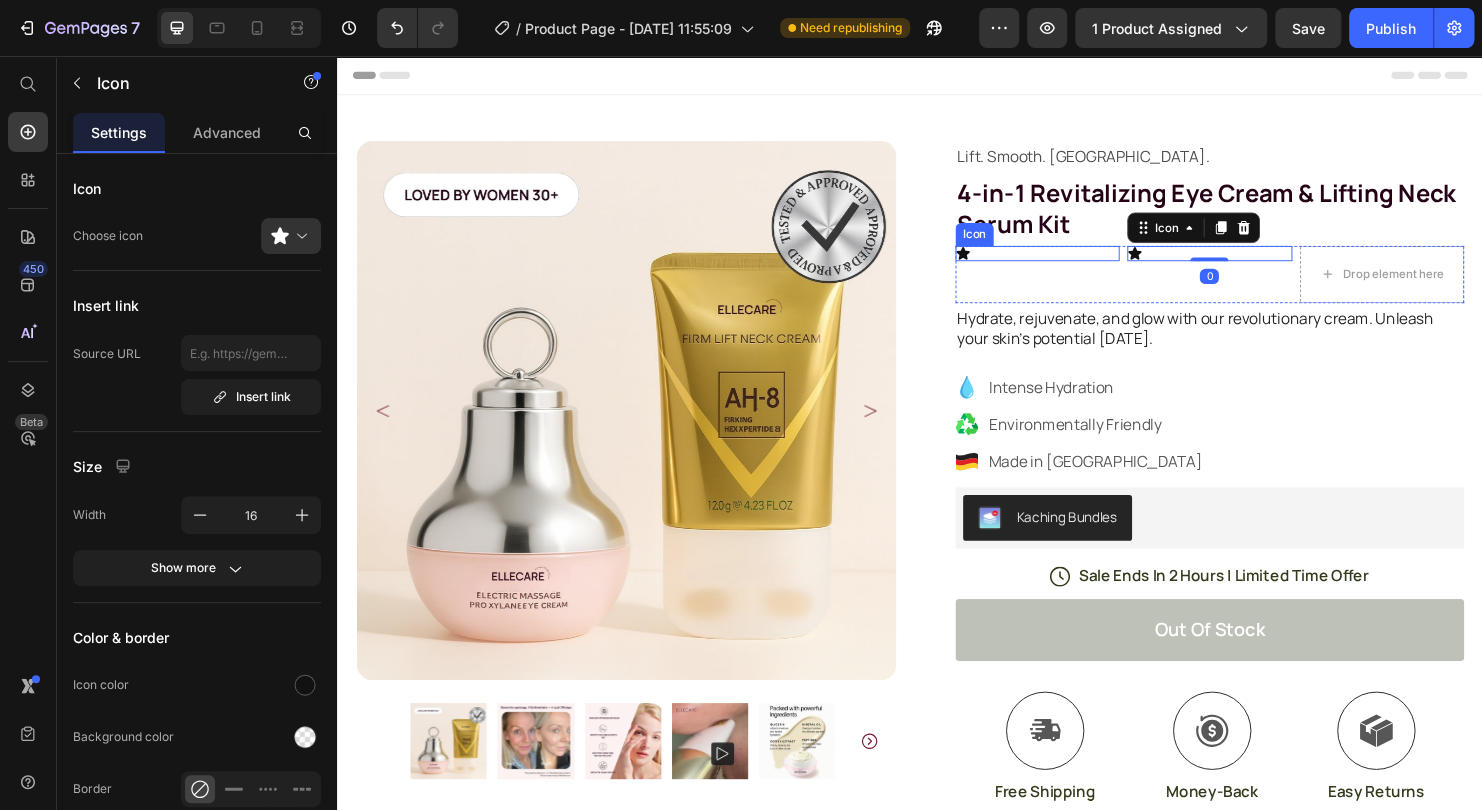 click on "Icon" at bounding box center (1070, 263) 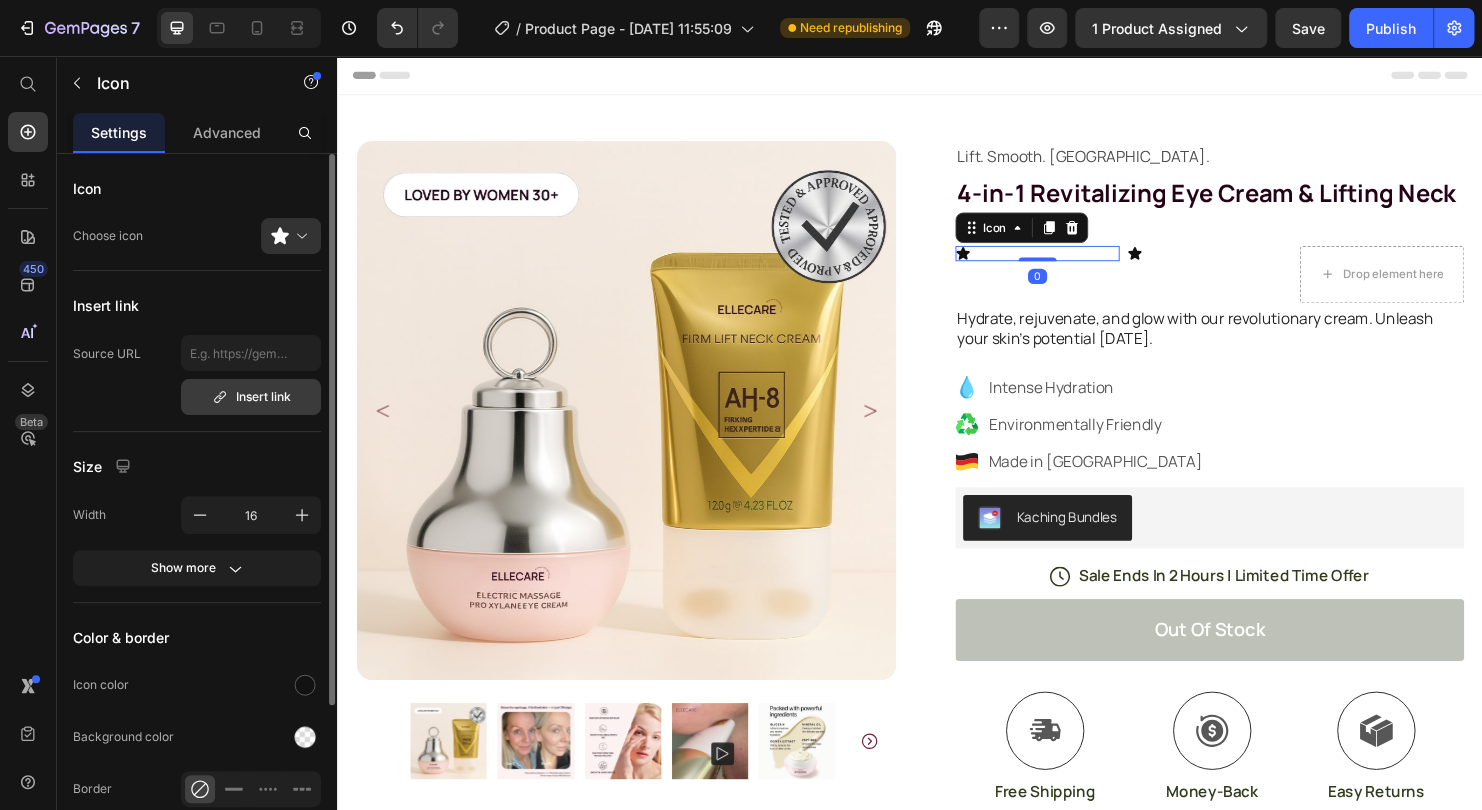 scroll, scrollTop: 208, scrollLeft: 0, axis: vertical 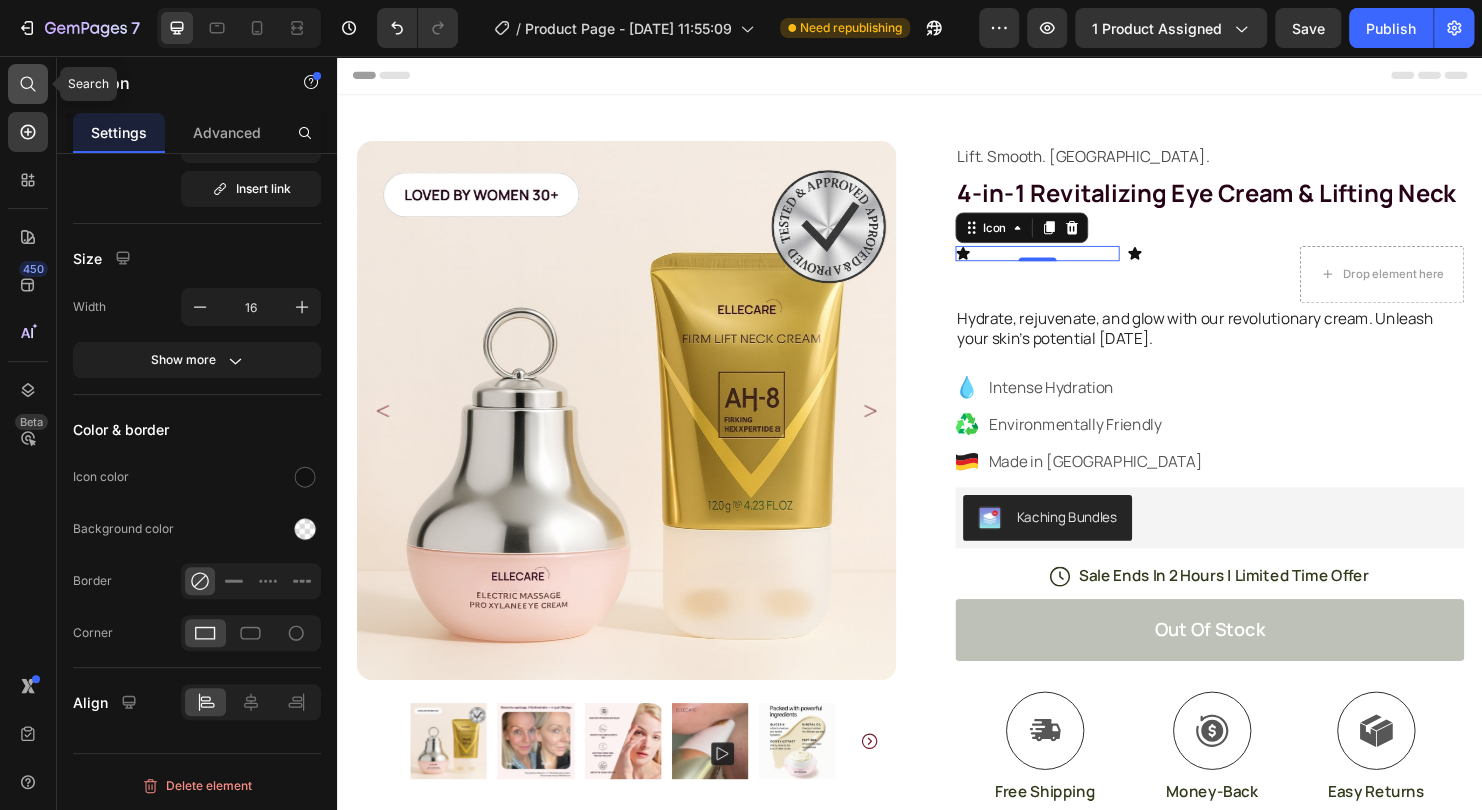 click 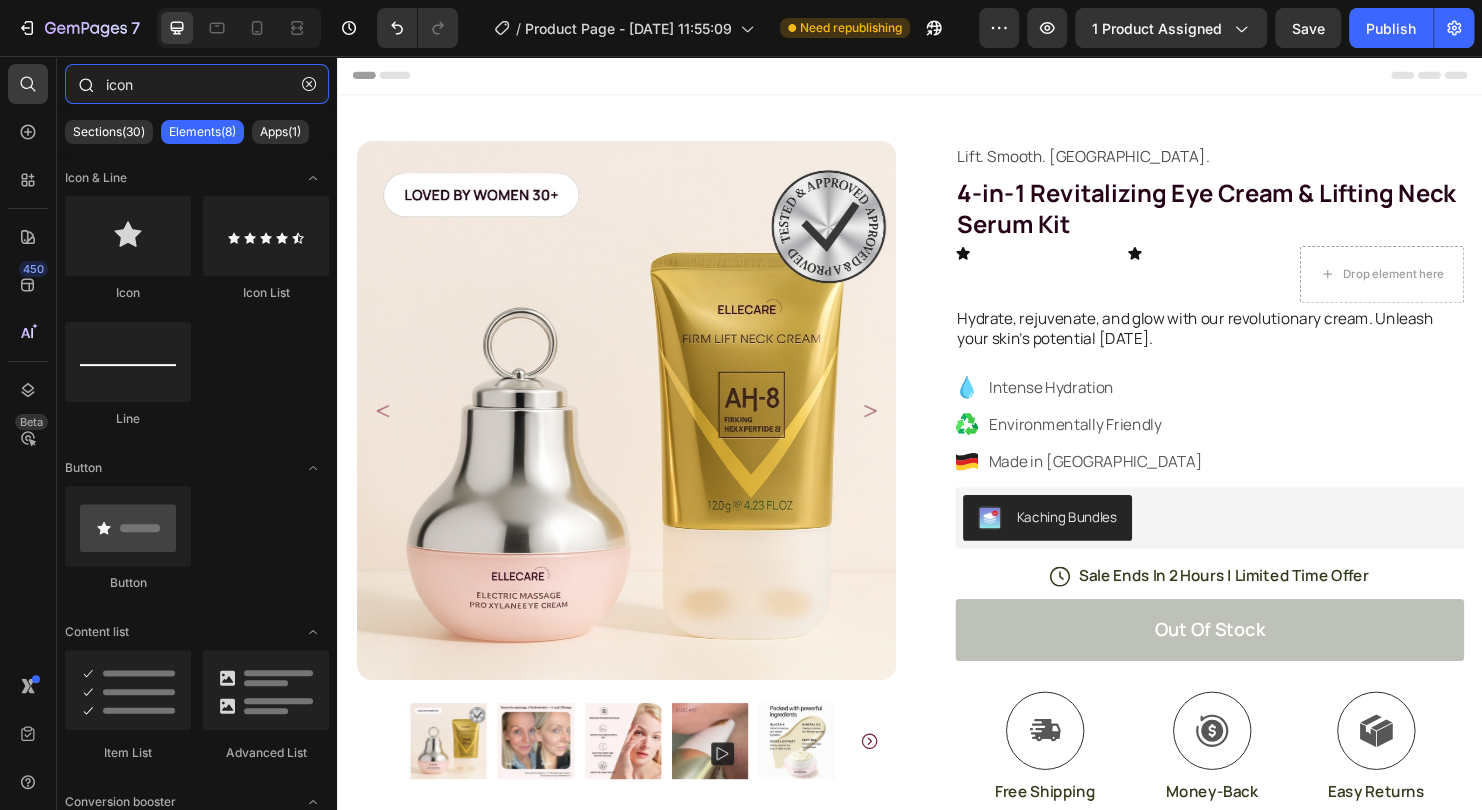 click on "icon" at bounding box center (197, 84) 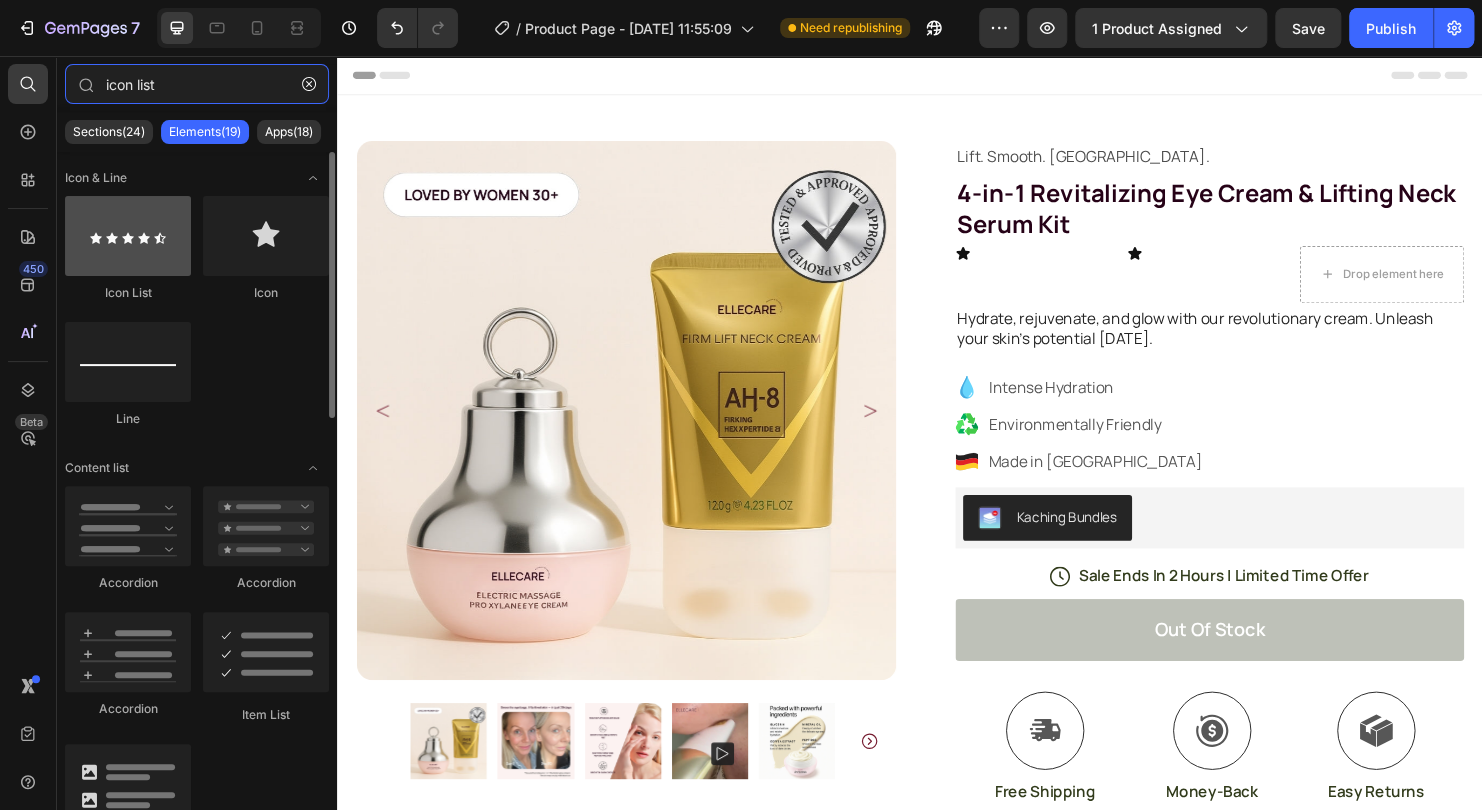 type on "icon list" 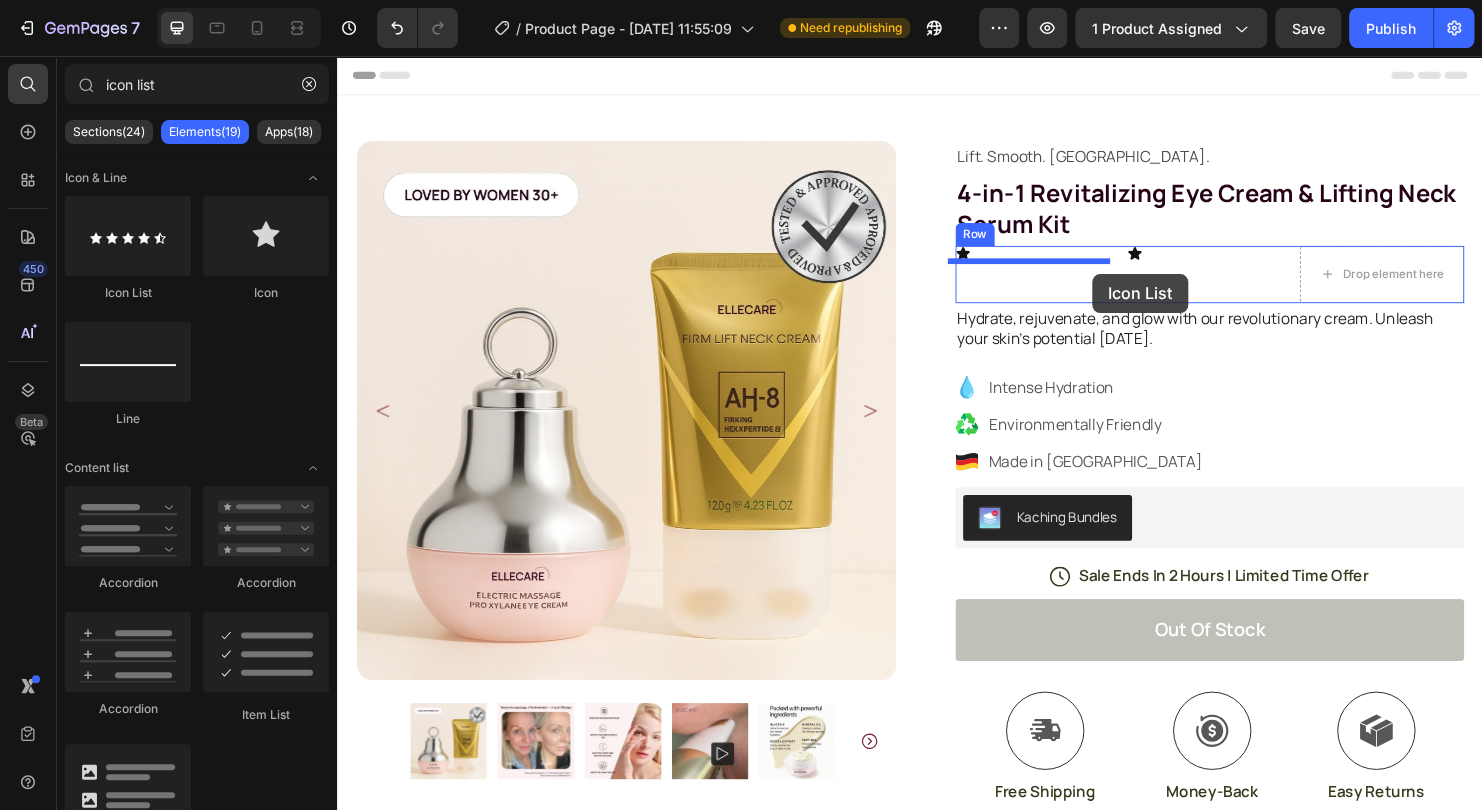 drag, startPoint x: 481, startPoint y: 297, endPoint x: 1128, endPoint y: 284, distance: 647.1306 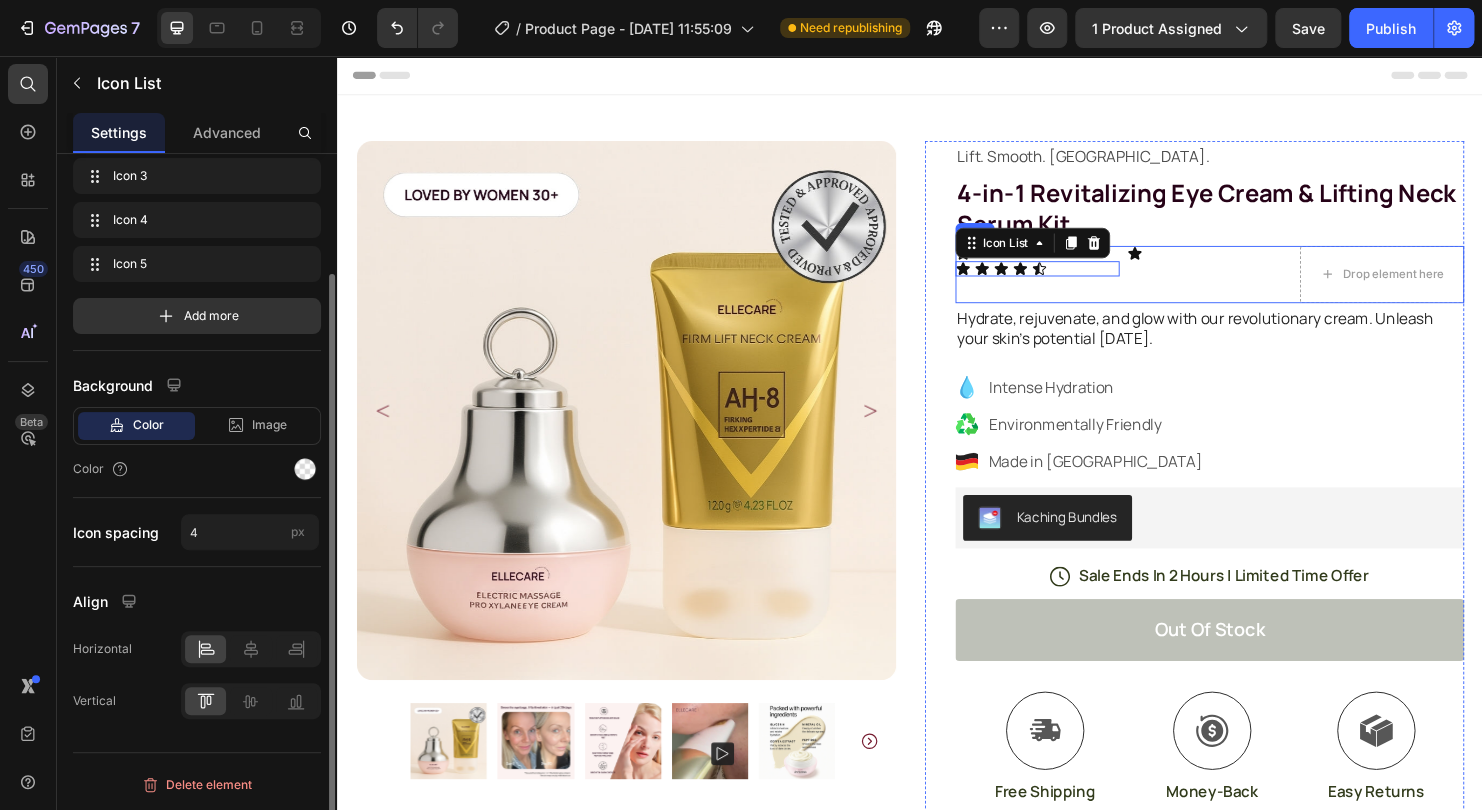 scroll, scrollTop: 0, scrollLeft: 0, axis: both 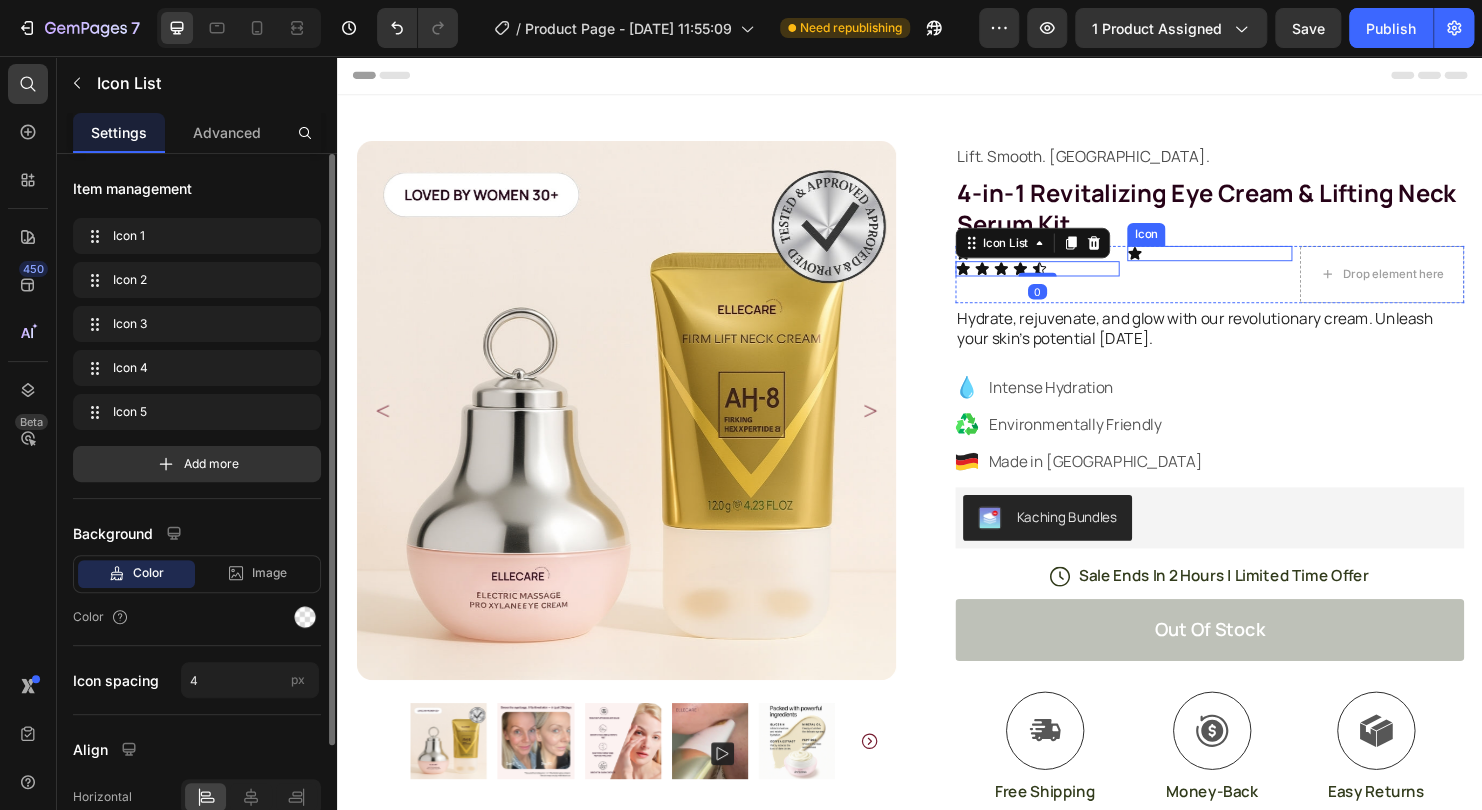 click on "Icon" at bounding box center [1250, 263] 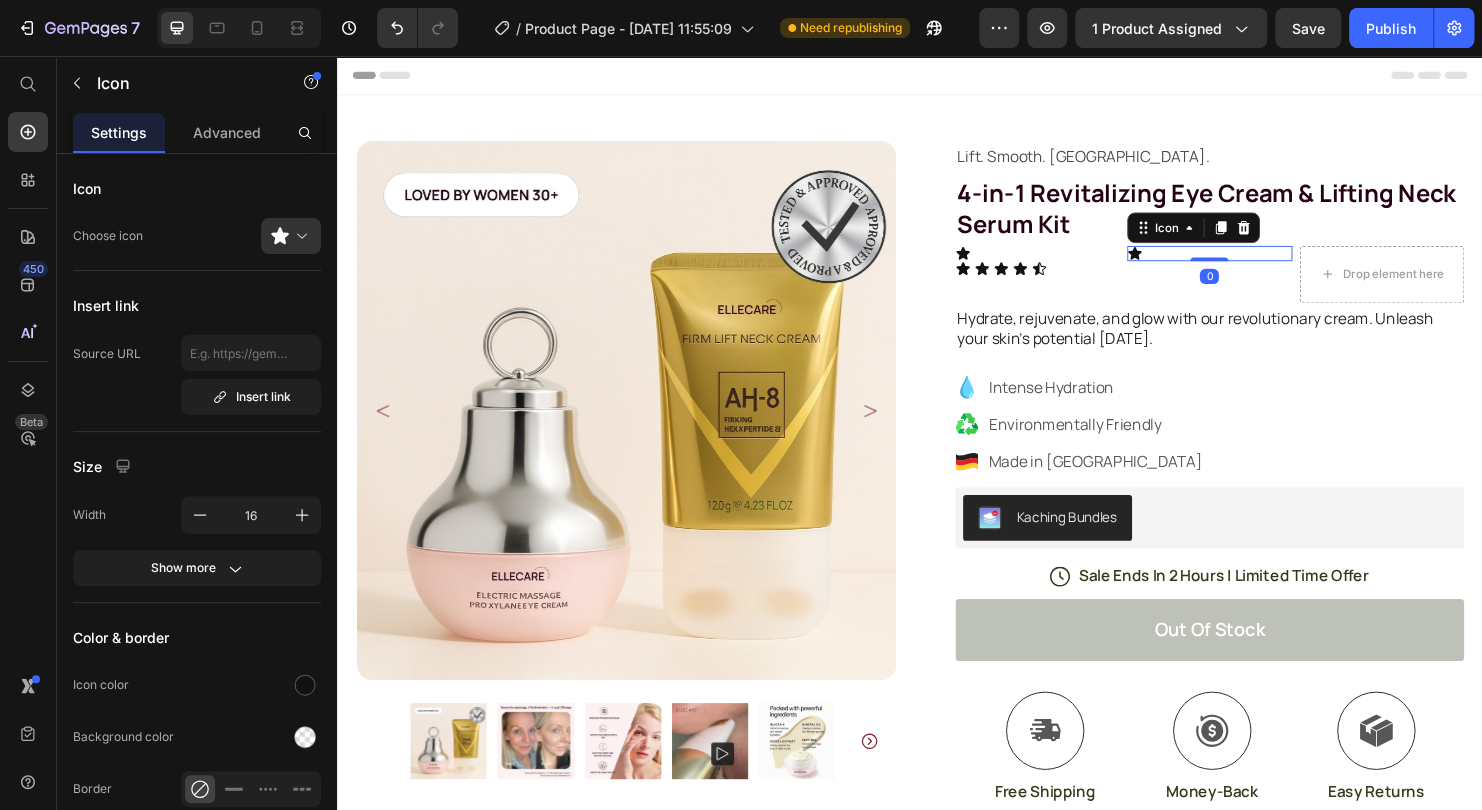 drag, startPoint x: 1276, startPoint y: 237, endPoint x: 1198, endPoint y: 248, distance: 78.77182 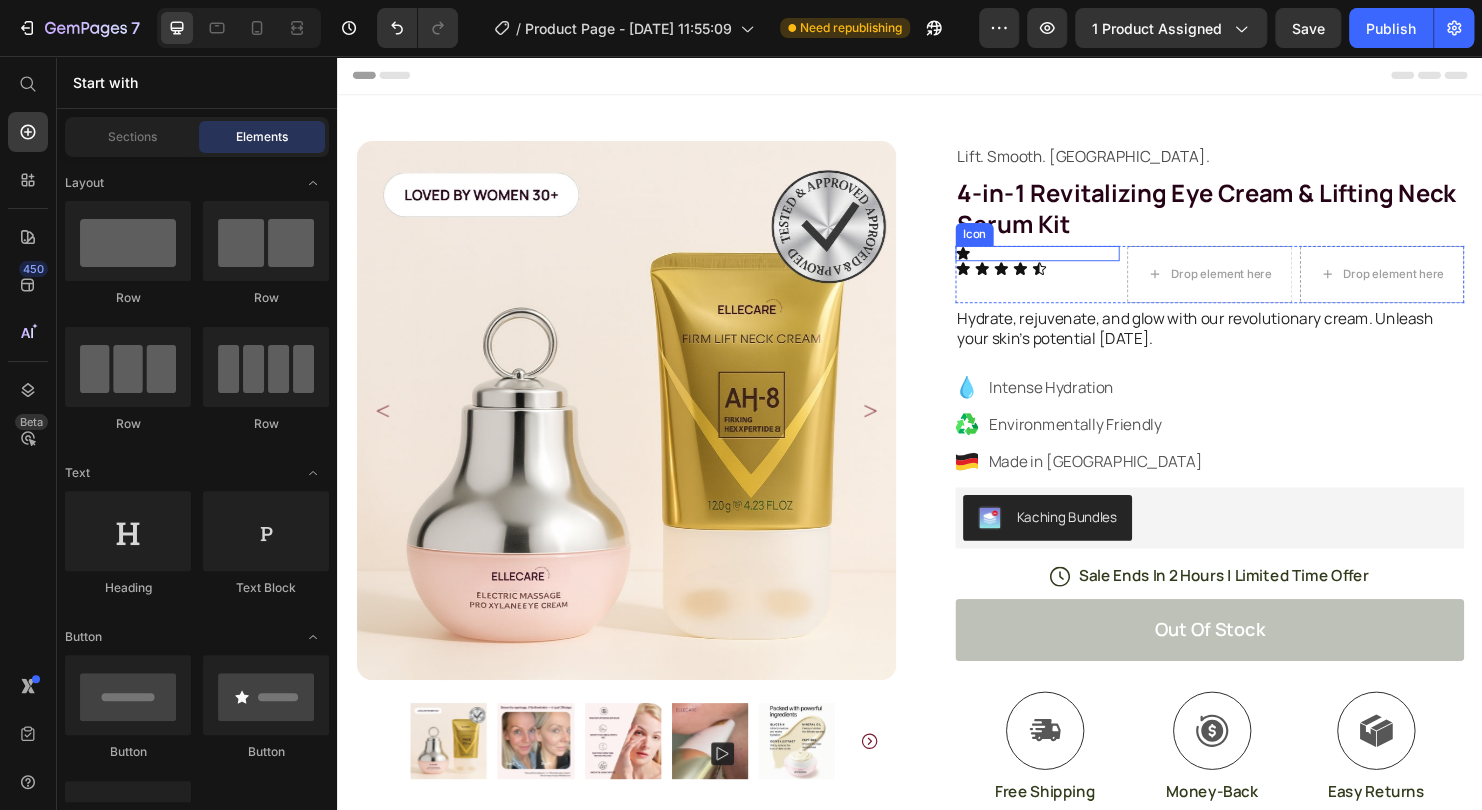 click on "Icon" at bounding box center (1070, 263) 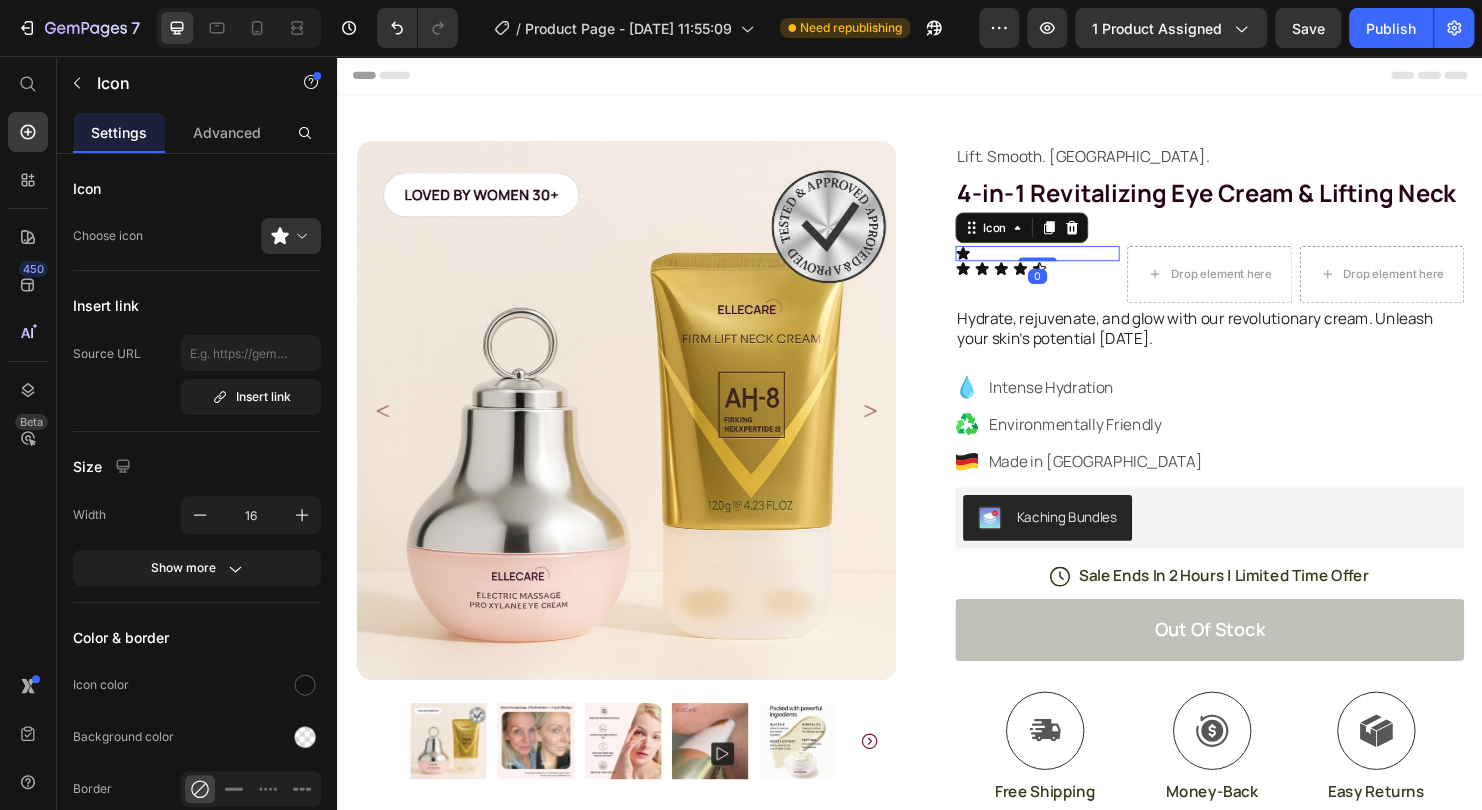 click 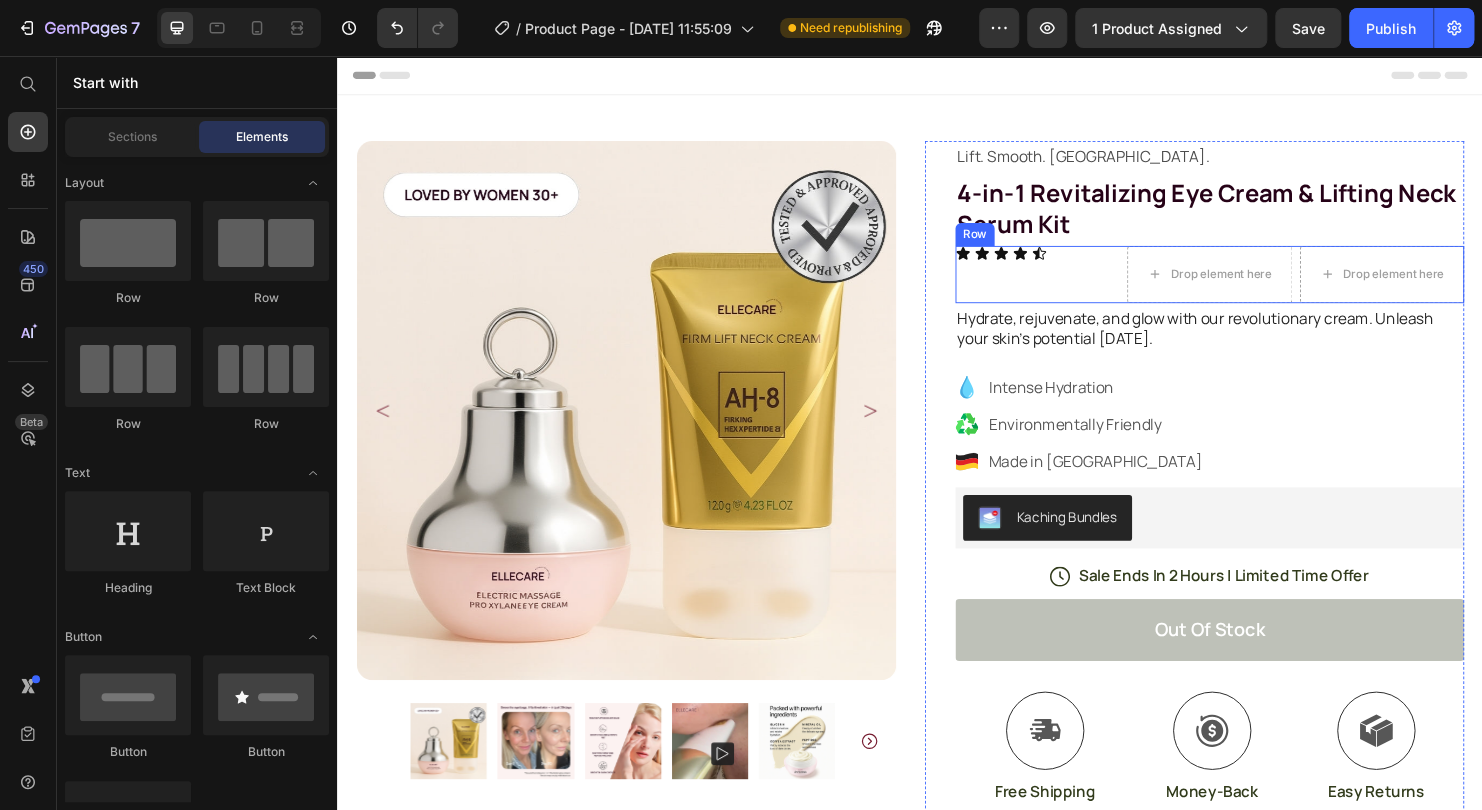 click on "Icon Icon Icon Icon Icon Icon List" at bounding box center (1070, 285) 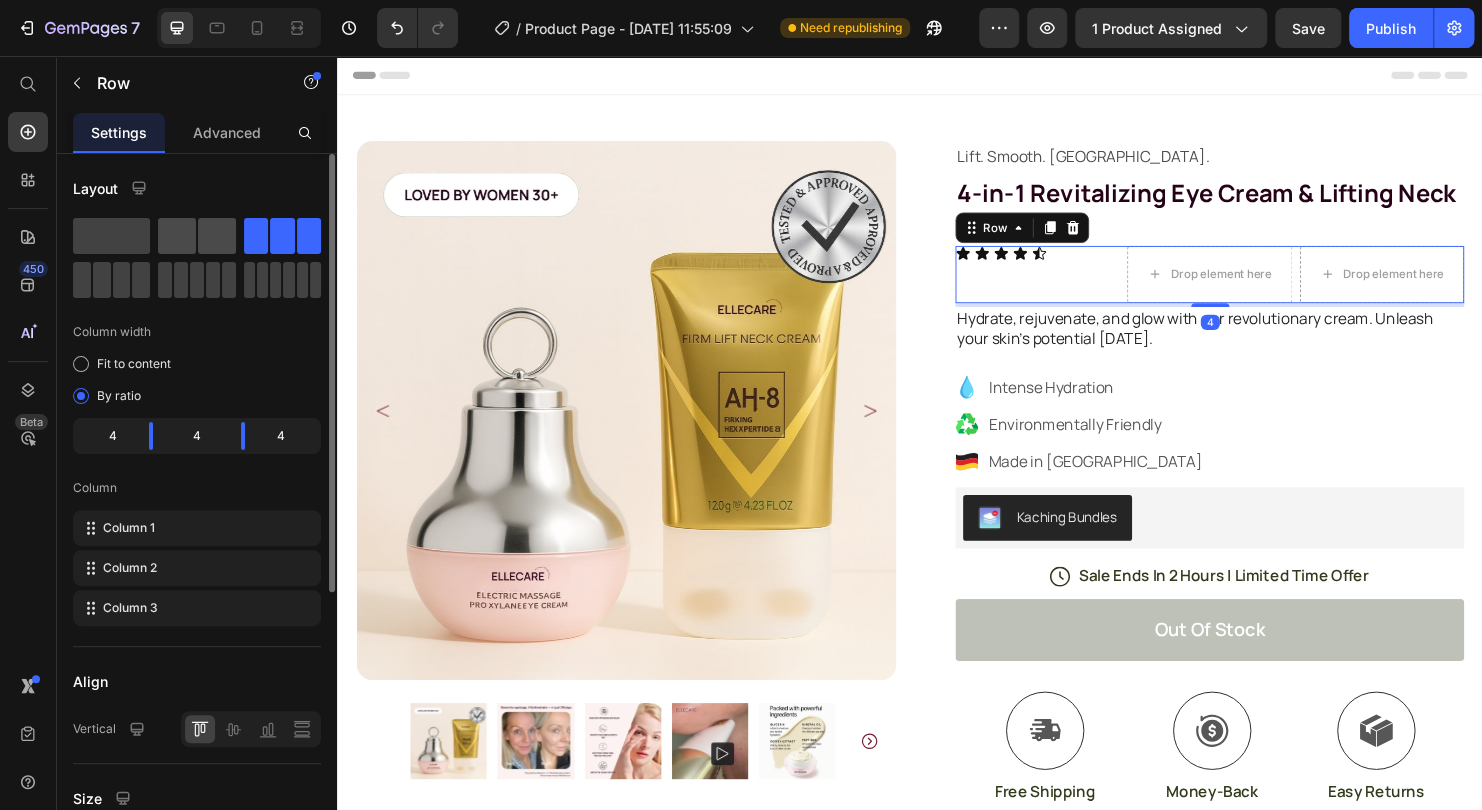 click 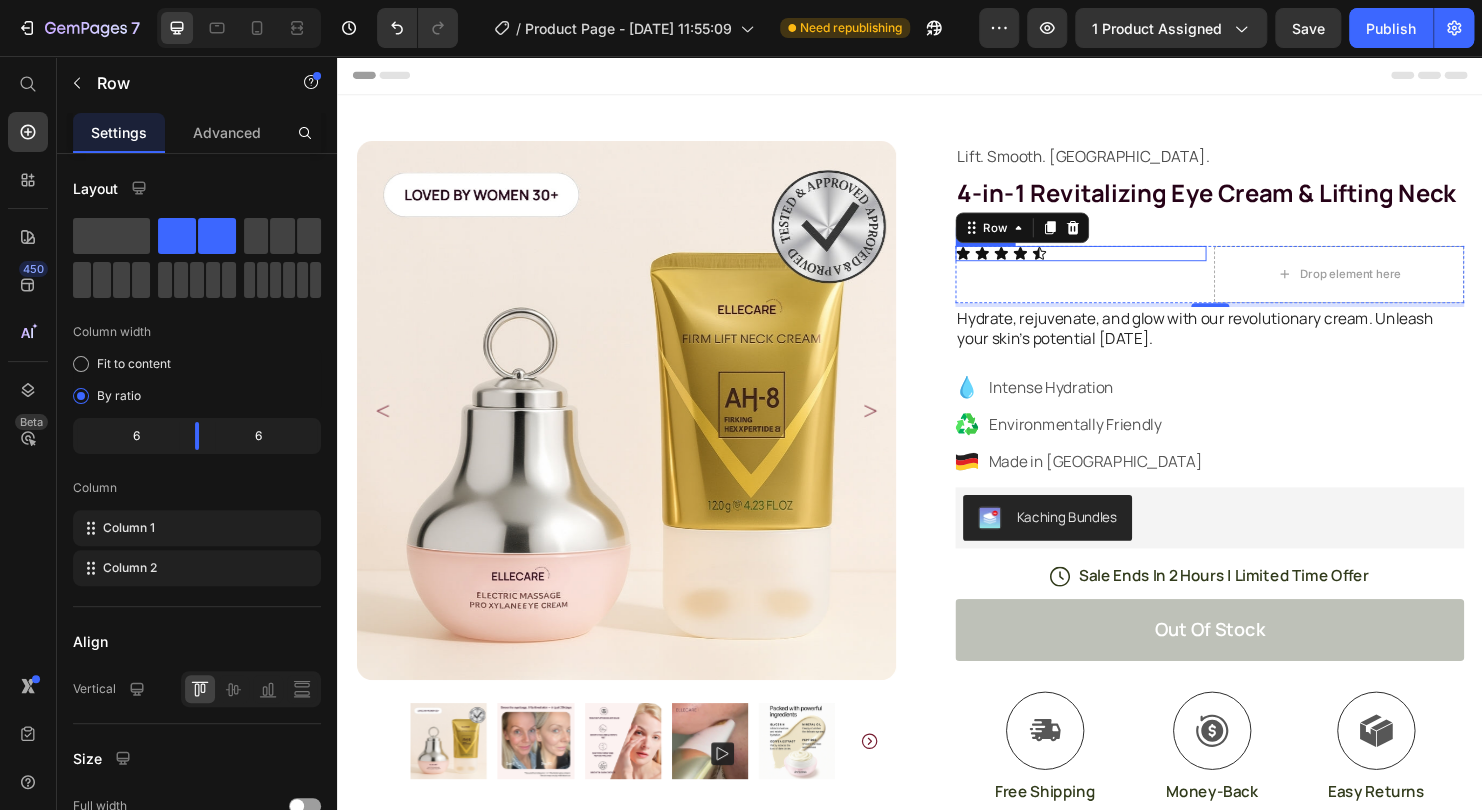 click on "Icon Icon Icon Icon Icon" at bounding box center [1115, 263] 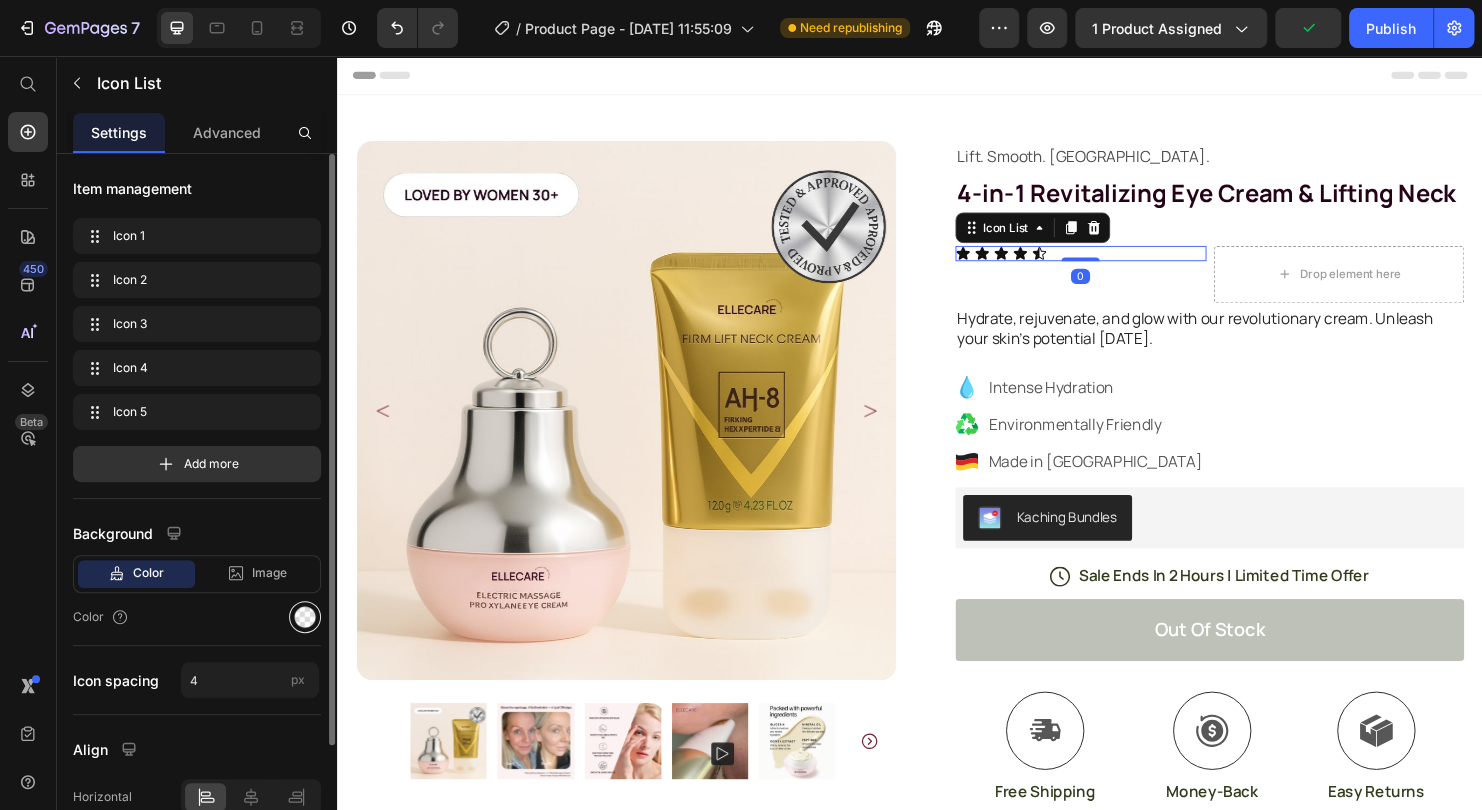 click at bounding box center [305, 617] 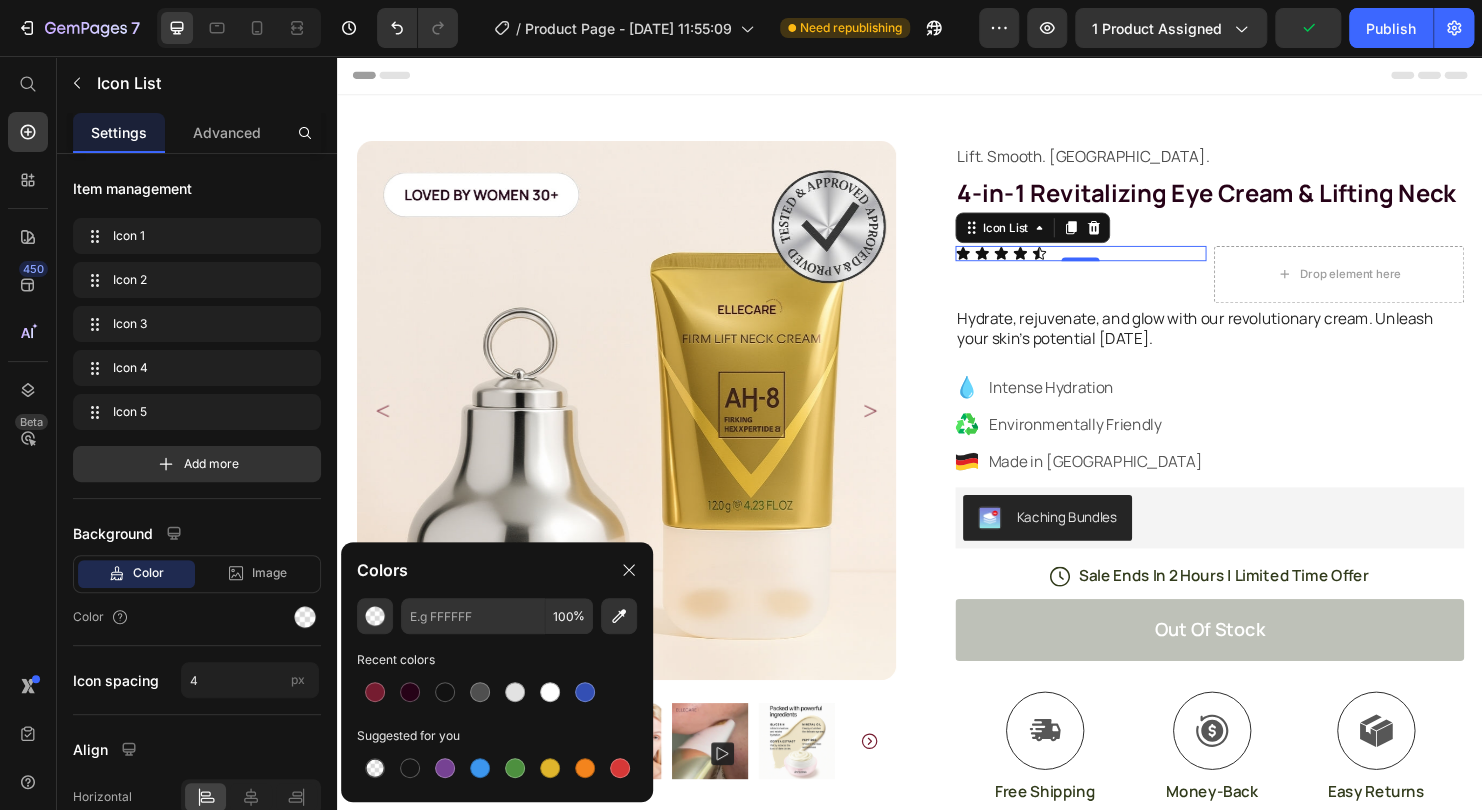 click at bounding box center (410, 692) 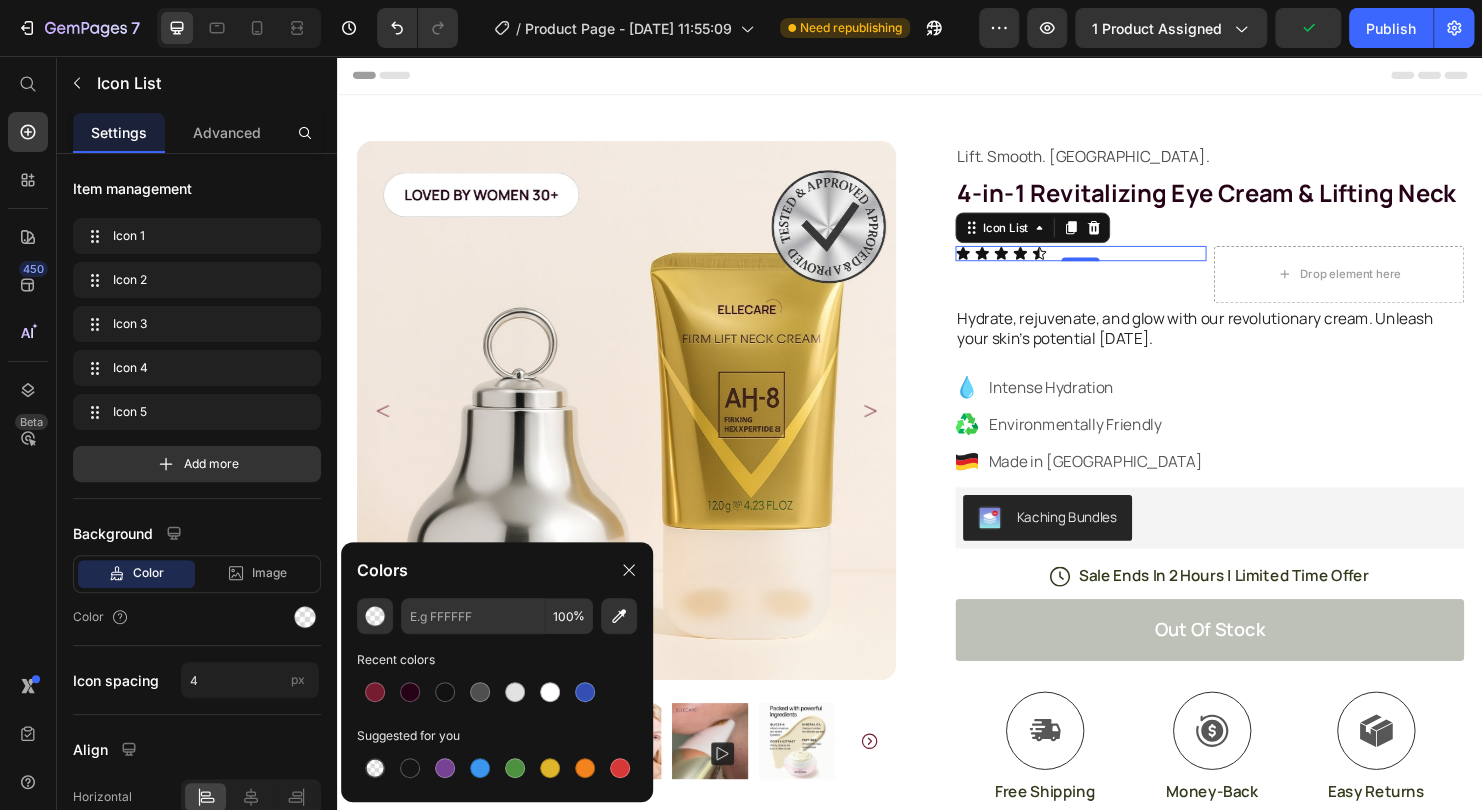 type on "260217" 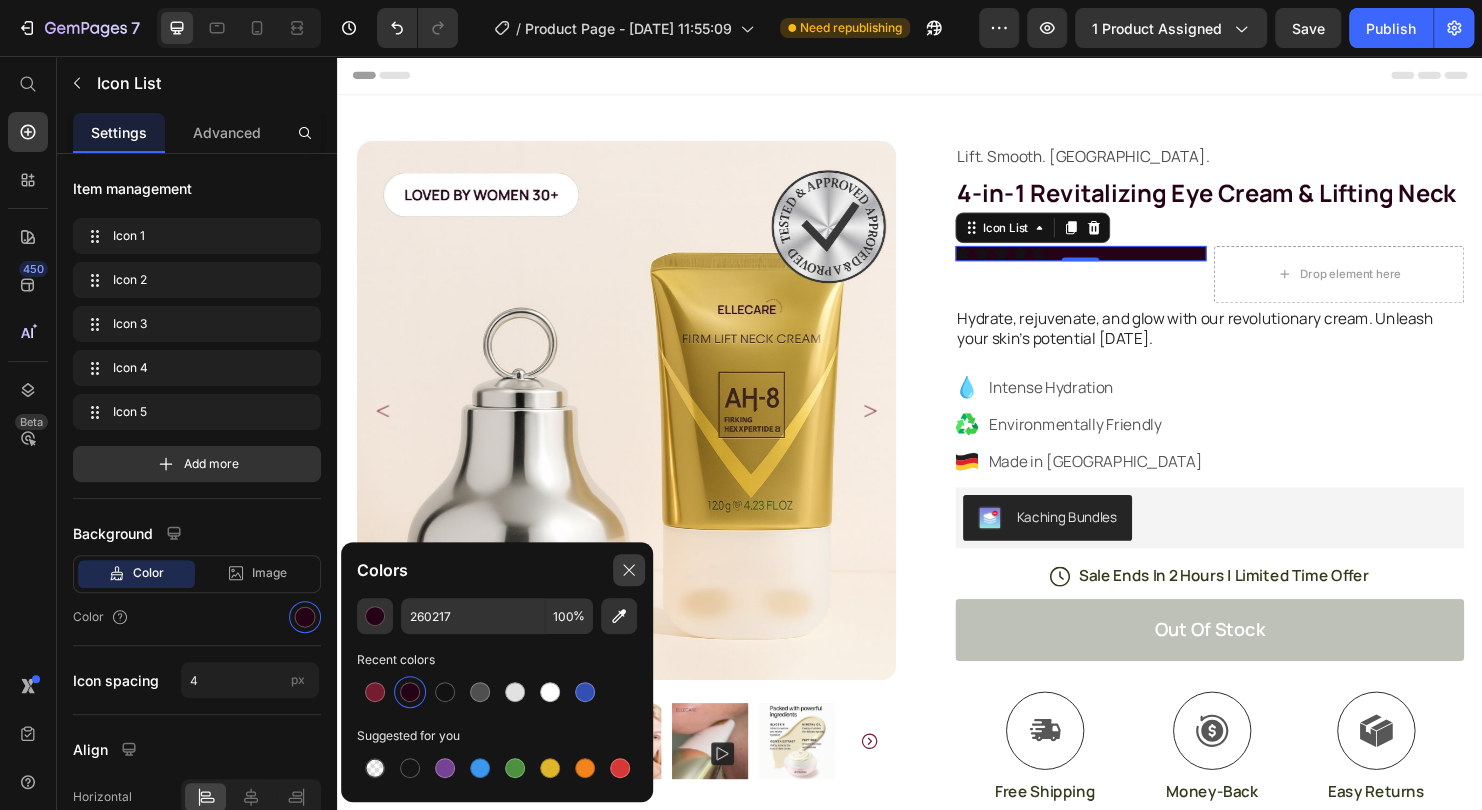 click 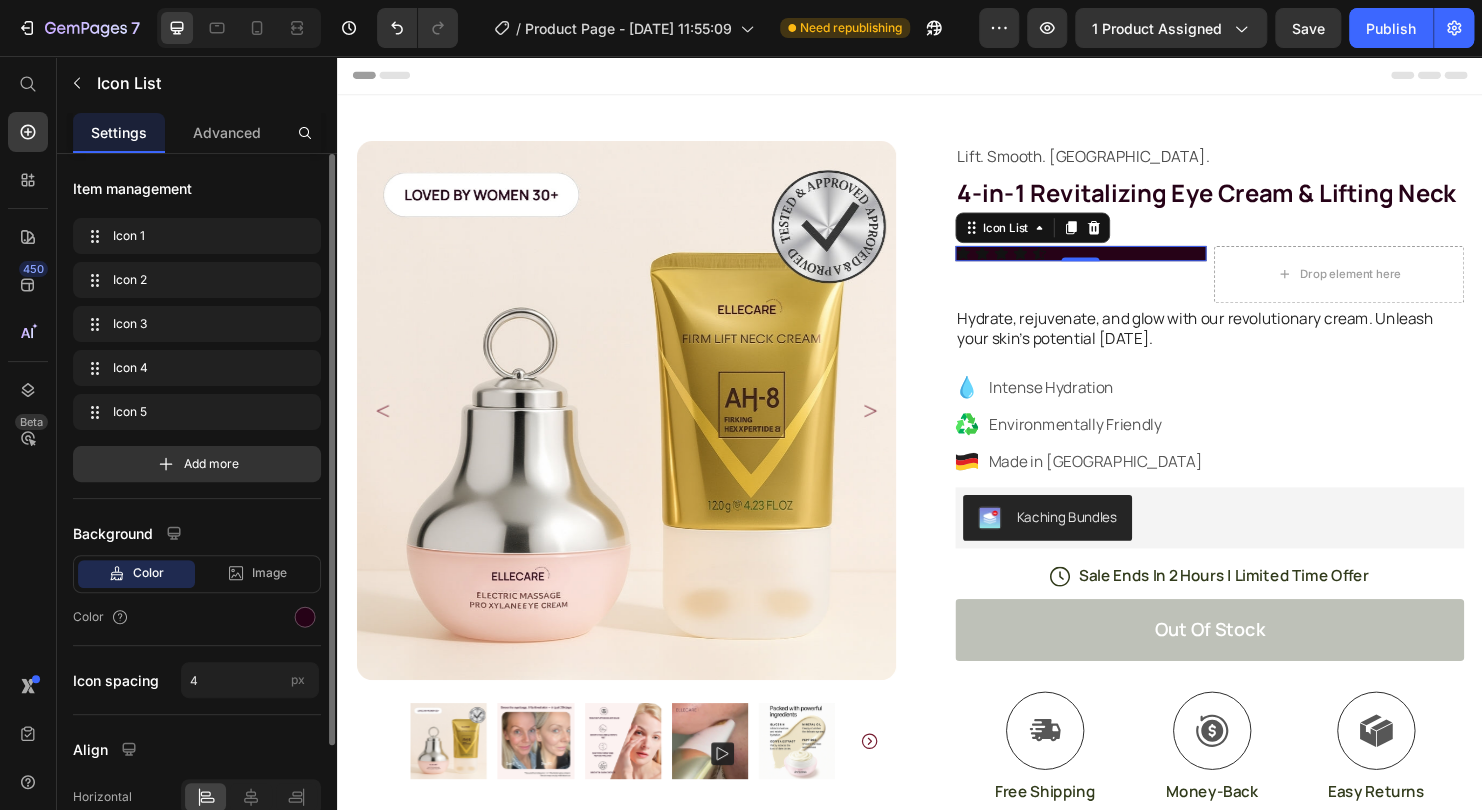 click on "Color" at bounding box center (197, 617) 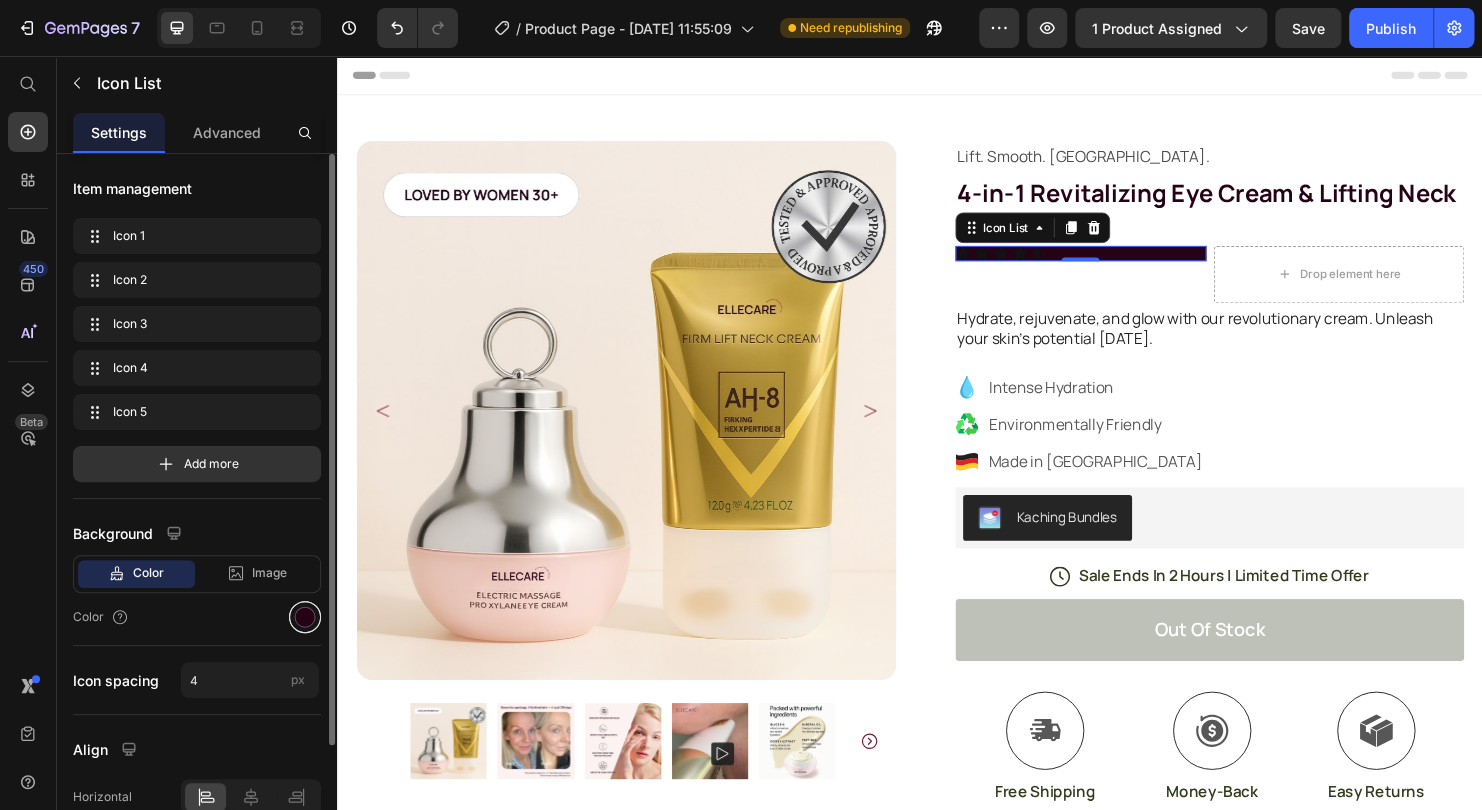 click at bounding box center (305, 617) 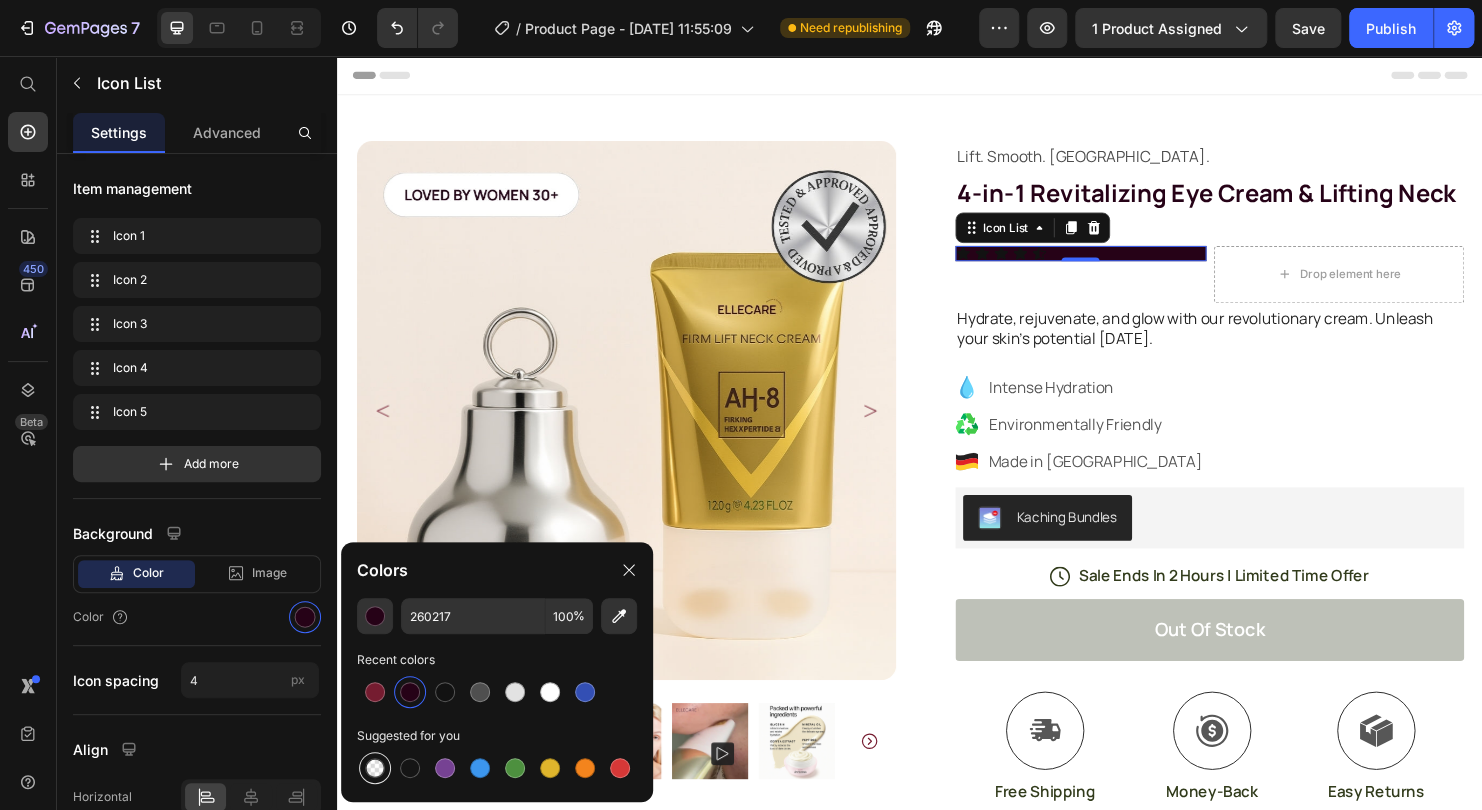 drag, startPoint x: 369, startPoint y: 770, endPoint x: 306, endPoint y: 701, distance: 93.43447 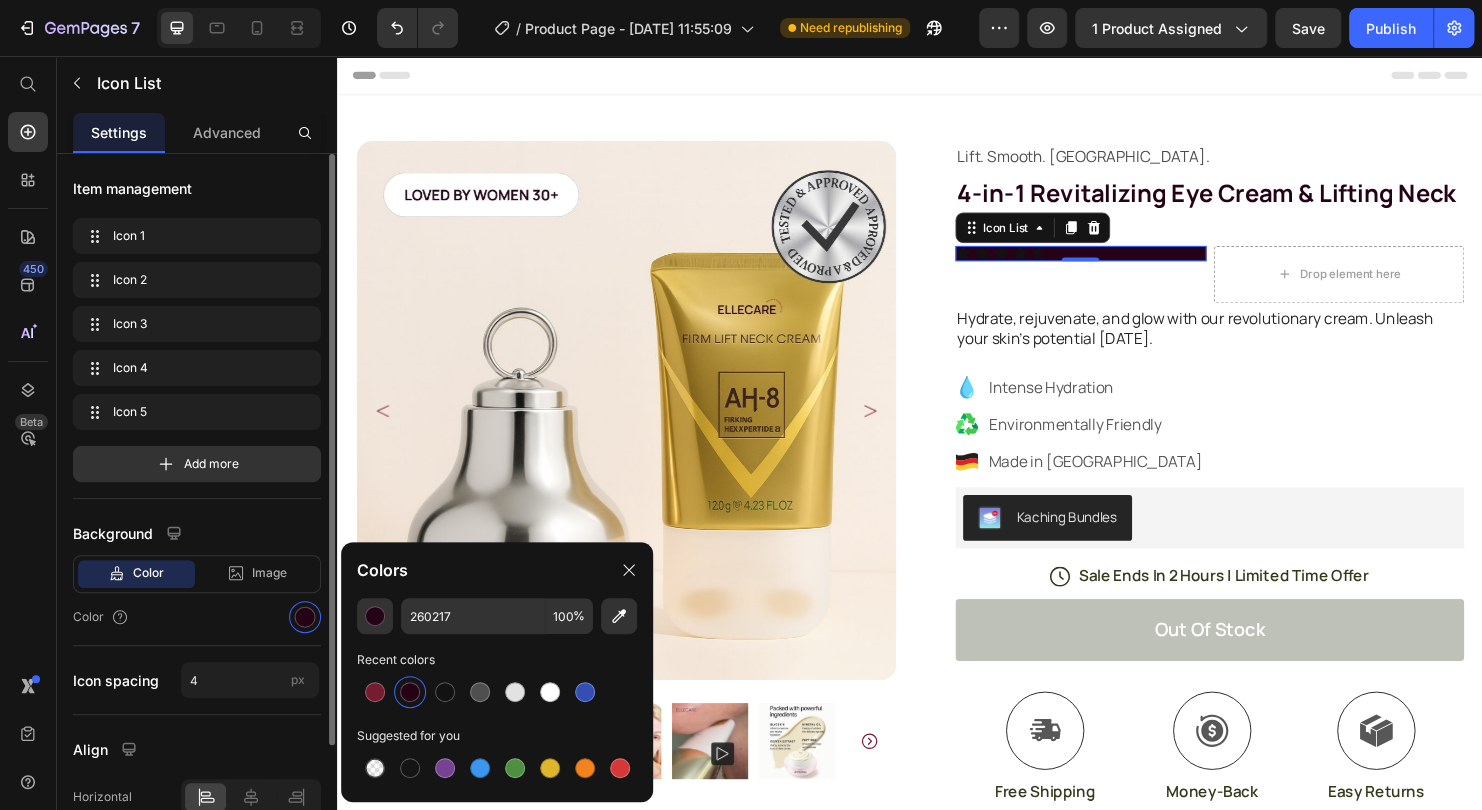click at bounding box center [375, 768] 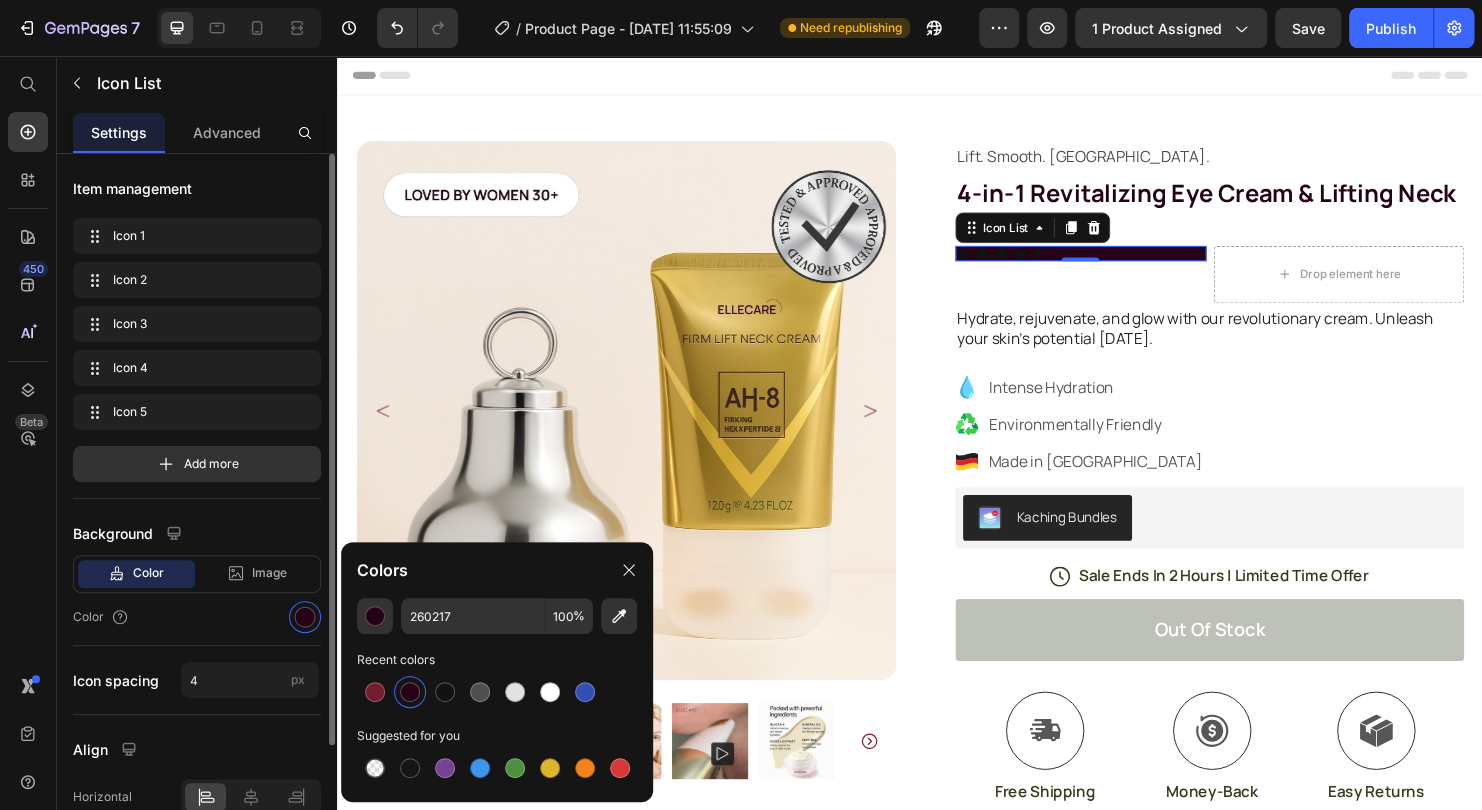 type on "000000" 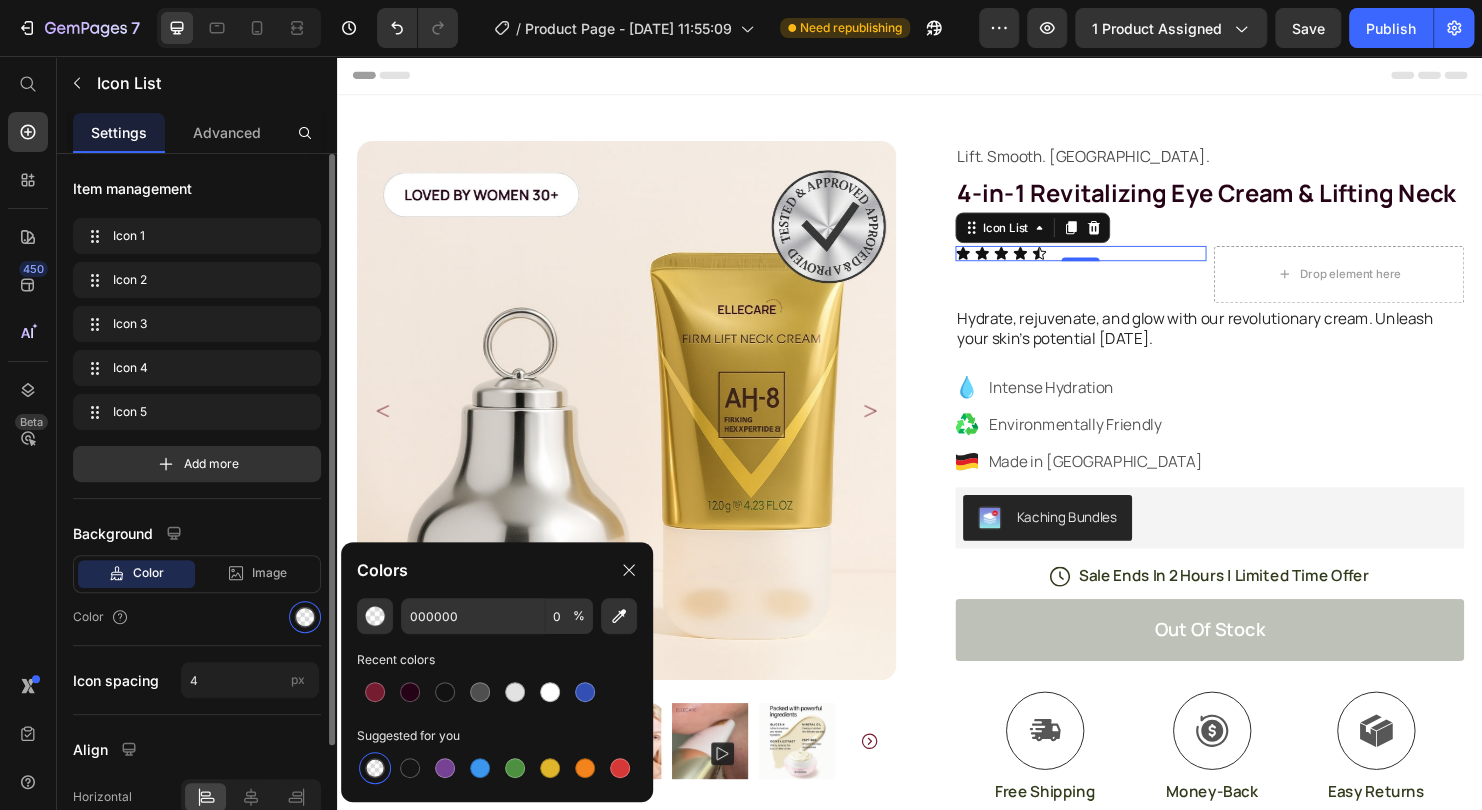 click on "Color" at bounding box center (197, 617) 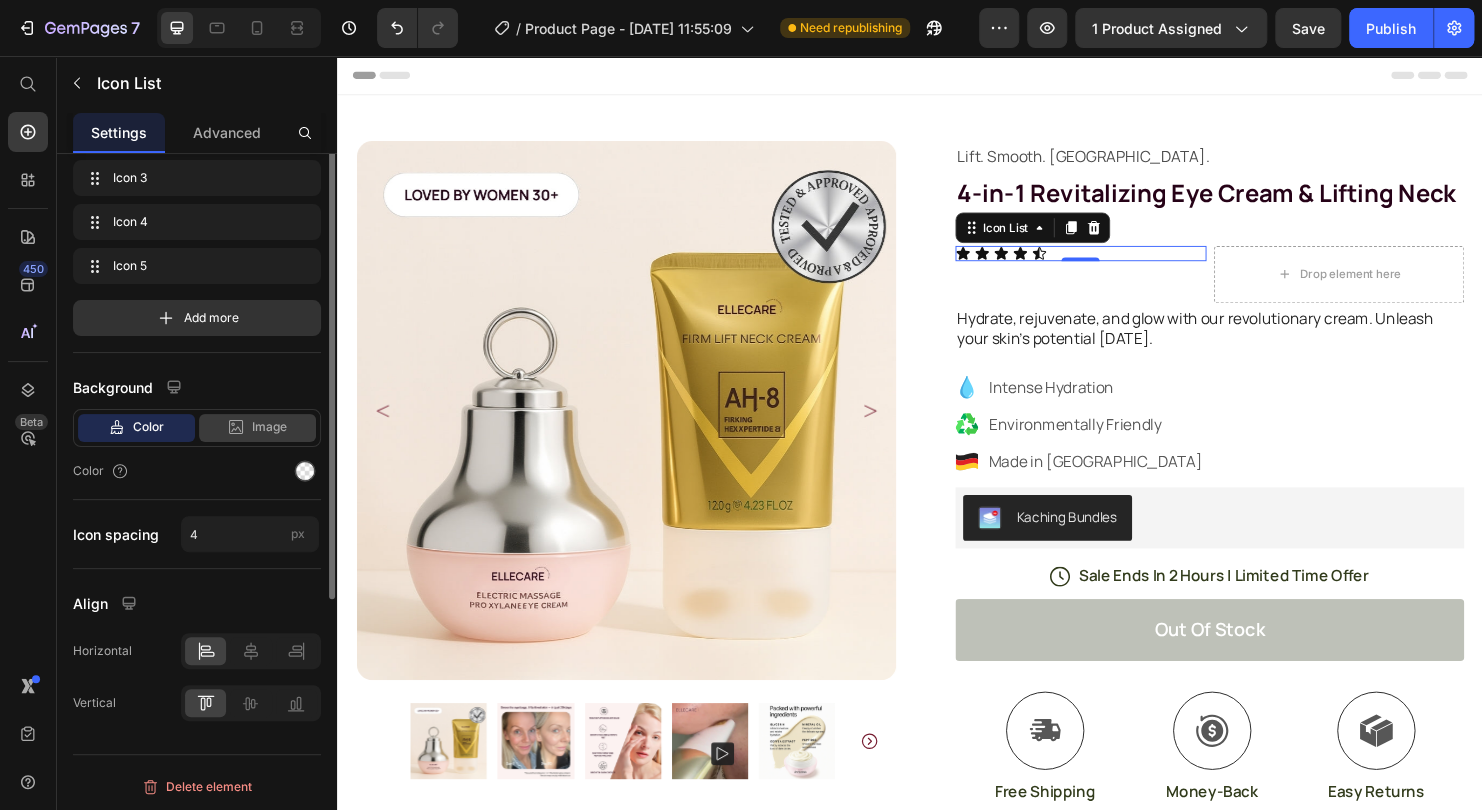 scroll, scrollTop: 0, scrollLeft: 0, axis: both 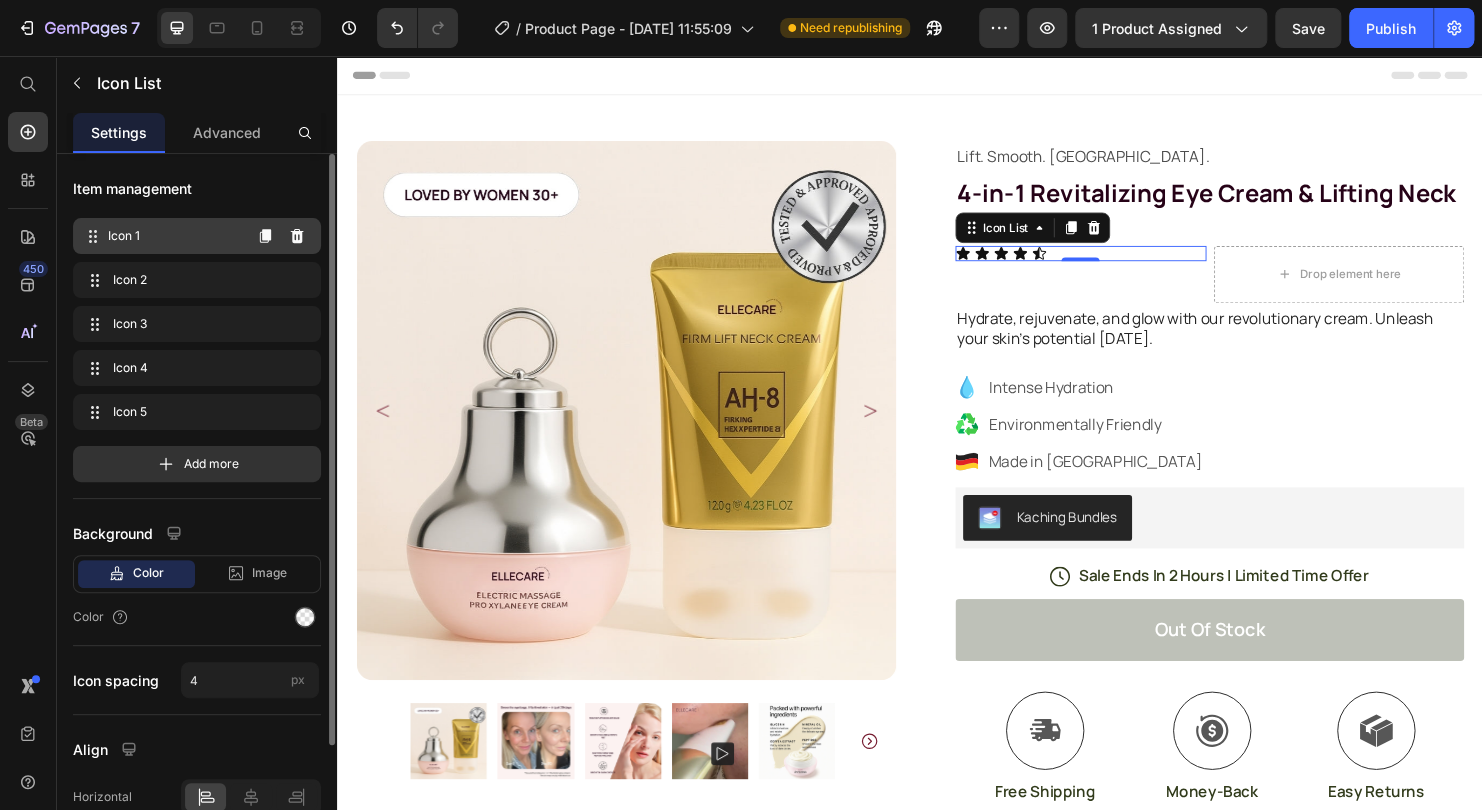 click on "Icon 1" at bounding box center [174, 236] 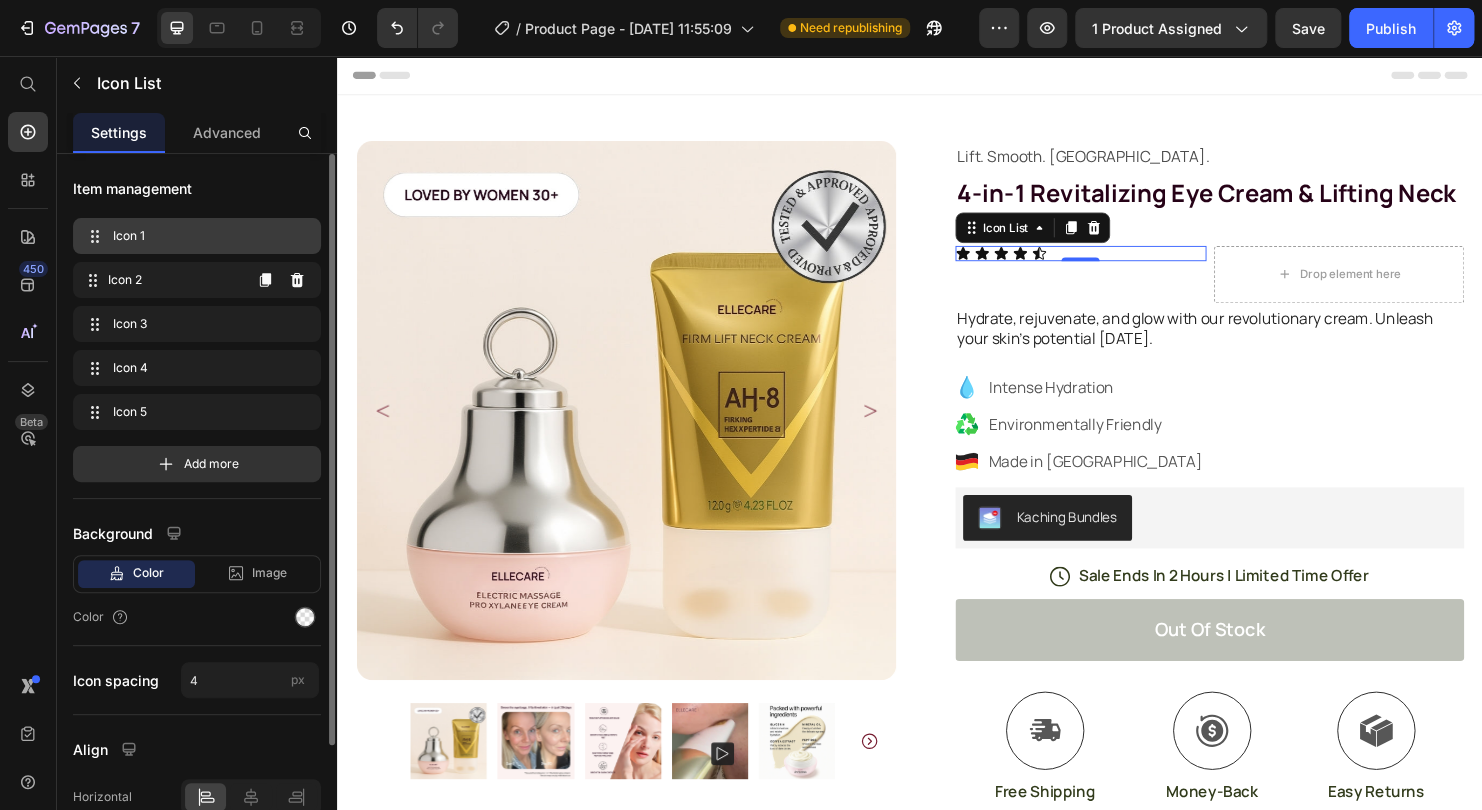 click on "Icon 1" at bounding box center (193, 236) 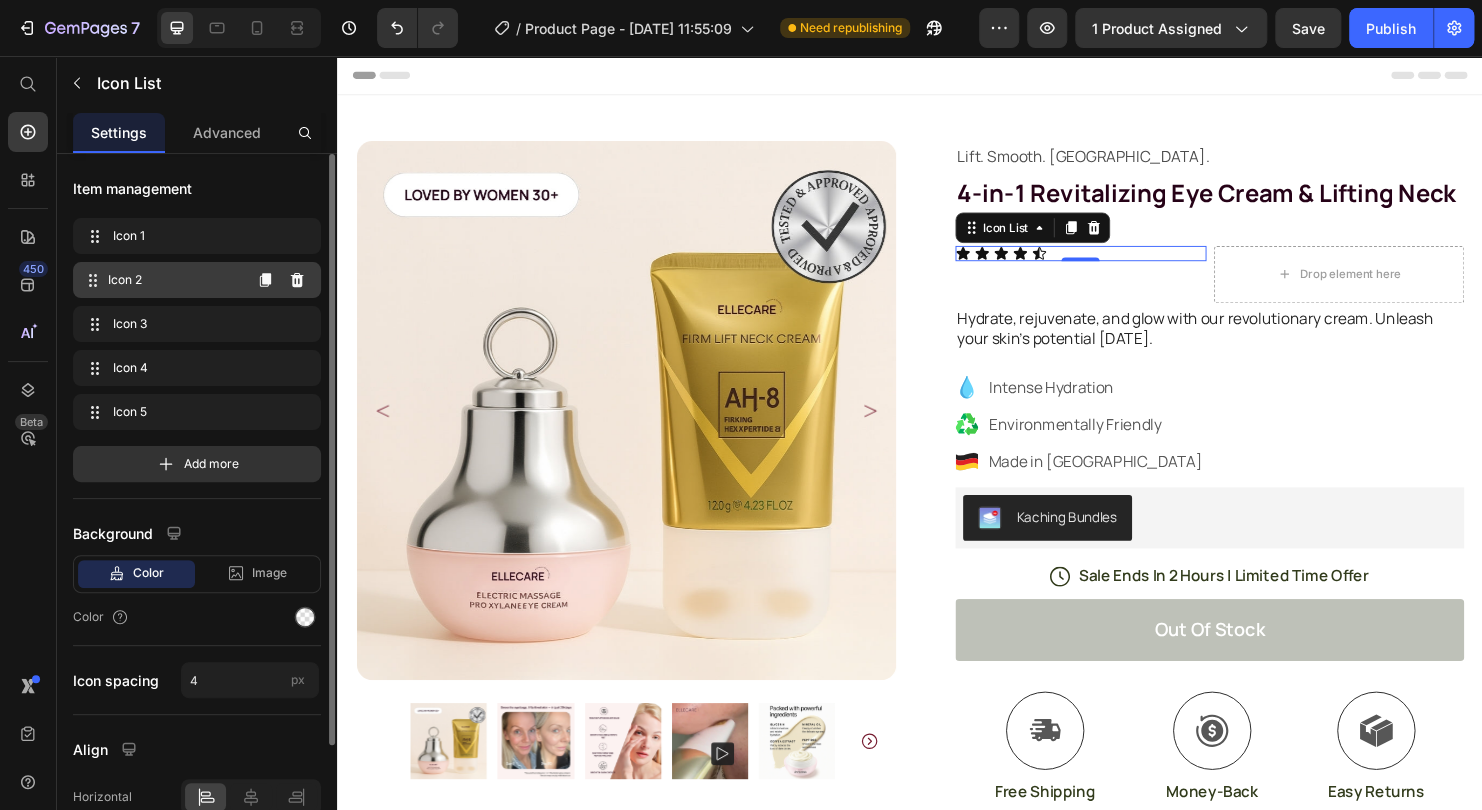 click on "Icon 2 Icon 2" at bounding box center [161, 280] 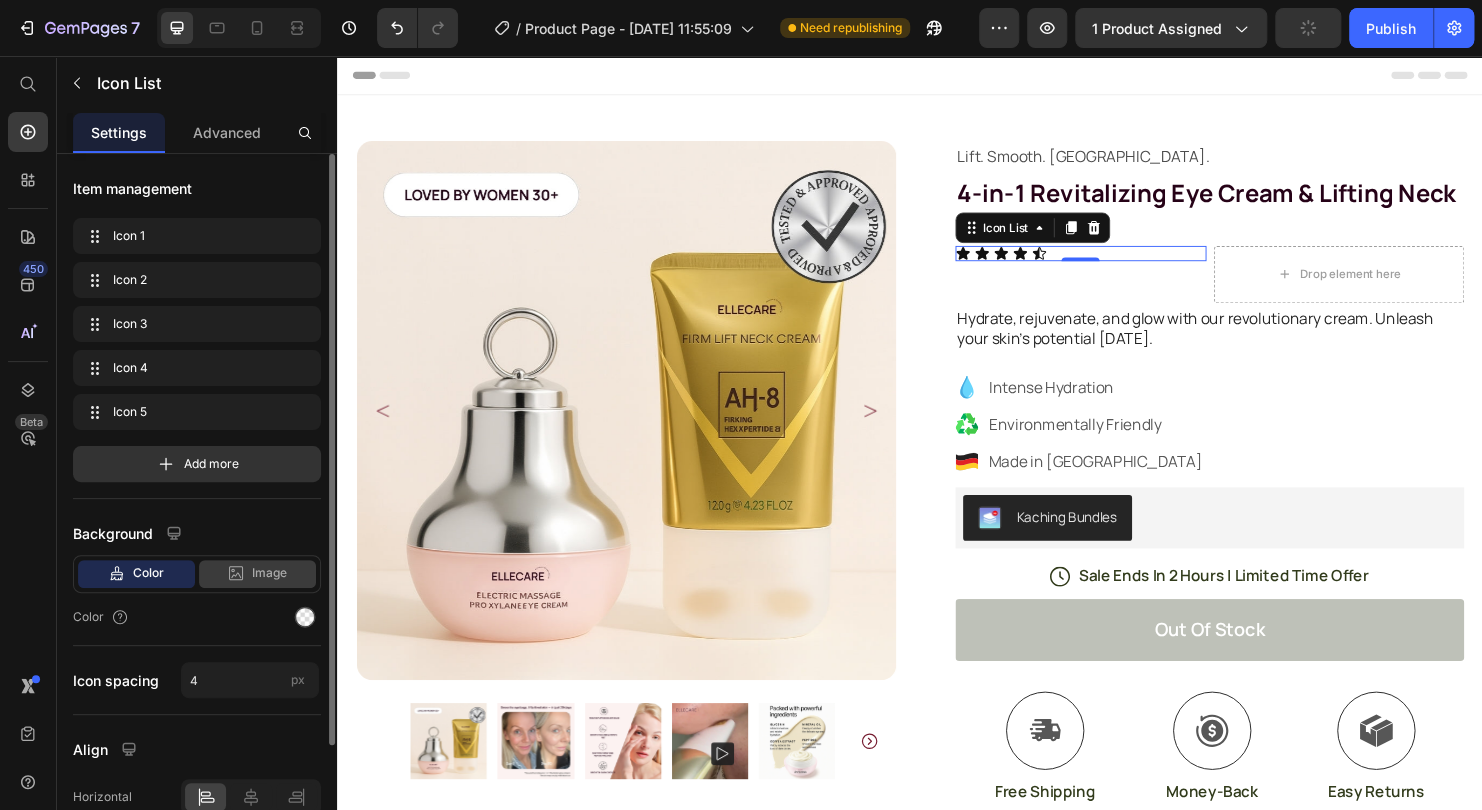 click on "Image" 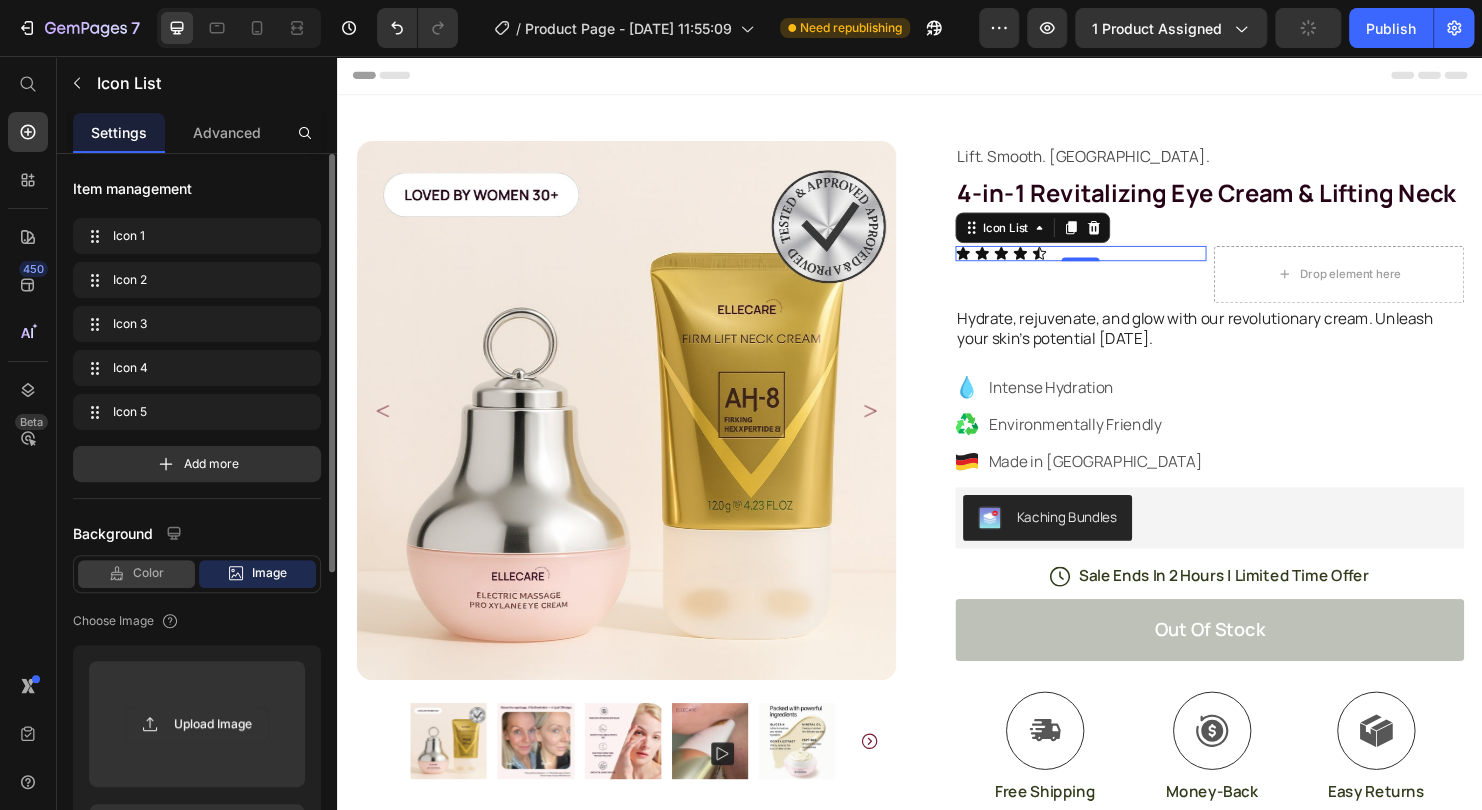 click on "Color" at bounding box center (148, 573) 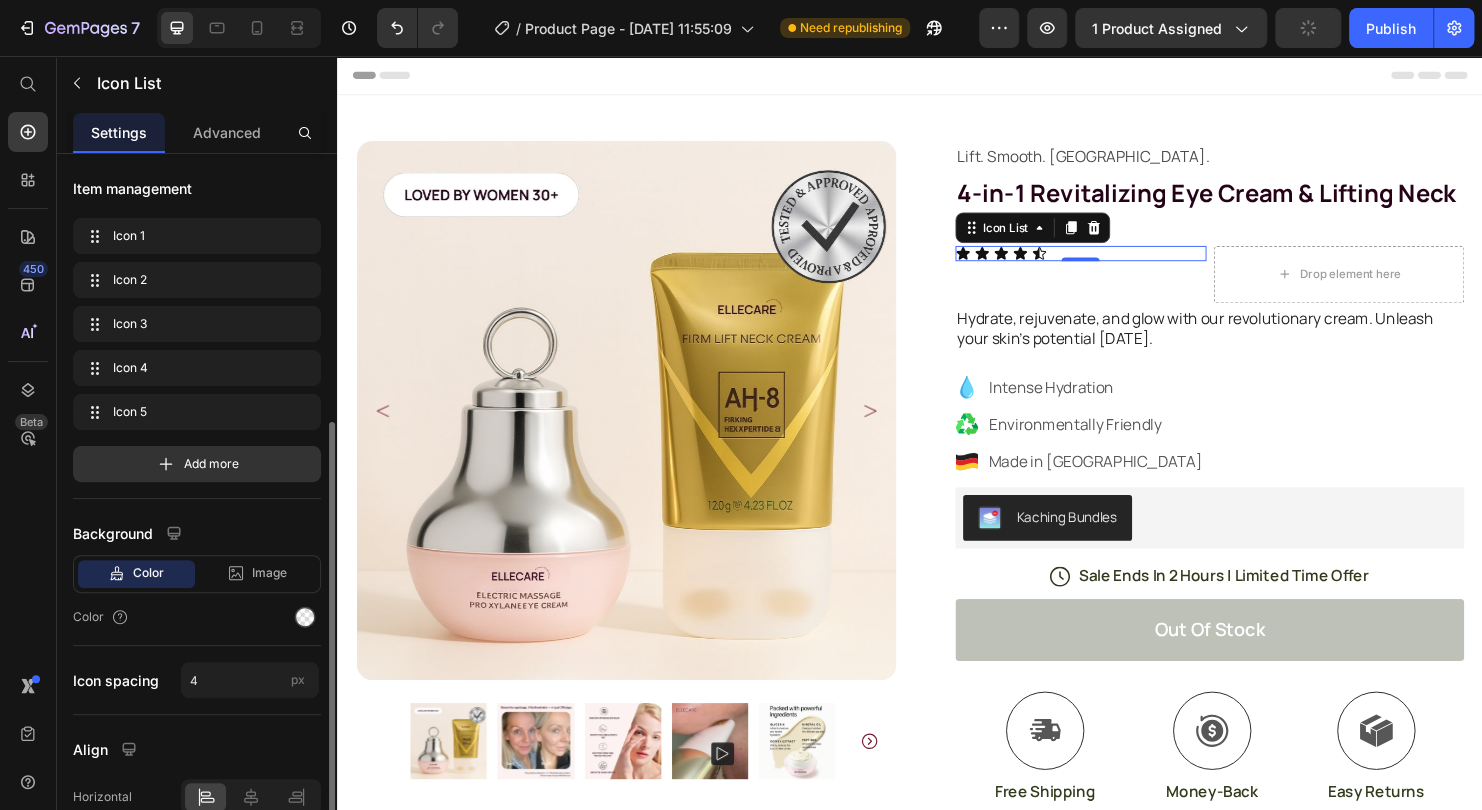 scroll, scrollTop: 146, scrollLeft: 0, axis: vertical 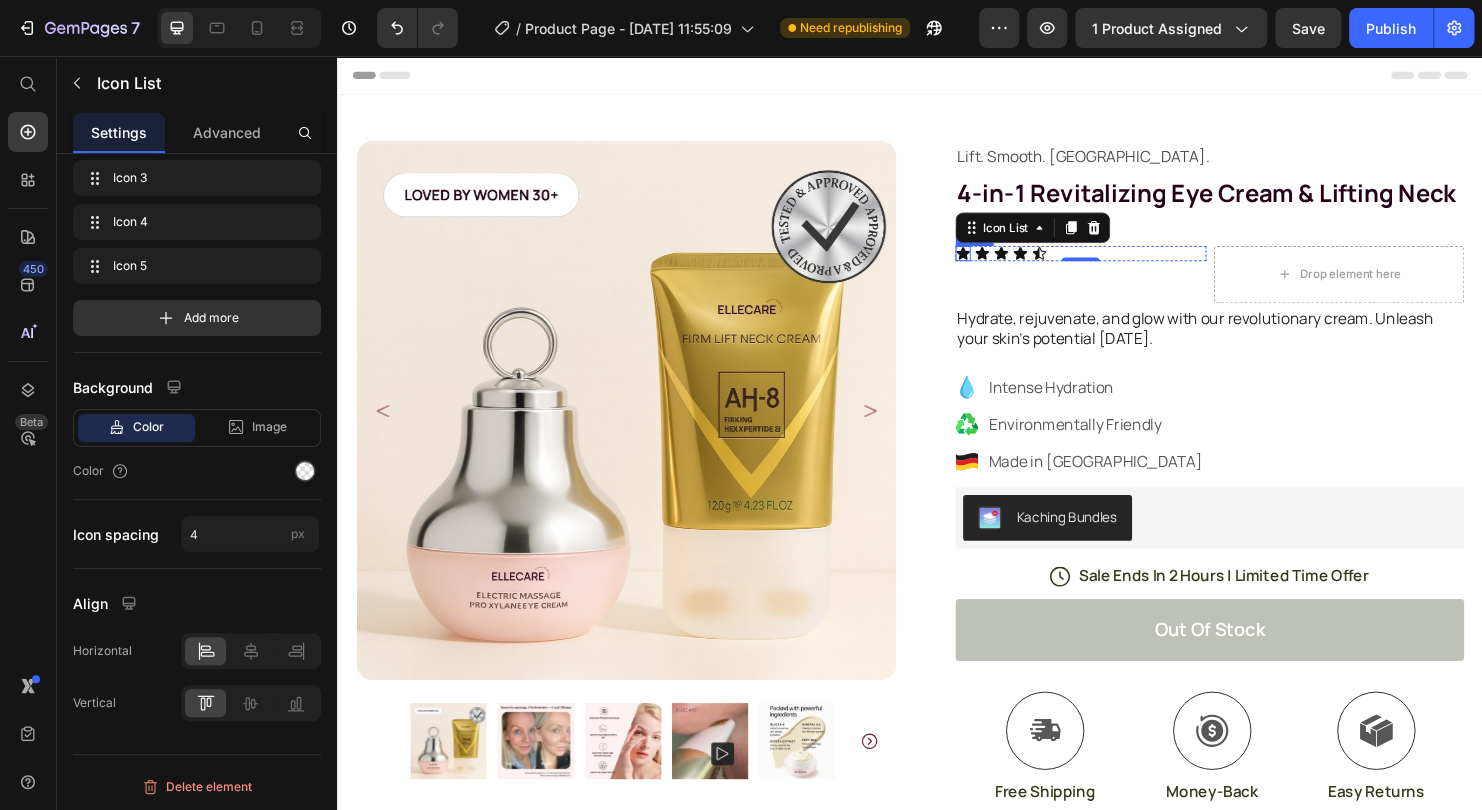 click 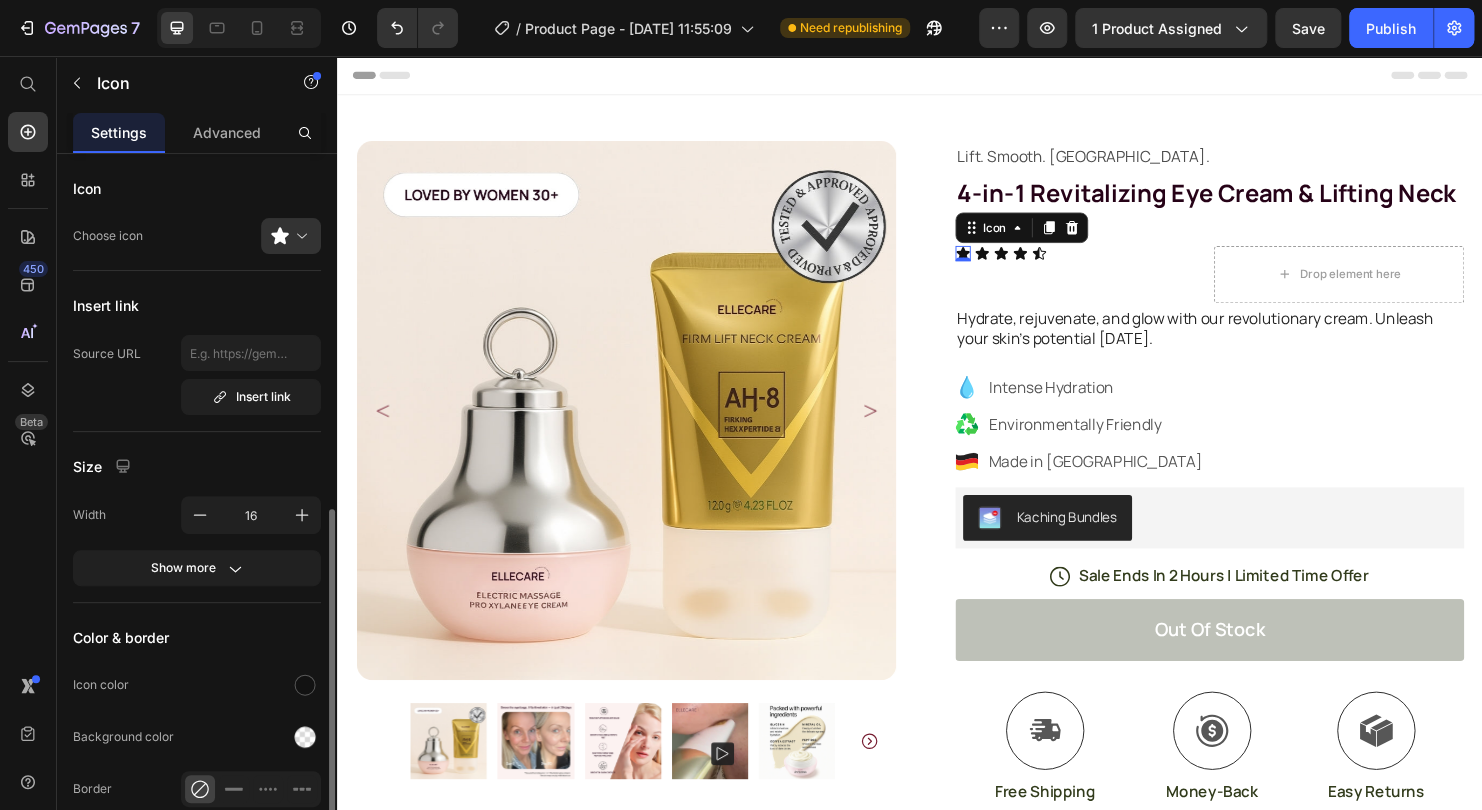scroll, scrollTop: 208, scrollLeft: 0, axis: vertical 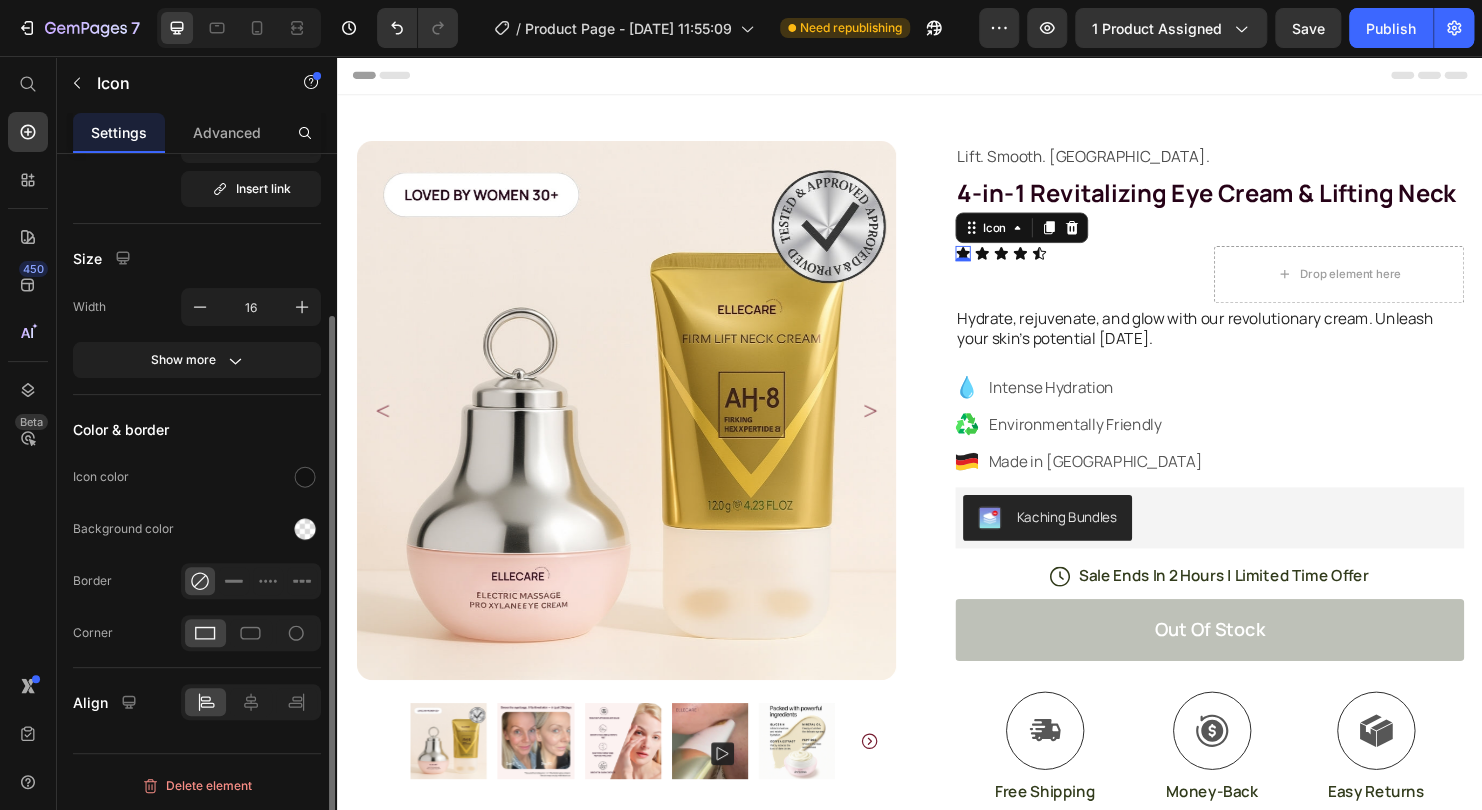type 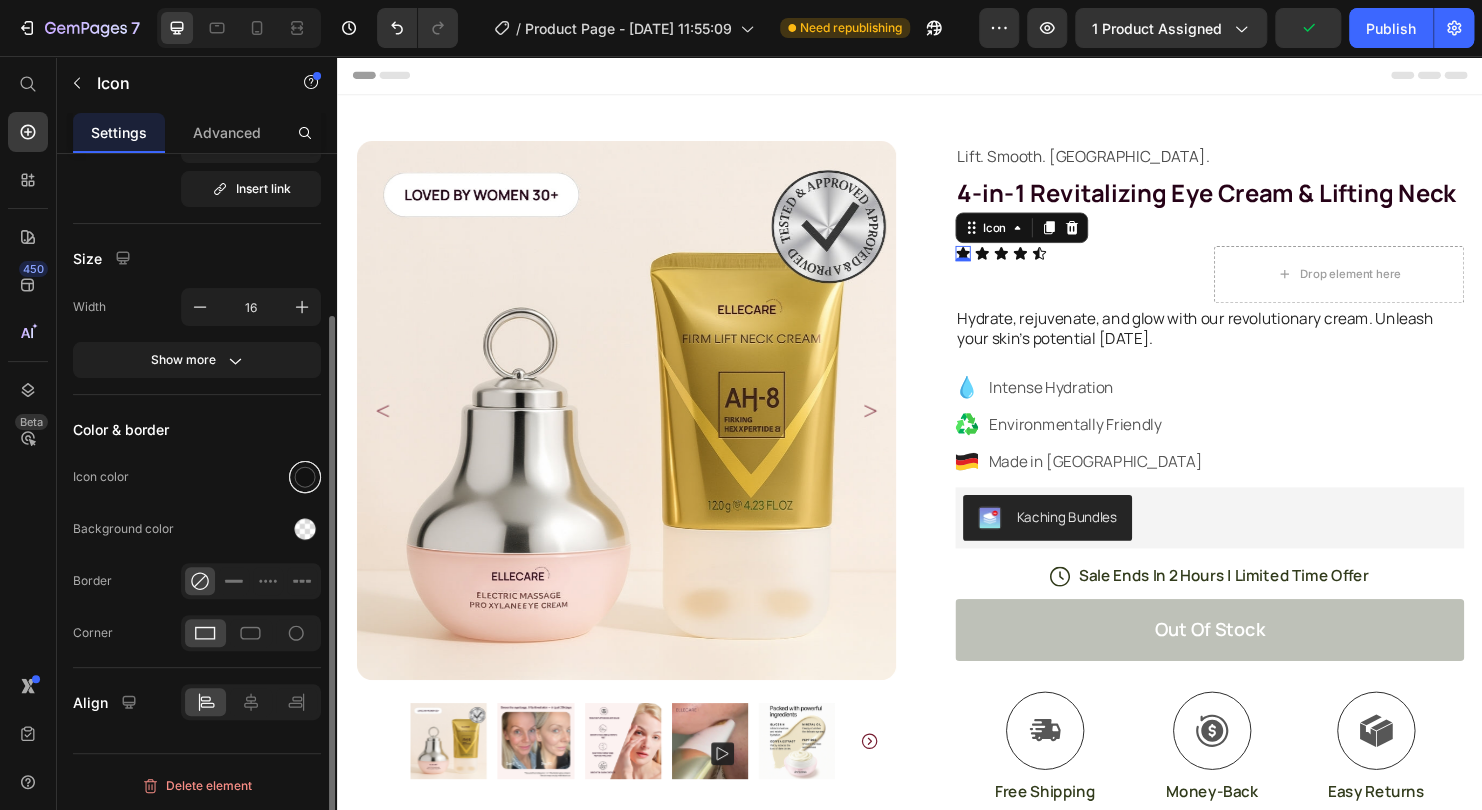 click at bounding box center (305, 477) 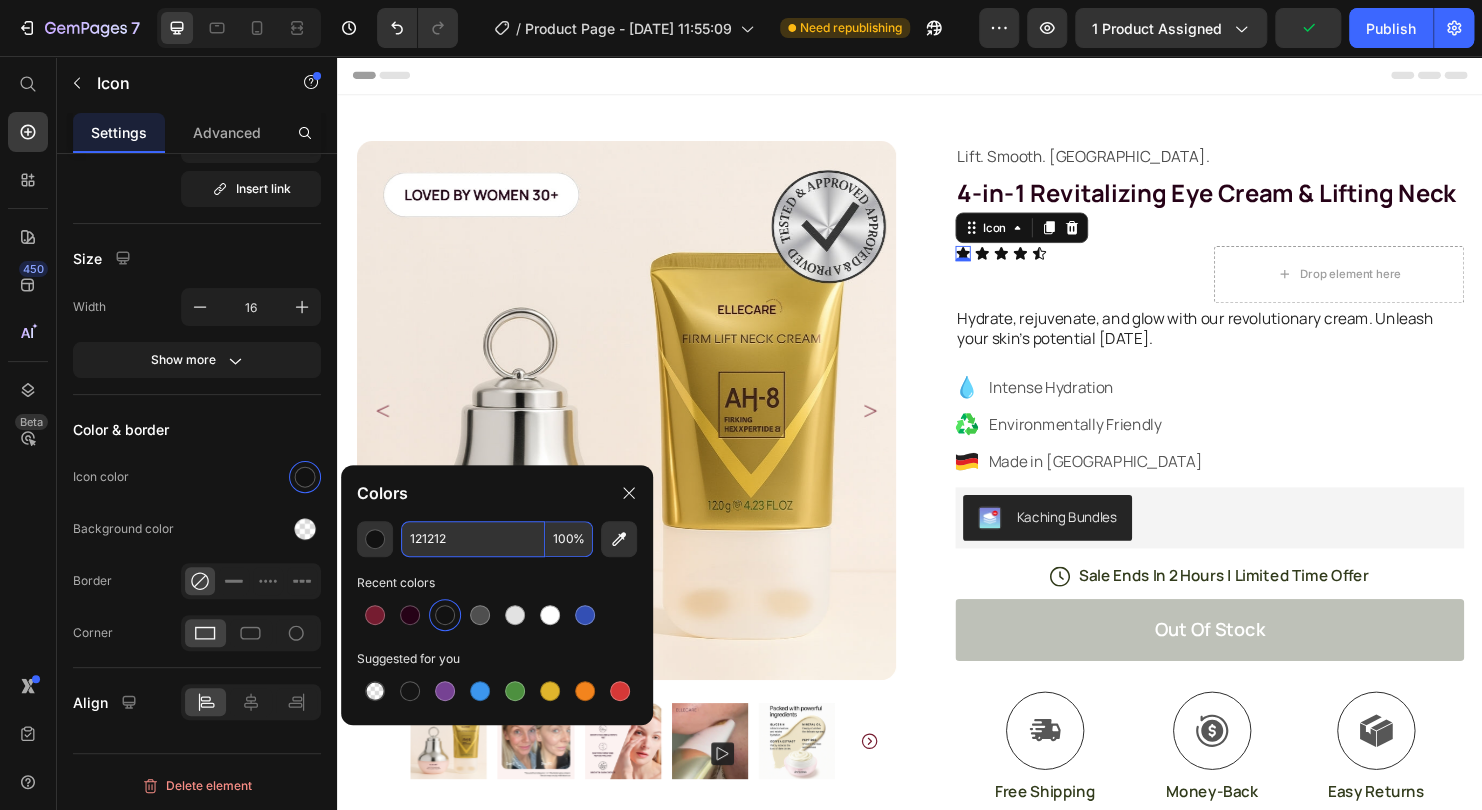 click on "121212" at bounding box center (473, 539) 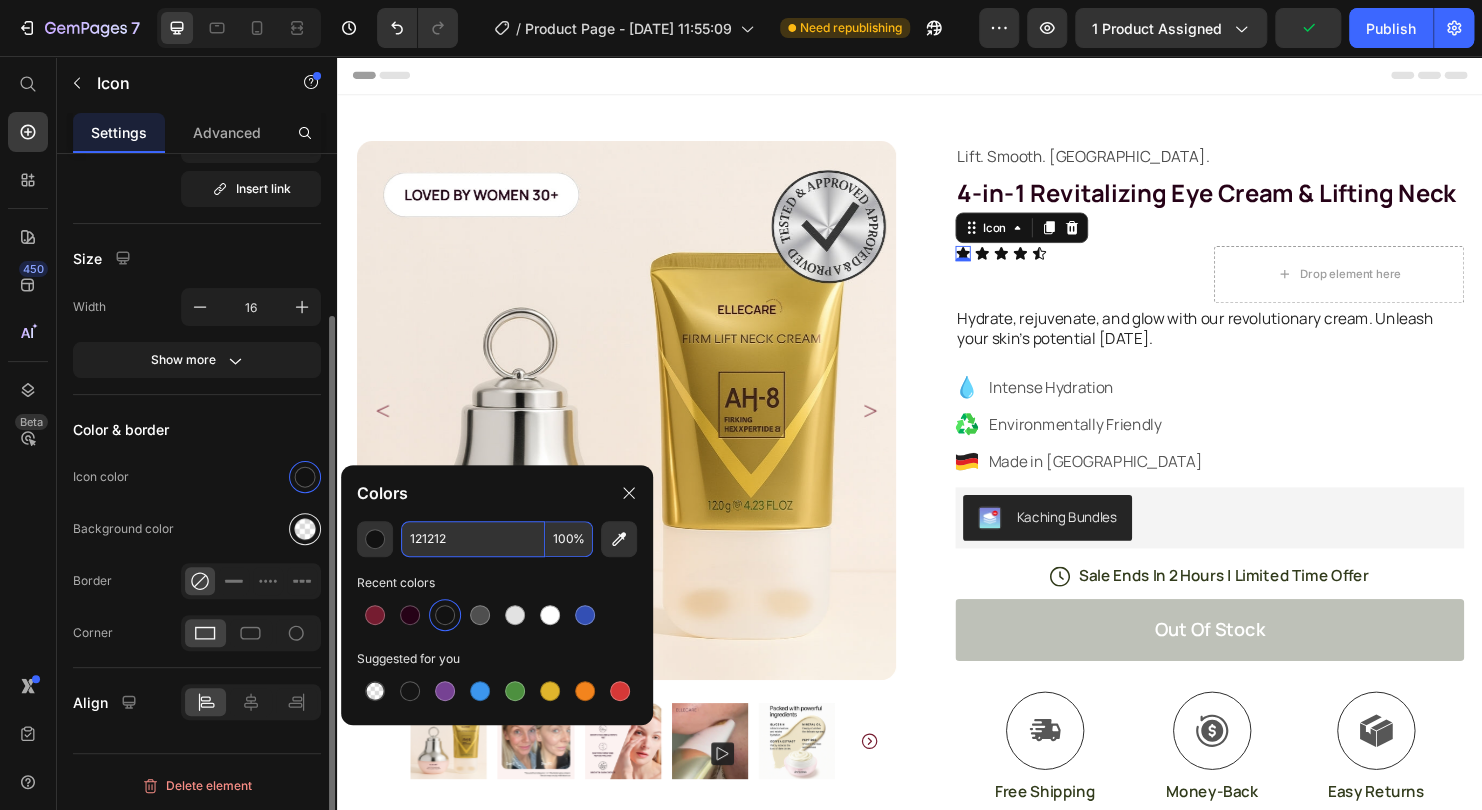 paste on "260217" 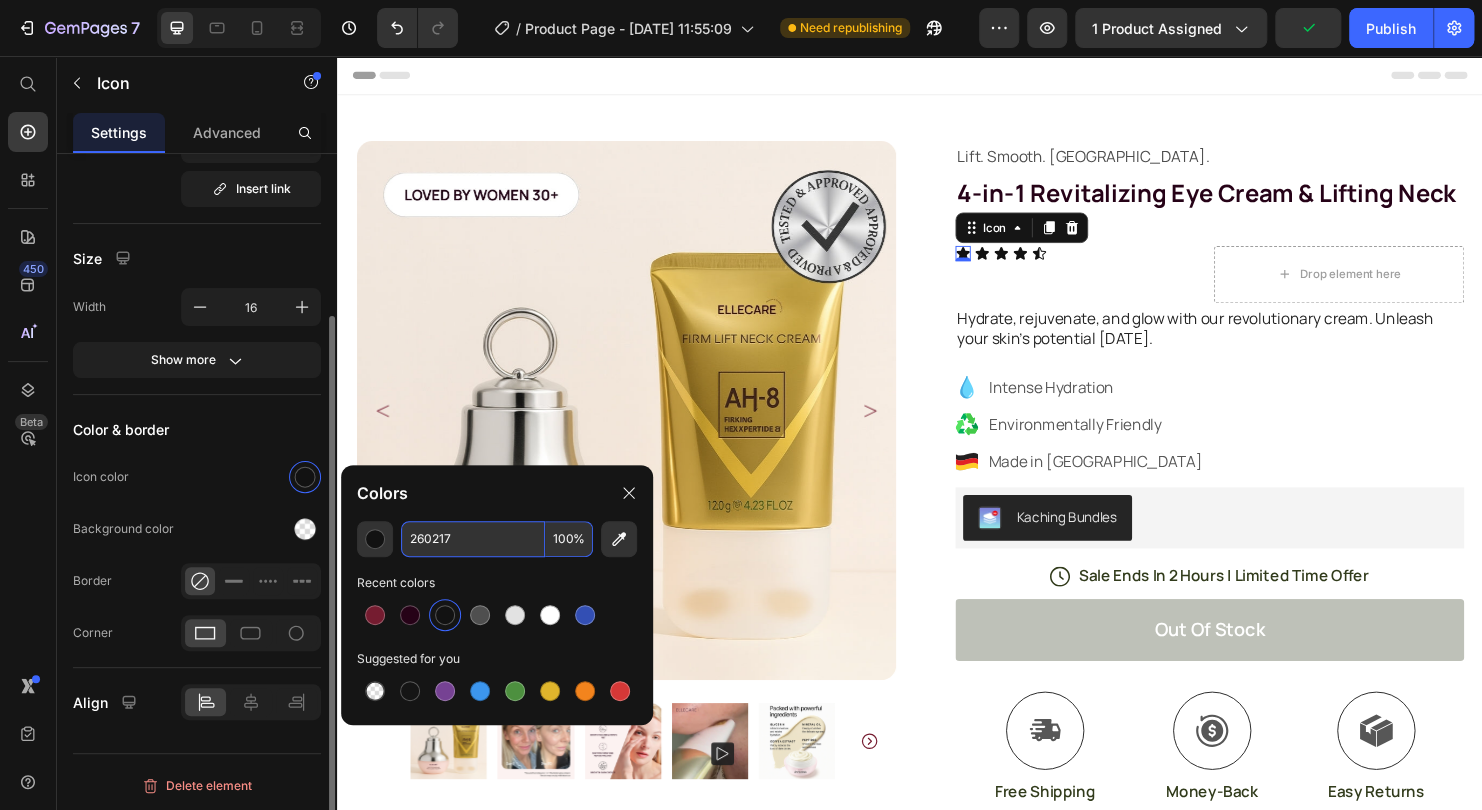 type on "121212" 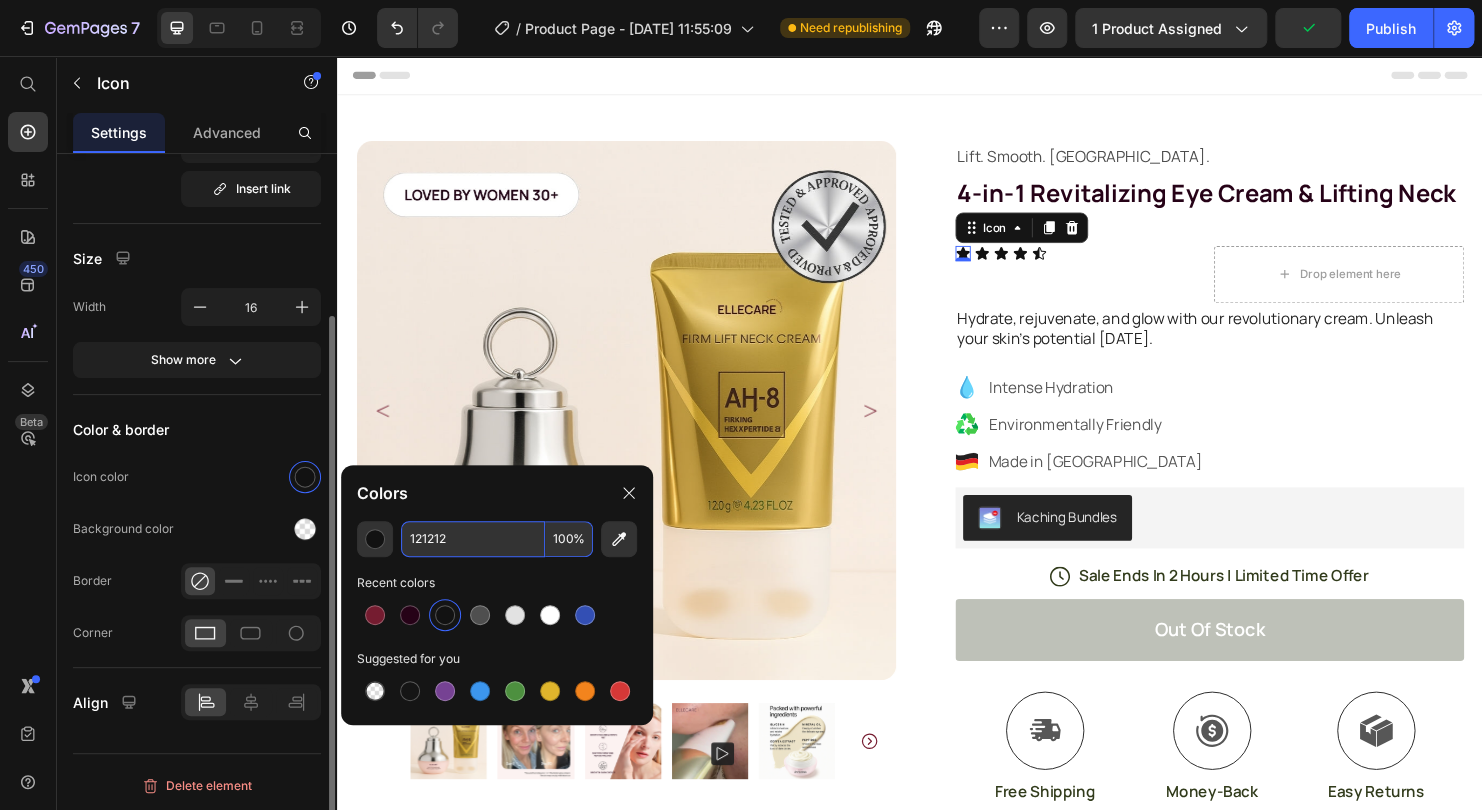 click on "Icon color" 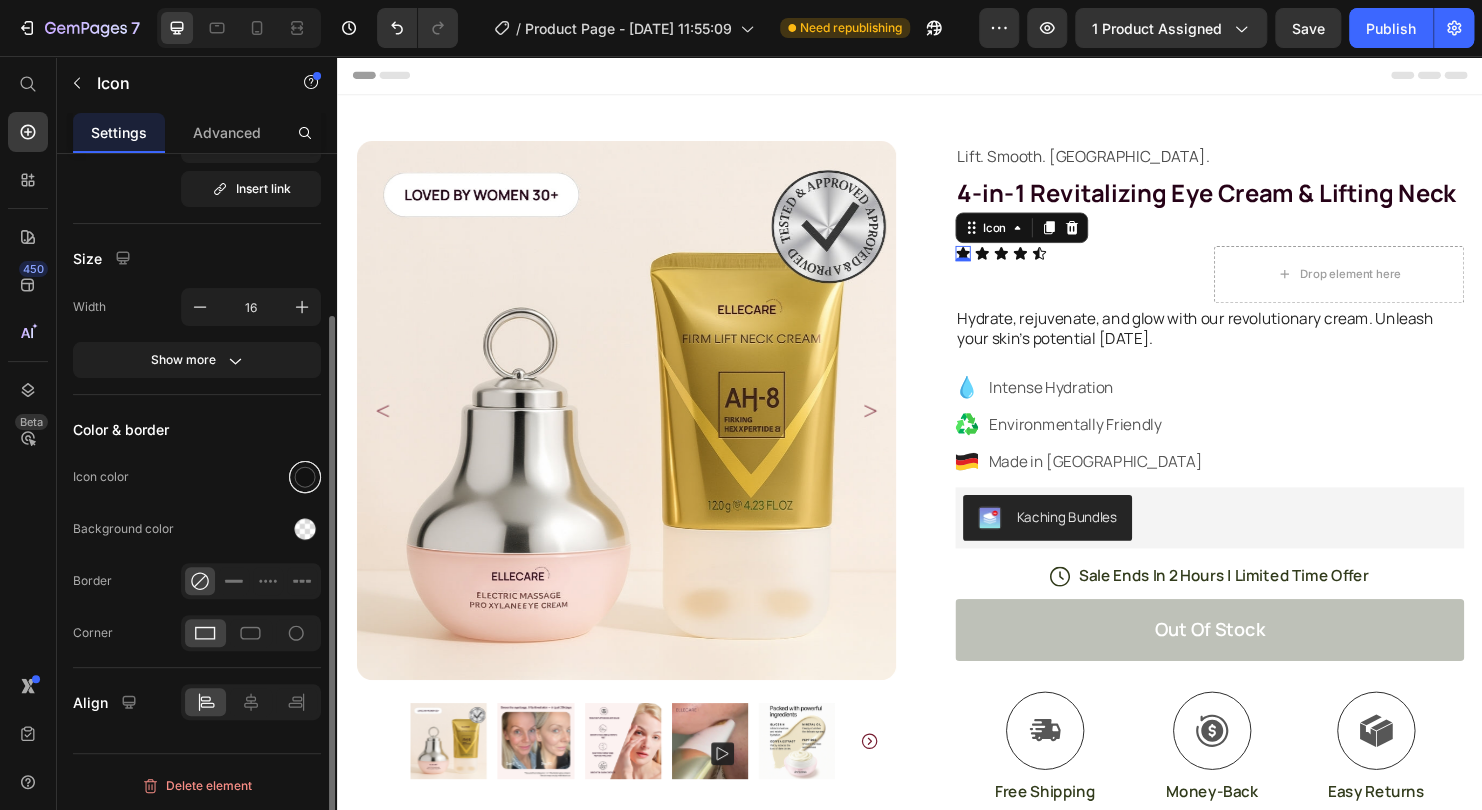 click at bounding box center [305, 477] 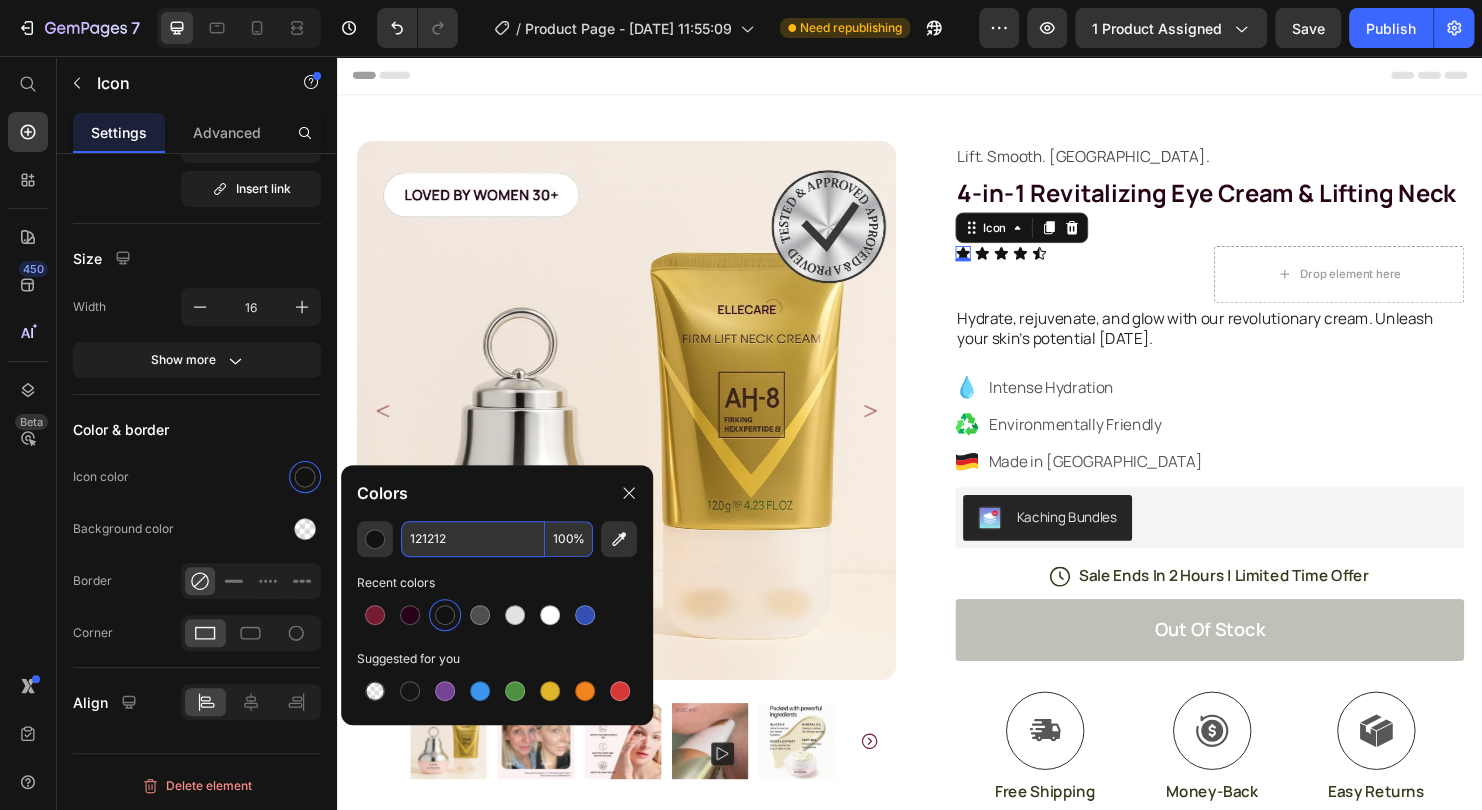 click on "121212" at bounding box center (473, 539) 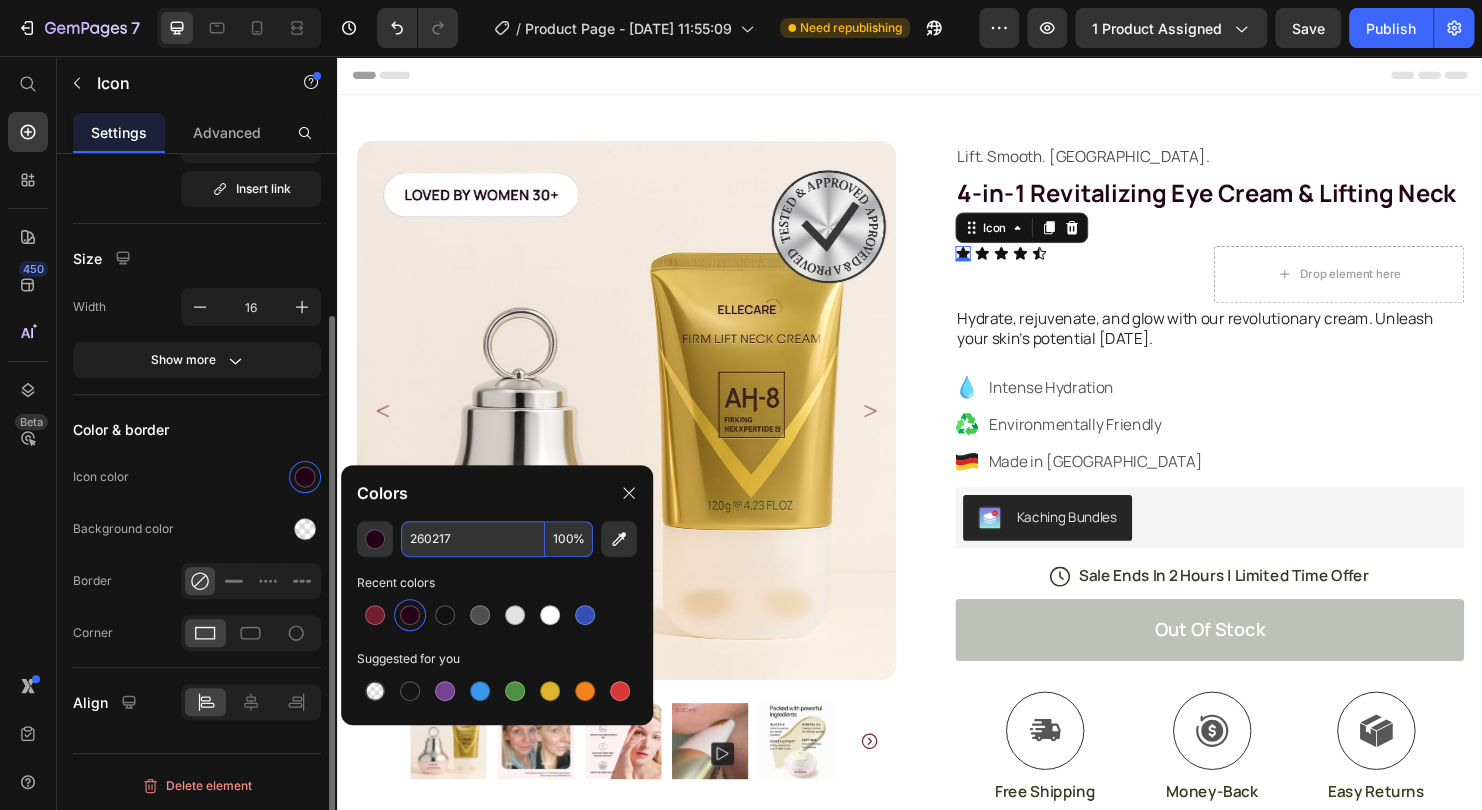 type on "260217" 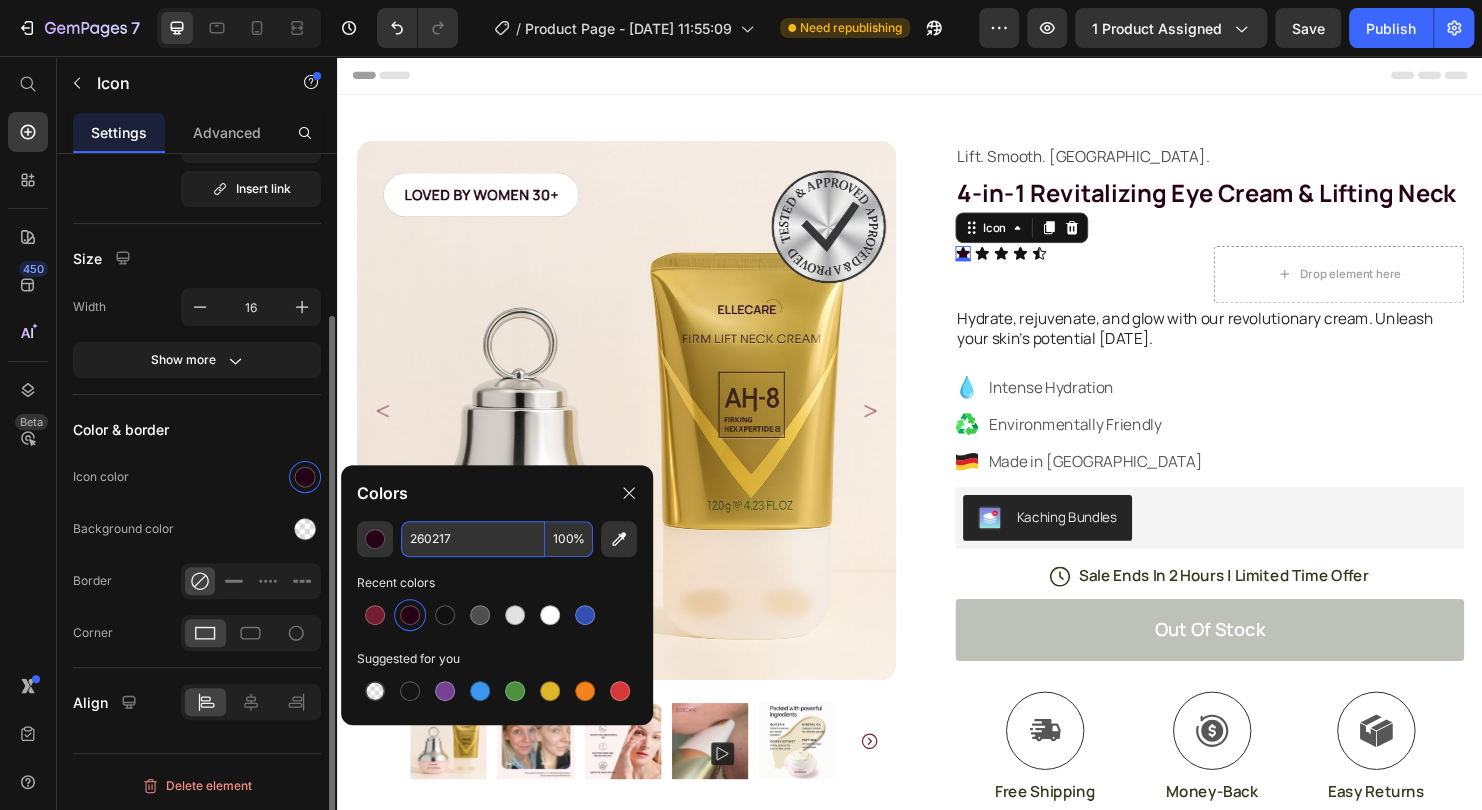 click on "Icon color" 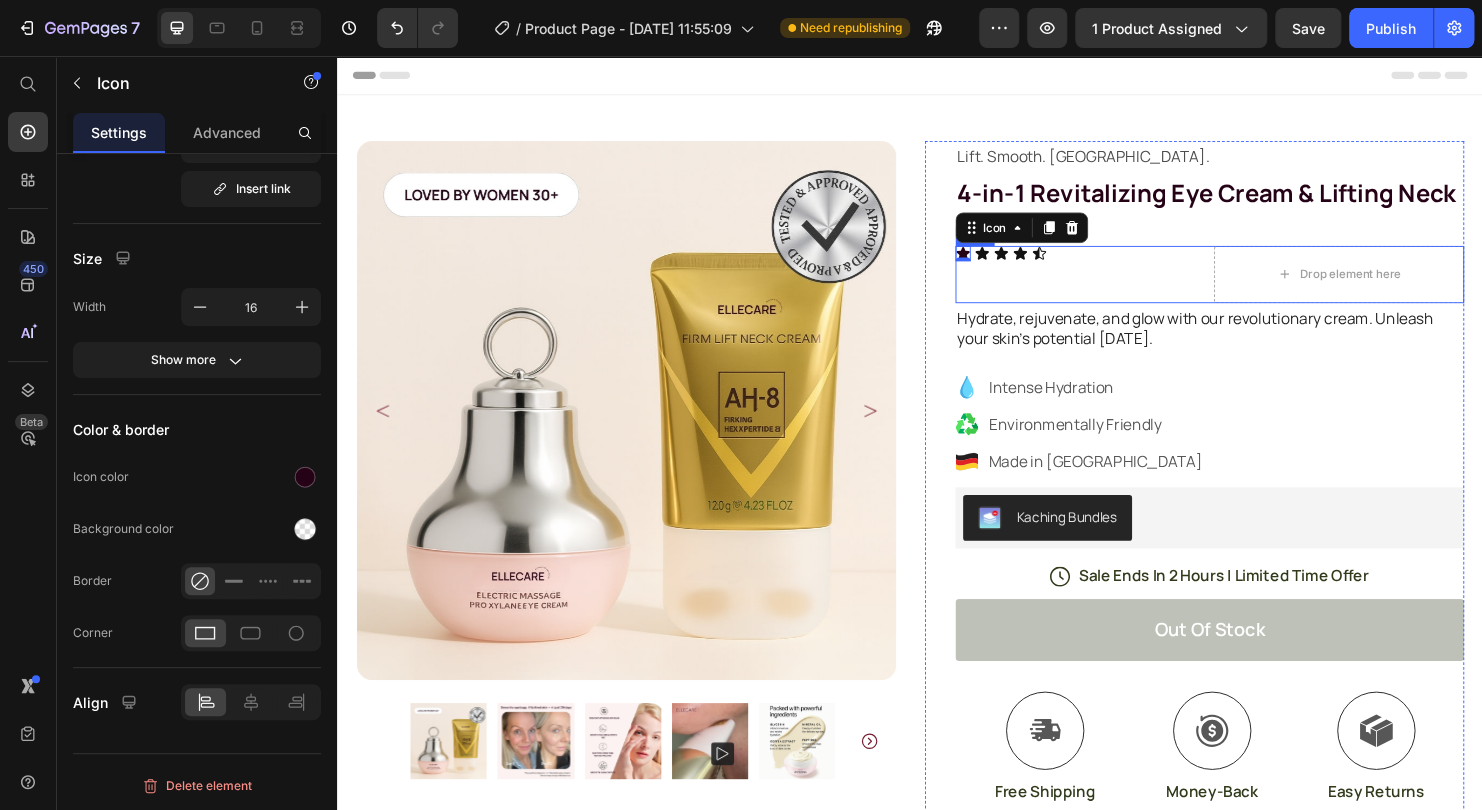 click 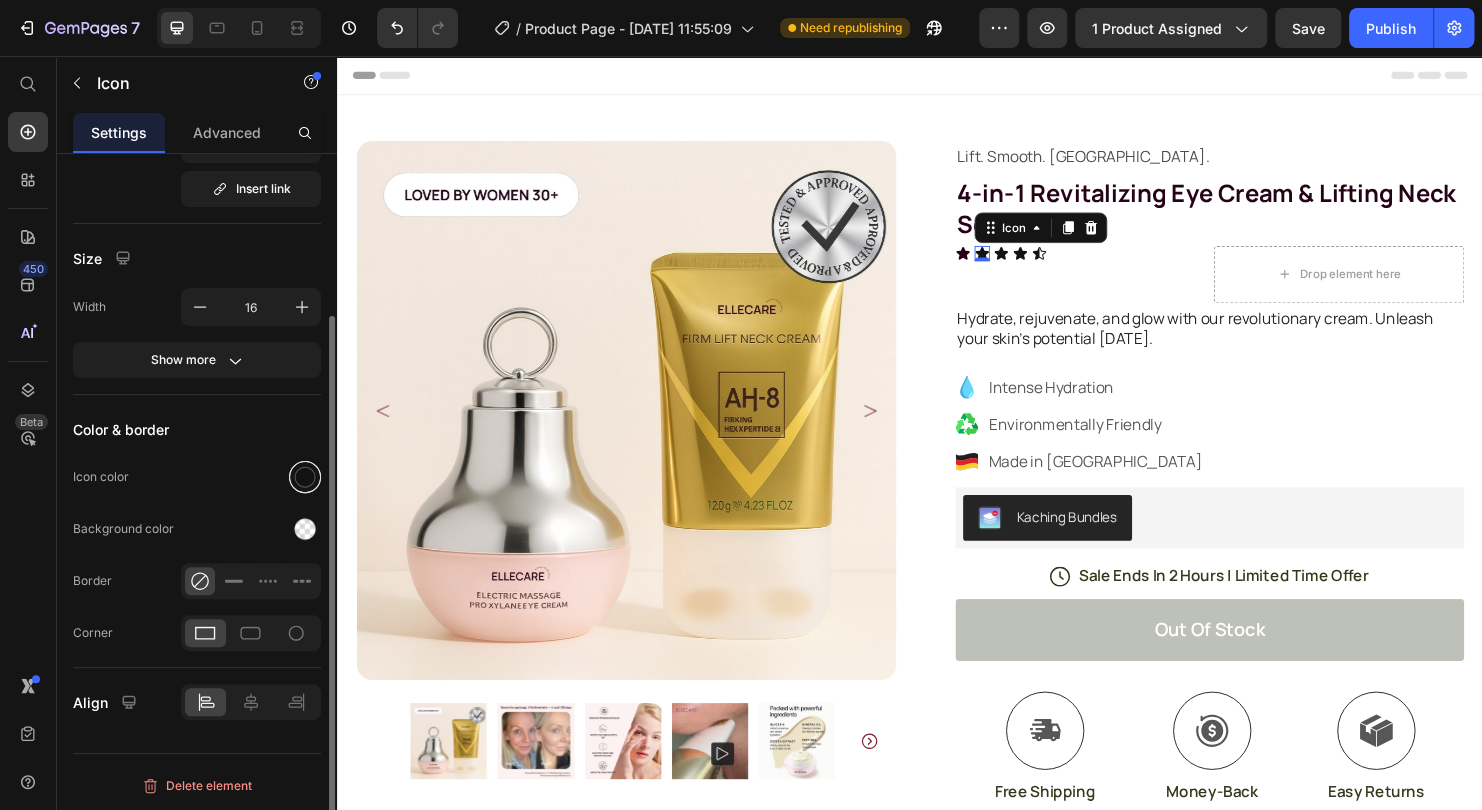 click at bounding box center [305, 477] 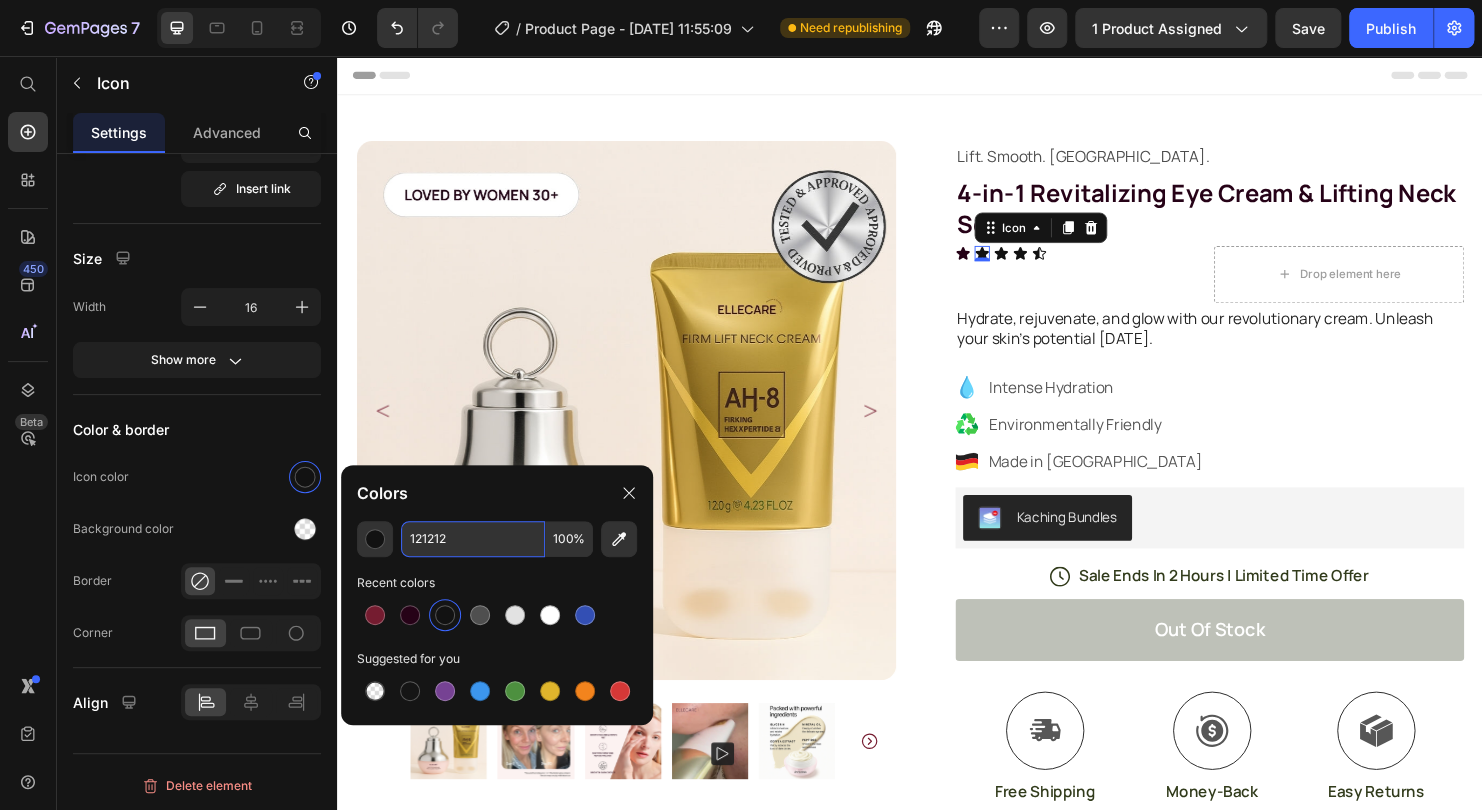click on "121212" at bounding box center [473, 539] 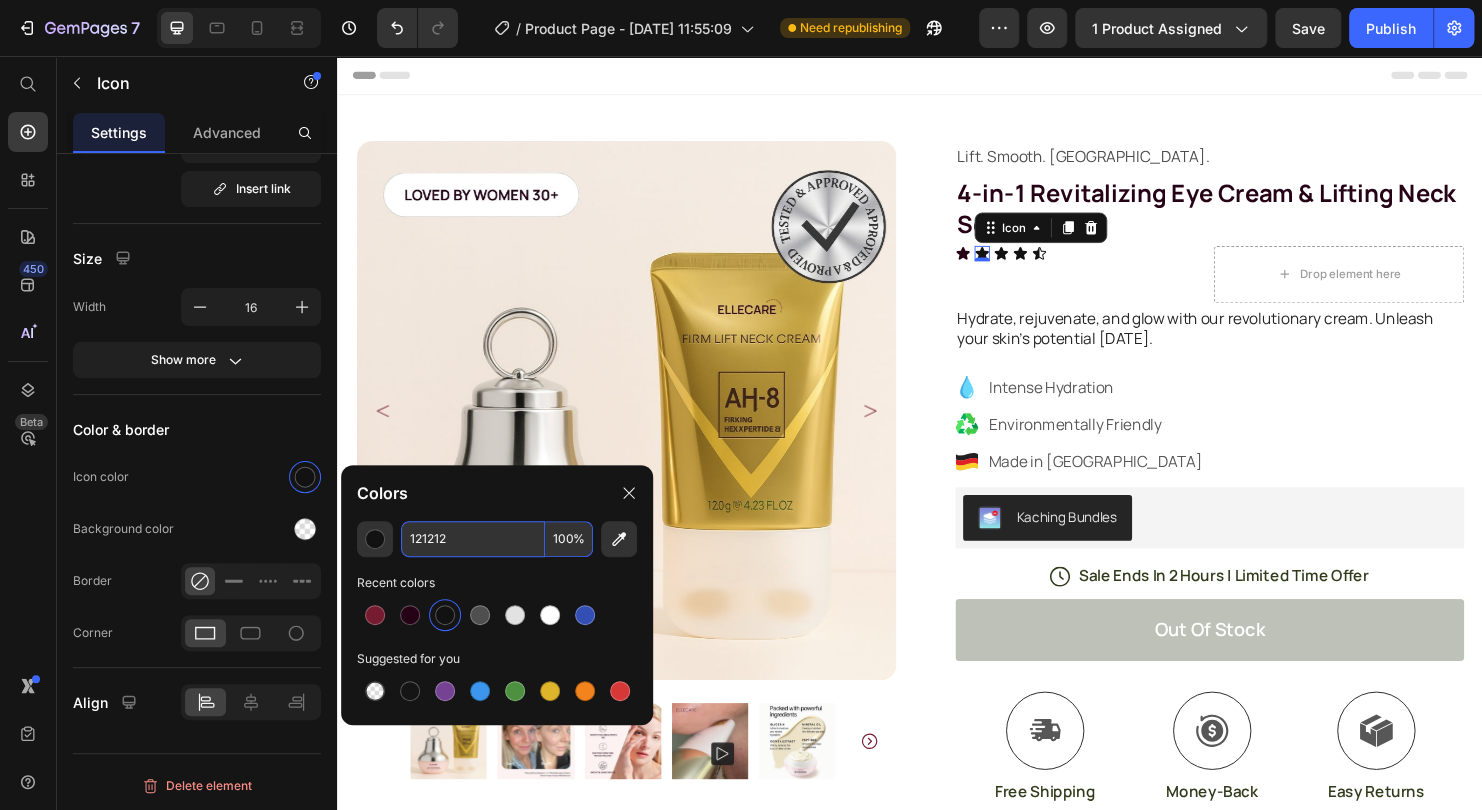 paste on "260217" 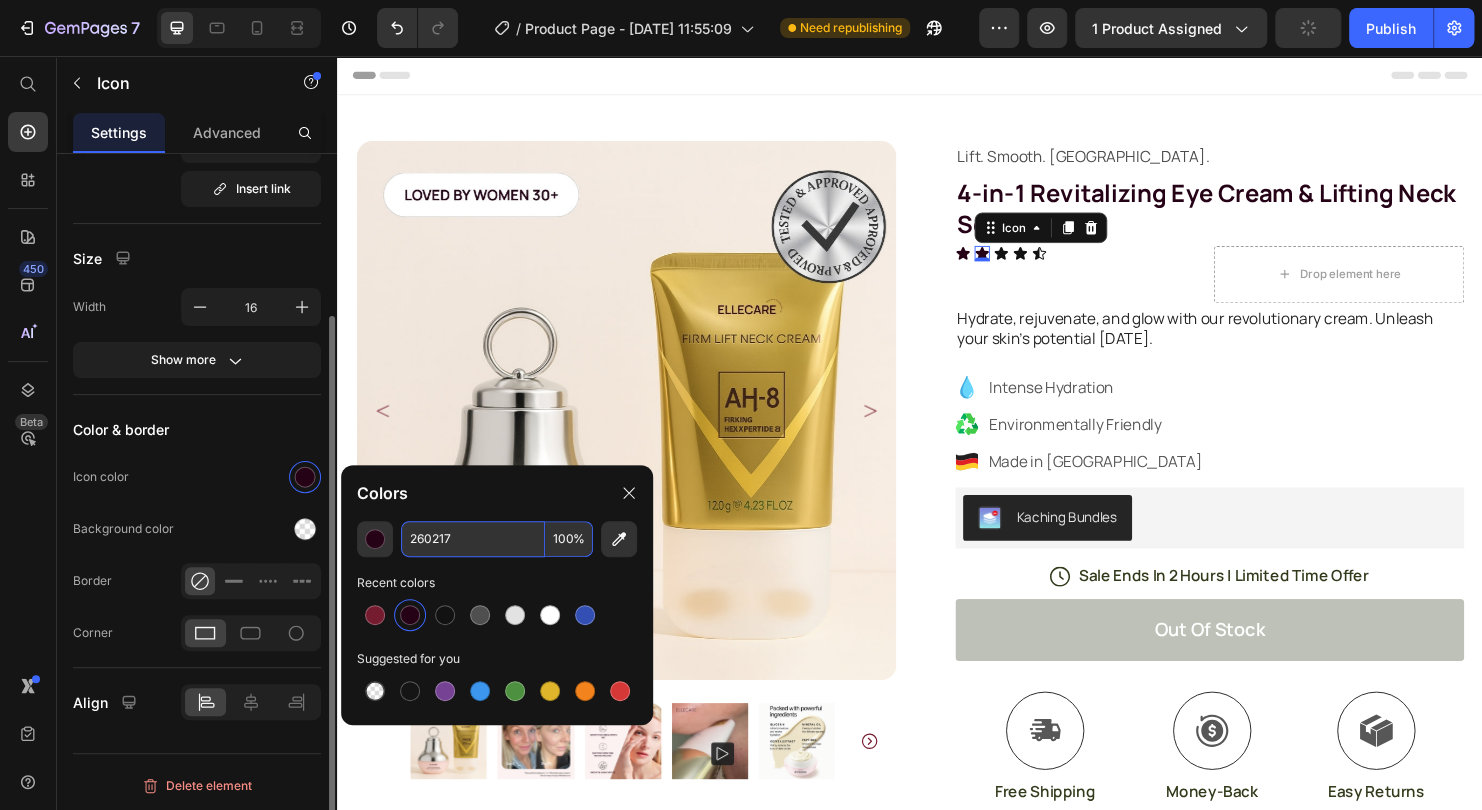 type on "260217" 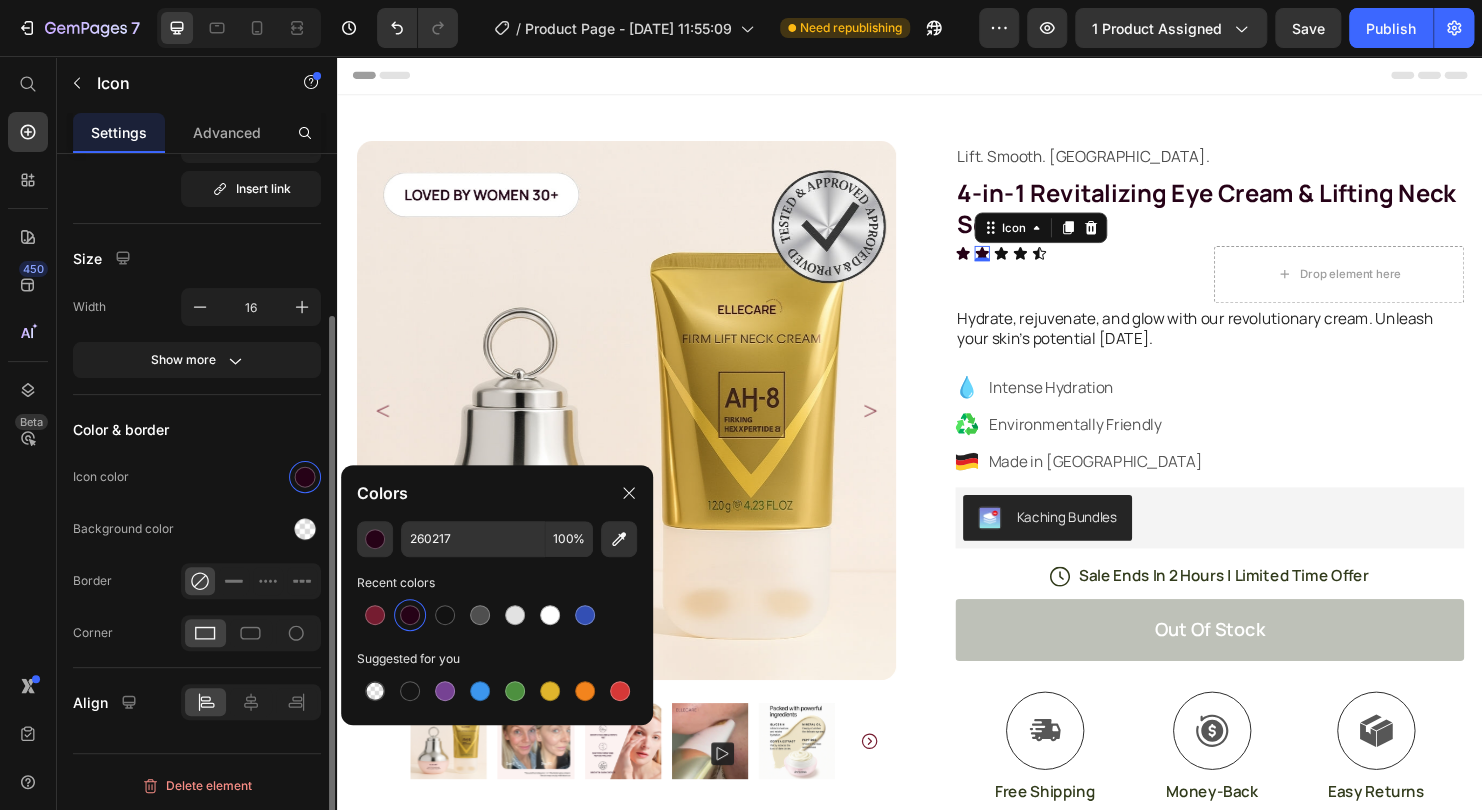 click on "Icon color" 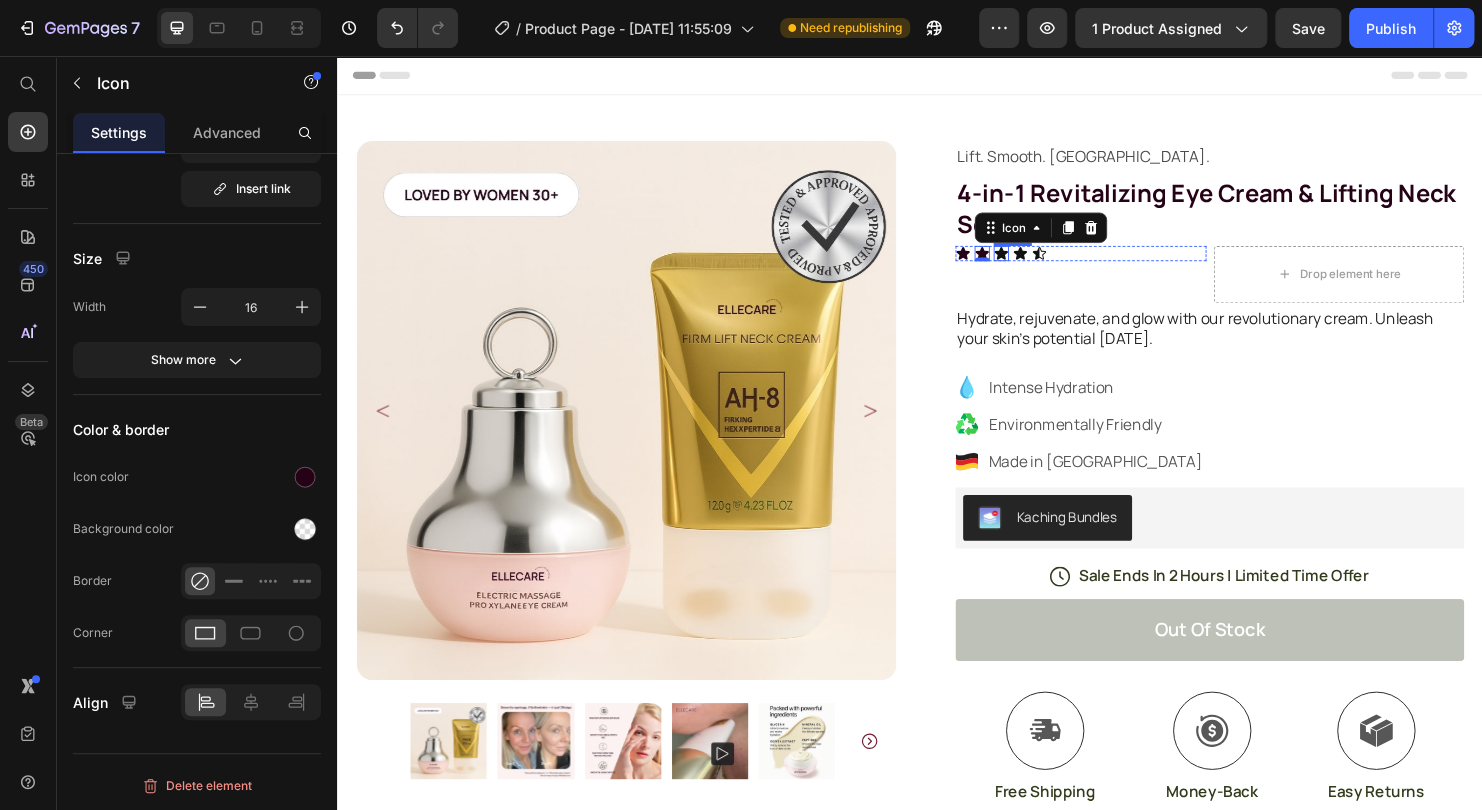 click 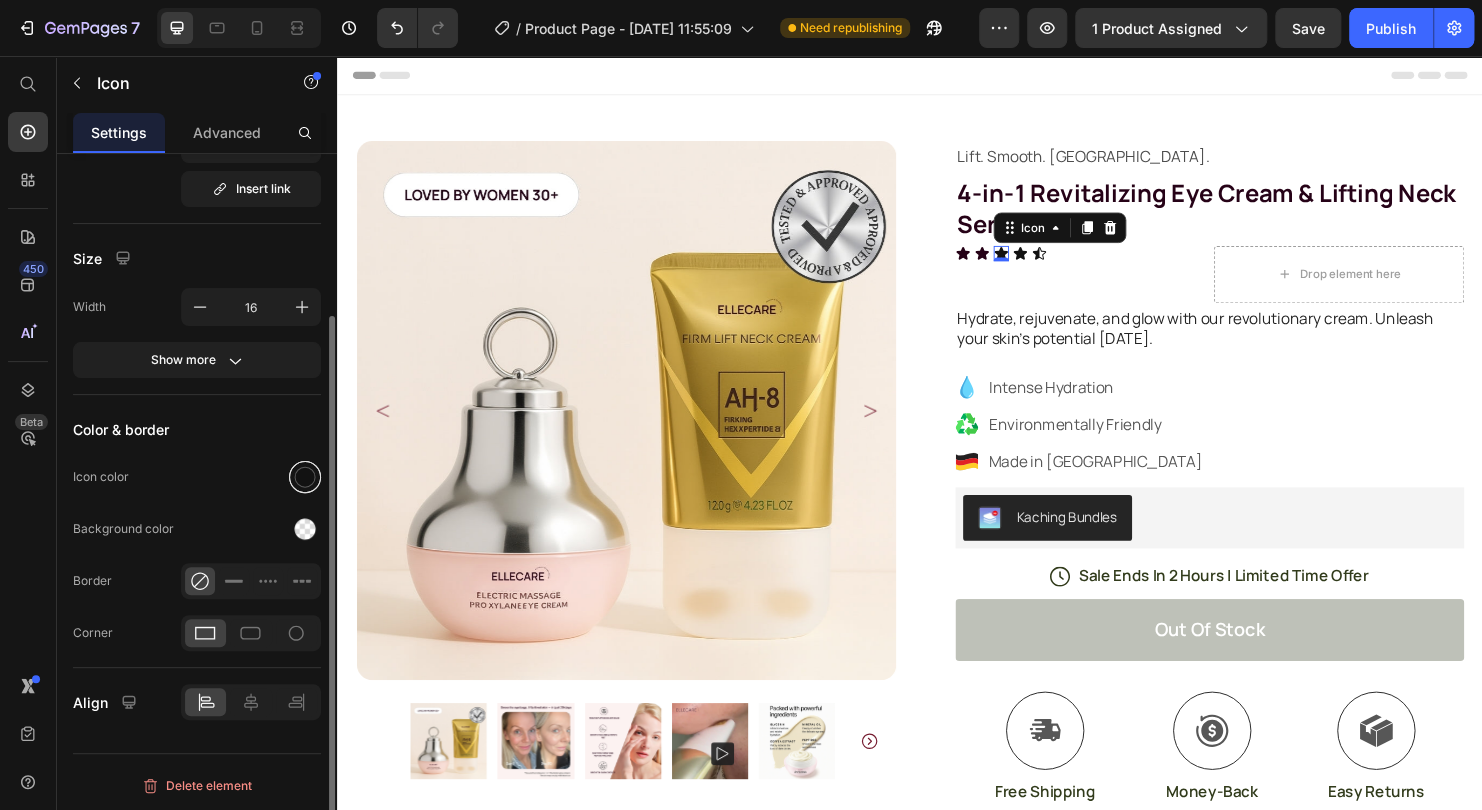click at bounding box center (305, 477) 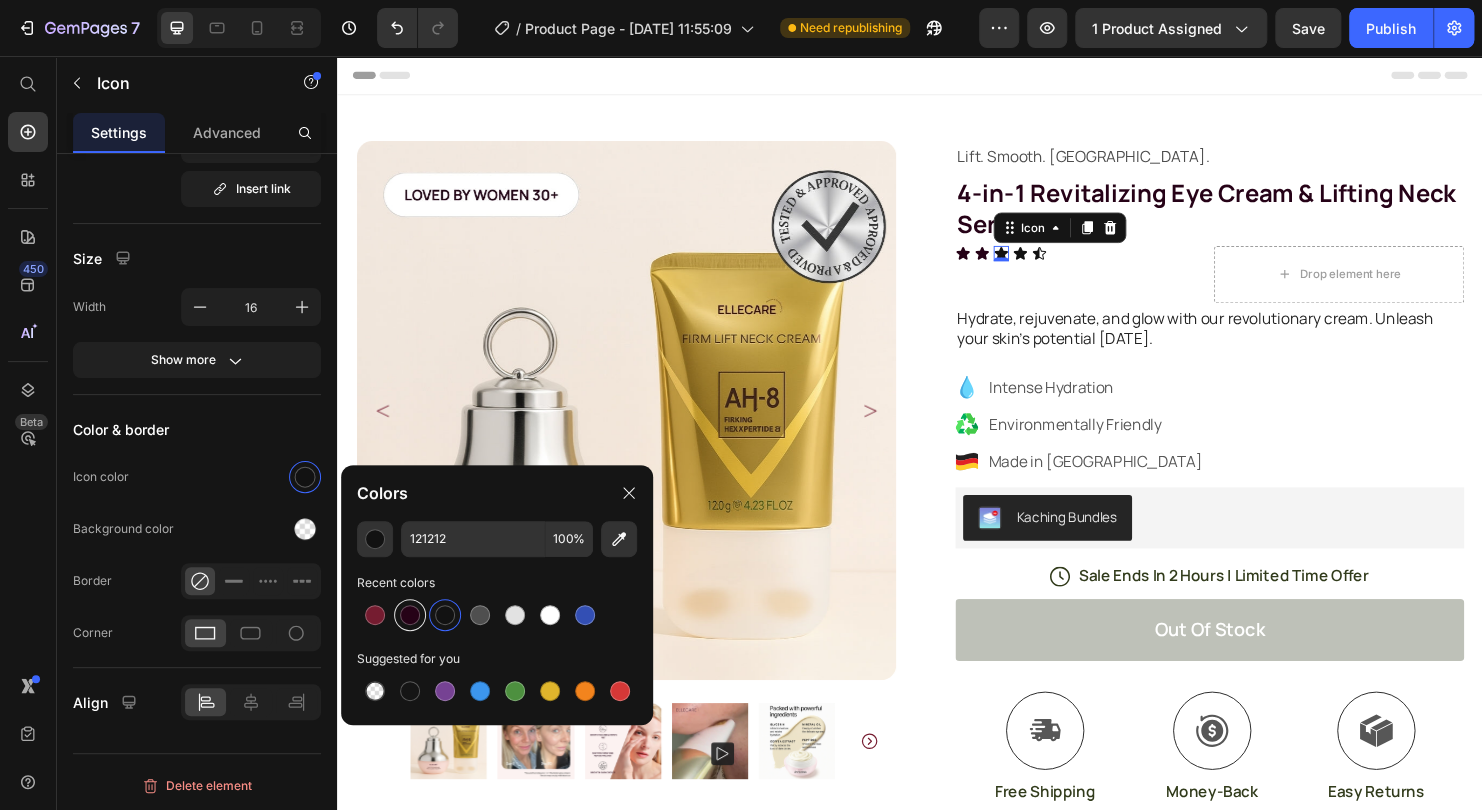 click at bounding box center [410, 615] 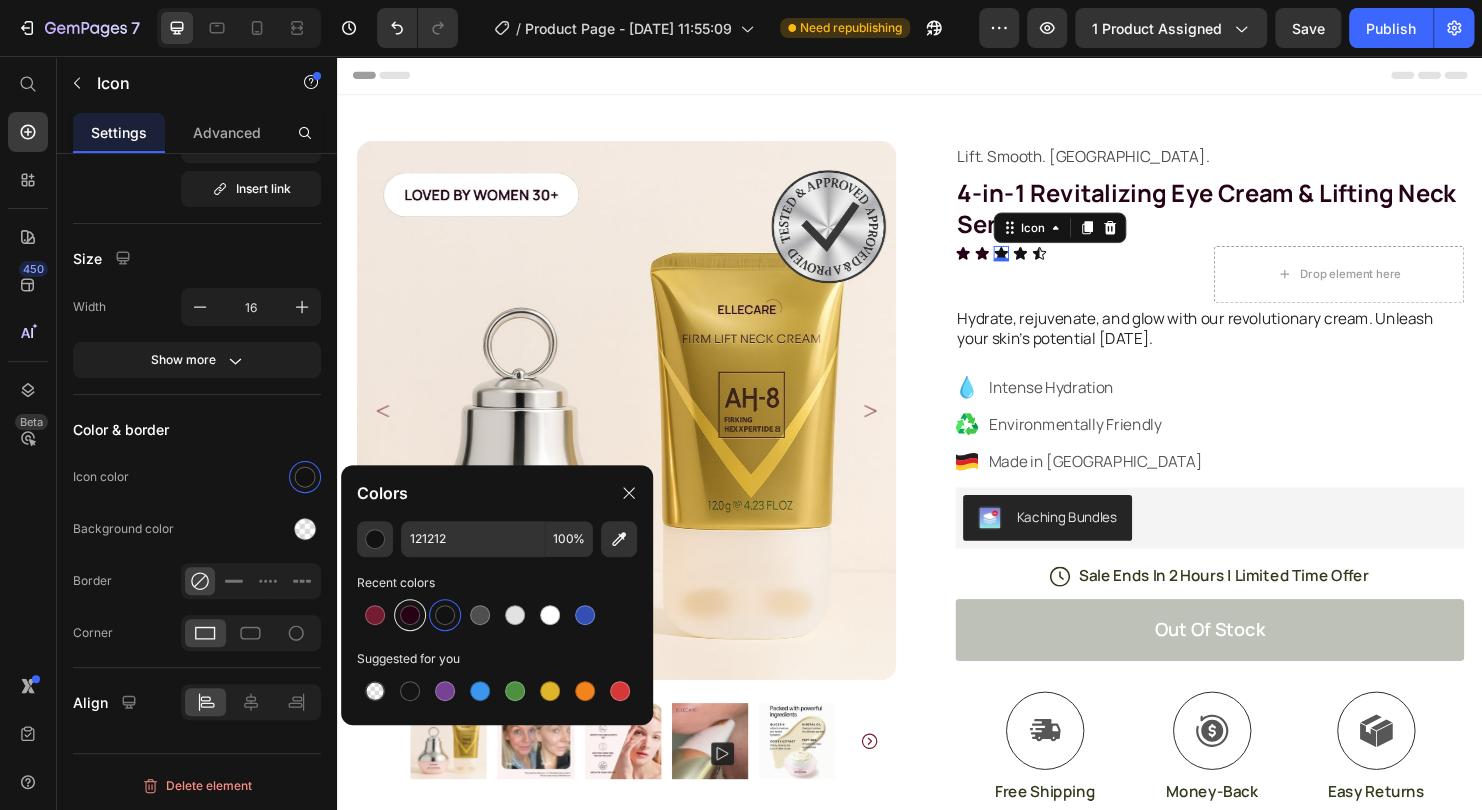 type on "260217" 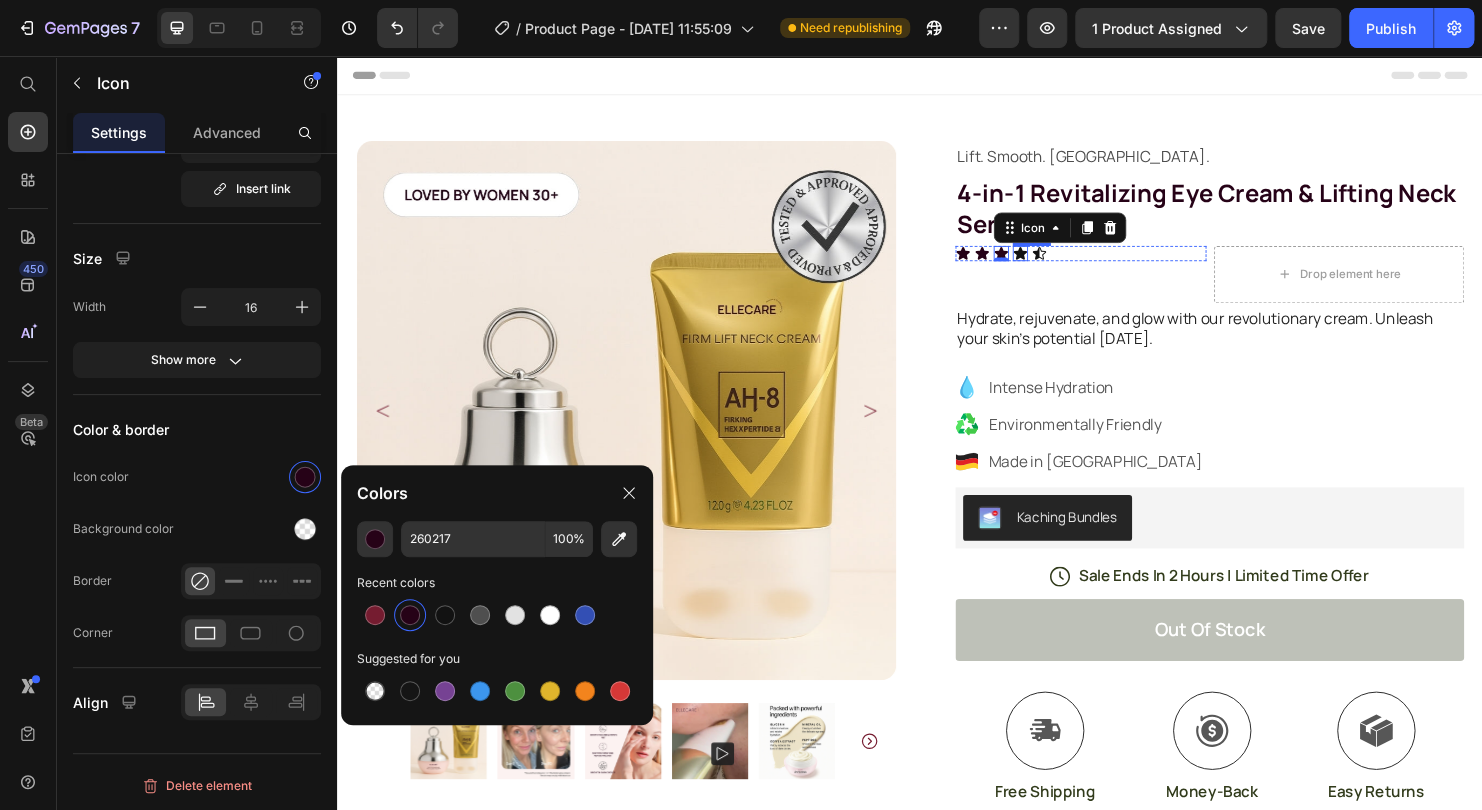 click 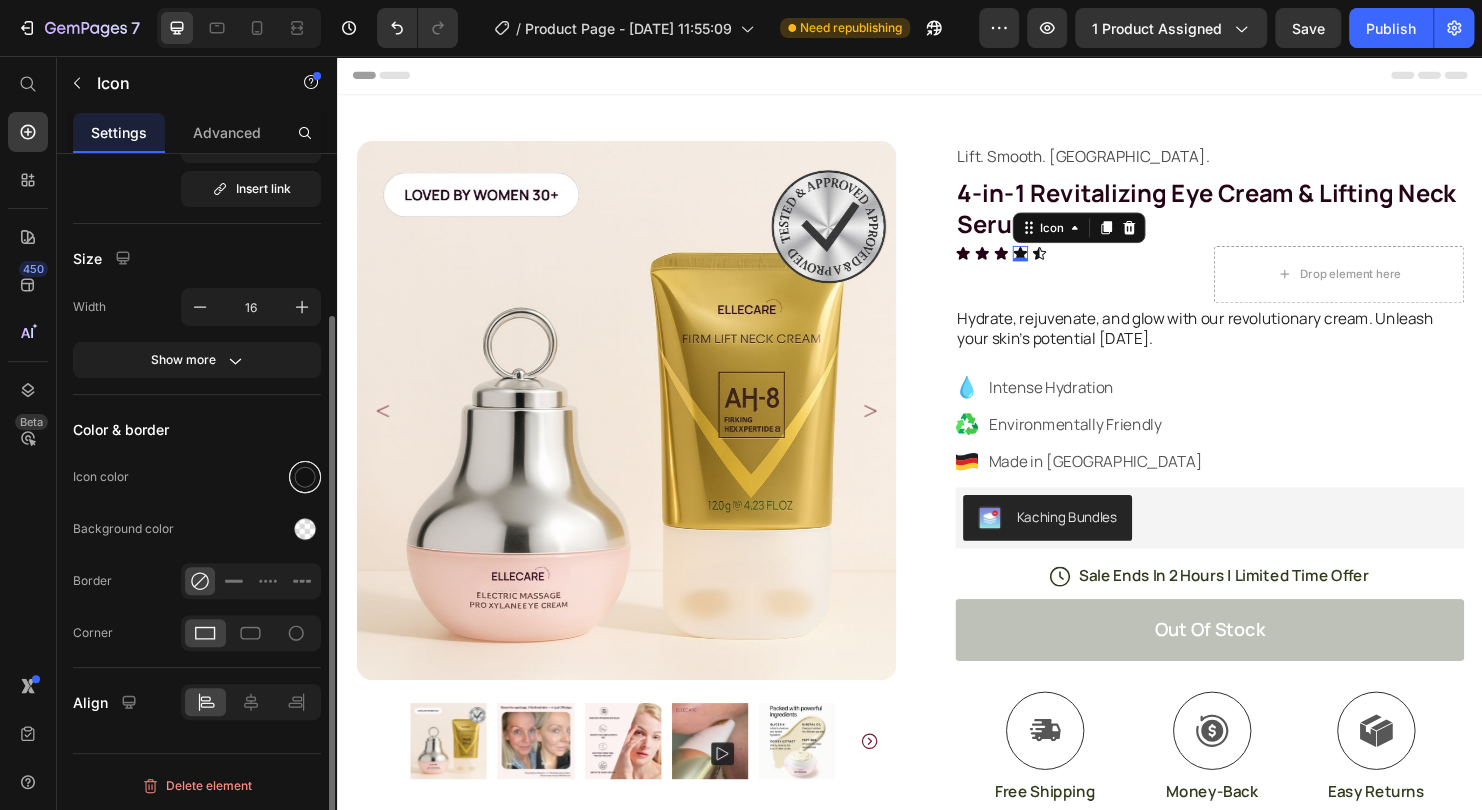 click at bounding box center [305, 477] 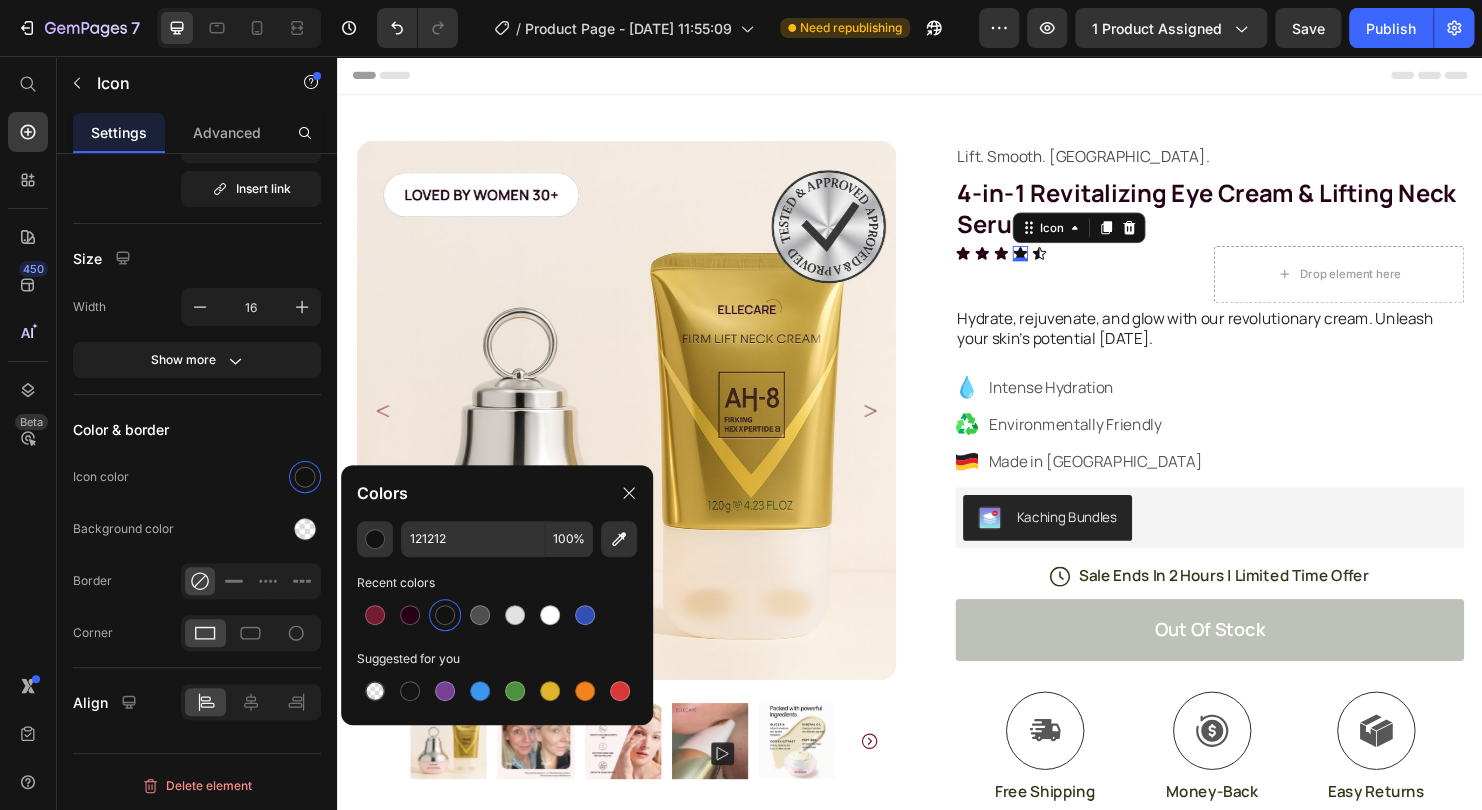 click at bounding box center [410, 615] 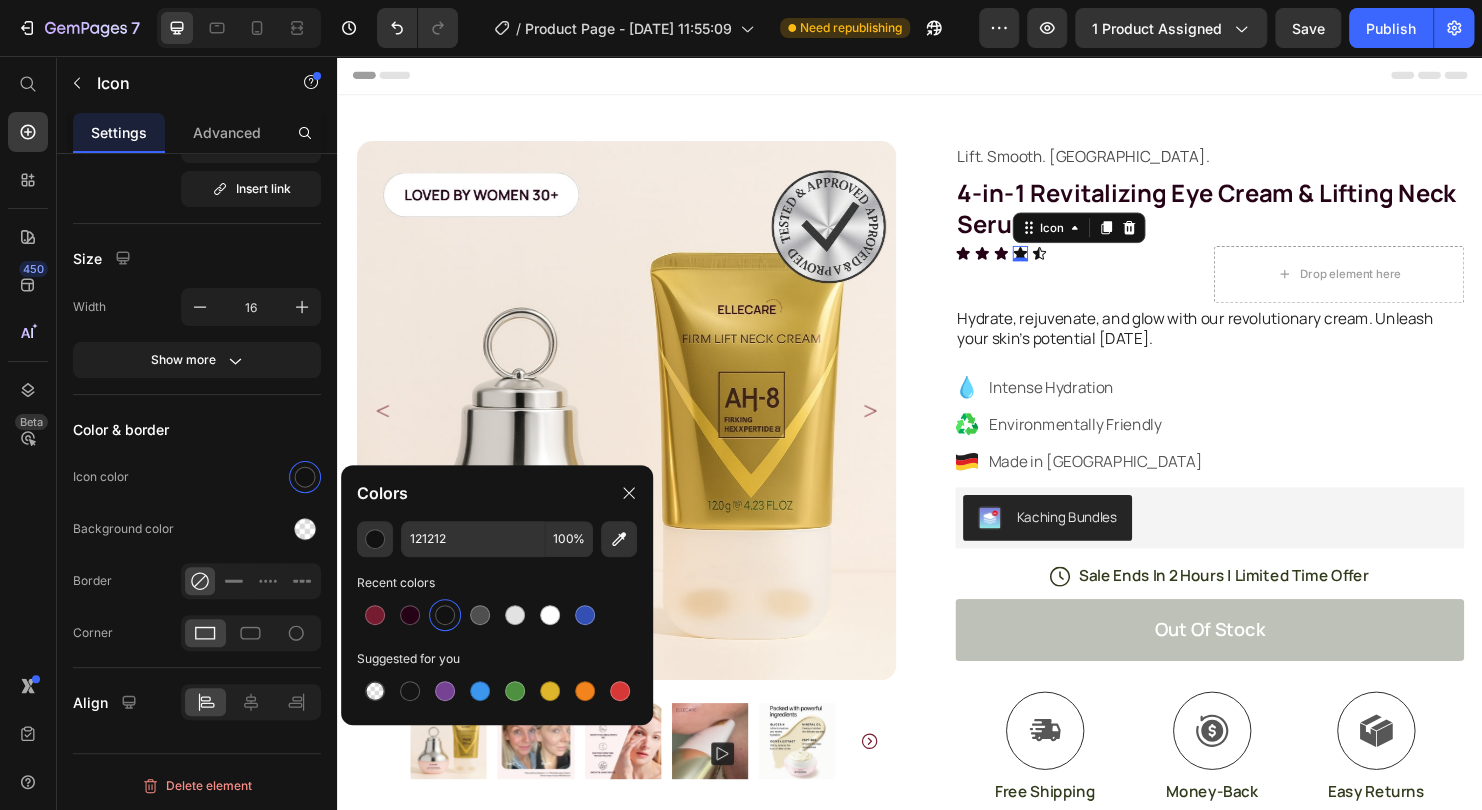 type on "260217" 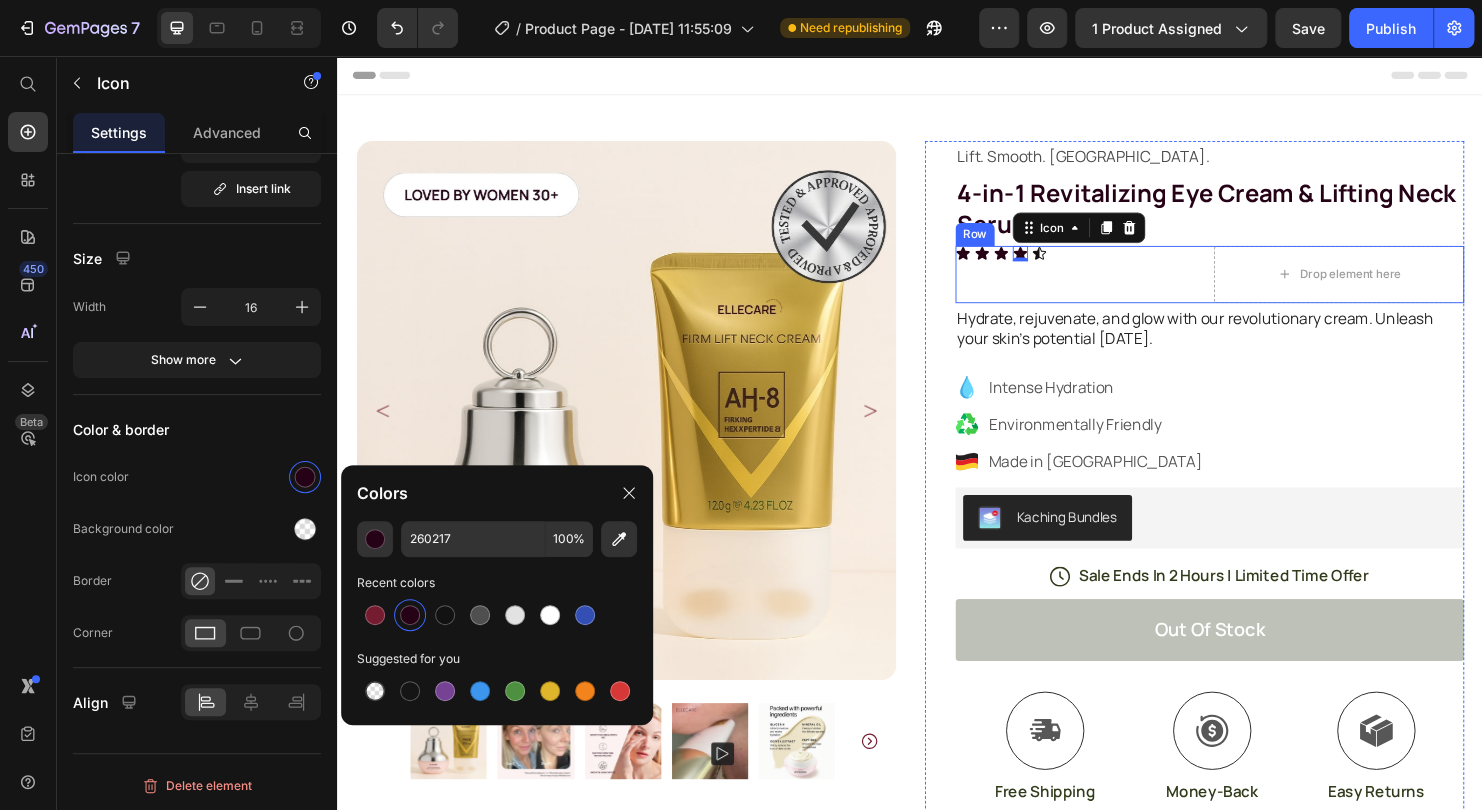 click 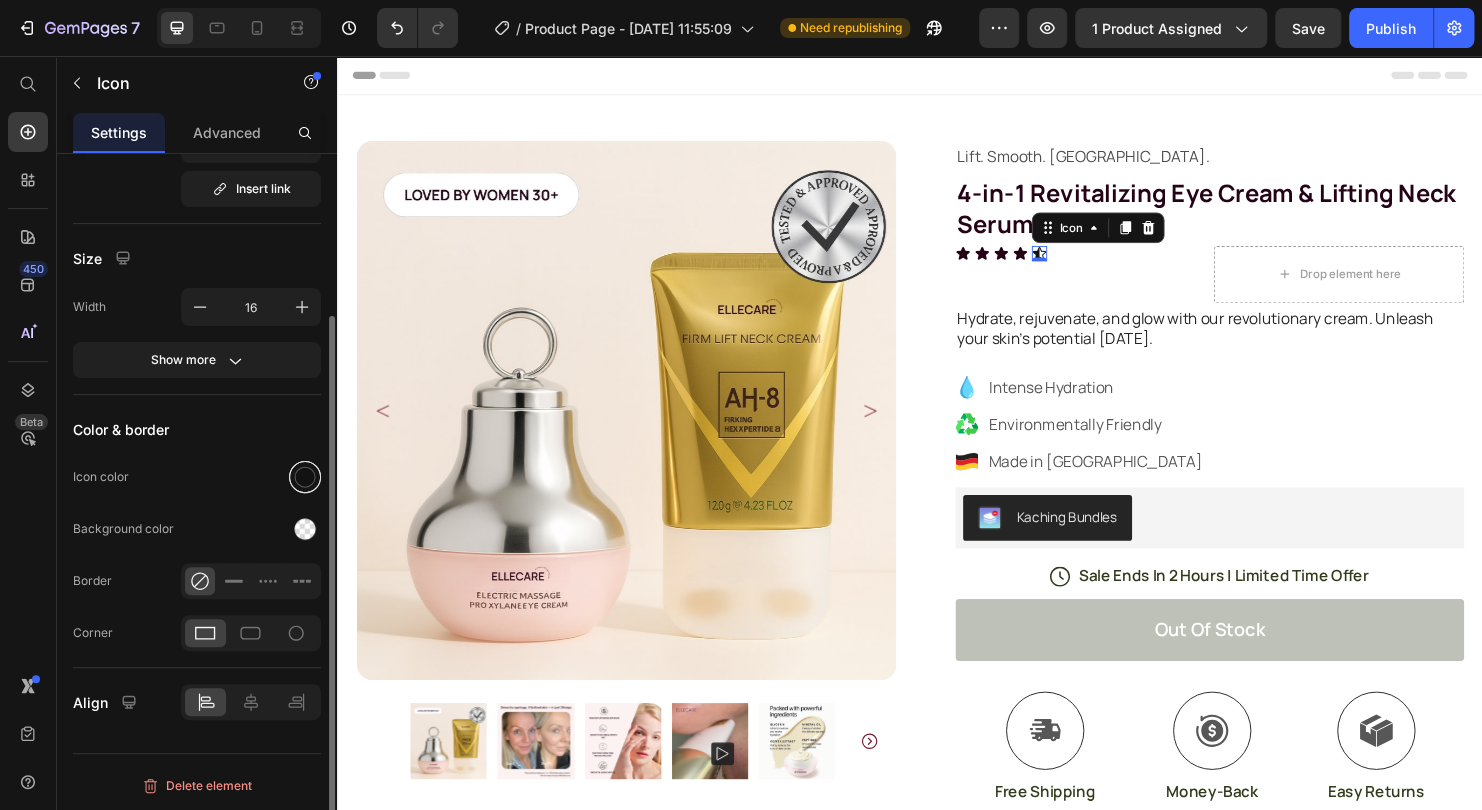 click at bounding box center (305, 477) 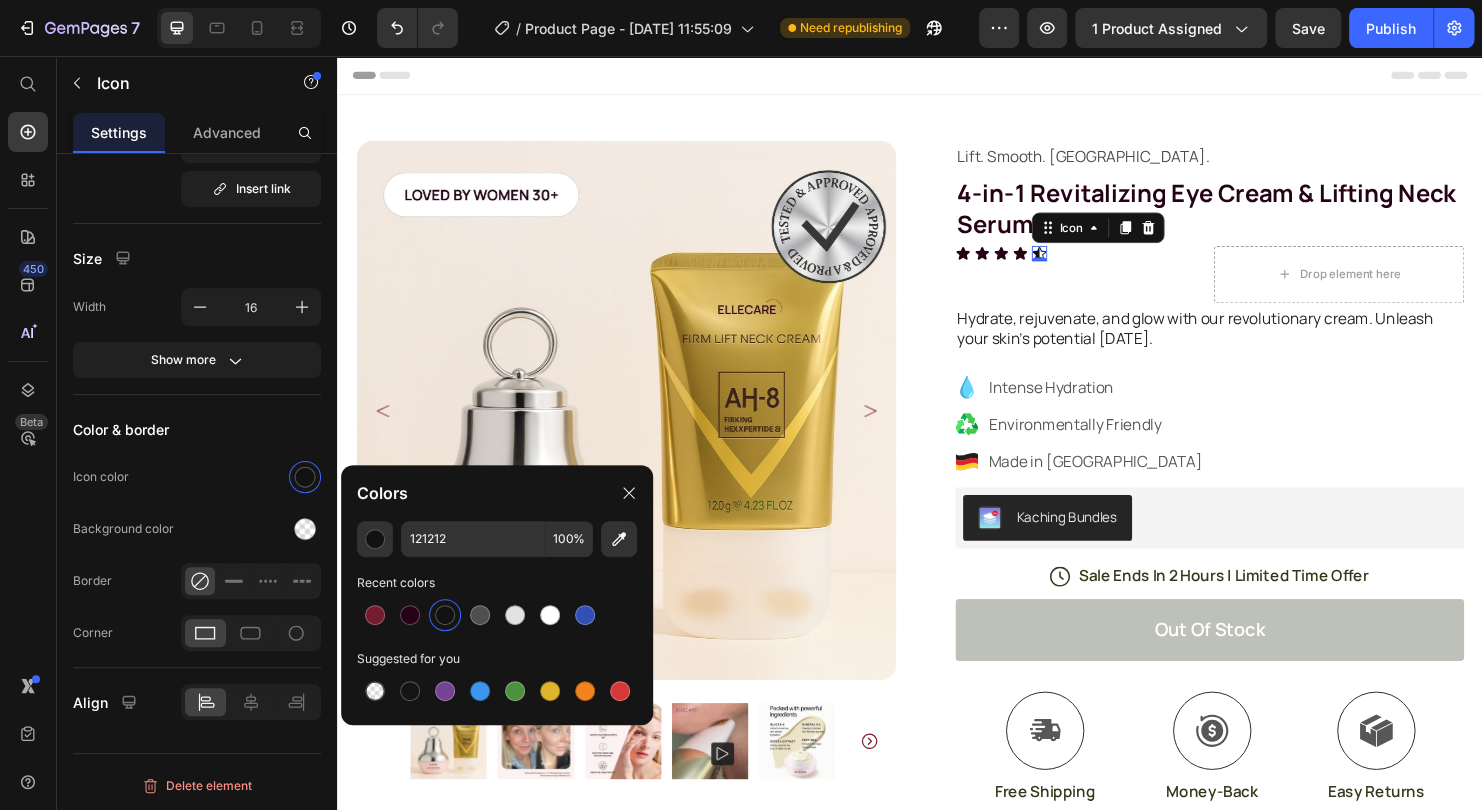 click at bounding box center [410, 615] 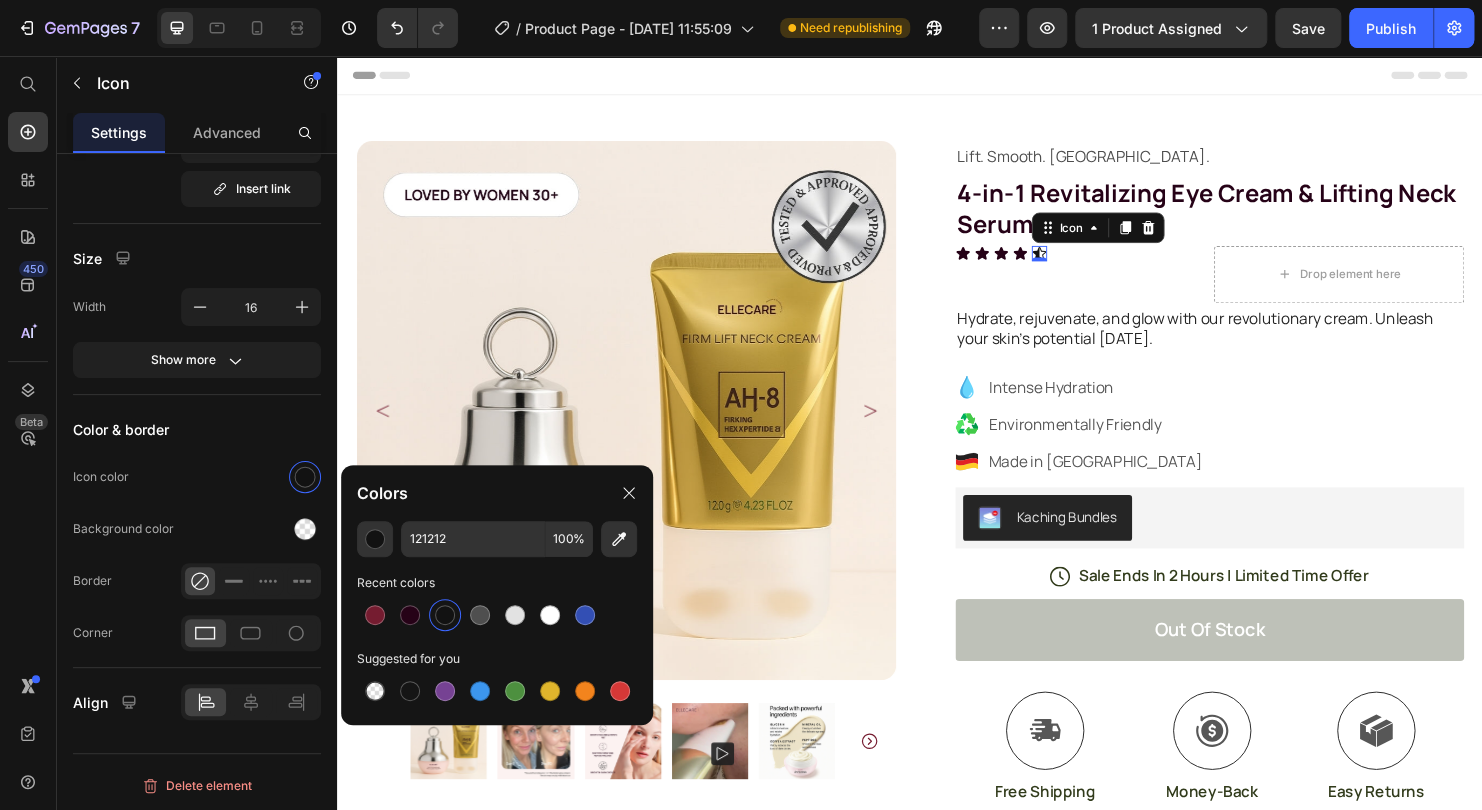 type on "260217" 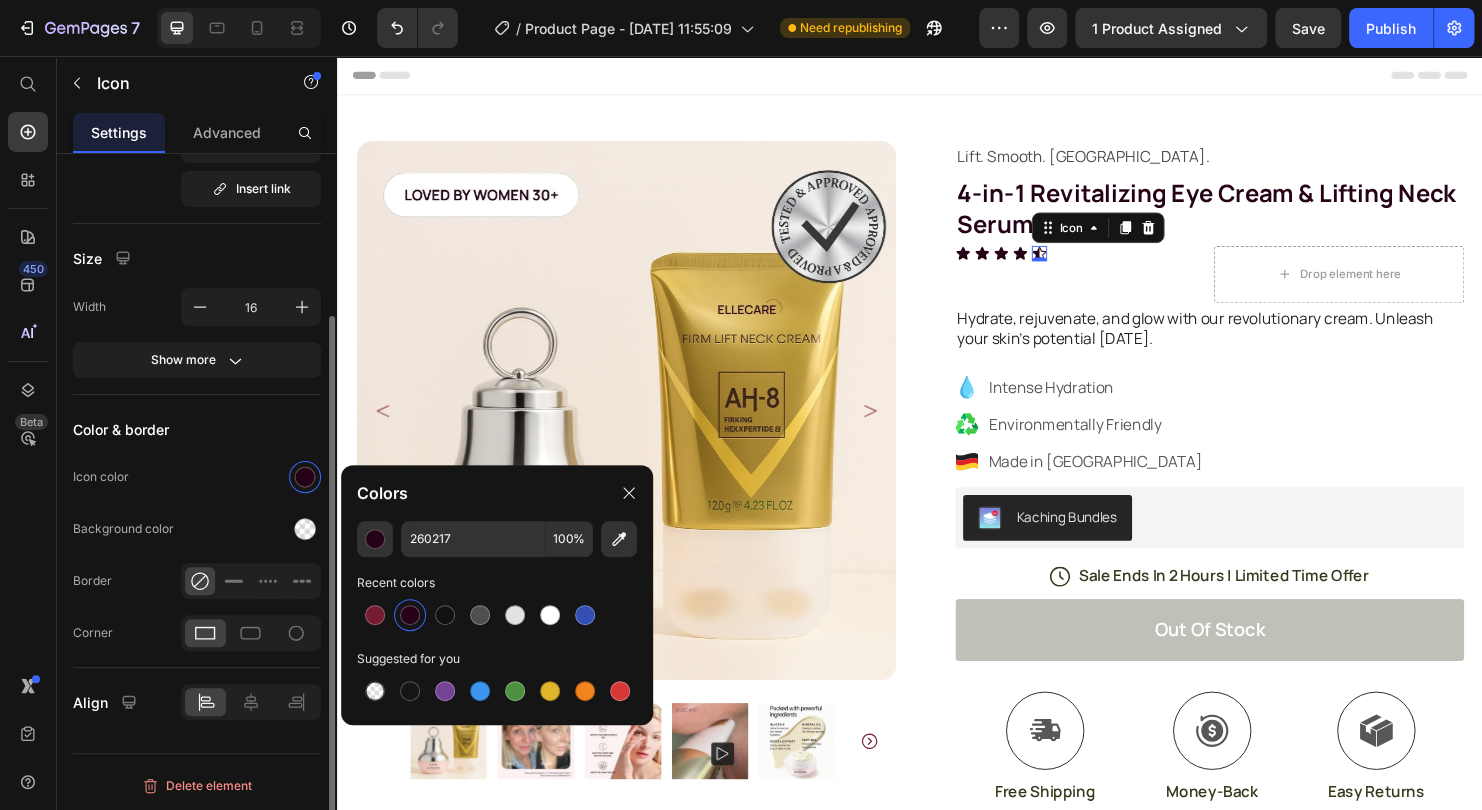 click on "Icon color" 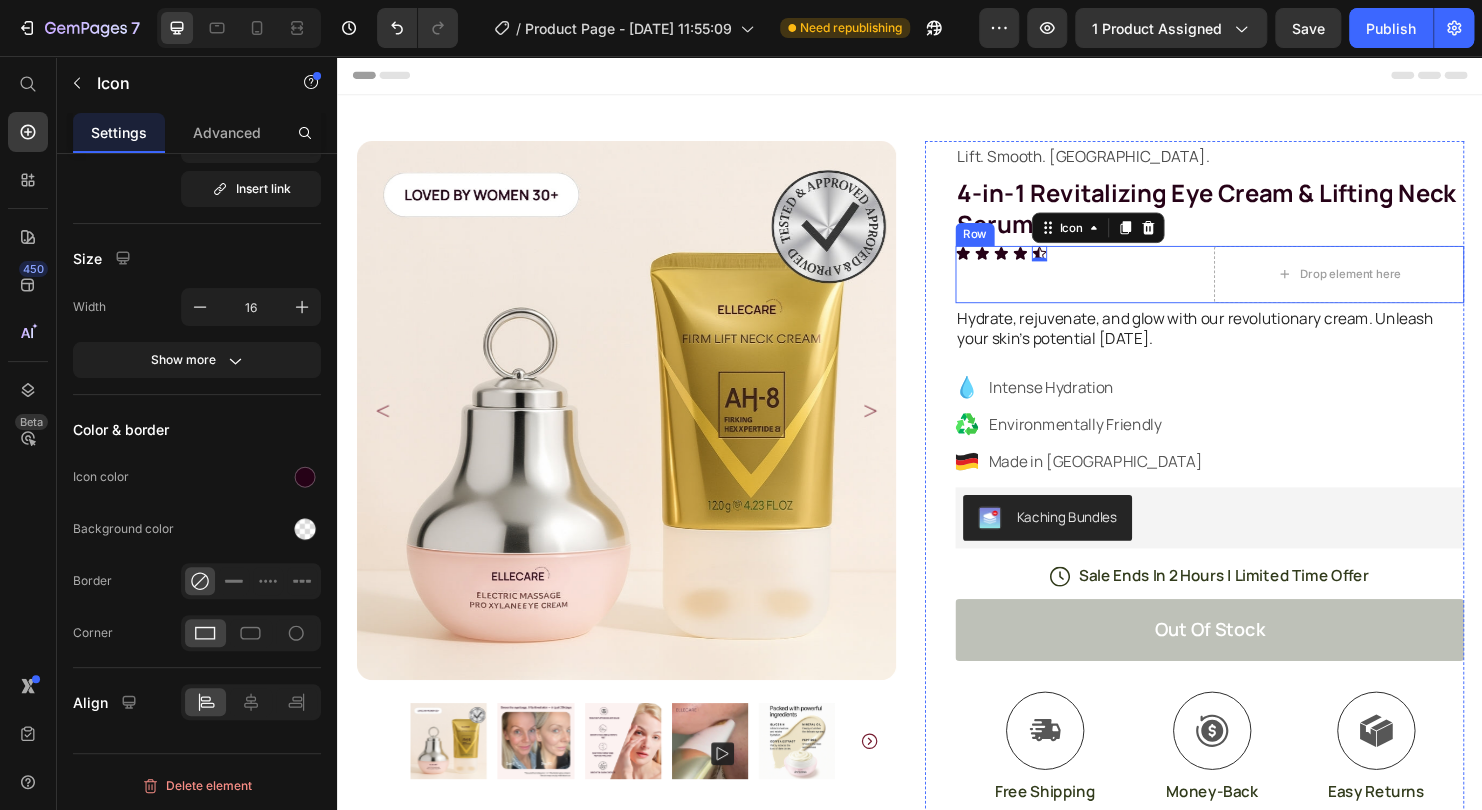 click on "Icon Icon Icon Icon Icon   0 Icon List" at bounding box center (1115, 285) 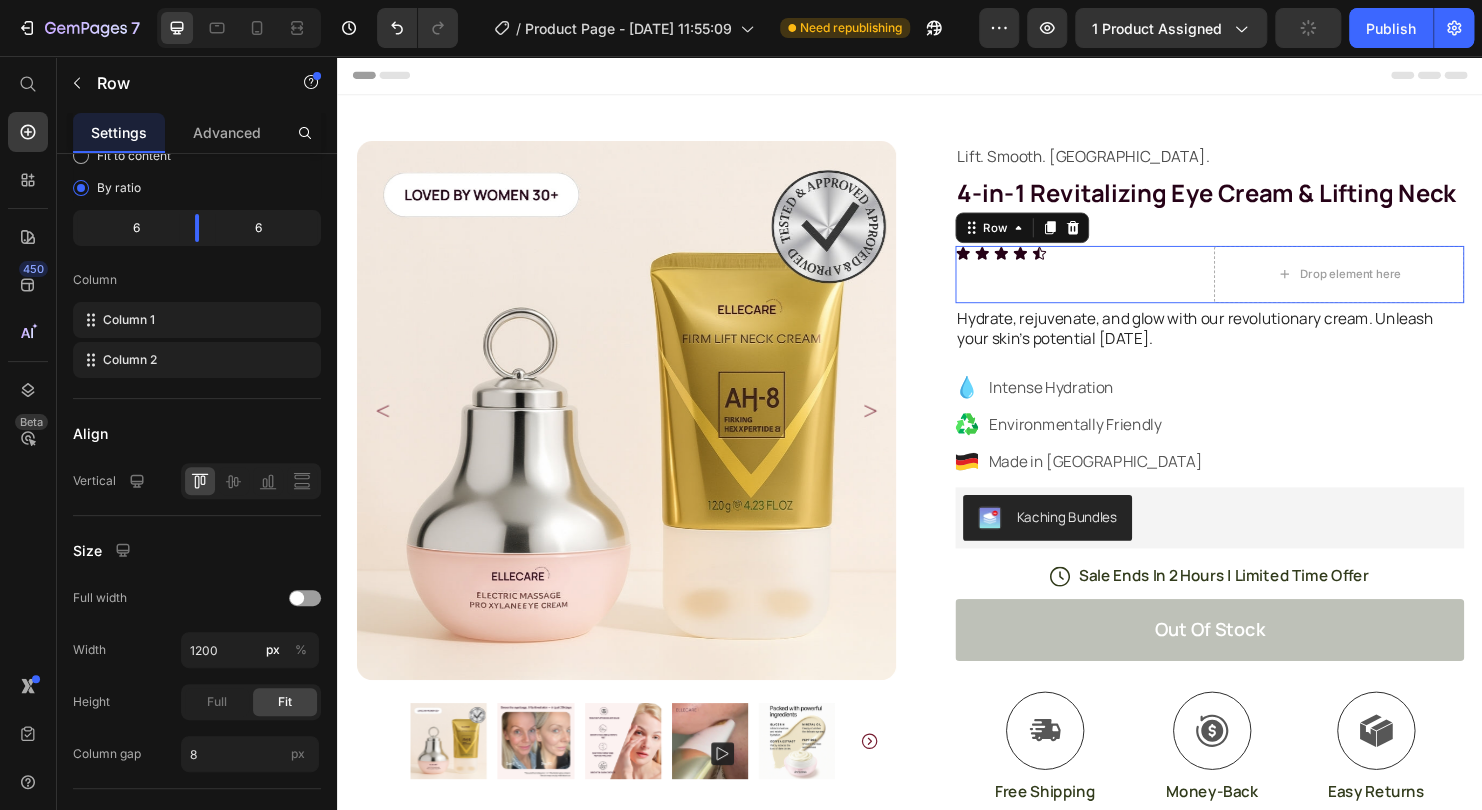 scroll, scrollTop: 0, scrollLeft: 0, axis: both 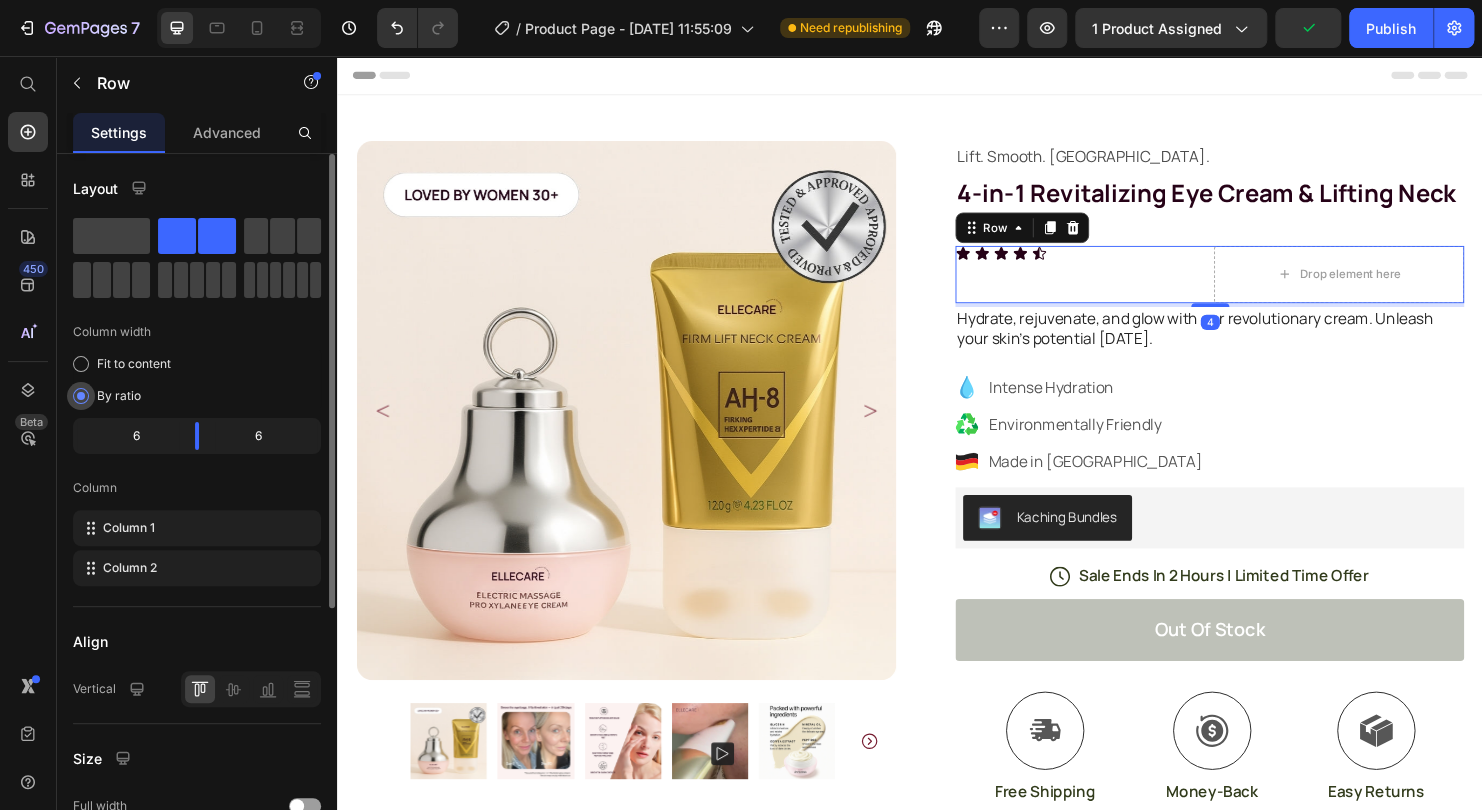 click on "Fit to content" at bounding box center (134, 364) 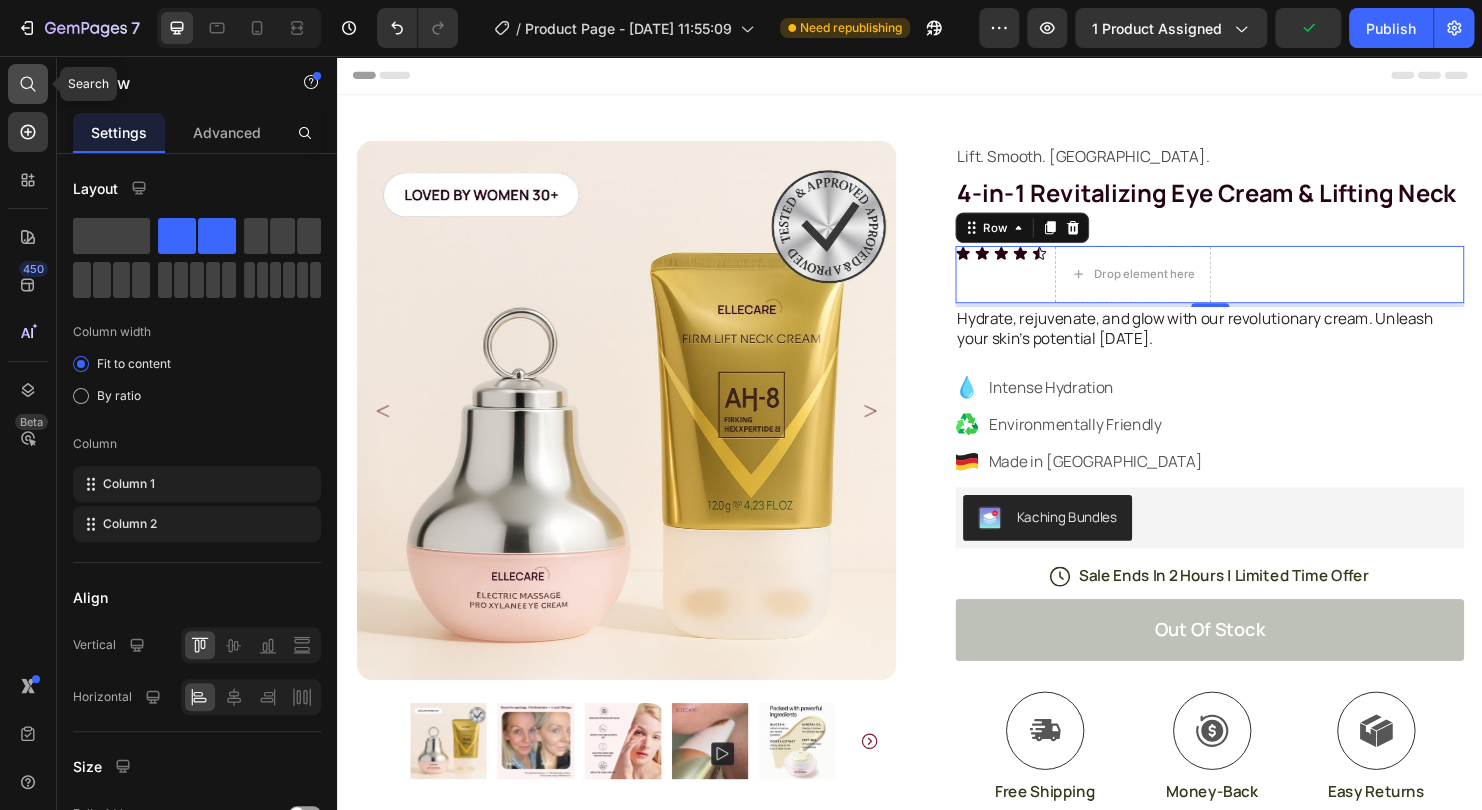 click 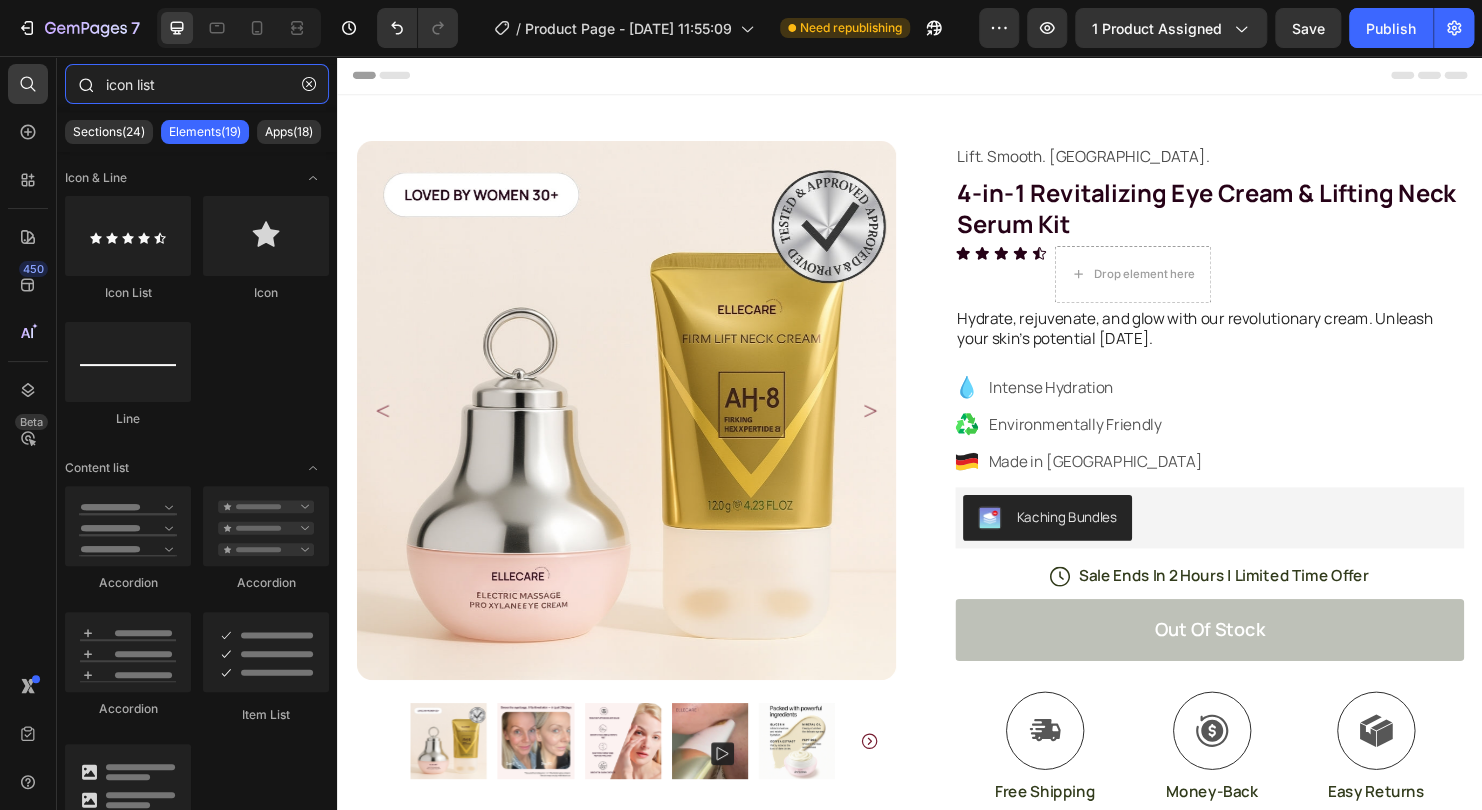 click on "icon list" at bounding box center [197, 84] 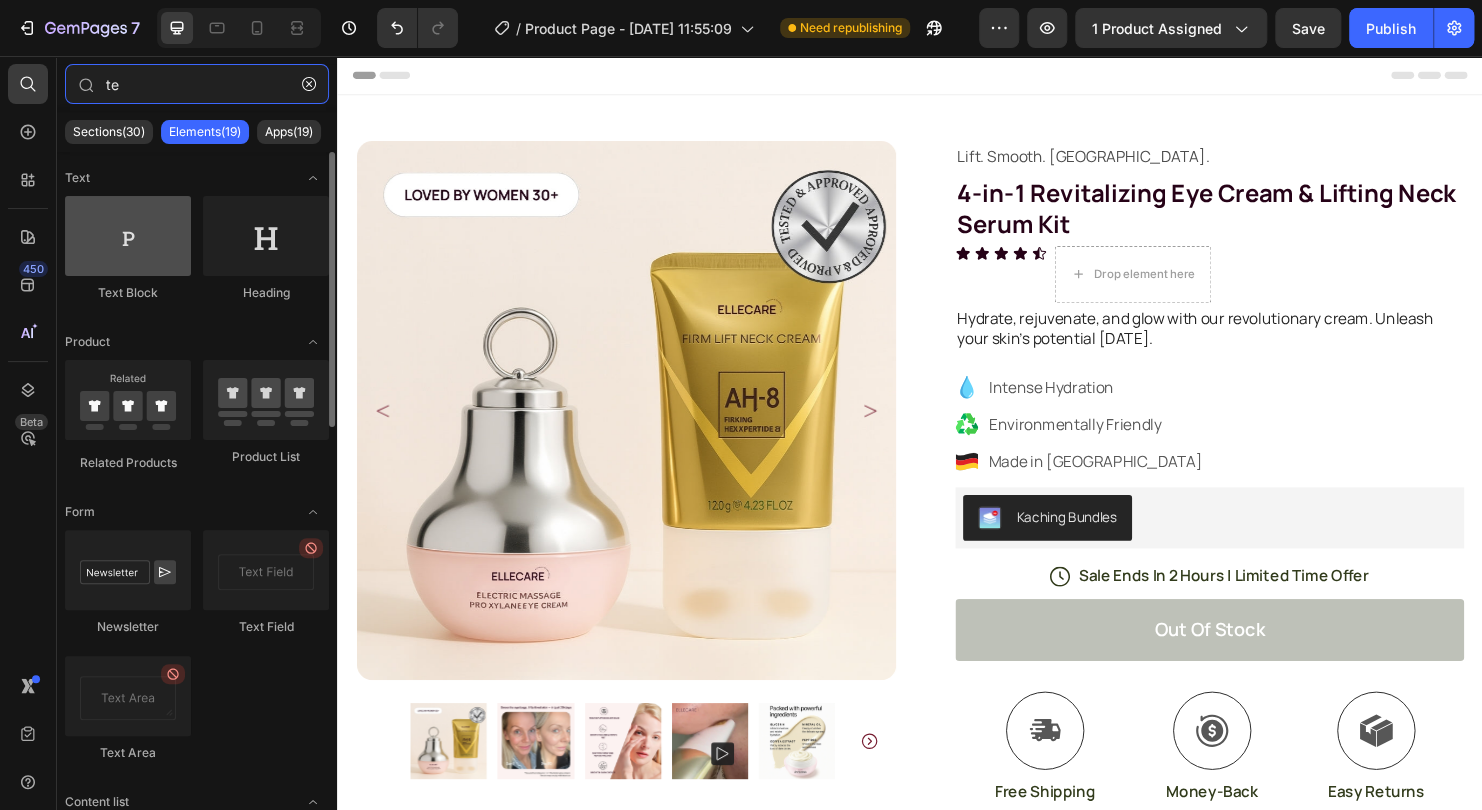 type on "te" 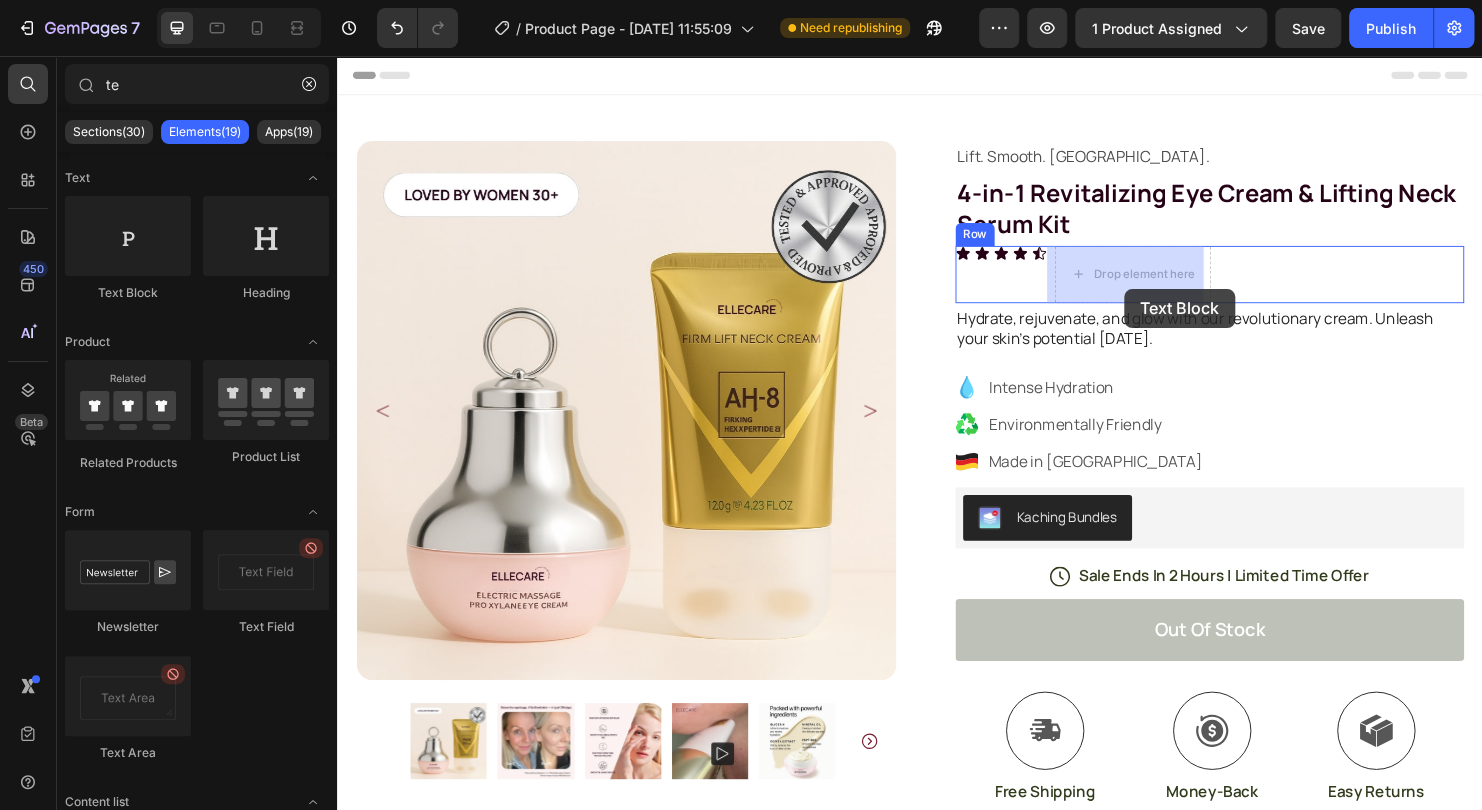 drag, startPoint x: 476, startPoint y: 279, endPoint x: 1162, endPoint y: 300, distance: 686.32135 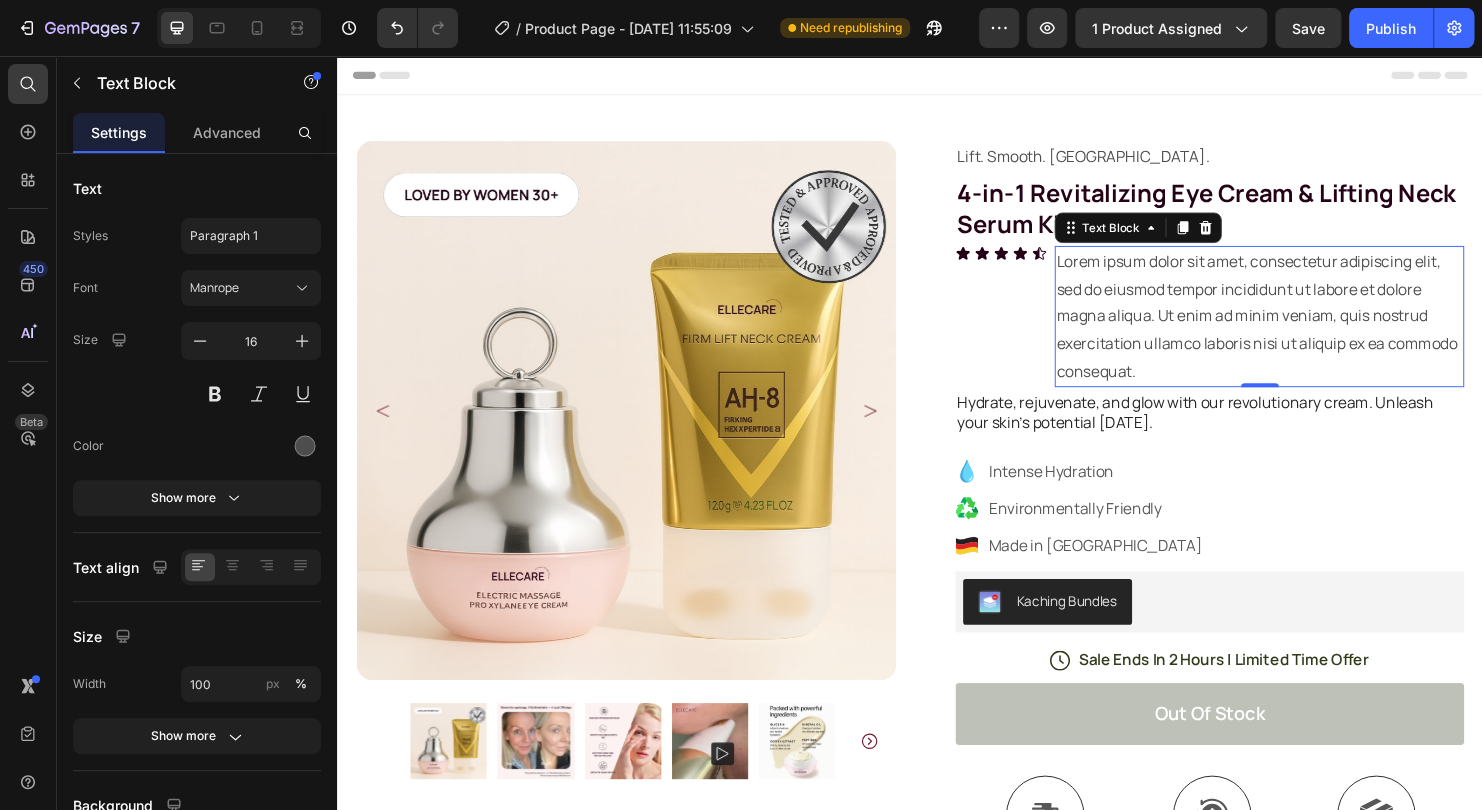 click on "Lorem ipsum dolor sit amet, consectetur adipiscing elit, sed do eiusmod tempor incididunt ut labore et dolore magna aliqua. Ut enim ad minim veniam, quis nostrud exercitation ullamco laboris nisi ut aliquip ex ea commodo consequat." at bounding box center (1302, 329) 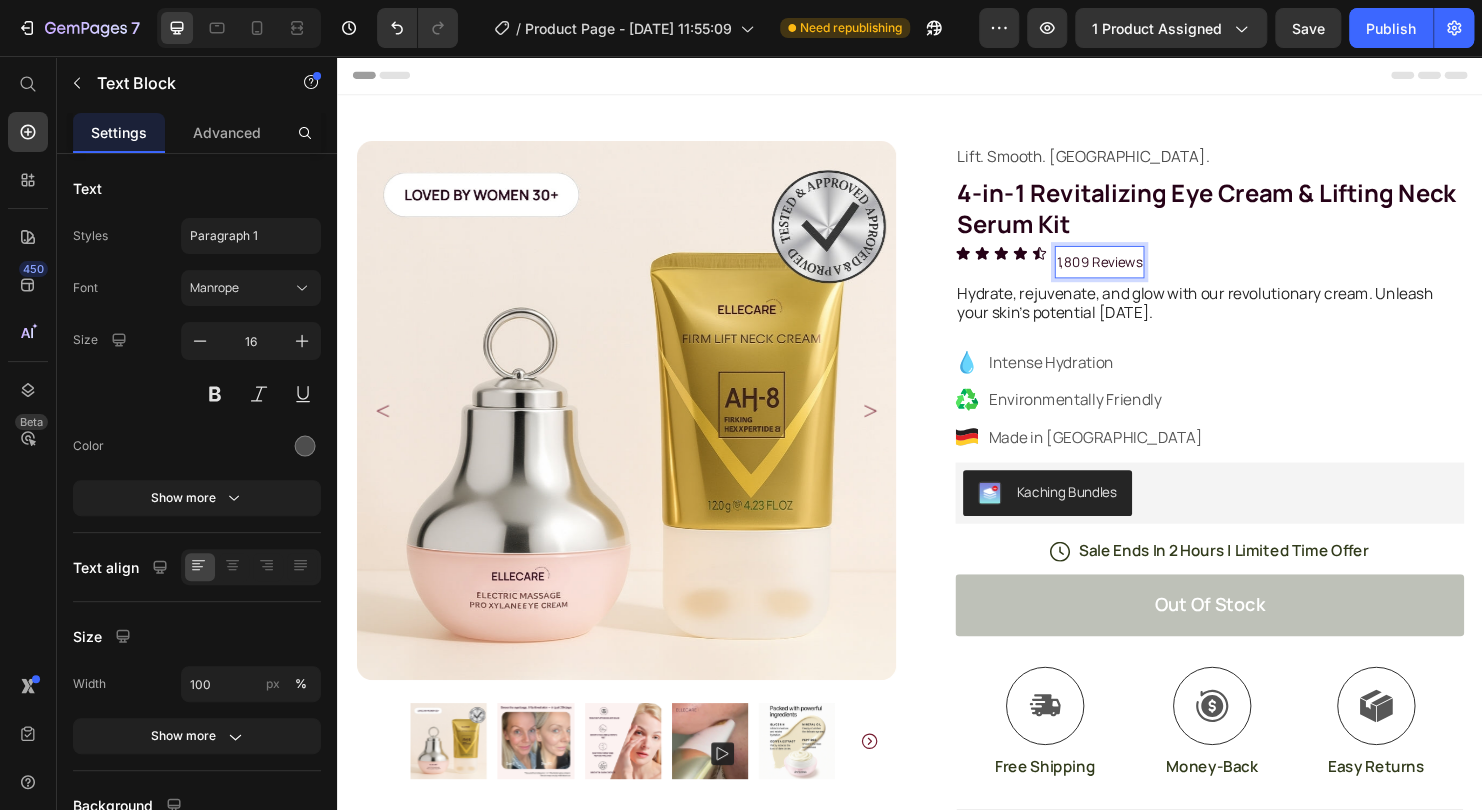 click on "1,809 Reviews" at bounding box center [1135, 271] 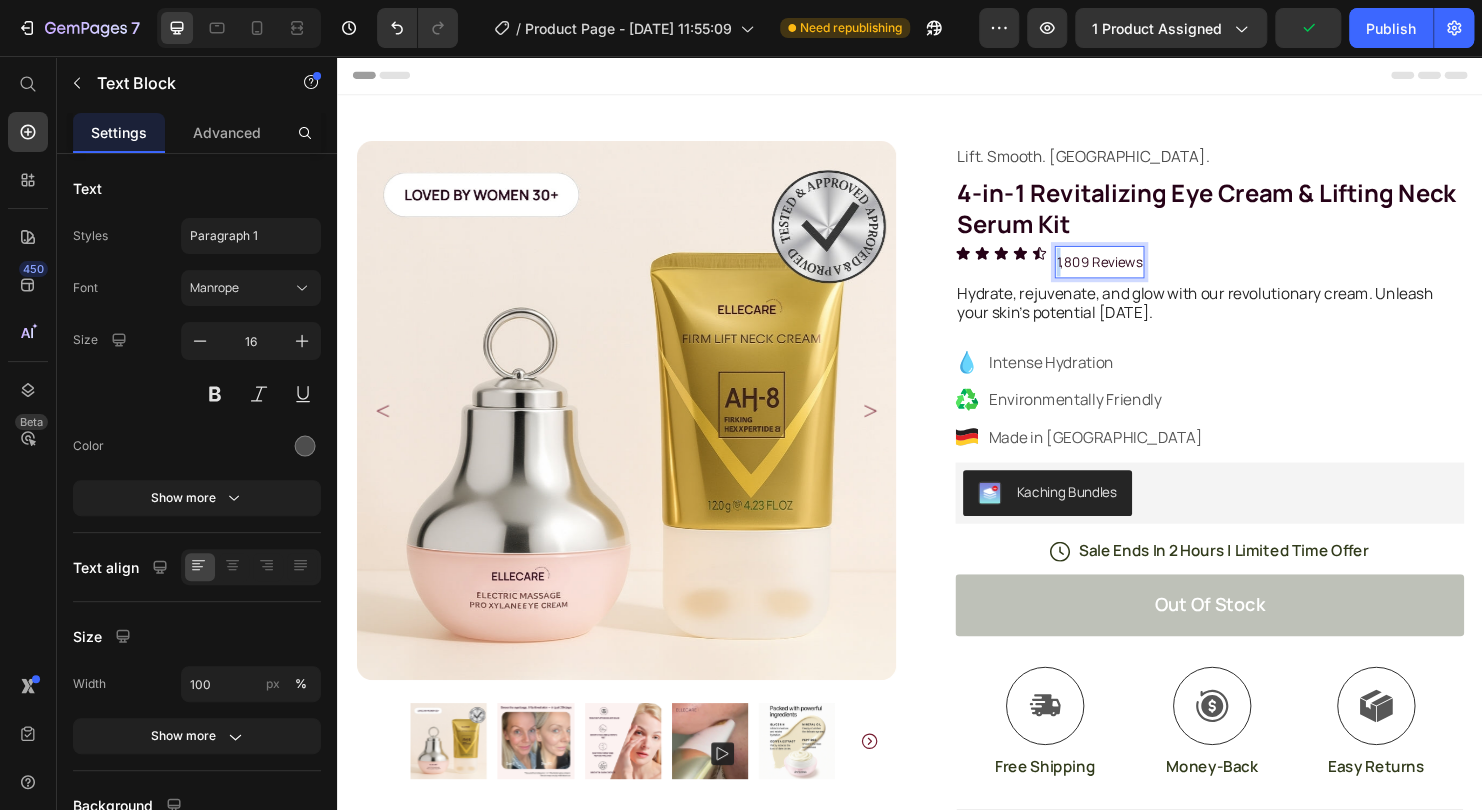click on "1,809 Reviews" at bounding box center [1135, 272] 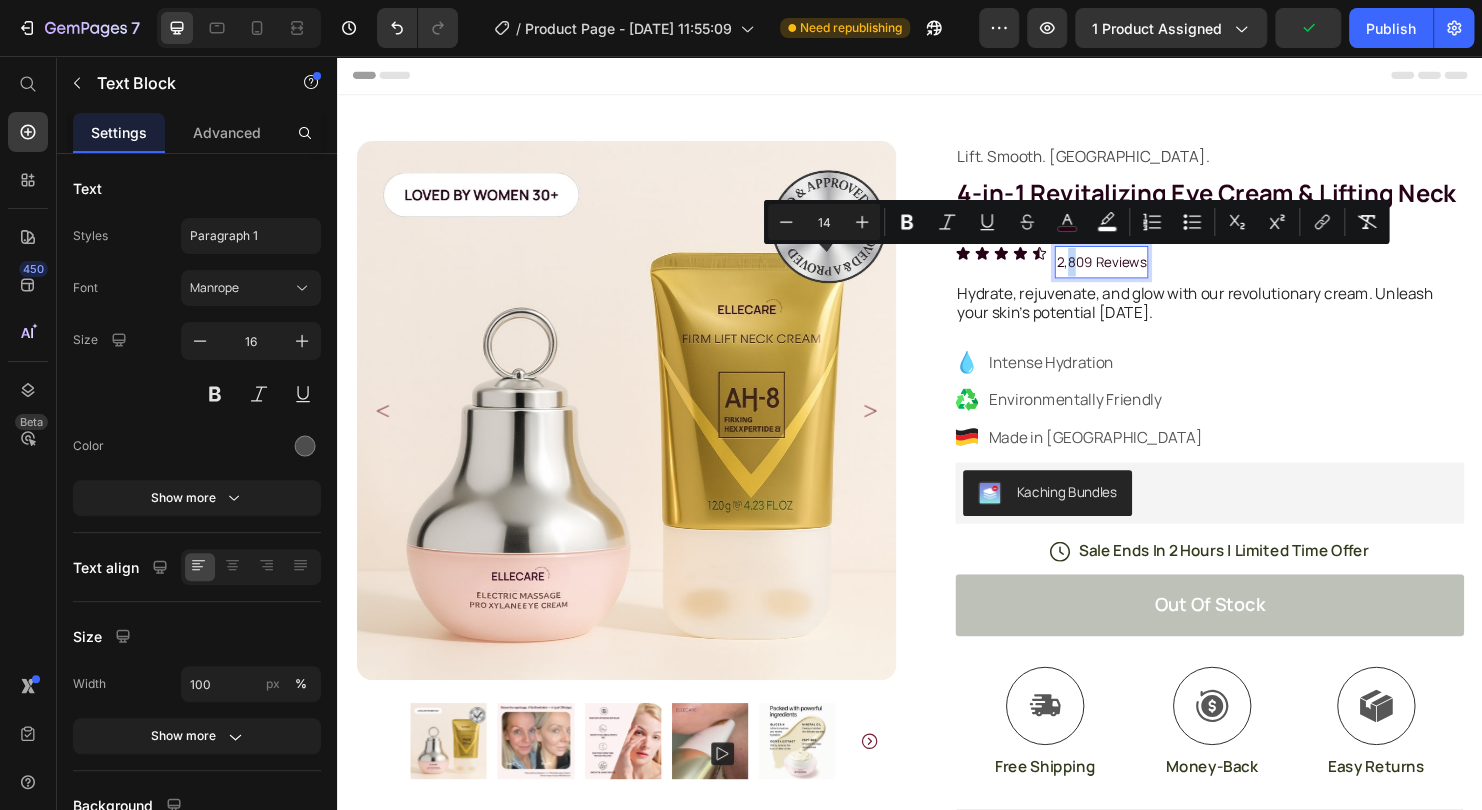 click on "2,809 Reviews" at bounding box center [1137, 271] 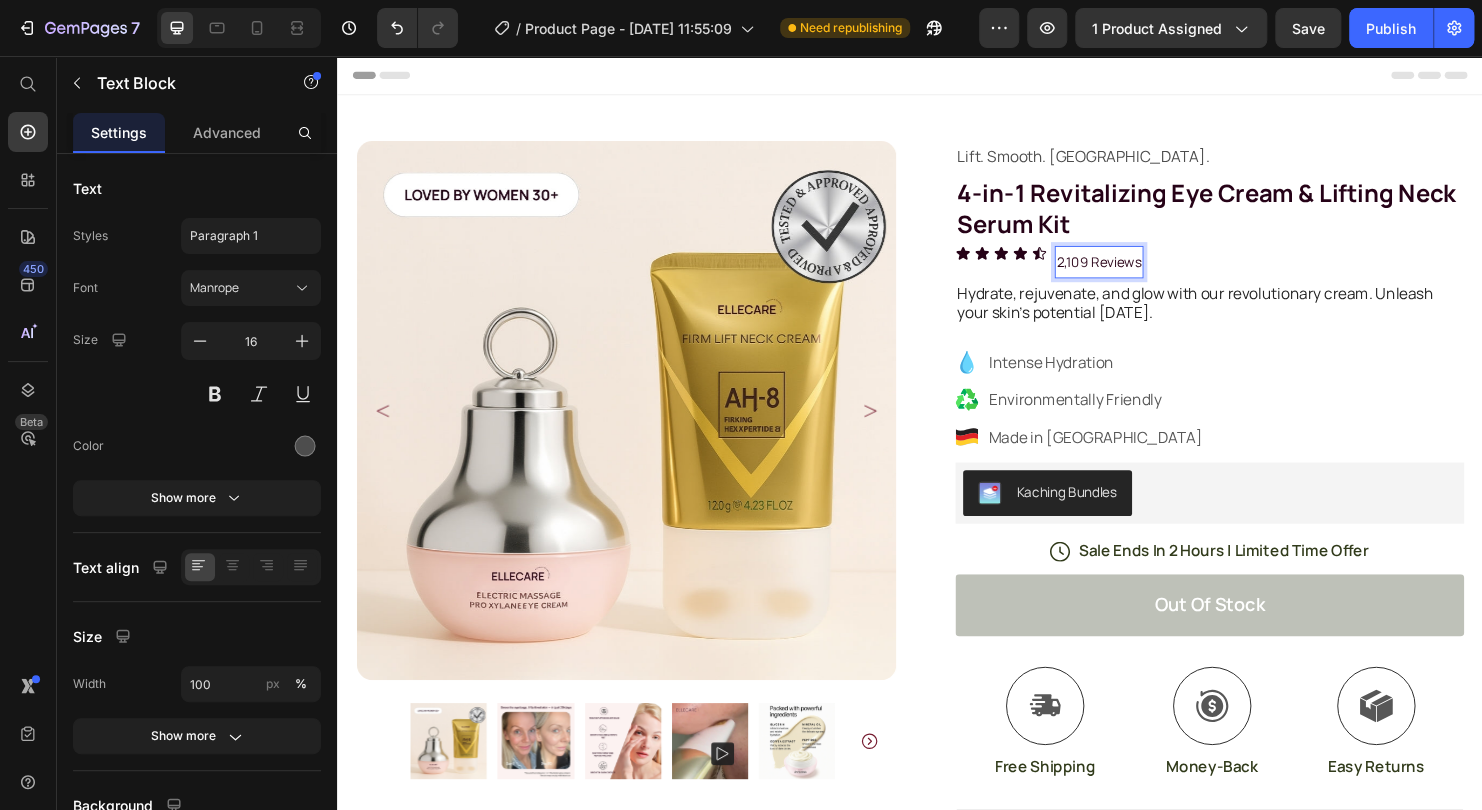 click on "2,109 Reviews" at bounding box center [1134, 271] 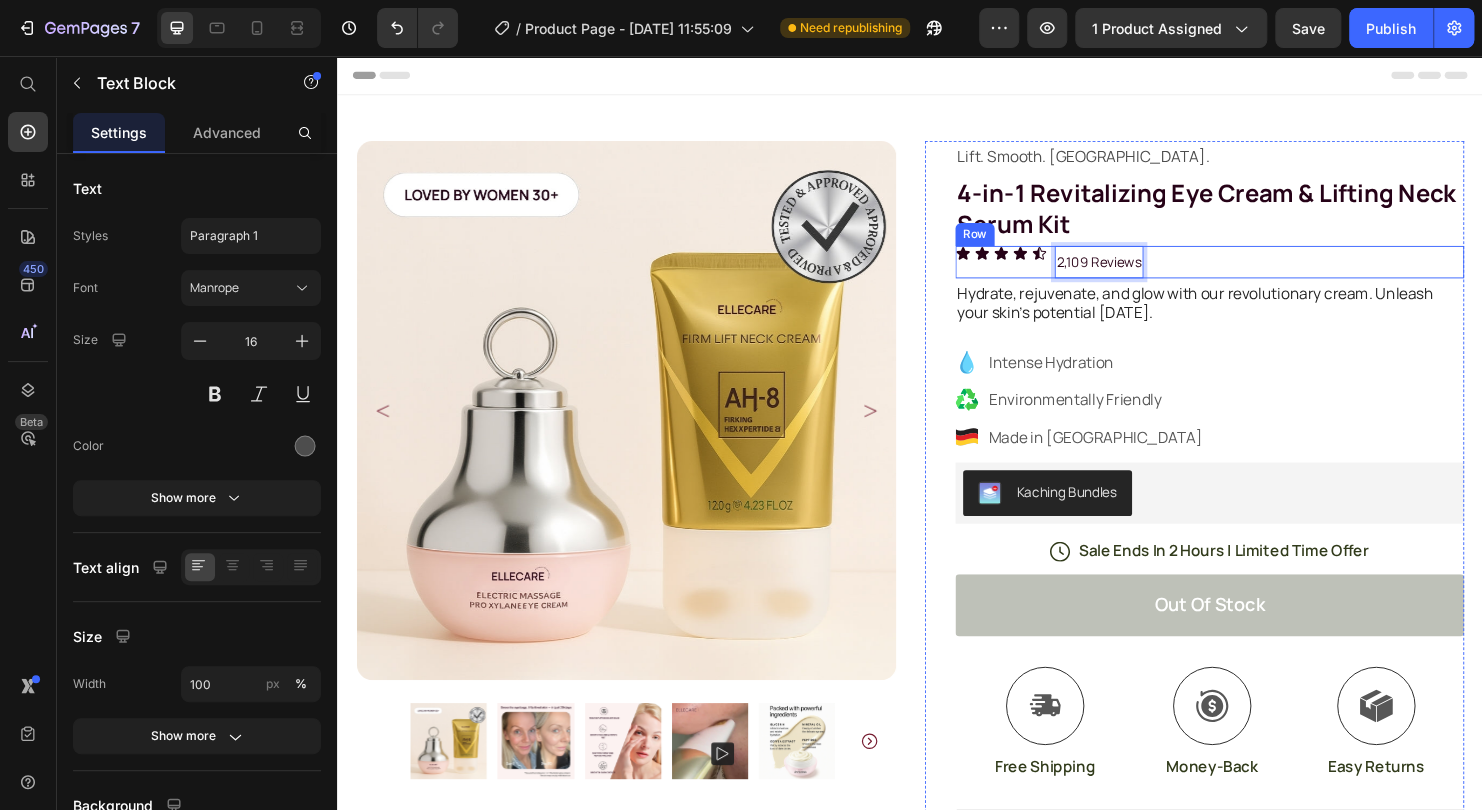 click on "Icon Icon Icon Icon Icon Icon List 2,109 Reviews Text Block   0 Row" at bounding box center [1250, 272] 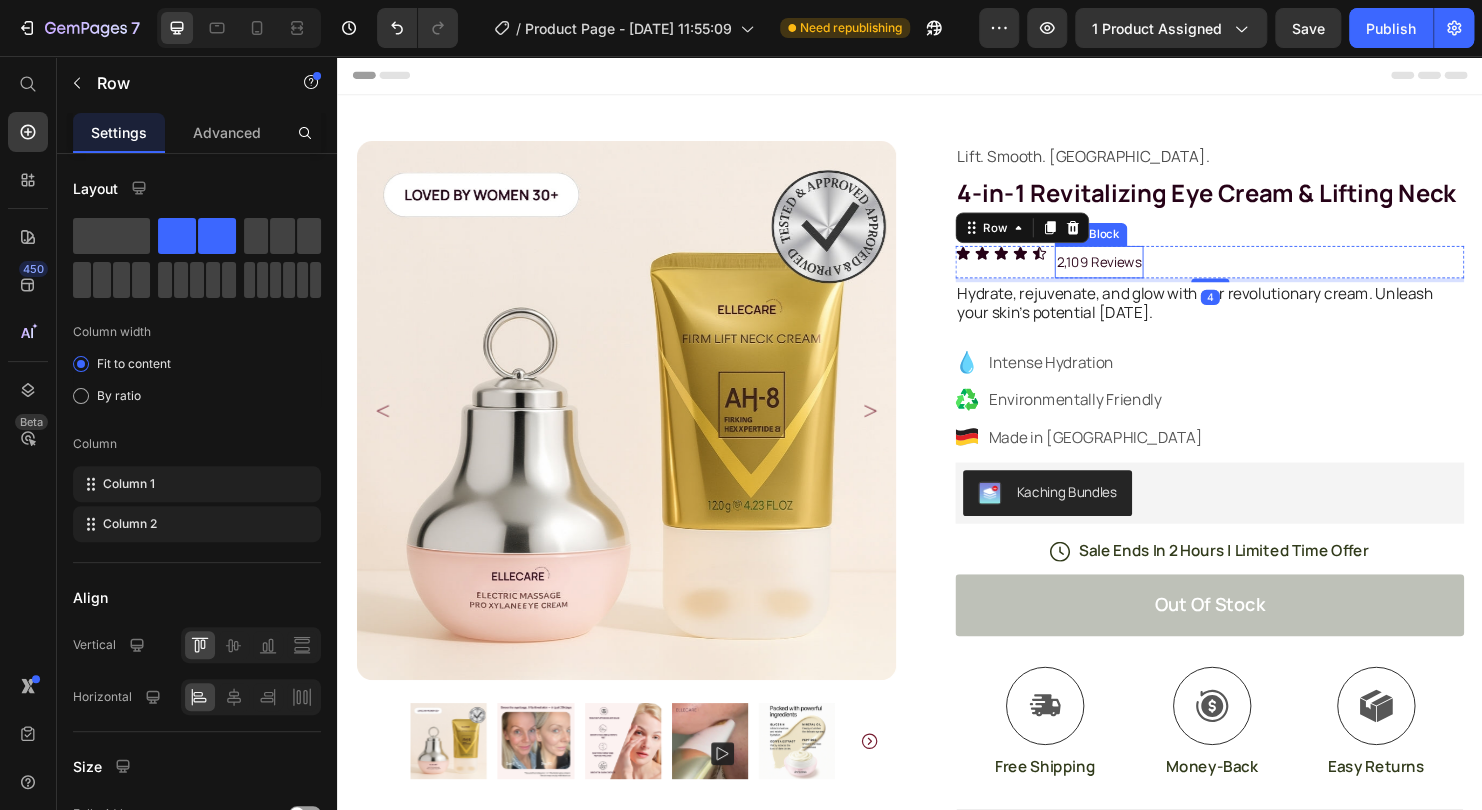 click on "2,109 Reviews" at bounding box center [1134, 271] 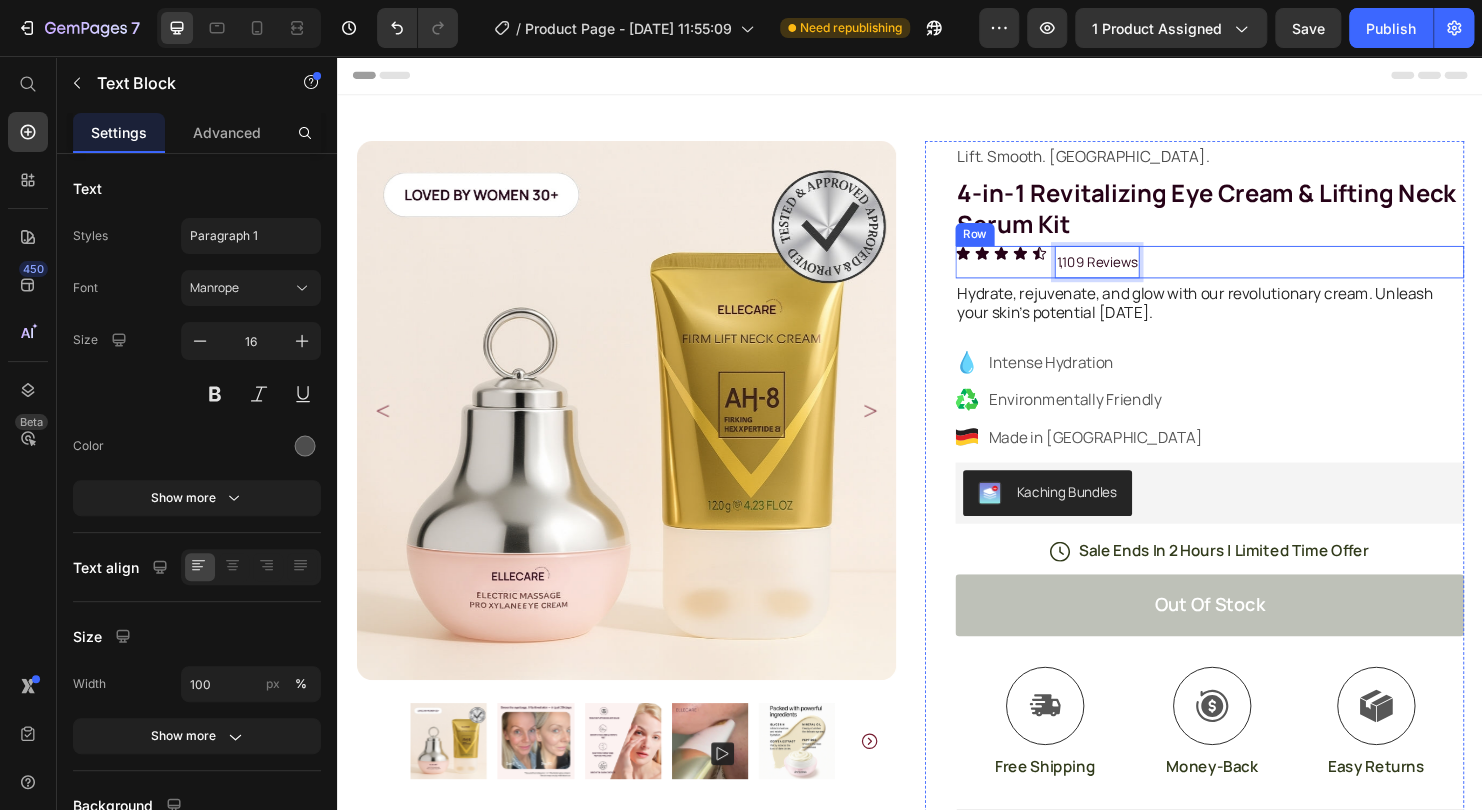 click on "Icon Icon Icon Icon Icon Icon List 1,109 Reviews Text Block   0 Row" at bounding box center [1250, 272] 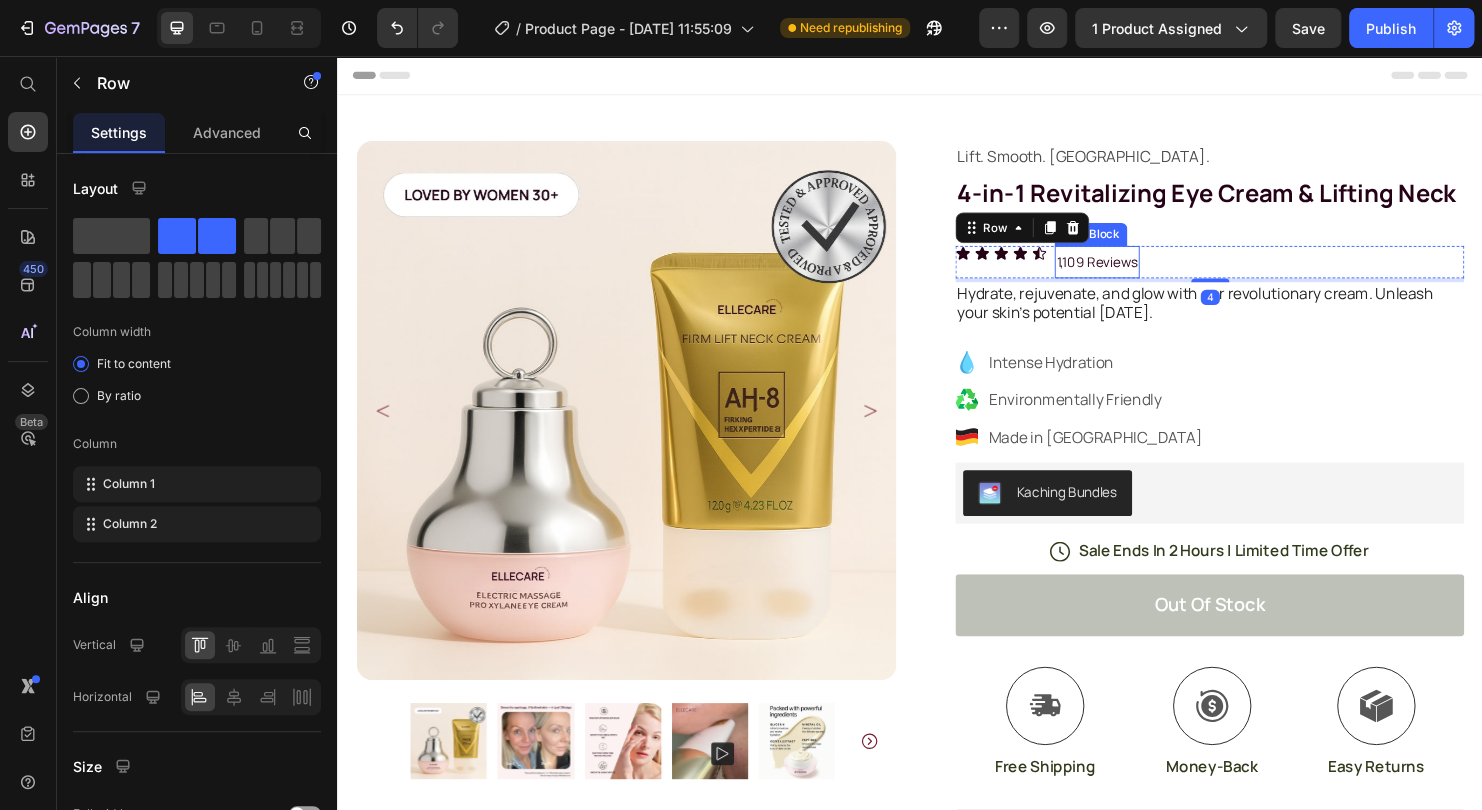click on "1,109 Reviews" at bounding box center (1132, 271) 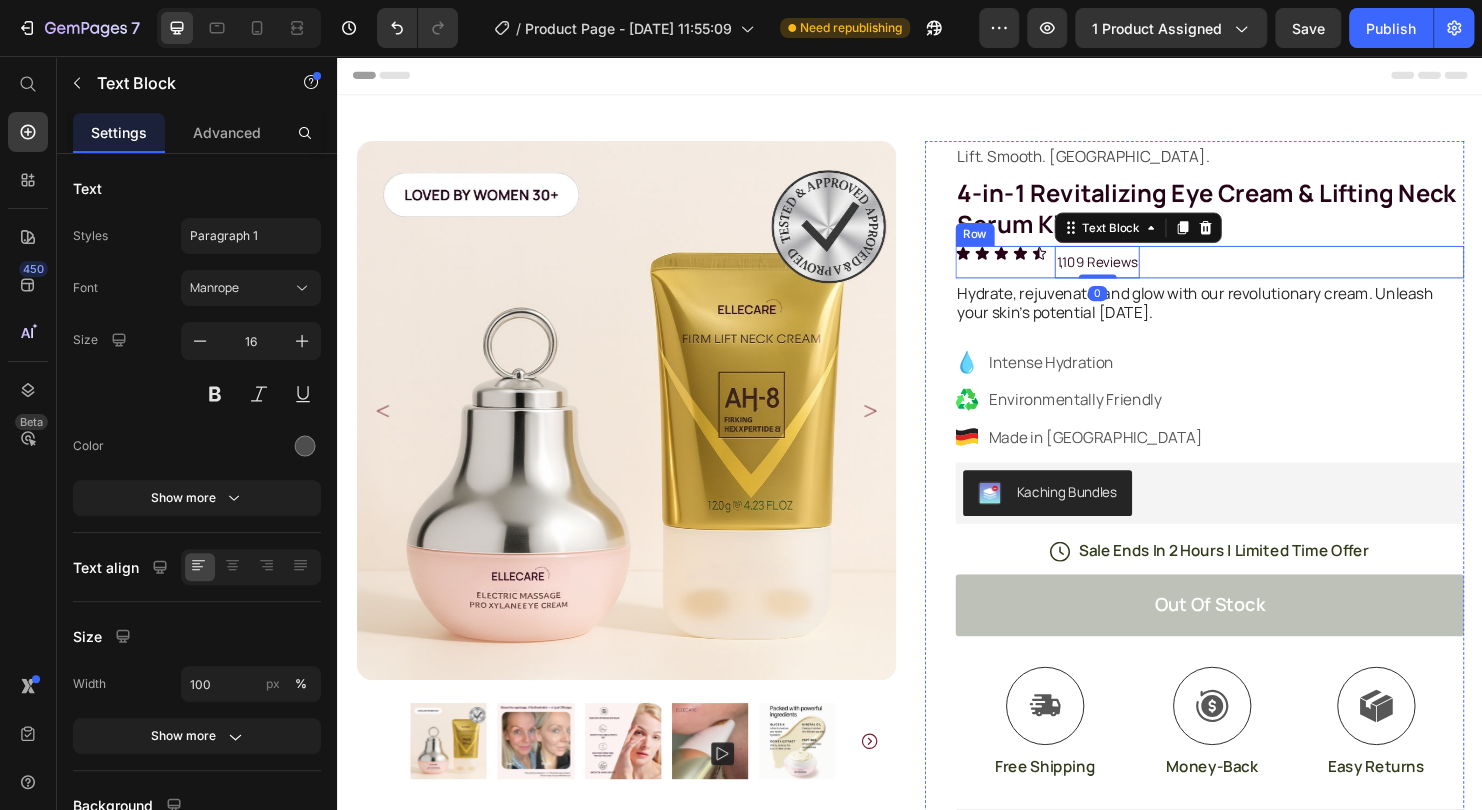 click on "Icon Icon Icon Icon Icon Icon List 1,109 Reviews Text Block   0 Row" at bounding box center [1250, 272] 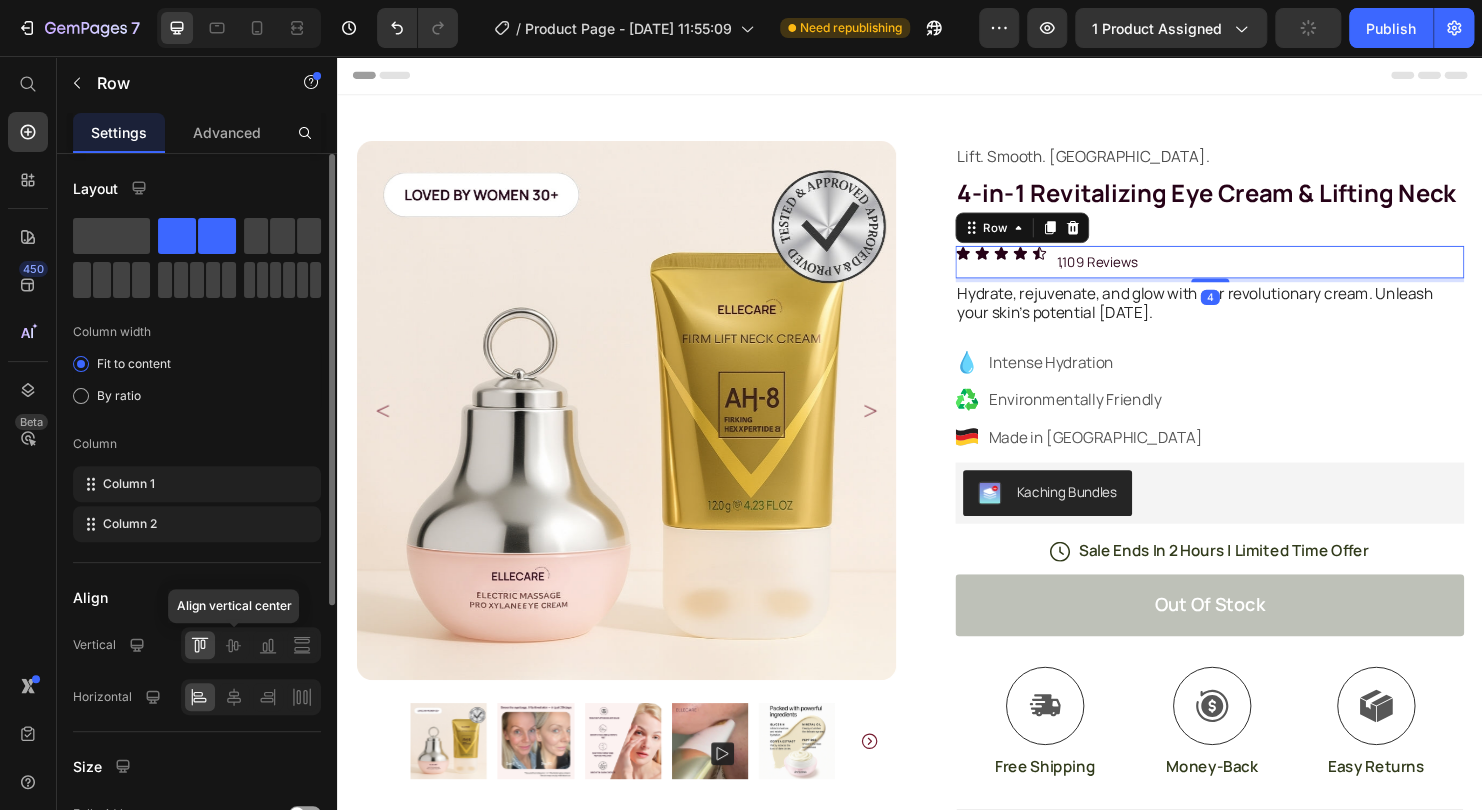 click 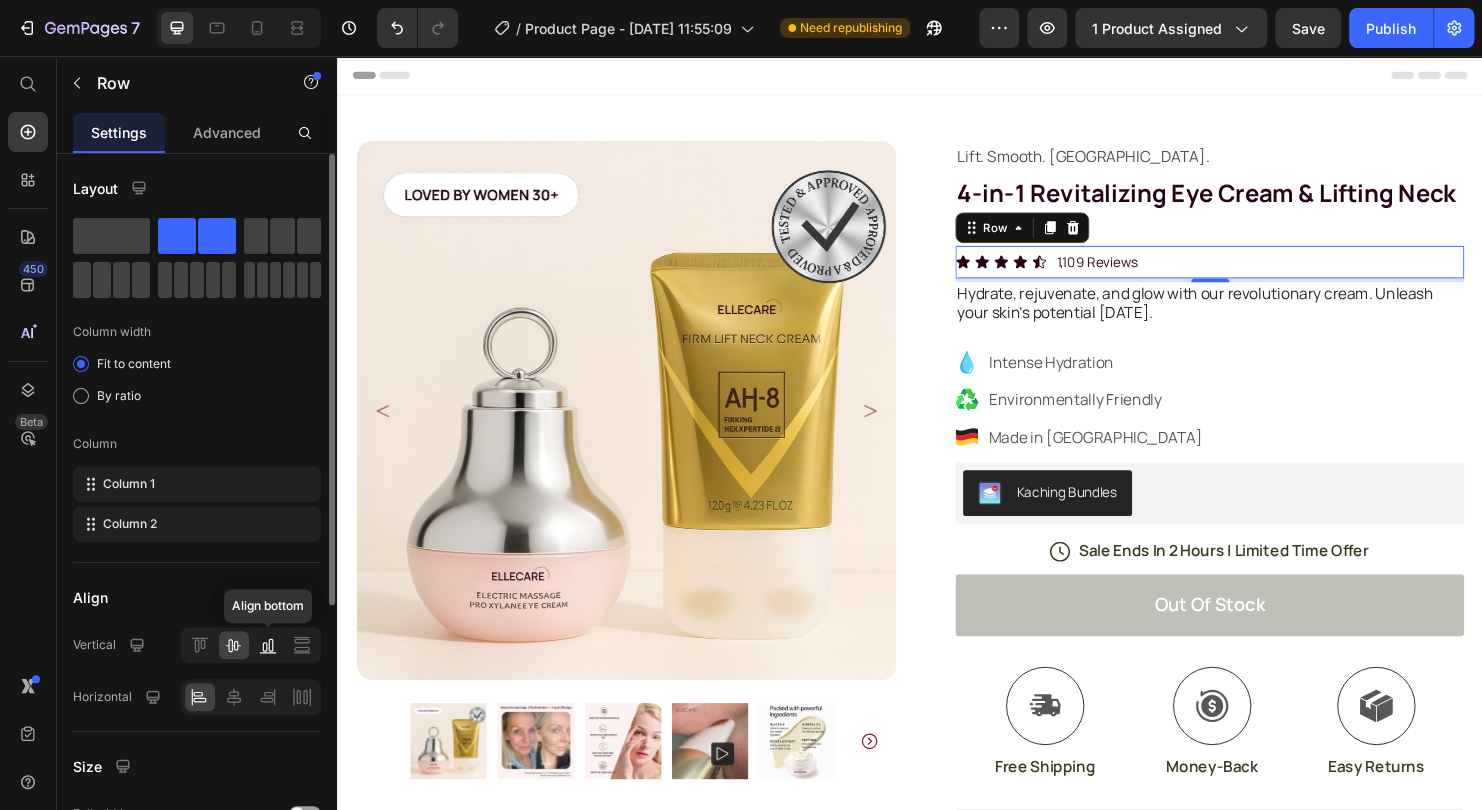 click 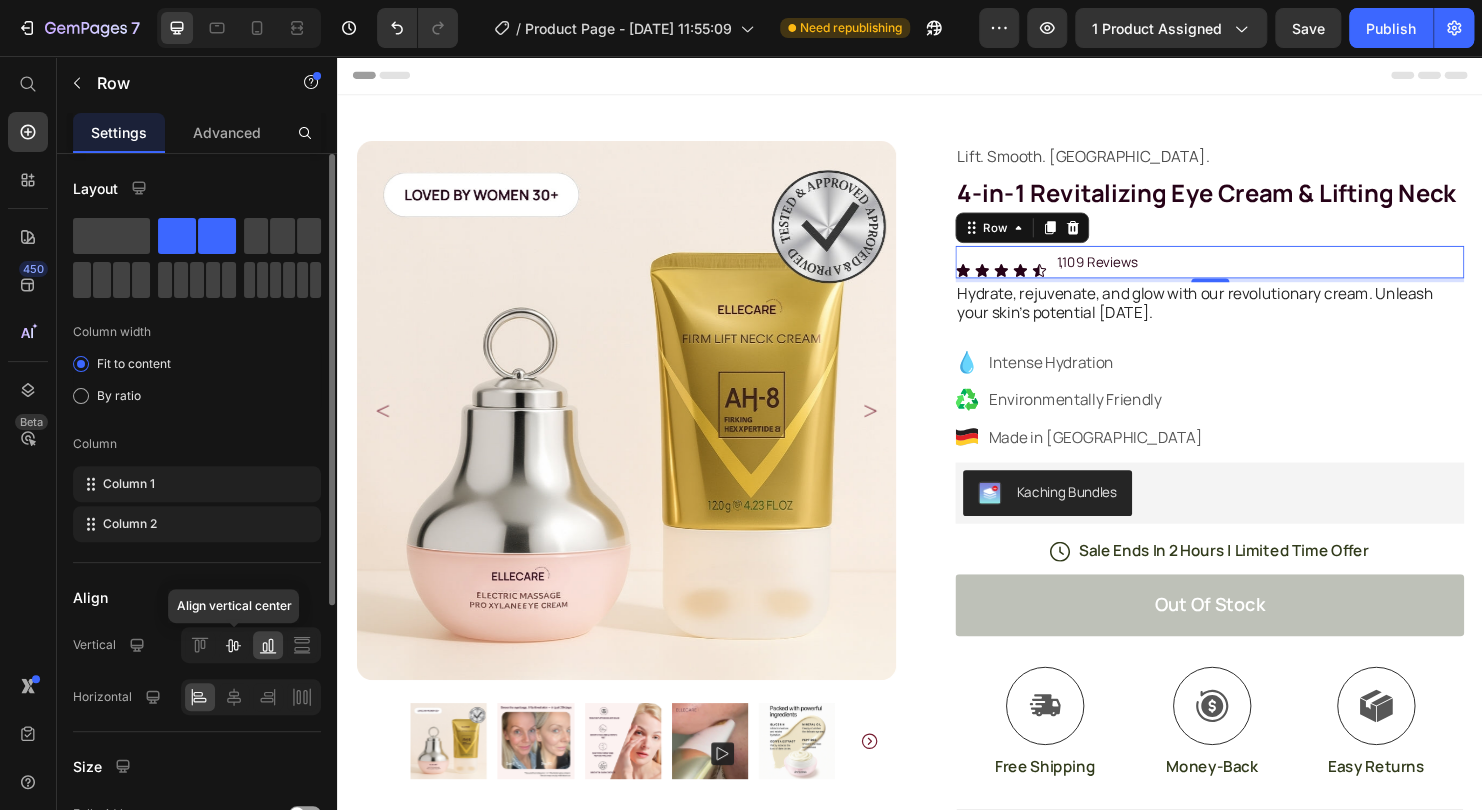click 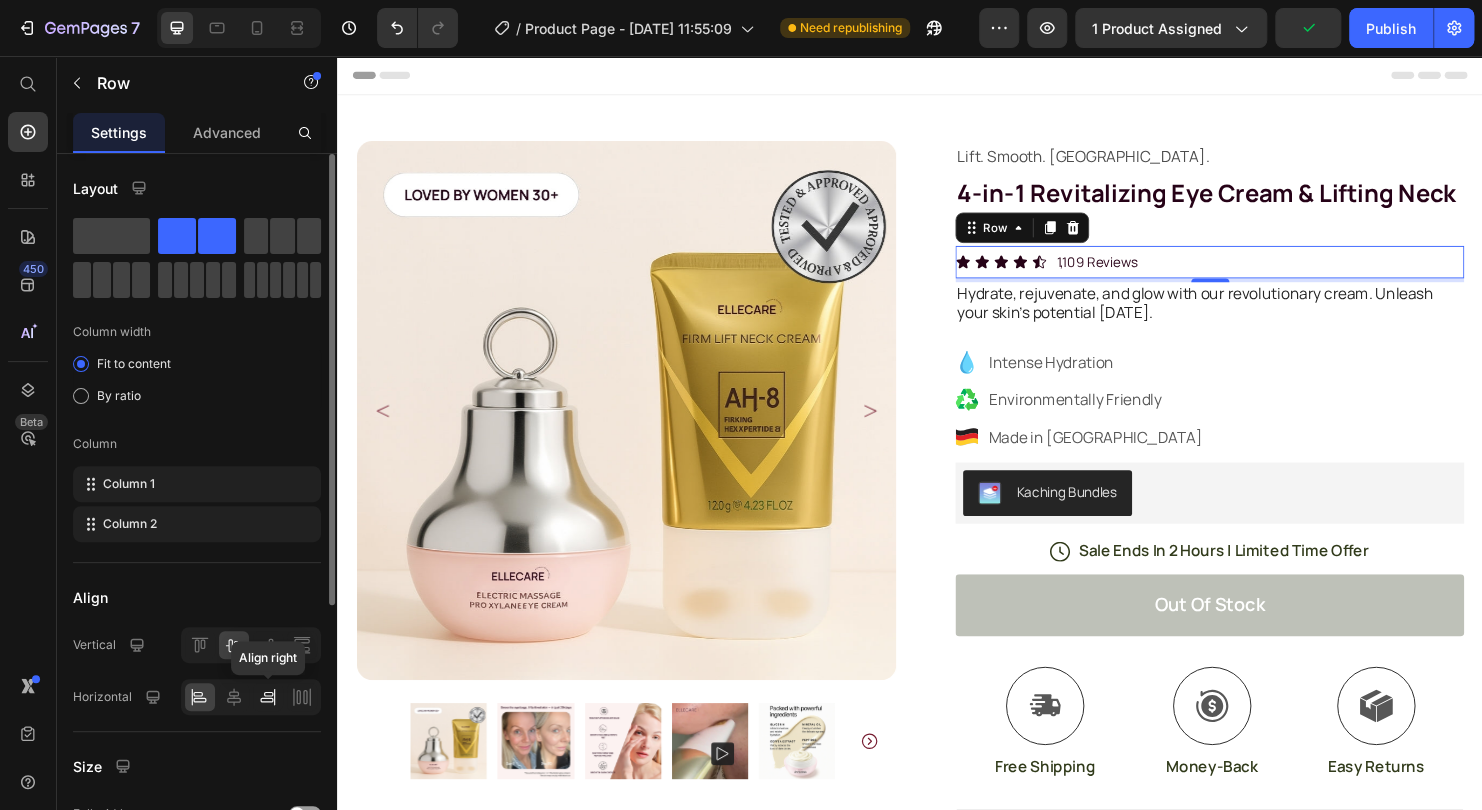 click 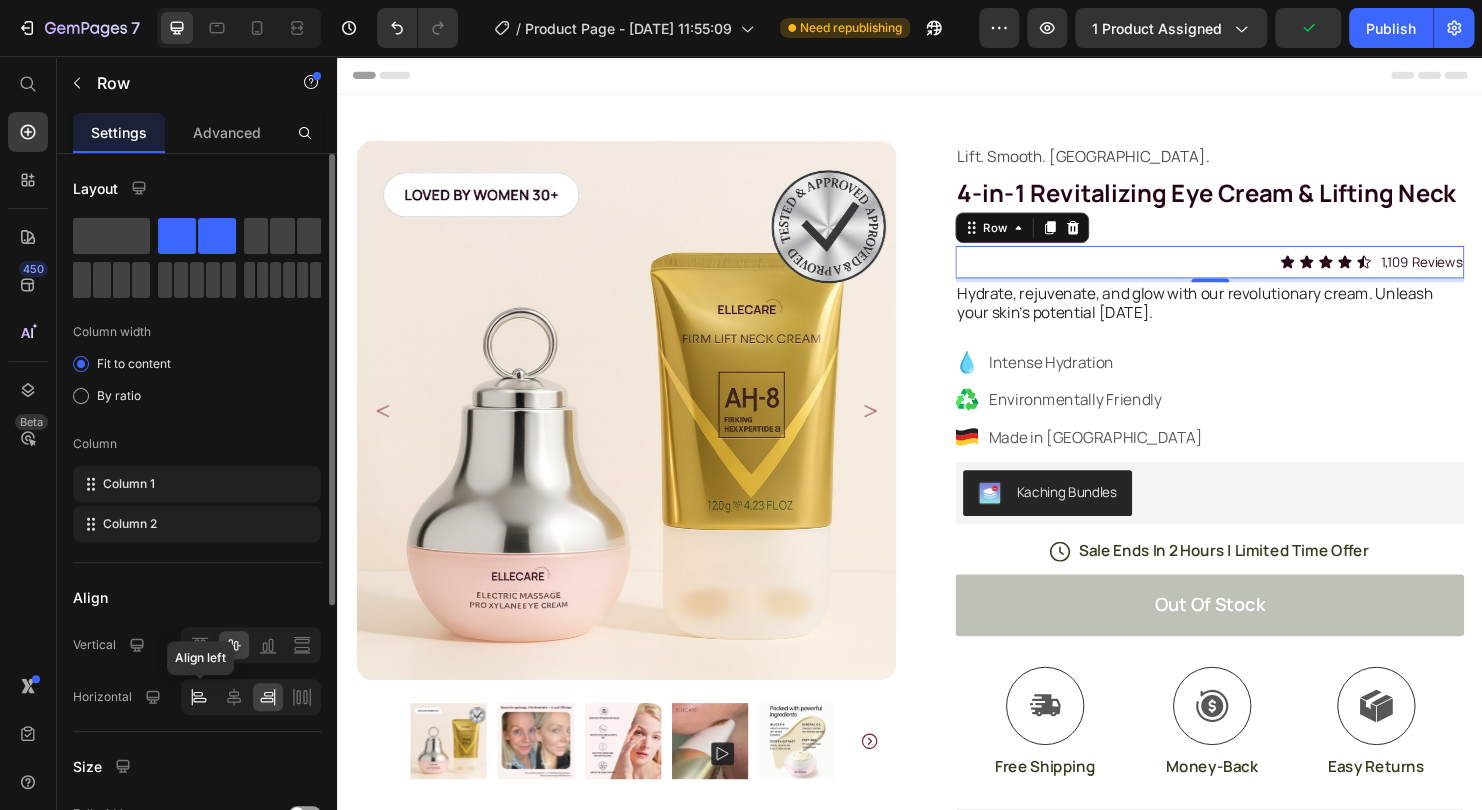 click 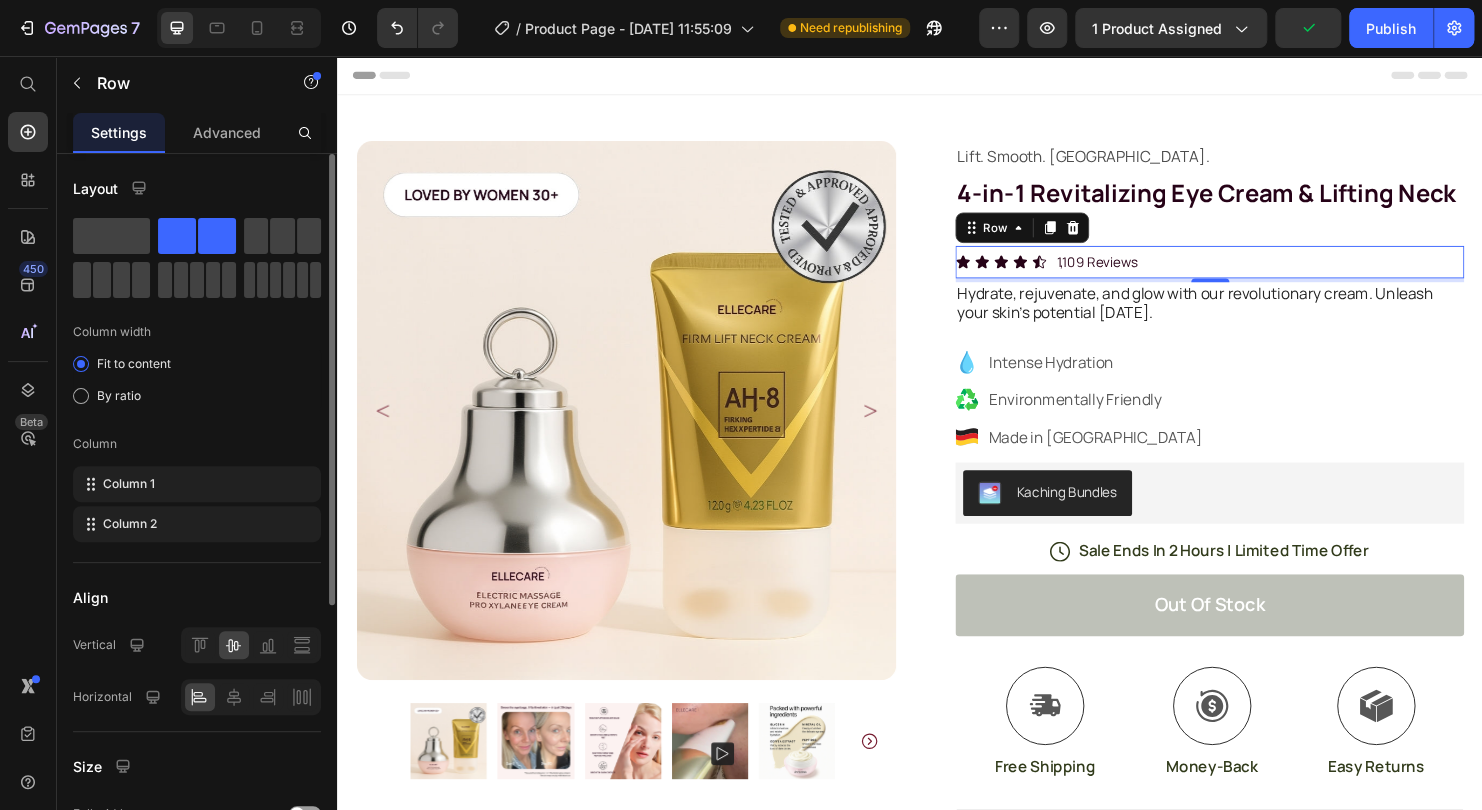 click on "Size" at bounding box center [197, 766] 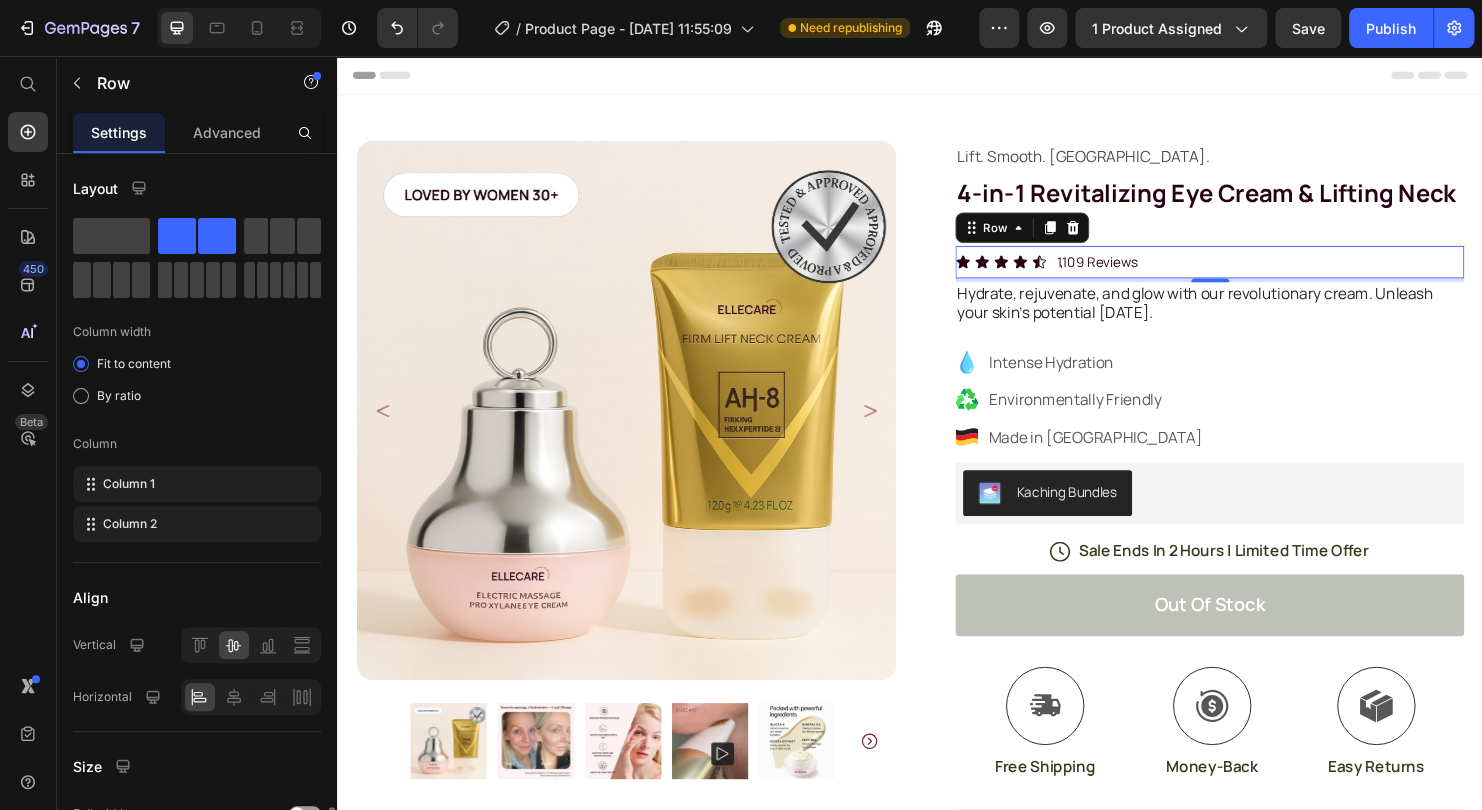 scroll, scrollTop: 414, scrollLeft: 0, axis: vertical 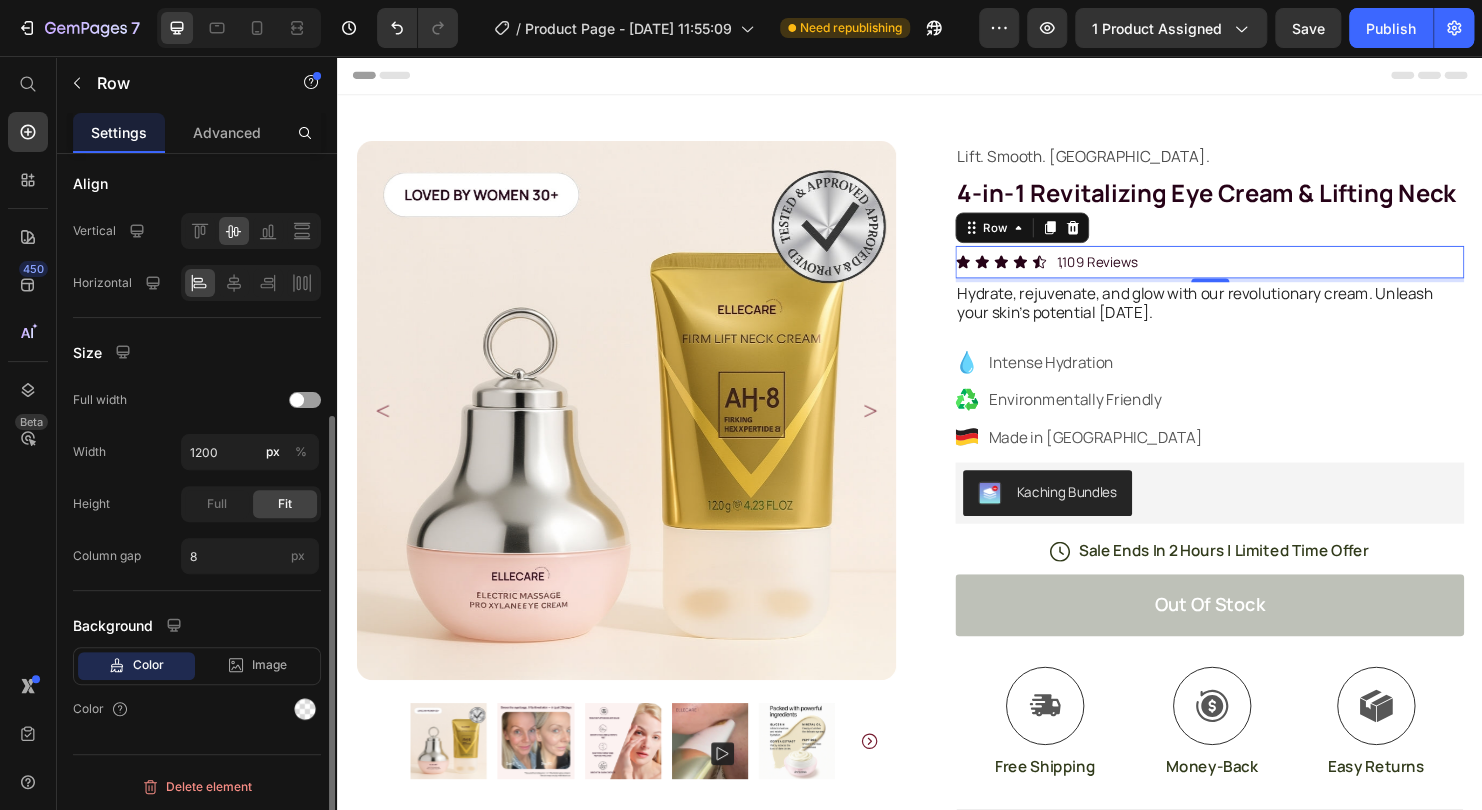 click at bounding box center [297, 400] 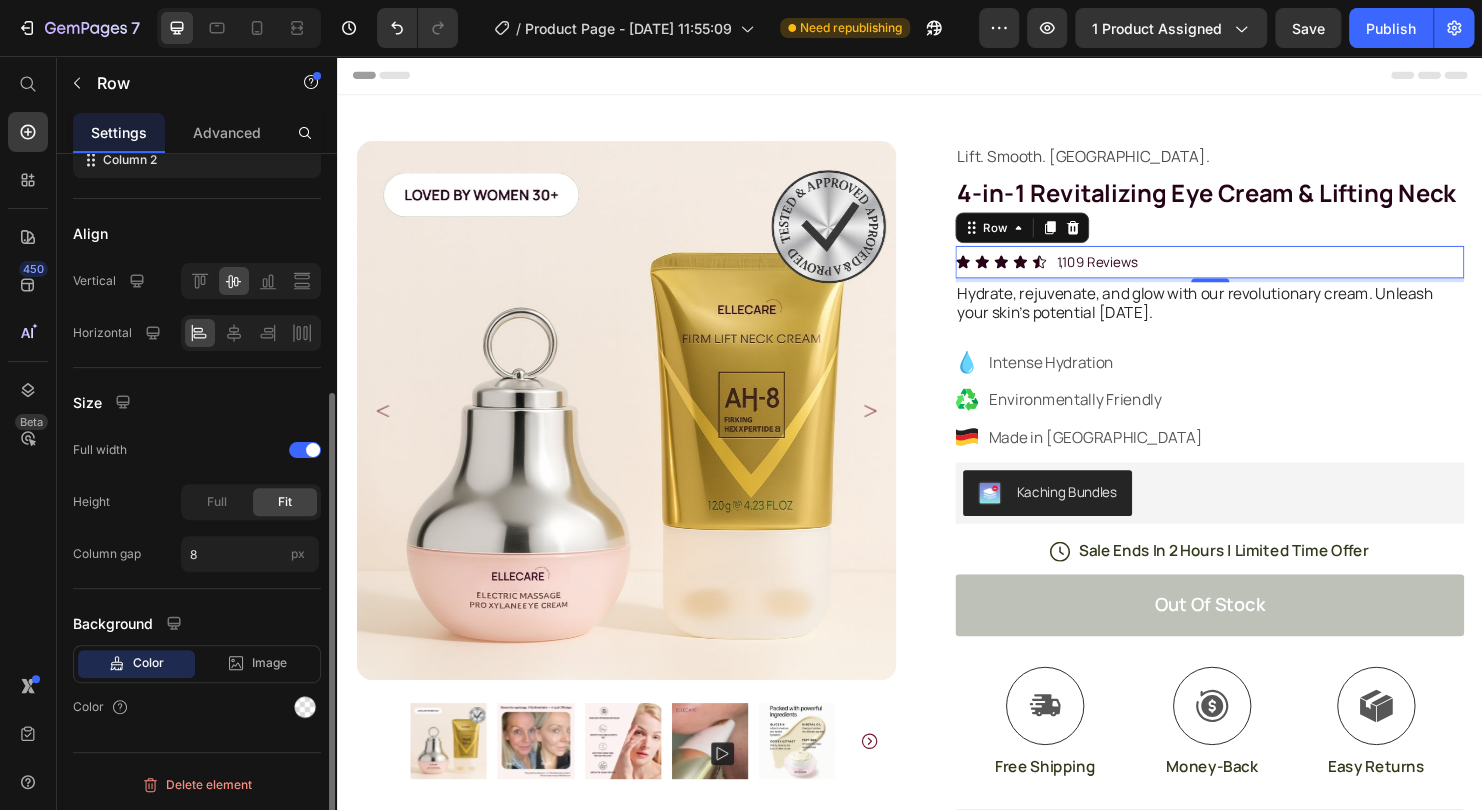 scroll, scrollTop: 362, scrollLeft: 0, axis: vertical 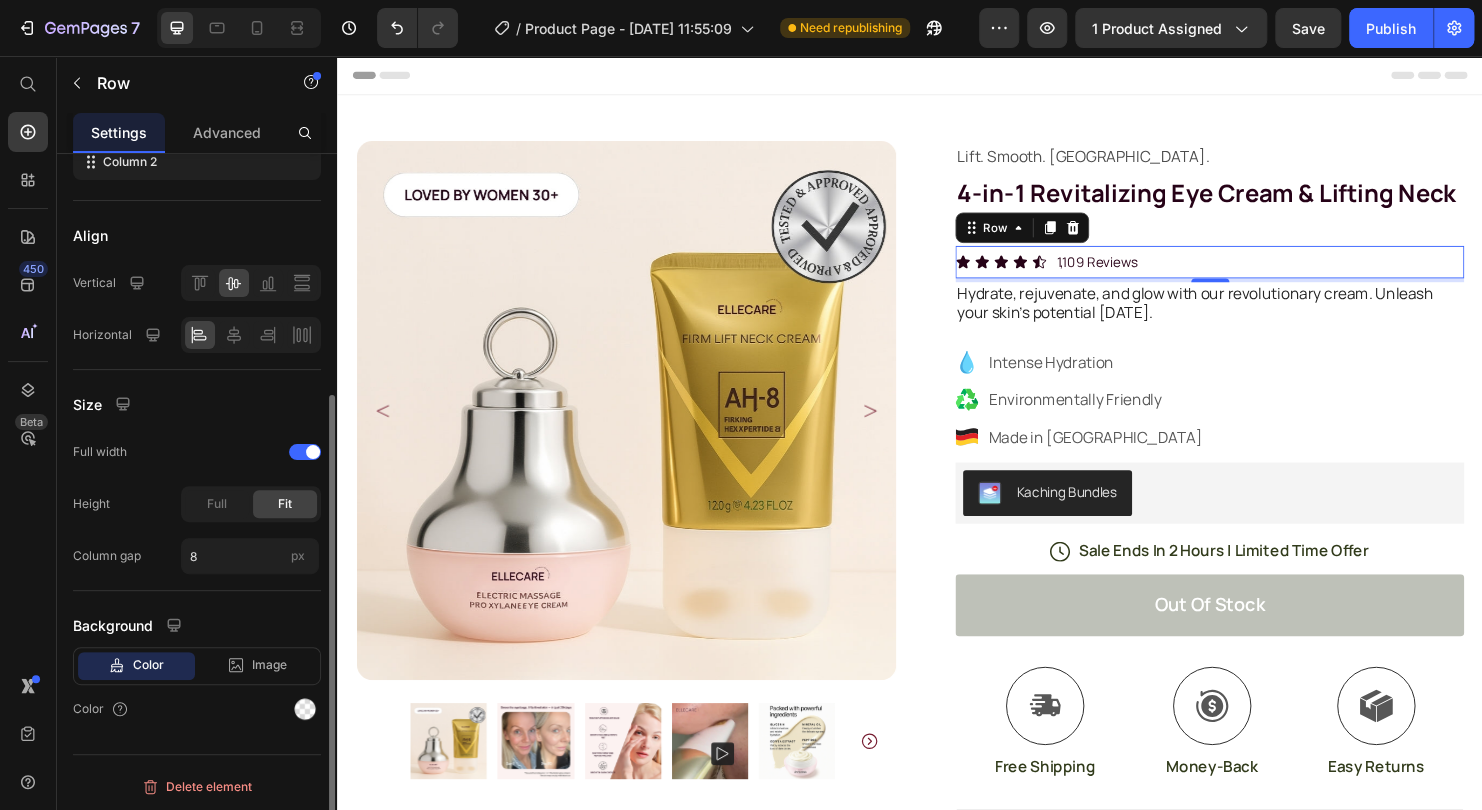 click on "Size" at bounding box center [197, 404] 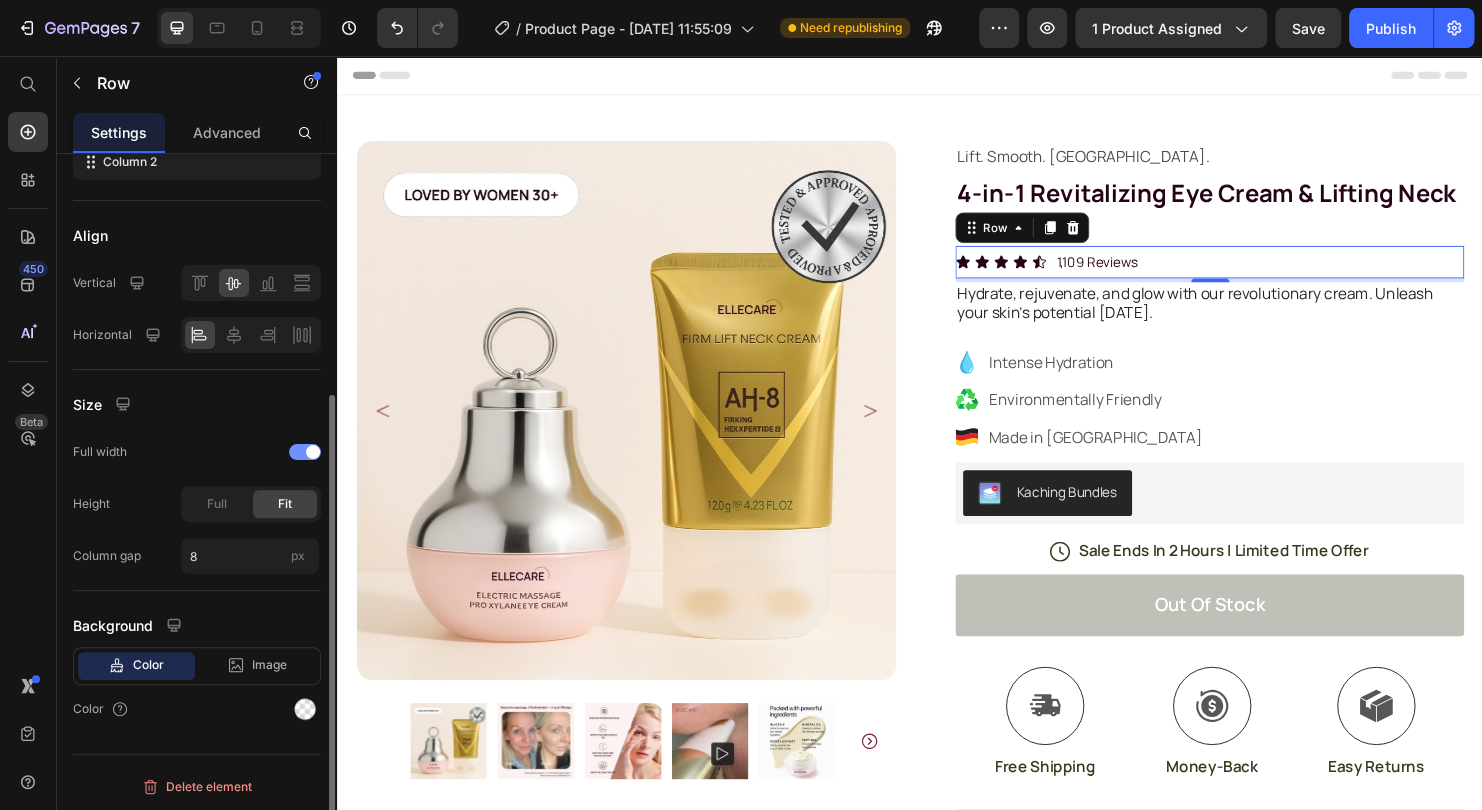 click at bounding box center [313, 452] 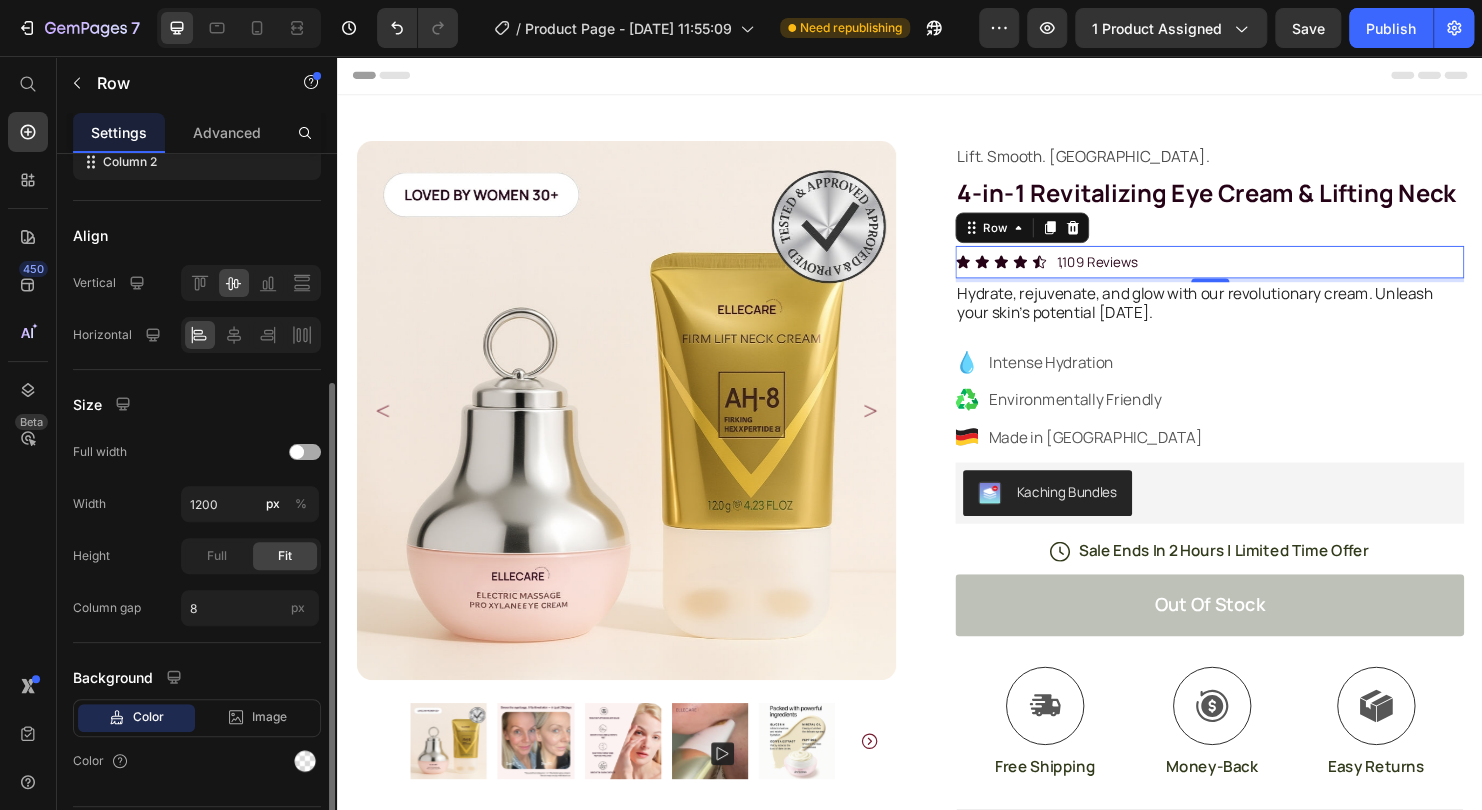scroll, scrollTop: 0, scrollLeft: 0, axis: both 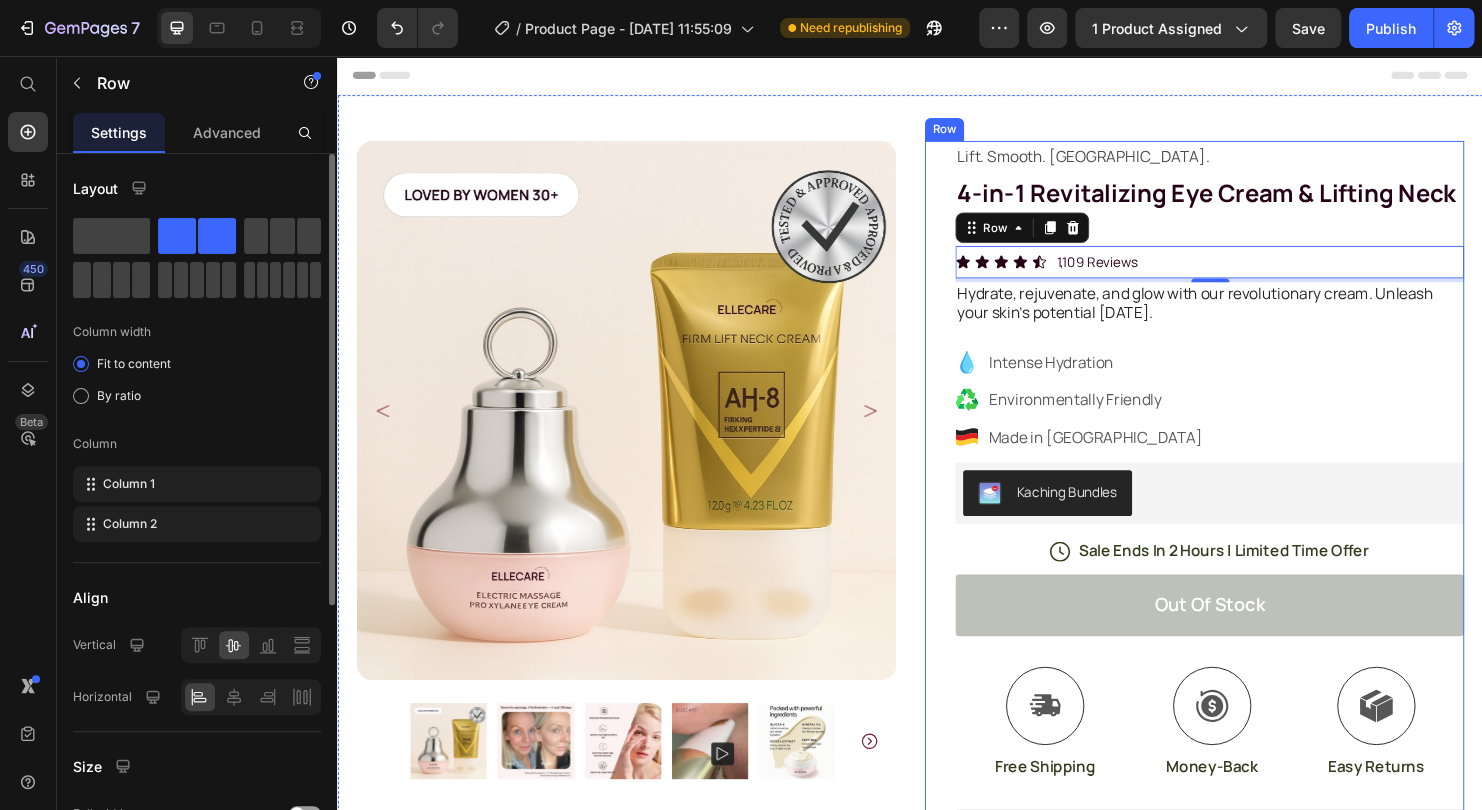 click on "Lift. Smooth. [GEOGRAPHIC_DATA]. Text Block Row 4-in-1 Revitalizing Eye Cream & Lifting Neck Serum Kit Product Title Icon Icon Icon Icon Icon Icon List 1,109 Reviews Text Block Row   4 Hydrate, rejuvenate, and glow with our revolutionary cream. Unleash your skin's potential [DATE]. Text Block
Intense Hydration
Environmentally Friendly
Made in [GEOGRAPHIC_DATA] Item List Kaching Bundles Kaching Bundles
Icon Sale Ends In 2 Hours | Limited Time Offer Text Block Row out of stock Add to Cart
Icon Free Shipping Text Block
Icon Money-Back Text Block
Icon Easy Returns Text Block Row Image Icon Icon Icon Icon Icon Icon List “This skin cream is a game-changer! It has transformed my dry, lackluster skin into a hydrated and radiant complexion. I love how it absorbs quickly and leaves no greasy residue. Highly recommend” Text Block
Icon [PERSON_NAME] ([GEOGRAPHIC_DATA], [GEOGRAPHIC_DATA]) Text Block Row Row" at bounding box center (1234, 649) 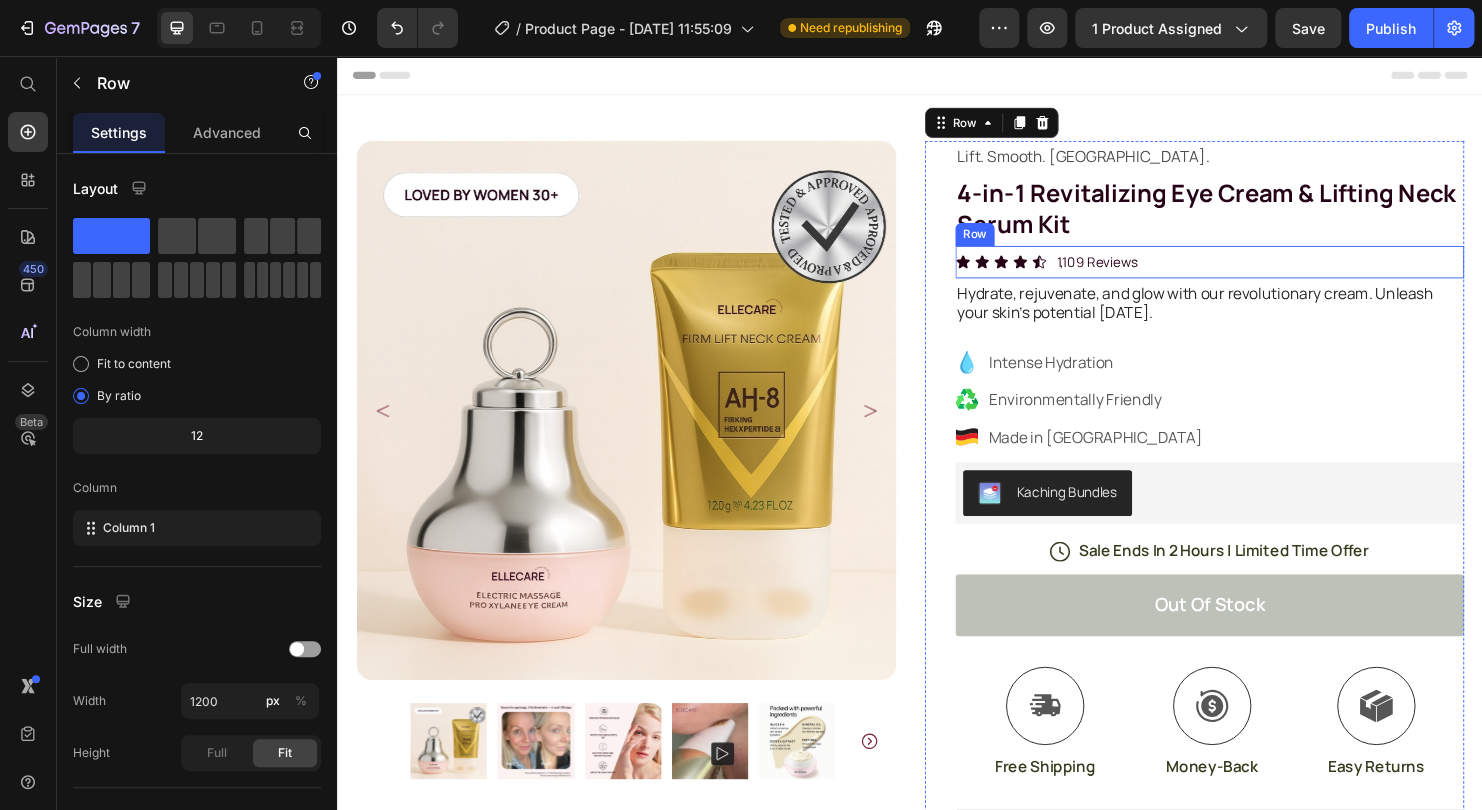 click on "Icon Icon Icon Icon Icon Icon List 1,109 Reviews Text Block Row" at bounding box center (1250, 272) 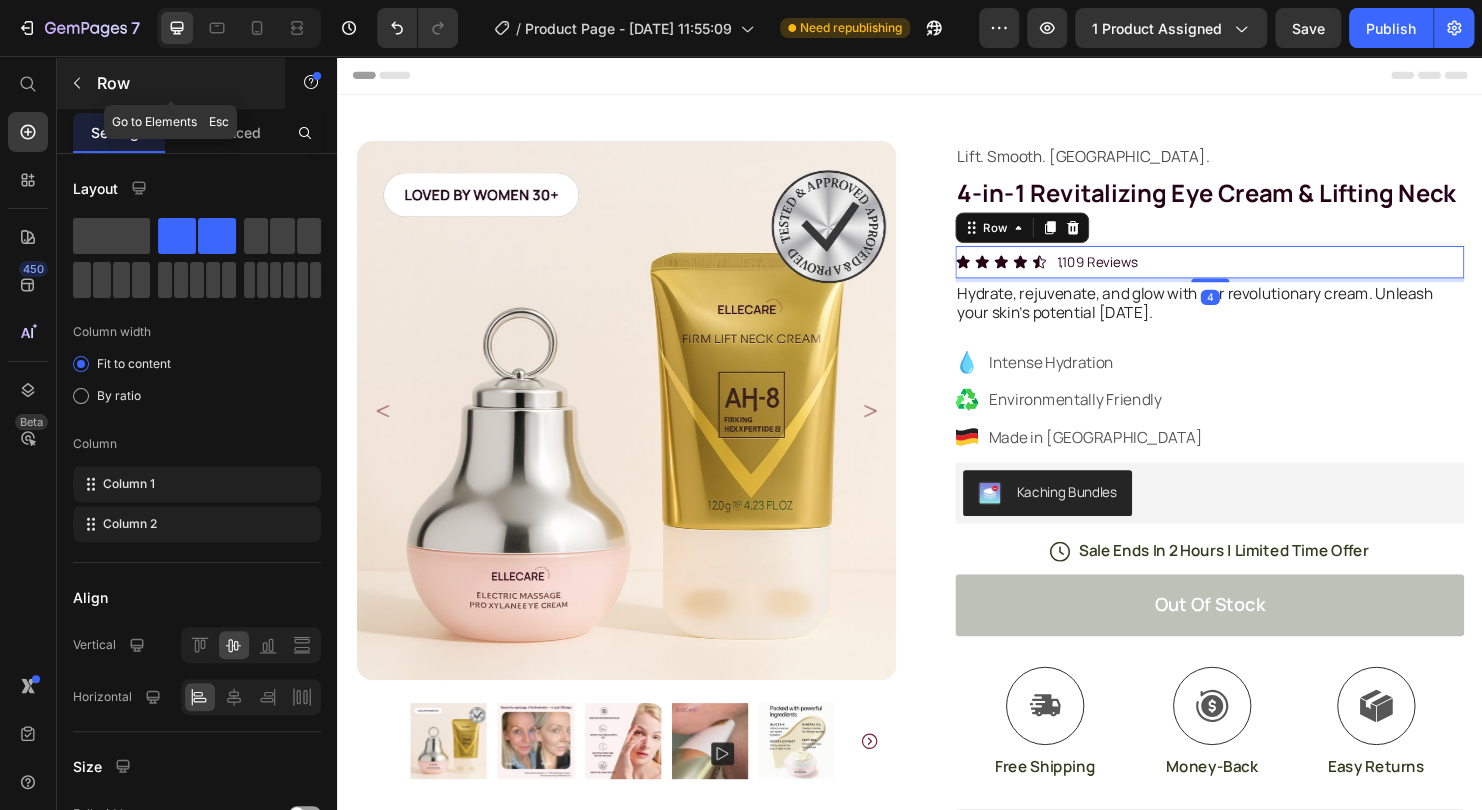 click on "Row" at bounding box center [171, 83] 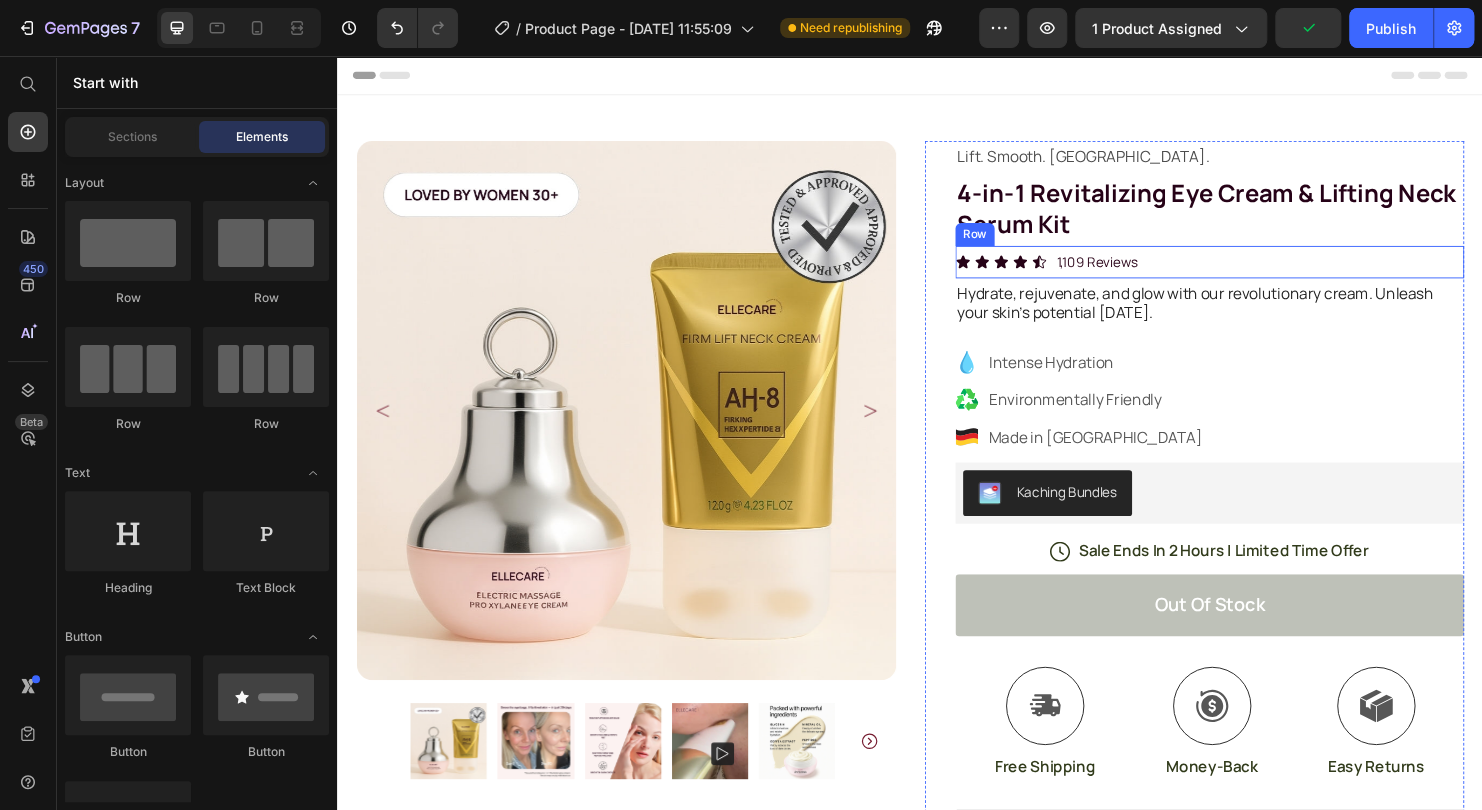 click on "Icon Icon Icon Icon Icon Icon List 1,109 Reviews Text Block Row" at bounding box center (1250, 272) 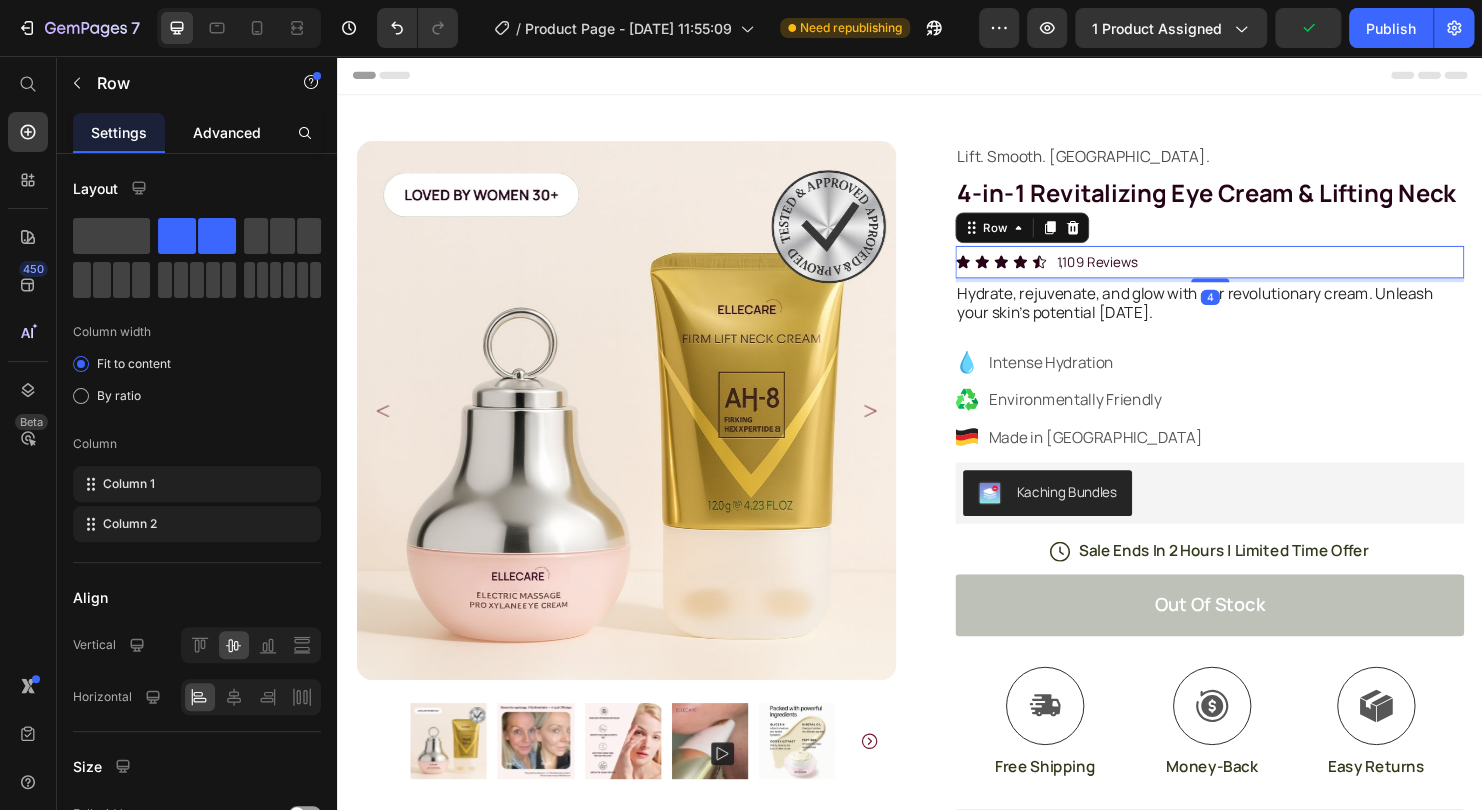 click on "Advanced" at bounding box center [227, 132] 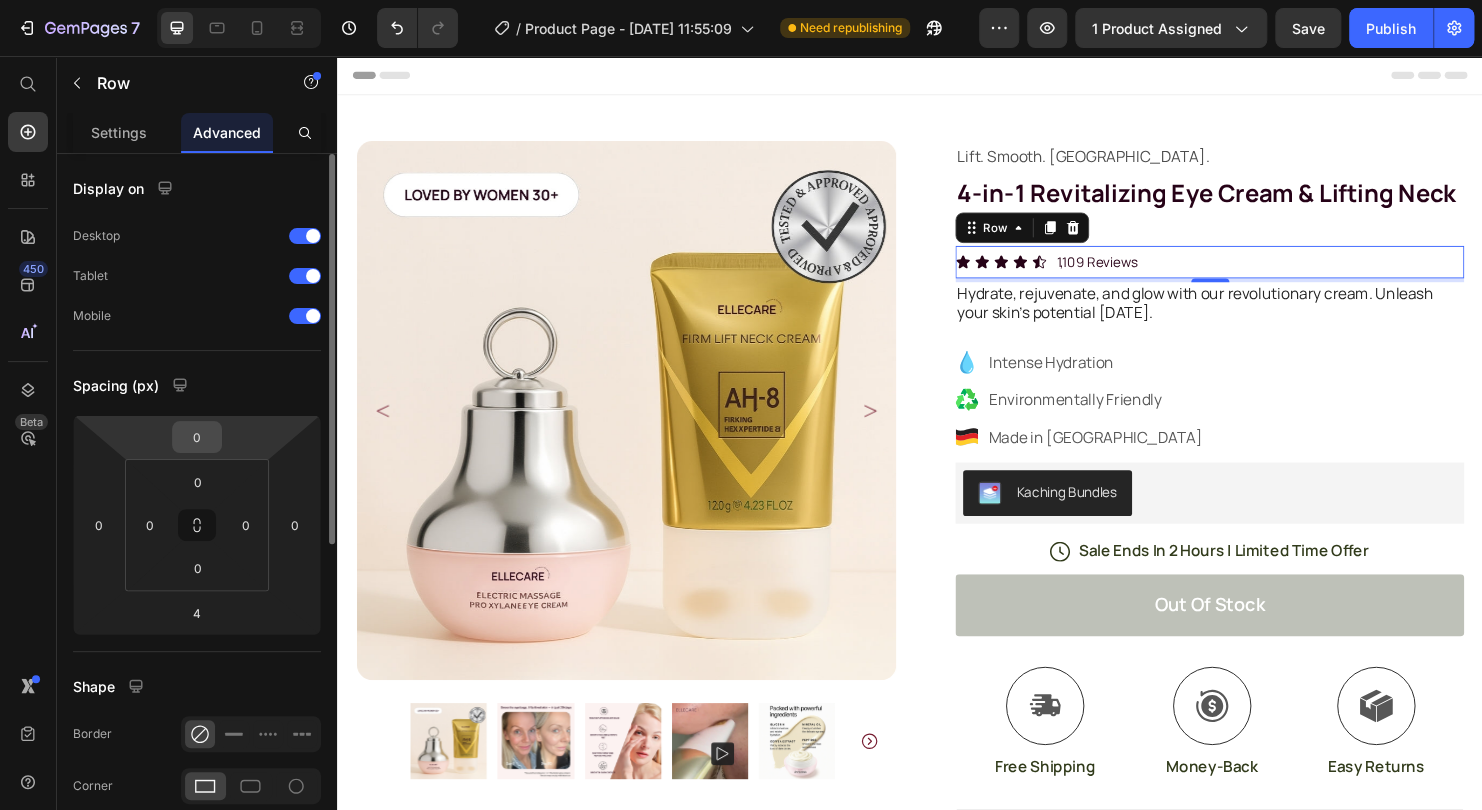 click on "0" at bounding box center (197, 437) 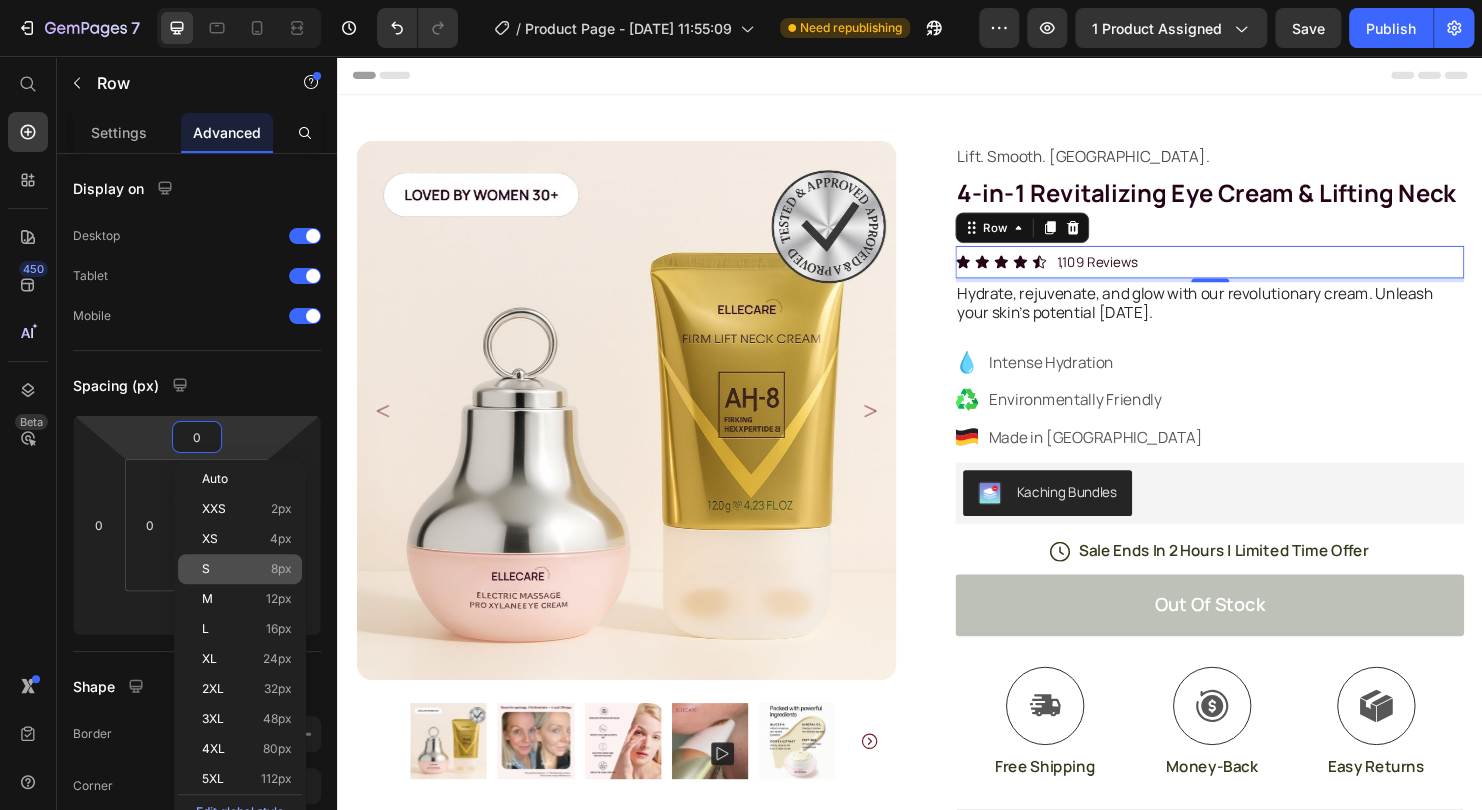click on "8px" at bounding box center (281, 569) 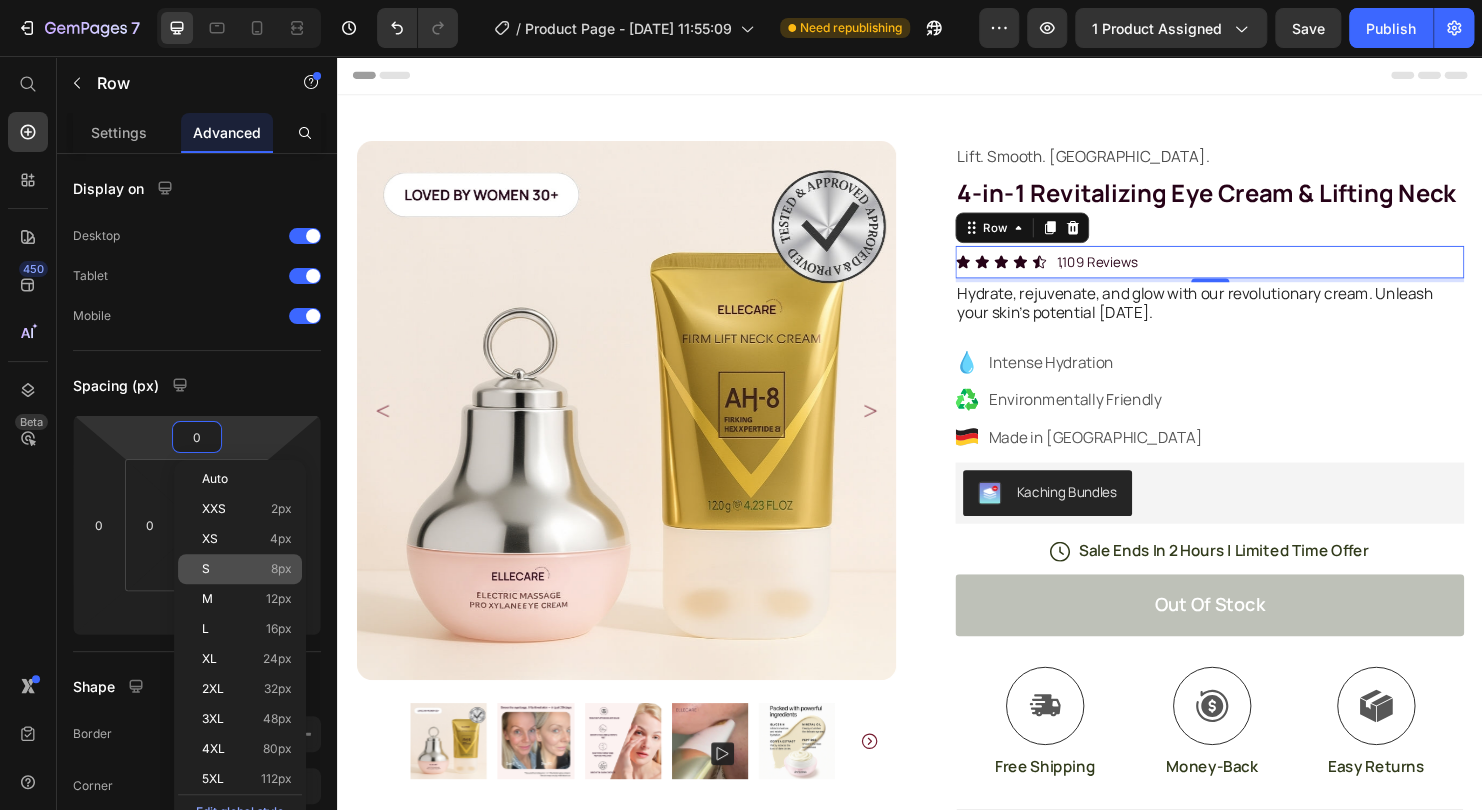 type on "8" 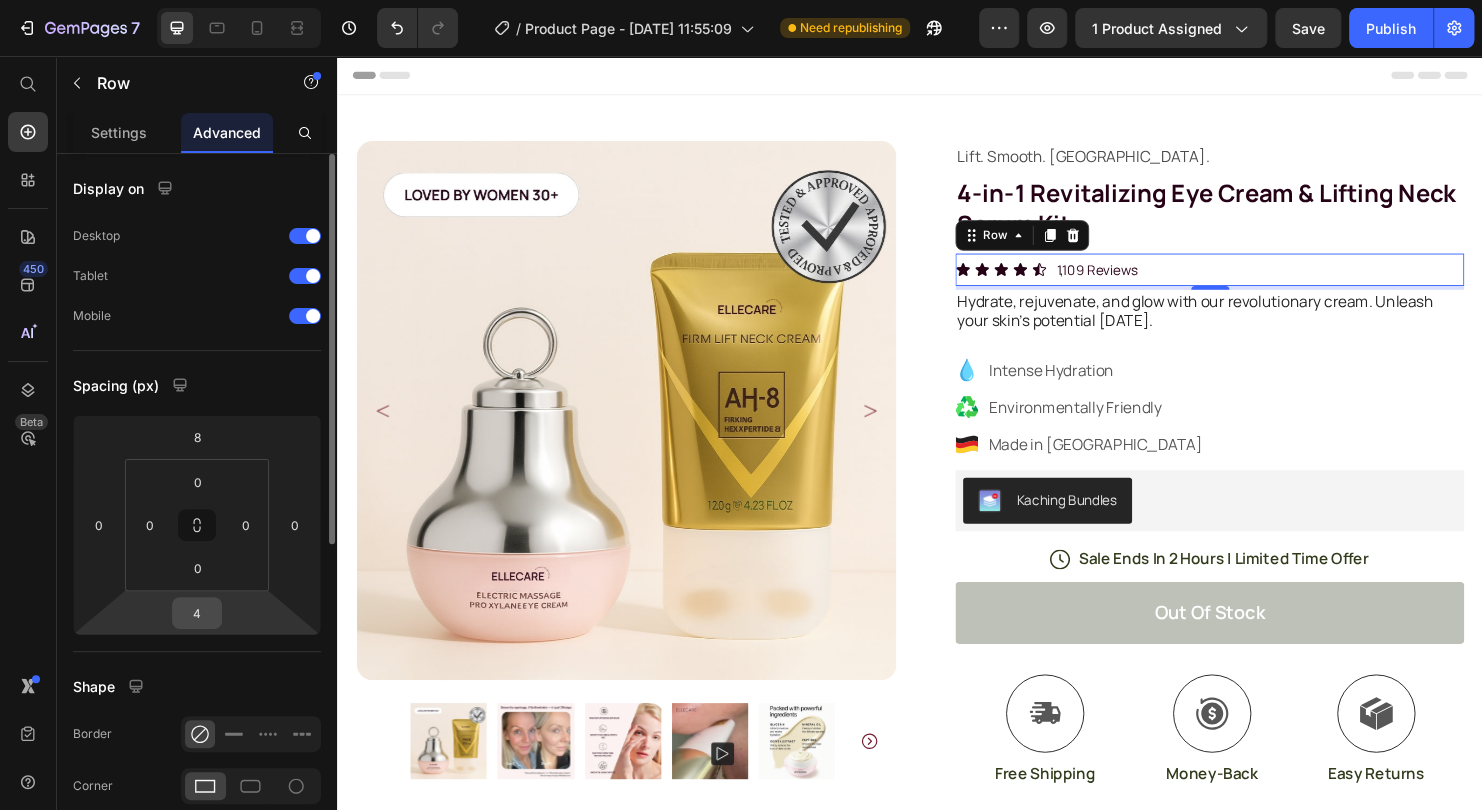 click on "4" at bounding box center (197, 613) 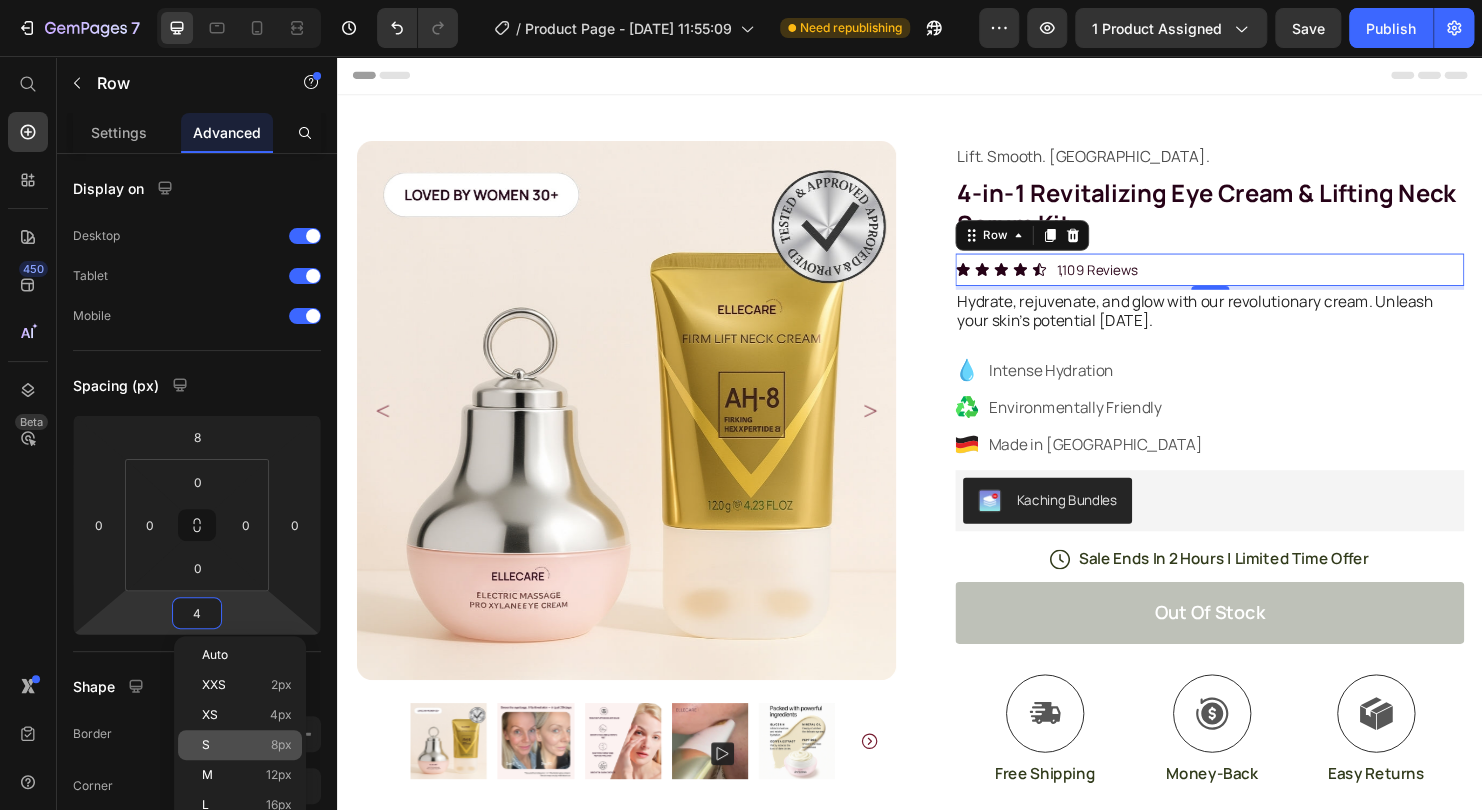 click on "S 8px" at bounding box center (247, 745) 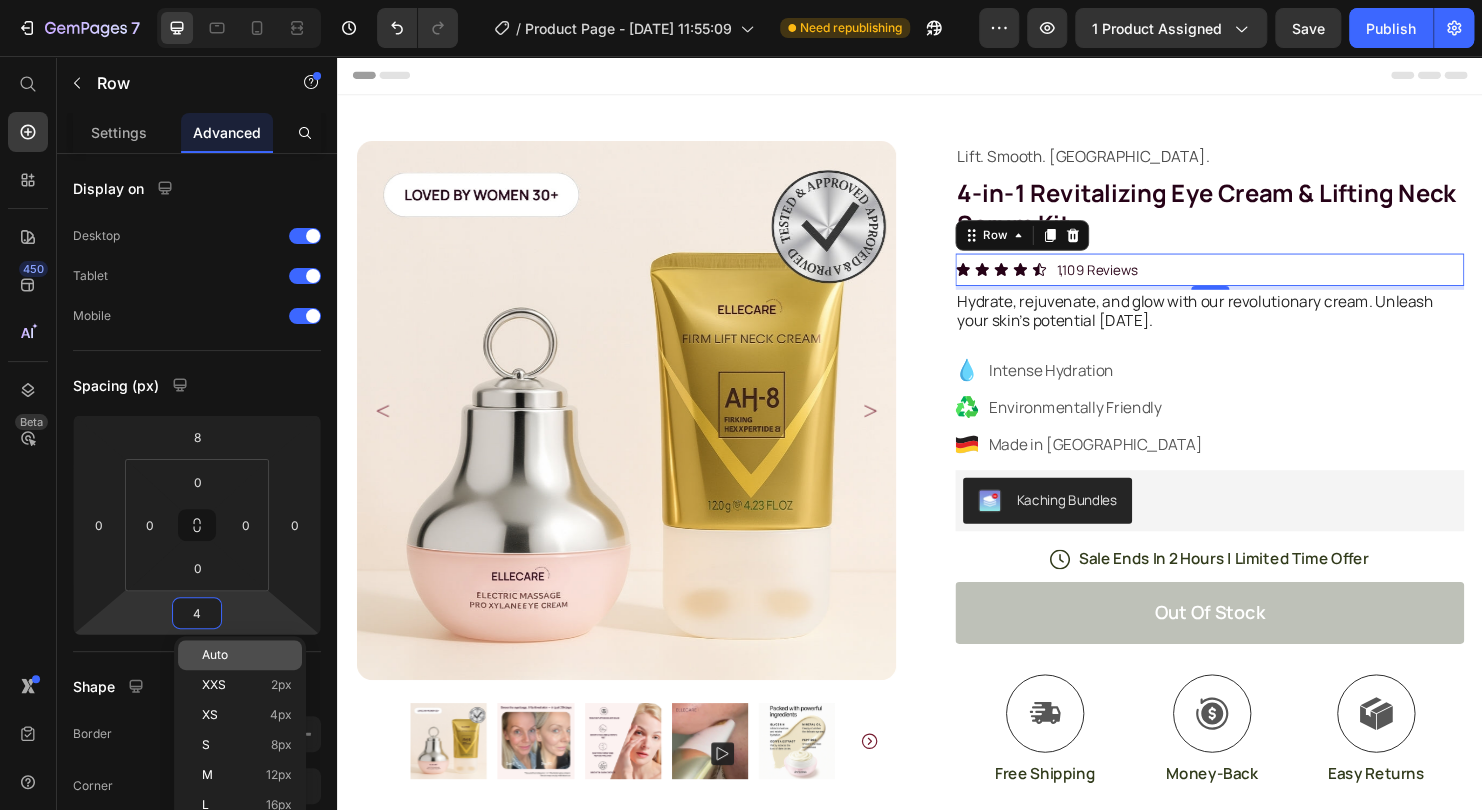 type on "8" 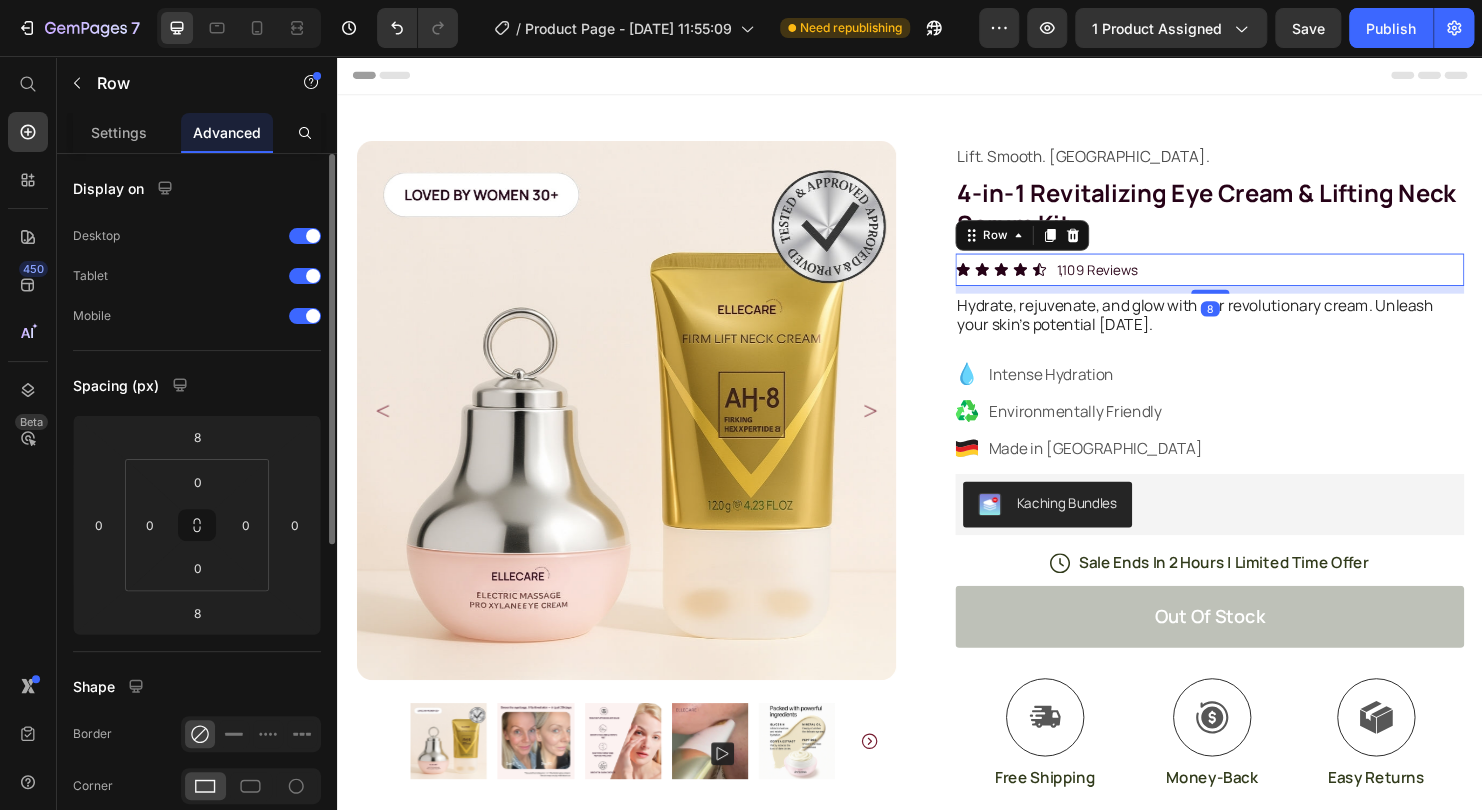 drag, startPoint x: 251, startPoint y: 404, endPoint x: 171, endPoint y: 299, distance: 132.00378 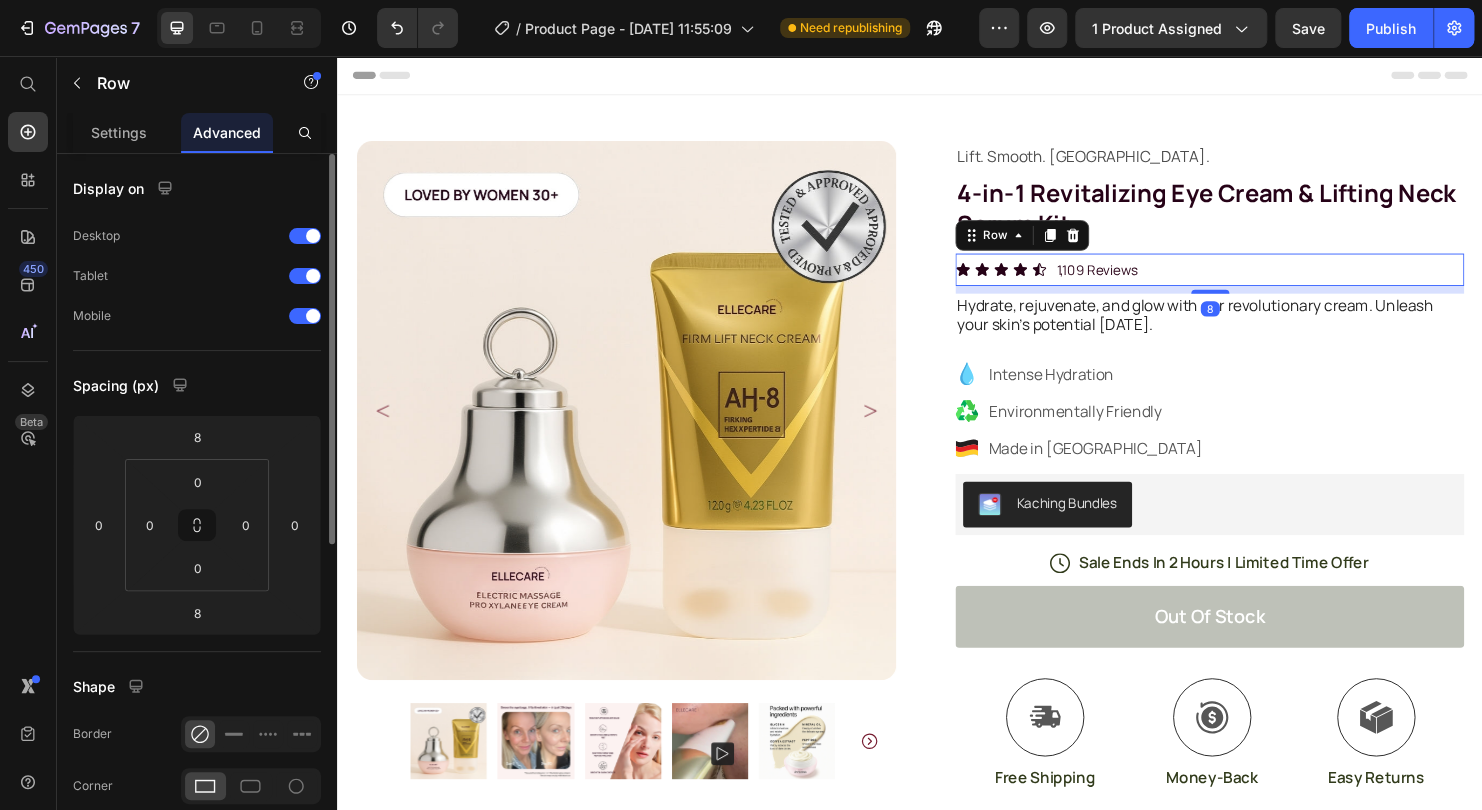 click on "Spacing (px) 8 0 8 0 0 0 0 0" 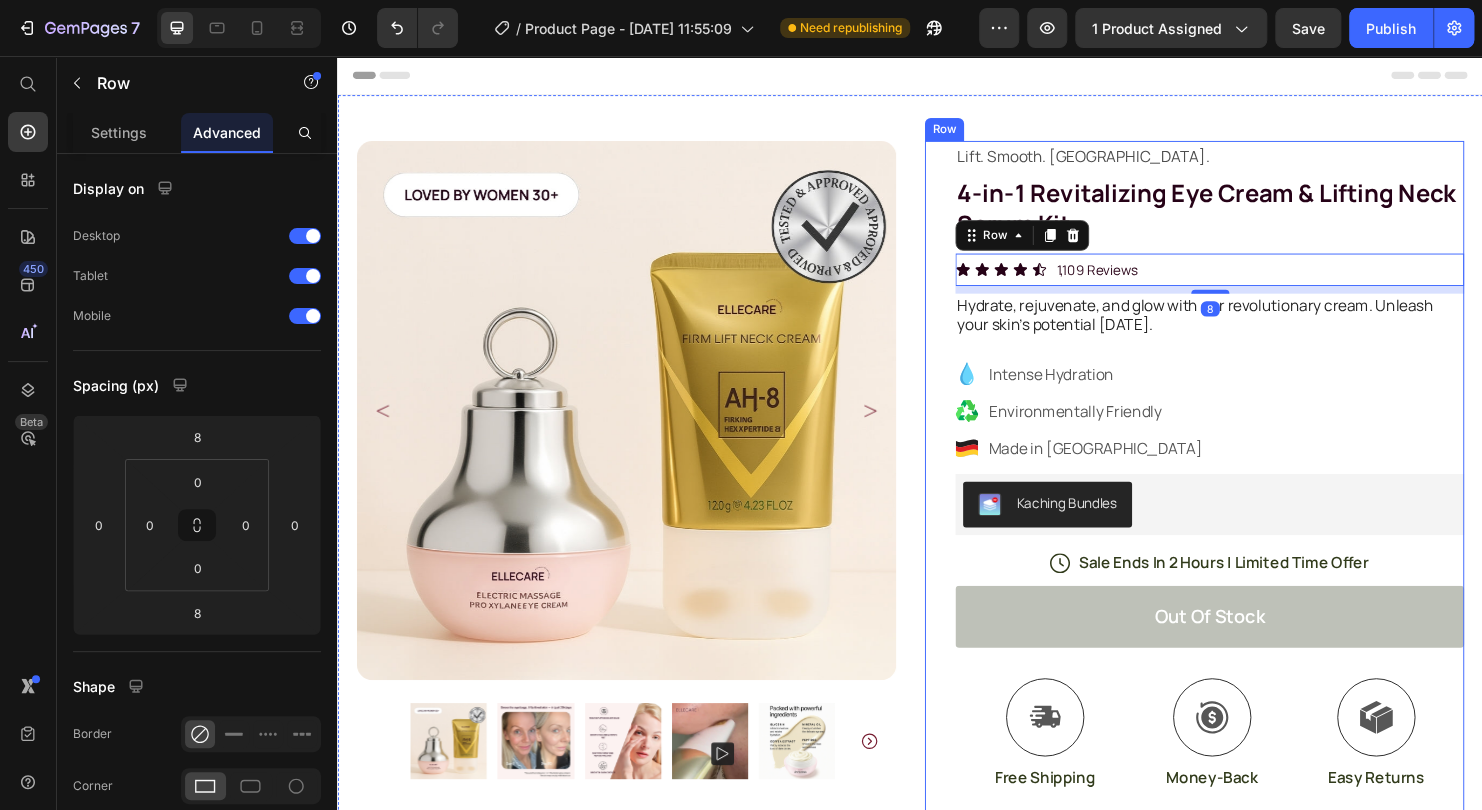 click on "Lift. Smooth. [GEOGRAPHIC_DATA]. Text Block Row 4-in-1 Revitalizing Eye Cream & Lifting Neck Serum Kit Product Title Icon Icon Icon Icon Icon Icon List 1,109 Reviews Text Block Row   8 Hydrate, rejuvenate, and glow with our revolutionary cream. Unleash your skin's potential [DATE]. Text Block
Intense Hydration
Environmentally Friendly
Made in [GEOGRAPHIC_DATA] Item List Kaching Bundles Kaching Bundles
Icon Sale Ends In 2 Hours | Limited Time Offer Text Block Row out of stock Add to Cart
Icon Free Shipping Text Block
Icon Money-Back Text Block
Icon Easy Returns Text Block Row Image Icon Icon Icon Icon Icon Icon List “This skin cream is a game-changer! It has transformed my dry, lackluster skin into a hydrated and radiant complexion. I love how it absorbs quickly and leaves no greasy residue. Highly recommend” Text Block
Icon [PERSON_NAME] ([GEOGRAPHIC_DATA], [GEOGRAPHIC_DATA]) Text Block Row Row" at bounding box center [1234, 655] 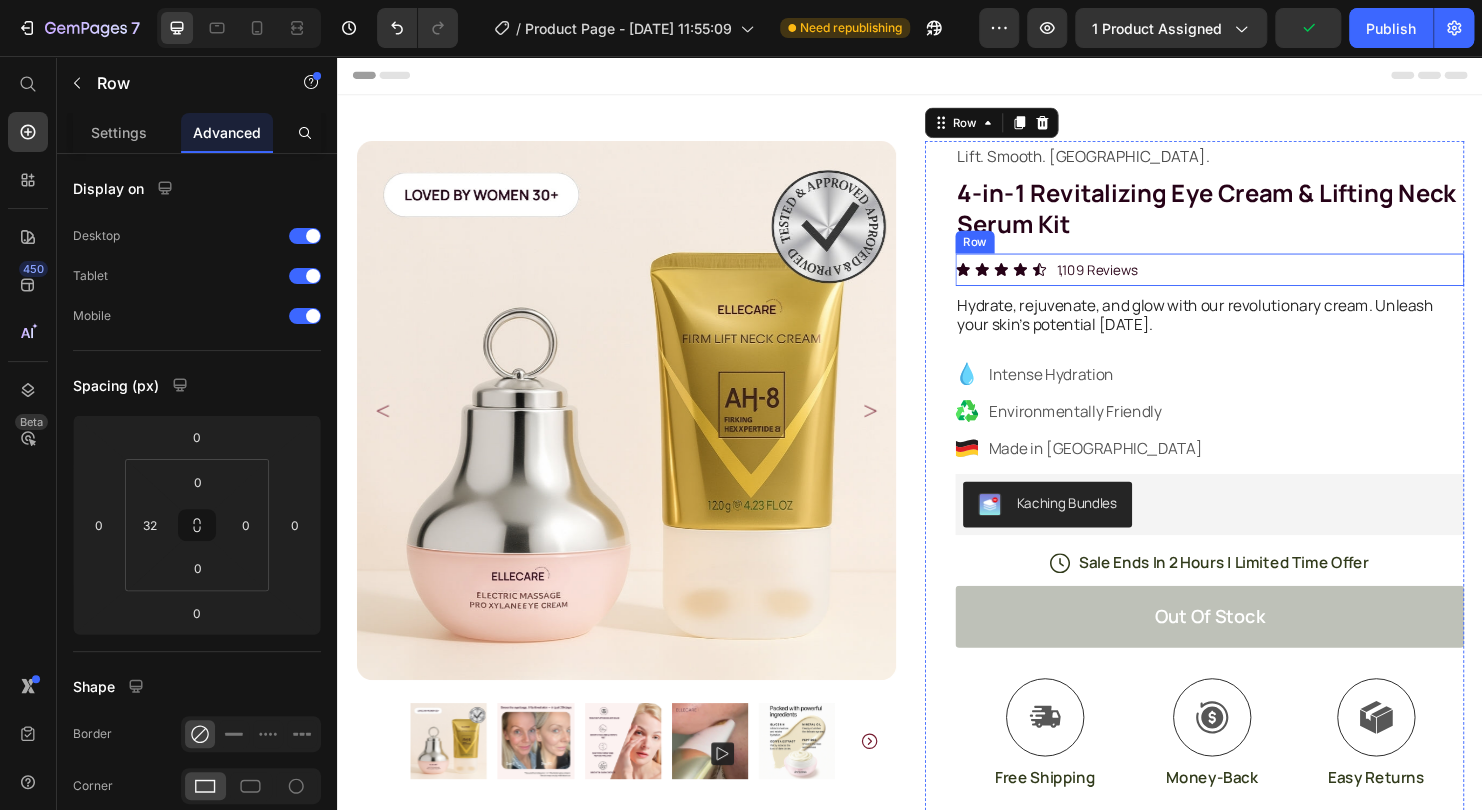 click on "Icon Icon Icon Icon Icon Icon List 1,109 Reviews Text Block Row" at bounding box center (1250, 280) 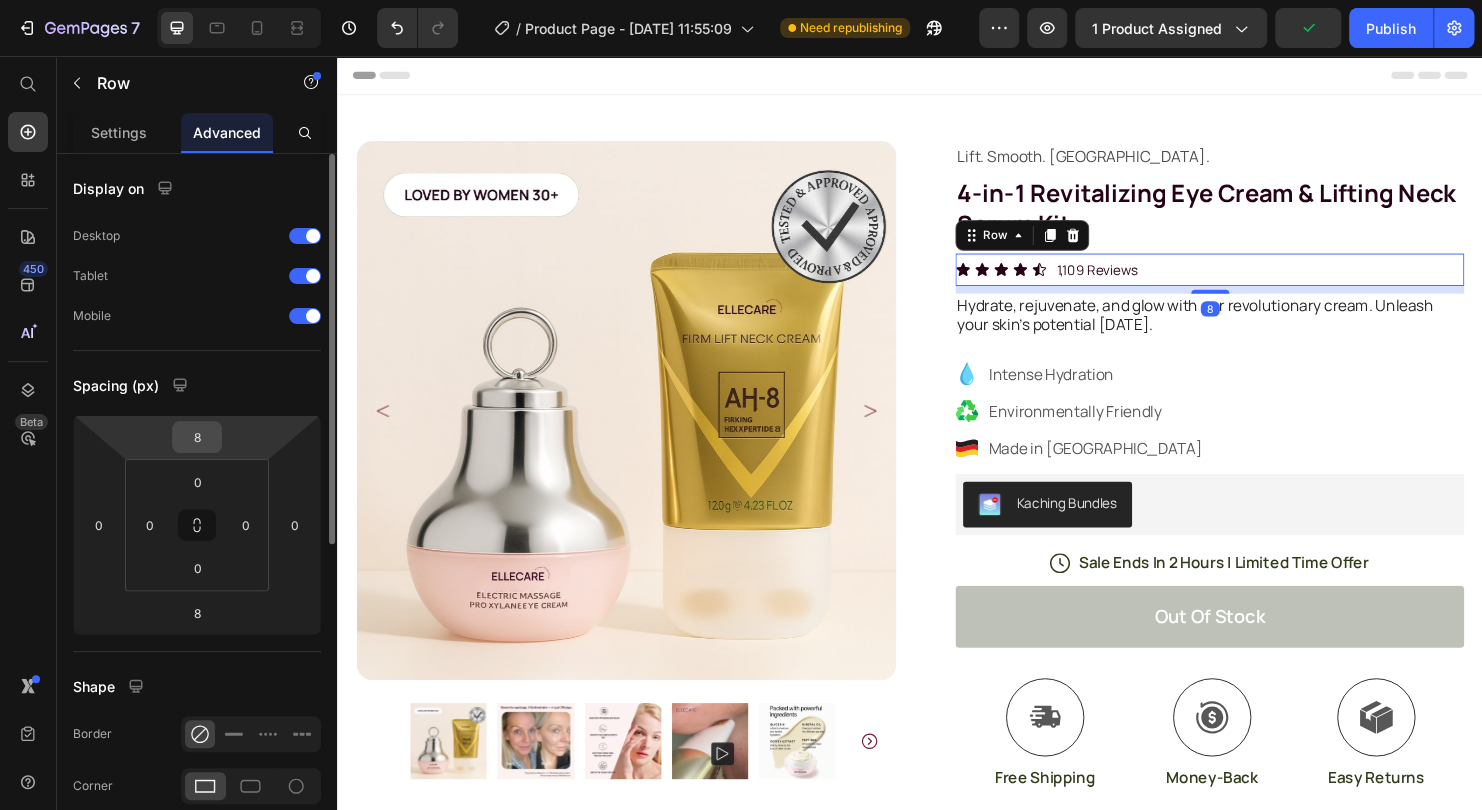 click on "8" at bounding box center (197, 437) 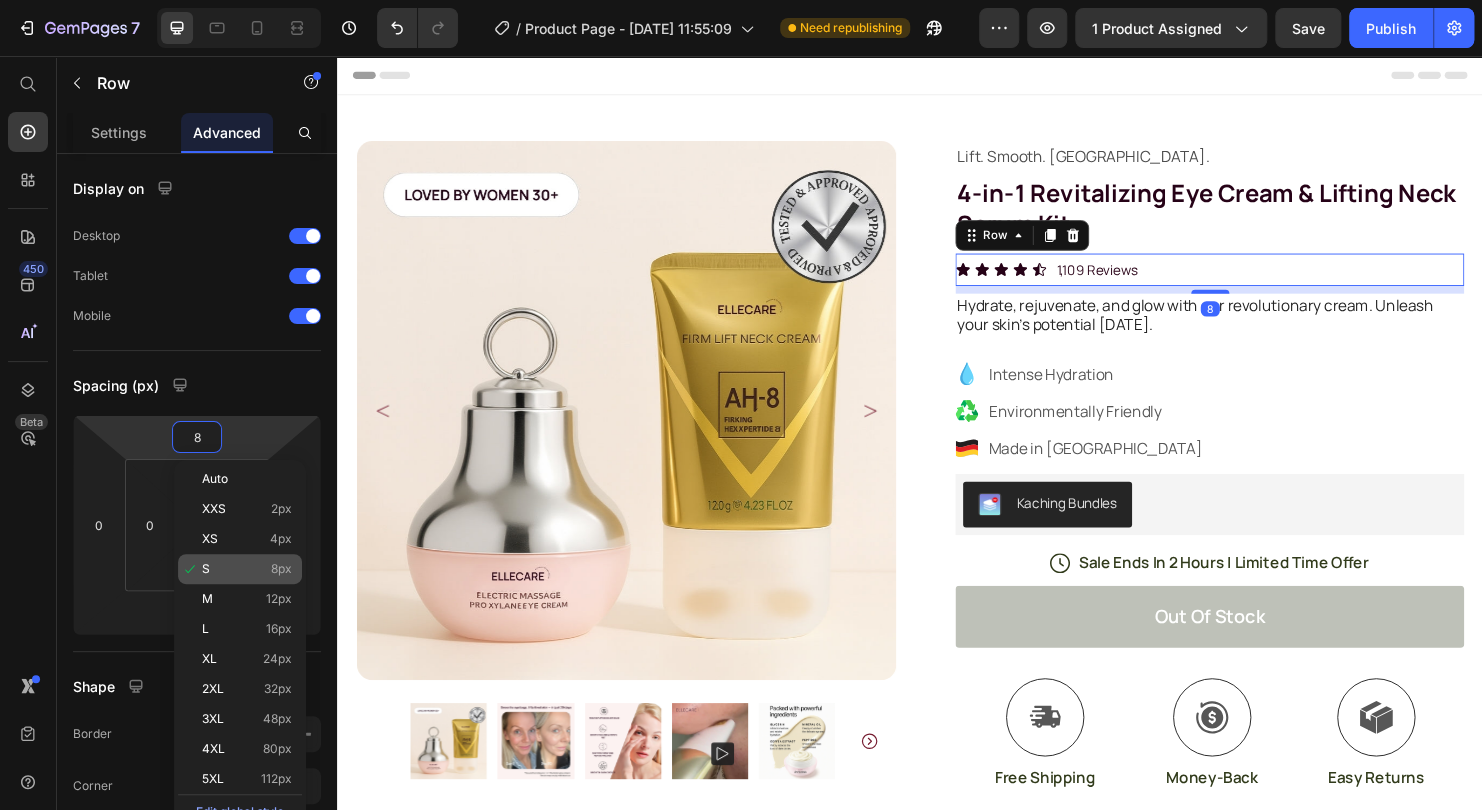 click on "XS 4px" 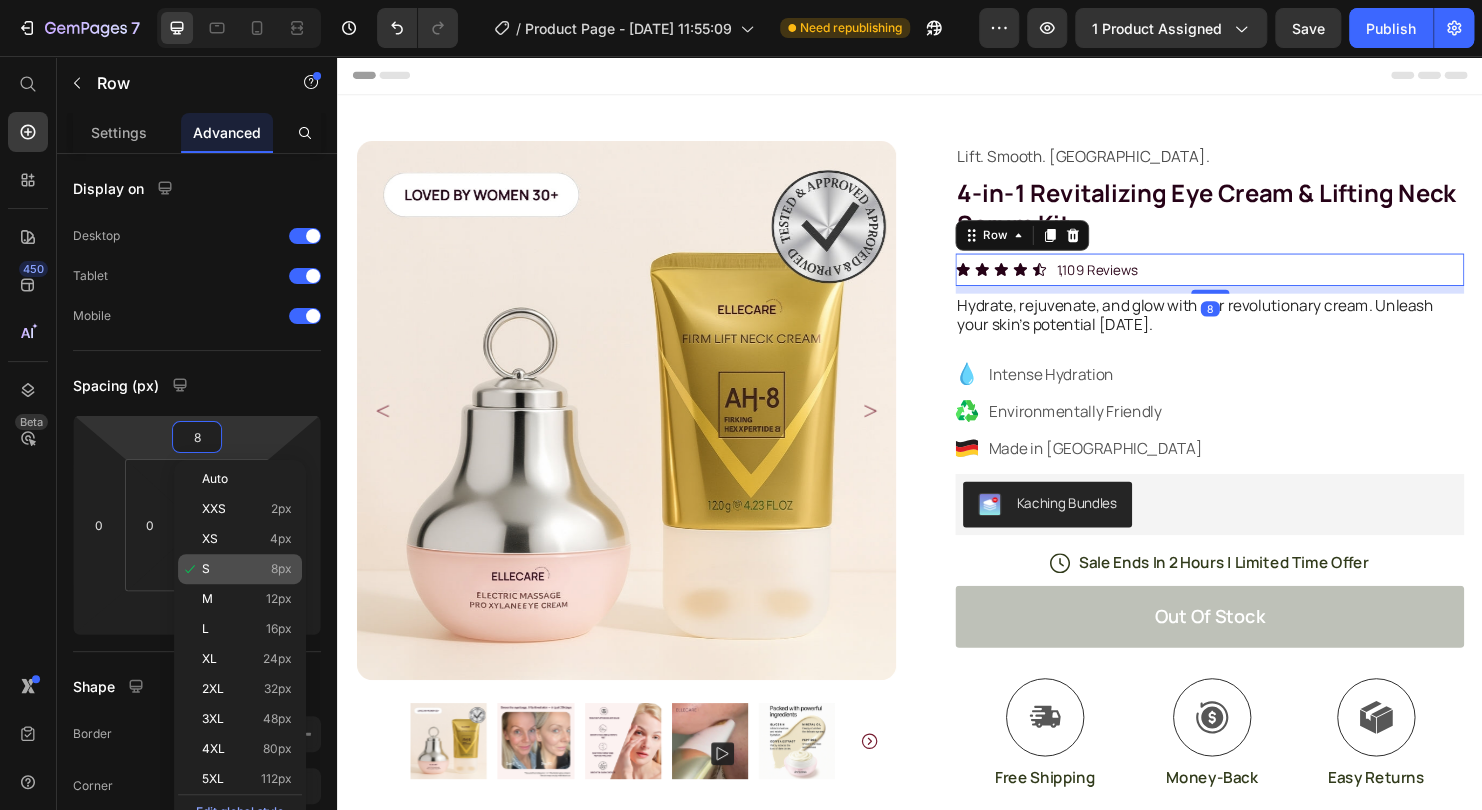 type on "4" 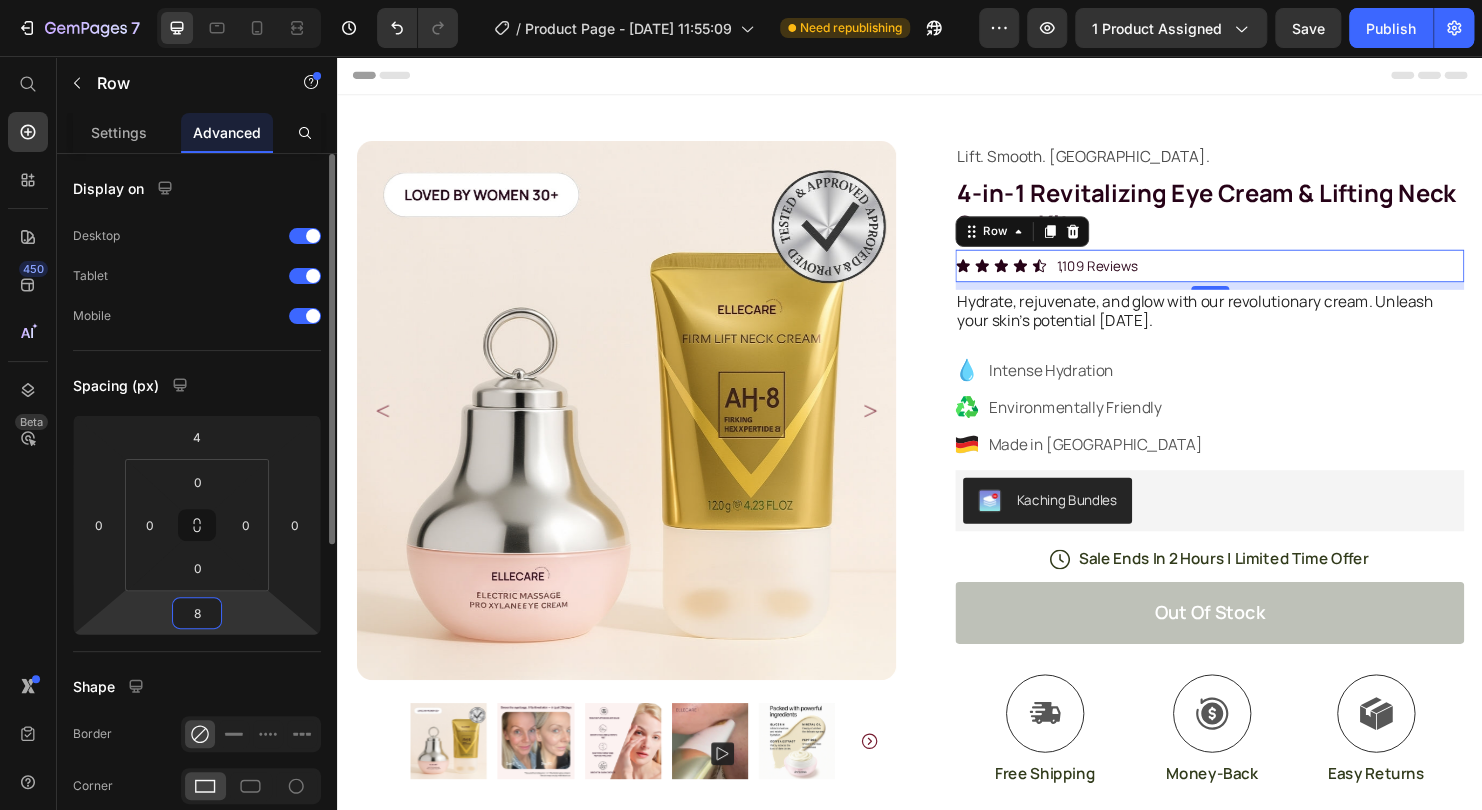 click on "8" at bounding box center (197, 613) 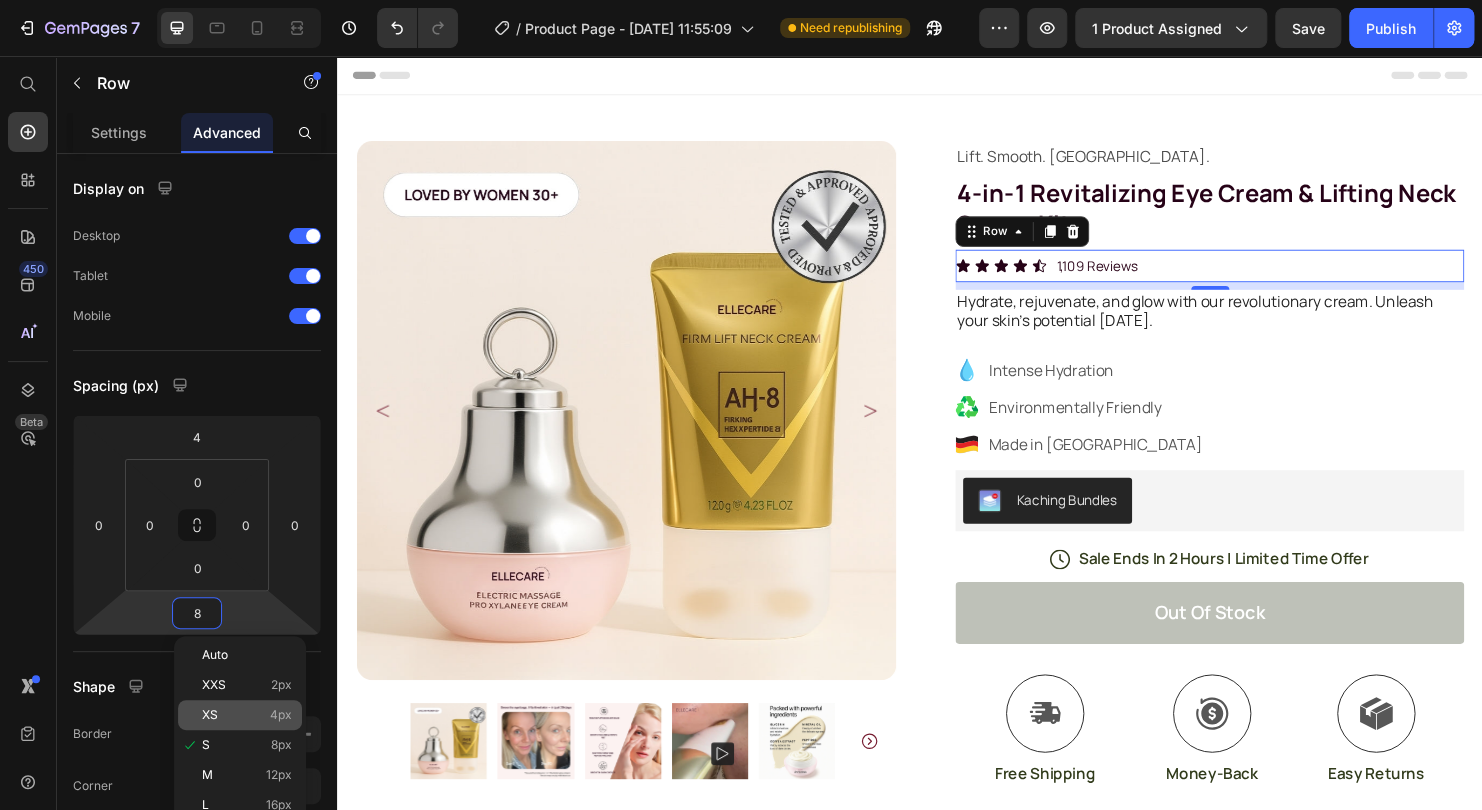 click on "4px" at bounding box center (281, 715) 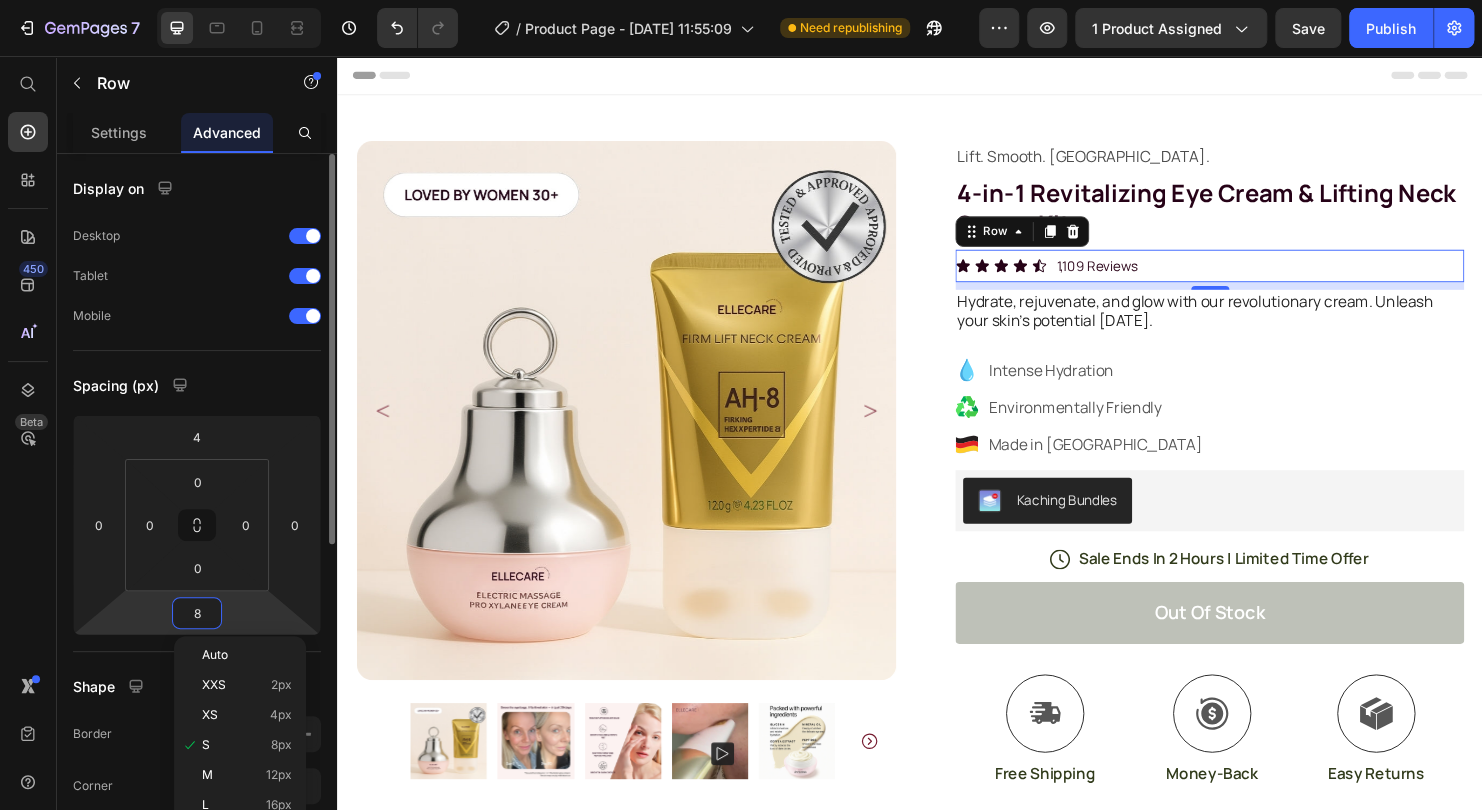 type on "4" 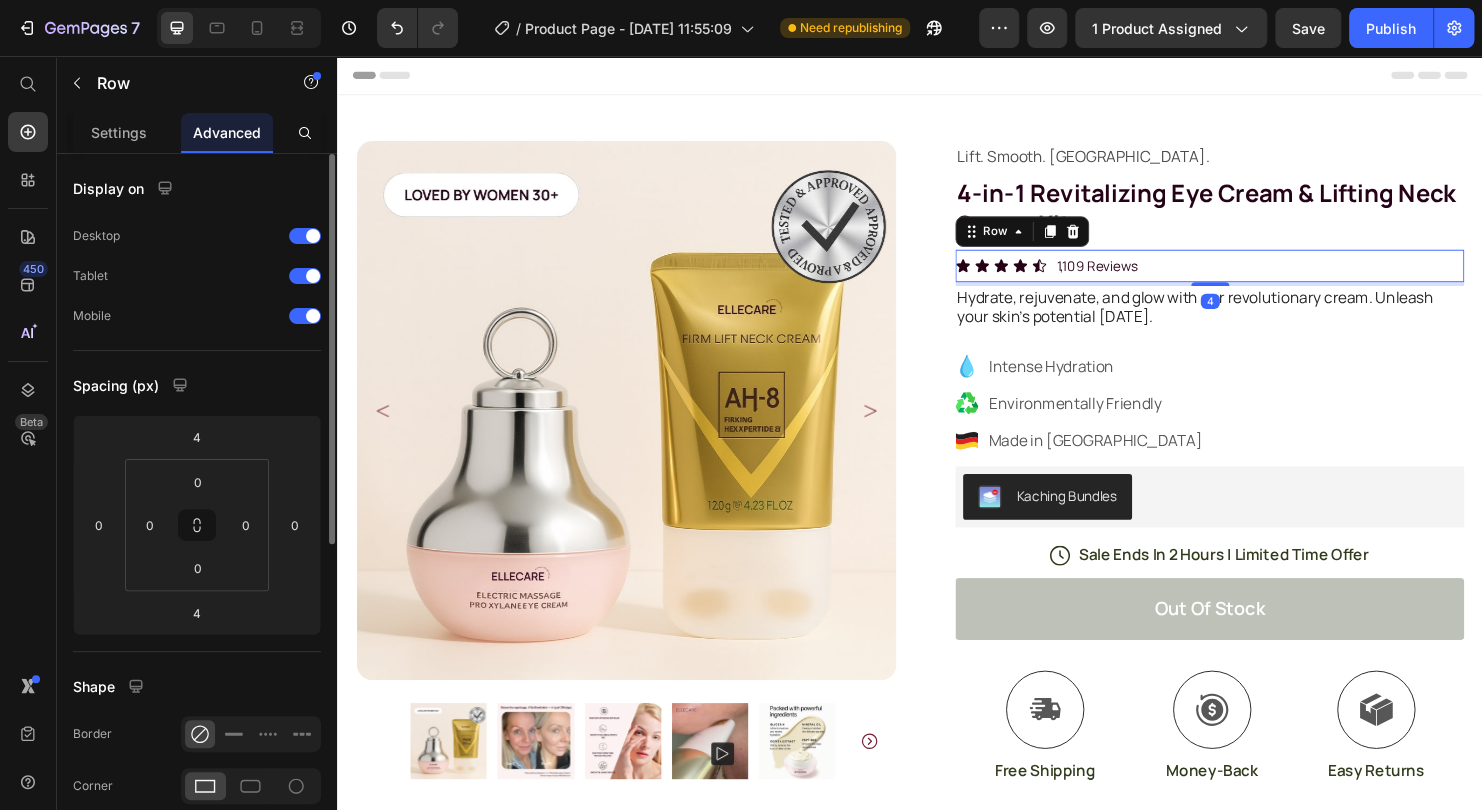click on "Spacing (px)" at bounding box center (197, 385) 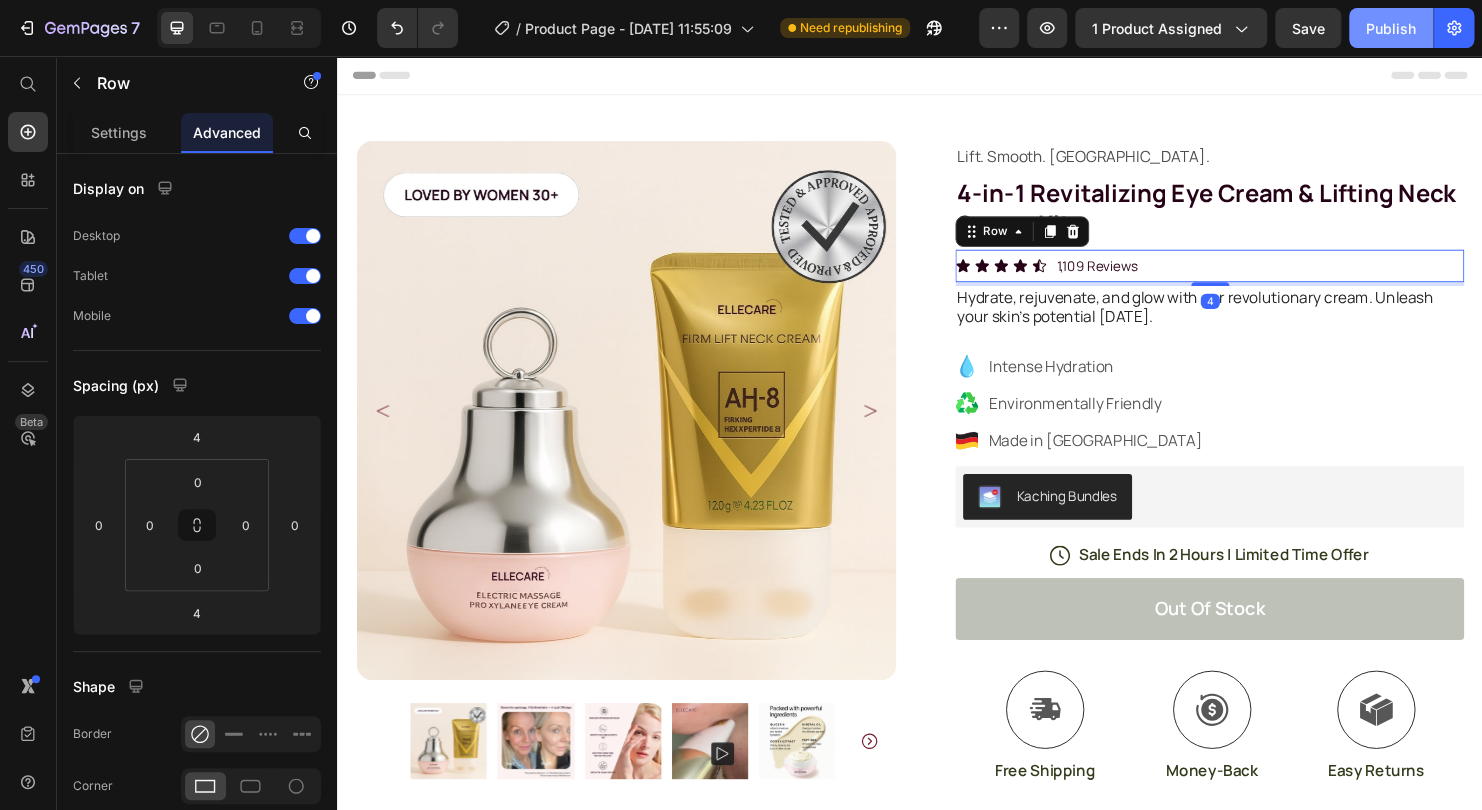 click on "Publish" at bounding box center (1391, 28) 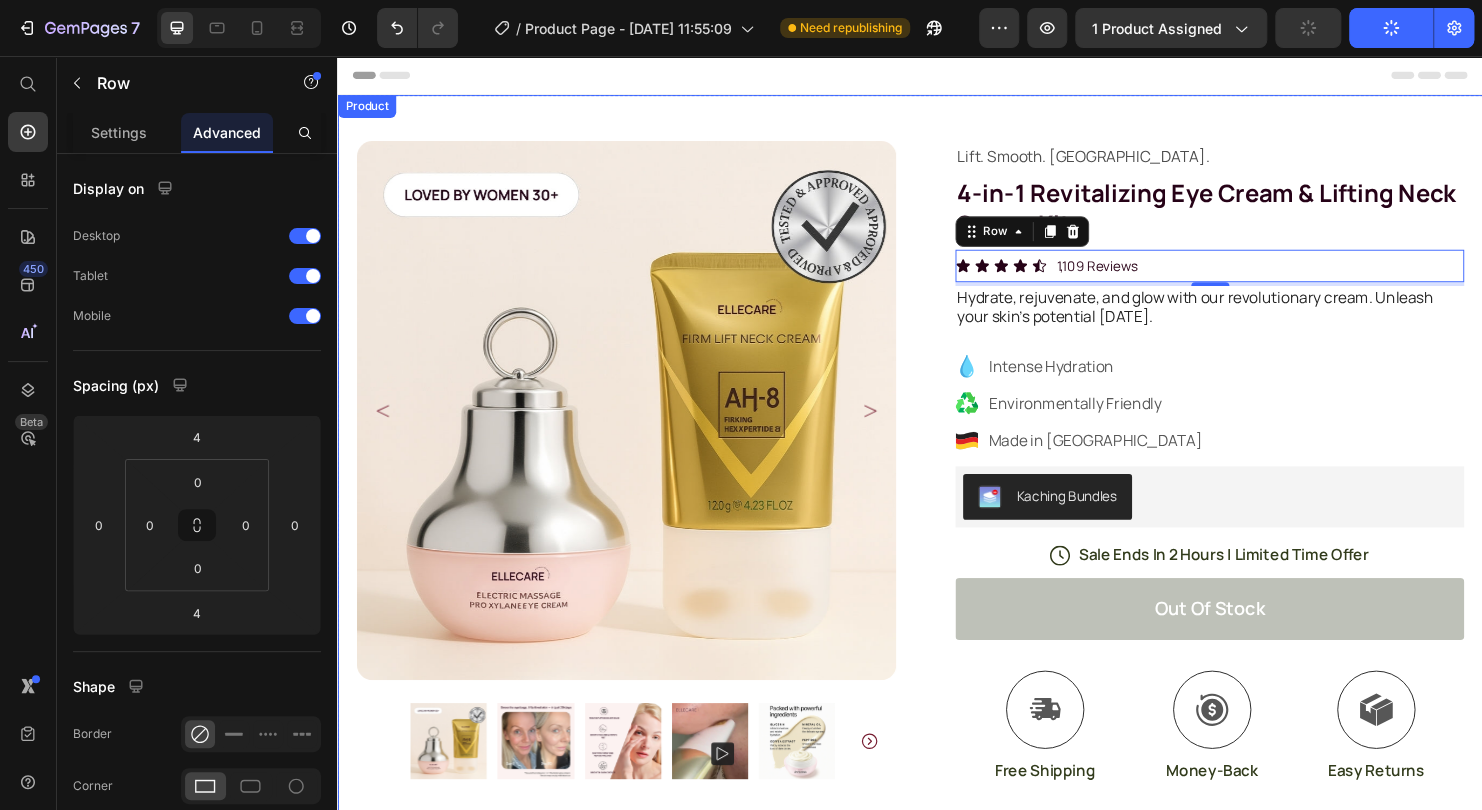 click on "Product Images Image Icon Icon Icon Icon Icon Icon List “This skin cream is a game-changer! It has transformed my dry, lackluster skin into a hydrated and radiant complexion. I love how it absorbs quickly and leaves no greasy residue. Highly recommend” Text Block
Icon [PERSON_NAME] ([GEOGRAPHIC_DATA], [GEOGRAPHIC_DATA]) Text Block Row Row Row Lift. Smooth. [GEOGRAPHIC_DATA]. Text Block Row 4-in-1 Revitalizing Eye Cream & Lifting Neck Serum Kit Product Title Icon Icon Icon Icon Icon Icon List 1,109 Reviews Text Block Row   4 Hydrate, rejuvenate, and glow with our revolutionary cream. Unleash your skin's potential [DATE]. Text Block
Intense Hydration
Environmentally Friendly
Made in [GEOGRAPHIC_DATA] Item List Kaching Bundles Kaching Bundles
Icon Sale Ends In 2 Hours | Limited Time Offer Text Block Row out of stock Add to Cart
Icon Free Shipping Text Block
Icon Money-Back Text Block" at bounding box center (937, 627) 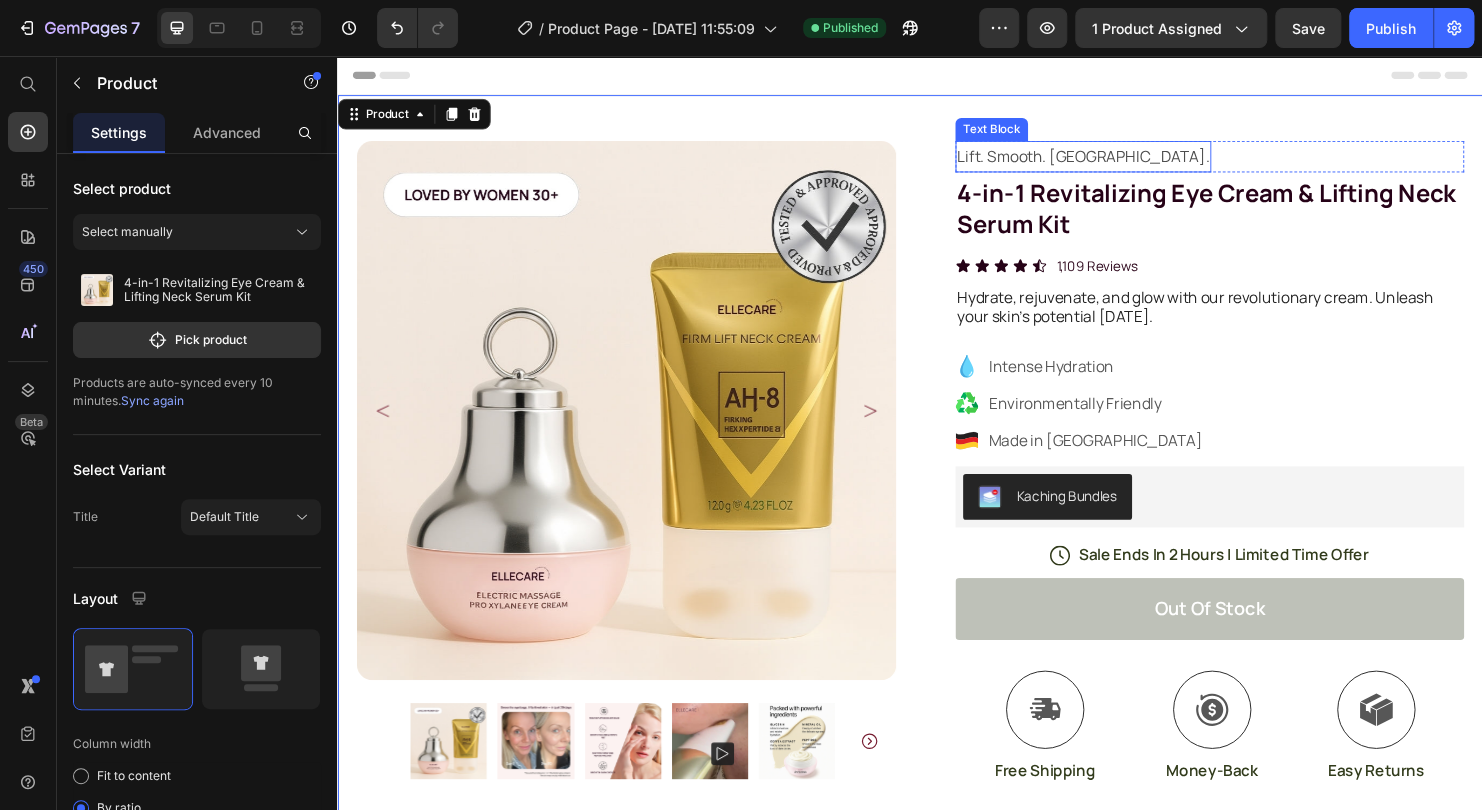 click on "Lift. Smooth. [GEOGRAPHIC_DATA]." at bounding box center [1118, 161] 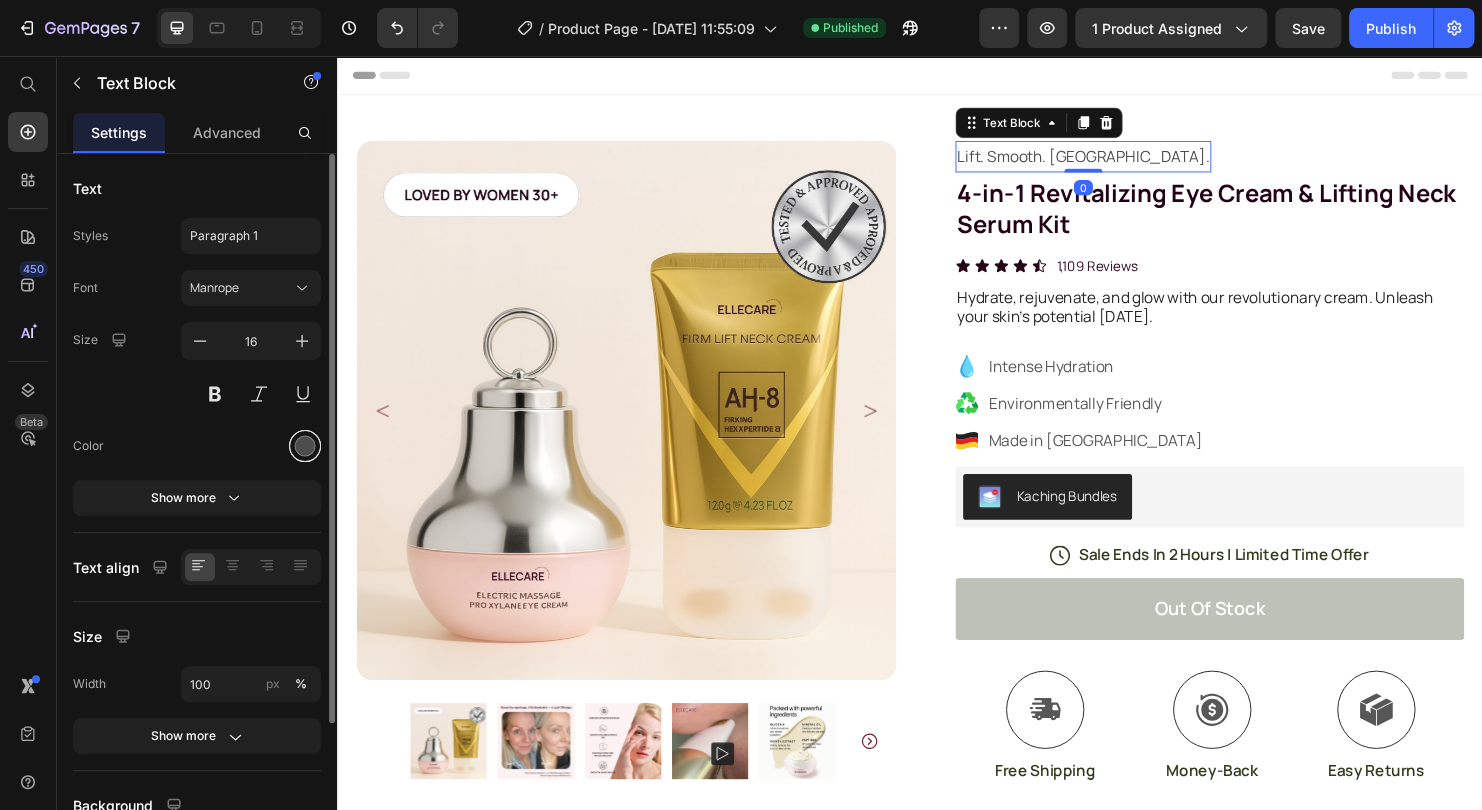 click at bounding box center (305, 446) 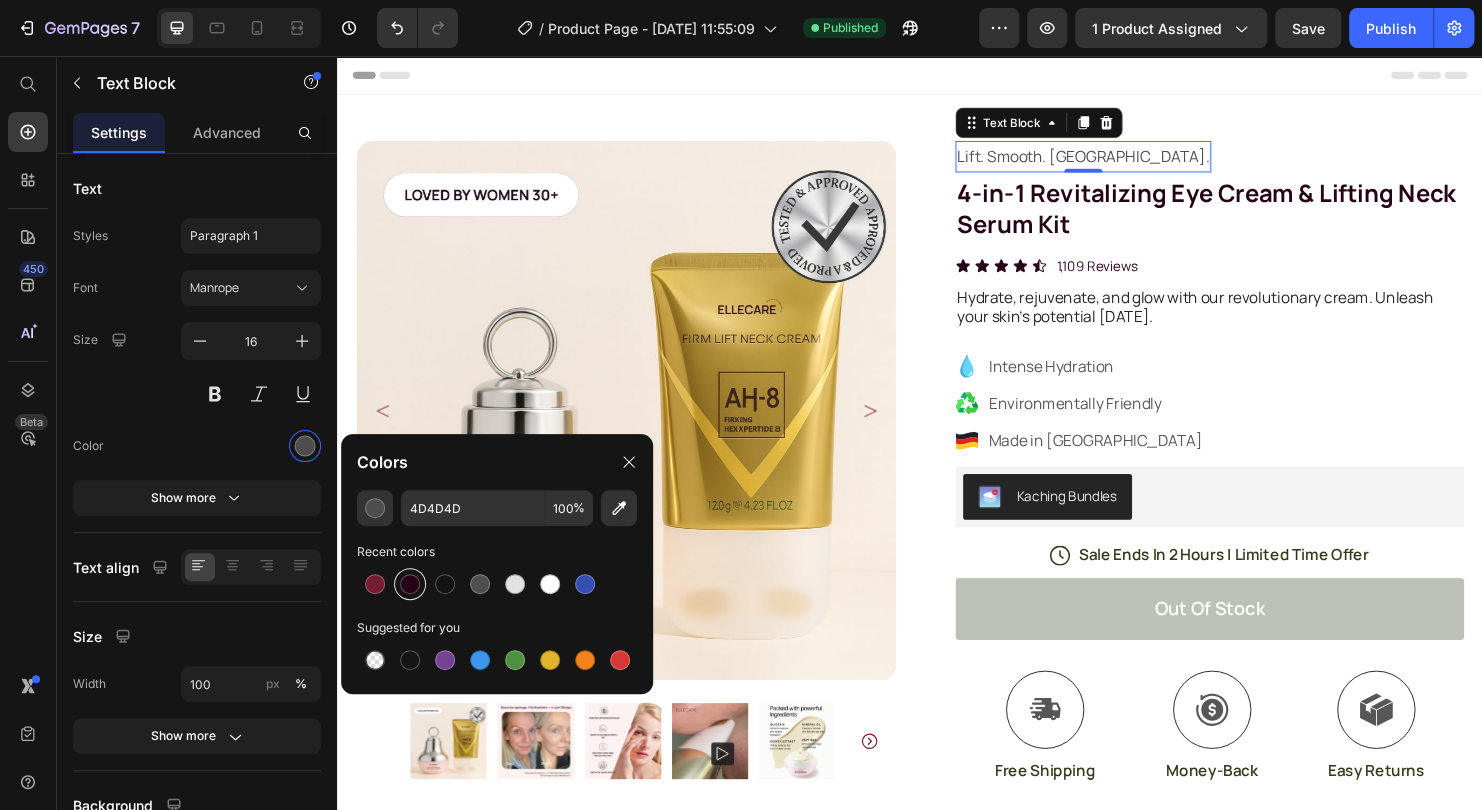 click at bounding box center [410, 584] 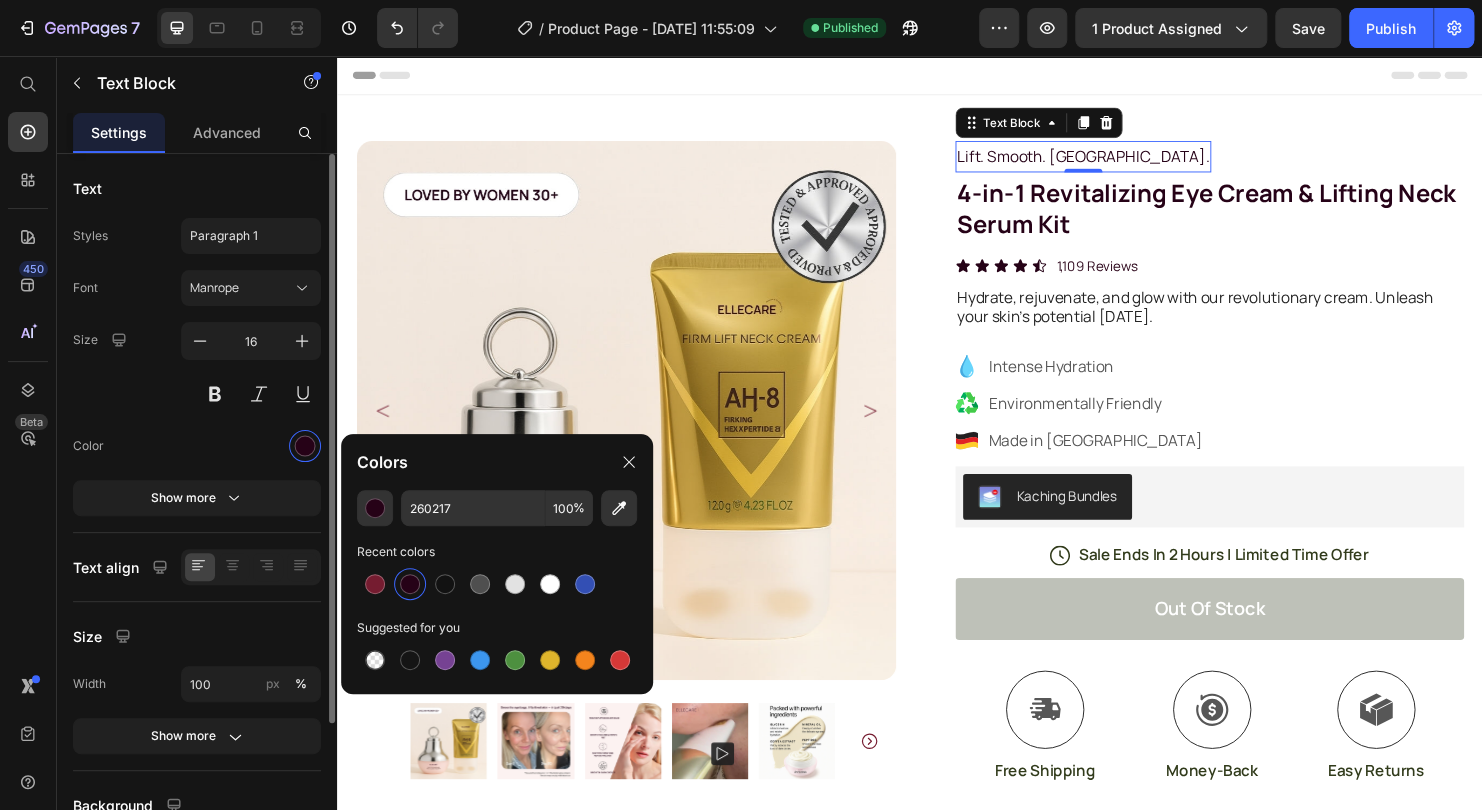 drag, startPoint x: 256, startPoint y: 457, endPoint x: 229, endPoint y: 331, distance: 128.86038 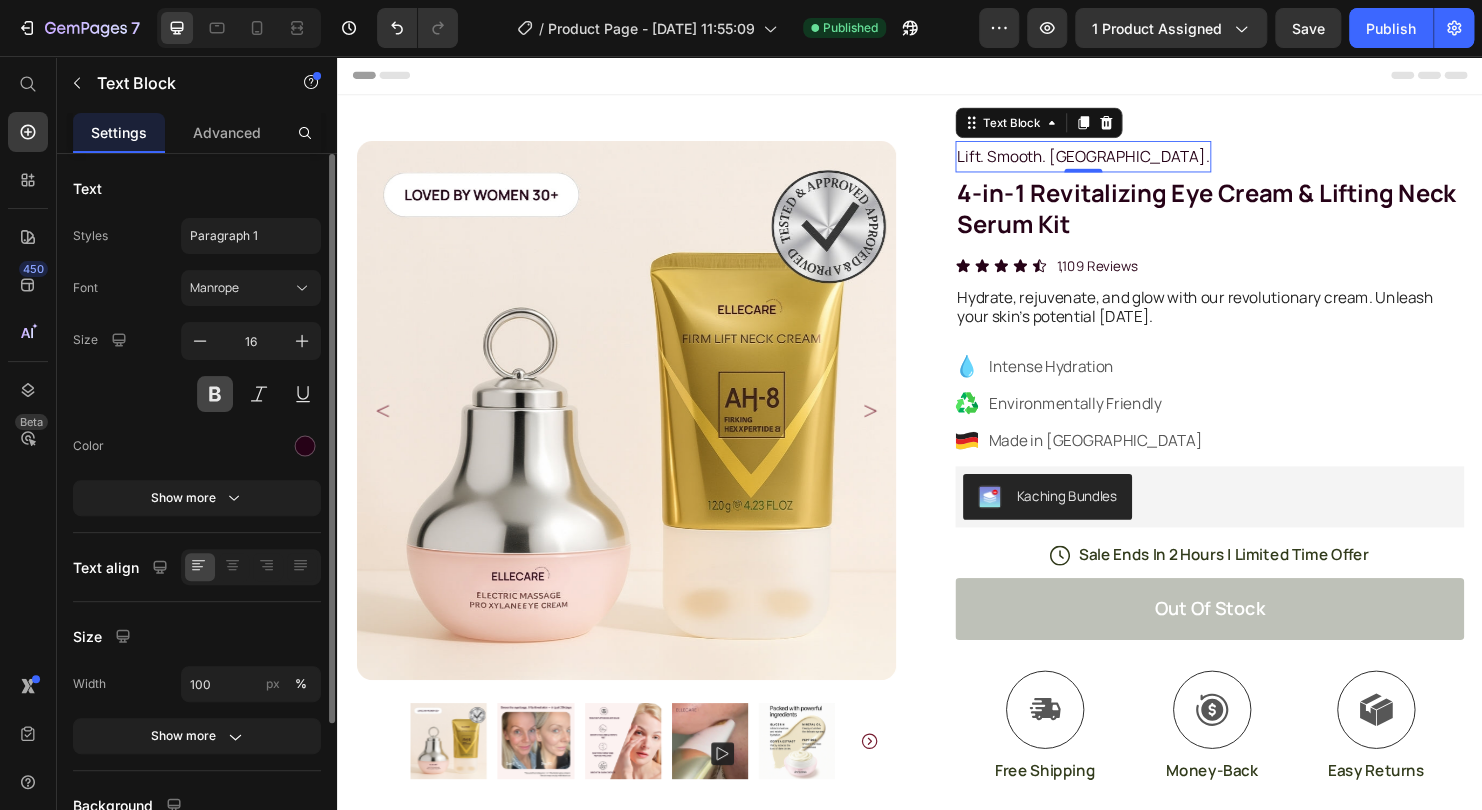 click at bounding box center (215, 394) 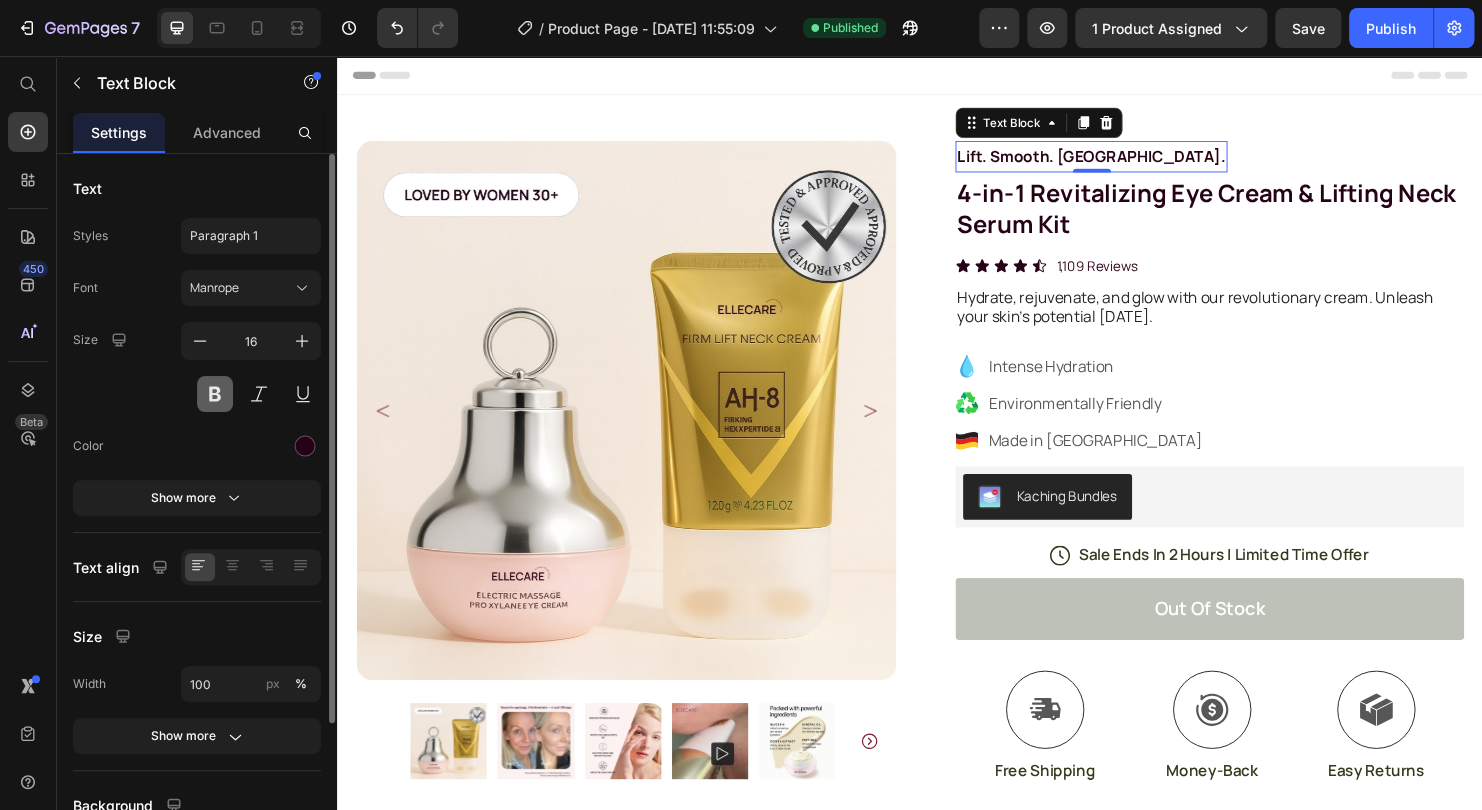 type 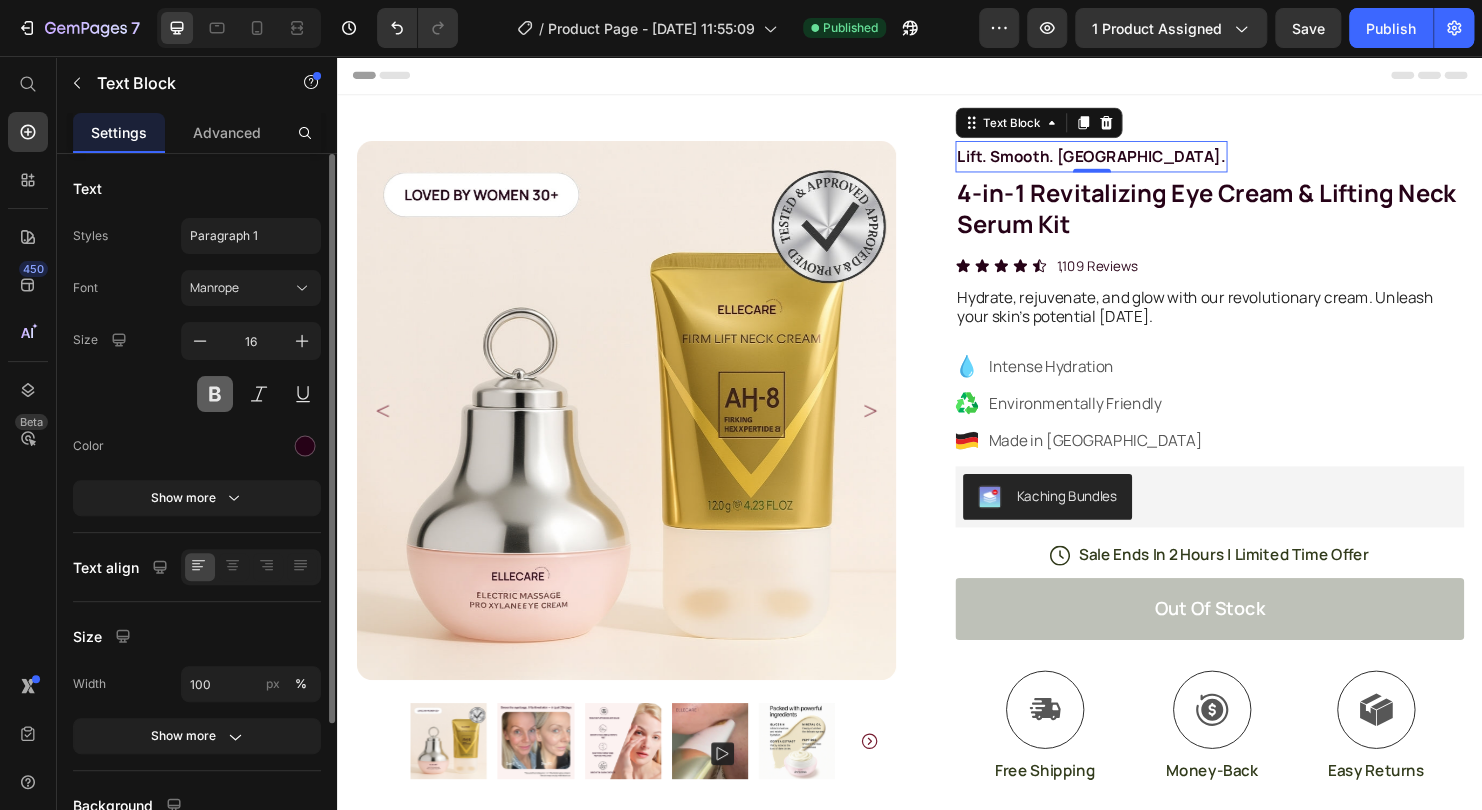 click at bounding box center (215, 394) 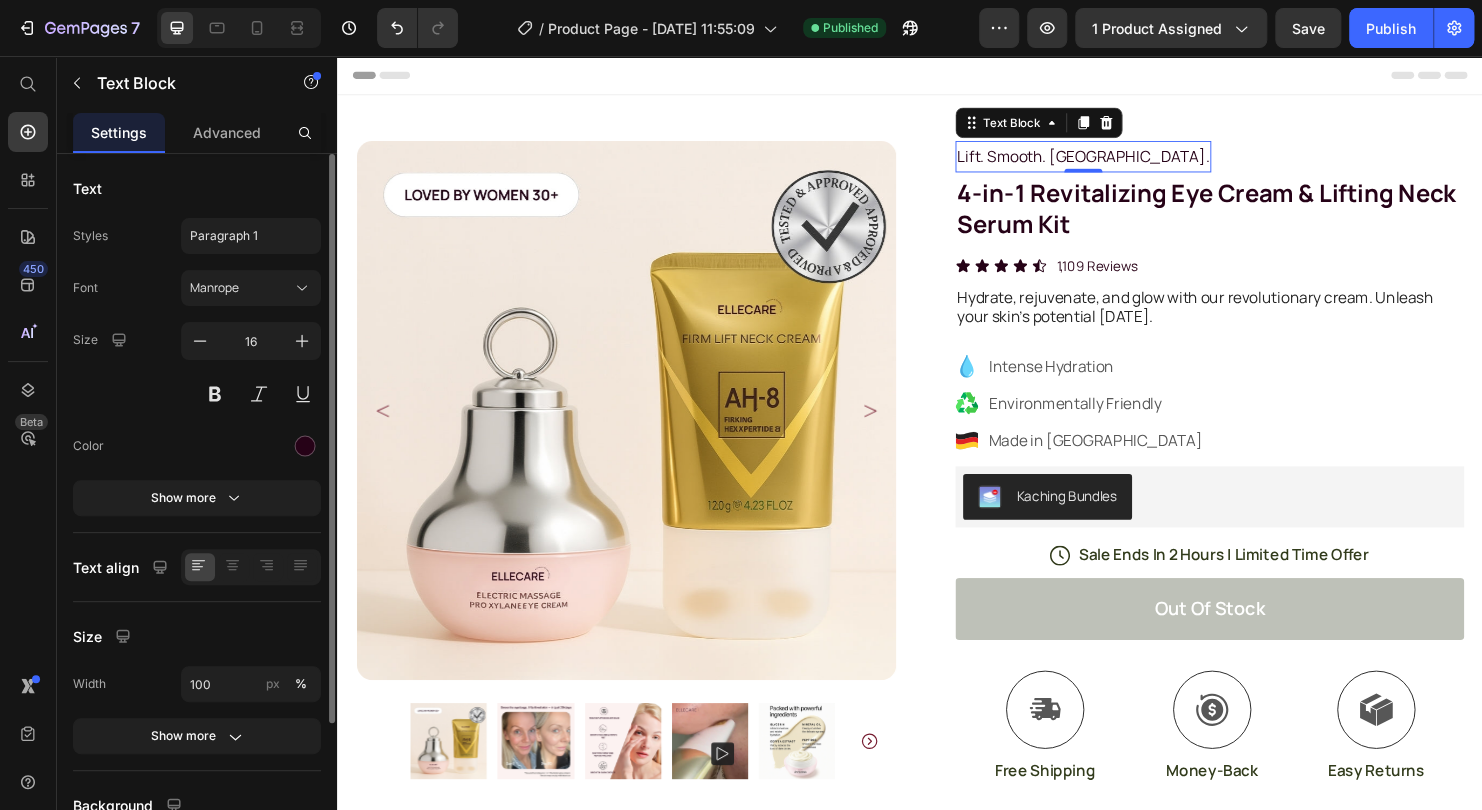 click on "Font Manrope Size 16 Color Show more" at bounding box center (197, 393) 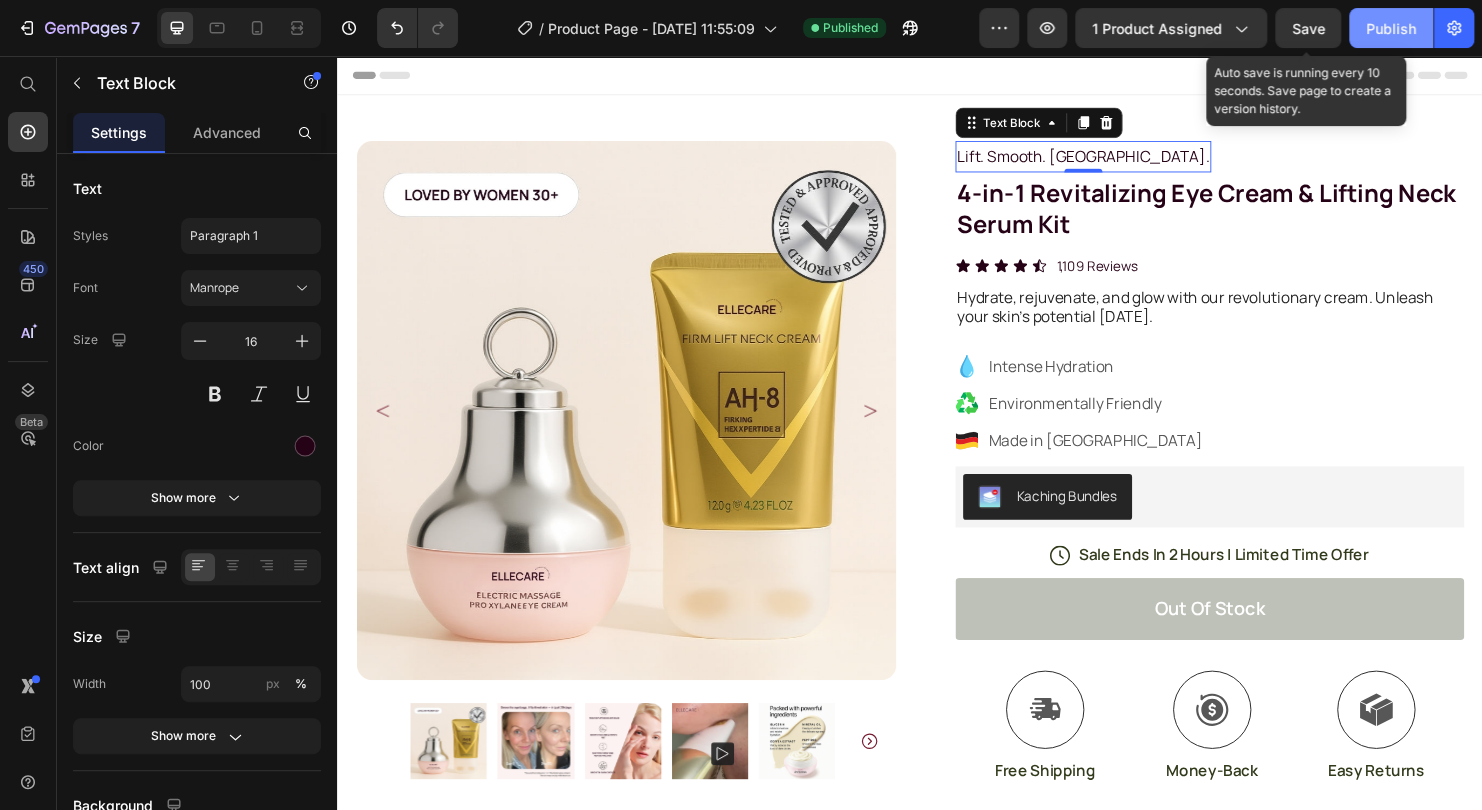 click on "Publish" at bounding box center [1391, 28] 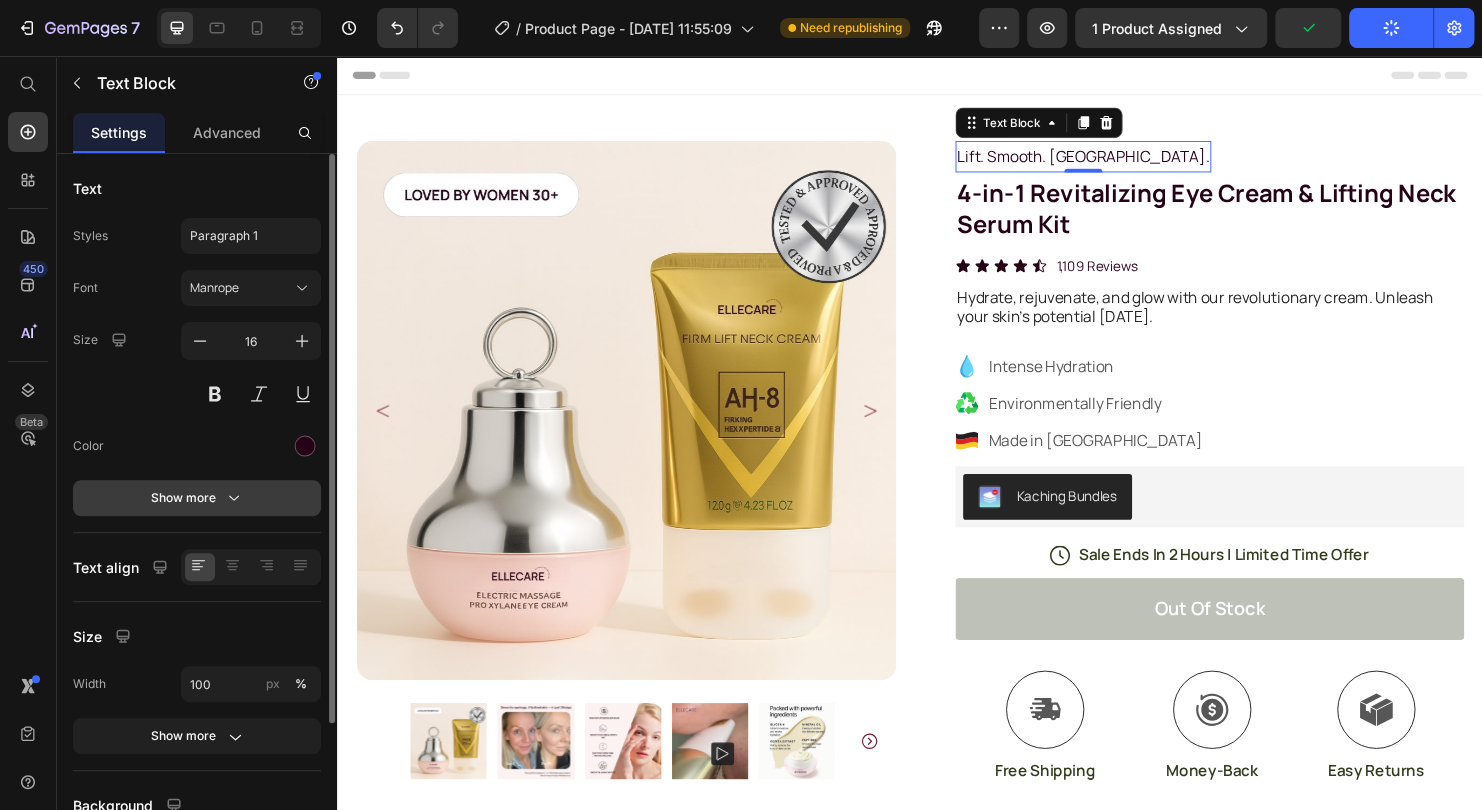 scroll, scrollTop: 180, scrollLeft: 0, axis: vertical 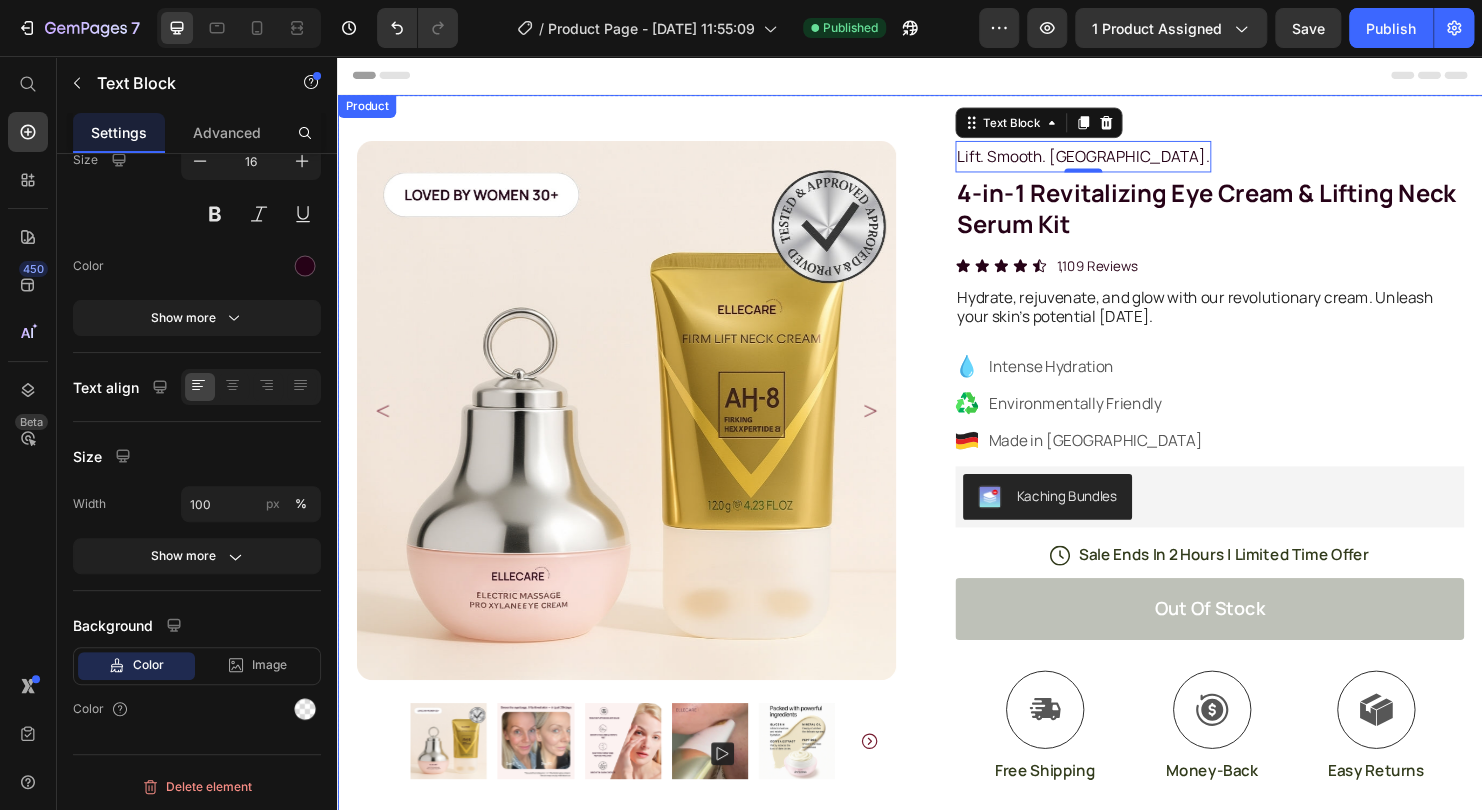 click on "Product Images Image Icon Icon Icon Icon Icon Icon List “This skin cream is a game-changer! It has transformed my dry, lackluster skin into a hydrated and radiant complexion. I love how it absorbs quickly and leaves no greasy residue. Highly recommend” Text Block
Icon [PERSON_NAME] ([GEOGRAPHIC_DATA], [GEOGRAPHIC_DATA]) Text Block Row Row Row Lift. Smooth. [GEOGRAPHIC_DATA]. Text Block   0 Row 4-in-1 Revitalizing Eye Cream & Lifting Neck Serum Kit Product Title Icon Icon Icon Icon Icon Icon List 1,109 Reviews Text Block Row Hydrate, rejuvenate, and glow with our revolutionary cream. Unleash your skin's potential [DATE]. Text Block
Intense Hydration
Environmentally Friendly
Made in [GEOGRAPHIC_DATA] Item List Kaching Bundles Kaching Bundles
Icon Sale Ends In 2 Hours | Limited Time Offer Text Block Row out of stock Add to Cart
Icon Free Shipping Text Block
Icon Money-Back Text Block" at bounding box center [937, 627] 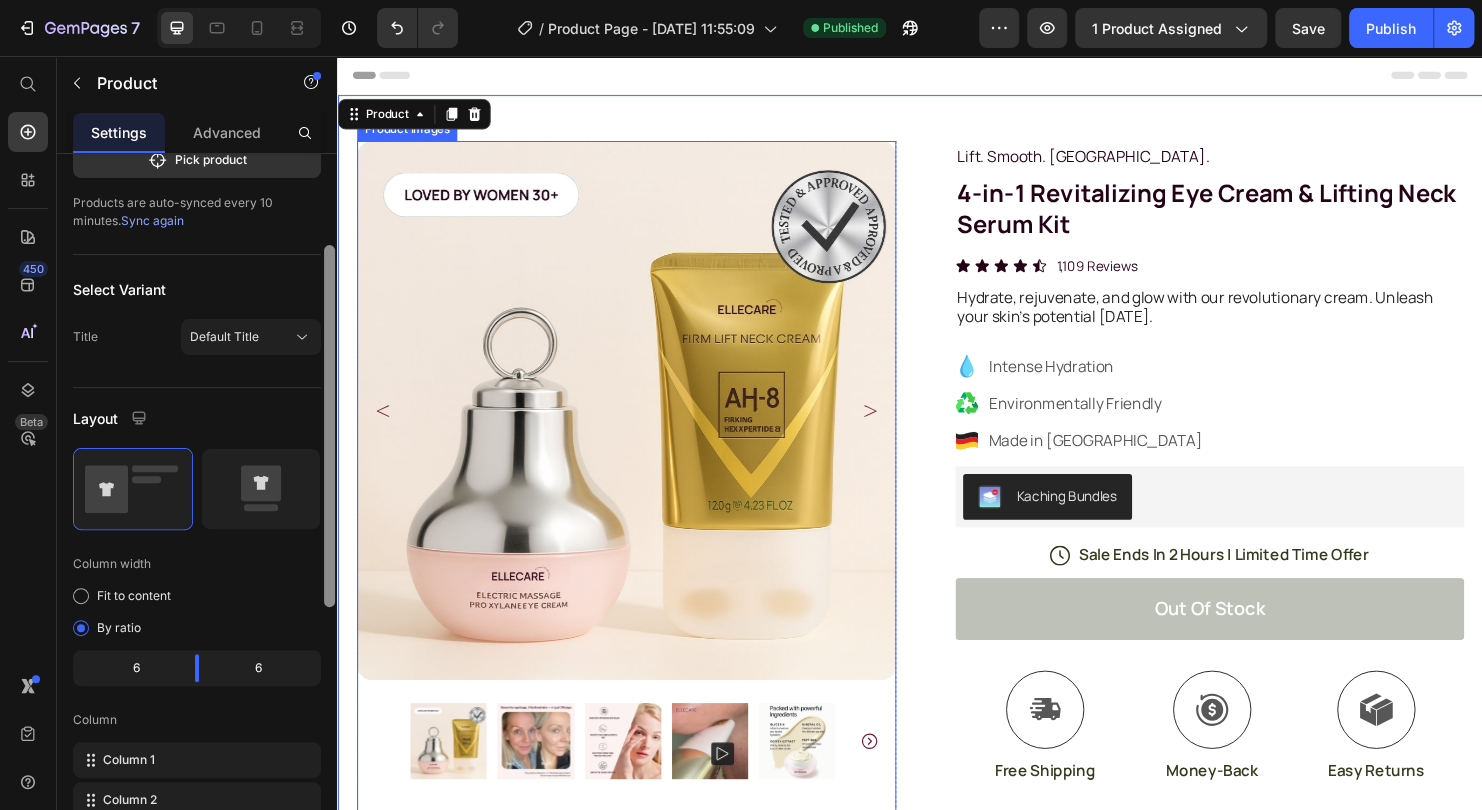 scroll, scrollTop: 0, scrollLeft: 0, axis: both 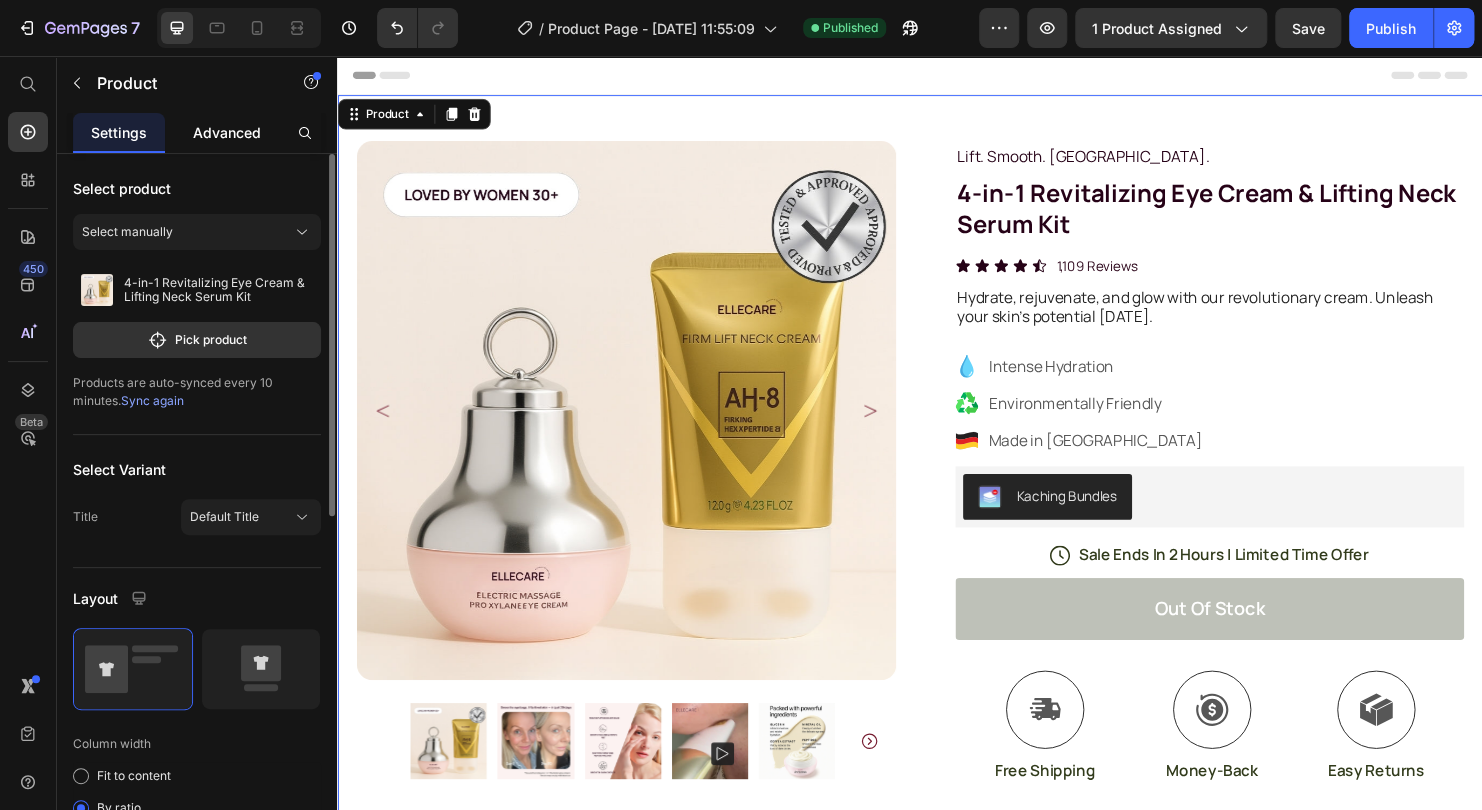 click on "Advanced" at bounding box center (227, 132) 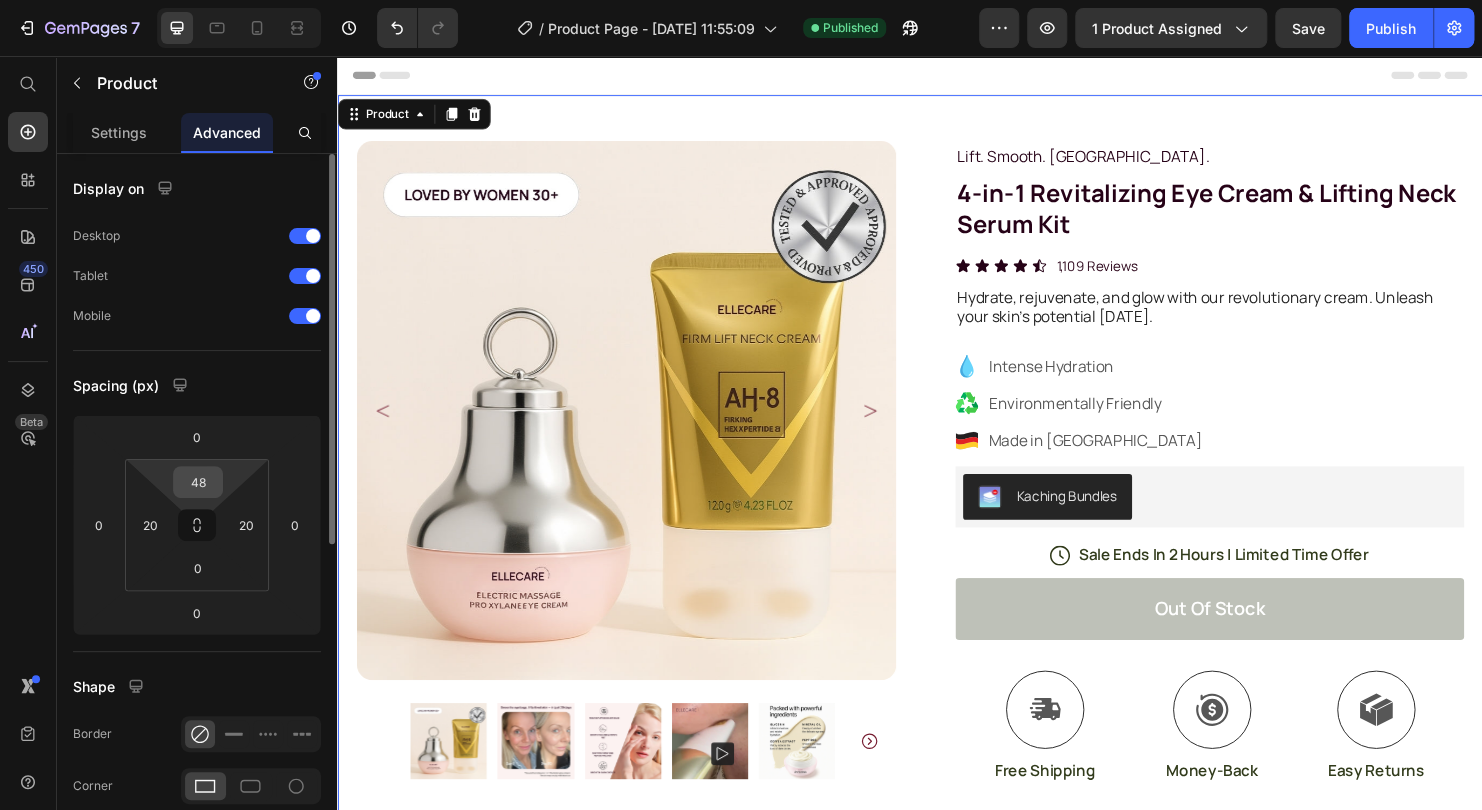 click on "48" at bounding box center (198, 482) 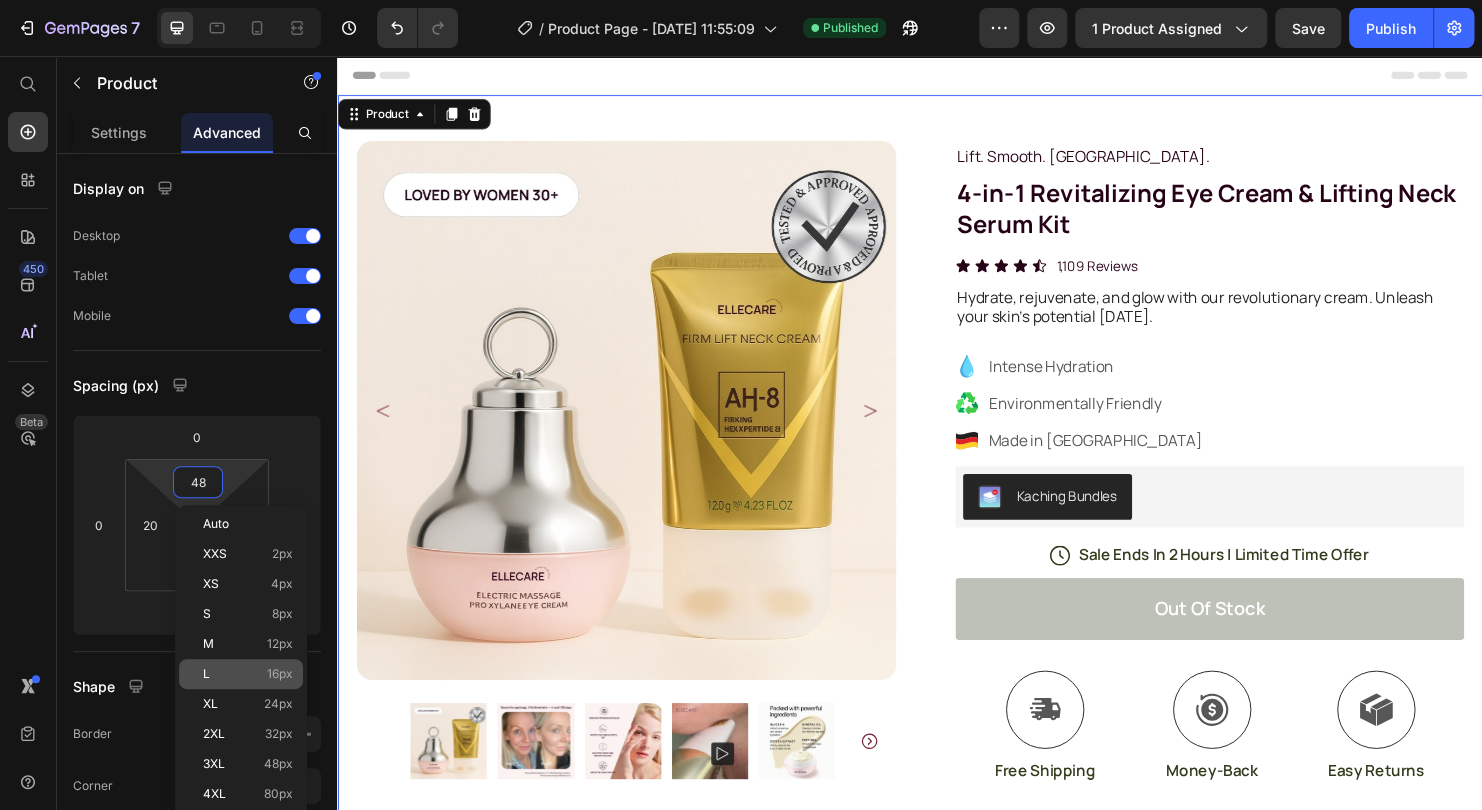 drag, startPoint x: 463, startPoint y: 205, endPoint x: 244, endPoint y: 663, distance: 507.66623 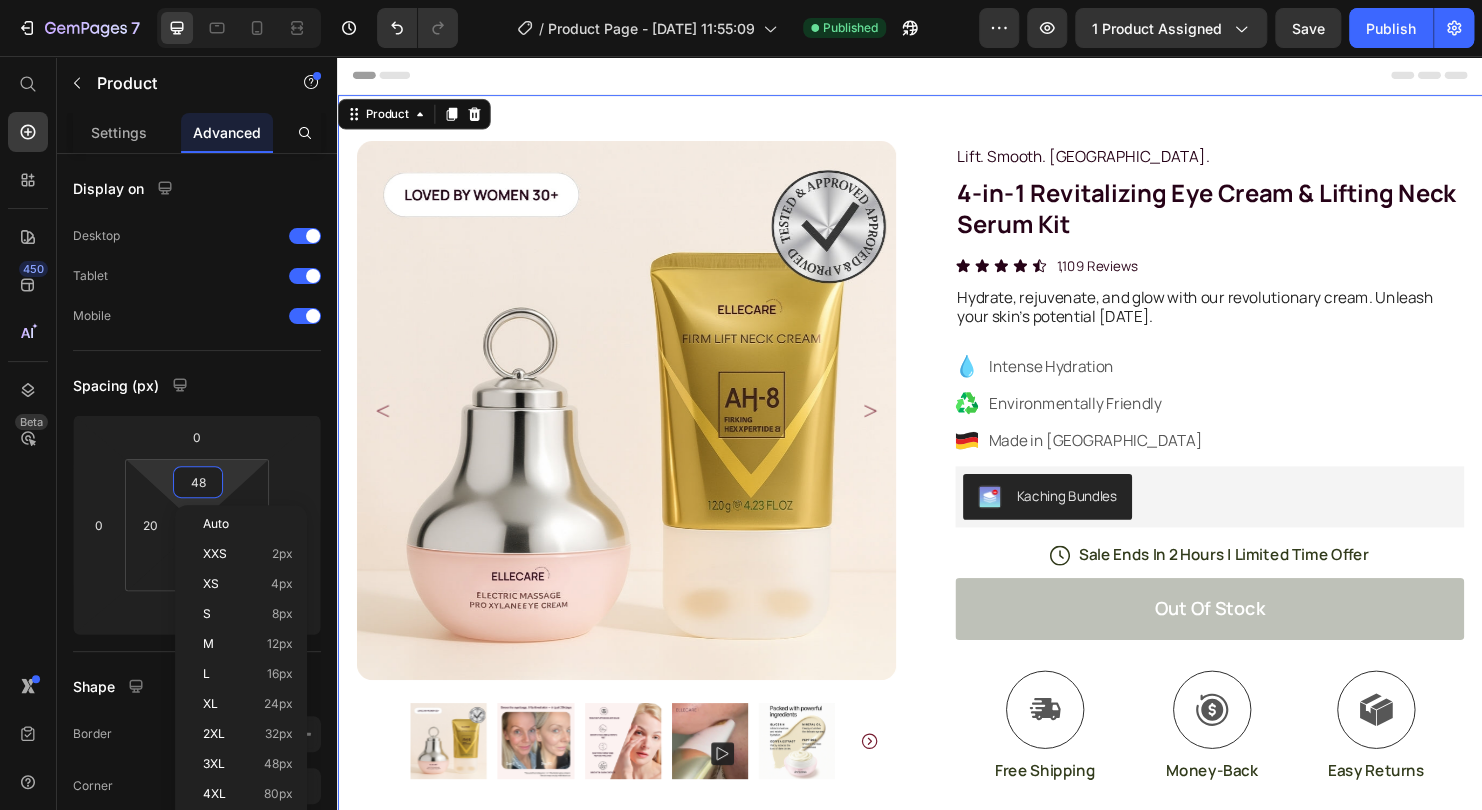 type on "16" 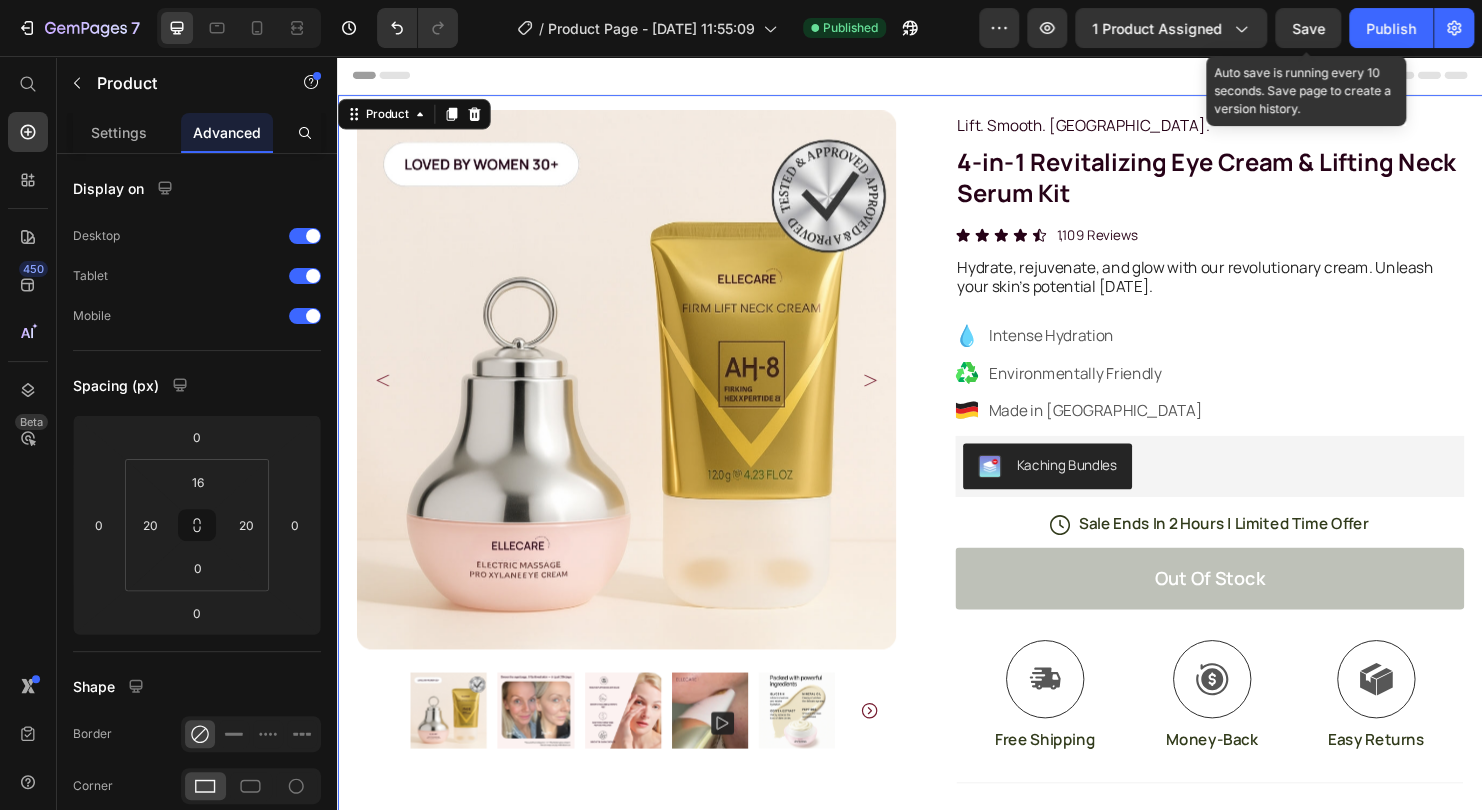 click on "Publish" at bounding box center (1391, 28) 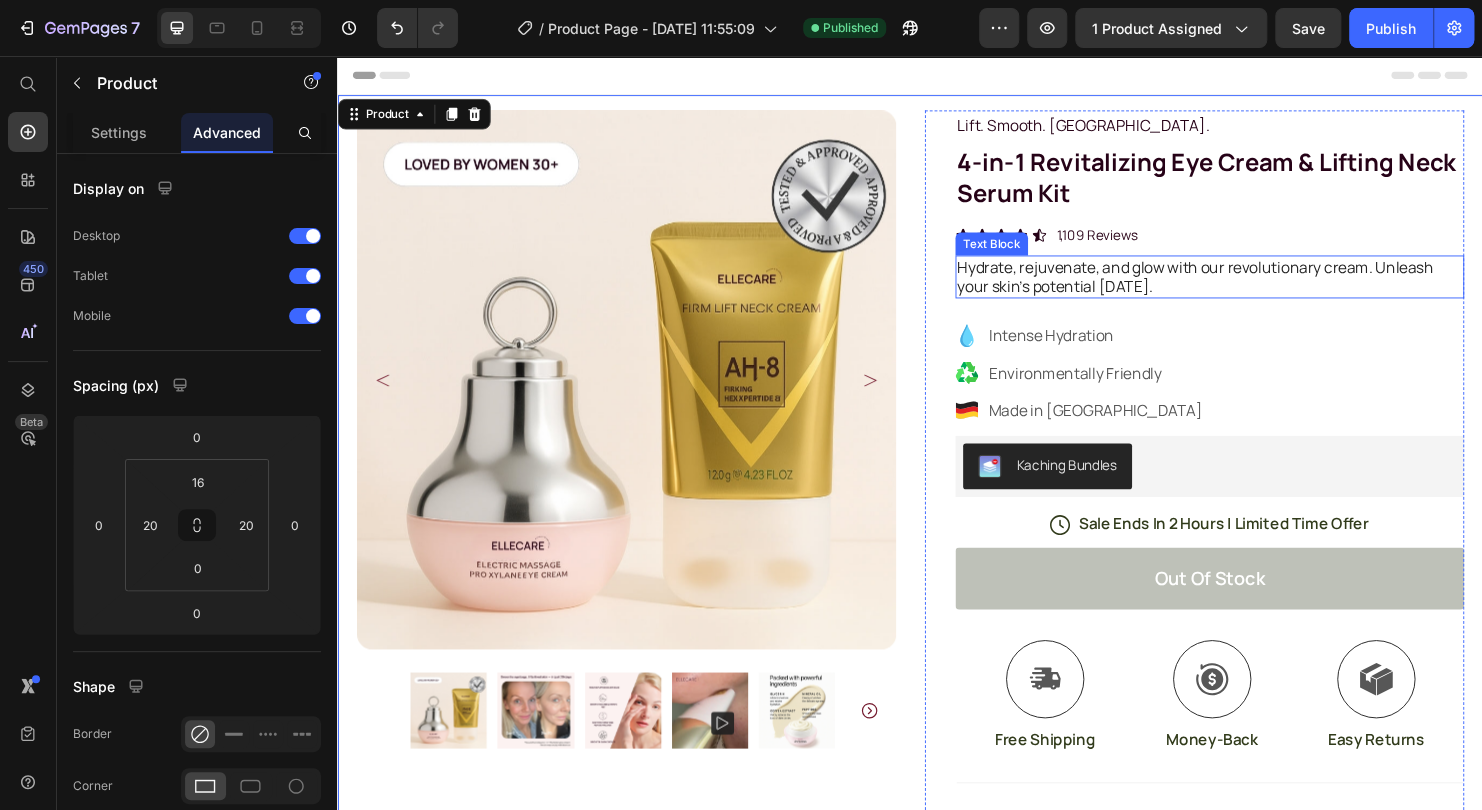 click on "Hydrate, rejuvenate, and glow with our revolutionary cream. Unleash your skin's potential [DATE]." at bounding box center [1250, 288] 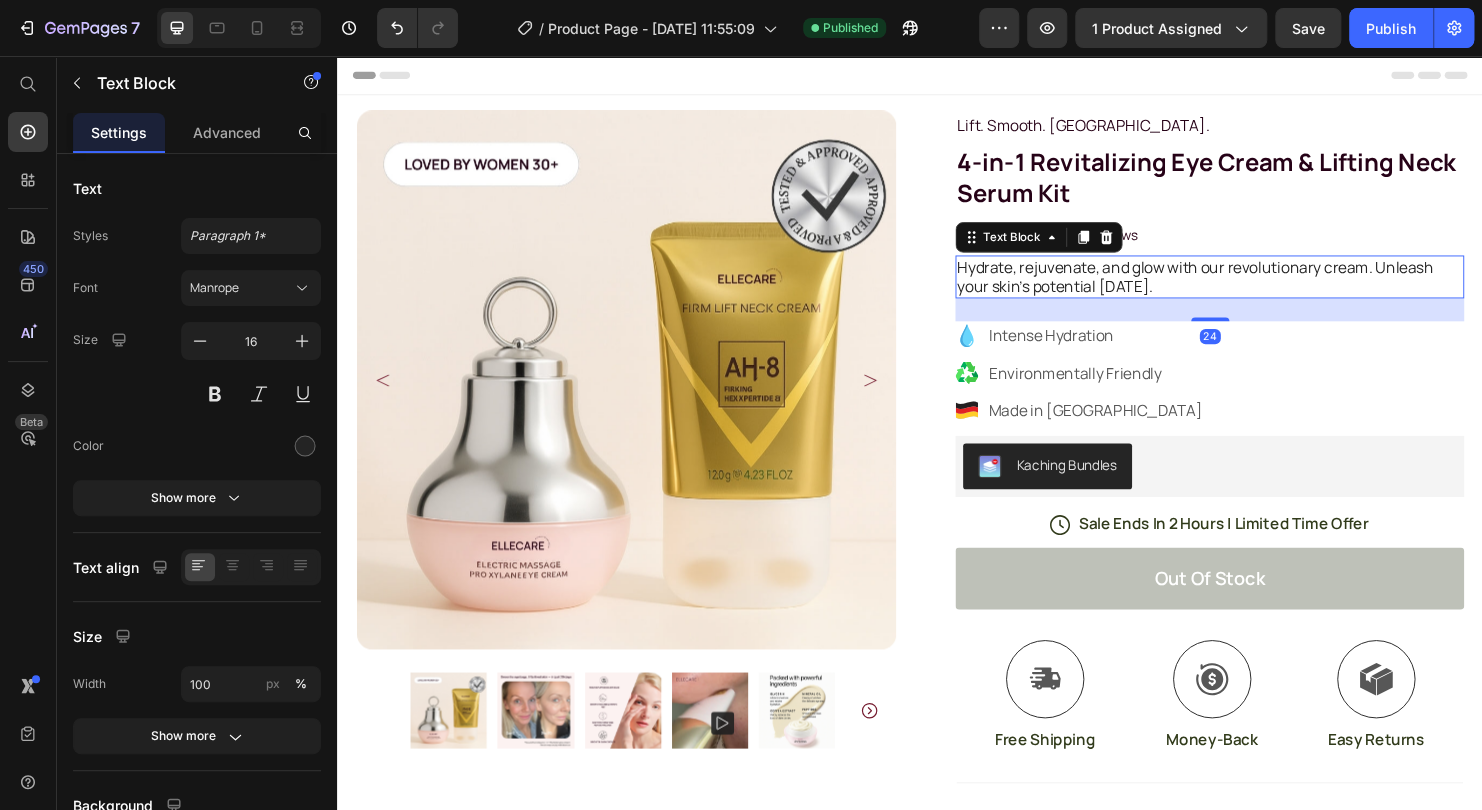 click on "Hydrate, rejuvenate, and glow with our revolutionary cream. Unleash your skin's potential [DATE]." at bounding box center (1250, 288) 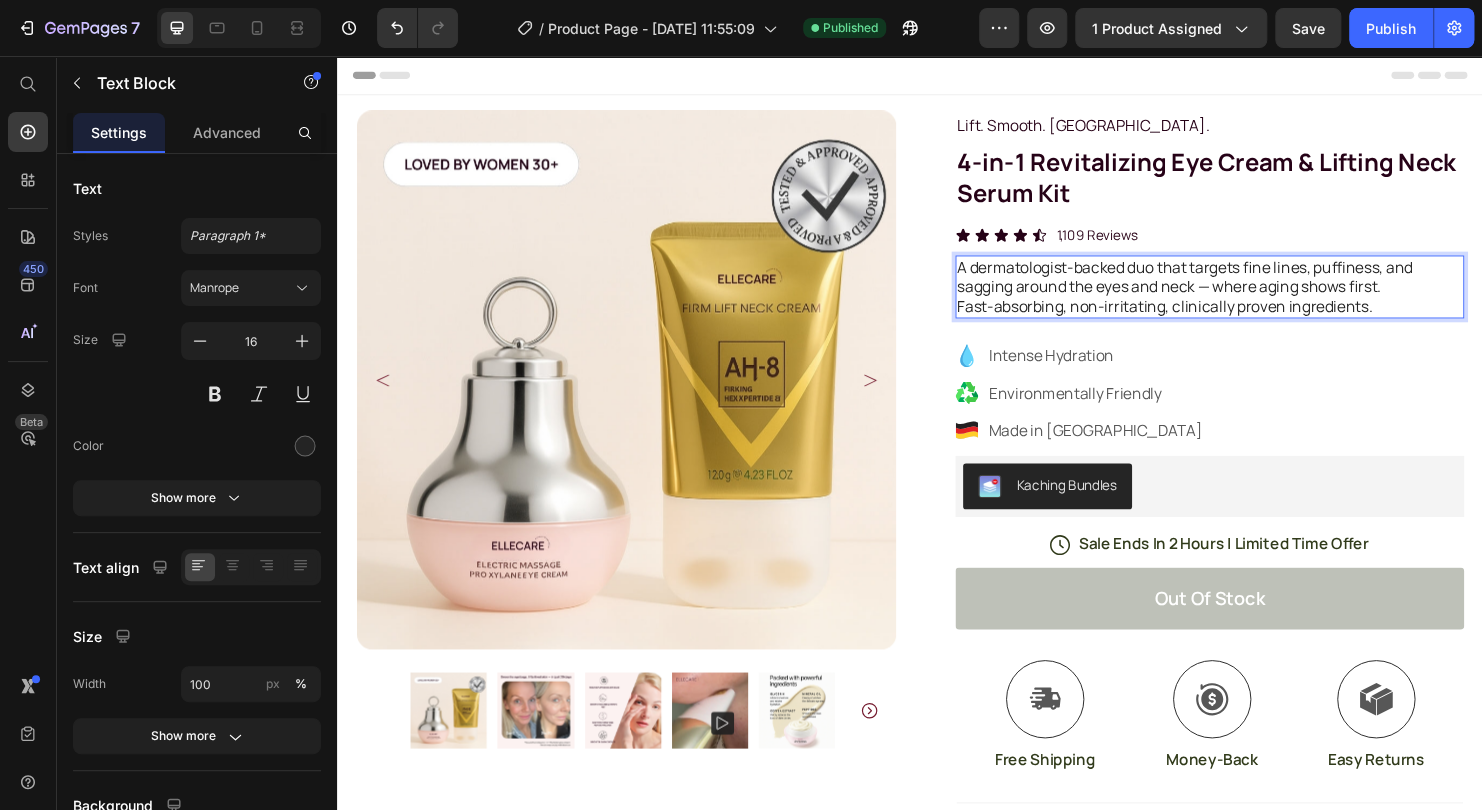 click on "A dermatologist-backed duo that targets fine lines, puffiness, and sagging around the eyes and neck — where aging shows first. Fast-absorbing, non-irritating, clinically proven ingredients." at bounding box center [1250, 298] 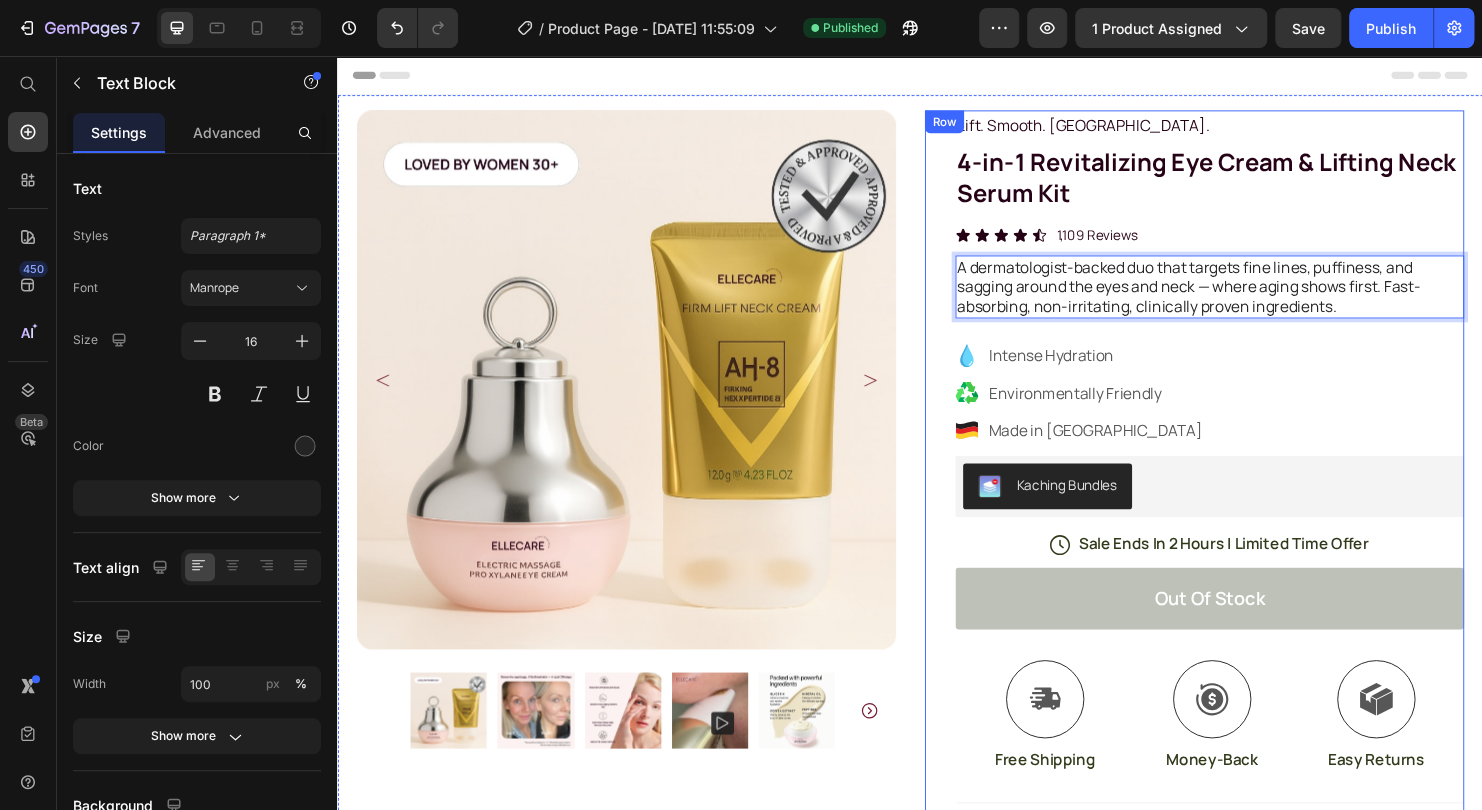 click on "Lift. Smooth. [GEOGRAPHIC_DATA]. Text Block Row 4-in-1 Revitalizing Eye Cream & Lifting Neck Serum Kit Product Title Icon Icon Icon Icon Icon Icon List 1,109 Reviews Text Block Row A dermatologist-backed duo that targets fine lines, puffiness, and sagging around the eyes and neck — where aging shows first. Fast-absorbing, non-irritating, clinically proven ingredients. Text Block   24
Intense Hydration
Environmentally Friendly
Made in [GEOGRAPHIC_DATA] Item List Kaching Bundles Kaching Bundles
Icon Sale Ends In 2 Hours | Limited Time Offer Text Block Row out of stock Add to Cart
Icon Free Shipping Text Block
Icon Money-Back Text Block
Icon Easy Returns Text Block Row Image Icon Icon Icon Icon Icon Icon List “This skin cream is a game-changer! It has transformed my dry, lackluster skin into a hydrated and radiant complexion. I love how it absorbs quickly and leaves no greasy residue. Highly recommend” Icon" at bounding box center (1234, 630) 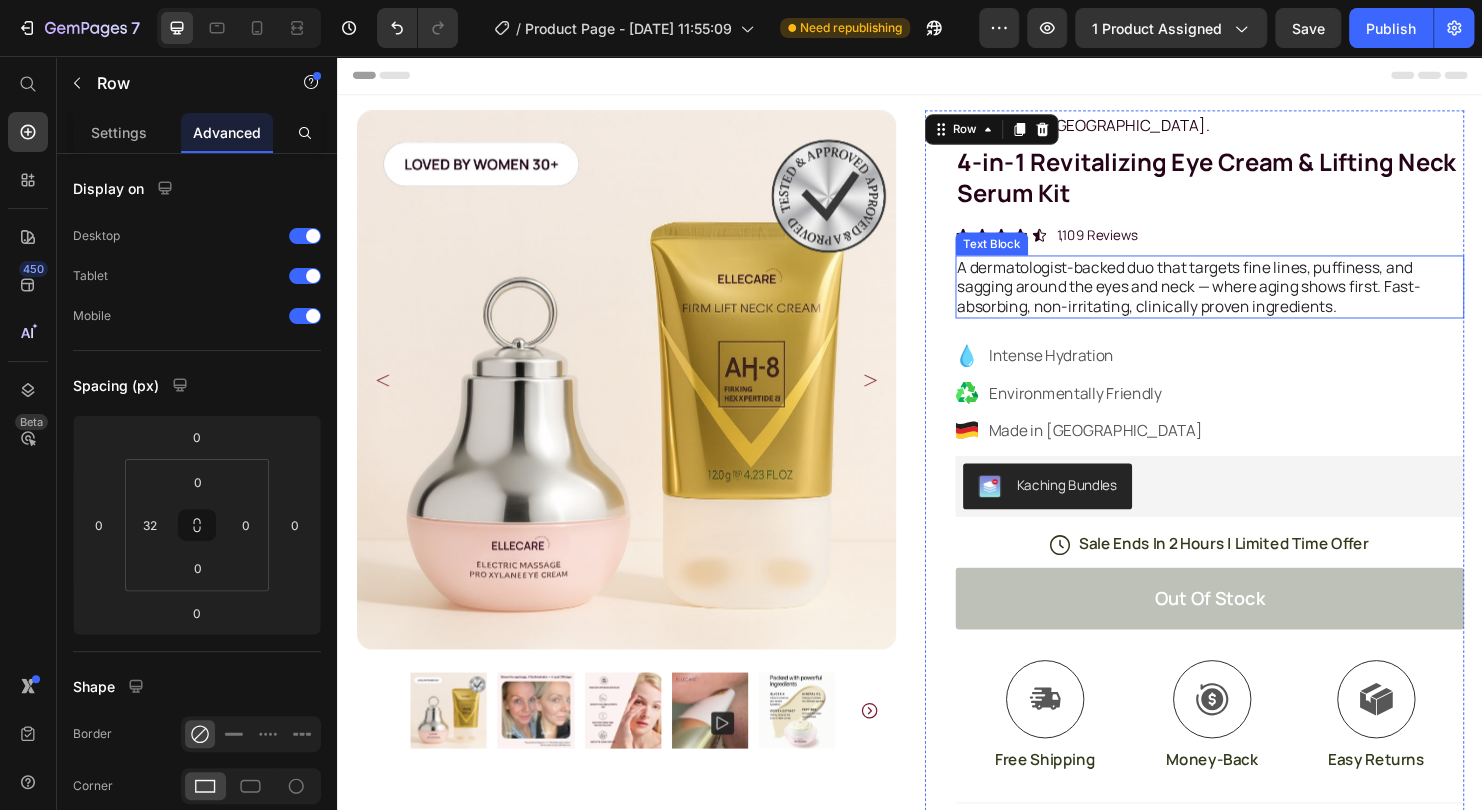 click on "A dermatologist-backed duo that targets fine lines, puffiness, and sagging around the eyes and neck — where aging shows first. Fast-absorbing, non-irritating, clinically proven ingredients." at bounding box center (1250, 298) 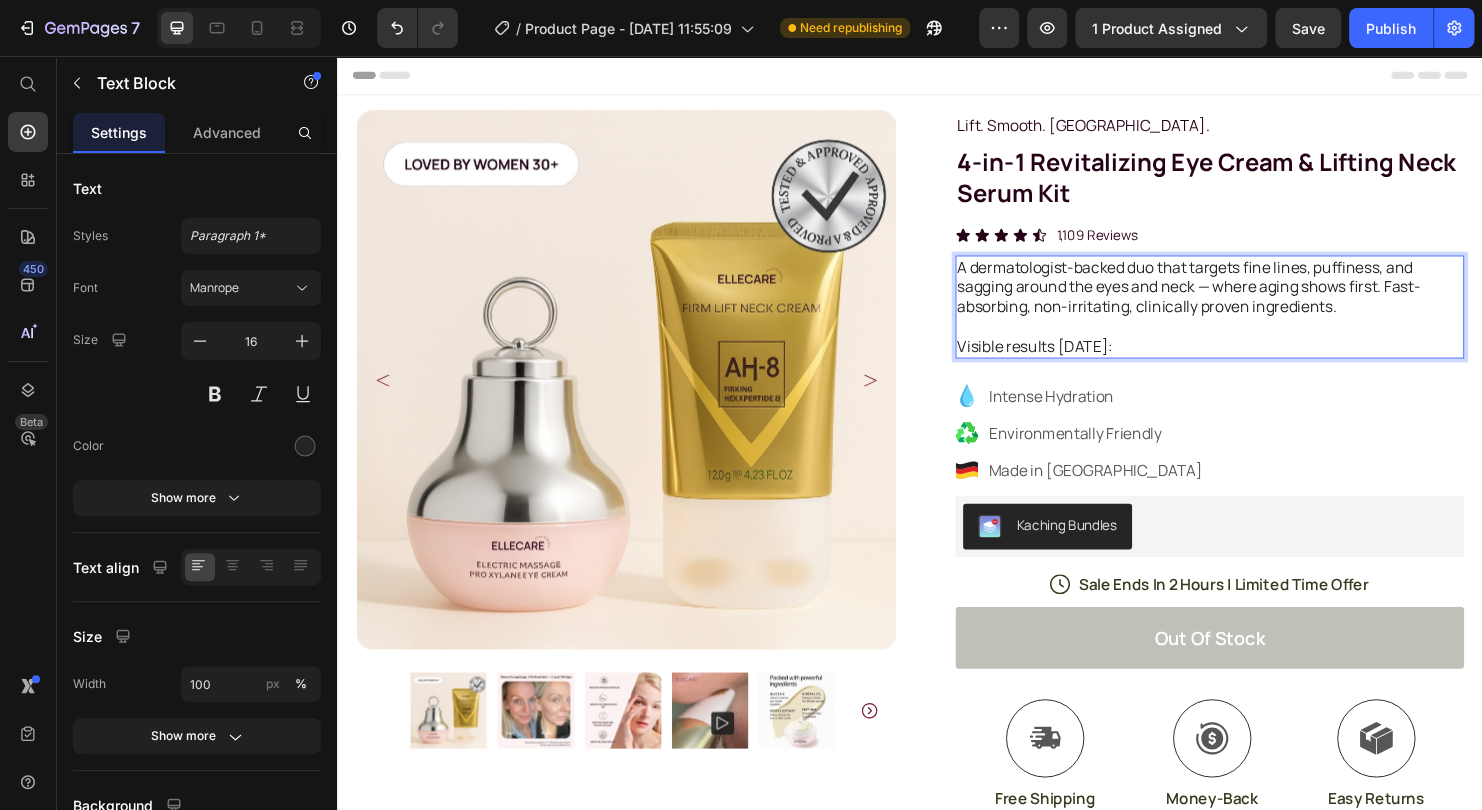 drag, startPoint x: 1219, startPoint y: 363, endPoint x: 975, endPoint y: 361, distance: 244.0082 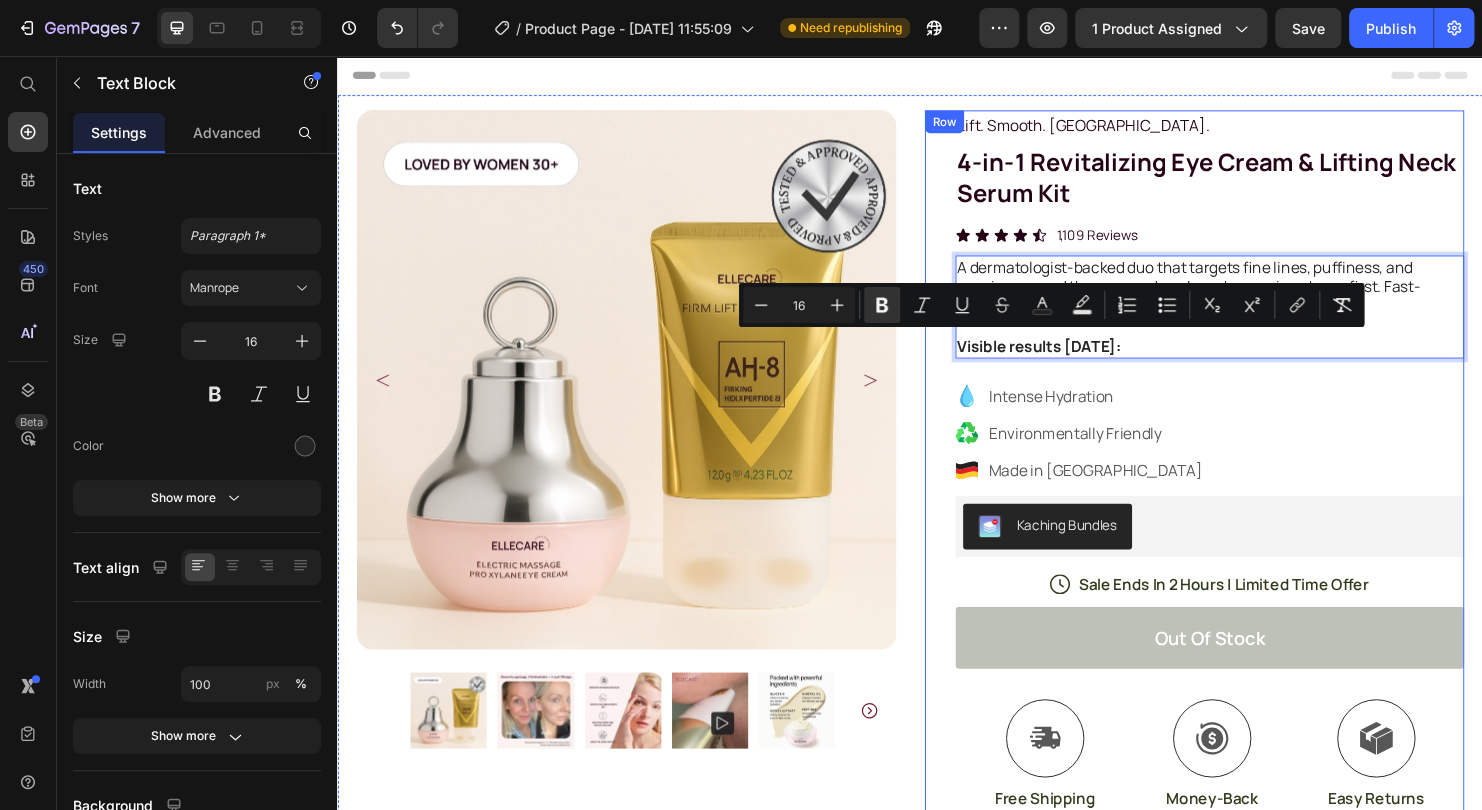 click on "Lift. Smooth. [GEOGRAPHIC_DATA]. Text Block Row 4-in-1 Revitalizing Eye Cream & Lifting Neck Serum Kit Product Title Icon Icon Icon Icon Icon Icon List 1,109 Reviews Text Block Row A dermatologist-backed duo that targets fine lines, puffiness, and sagging around the eyes and neck — where aging shows first. Fast-absorbing, non-irritating, clinically proven ingredients. Visible results [DATE]: Text Block   24
Intense Hydration
Environmentally Friendly
Made in [GEOGRAPHIC_DATA] Item List Kaching Bundles Kaching Bundles
Icon Sale Ends In 2 Hours | Limited Time Offer Text Block Row out of stock Add to Cart
Icon Free Shipping Text Block
Icon Money-Back Text Block
Icon Easy Returns Text Block Row Image Icon Icon Icon Icon Icon Icon List Text Block
Icon [PERSON_NAME] ([GEOGRAPHIC_DATA], [GEOGRAPHIC_DATA]) Text Block Row Row
Benefits
Image" at bounding box center (1234, 650) 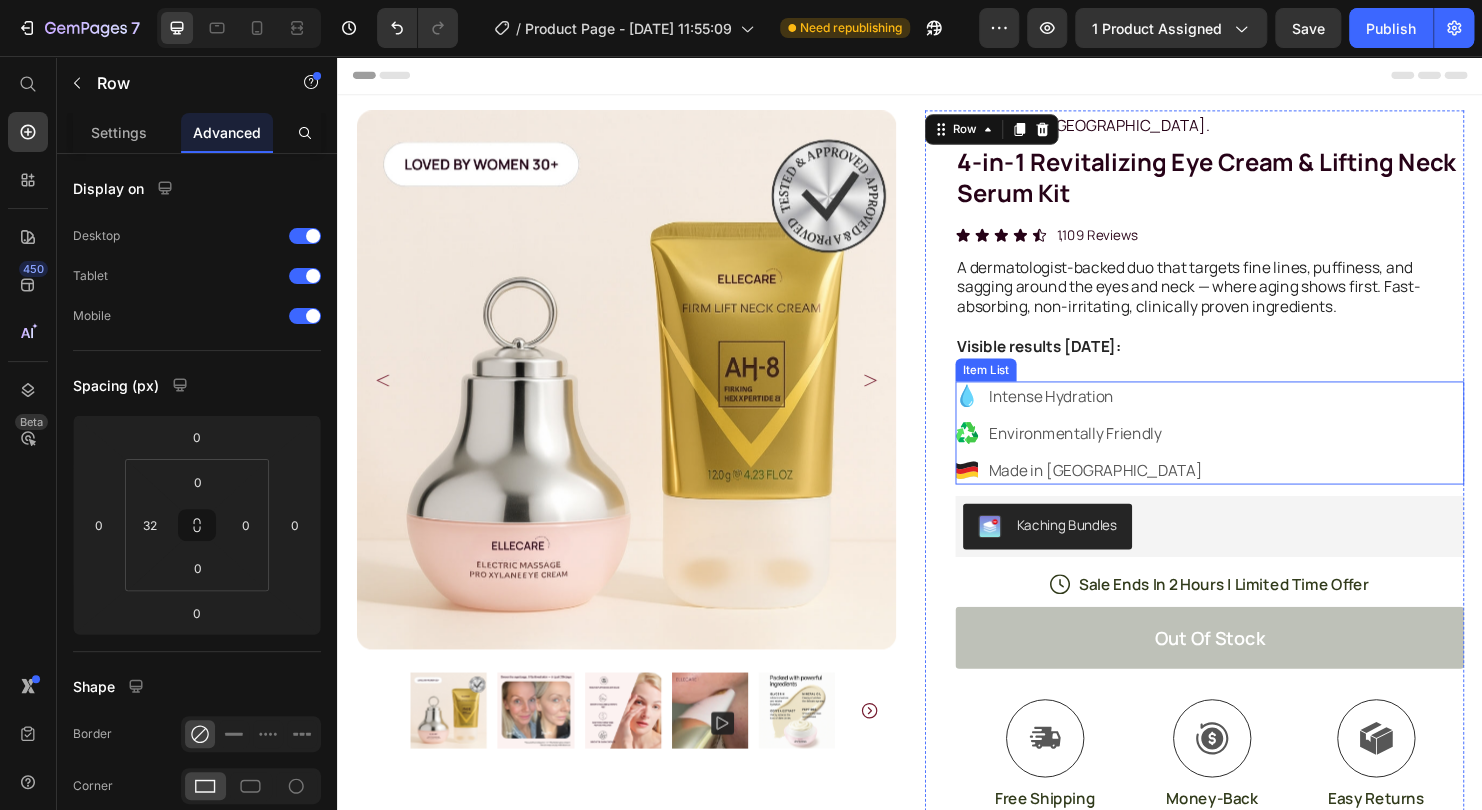 click on "Intense Hydration" at bounding box center [1131, 412] 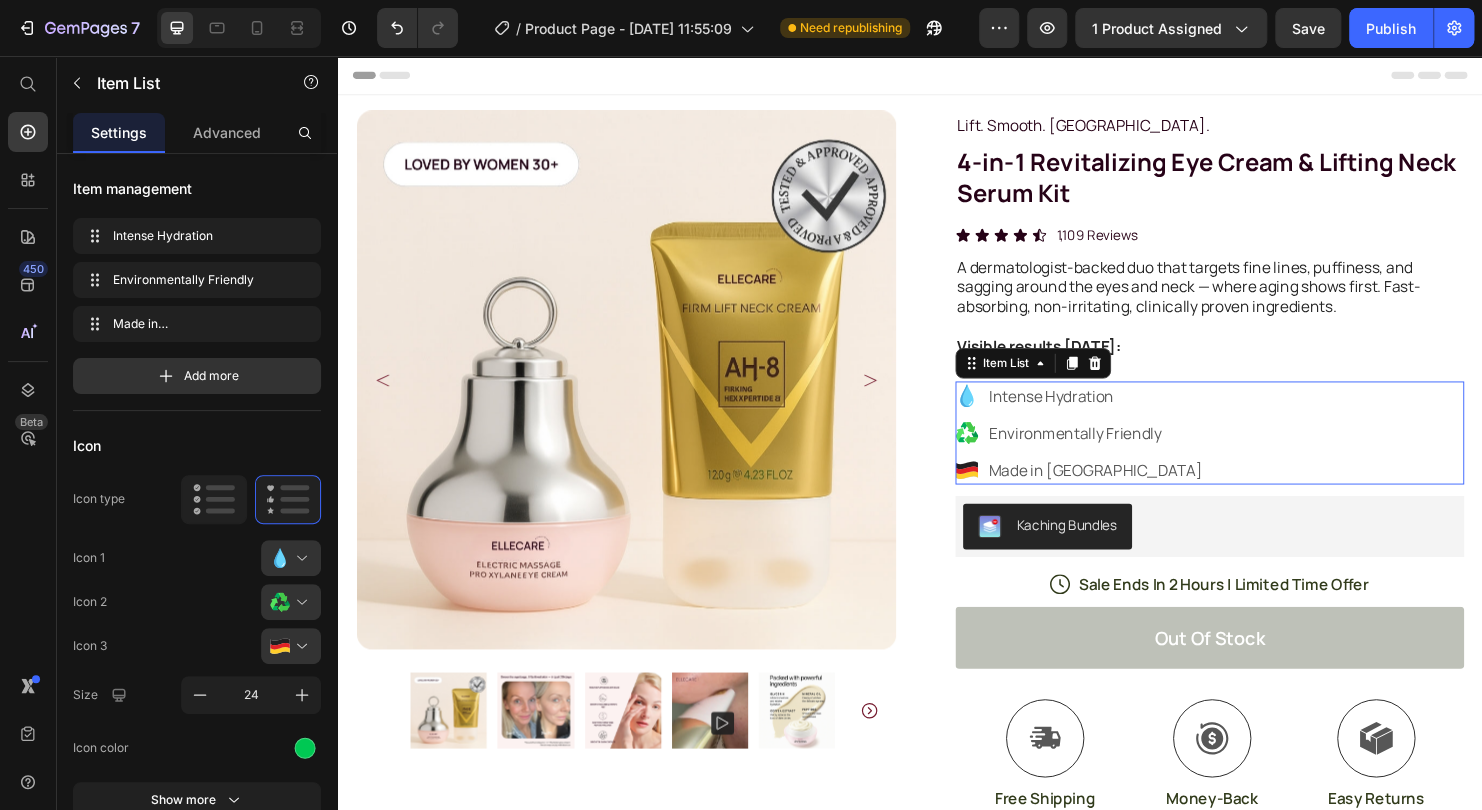 click on "Intense Hydration" at bounding box center [1131, 412] 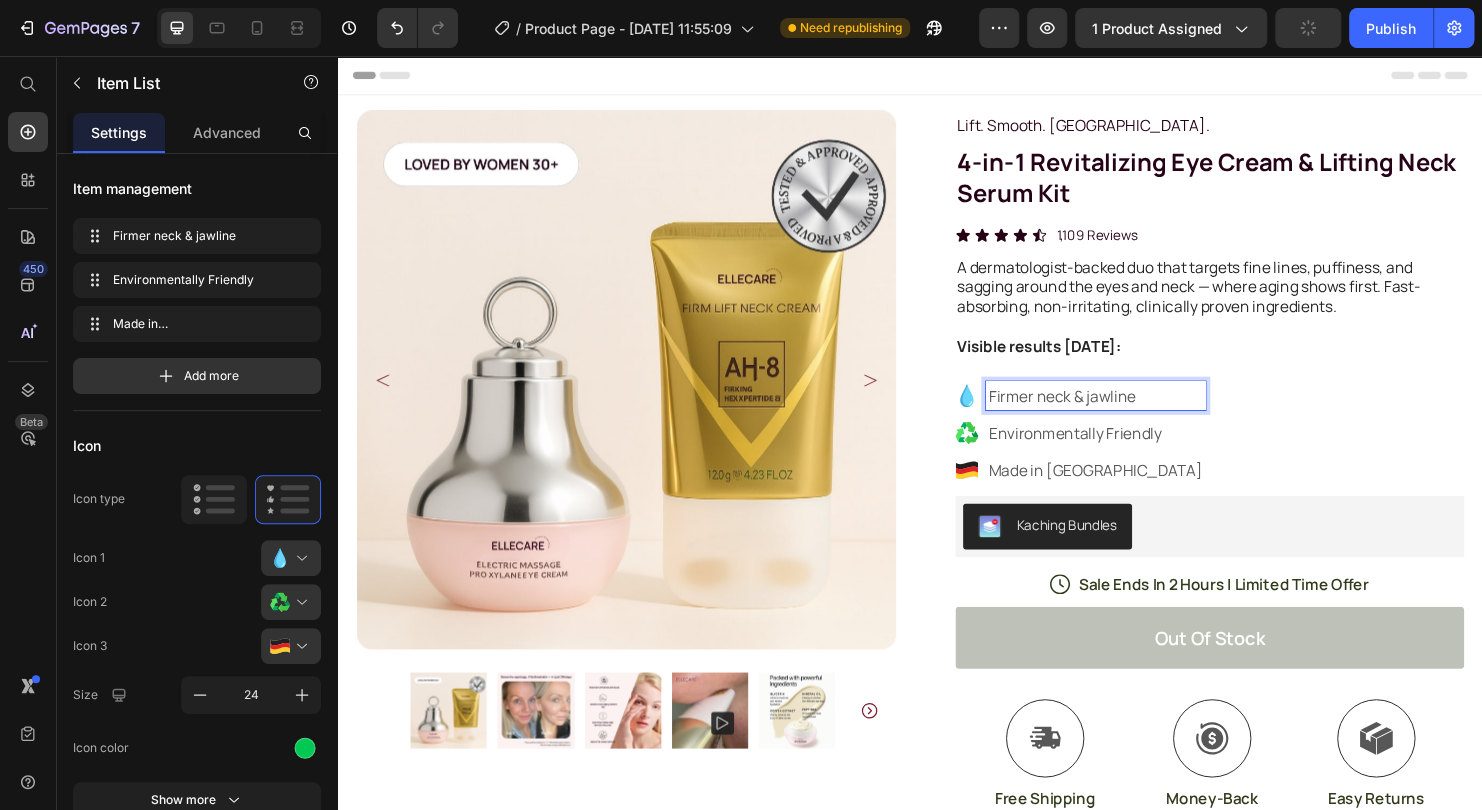 click 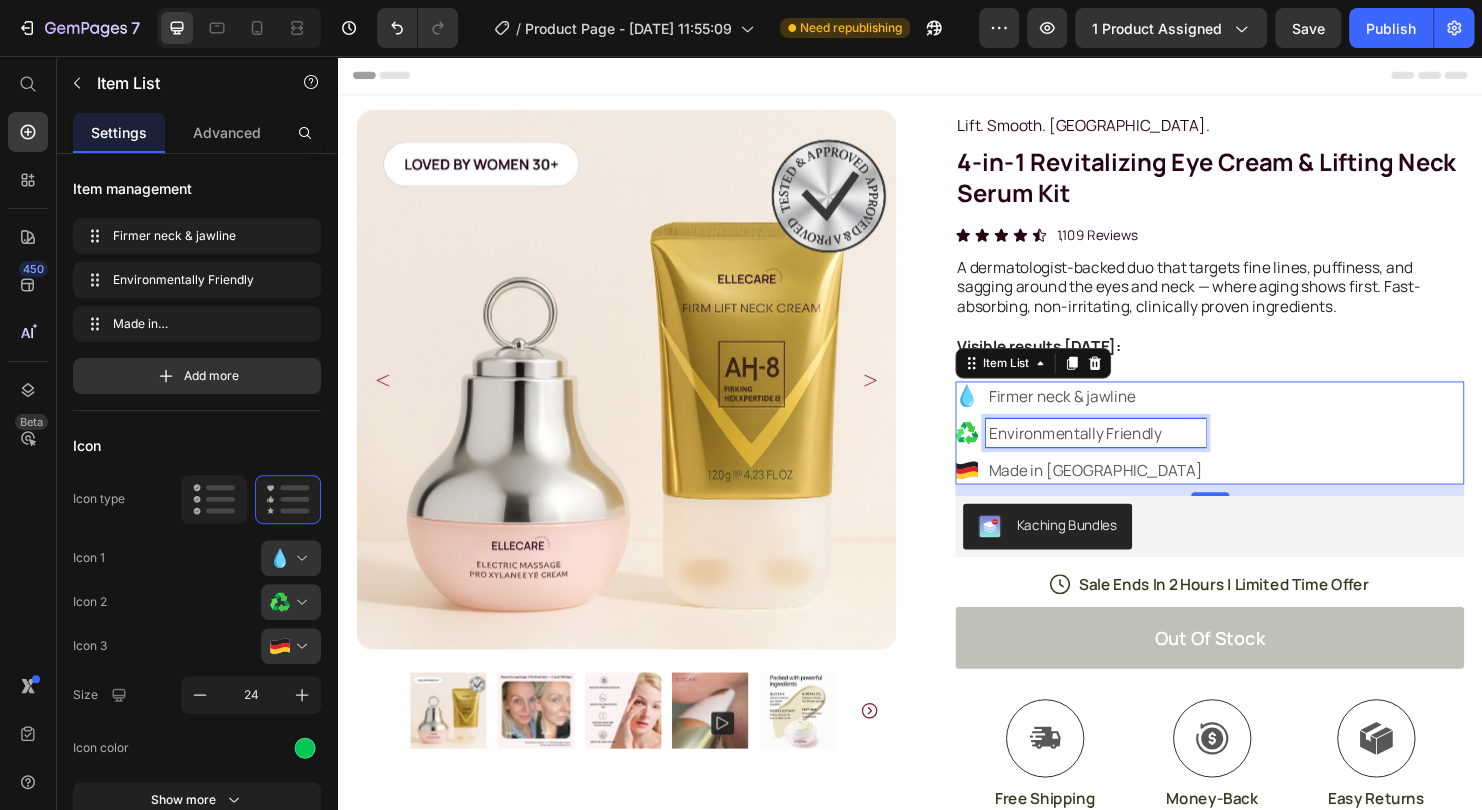 click on "Environmentally Friendly" at bounding box center [1131, 451] 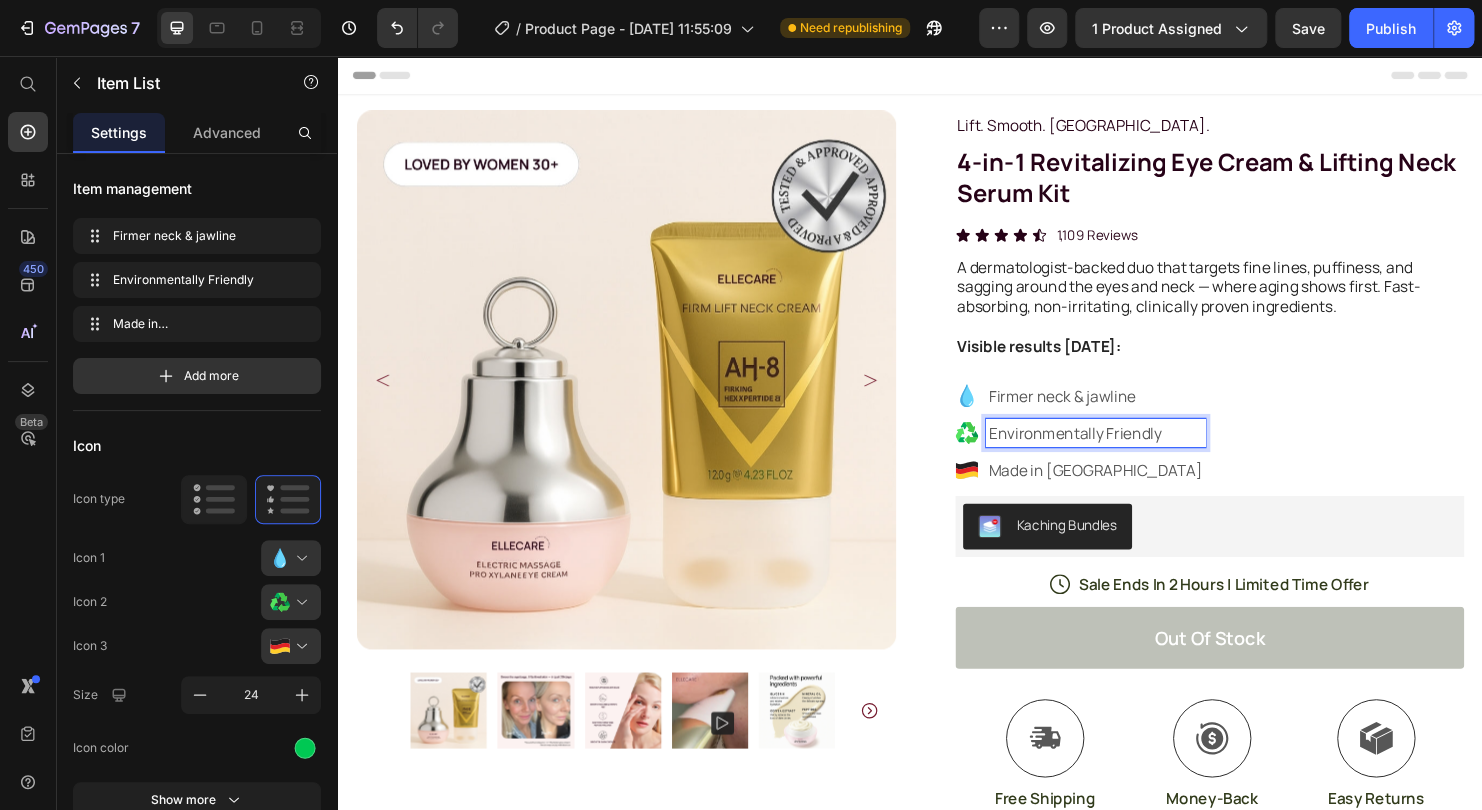 click on "Environmentally Friendly" at bounding box center [1131, 451] 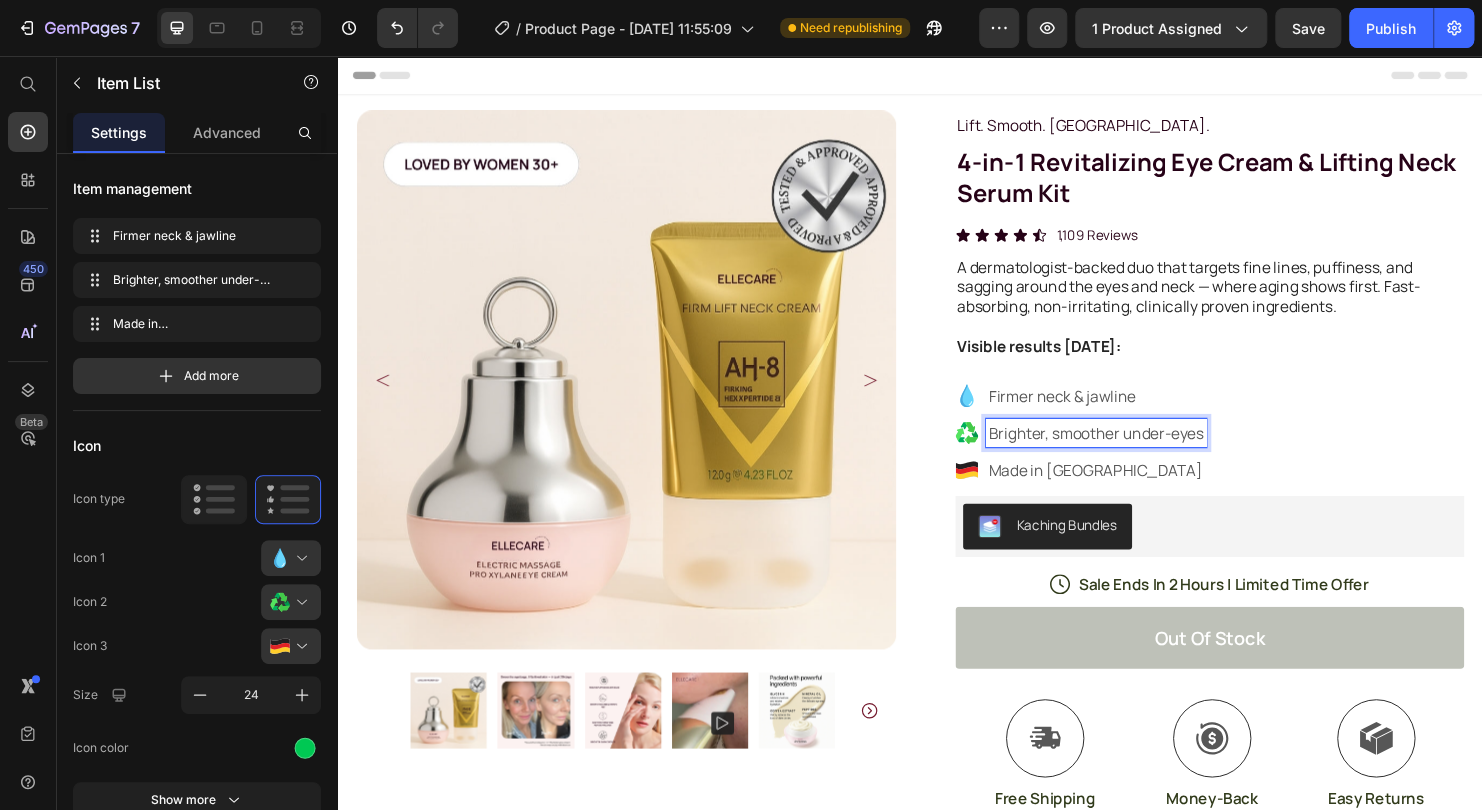 click on "Made in [GEOGRAPHIC_DATA]" at bounding box center [1131, 490] 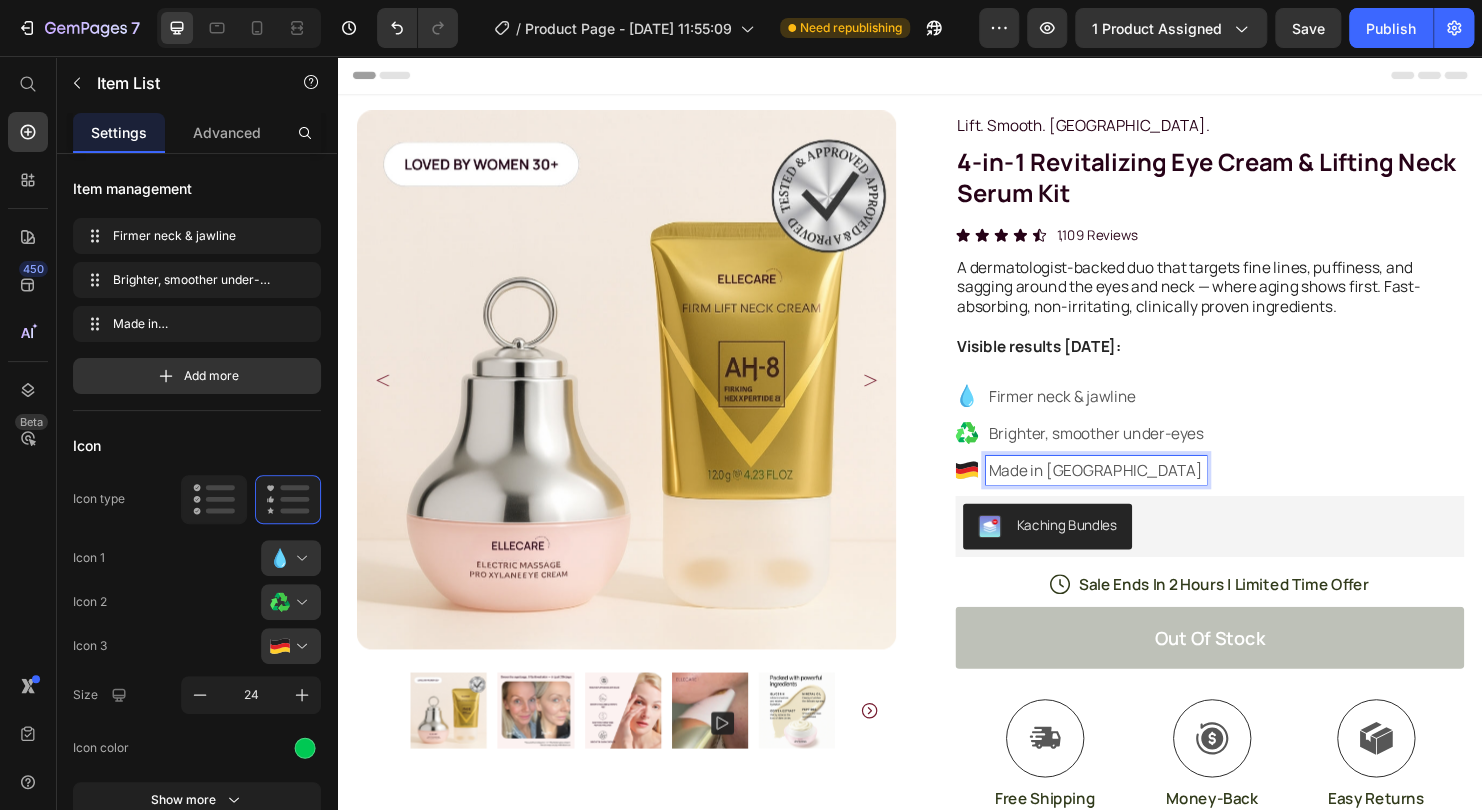 click on "Made in [GEOGRAPHIC_DATA]" at bounding box center [1131, 490] 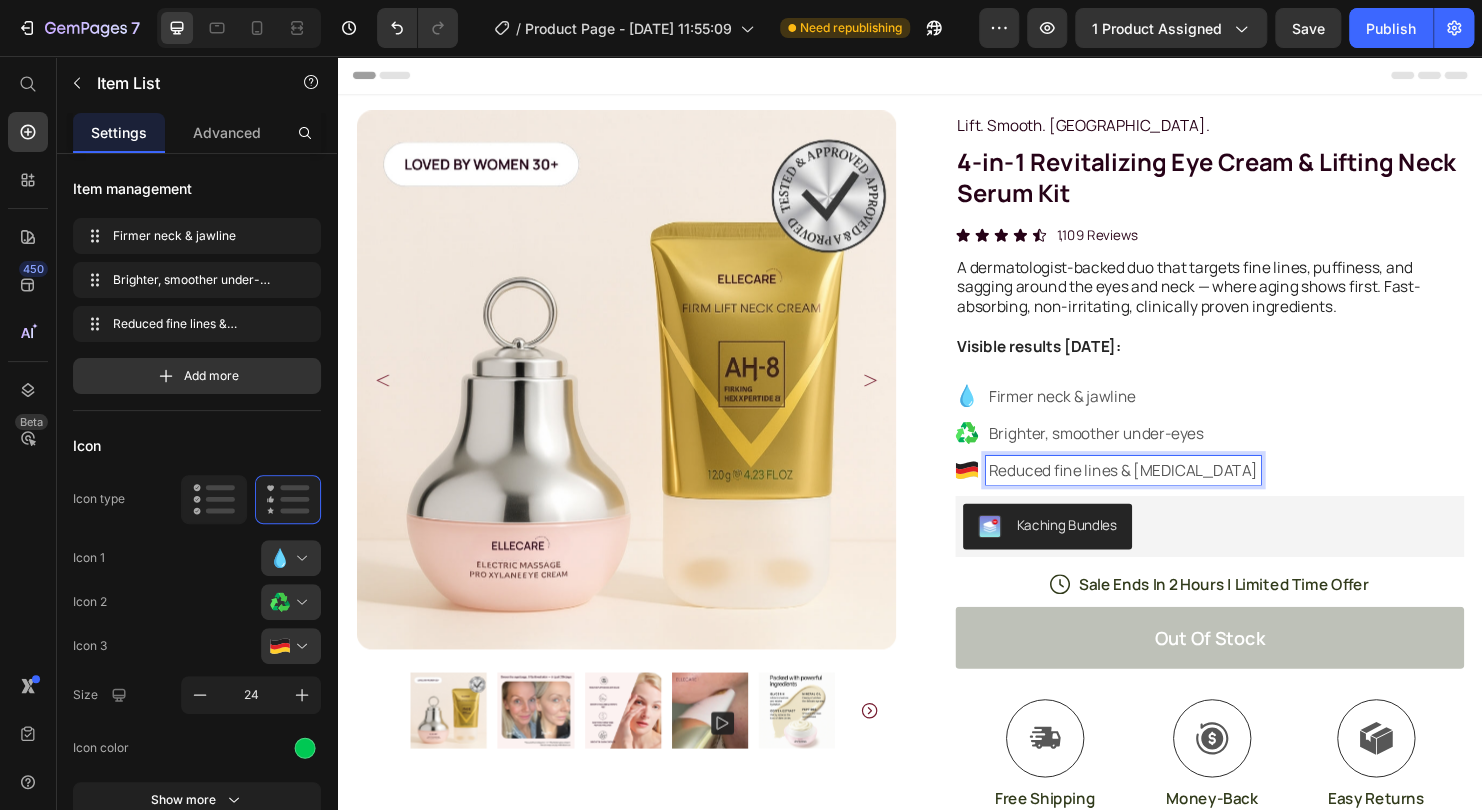 click on "Firmer neck & jawline
Brighter, smoother under-eyes
Reduced fine lines & [MEDICAL_DATA]" at bounding box center [1250, 451] 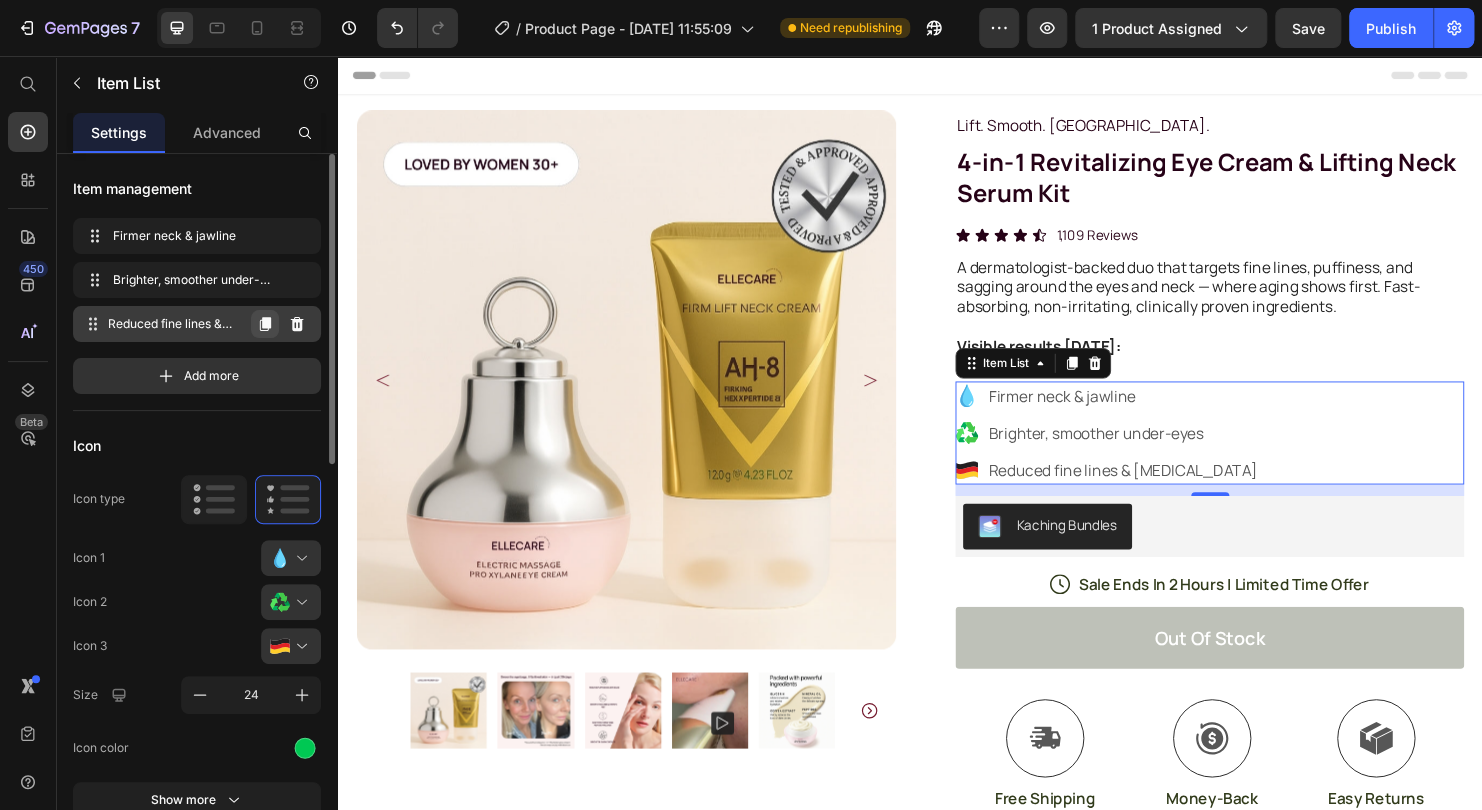 click 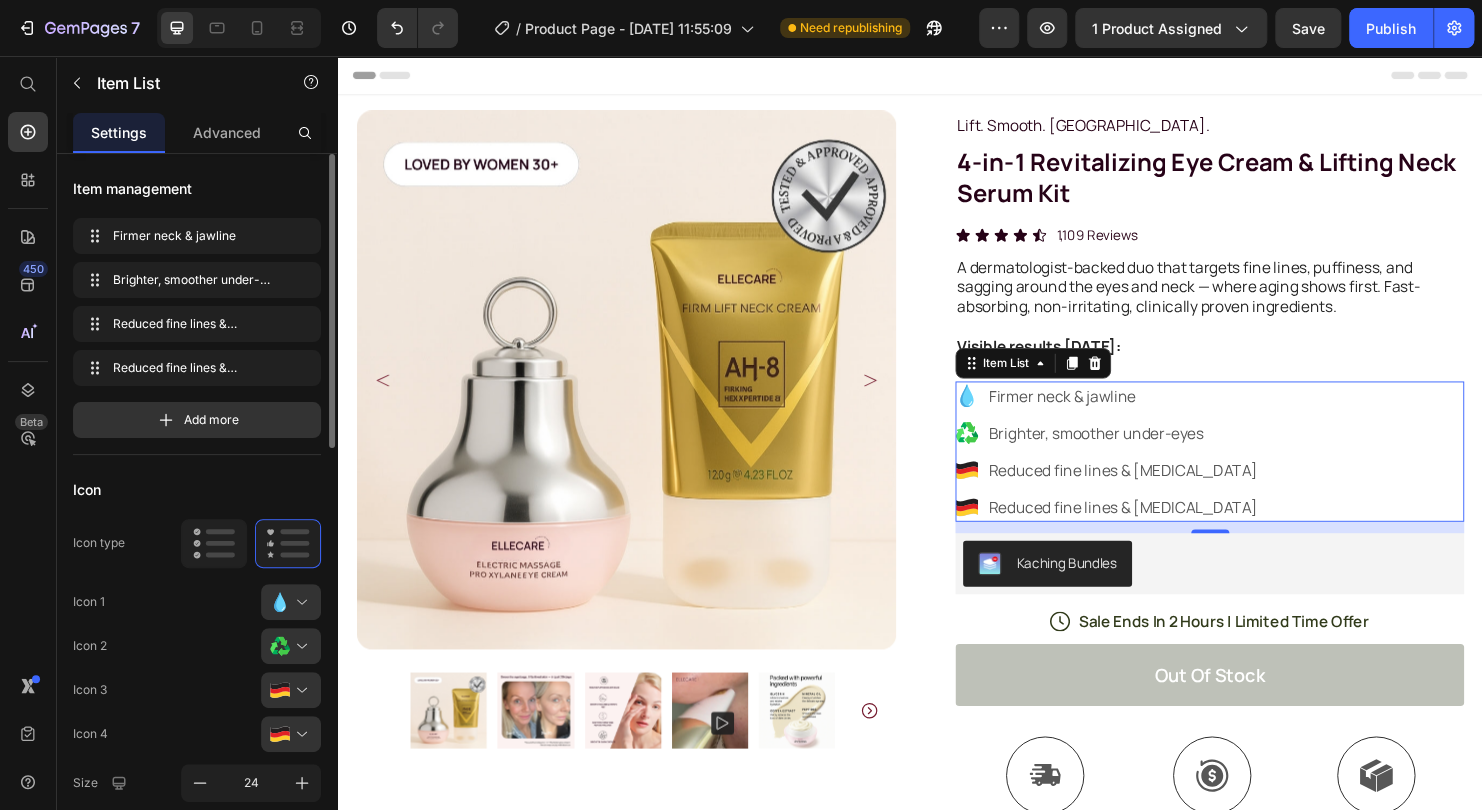 click on "Reduced fine lines & [MEDICAL_DATA]" at bounding box center (1160, 529) 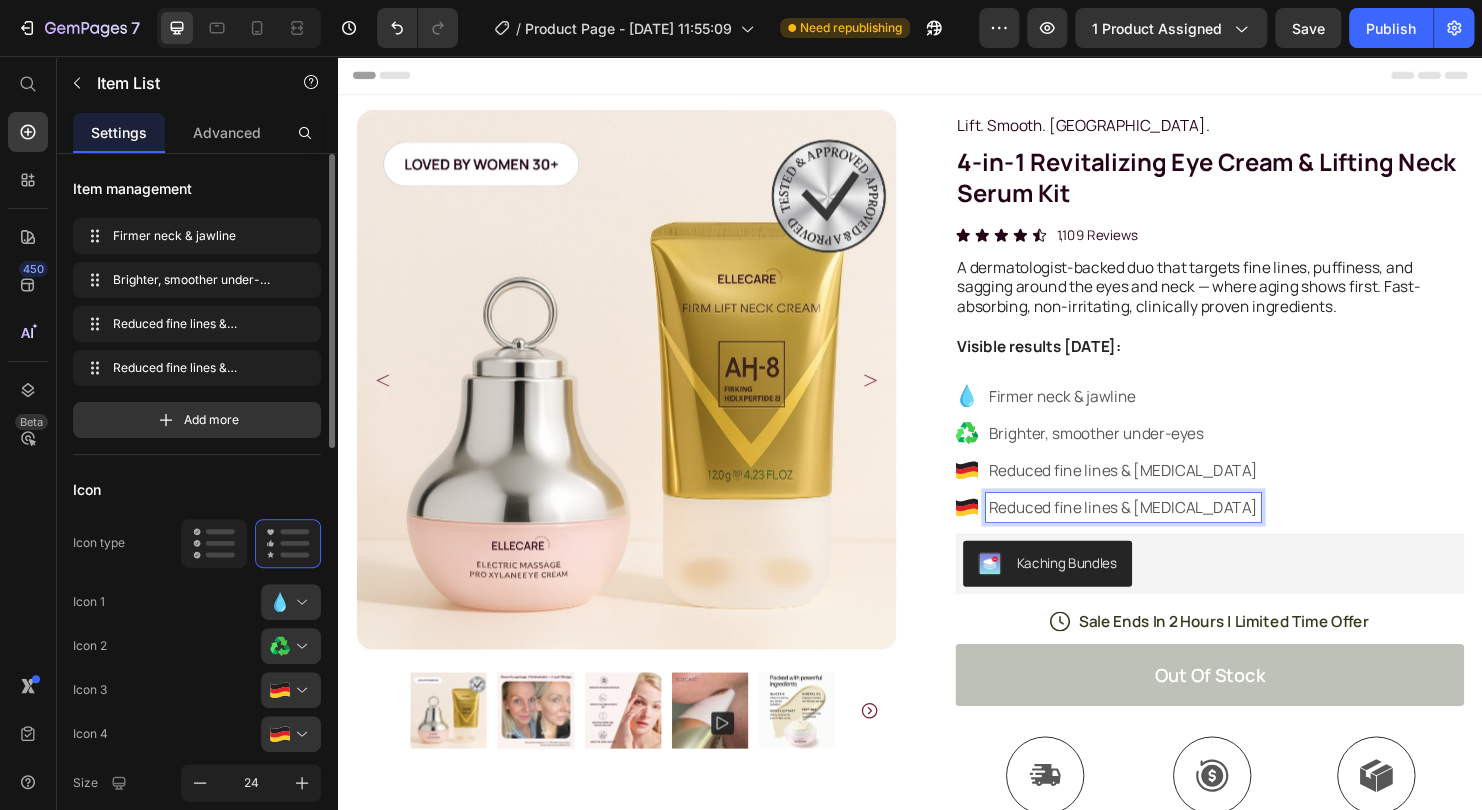 click on "Reduced fine lines & [MEDICAL_DATA]" at bounding box center [1160, 529] 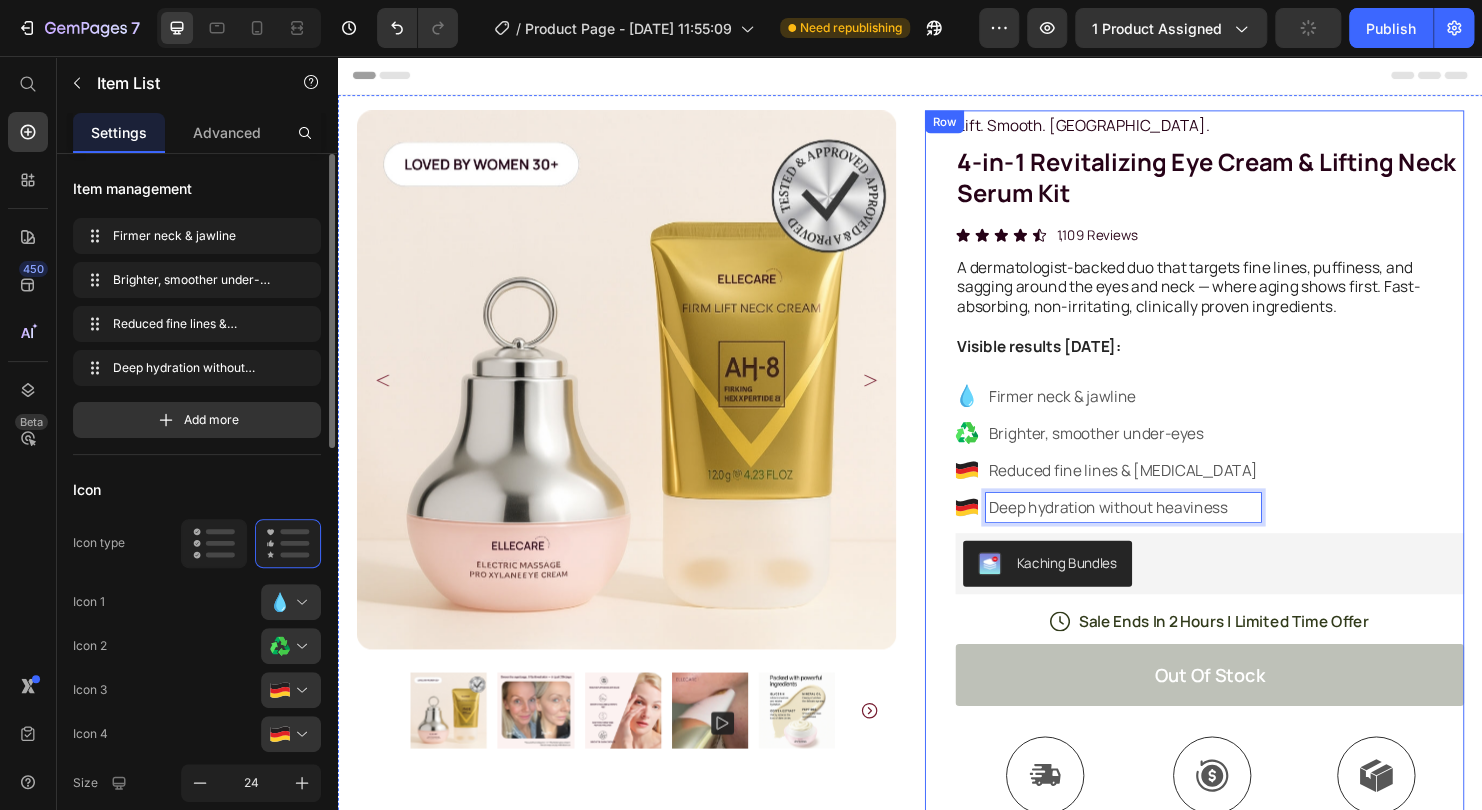 click on "Lift. Smooth. [GEOGRAPHIC_DATA]. Text Block Row 4-in-1 Revitalizing Eye Cream & Lifting Neck Serum Kit Product Title Icon Icon Icon Icon Icon Icon List 1,109 Reviews Text Block Row A dermatologist-backed duo that targets fine lines, puffiness, and sagging around the eyes and neck — where aging shows first. Fast-absorbing, non-irritating, clinically proven ingredients. Visible results [DATE]: Text Block
Firmer neck & jawline
Brighter, smoother under-eyes
Reduced fine lines & [MEDICAL_DATA]
Deep hydration without heaviness Item List   12 Kaching Bundles Kaching Bundles
Icon Sale Ends In 2 Hours | Limited Time Offer Text Block Row out of stock Add to Cart
Icon Free Shipping Text Block
Icon Money-Back Text Block
Icon Easy Returns Text Block Row Image Icon Icon Icon Icon Icon Icon List Text Block
Icon [PERSON_NAME] ([GEOGRAPHIC_DATA], [GEOGRAPHIC_DATA]) Text Block Row Row
Row" at bounding box center (1234, 670) 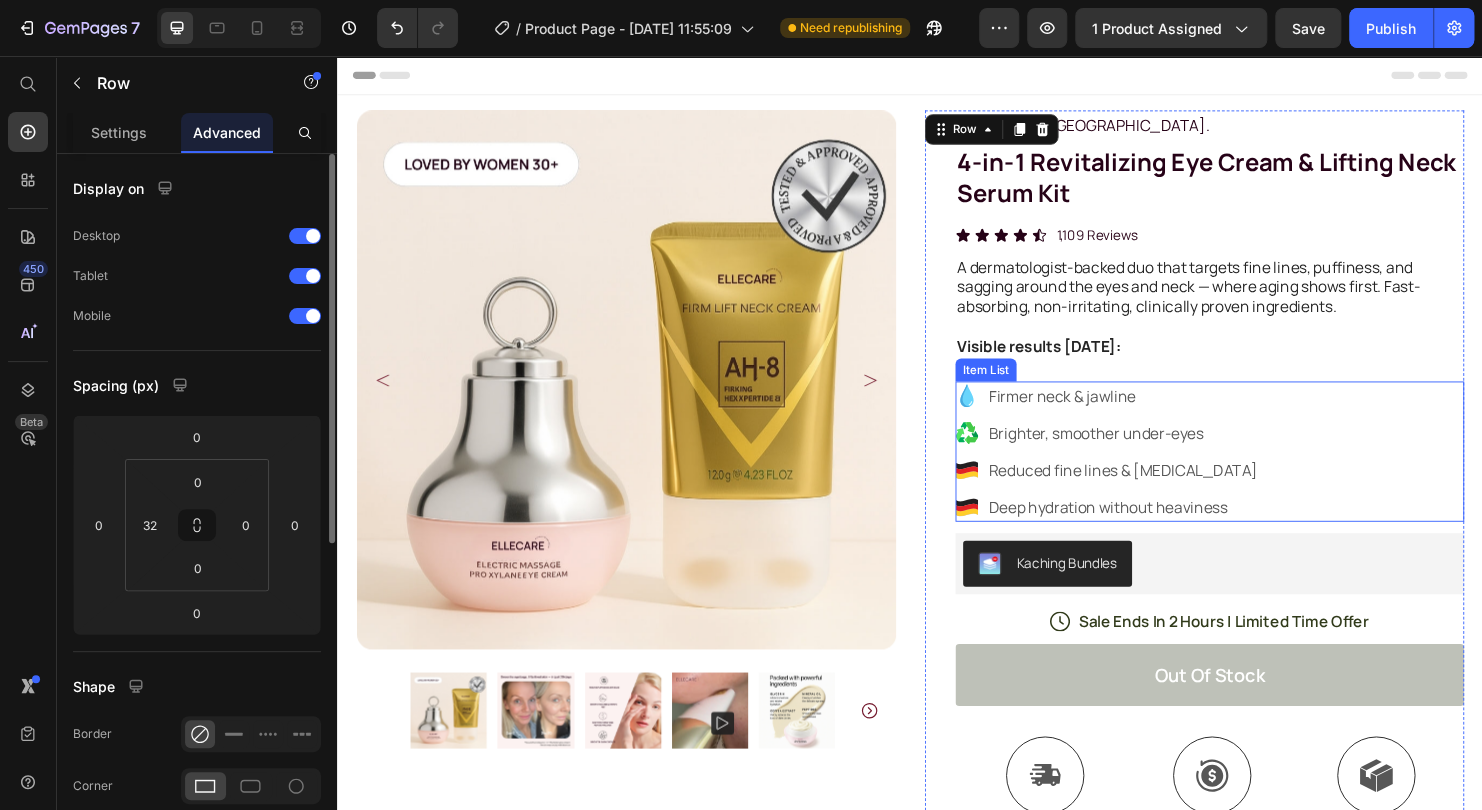 click on "Firmer neck & jawline
Brighter, smoother under-eyes
Reduced fine lines & [MEDICAL_DATA]
Deep hydration without heaviness" at bounding box center (1250, 470) 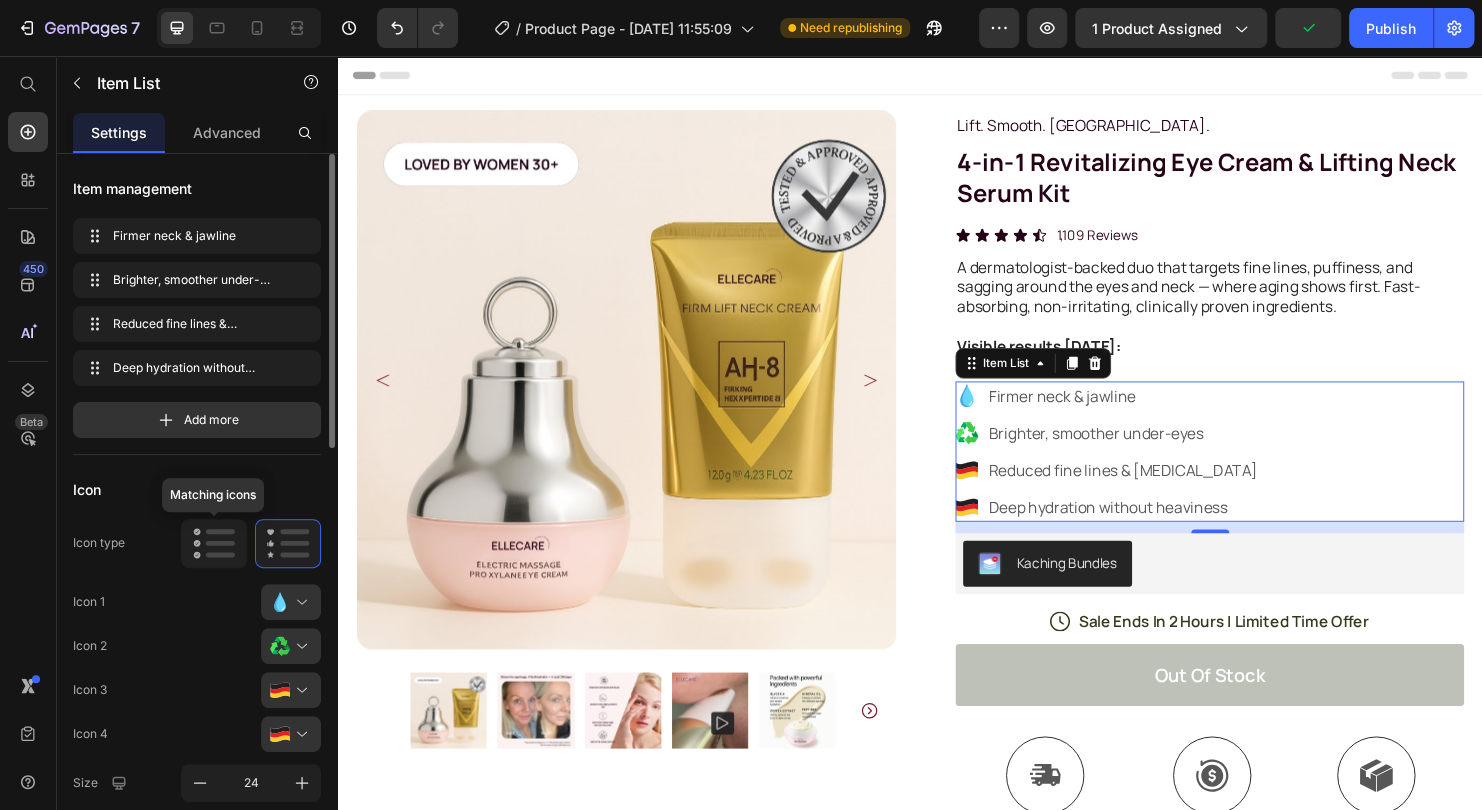click 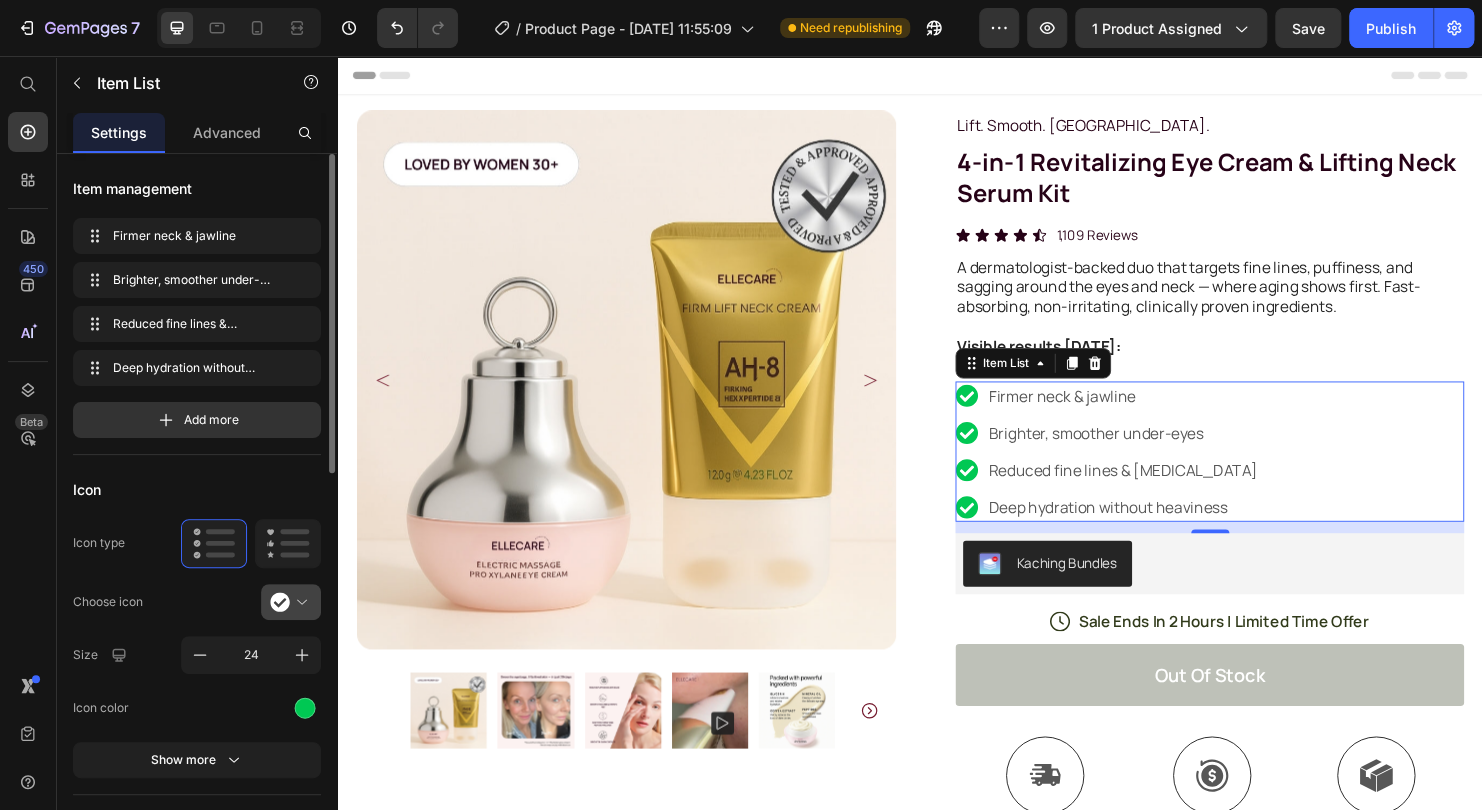 click at bounding box center [299, 602] 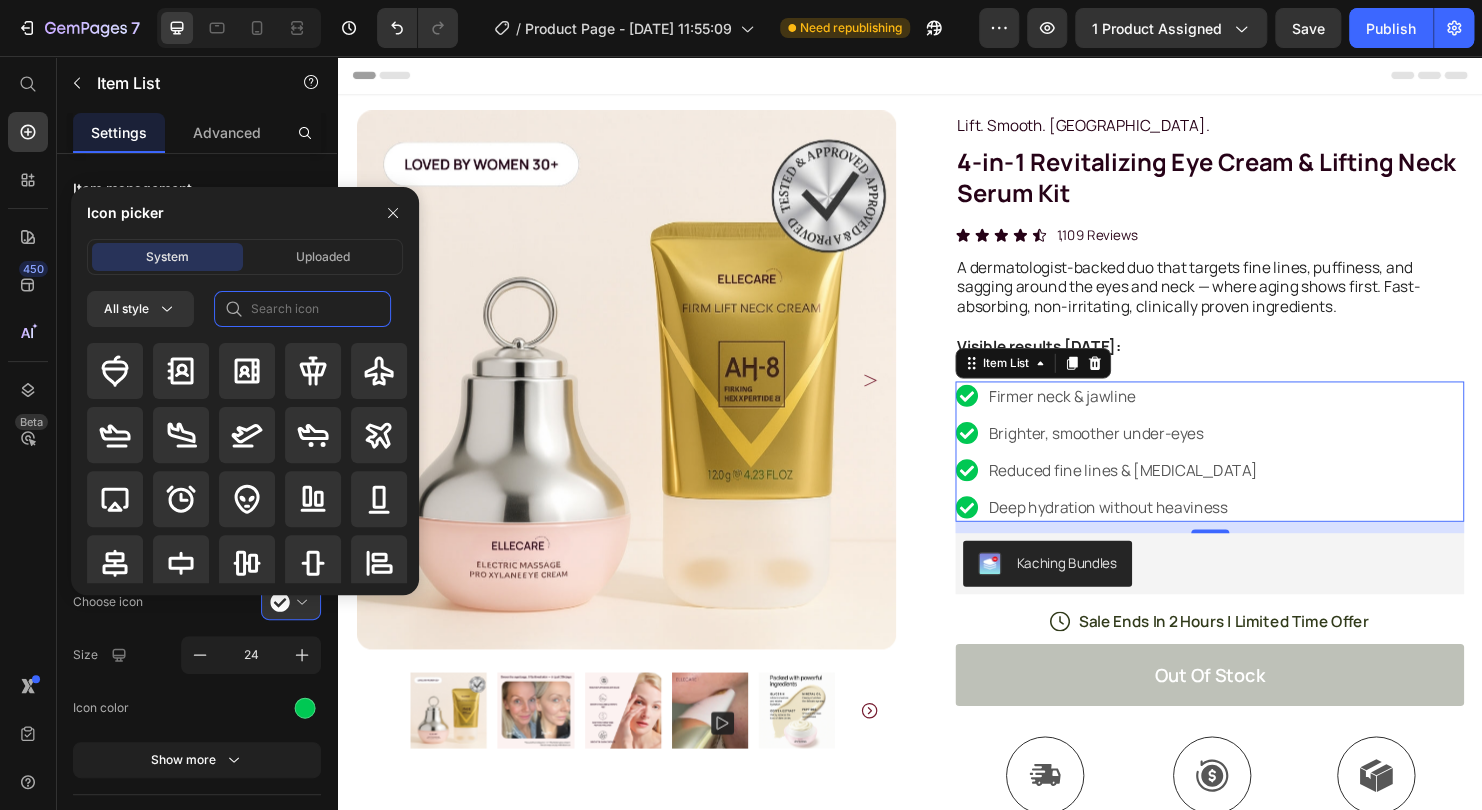 click 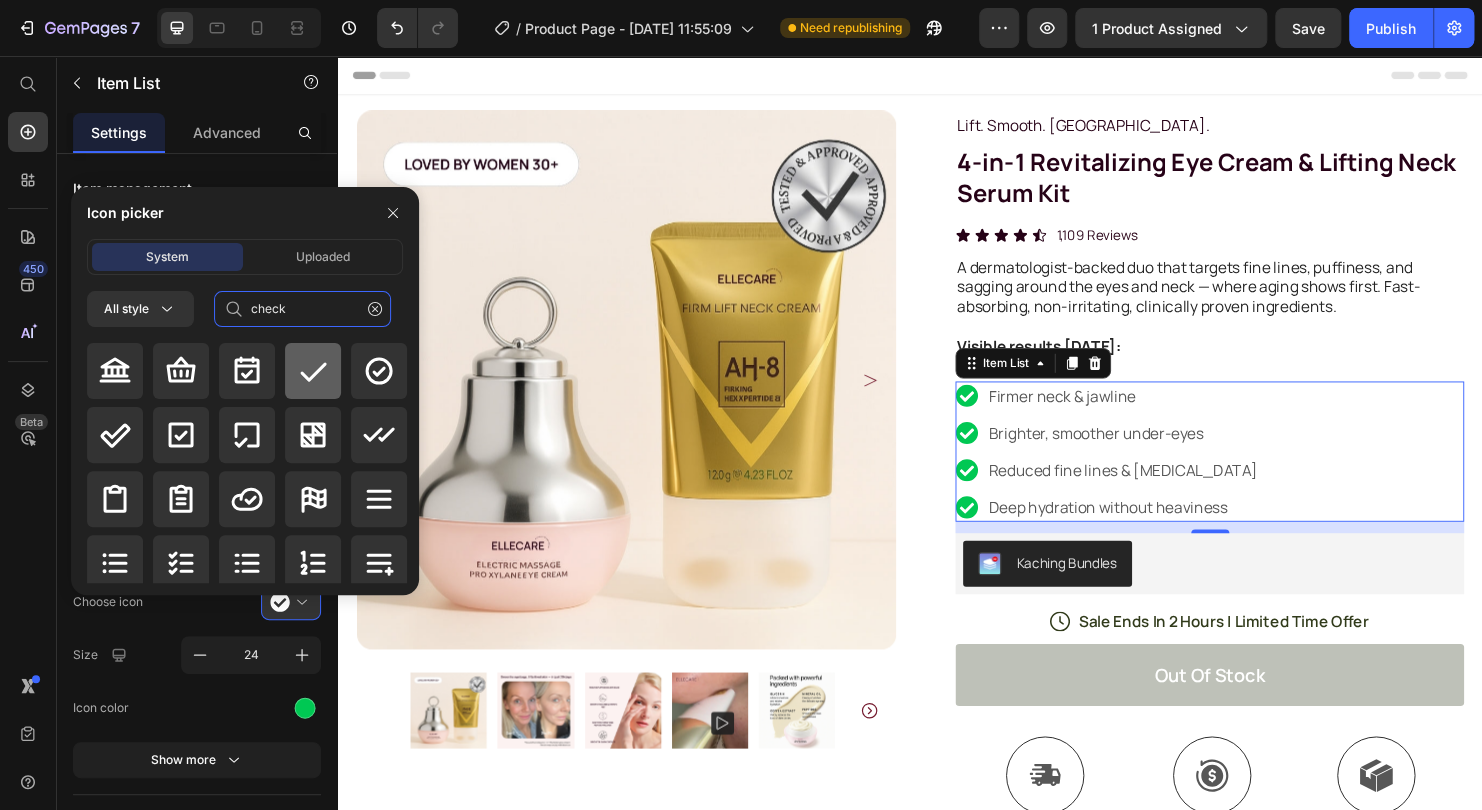 type on "check" 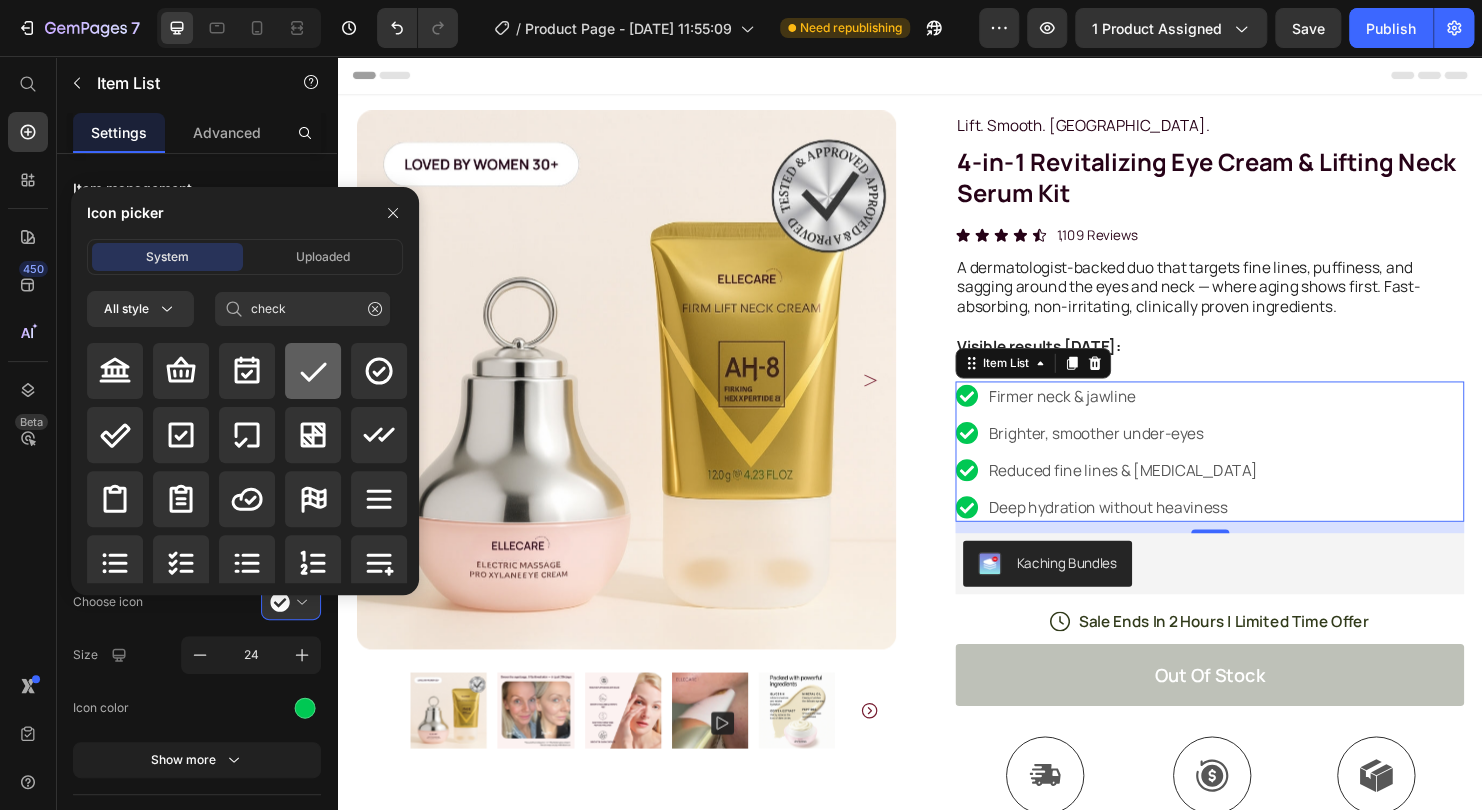 click 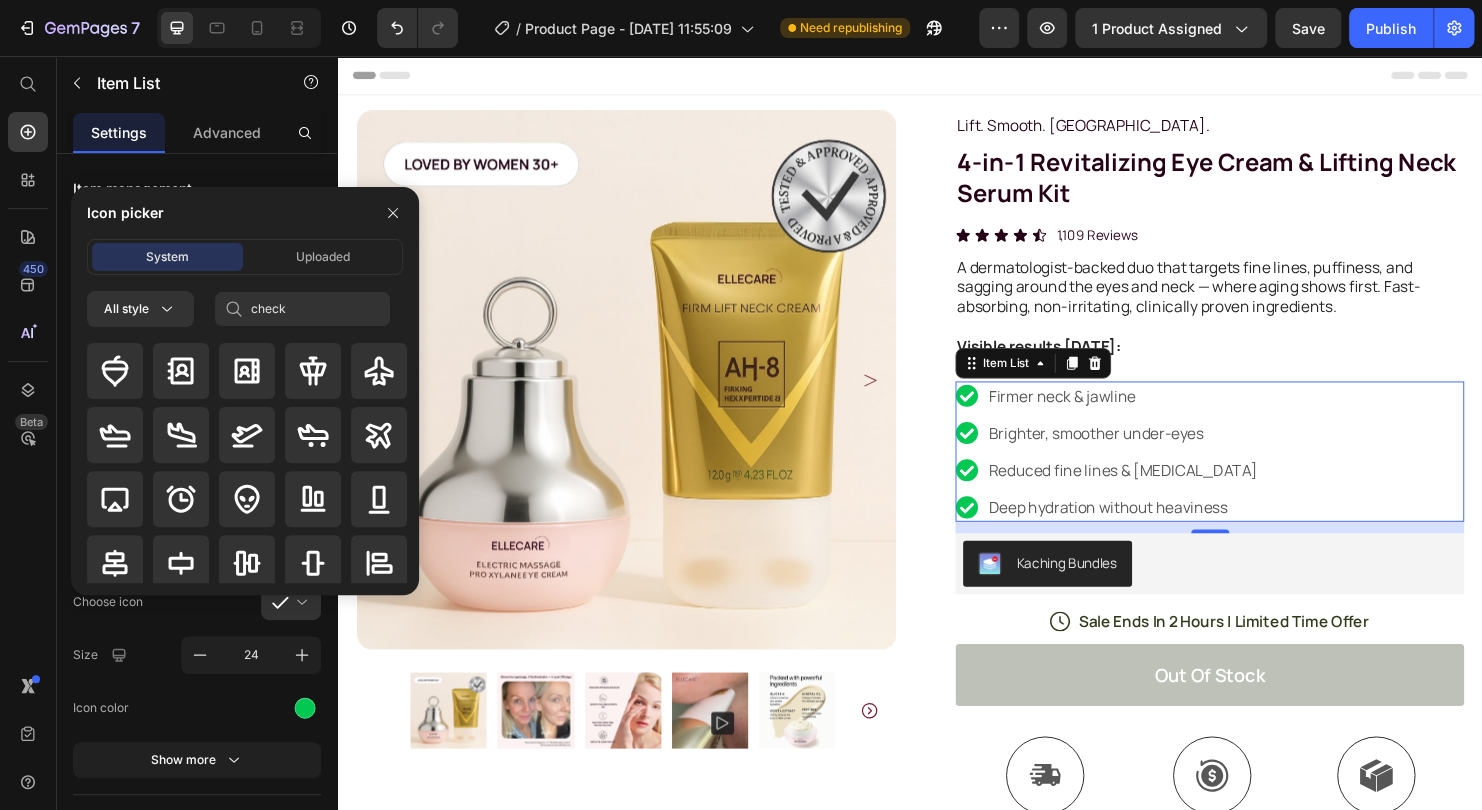 type 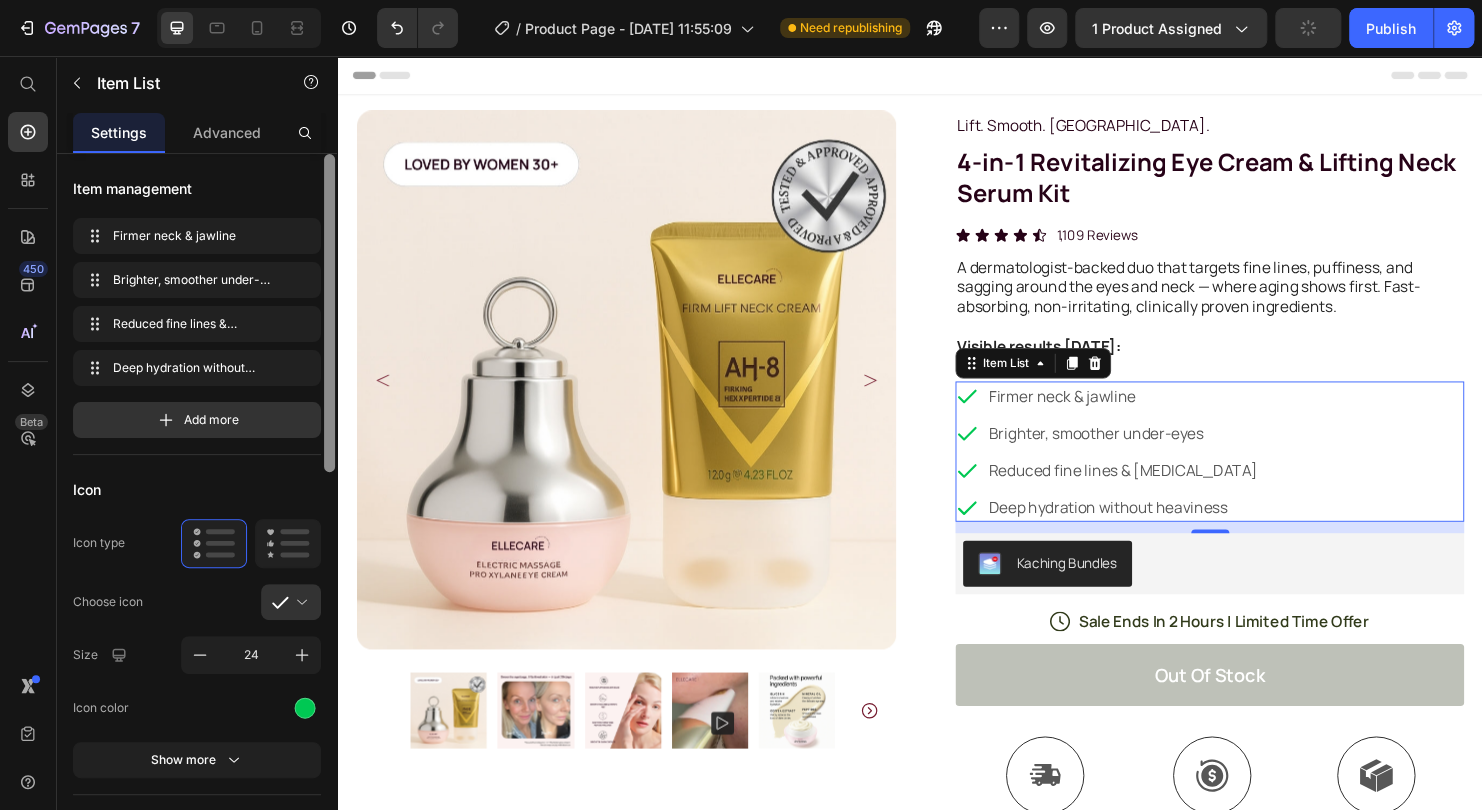 drag, startPoint x: 300, startPoint y: 714, endPoint x: 335, endPoint y: 641, distance: 80.95678 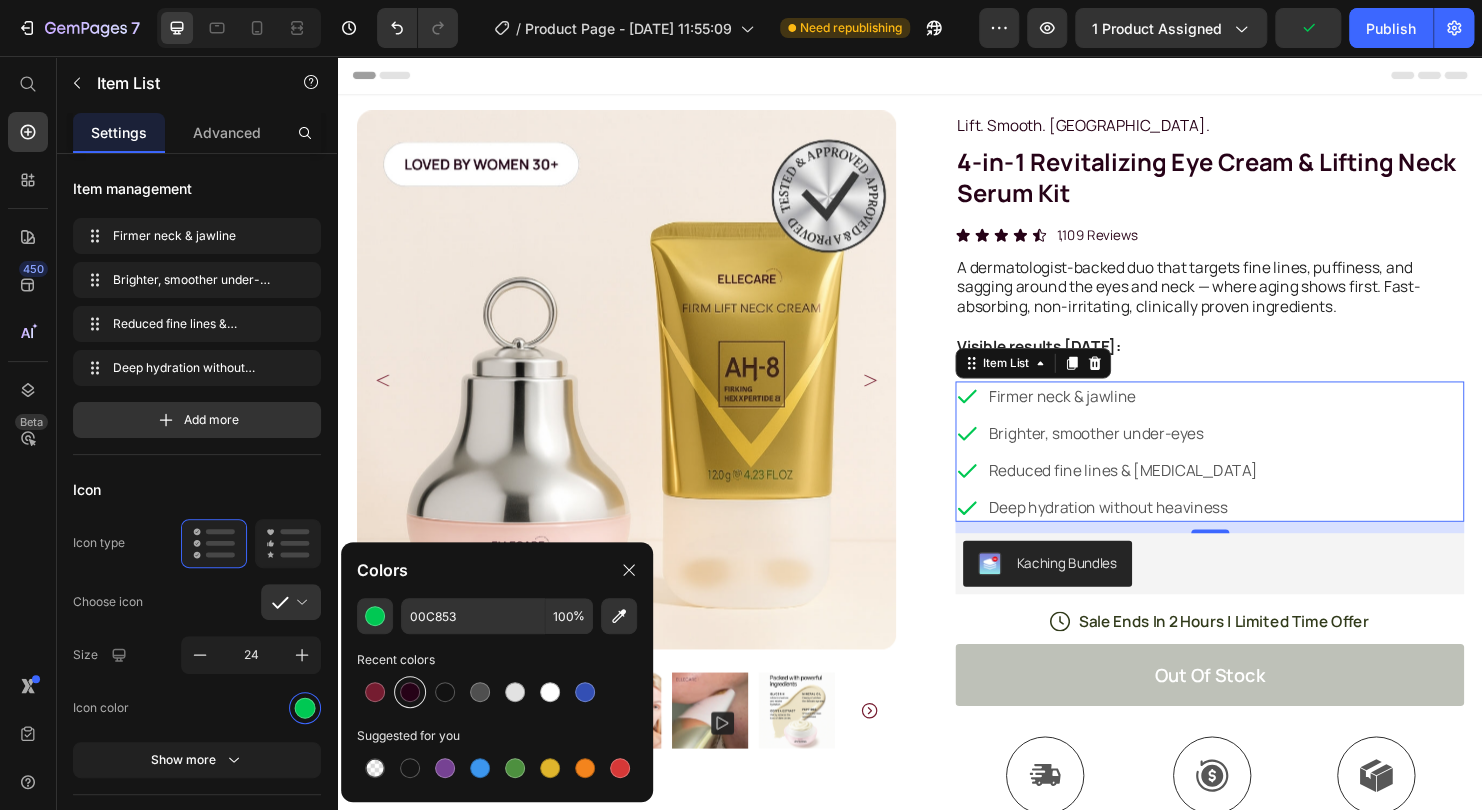 click at bounding box center [410, 692] 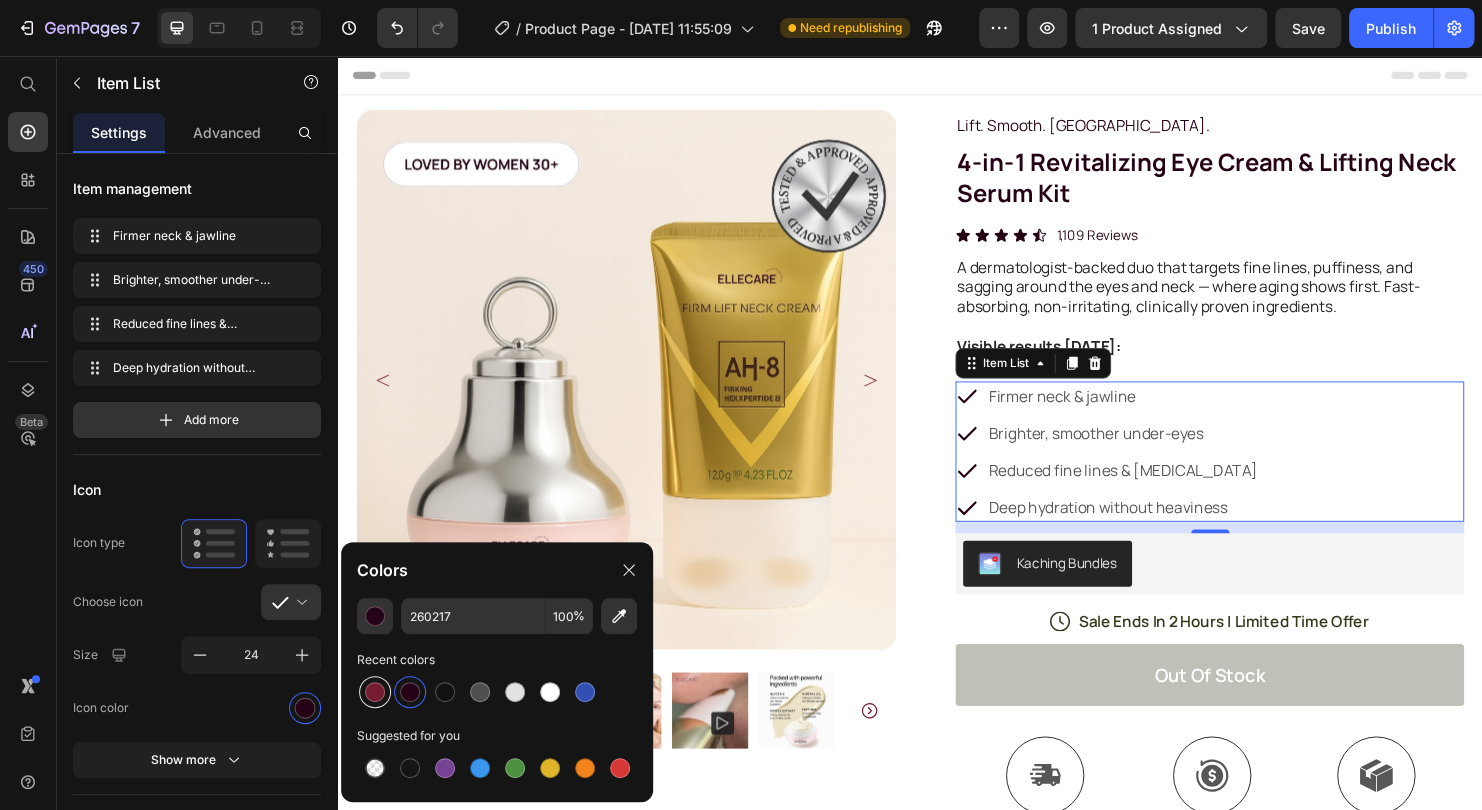 click at bounding box center (375, 692) 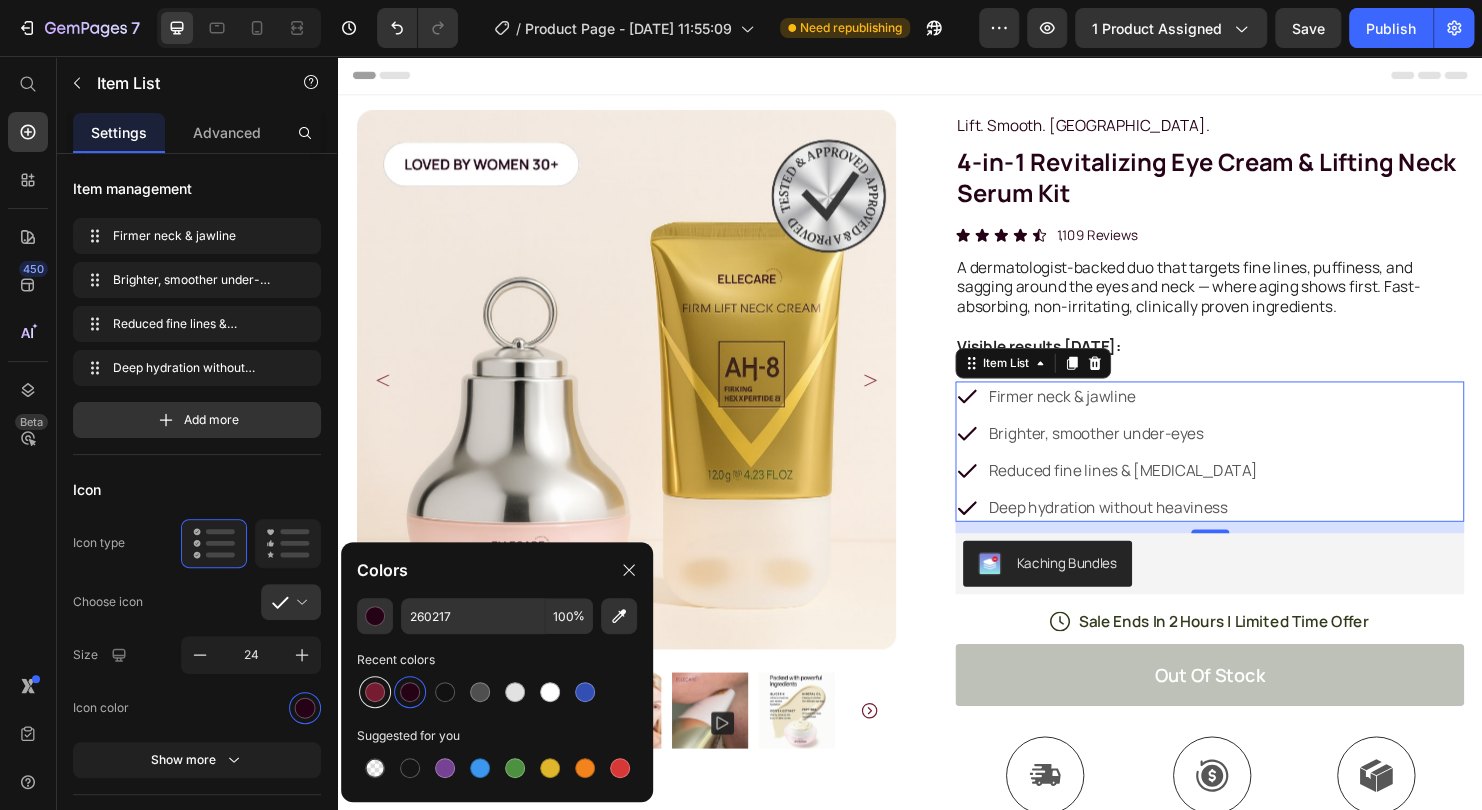 type on "751C30" 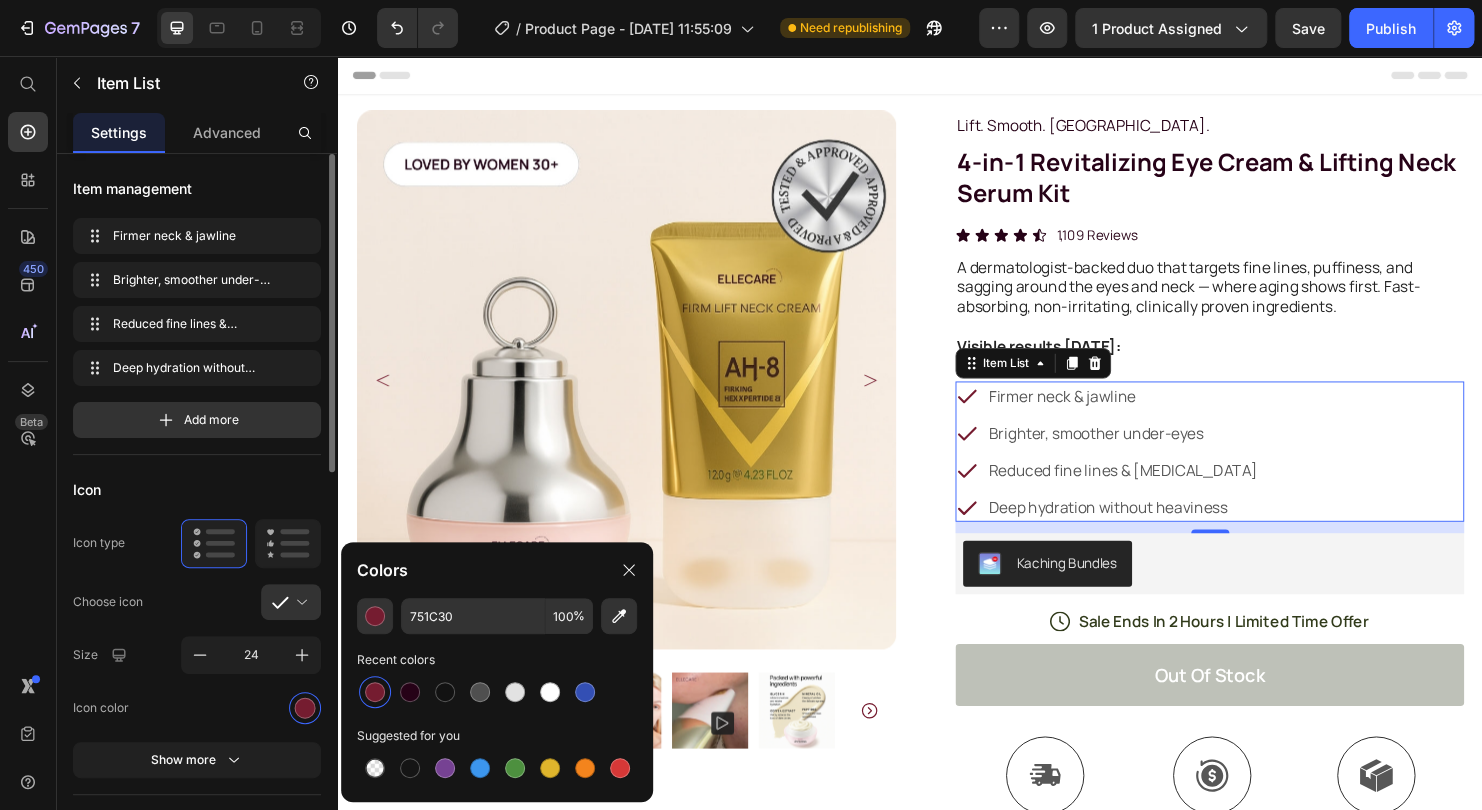 click on "Choose icon" 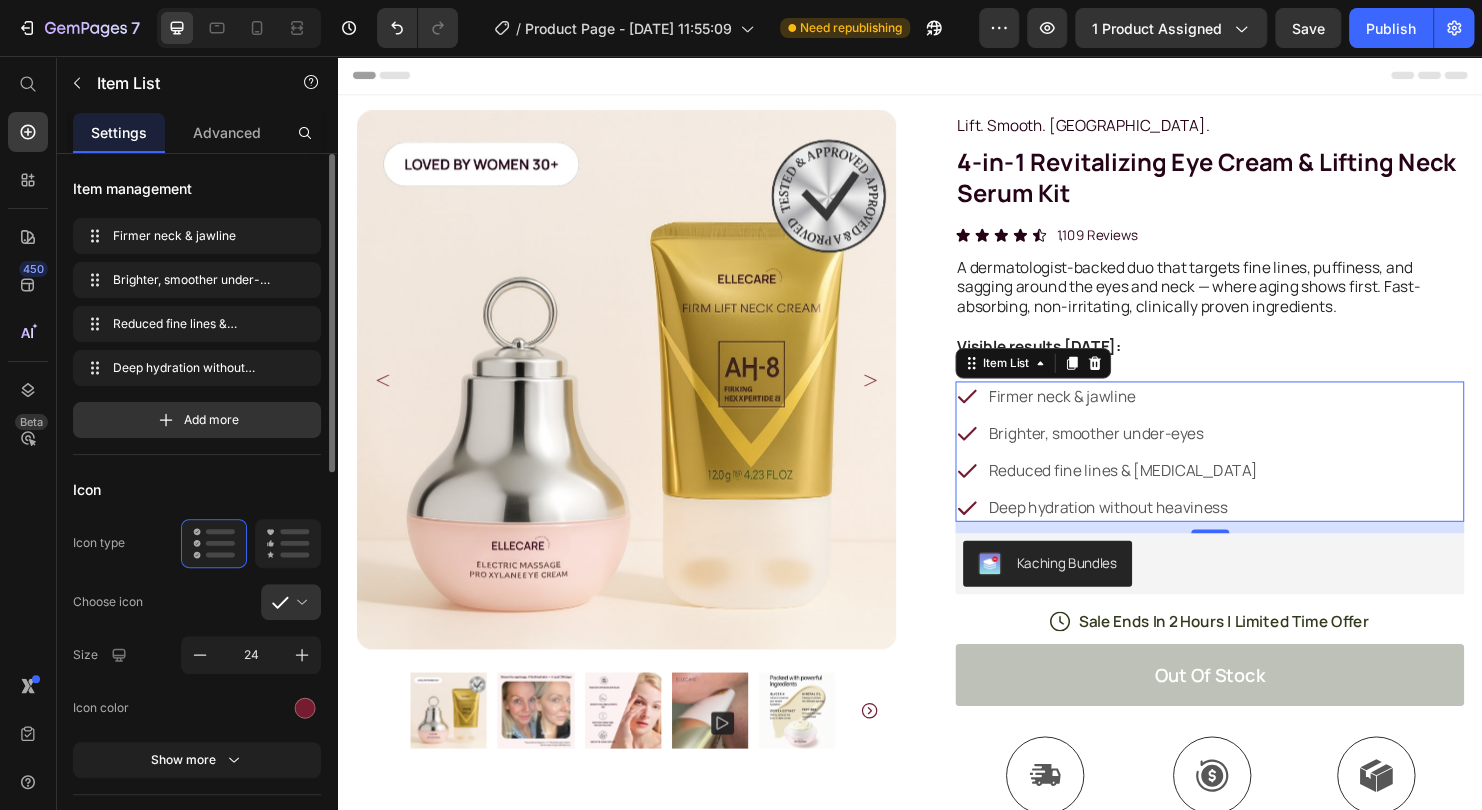 scroll, scrollTop: 200, scrollLeft: 0, axis: vertical 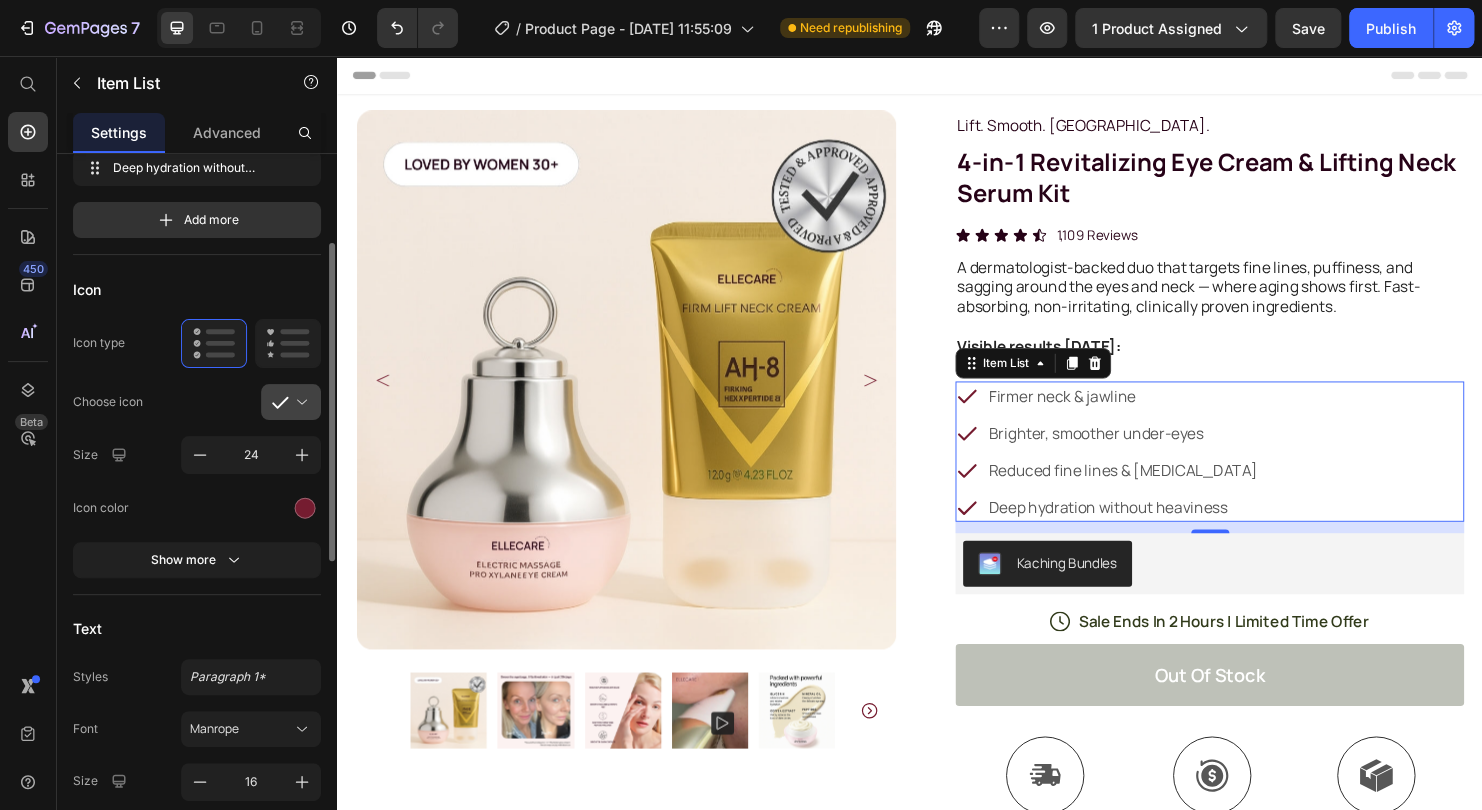 click at bounding box center [299, 402] 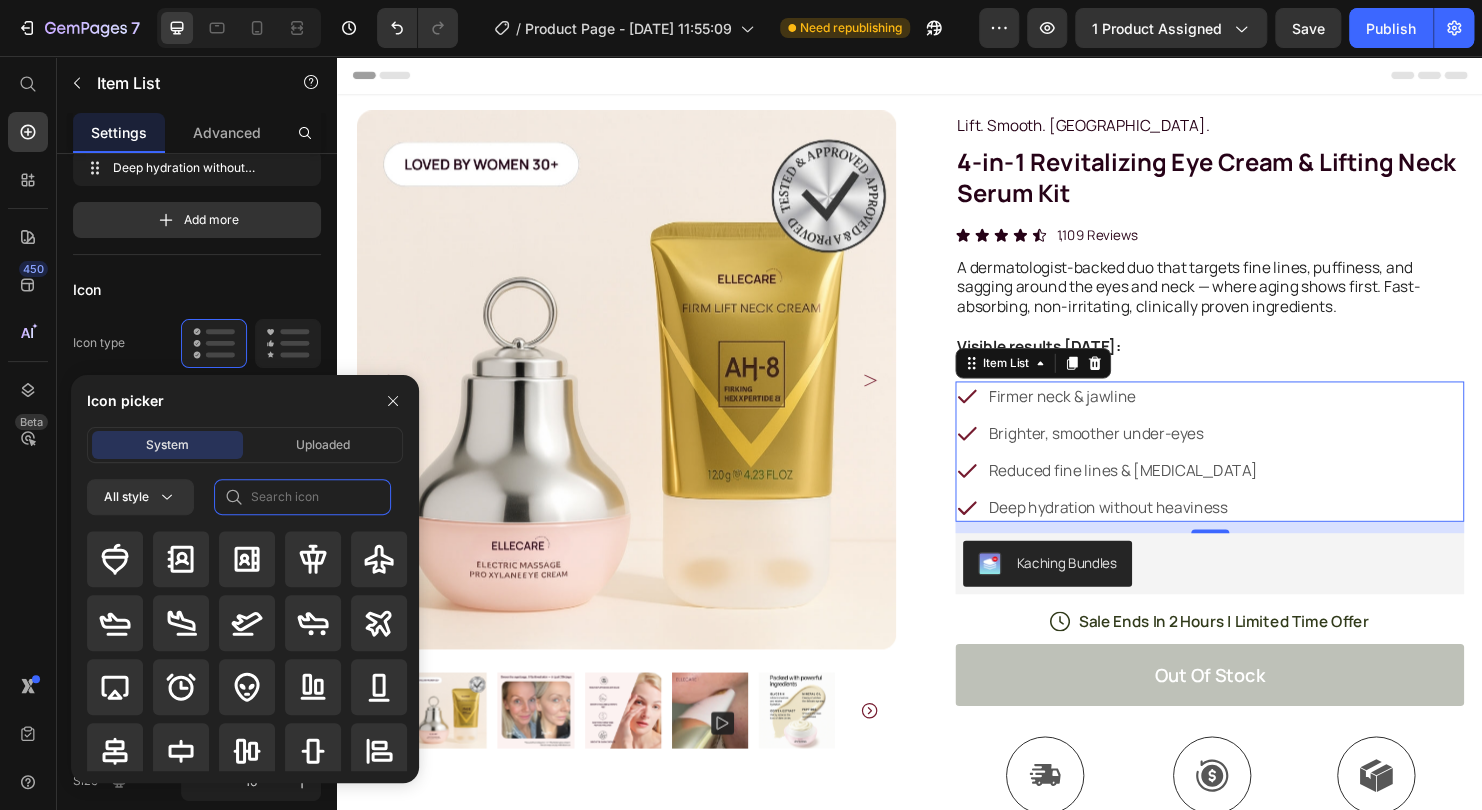 click 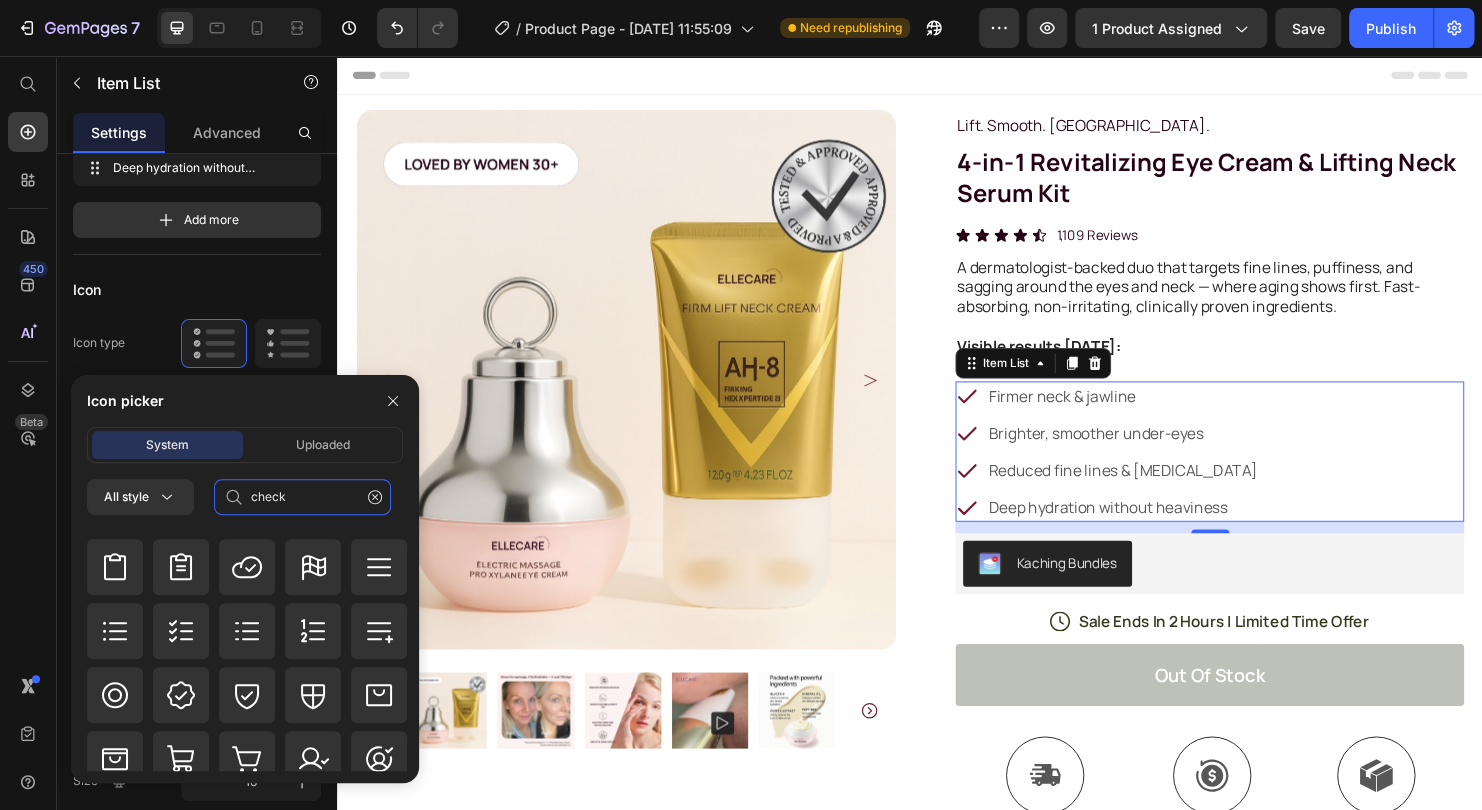 scroll, scrollTop: 600, scrollLeft: 0, axis: vertical 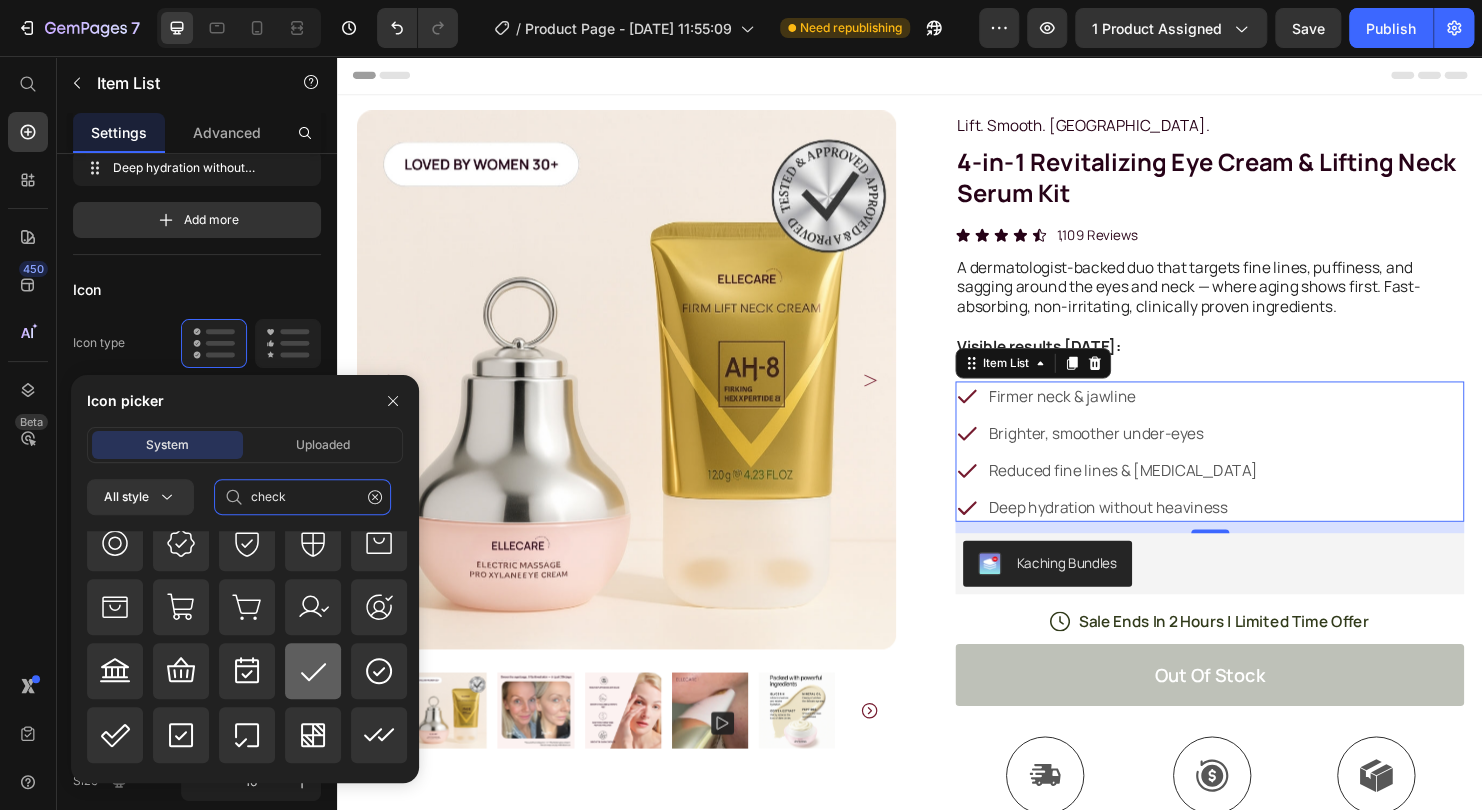type on "check" 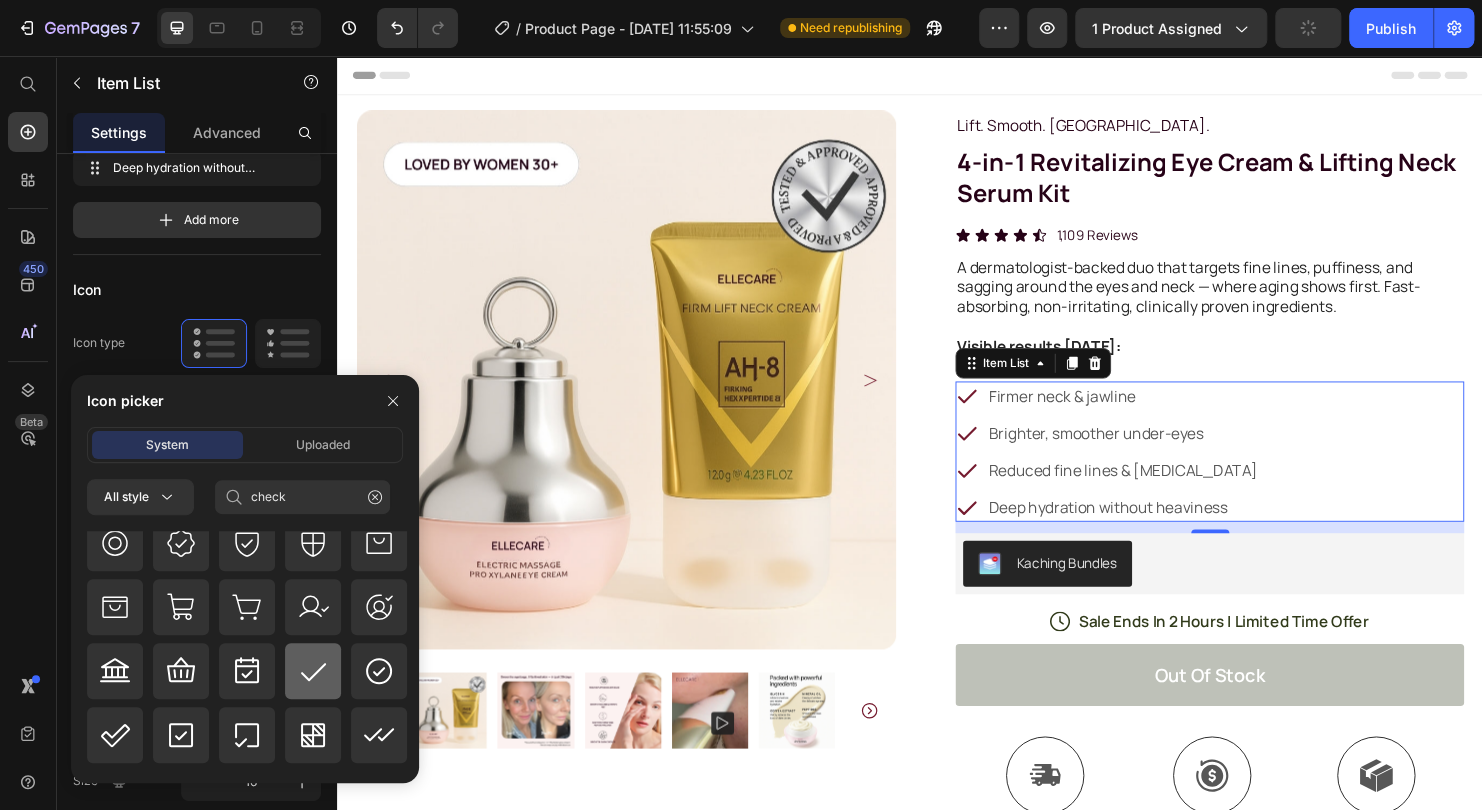 click 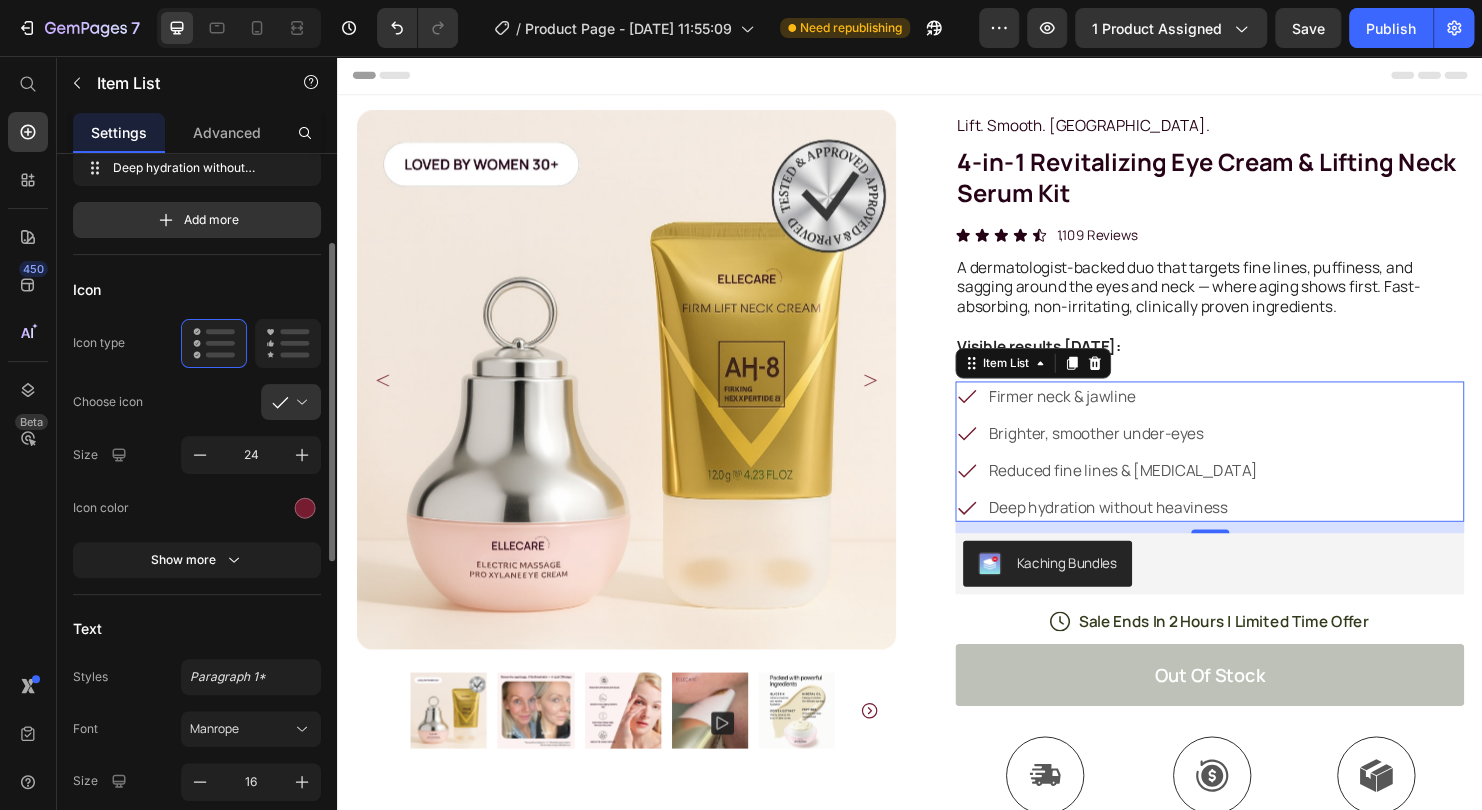 click on "Text" at bounding box center [197, 629] 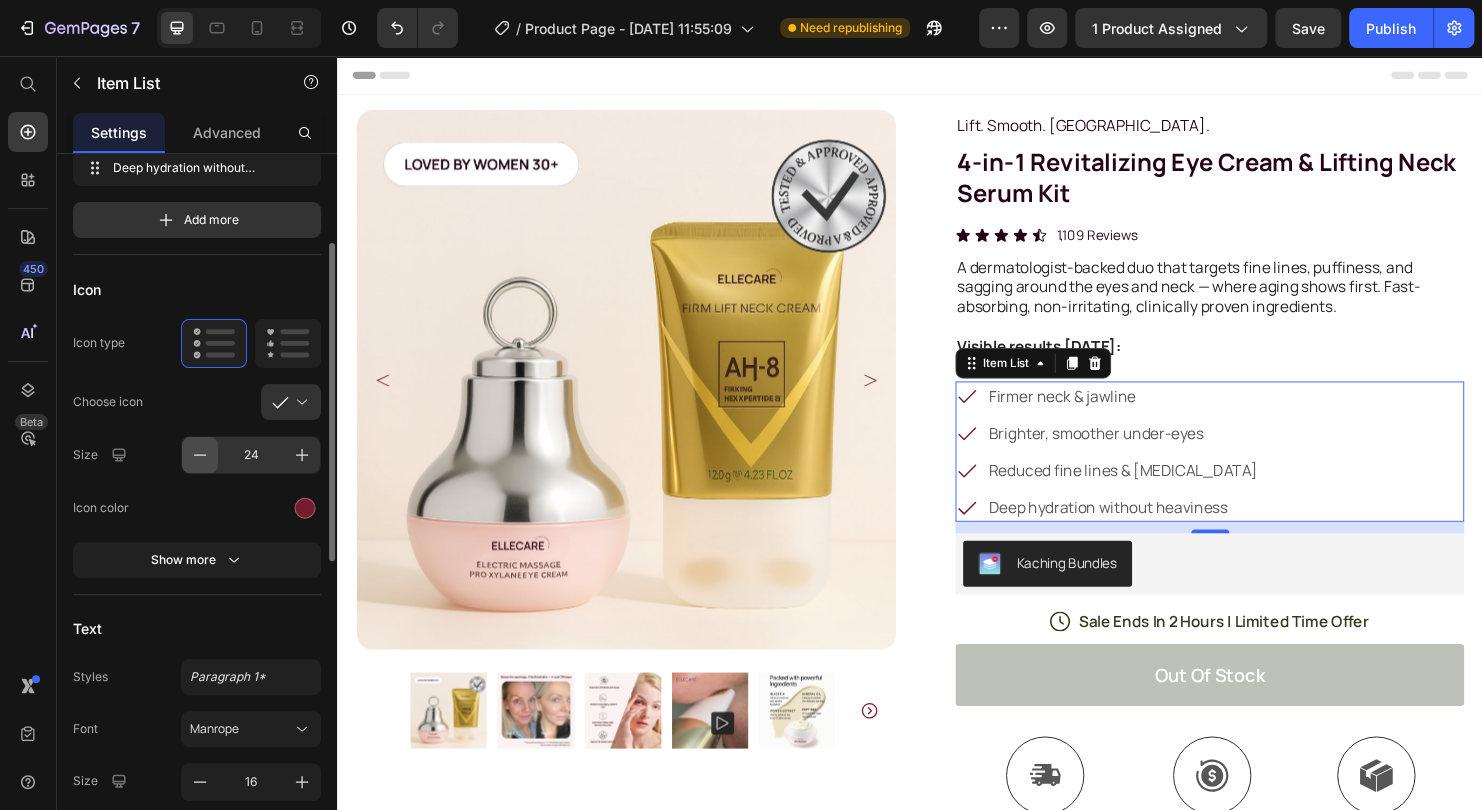 click 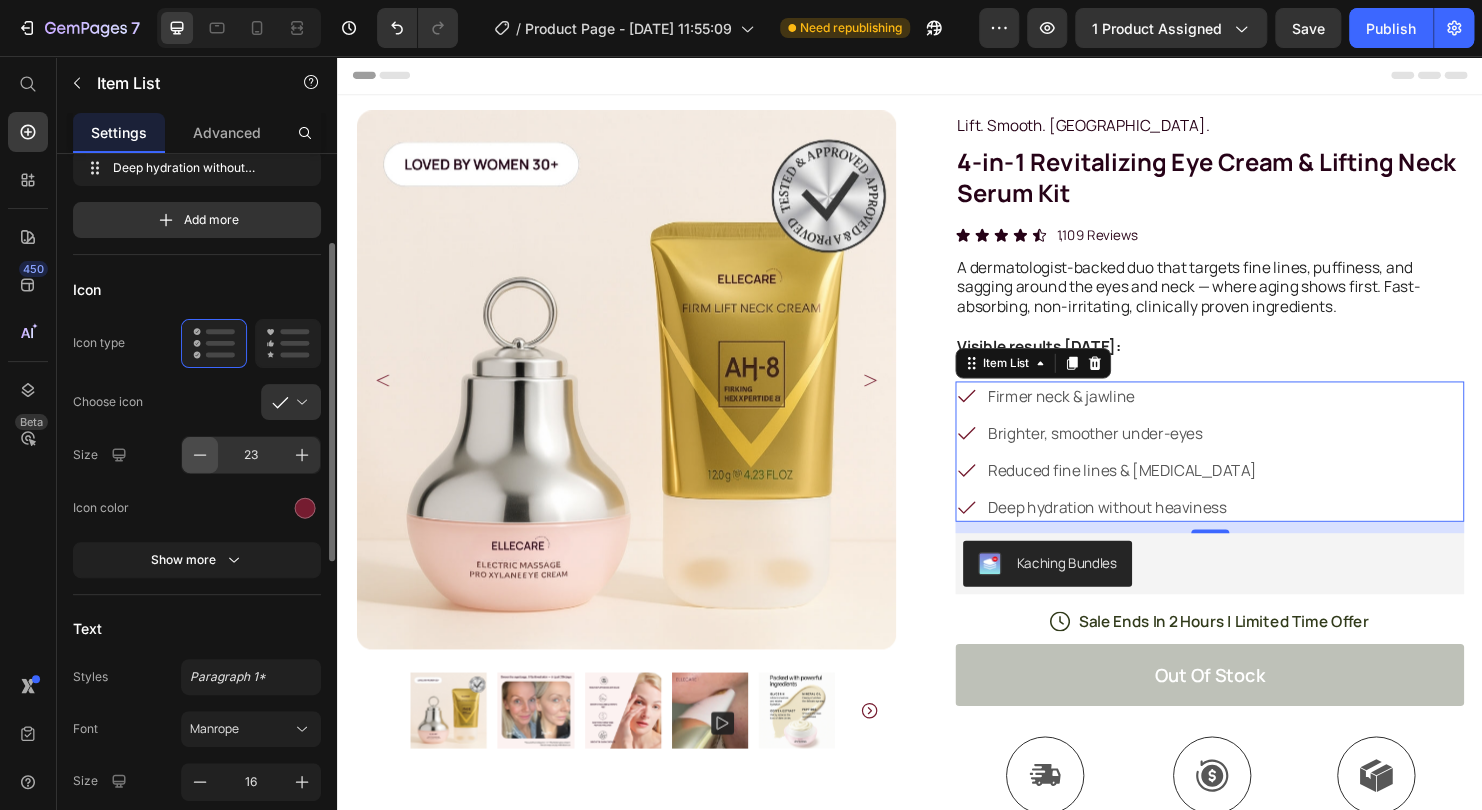 click 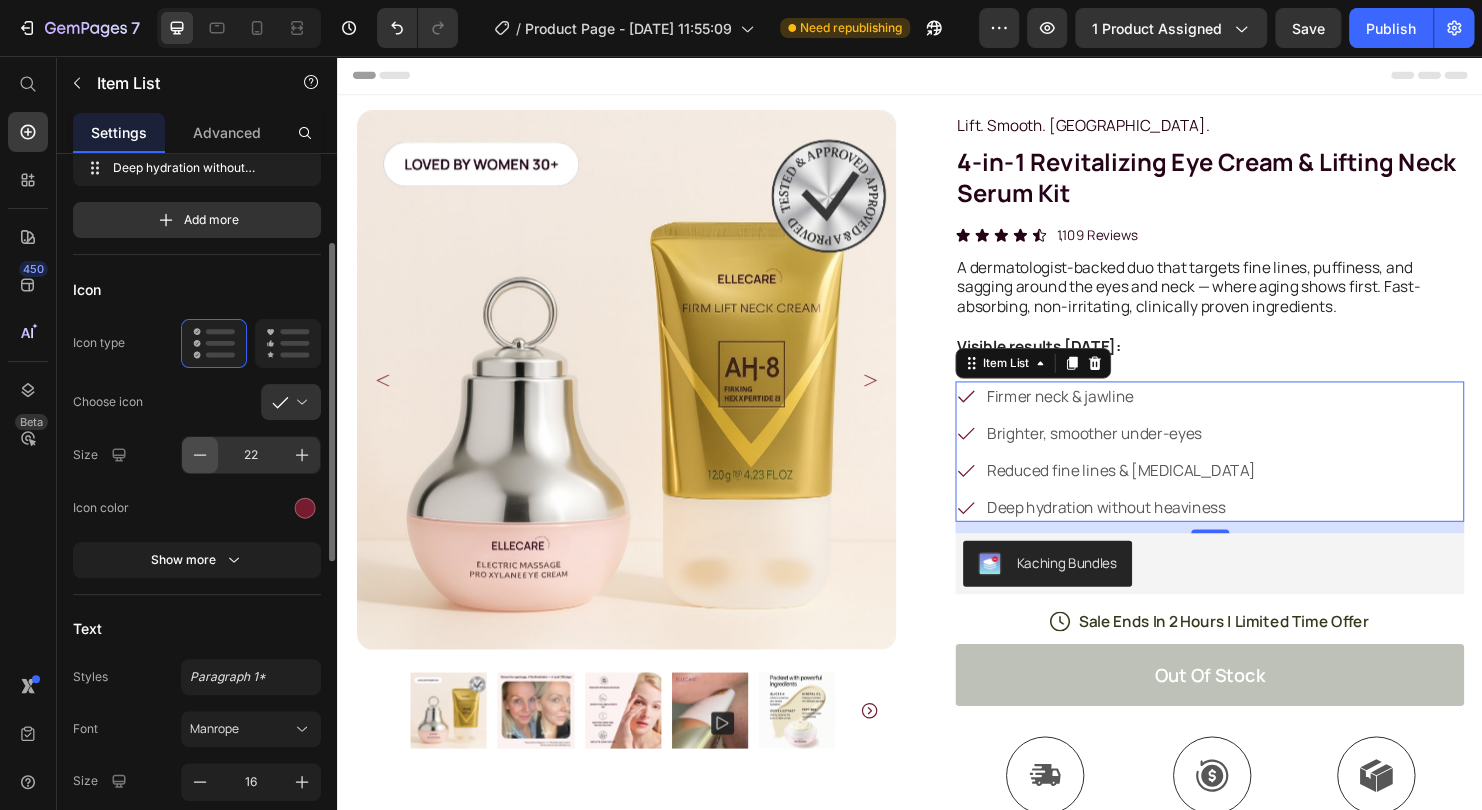 click 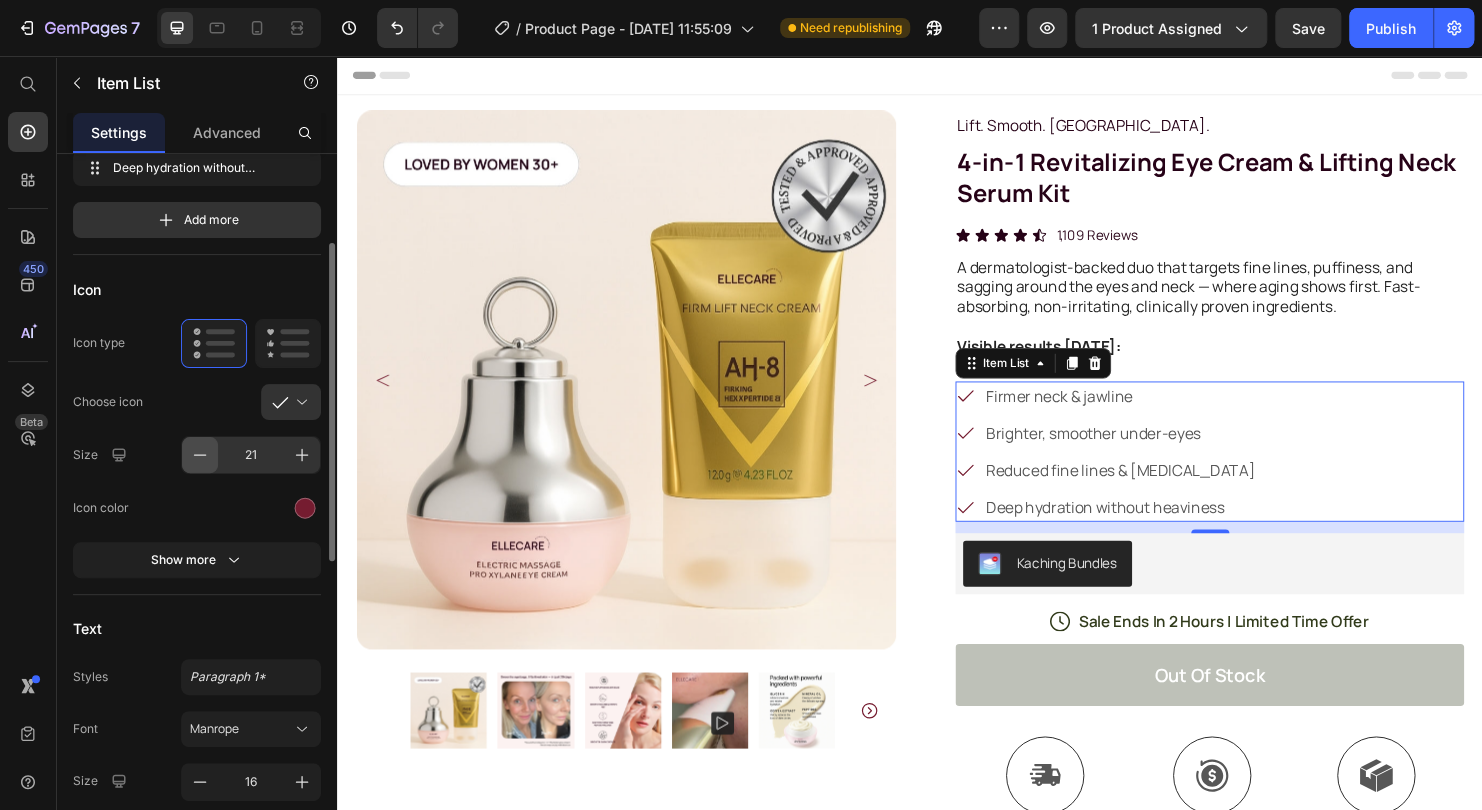 click 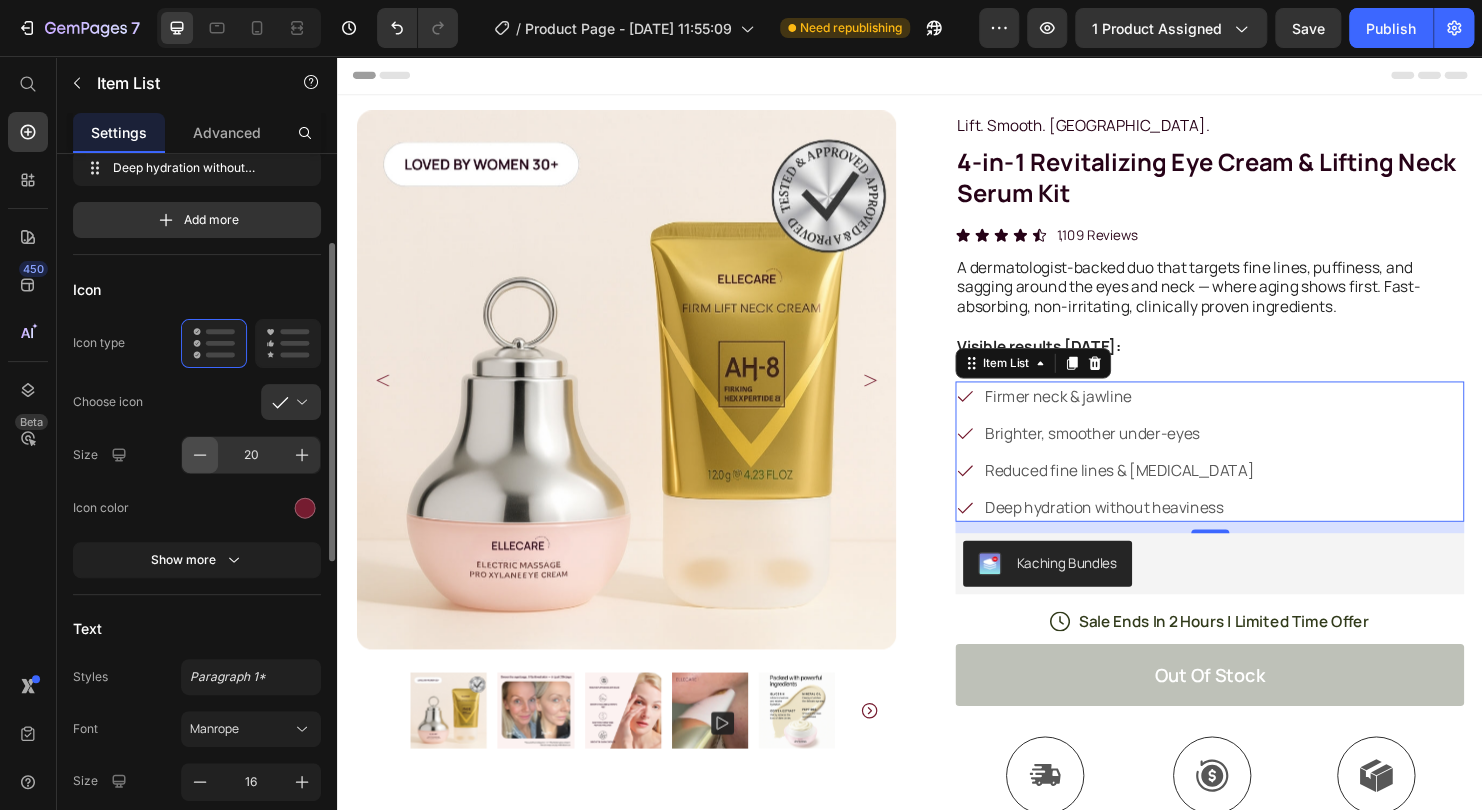 type 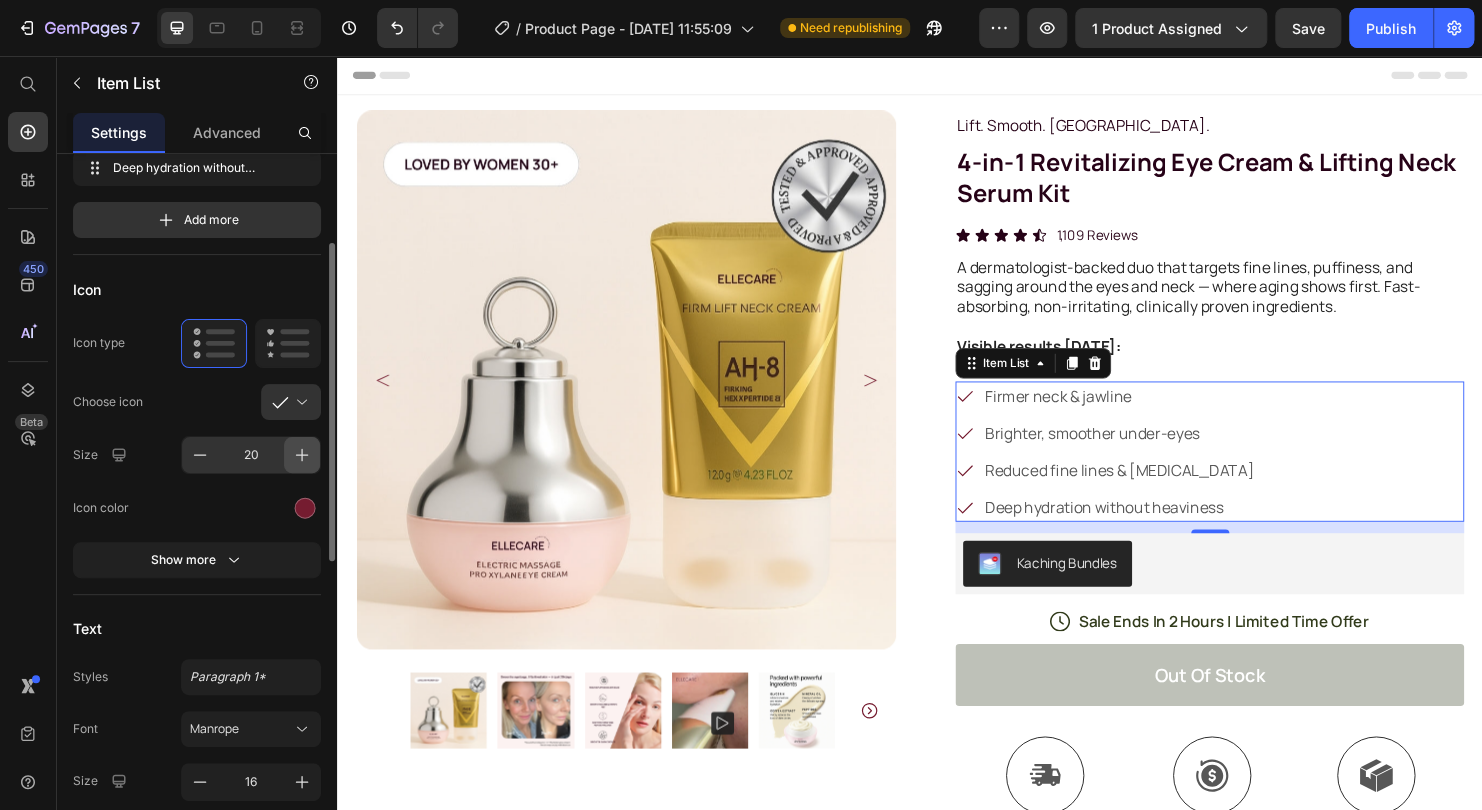 click 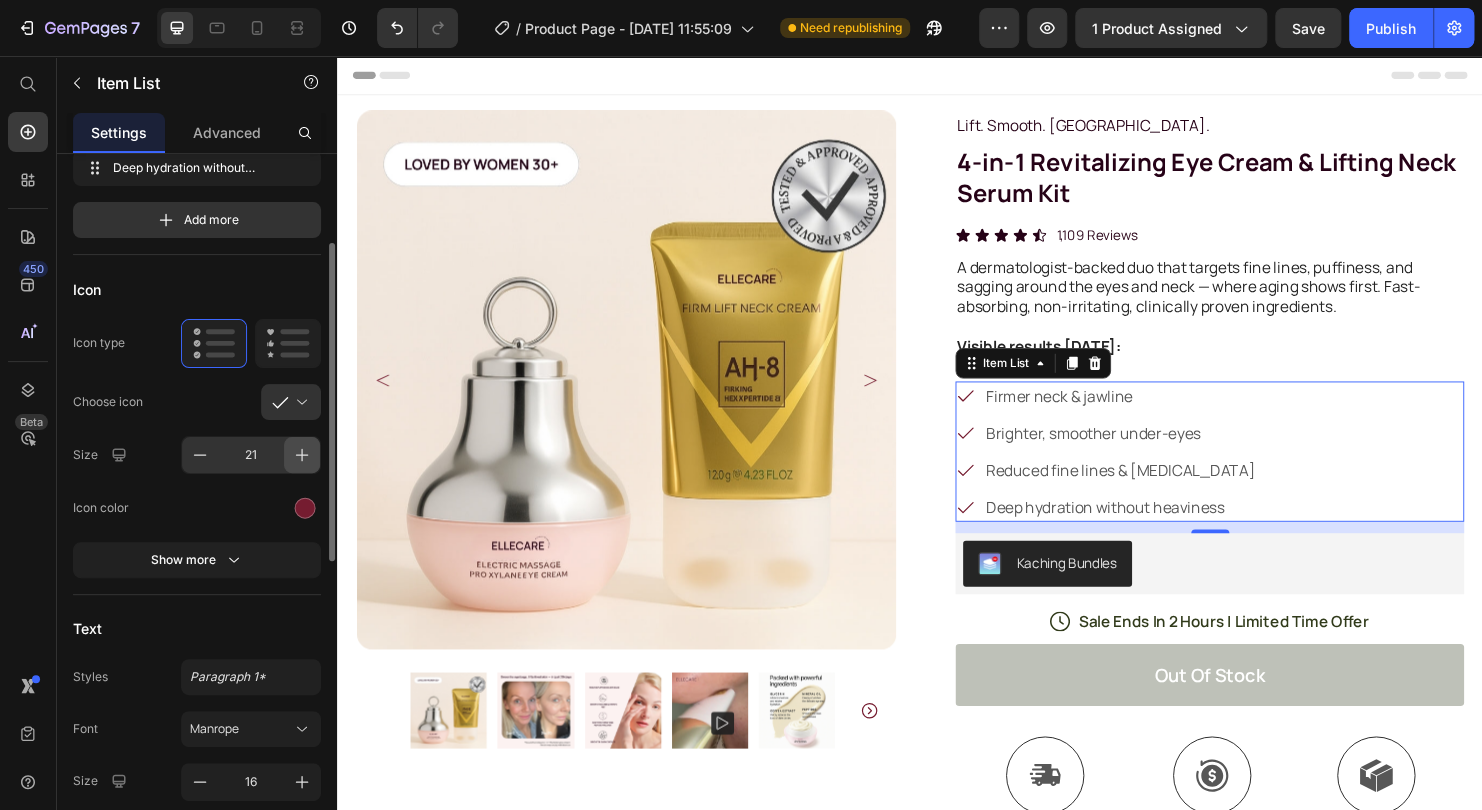 click 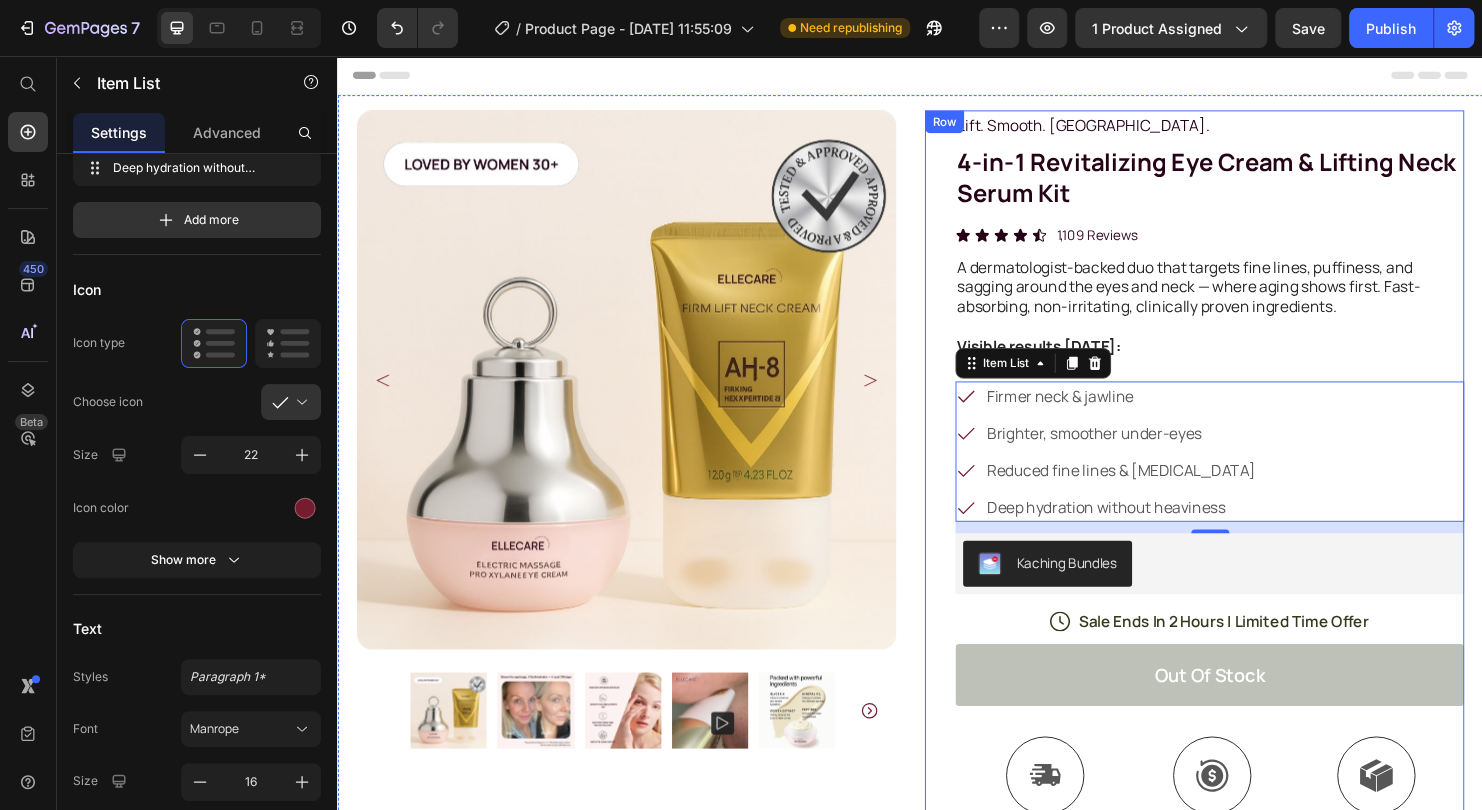 click on "Lift. Smooth. [GEOGRAPHIC_DATA]. Text Block Row 4-in-1 Revitalizing Eye Cream & Lifting Neck Serum Kit Product Title Icon Icon Icon Icon Icon Icon List 1,109 Reviews Text Block Row A dermatologist-backed duo that targets fine lines, puffiness, and sagging around the eyes and neck — where aging shows first. Fast-absorbing, non-irritating, clinically proven ingredients. Visible results [DATE]: Text Block
Firmer neck & jawline
Brighter, smoother under-eyes
Reduced fine lines & [MEDICAL_DATA]
Deep hydration without heaviness Item List   12 Kaching Bundles Kaching Bundles
Icon Sale Ends In 2 Hours | Limited Time Offer Text Block Row out of stock Add to Cart
Icon Free Shipping Text Block
Icon Money-Back Text Block
Icon Easy Returns Text Block Row Image Icon Icon Icon Icon Icon Icon List Text Block
Icon [PERSON_NAME] ([GEOGRAPHIC_DATA], [GEOGRAPHIC_DATA]) Text Block Row Row" at bounding box center [1234, 670] 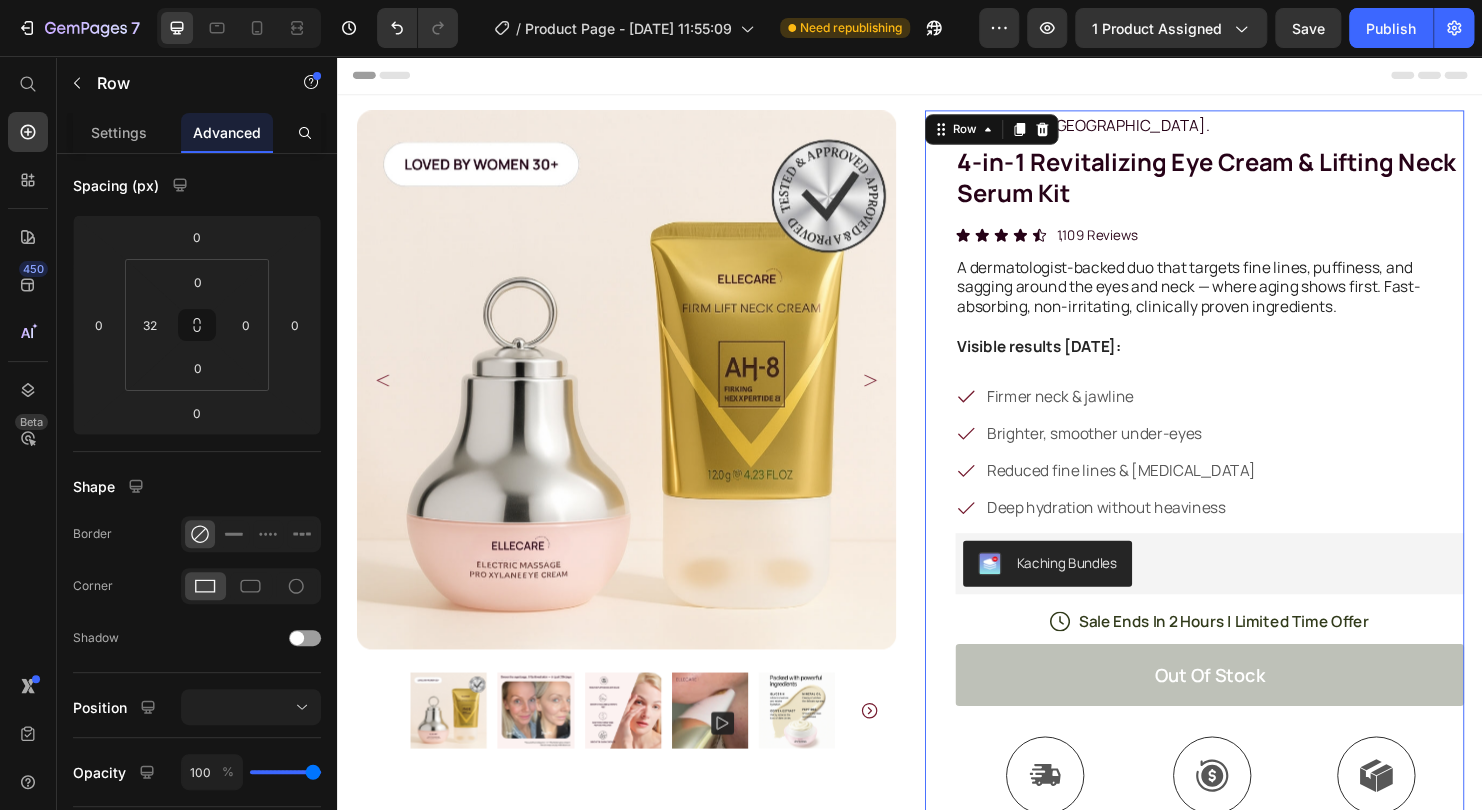 scroll, scrollTop: 0, scrollLeft: 0, axis: both 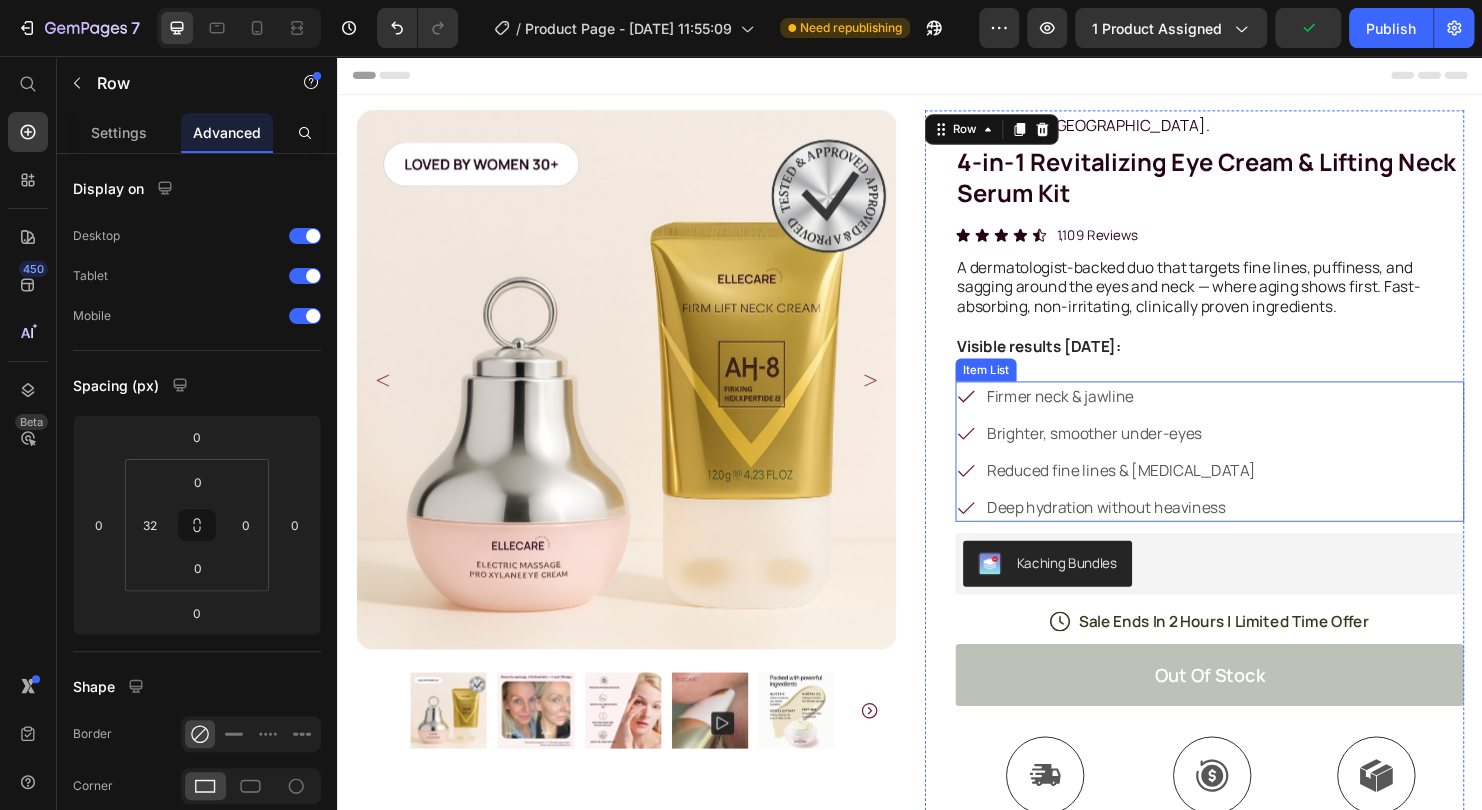 click on "Firmer neck & jawline
Brighter, smoother under-eyes
Reduced fine lines & [MEDICAL_DATA]
Deep hydration without heaviness" at bounding box center (1250, 470) 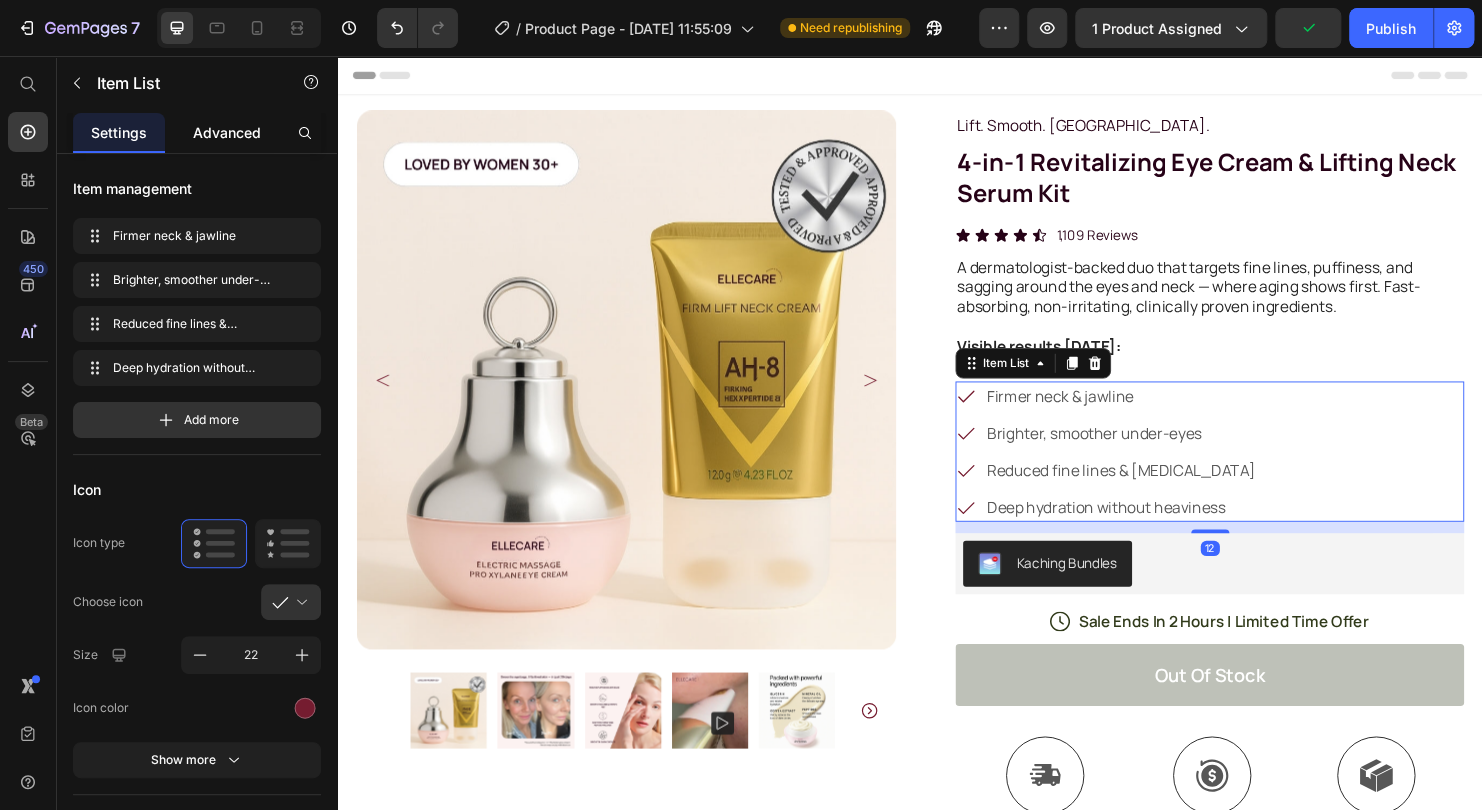 click on "Advanced" at bounding box center (227, 132) 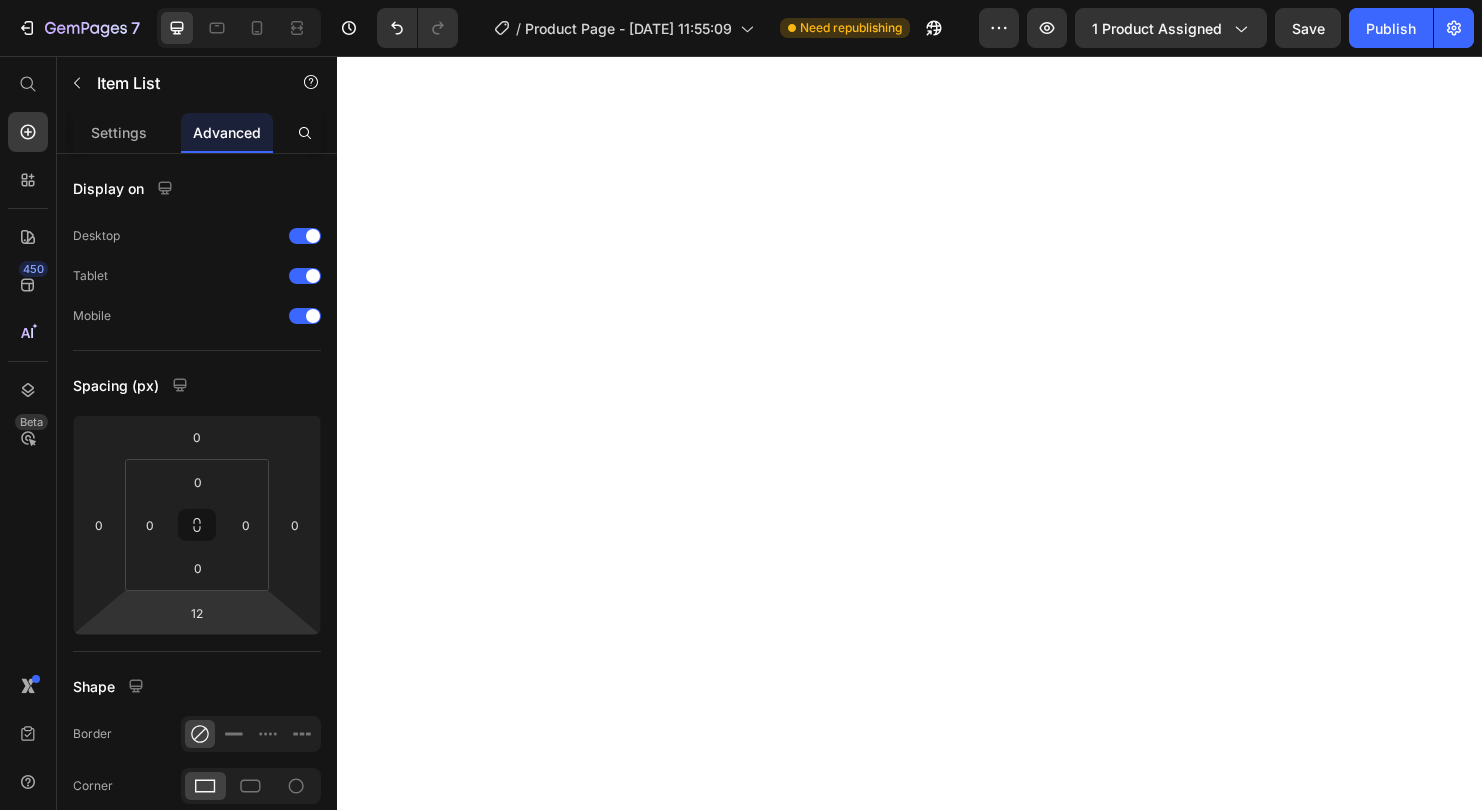 scroll, scrollTop: 0, scrollLeft: 0, axis: both 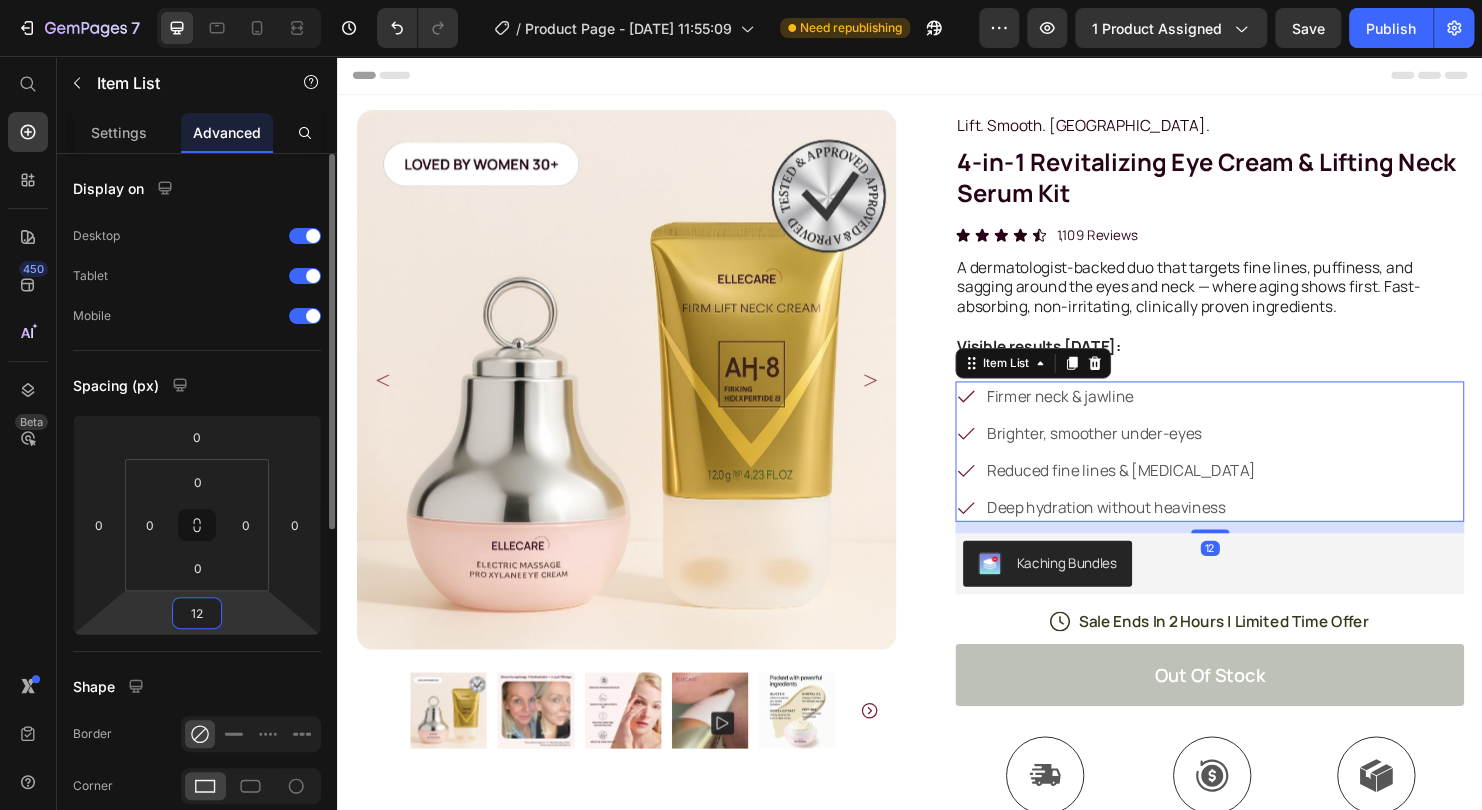 click on "12" at bounding box center (197, 613) 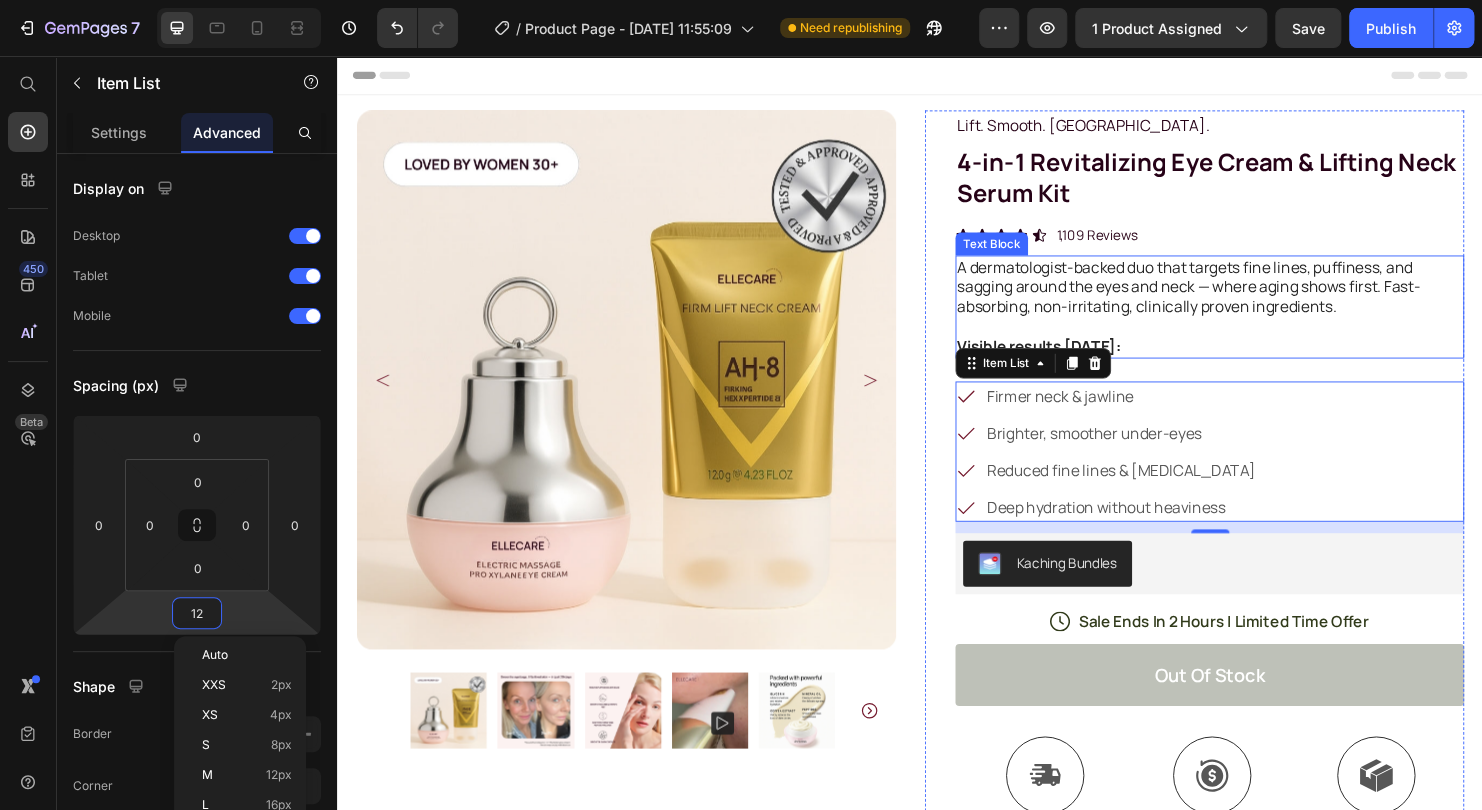 click at bounding box center (1250, 339) 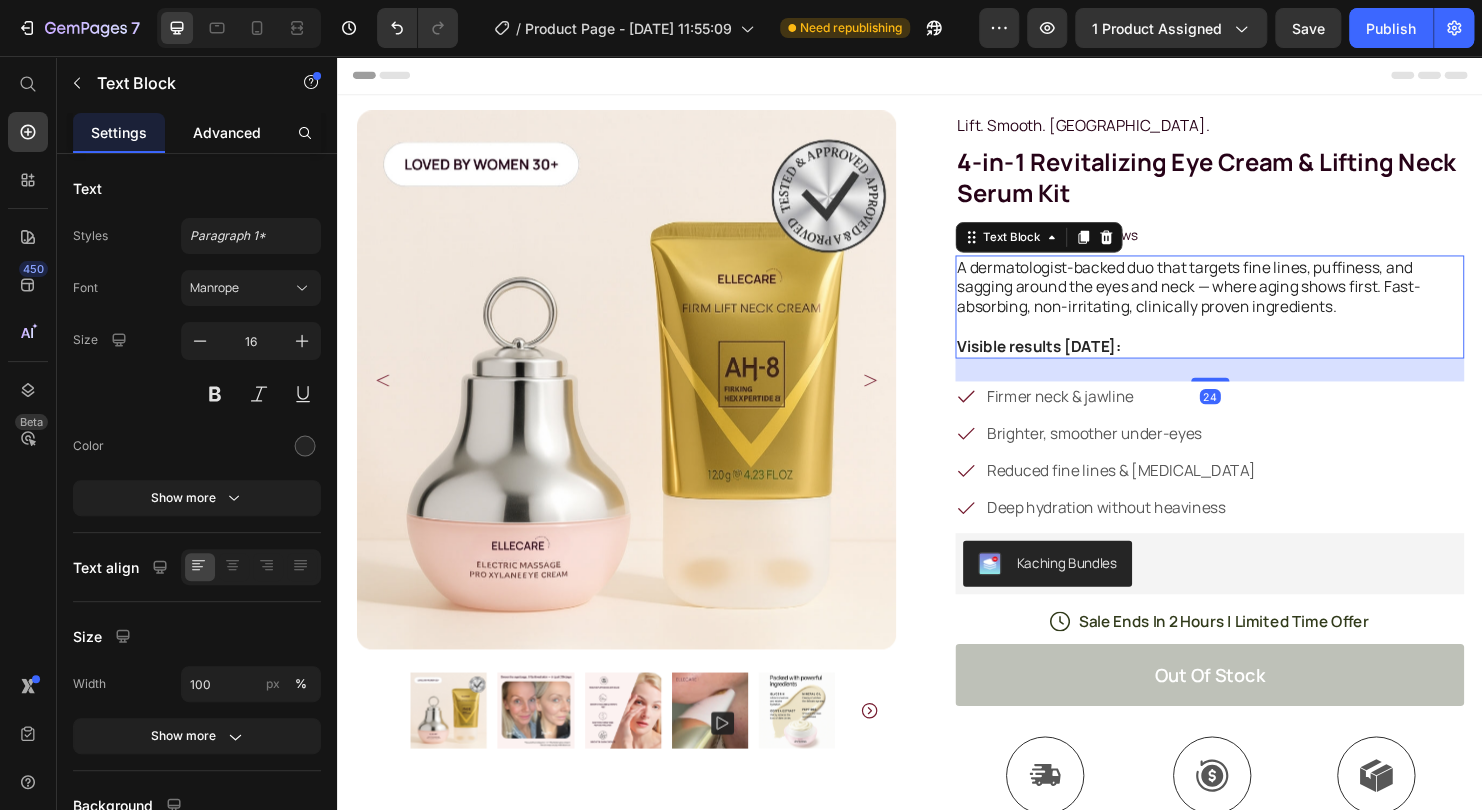 click on "Advanced" at bounding box center [227, 132] 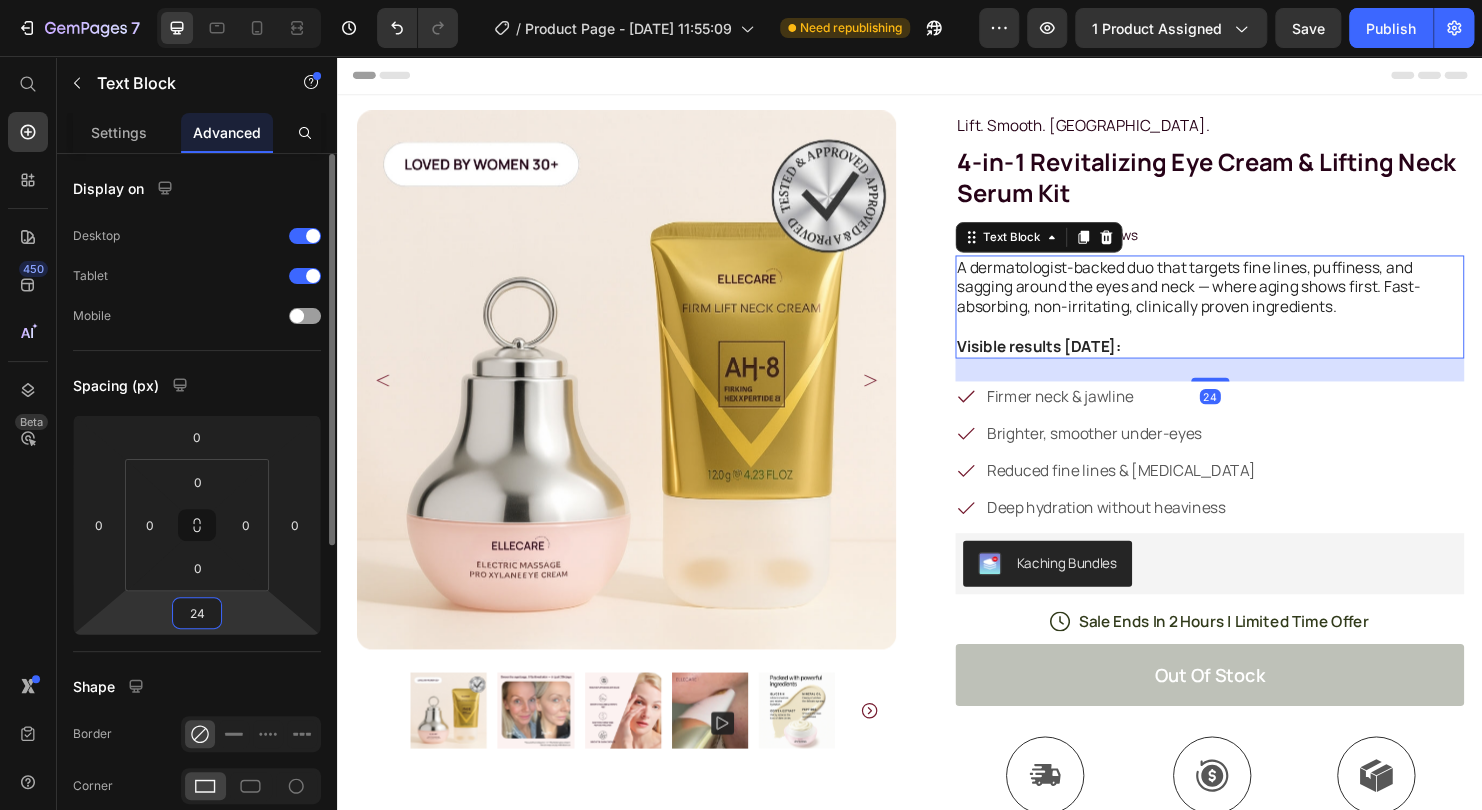 click on "24" at bounding box center (197, 613) 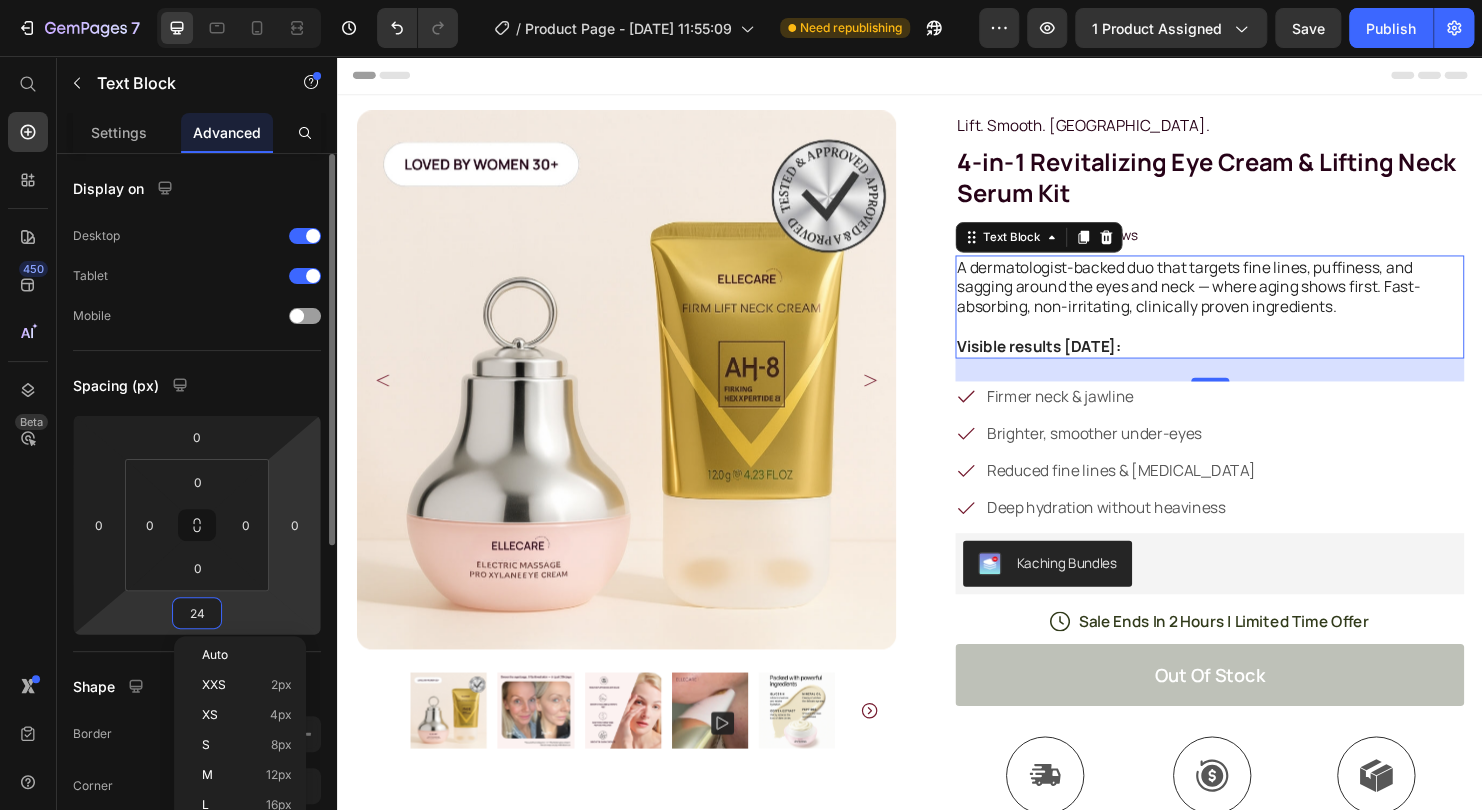 scroll, scrollTop: 200, scrollLeft: 0, axis: vertical 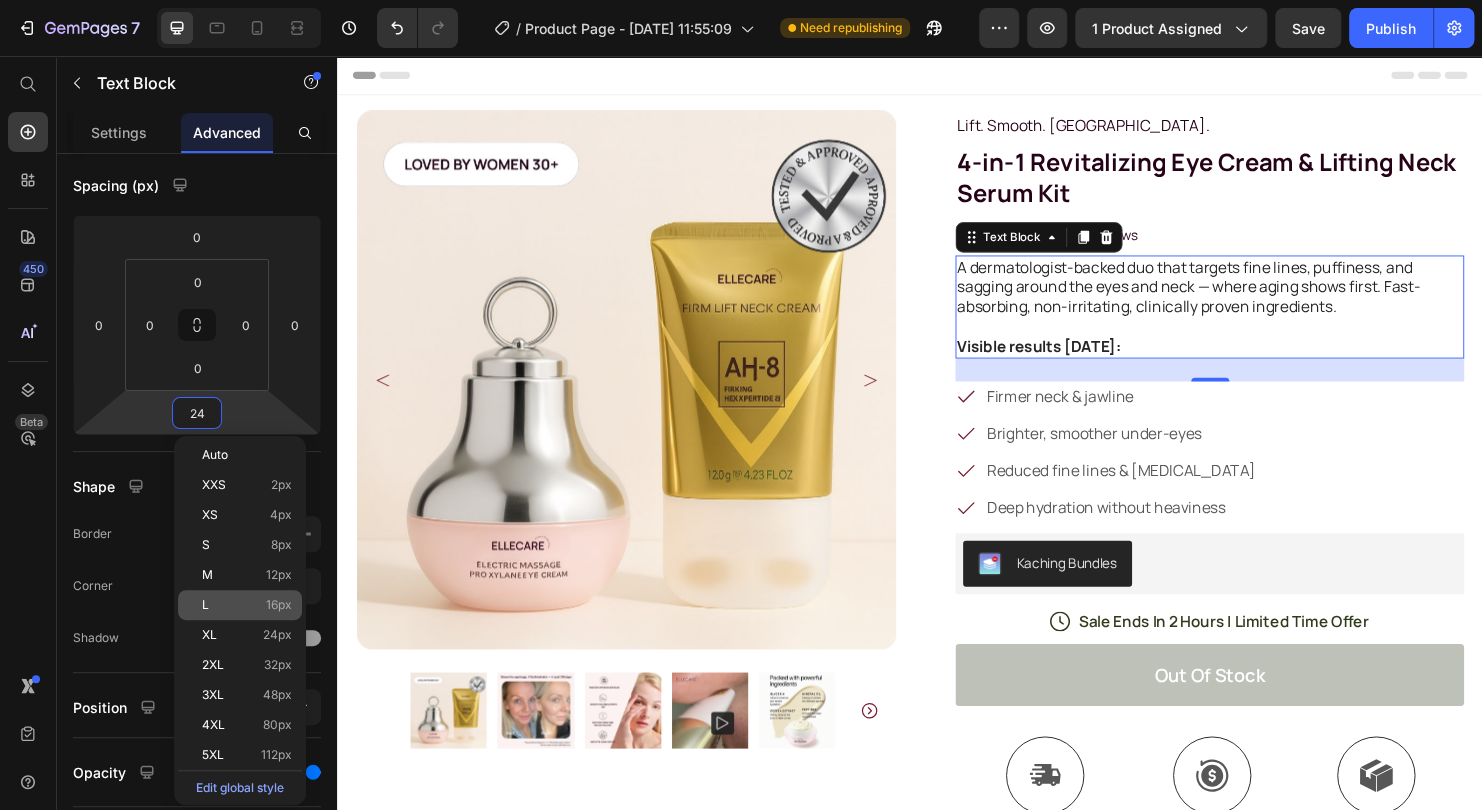 click on "16px" at bounding box center (279, 605) 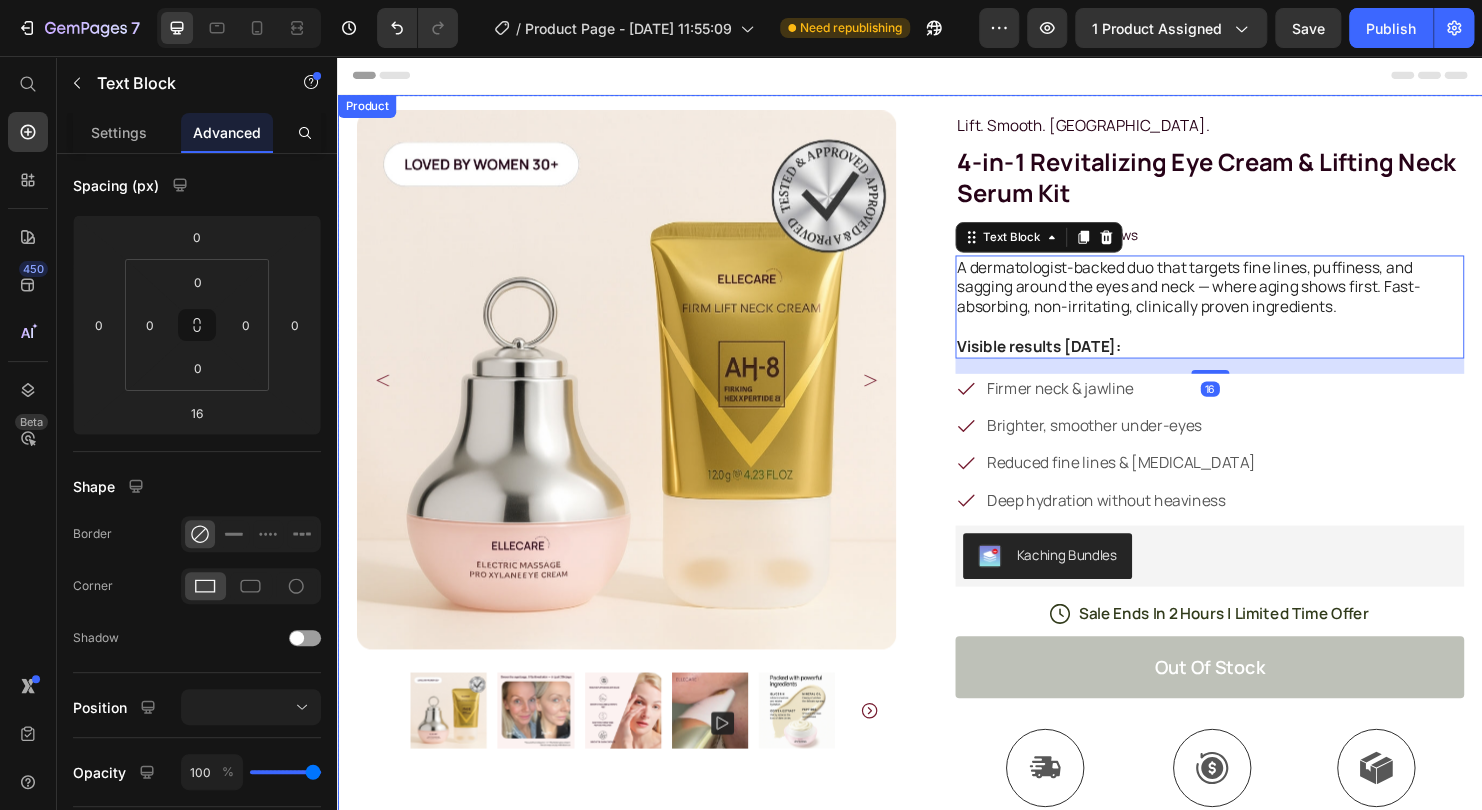 click on "Product Images Image Icon Icon Icon Icon Icon Icon List “This skin cream is a game-changer! It has transformed my dry, lackluster skin into a hydrated and radiant complexion. I love how it absorbs quickly and leaves no greasy residue. Highly recommend” Text Block
Icon Hannah N. (Houston, USA) Text Block Row Row Row Lift. Smooth. Restore. Text Block Row 4-in-1 Revitalizing Eye Cream & Lifting Neck Serum Kit Product Title Icon Icon Icon Icon Icon Icon List 1,109 Reviews Text Block Row A dermatologist-backed duo that targets fine lines, puffiness, and sagging around the eyes and neck — where aging shows first. Fast-absorbing, non-irritating, clinically proven ingredients. Visible results in 6 weeks: Text Block   16
Firmer neck & jawline
Brighter, smoother under-eyes
Reduced fine lines & dark circles
Deep hydration without heaviness Item List Kaching Bundles Kaching Bundles" at bounding box center (937, 631) 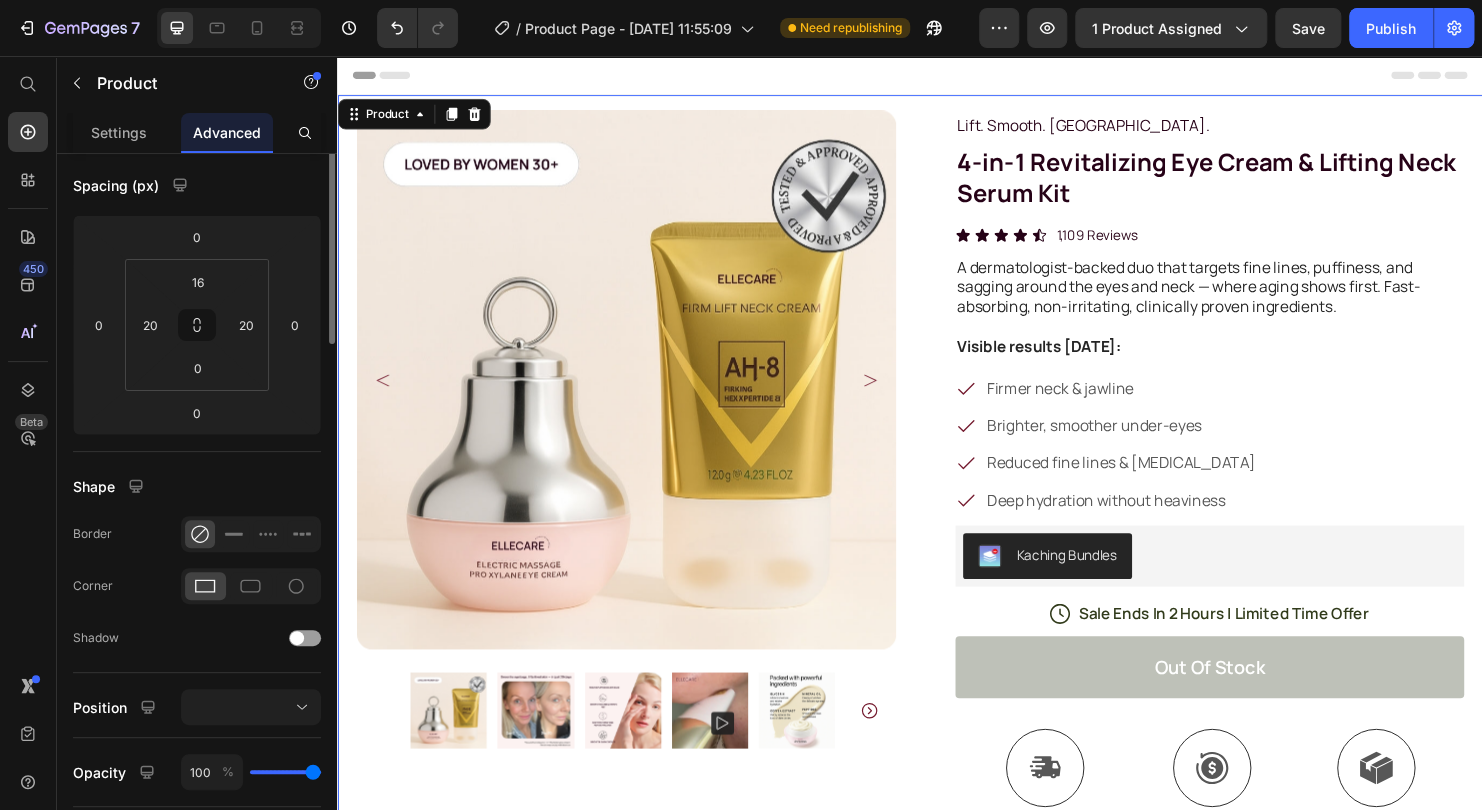 scroll, scrollTop: 0, scrollLeft: 0, axis: both 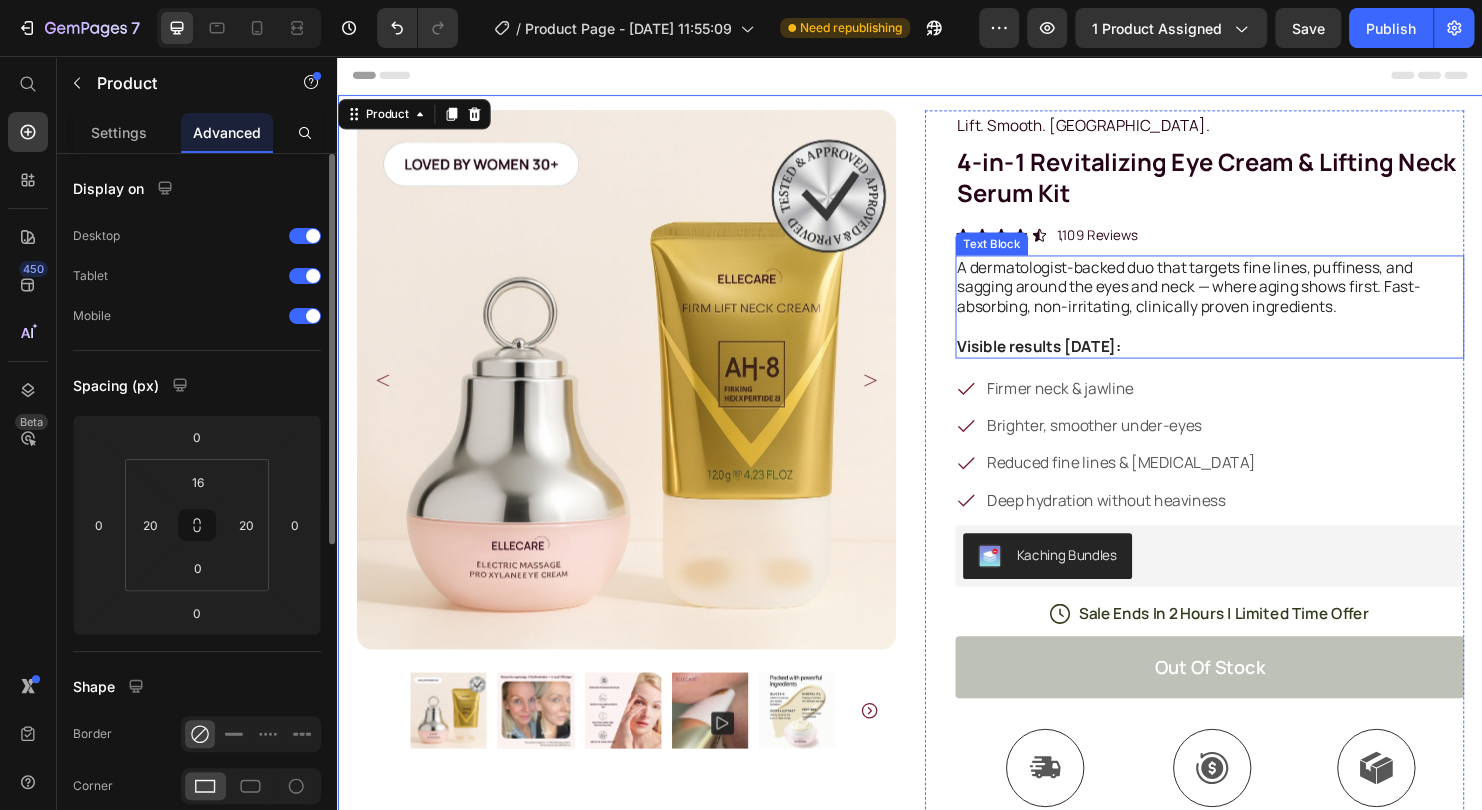 click on "Visible results [DATE]:" at bounding box center [1250, 360] 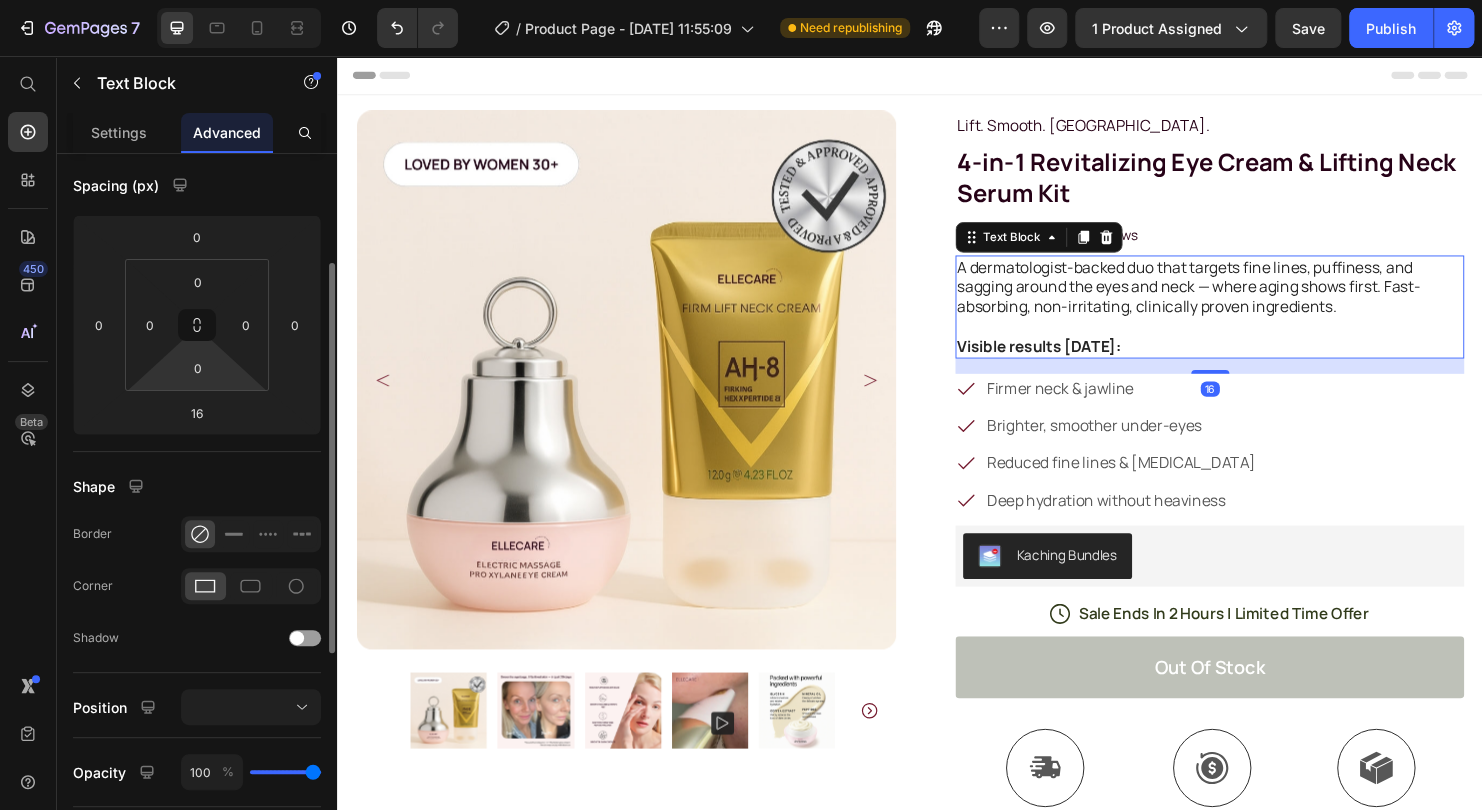 scroll, scrollTop: 0, scrollLeft: 0, axis: both 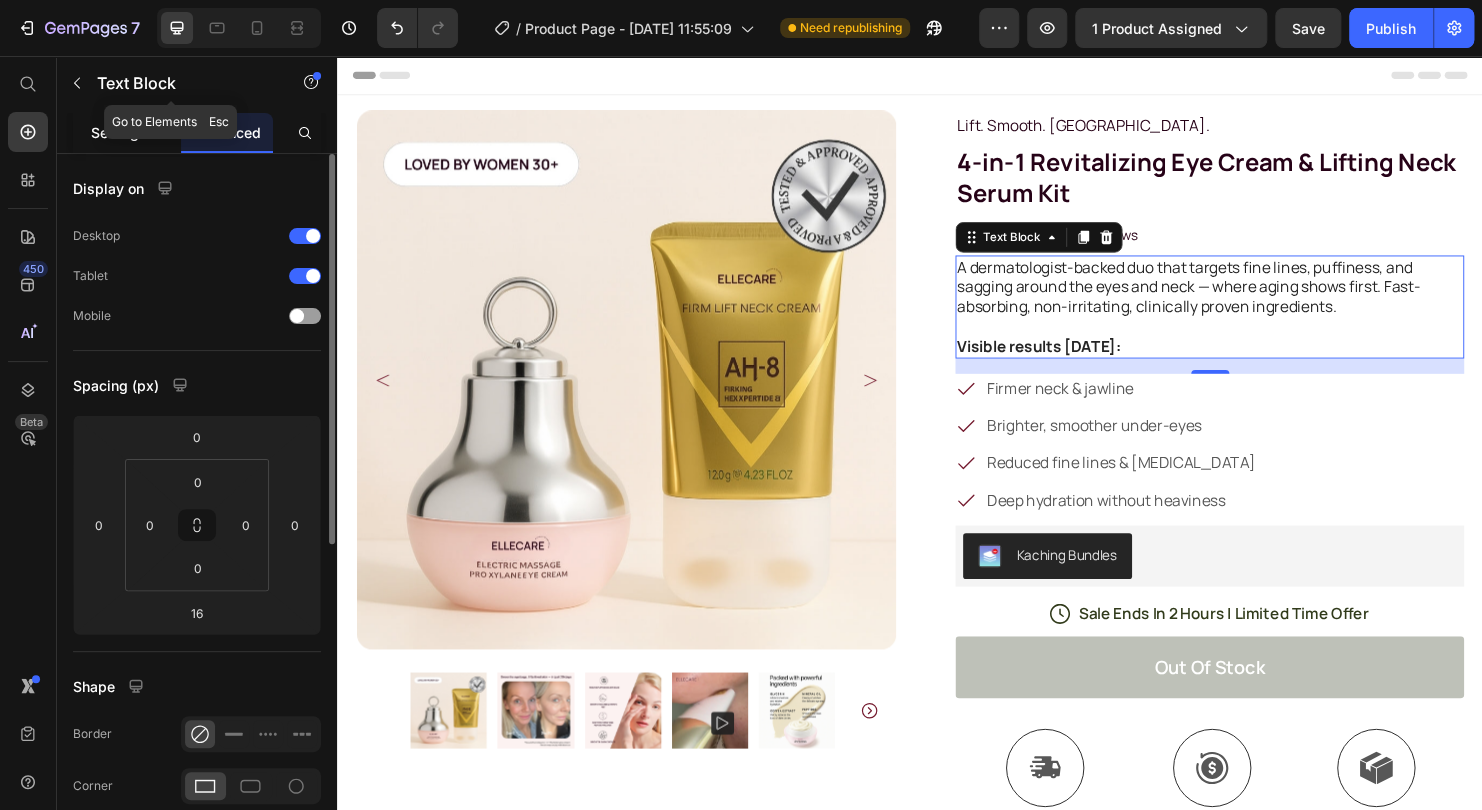 click on "Settings" at bounding box center [119, 132] 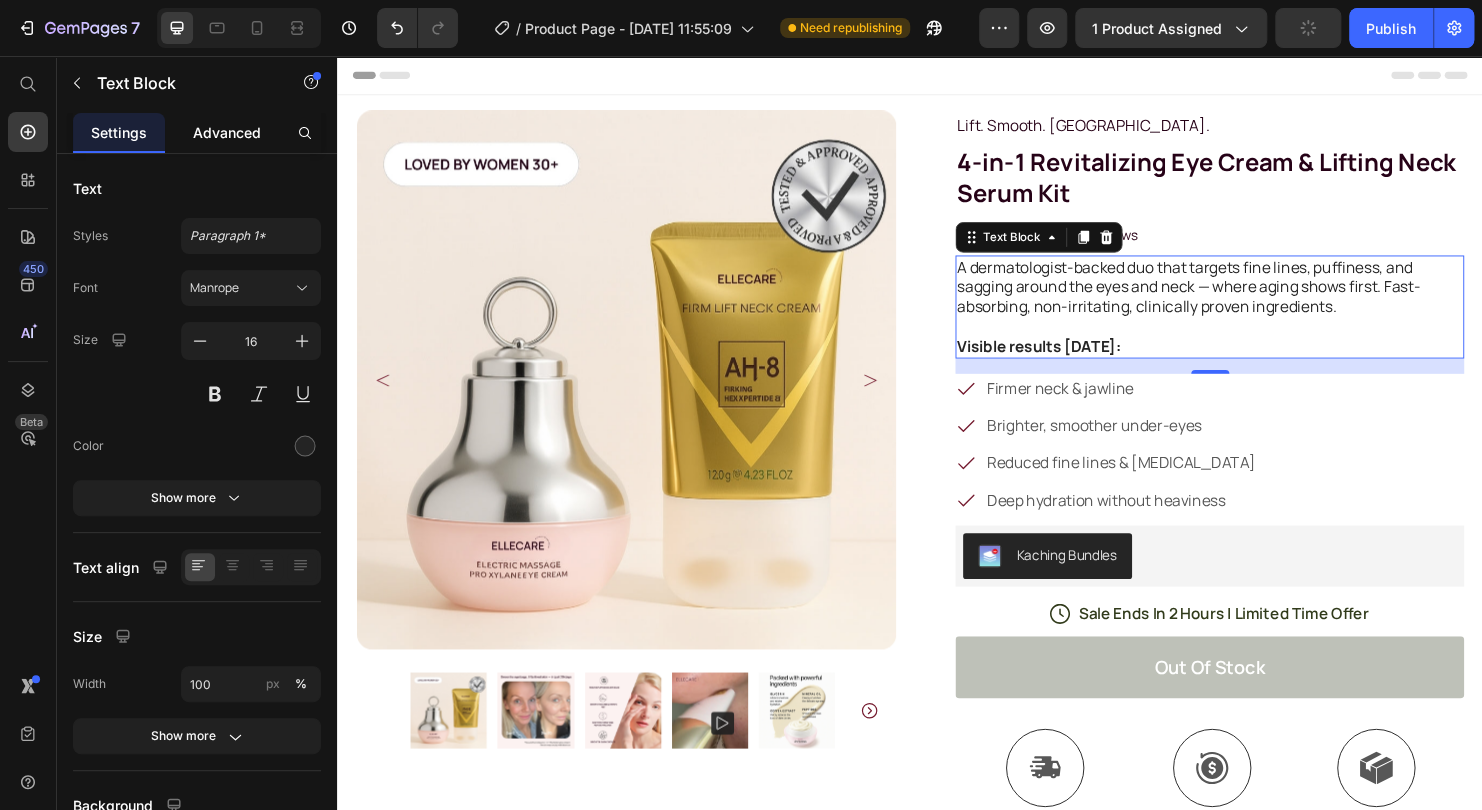 click on "Advanced" at bounding box center (227, 132) 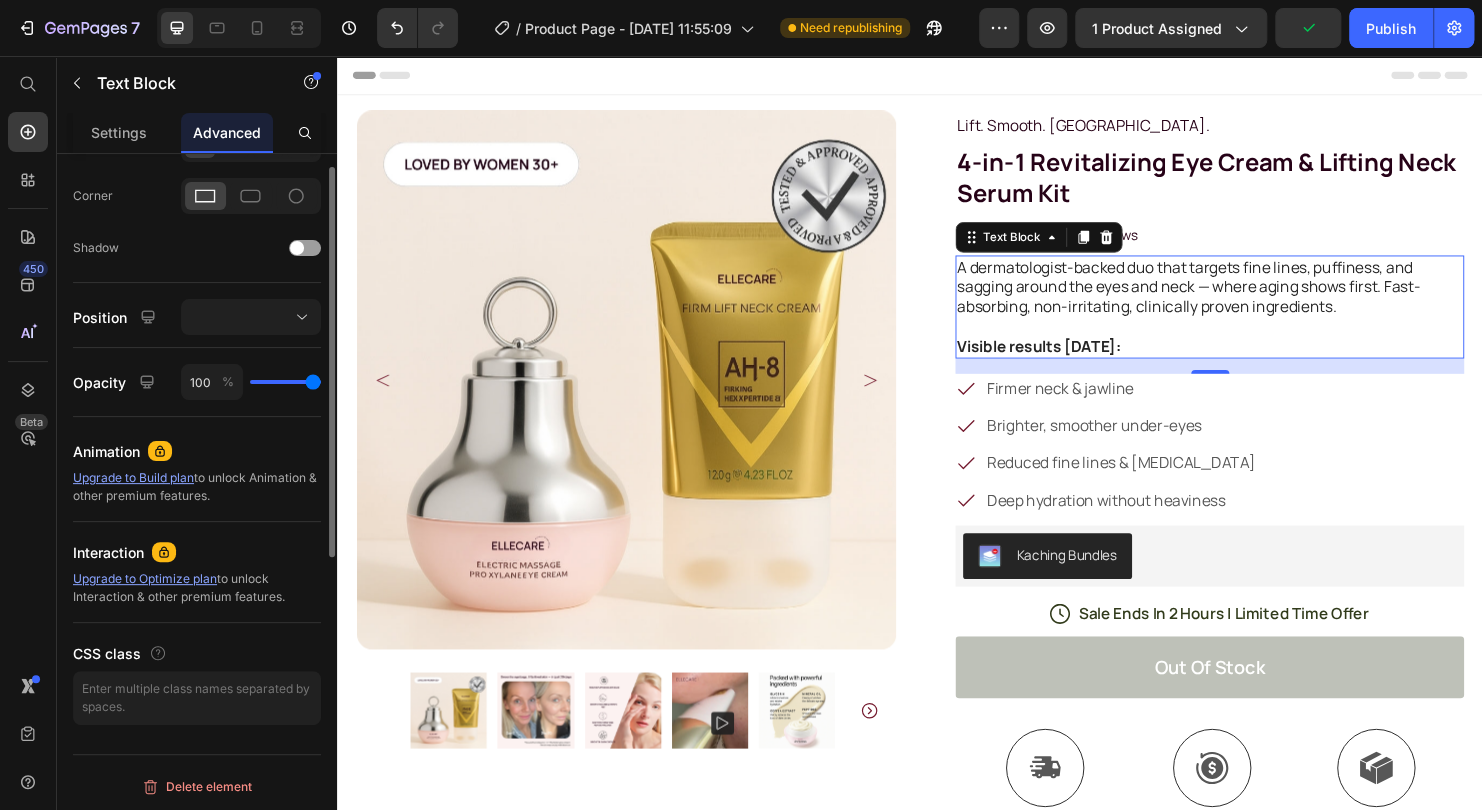 scroll, scrollTop: 390, scrollLeft: 0, axis: vertical 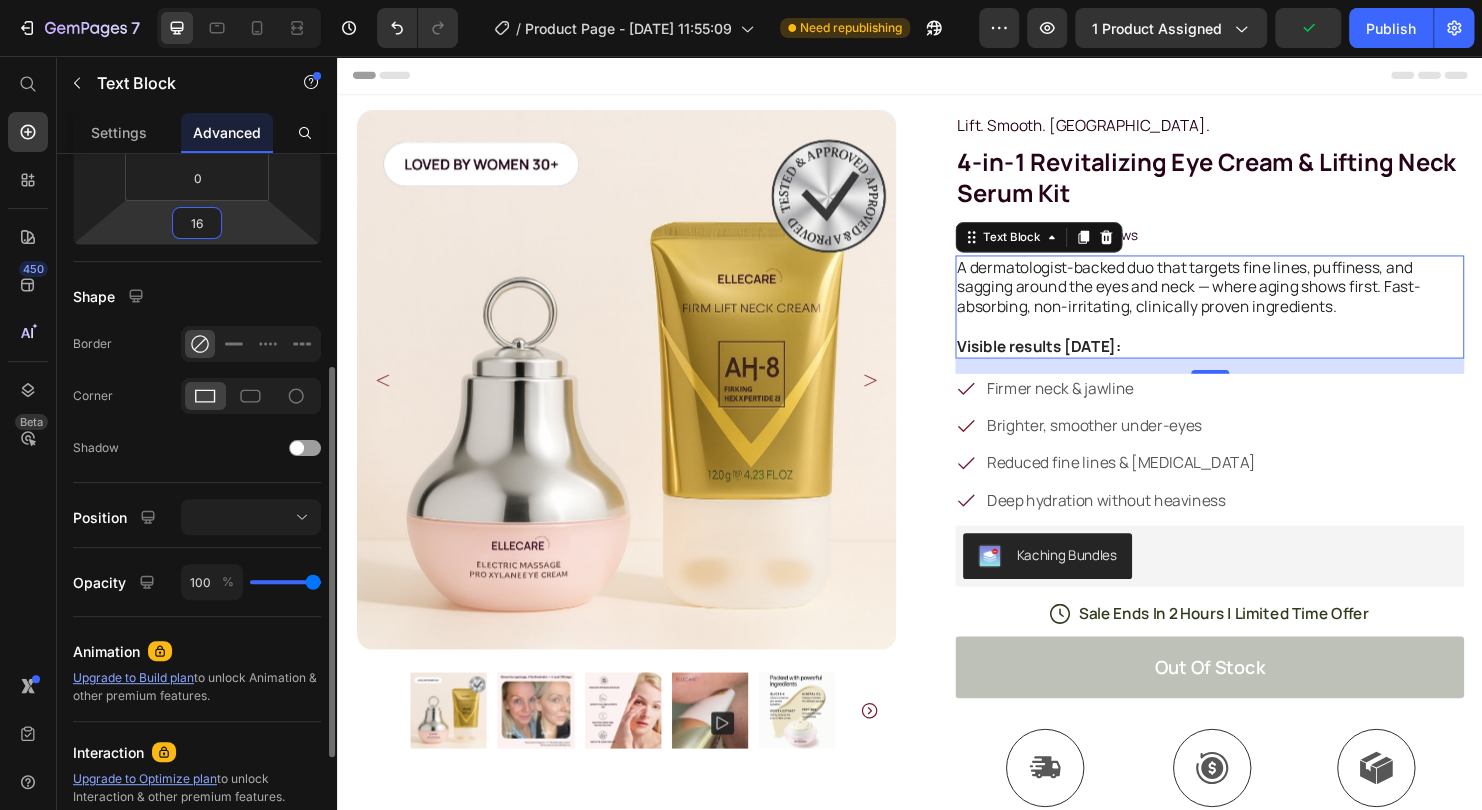 click on "16" at bounding box center (197, 223) 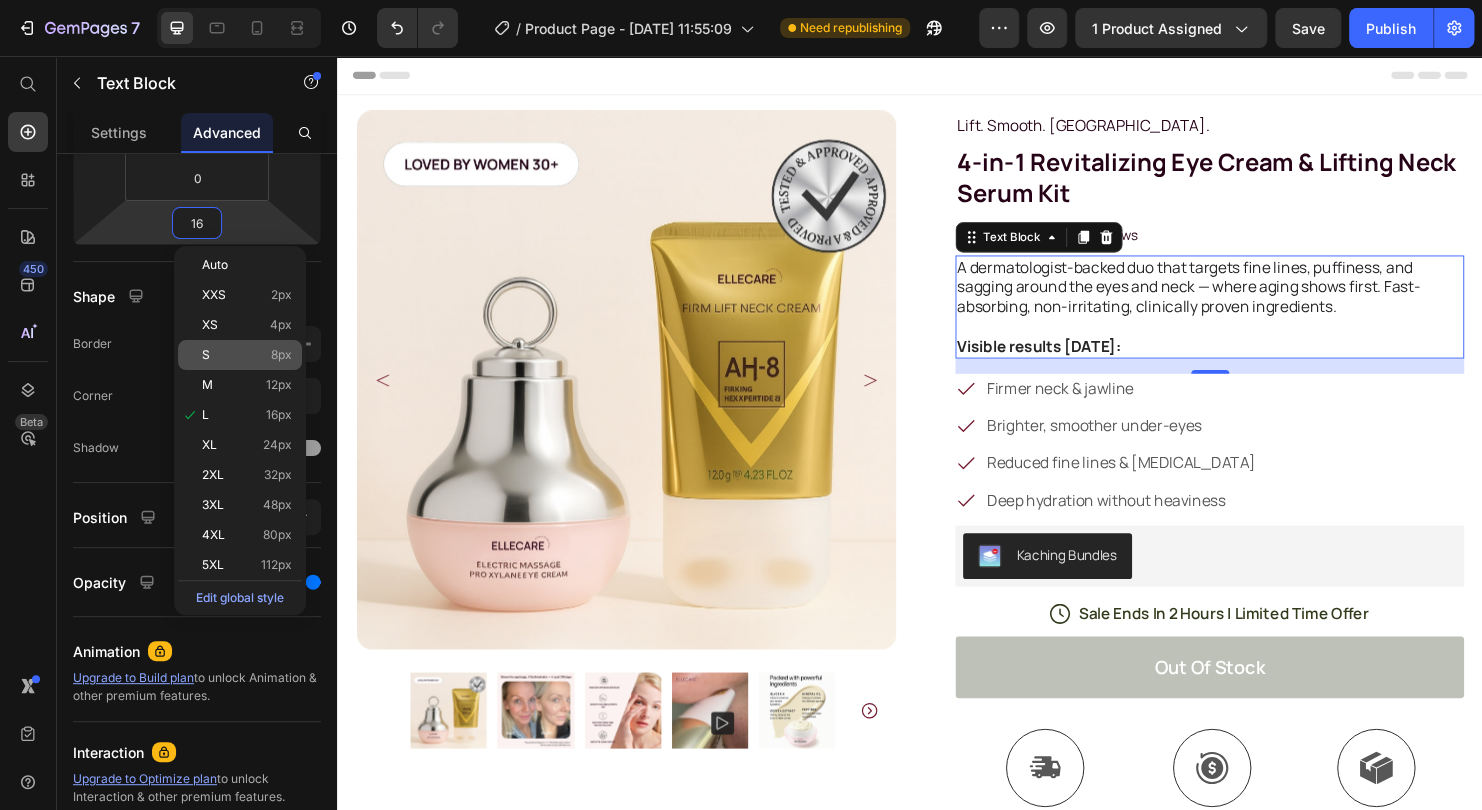 click on "M 12px" at bounding box center (247, 385) 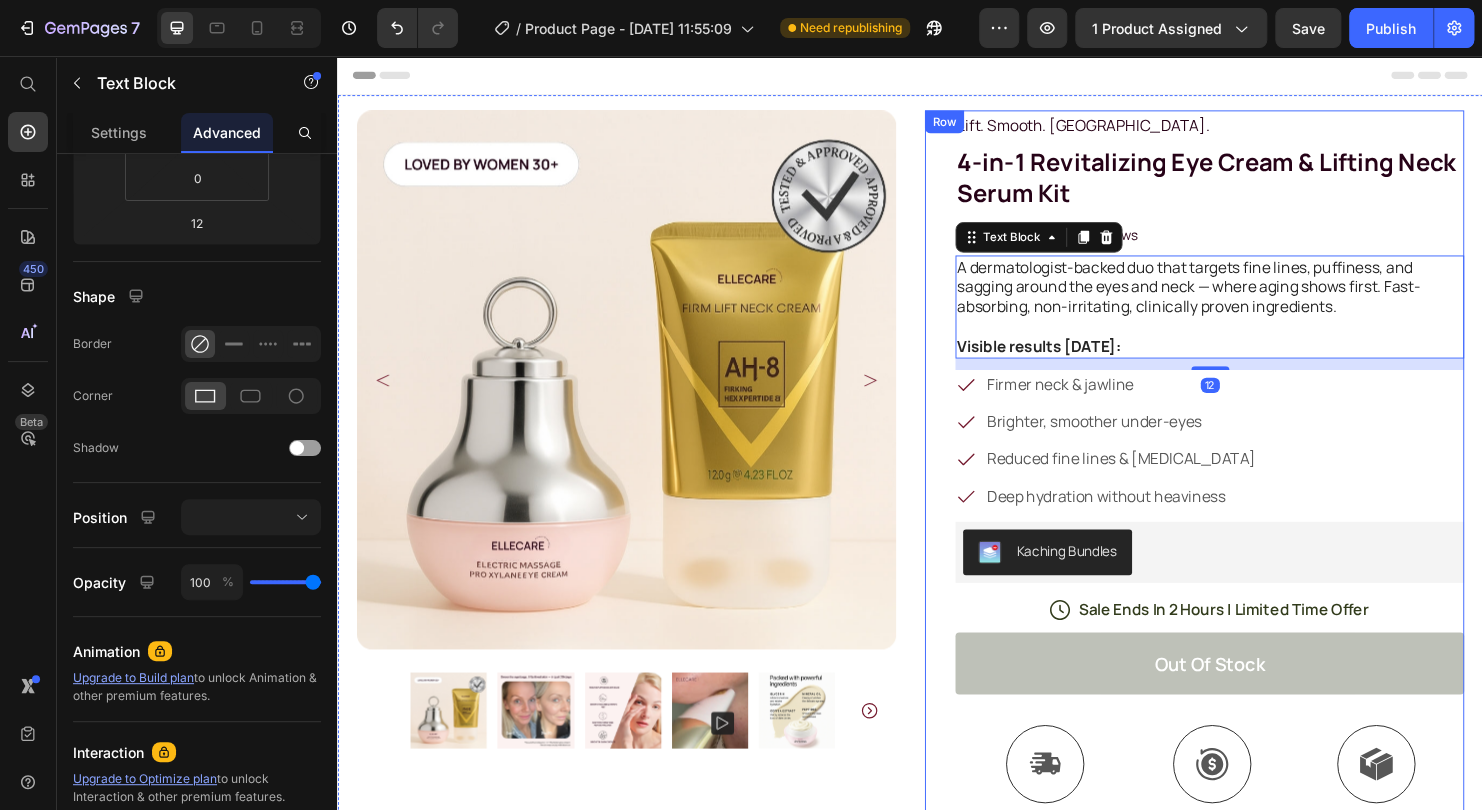 click on "Lift. Smooth. Restore. Text Block Row 4-in-1 Revitalizing Eye Cream & Lifting Neck Serum Kit Product Title Icon Icon Icon Icon Icon Icon List 1,109 Reviews Text Block Row A dermatologist-backed duo that targets fine lines, puffiness, and sagging around the eyes and neck — where aging shows first. Fast-absorbing, non-irritating, clinically proven ingredients. Visible results in 6 weeks: Text Block   12
Firmer neck & jawline
Brighter, smoother under-eyes
Reduced fine lines & dark circles
Deep hydration without heaviness Item List Kaching Bundles Kaching Bundles
Icon Sale Ends In 2 Hours | Limited Time Offer Text Block Row out of stock Add to Cart
Icon Free Shipping Text Block
Icon Money-Back Text Block
Icon Easy Returns Text Block Row Image Icon Icon Icon Icon Icon Icon List Text Block
Icon Hannah N. (Houston, USA) Text Block Row Row" at bounding box center [1234, 637] 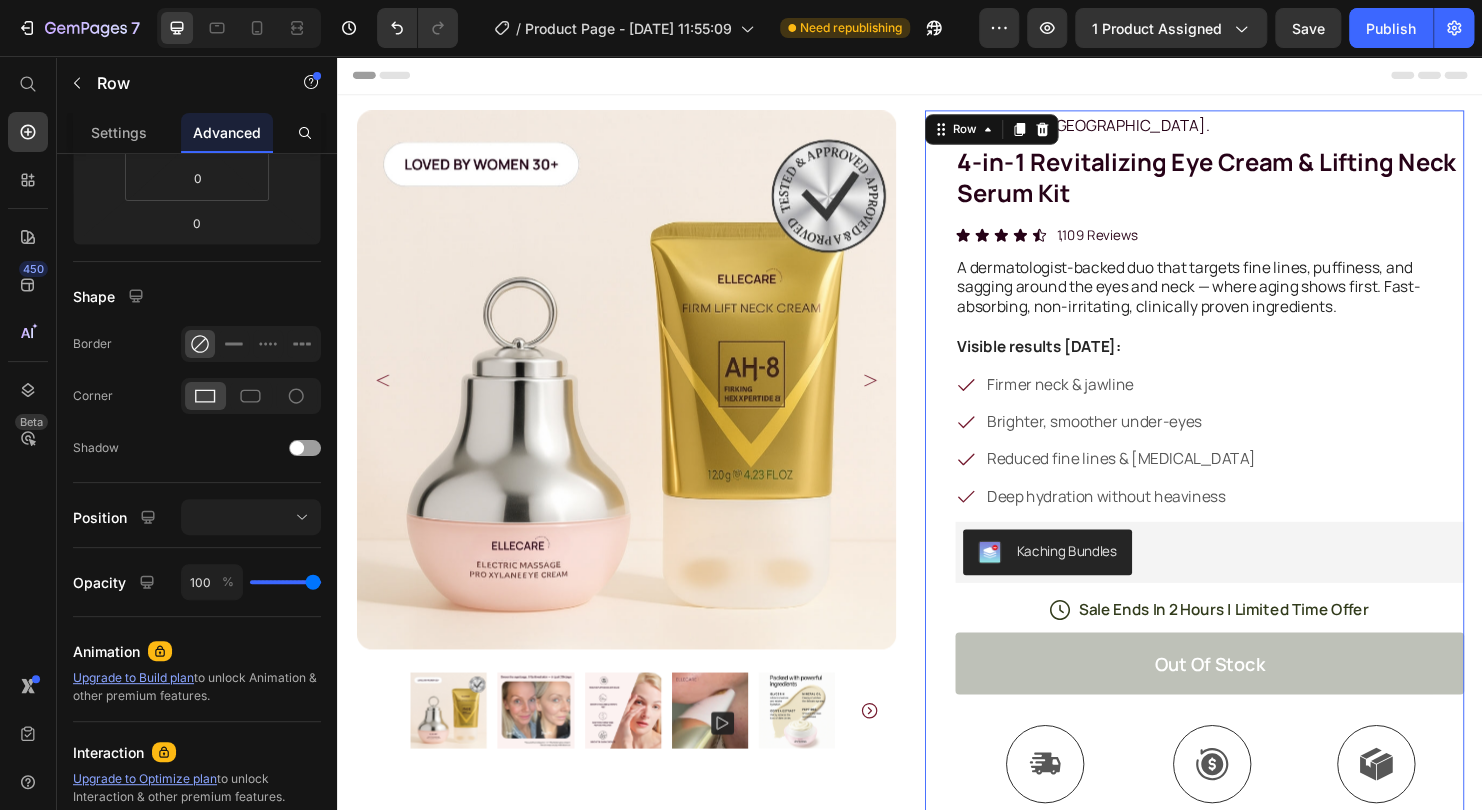 scroll, scrollTop: 0, scrollLeft: 0, axis: both 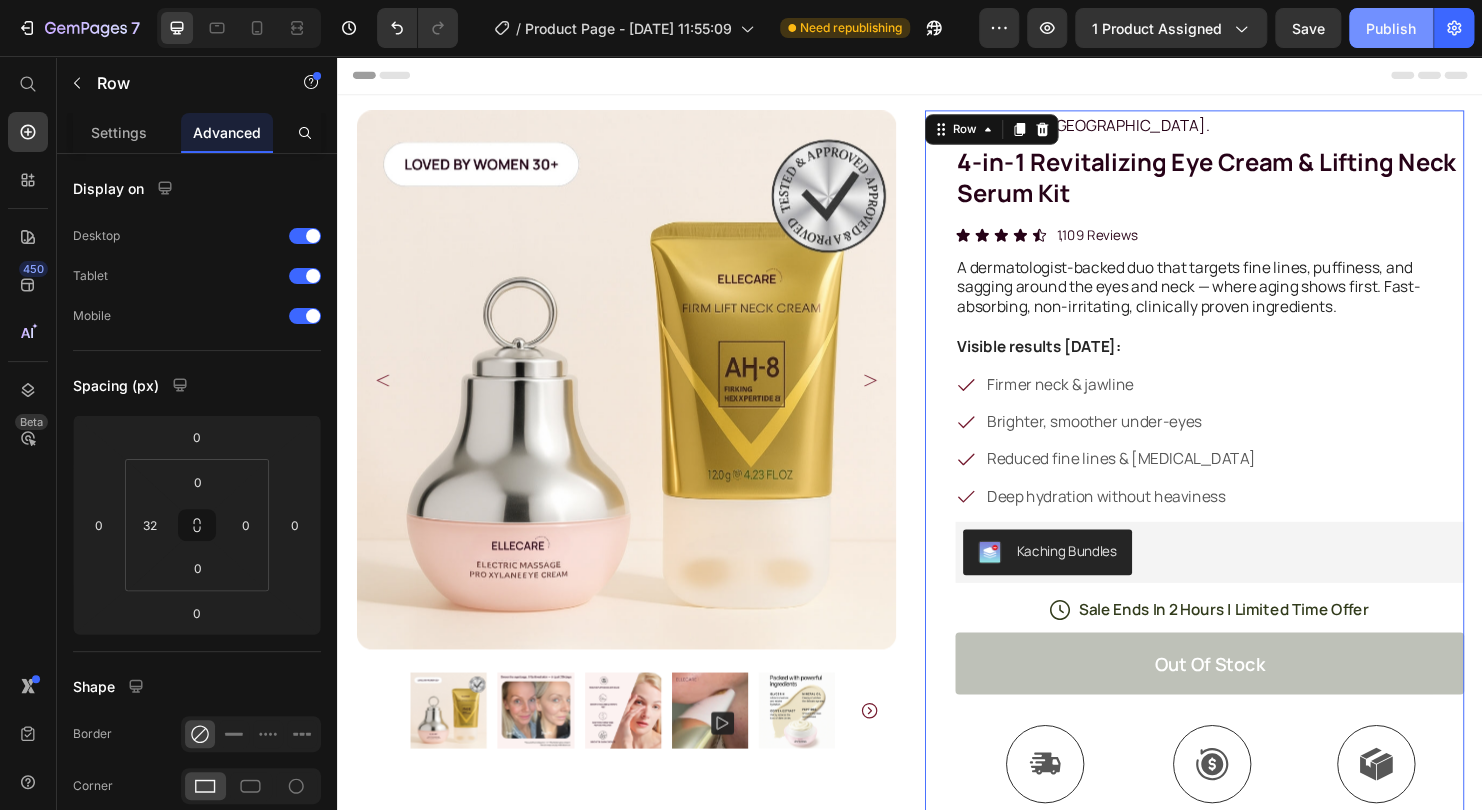 click on "Publish" at bounding box center (1391, 28) 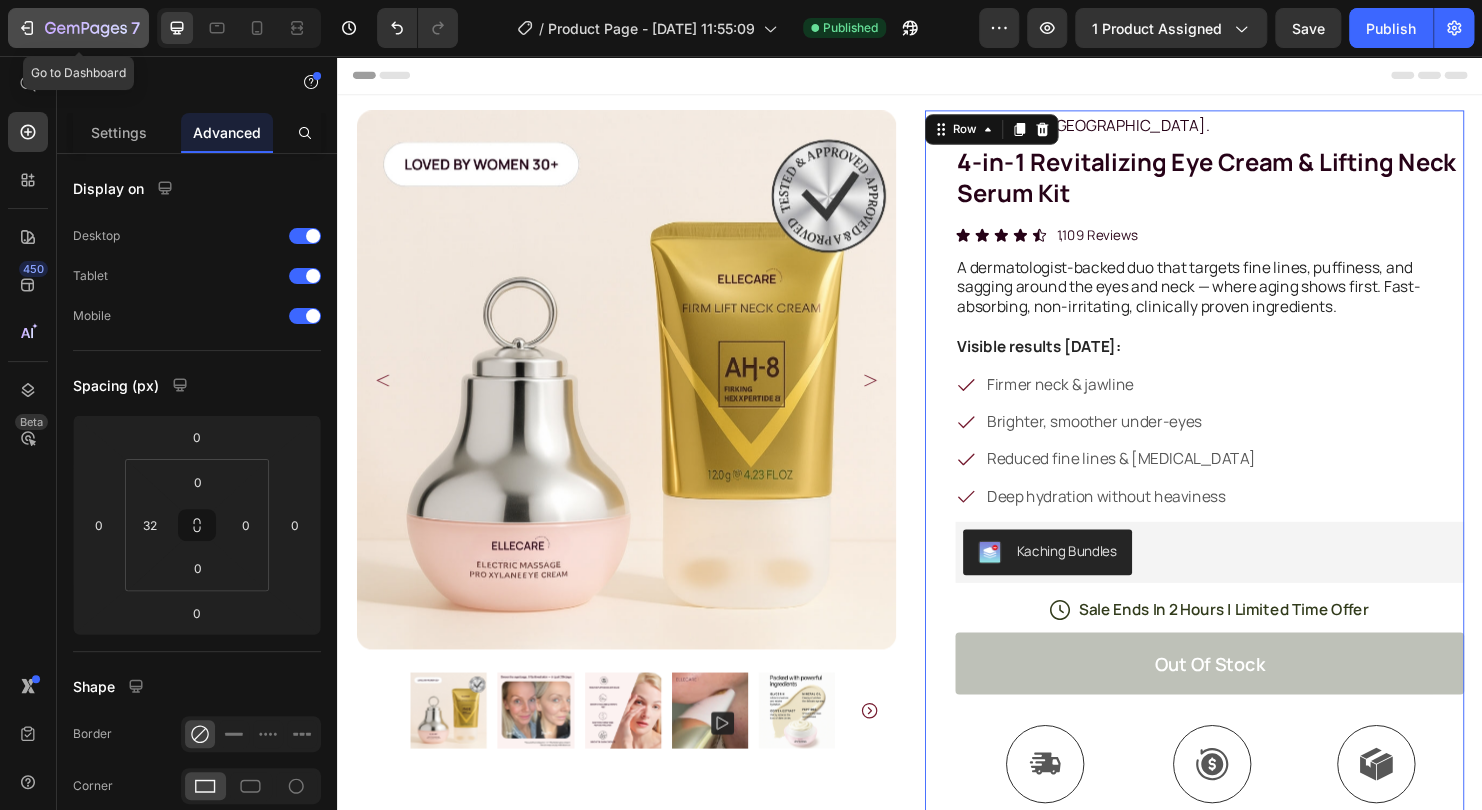 type 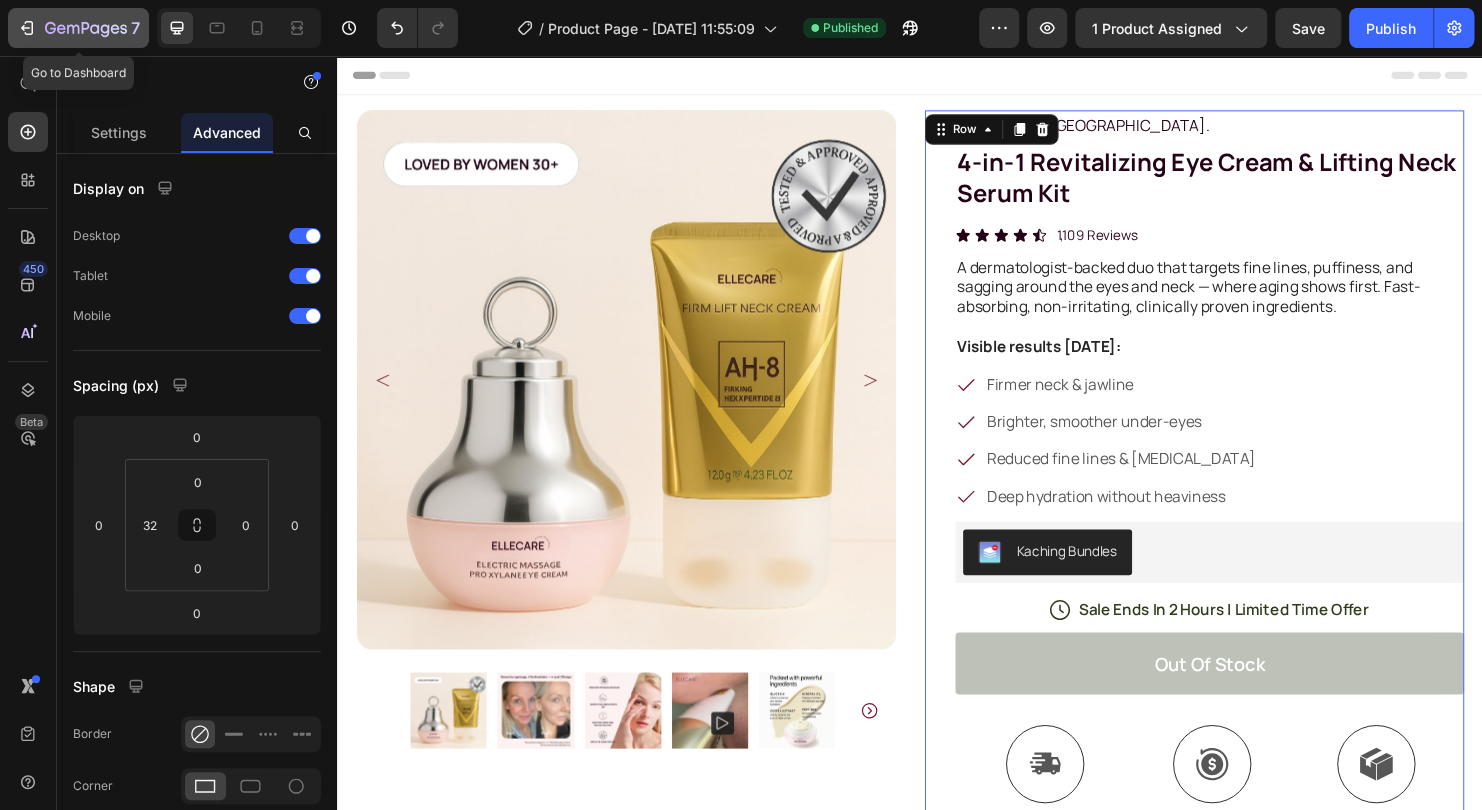 click 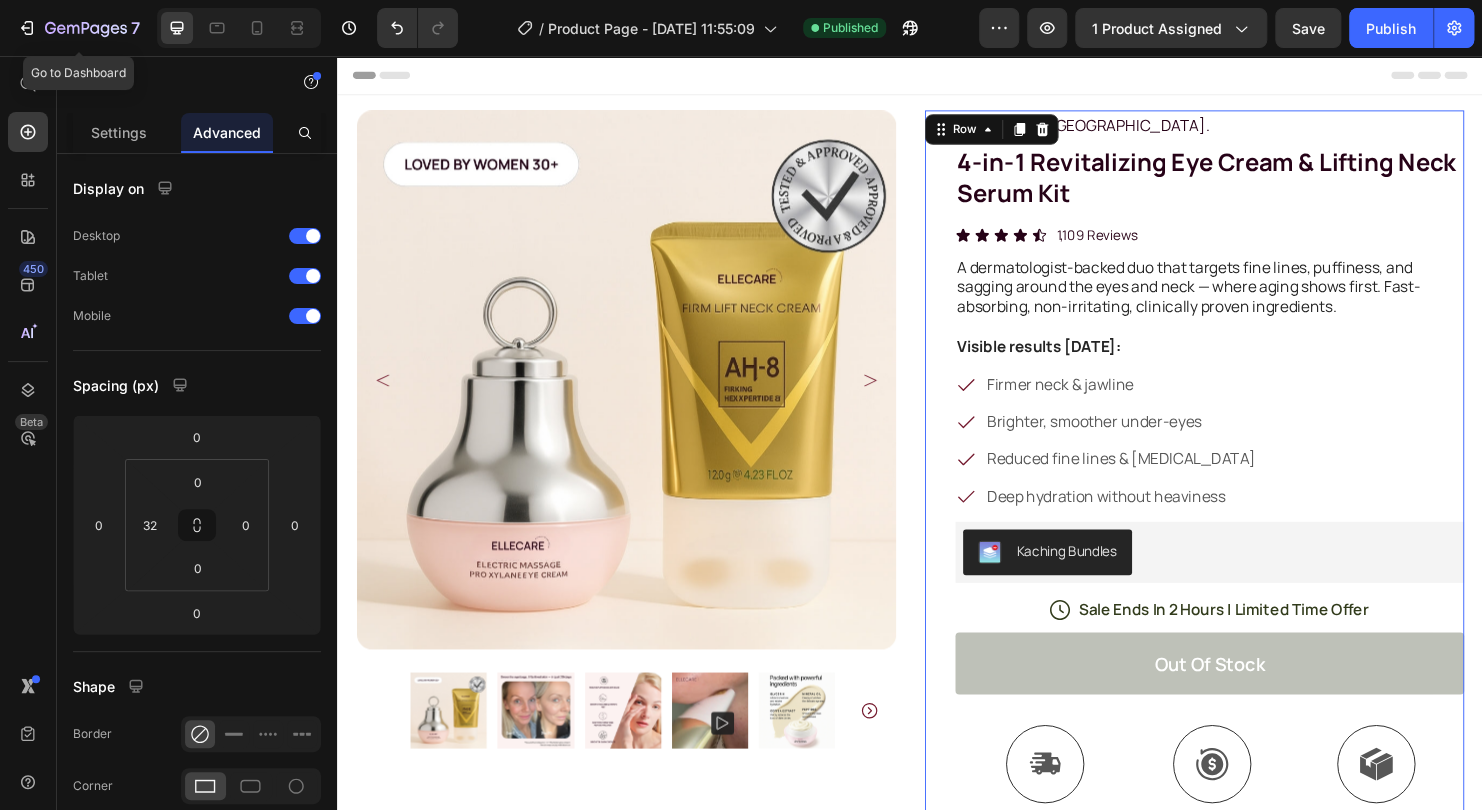 type 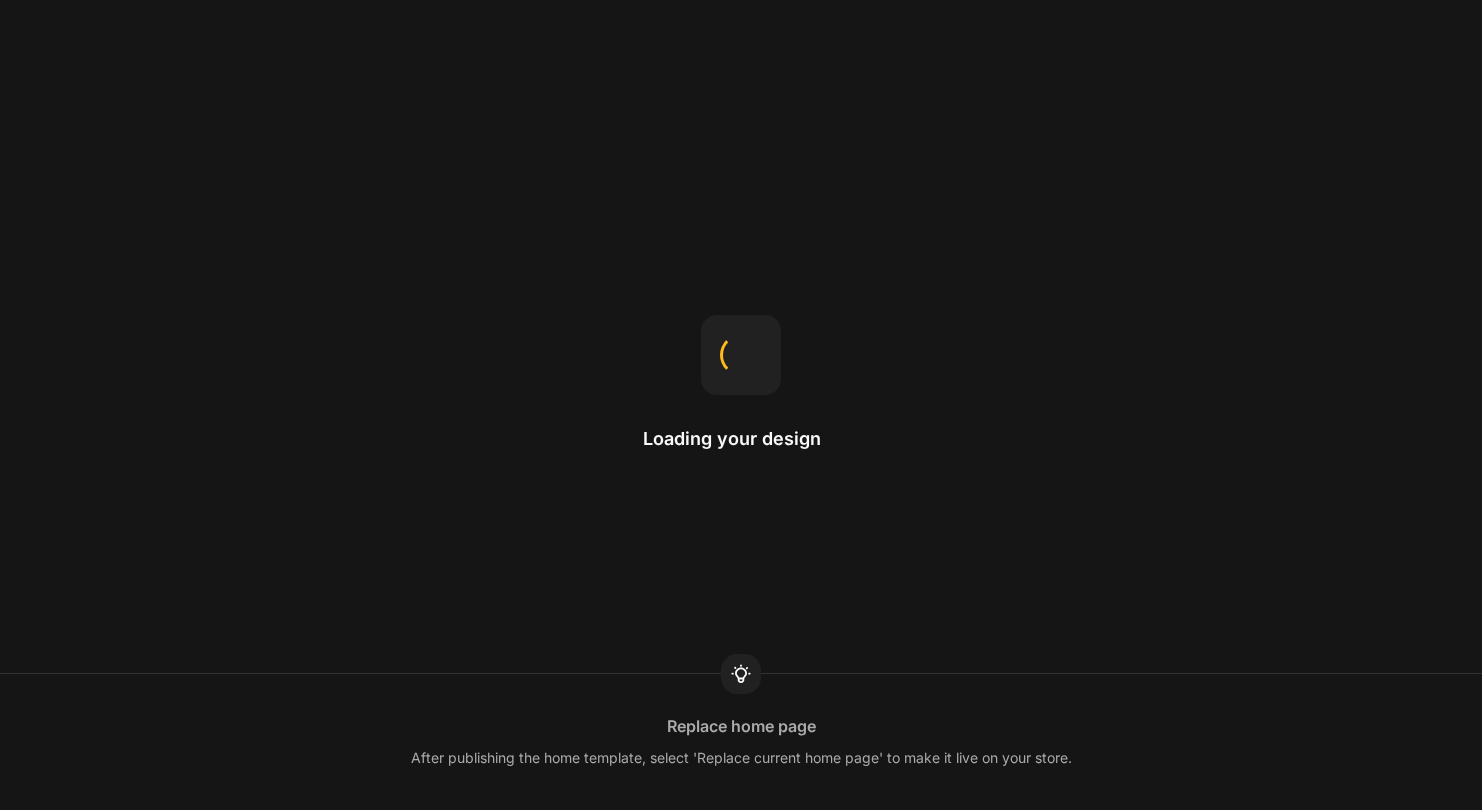 scroll, scrollTop: 0, scrollLeft: 0, axis: both 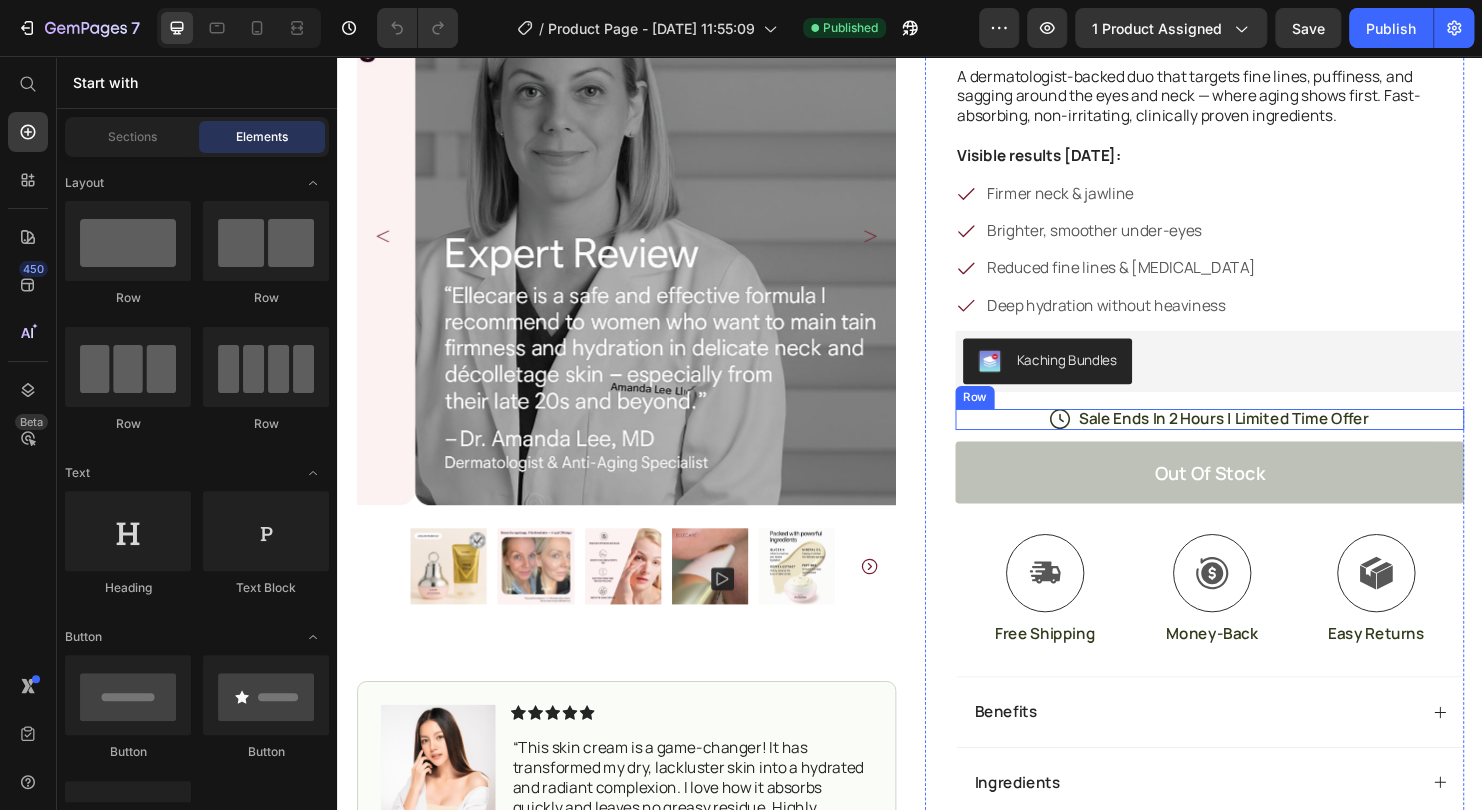 click on "Icon Sale Ends In 2 Hours | Limited Time Offer Text Block Row" at bounding box center (1250, 437) 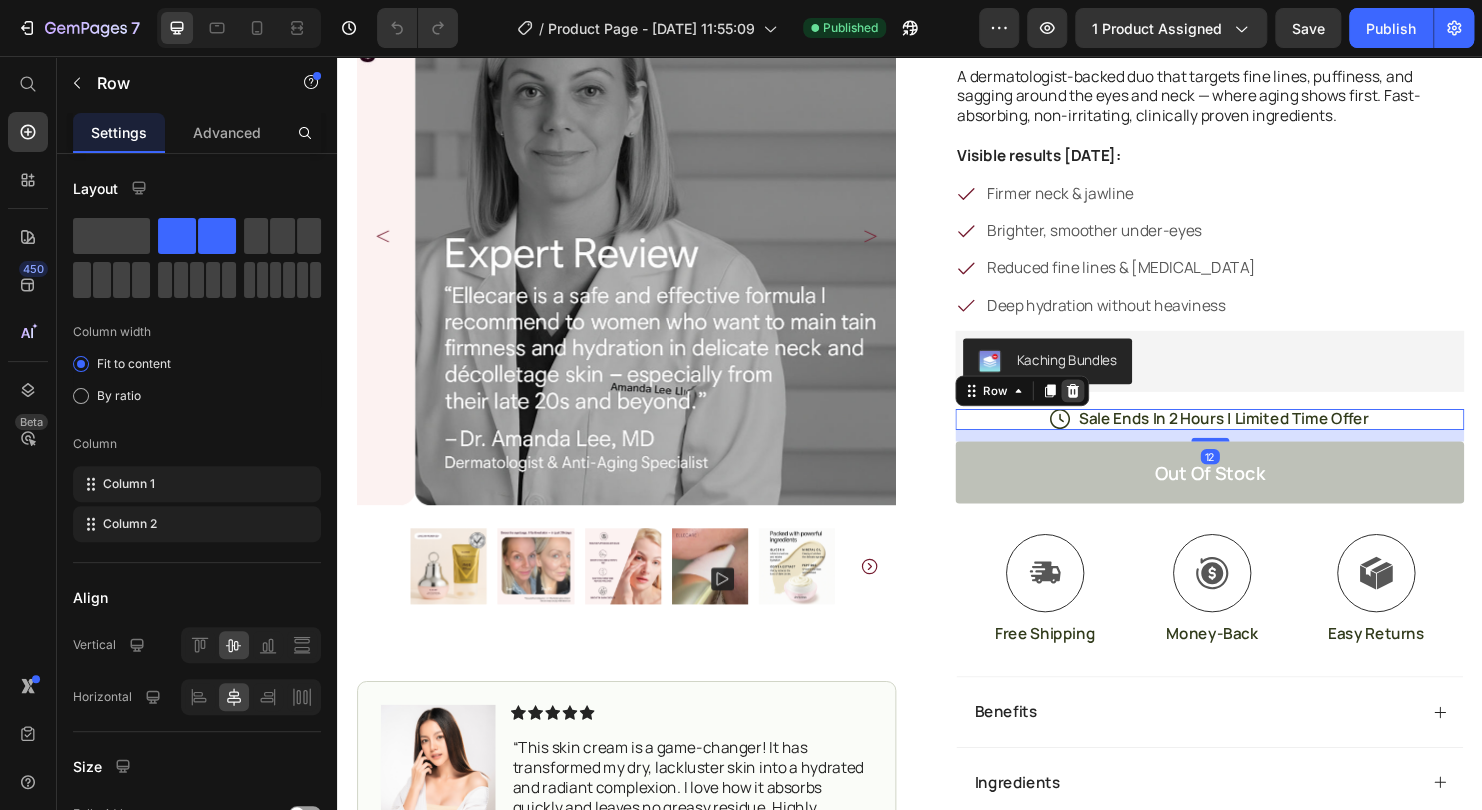 click 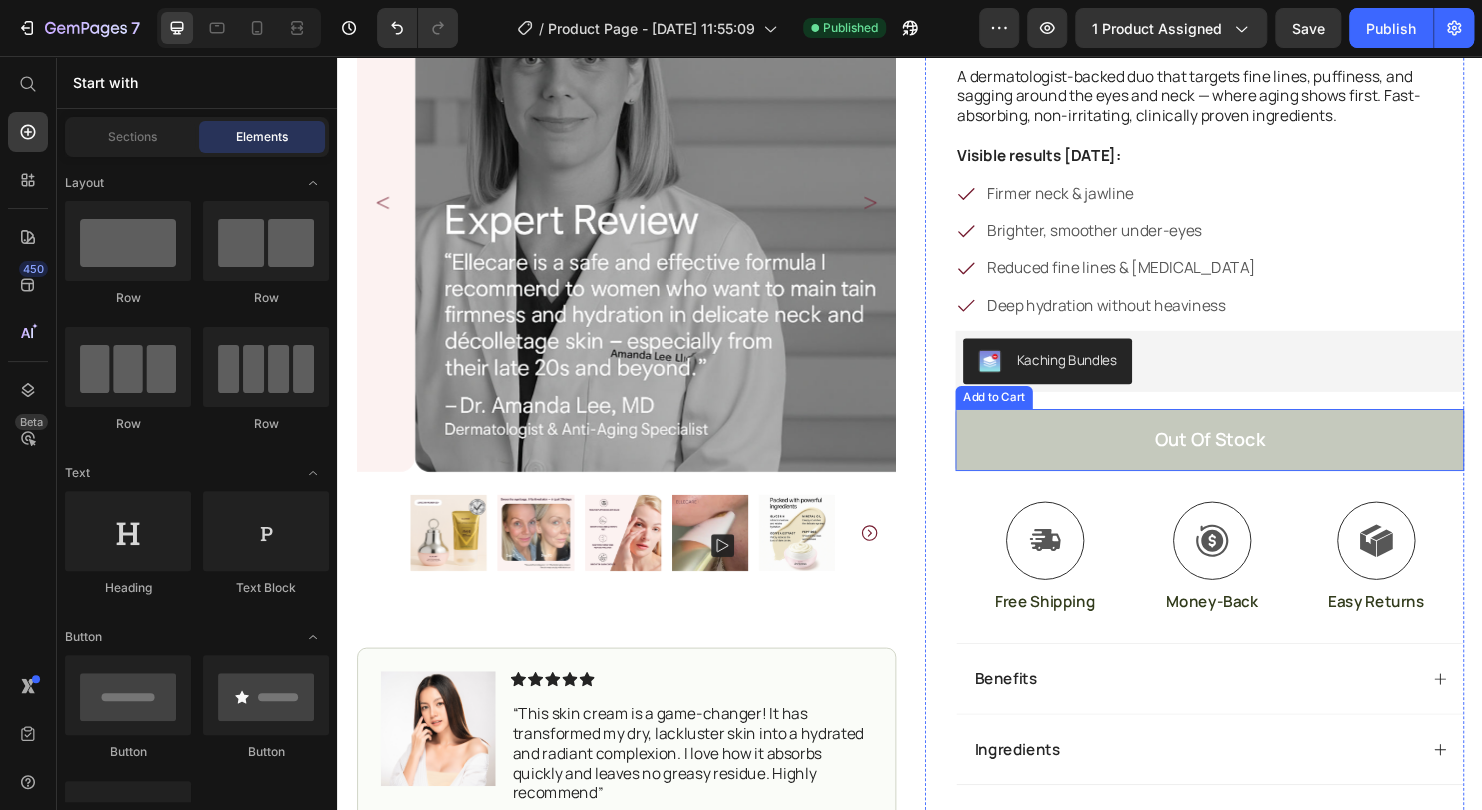 click on "out of stock" at bounding box center [1250, 458] 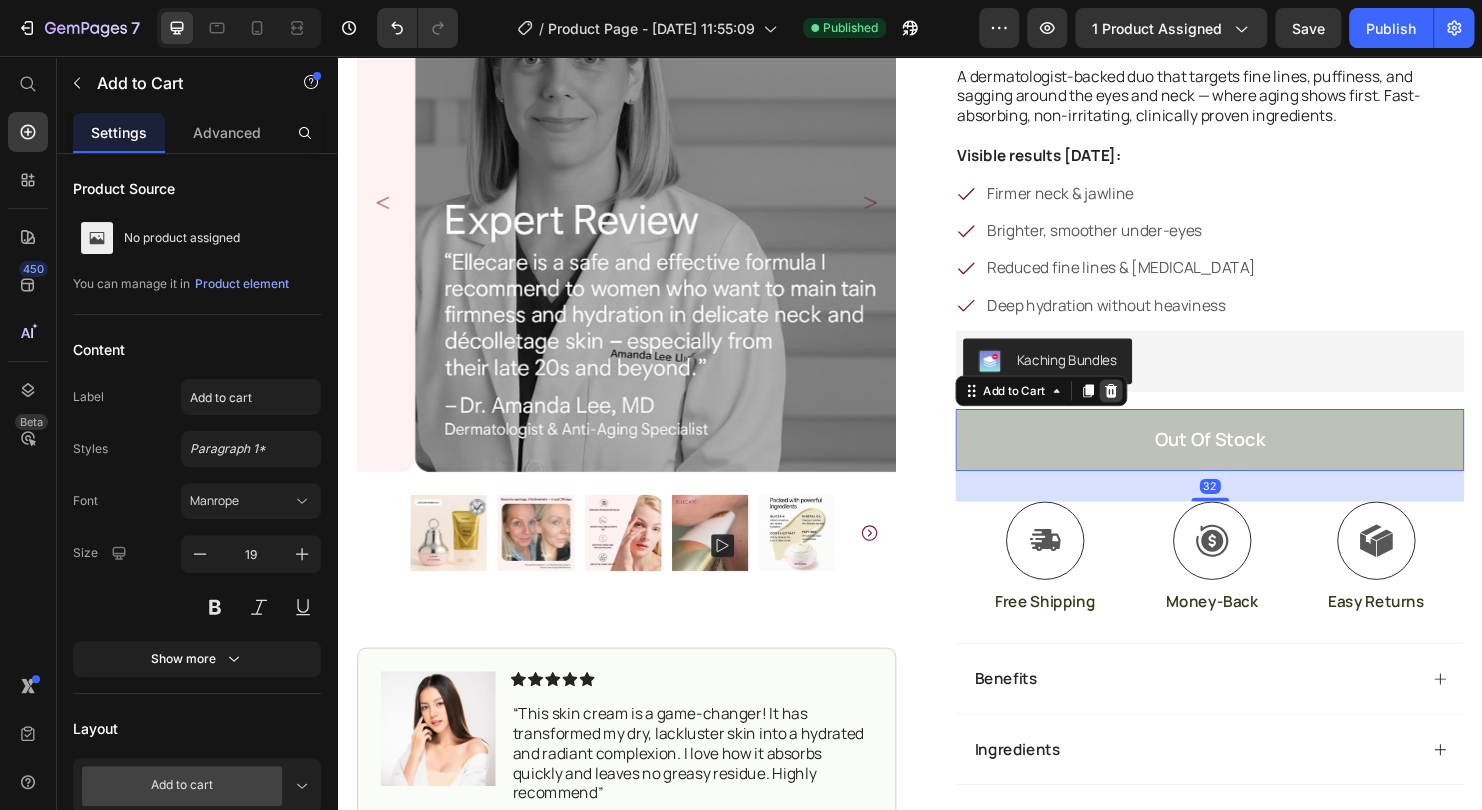 click 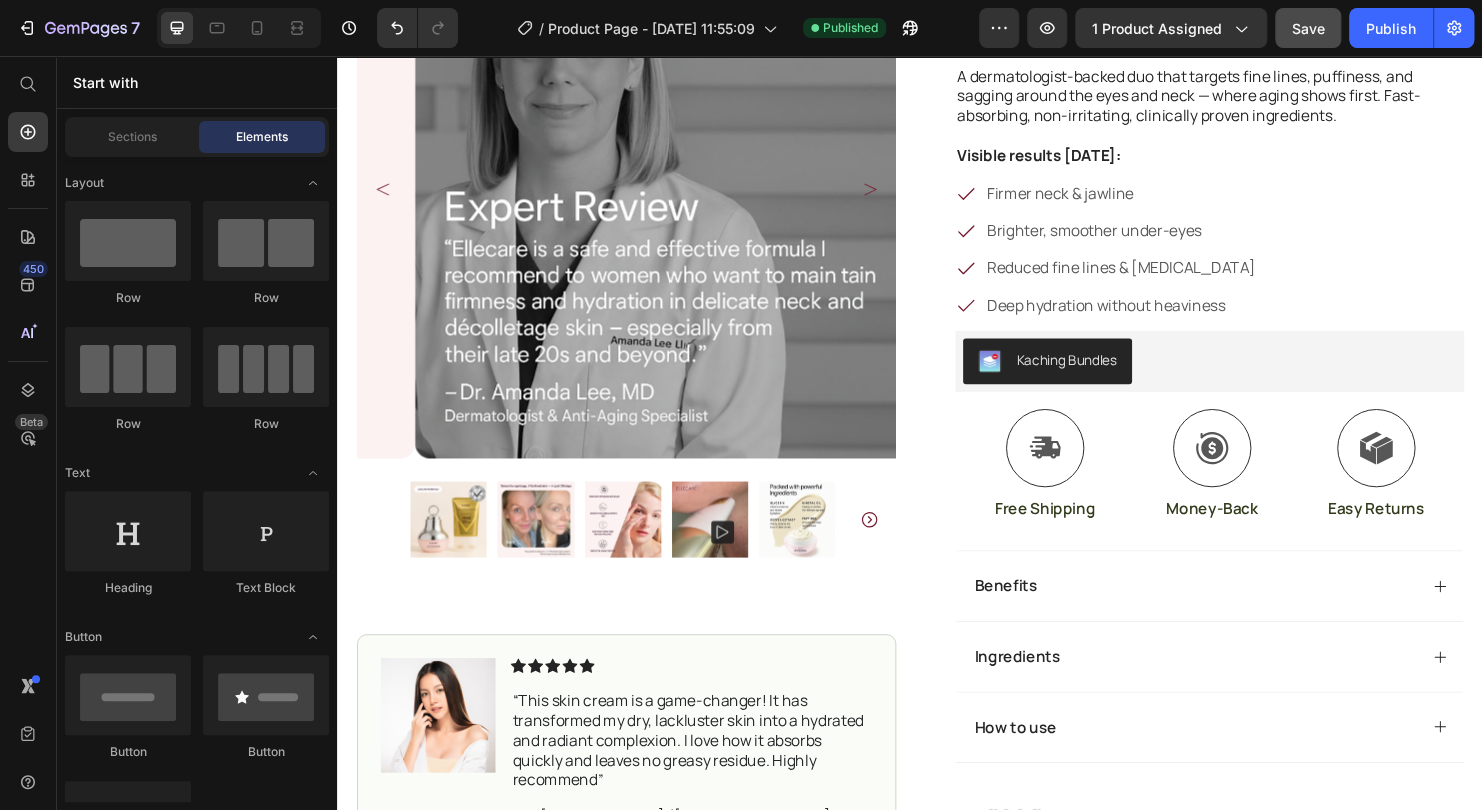 click on "Publish" at bounding box center (1391, 28) 